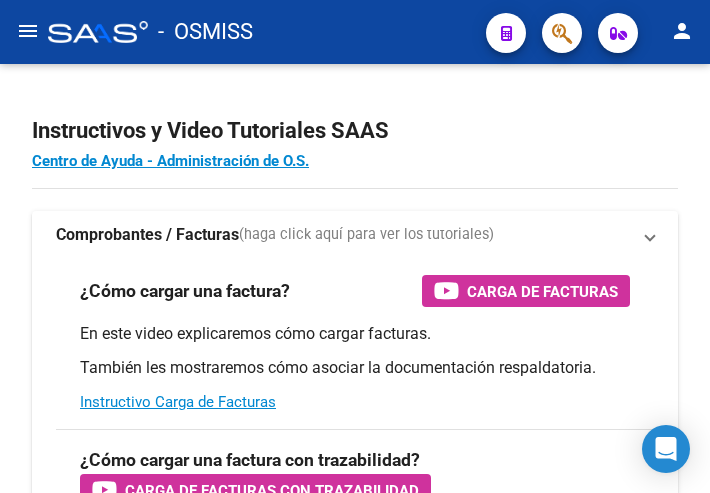 scroll, scrollTop: 0, scrollLeft: 0, axis: both 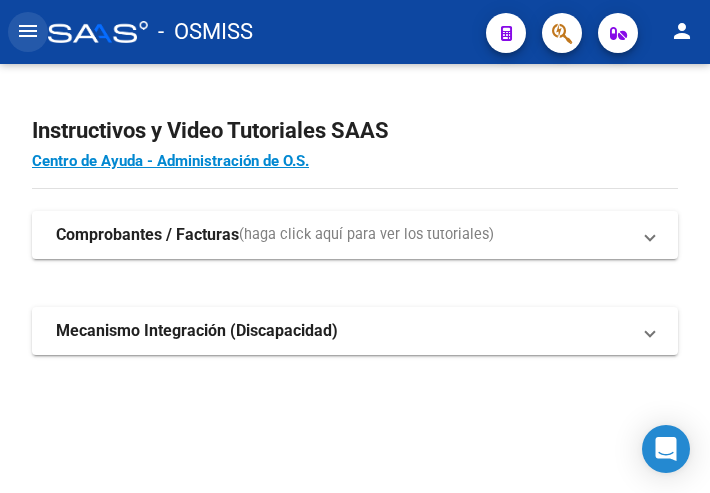 click on "menu" 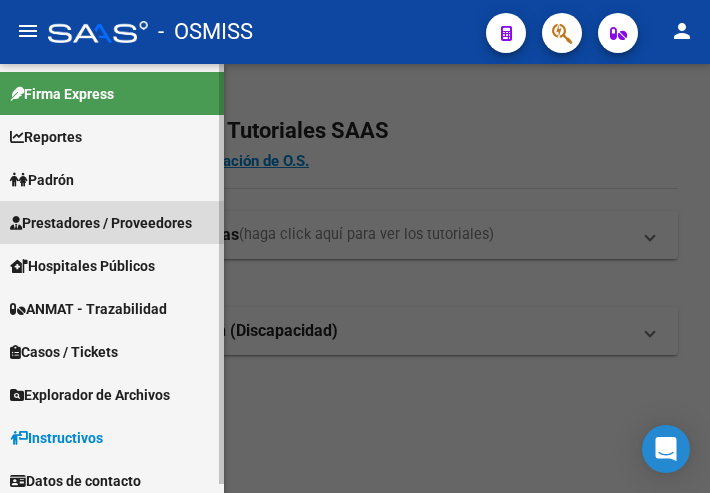 click on "Prestadores / Proveedores" at bounding box center (101, 223) 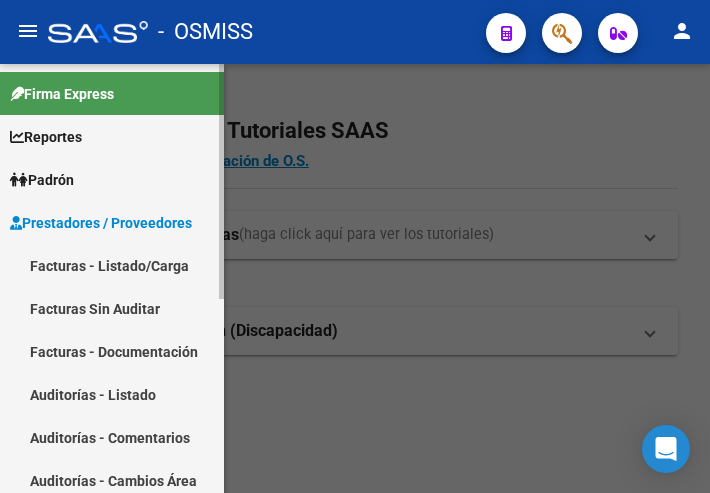 click on "Facturas - Listado/Carga" at bounding box center (112, 265) 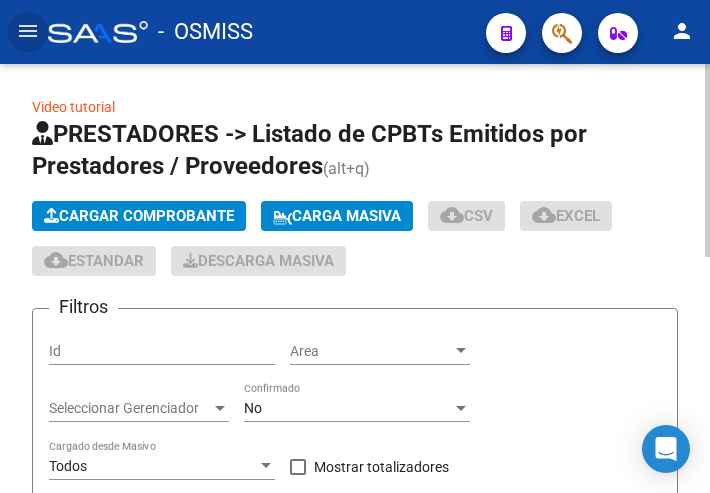 click on "Cargar Comprobante" 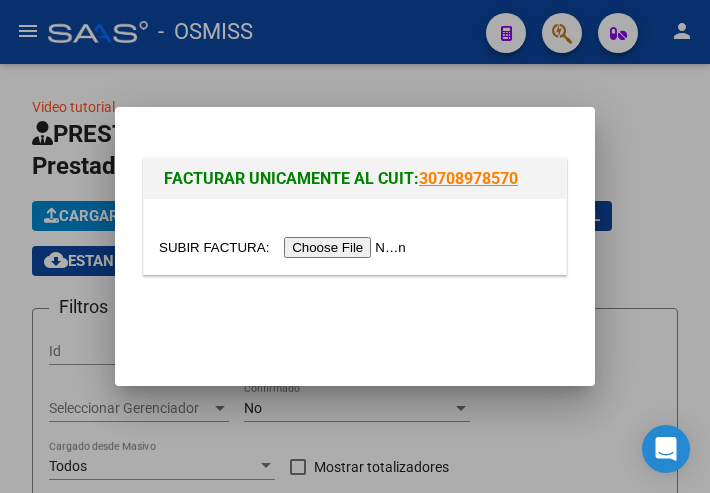 click at bounding box center (285, 247) 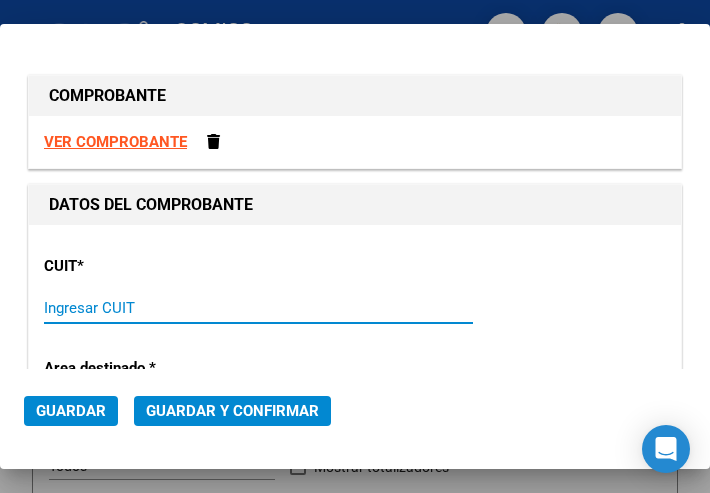 click on "Ingresar CUIT" at bounding box center (145, 308) 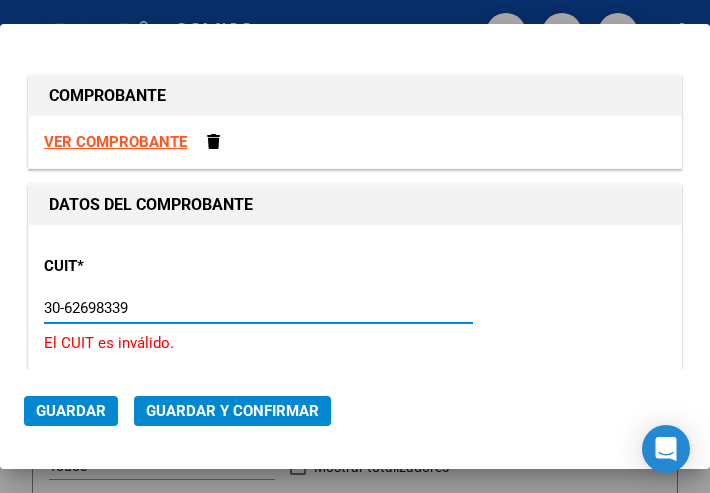 type on "30-62698339-8" 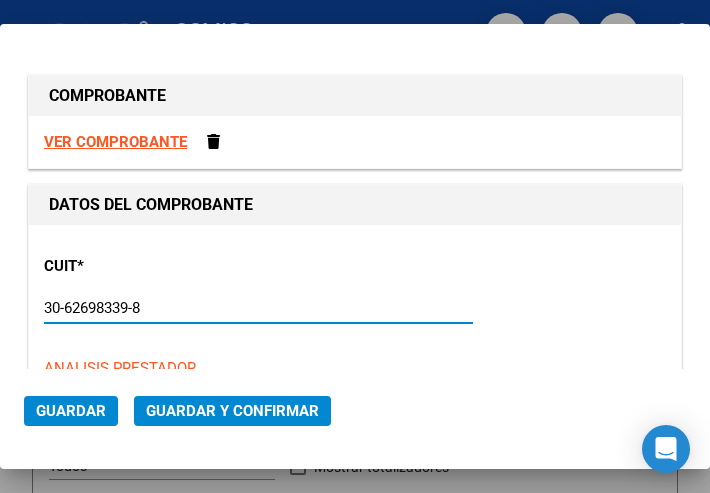 type on "109" 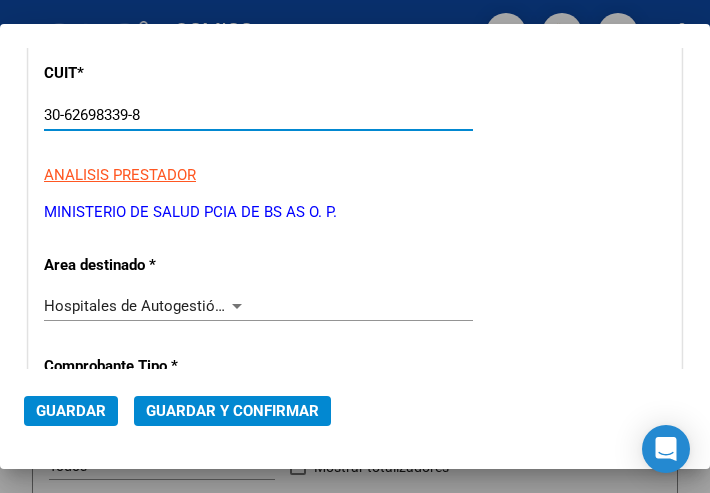 scroll, scrollTop: 200, scrollLeft: 0, axis: vertical 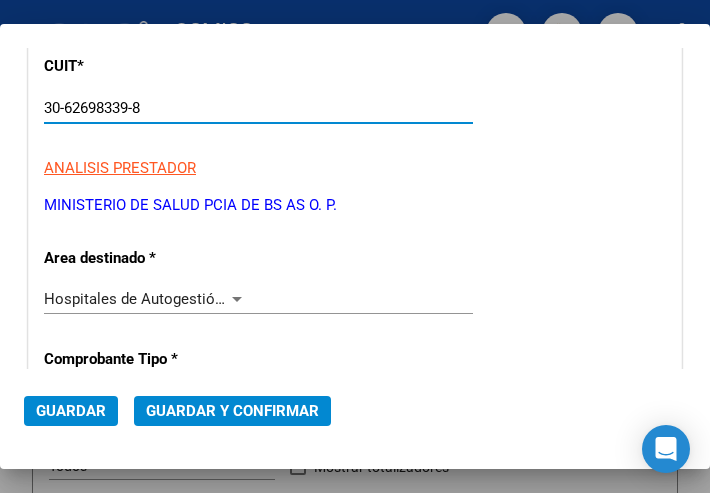 type on "30-62698339-8" 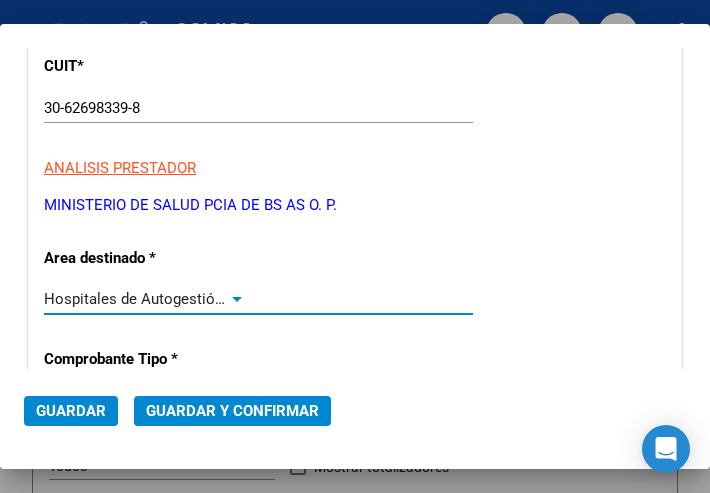 click at bounding box center [237, 299] 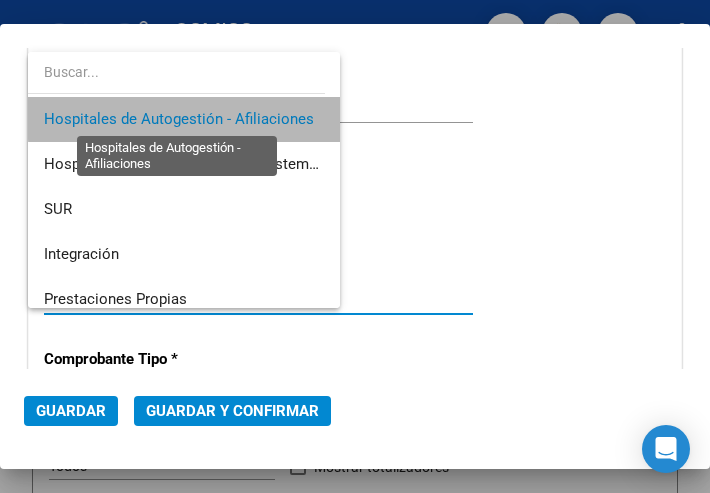 click on "Hospitales de Autogestión - Afiliaciones" at bounding box center [179, 119] 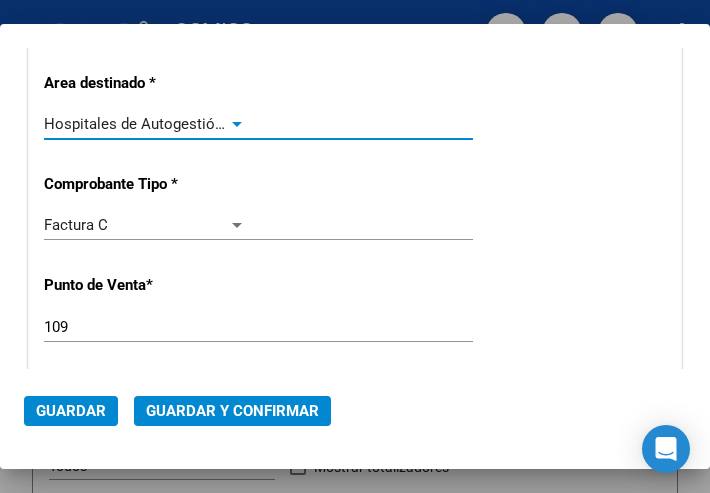 scroll, scrollTop: 400, scrollLeft: 0, axis: vertical 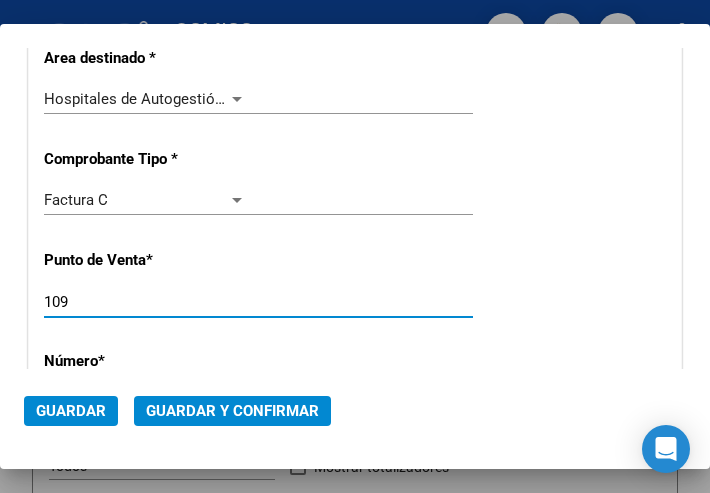 click on "109" at bounding box center [145, 302] 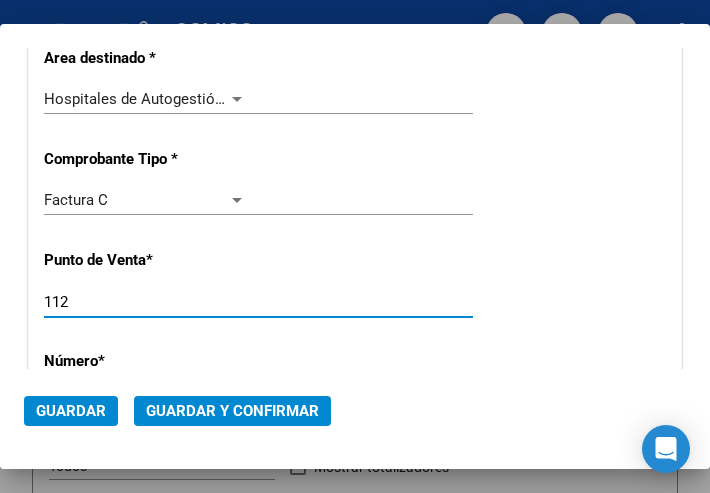 type on "112" 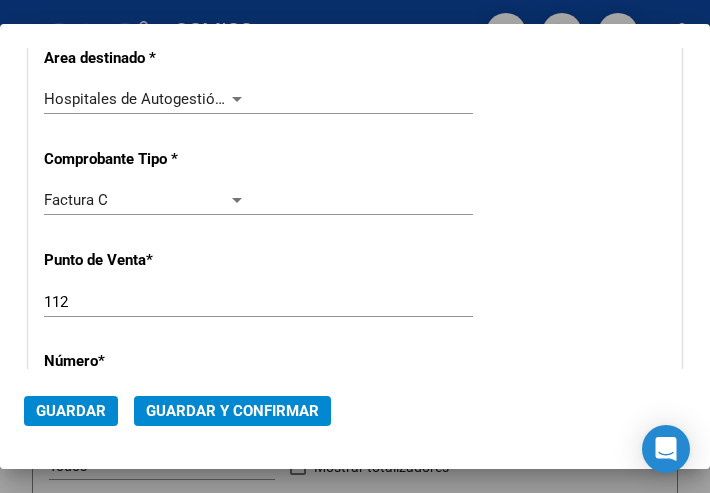 scroll, scrollTop: 500, scrollLeft: 0, axis: vertical 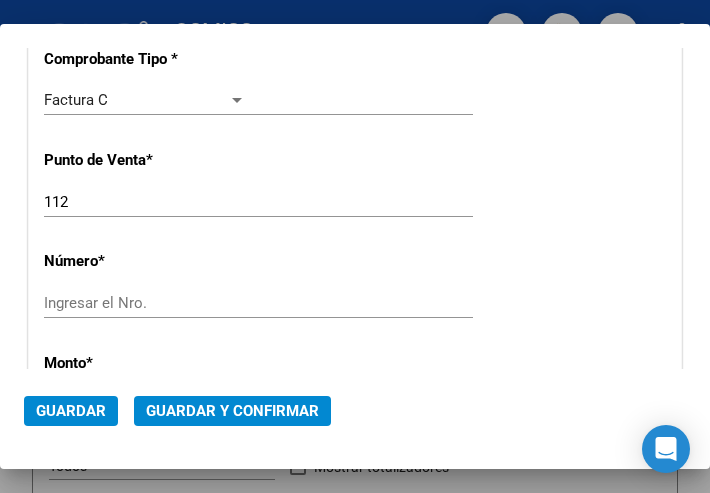 click on "Ingresar el Nro." at bounding box center [145, 303] 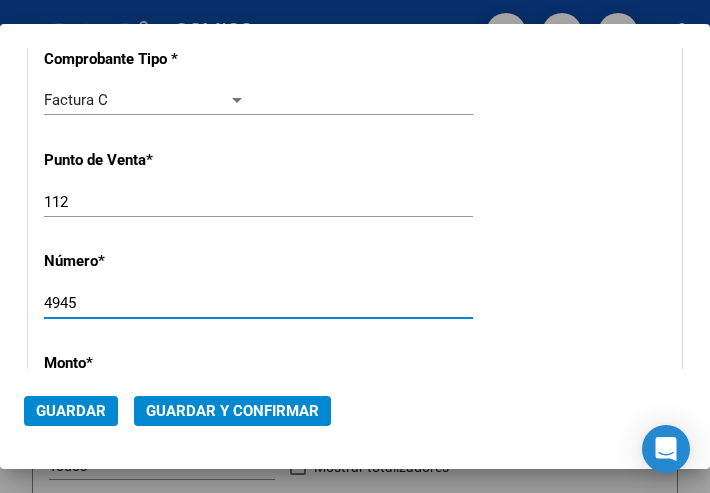type on "4945" 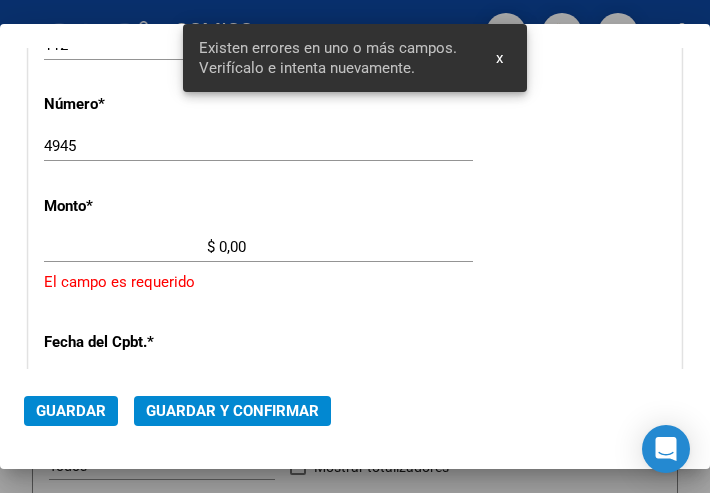 scroll, scrollTop: 686, scrollLeft: 0, axis: vertical 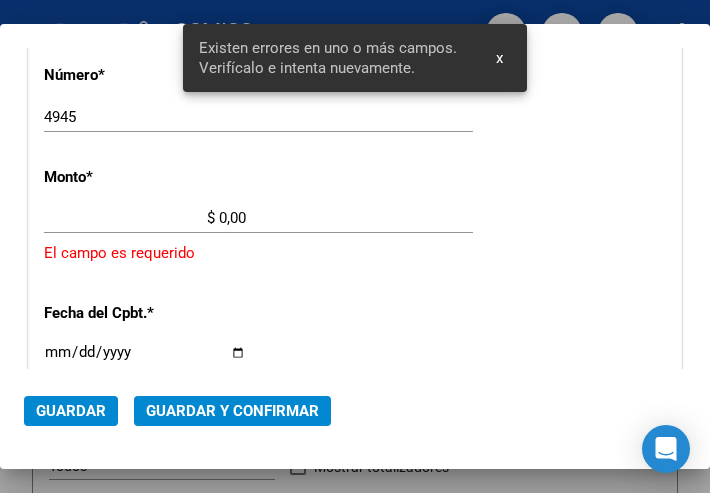 click on "$ 0,00" at bounding box center (145, 218) 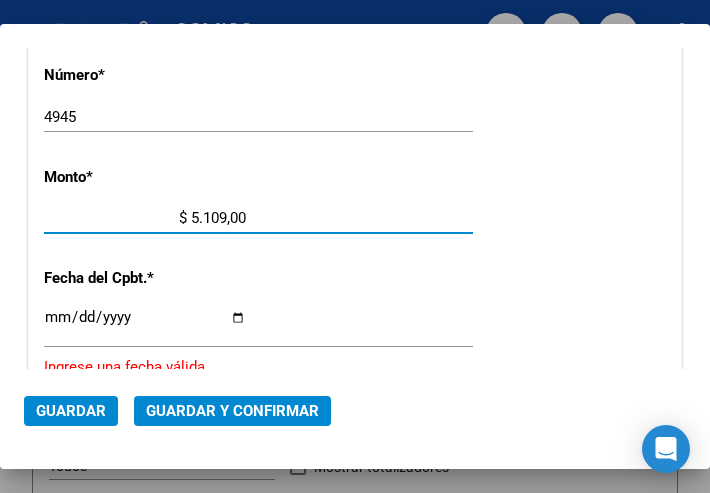 type on "$ 51.099,00" 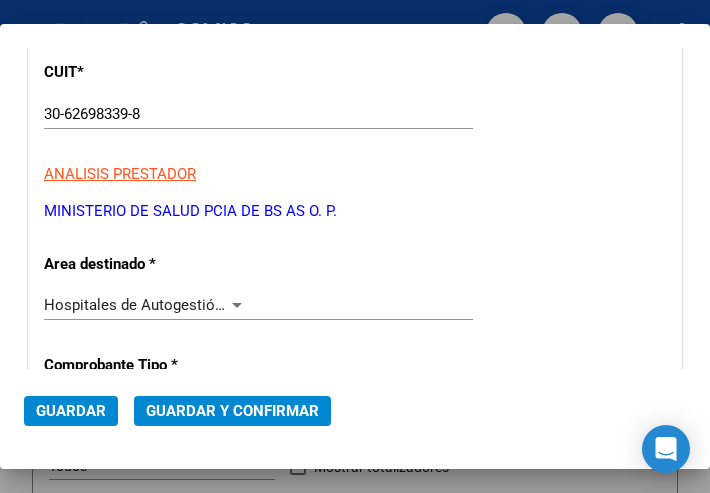 scroll, scrollTop: 186, scrollLeft: 0, axis: vertical 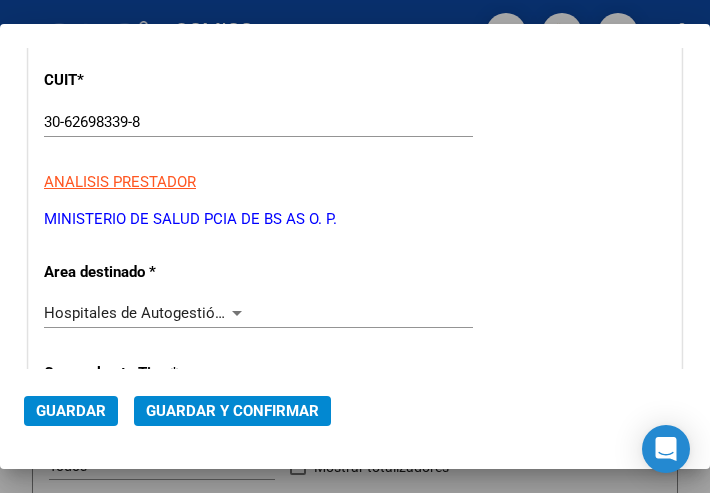 click at bounding box center (237, 313) 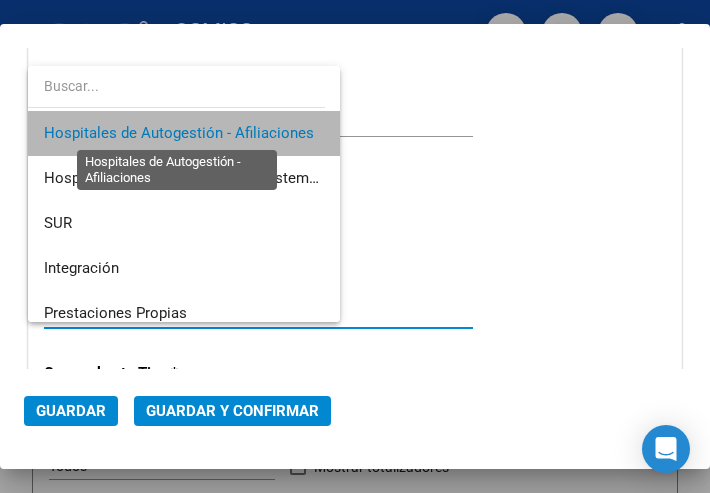 click on "Hospitales de Autogestión - Afiliaciones" at bounding box center [179, 133] 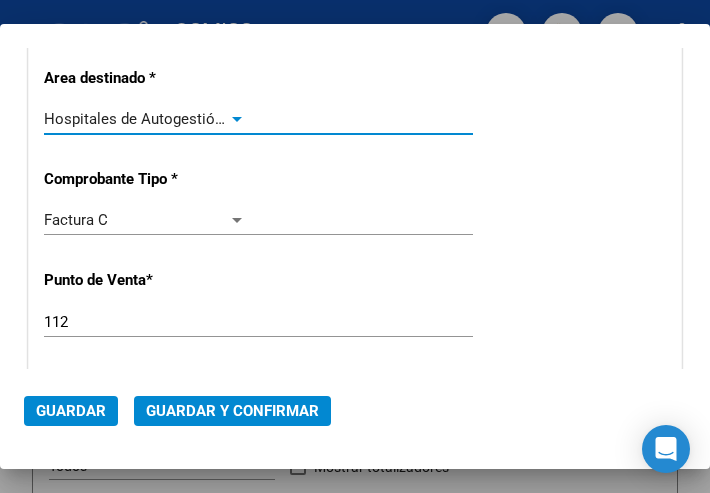 scroll, scrollTop: 386, scrollLeft: 0, axis: vertical 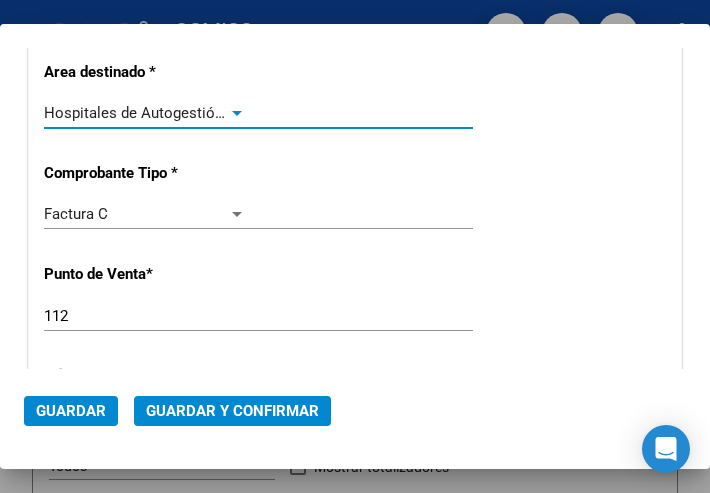 click at bounding box center (237, 113) 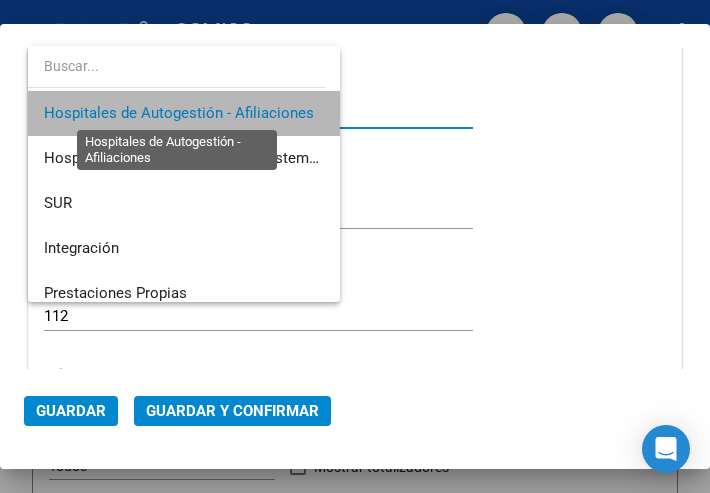 click on "Hospitales de Autogestión - Afiliaciones" at bounding box center [179, 113] 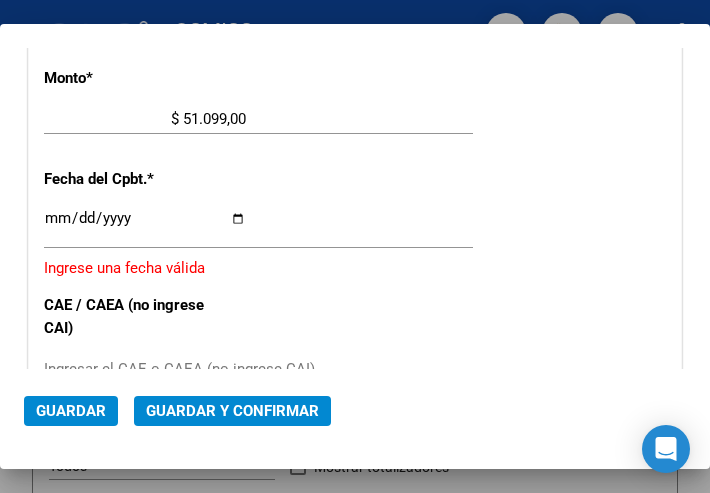 scroll, scrollTop: 786, scrollLeft: 0, axis: vertical 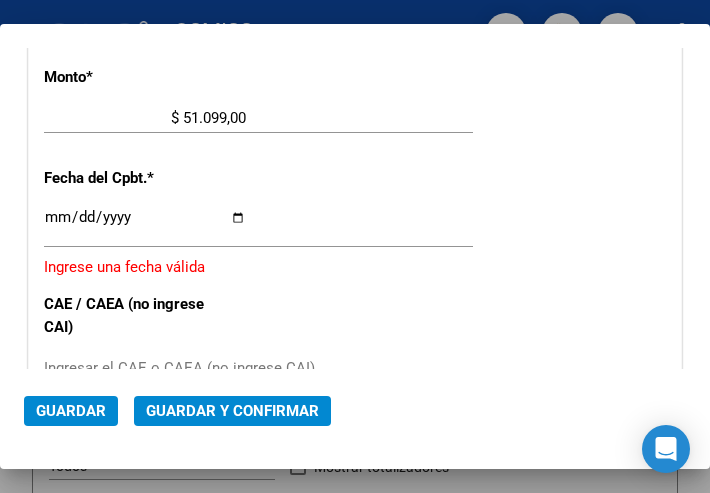 click on "Ingresar la fecha" at bounding box center [145, 225] 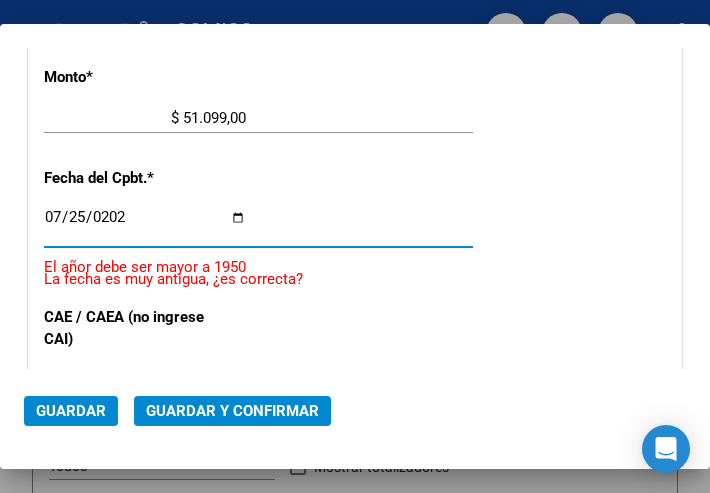 type on "2025-07-25" 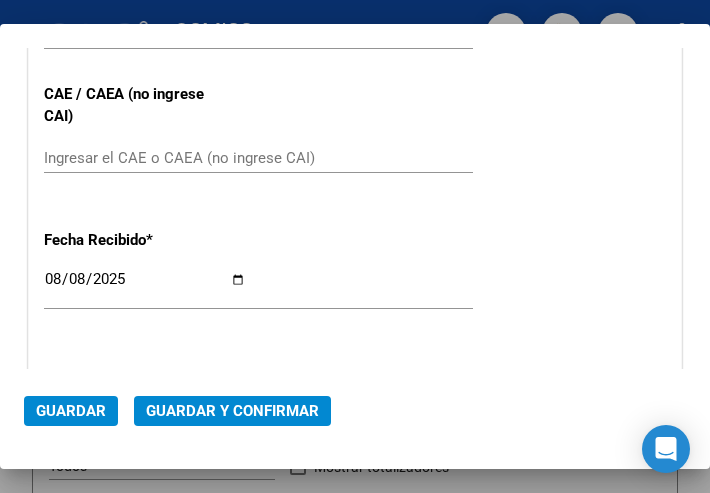 scroll, scrollTop: 986, scrollLeft: 0, axis: vertical 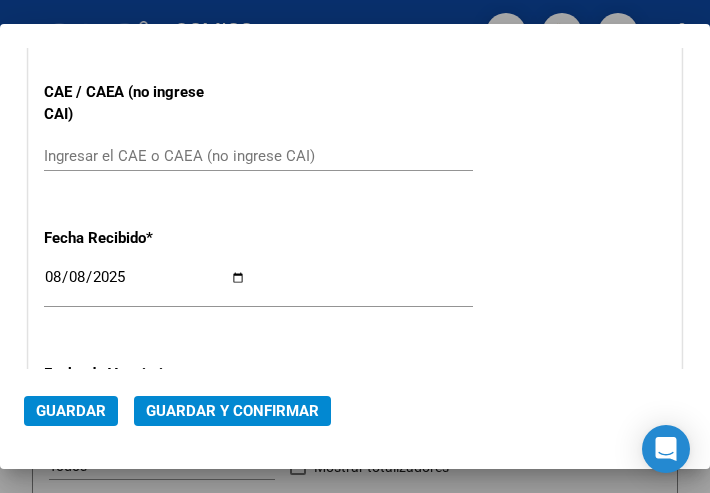 click on "Ingresar el CAE o CAEA (no ingrese CAI)" at bounding box center [145, 156] 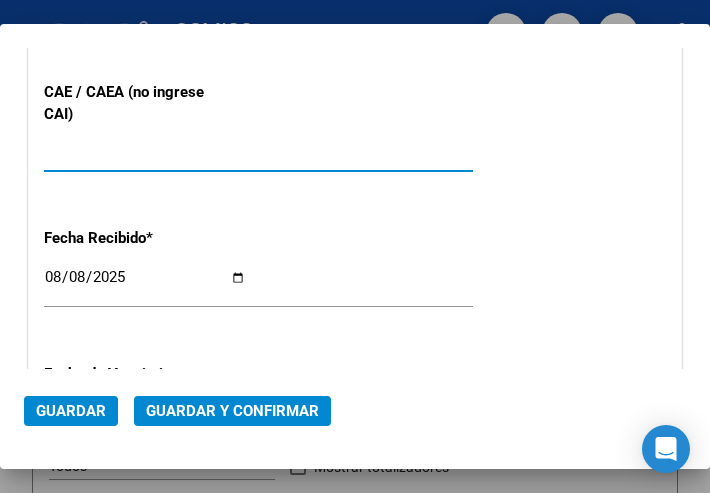 type on "75308726255752" 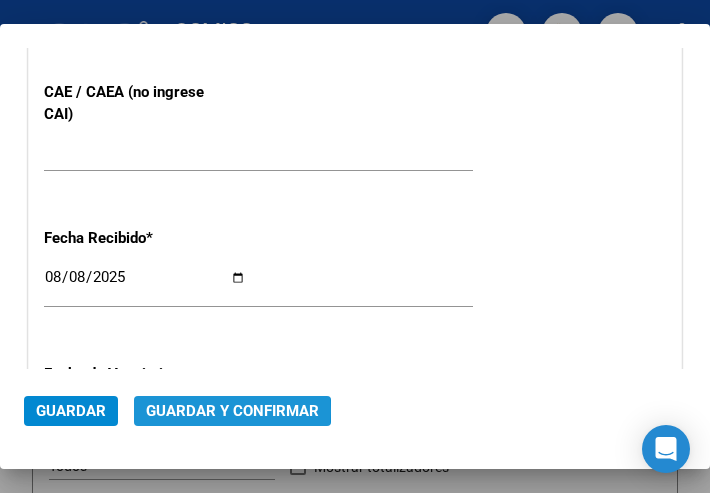 click on "Guardar y Confirmar" 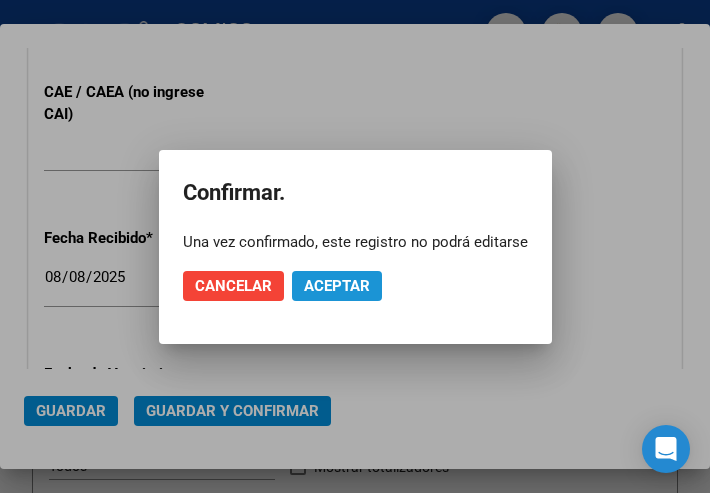 click on "Aceptar" 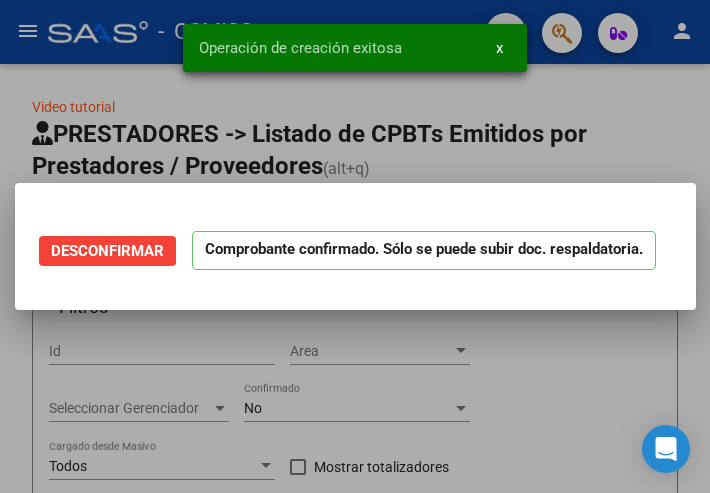 scroll, scrollTop: 0, scrollLeft: 0, axis: both 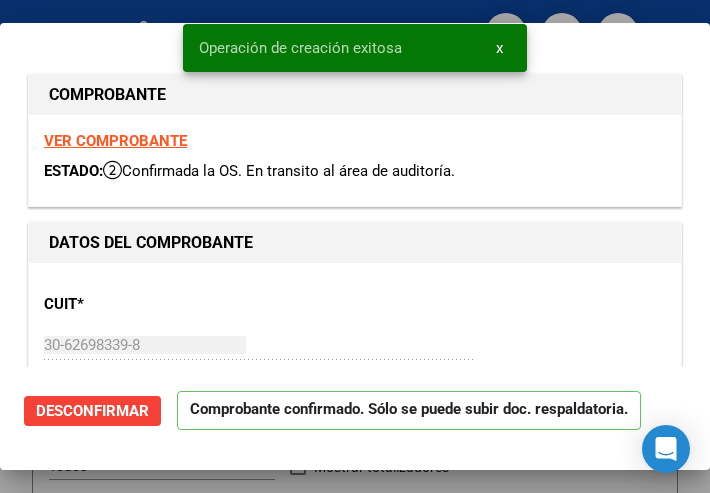 type on "2025-08-24" 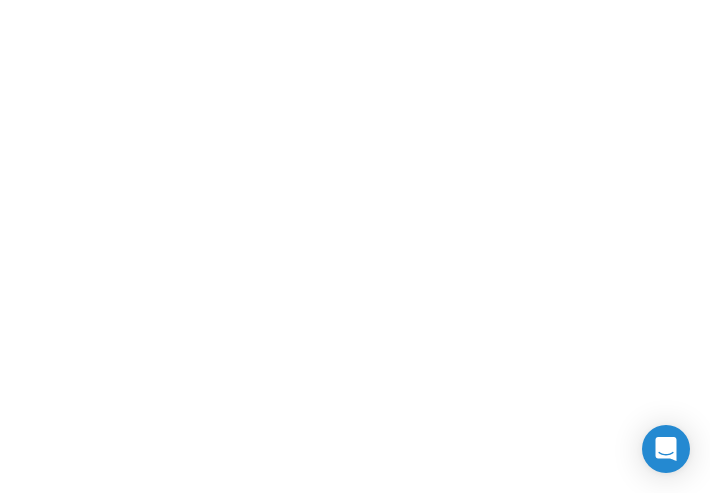 scroll, scrollTop: 0, scrollLeft: 0, axis: both 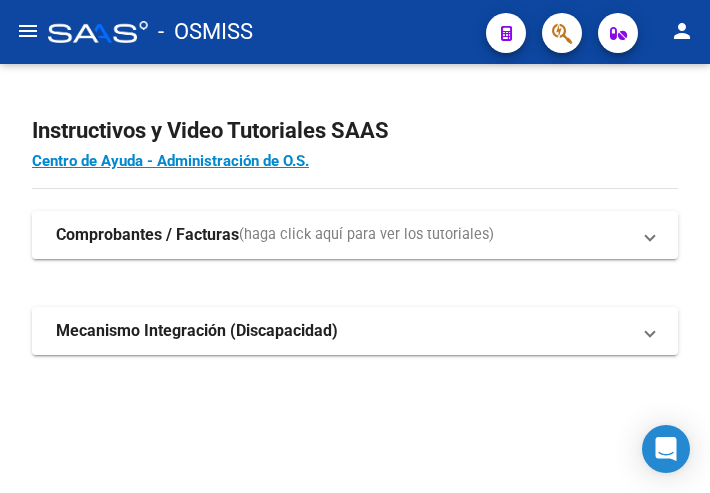 click on "menu" 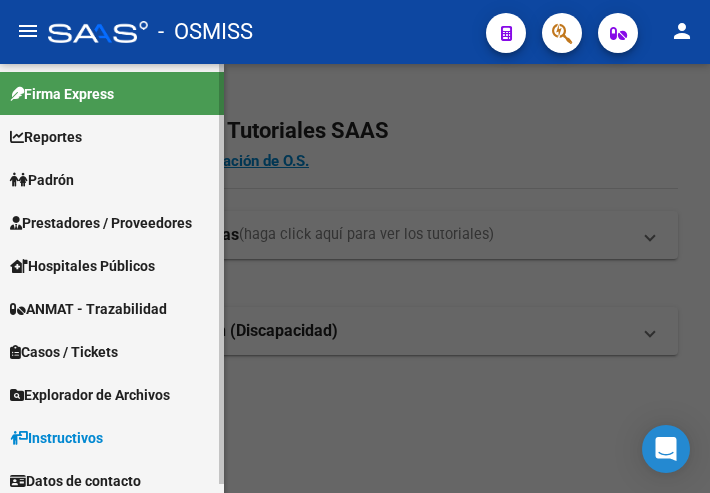 click on "Prestadores / Proveedores" at bounding box center (101, 223) 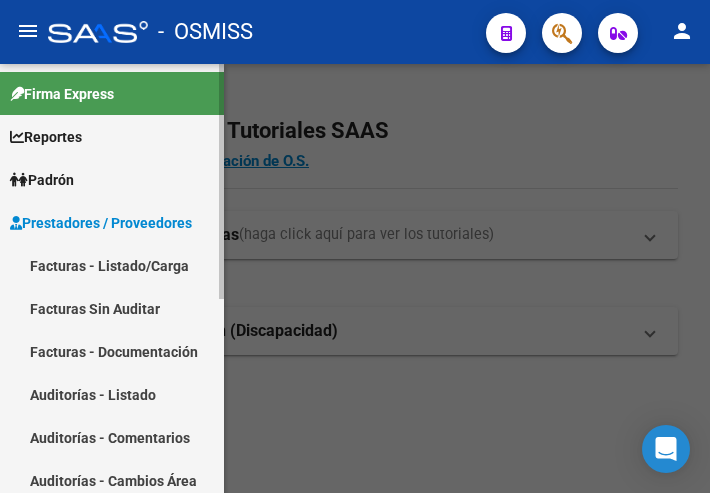 click on "Facturas - Listado/Carga" at bounding box center [112, 265] 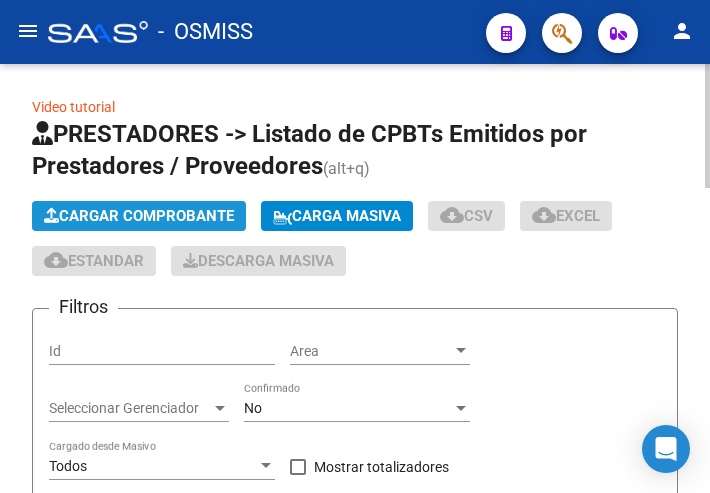 click on "Cargar Comprobante" 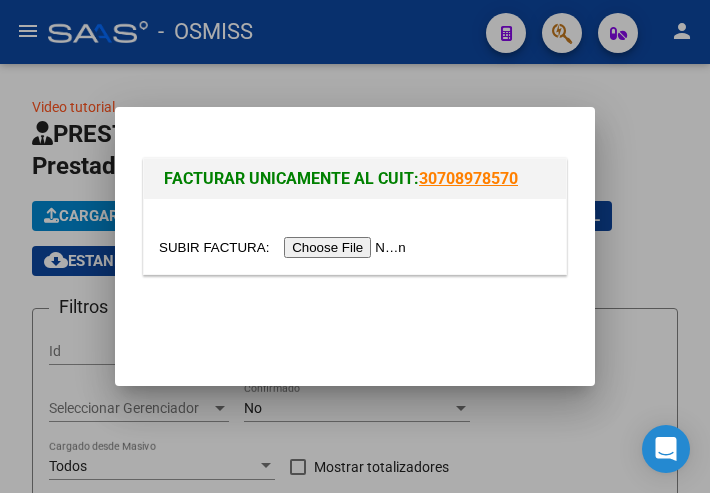 click at bounding box center [285, 247] 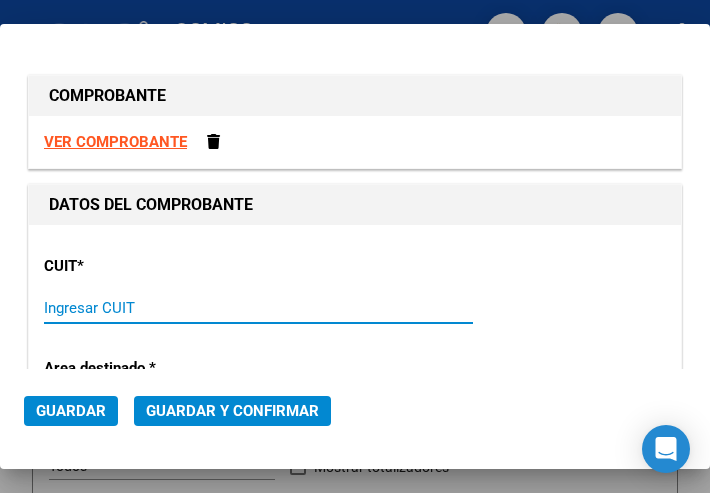click on "Ingresar CUIT" at bounding box center (145, 308) 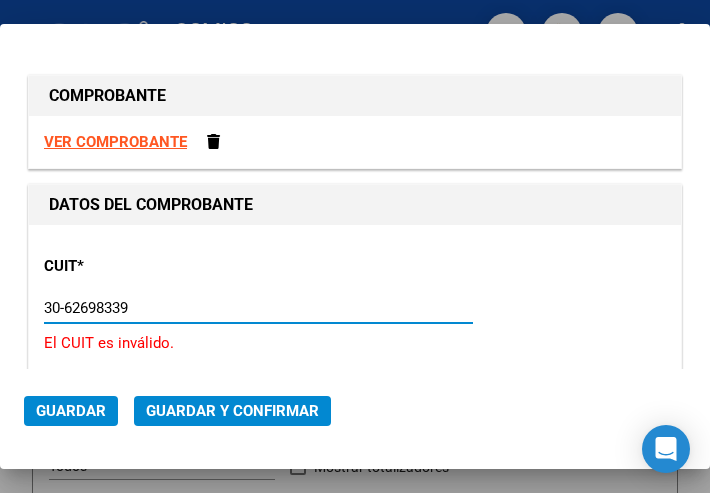type on "30-62698339-8" 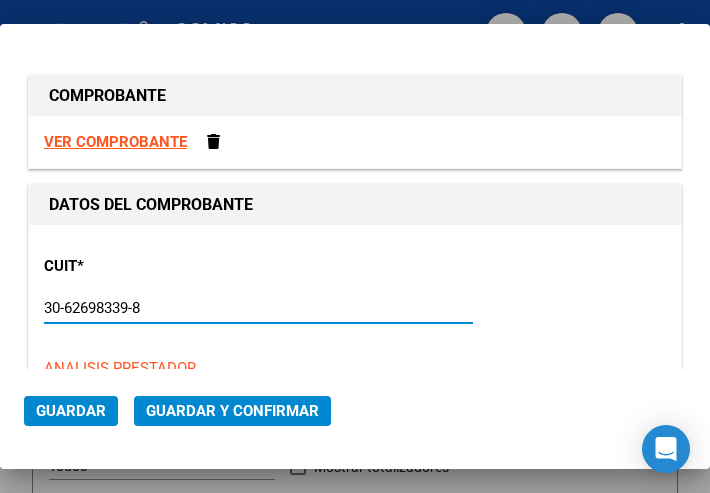 type on "112" 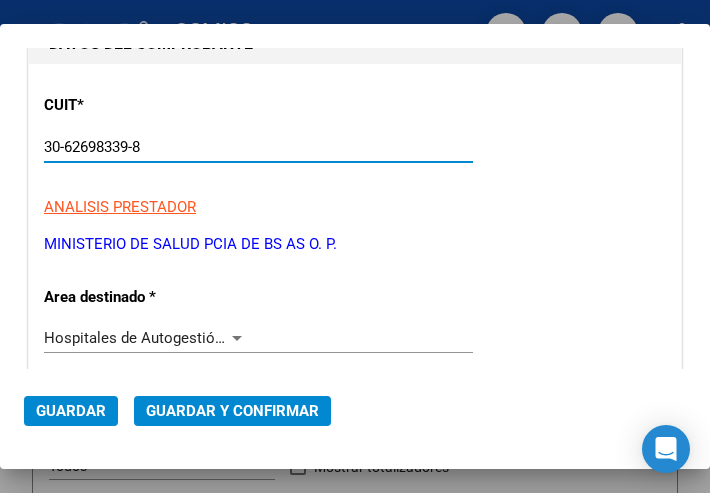 scroll, scrollTop: 200, scrollLeft: 0, axis: vertical 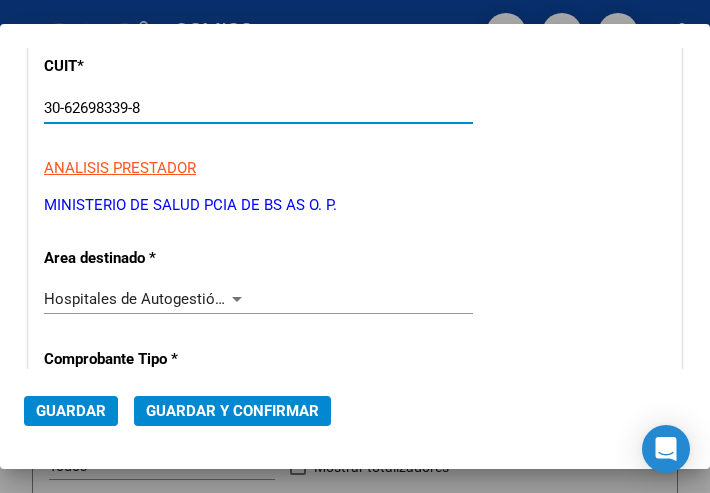 type on "30-62698339-8" 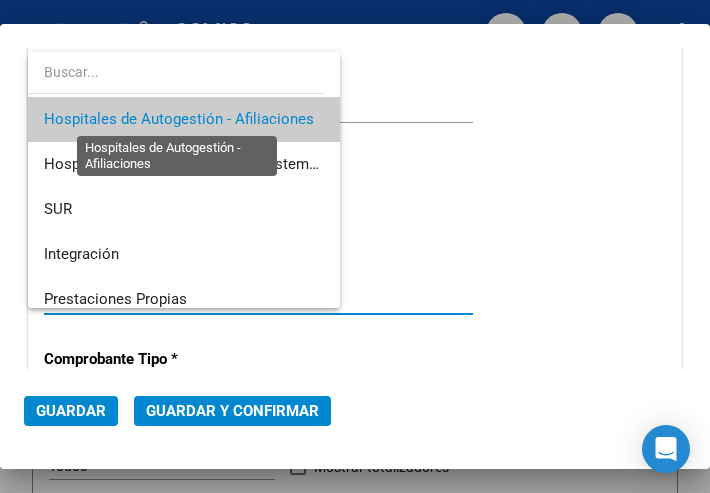 click on "Hospitales de Autogestión - Afiliaciones" at bounding box center [179, 119] 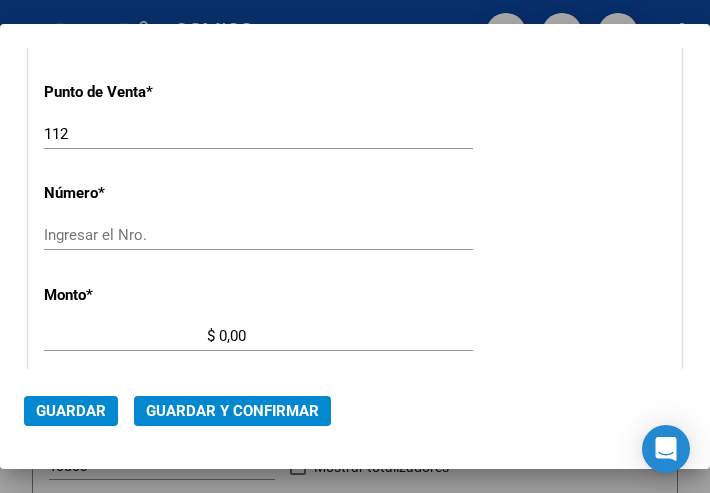 scroll, scrollTop: 600, scrollLeft: 0, axis: vertical 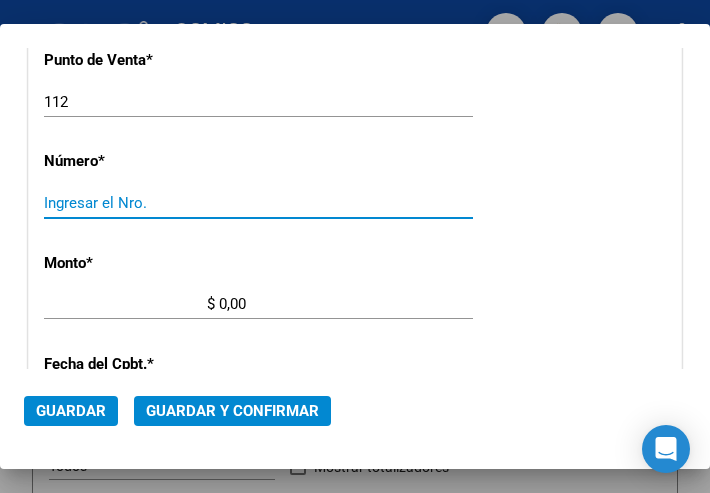 click on "Ingresar el Nro." at bounding box center (145, 203) 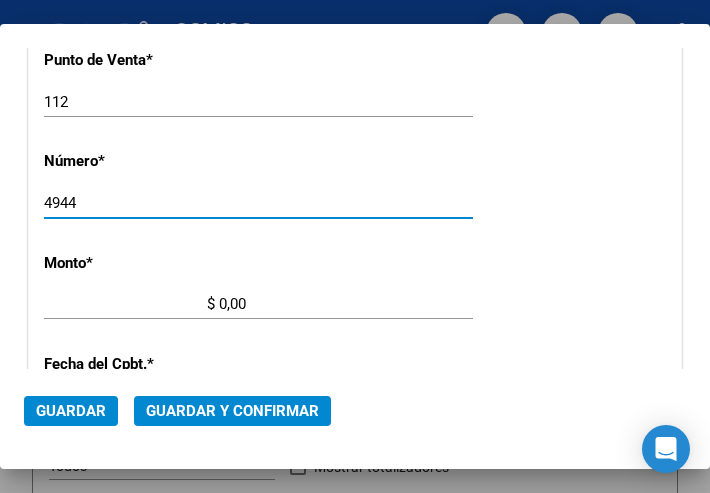 type on "4944" 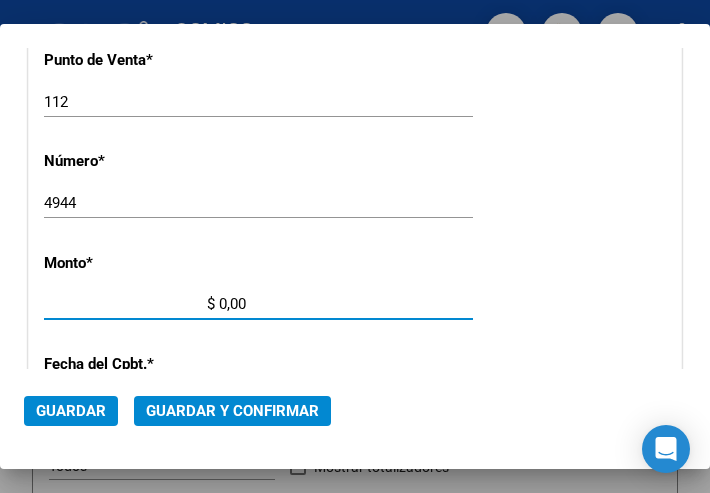 click on "$ 0,00" at bounding box center (145, 304) 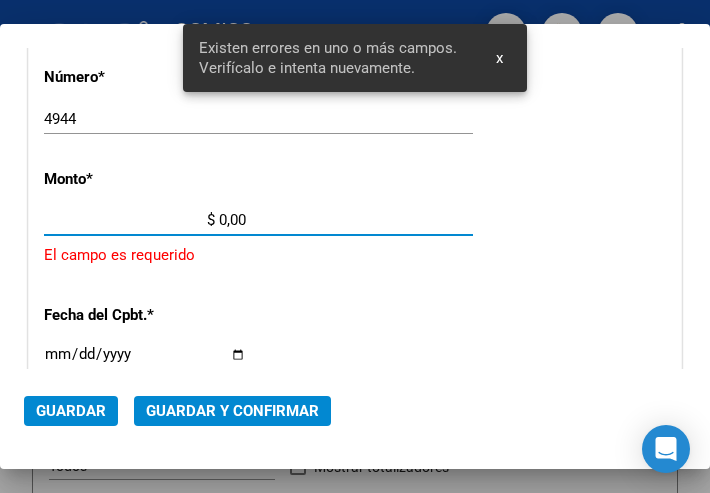 scroll, scrollTop: 686, scrollLeft: 0, axis: vertical 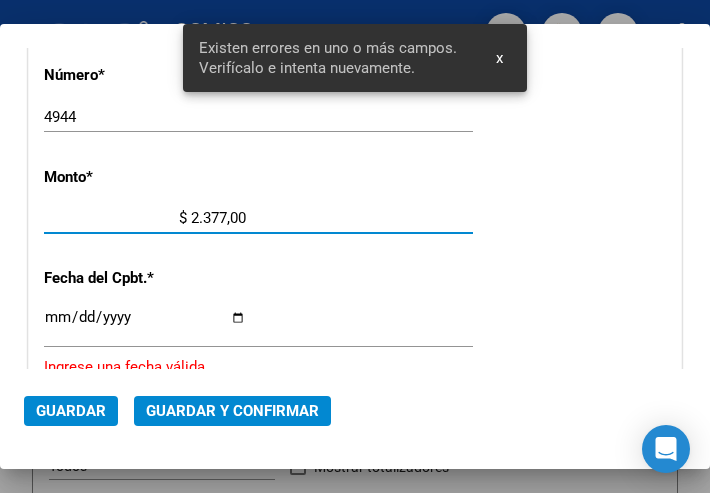 type on "$ 23.778,00" 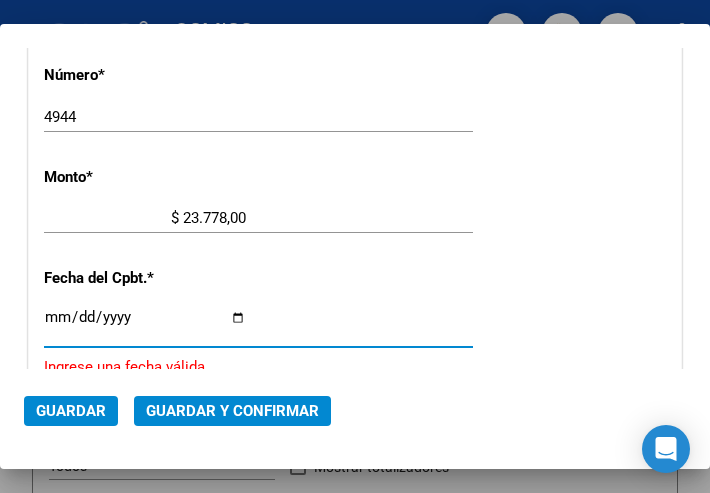 click on "Ingresar la fecha" at bounding box center [145, 325] 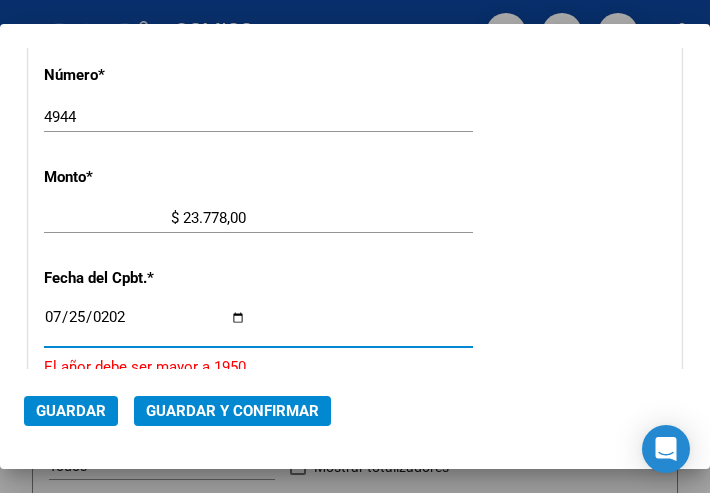 type on "2025-07-25" 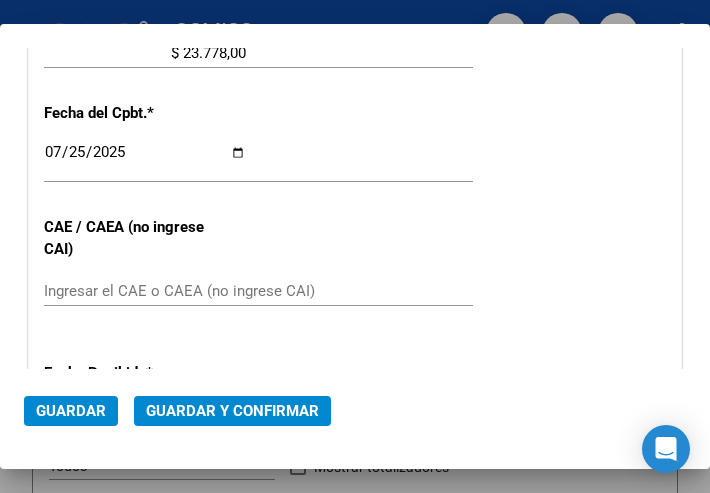 scroll, scrollTop: 886, scrollLeft: 0, axis: vertical 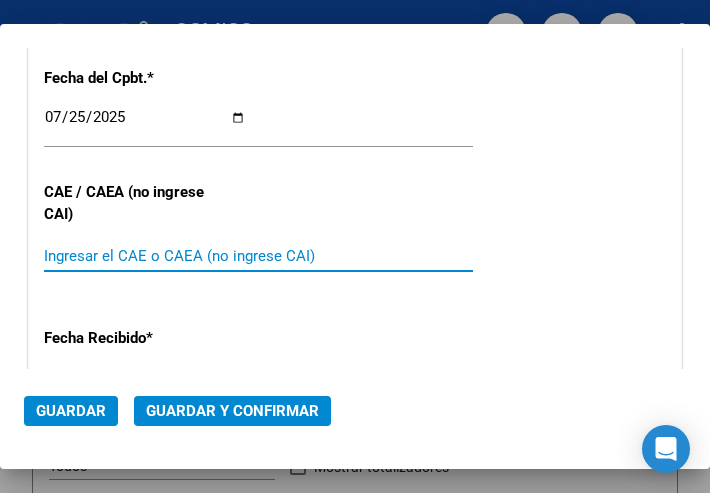 click on "Ingresar el CAE o CAEA (no ingrese CAI)" at bounding box center (145, 256) 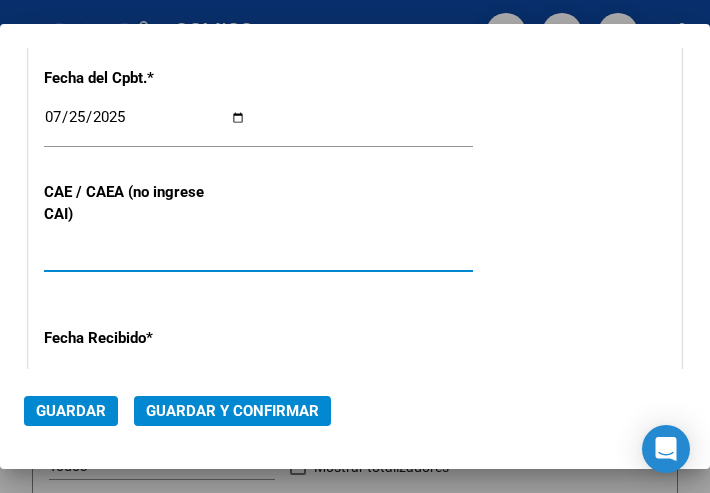 type on "75308725927046" 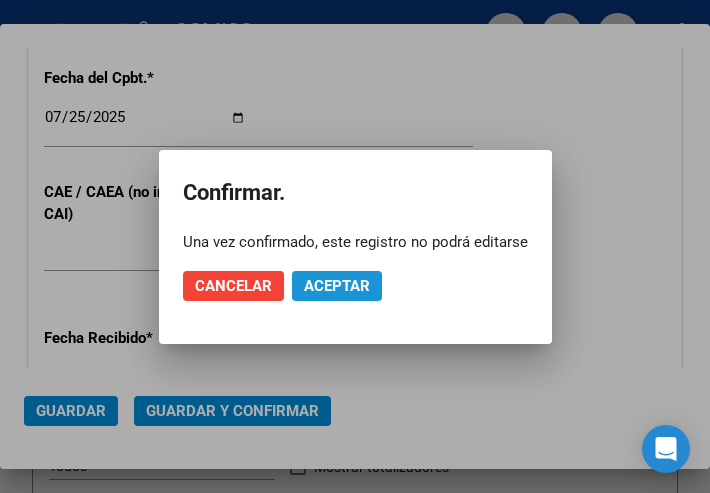 click on "Aceptar" 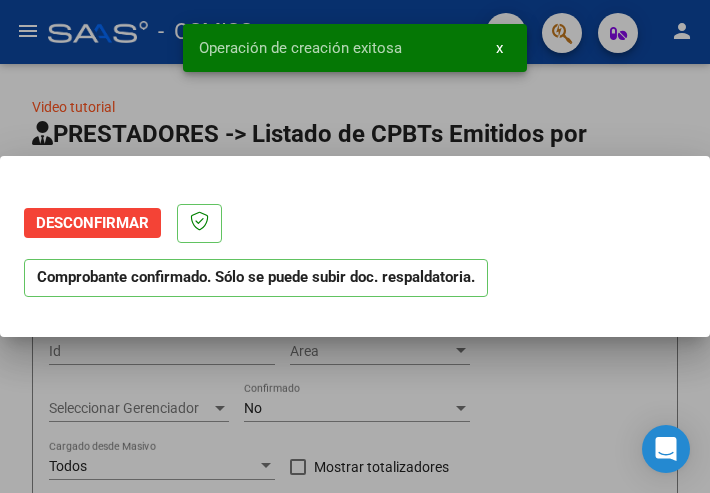 scroll, scrollTop: 0, scrollLeft: 0, axis: both 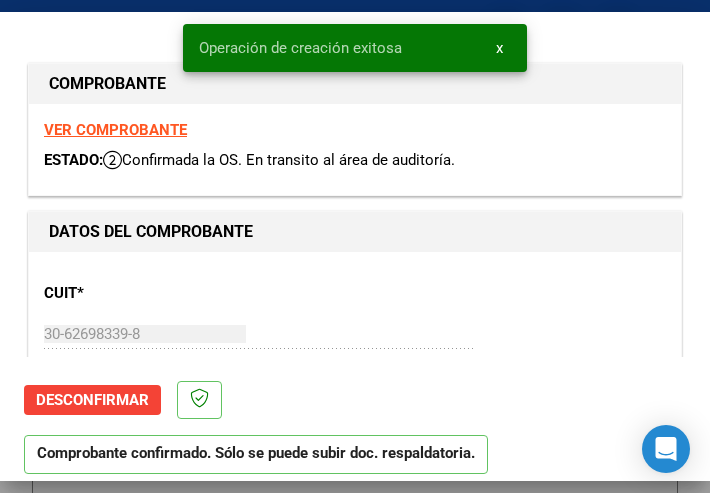 type on "2025-08-24" 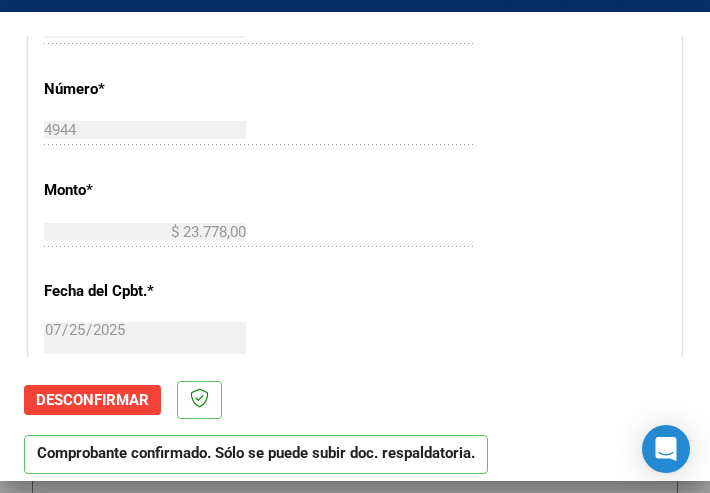 scroll, scrollTop: 700, scrollLeft: 0, axis: vertical 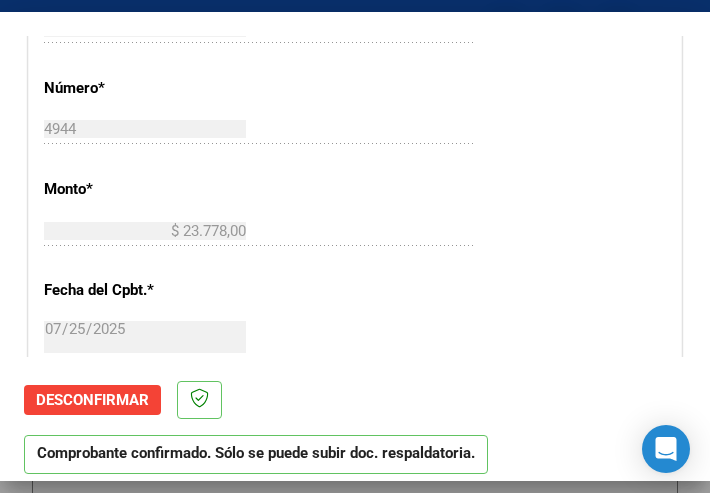 click on "4944 Ingresar el Nro." 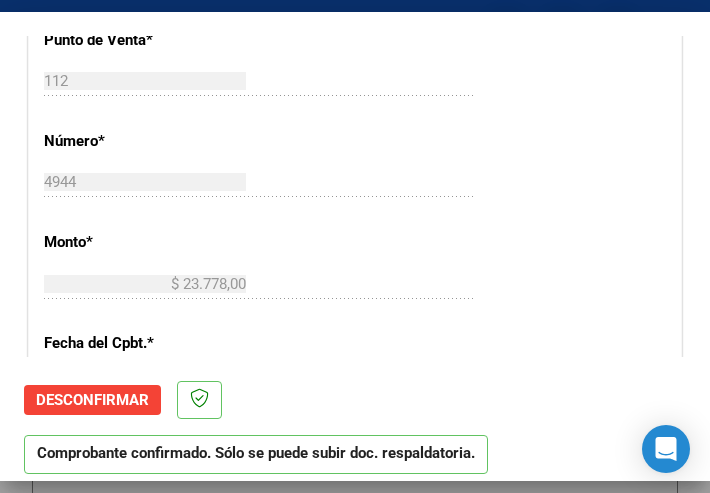 scroll, scrollTop: 600, scrollLeft: 0, axis: vertical 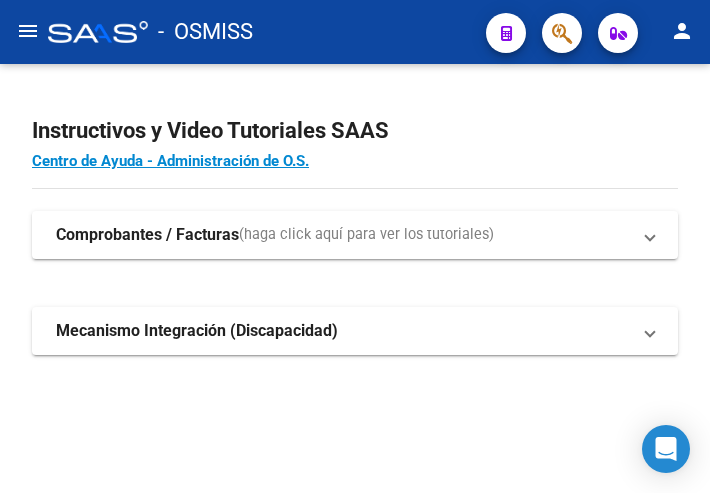 click on "menu" 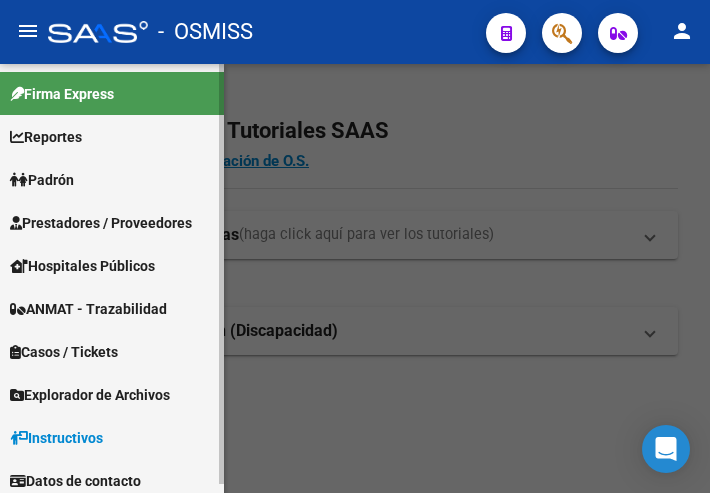 drag, startPoint x: 86, startPoint y: 215, endPoint x: 93, endPoint y: 237, distance: 23.086792 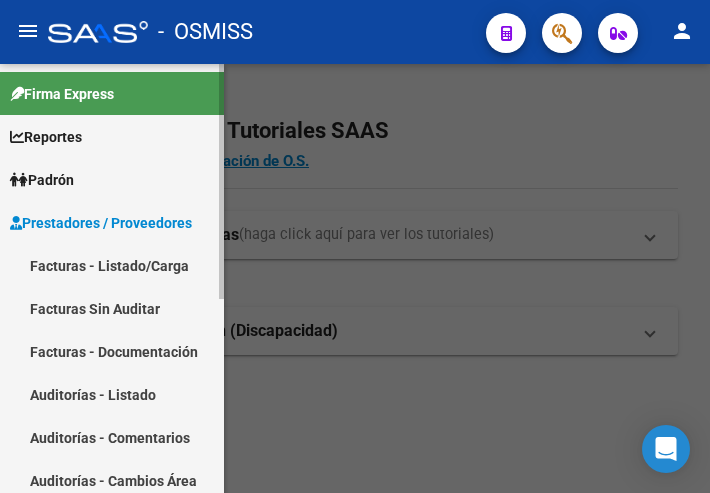 click on "Facturas - Listado/Carga" at bounding box center (112, 265) 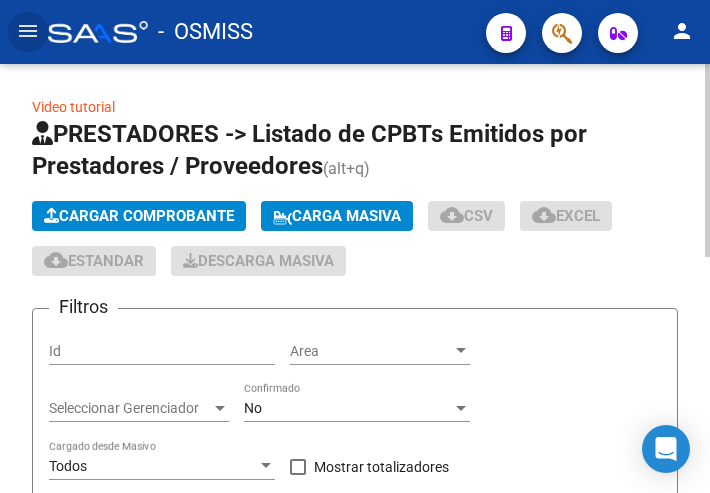 click on "Cargar Comprobante" 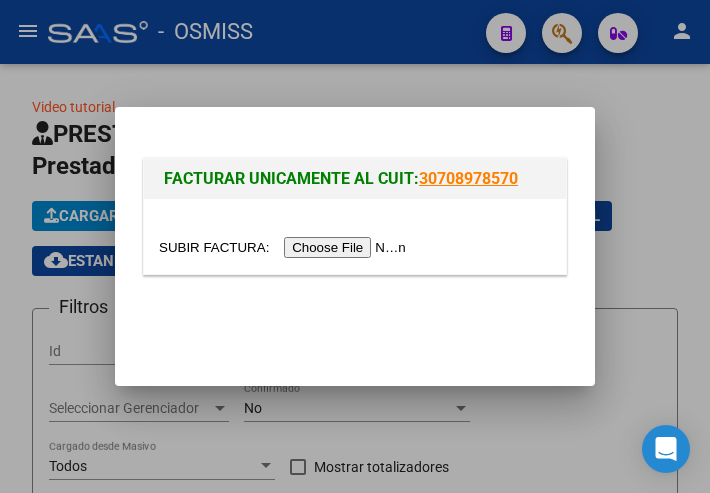 click at bounding box center [285, 247] 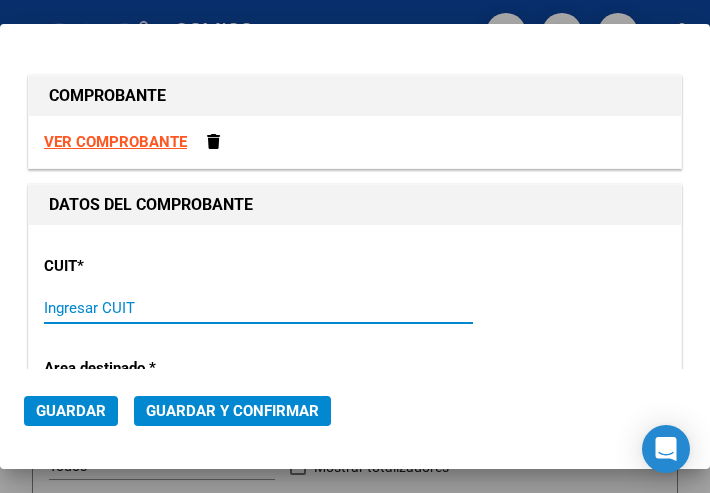 click on "Ingresar CUIT" at bounding box center [145, 308] 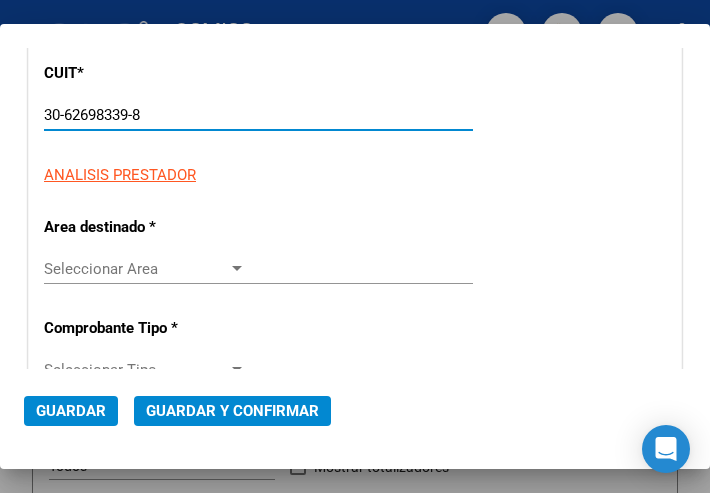 scroll, scrollTop: 200, scrollLeft: 0, axis: vertical 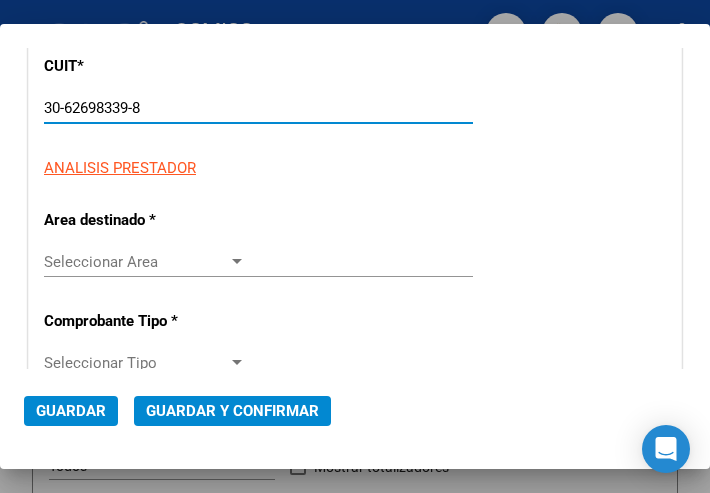 type on "30-62698339-8" 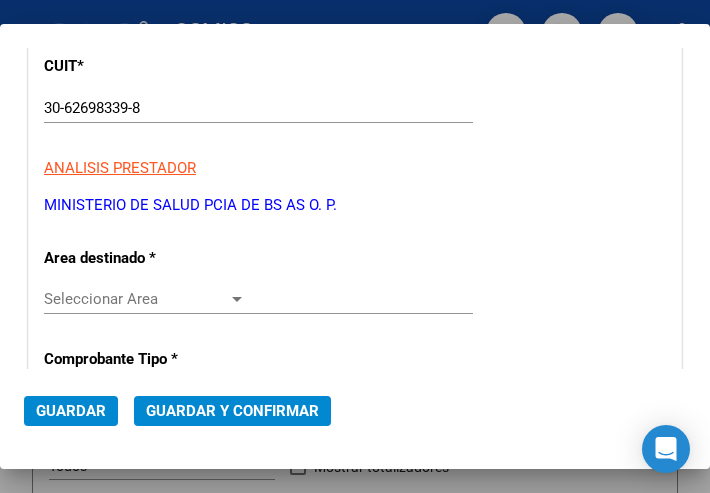 click on "CUIT  *   30-62698339-8 Ingresar CUIT  ANALISIS PRESTADOR  MINISTERIO DE SALUD PCIA DE BS AS O. P.  ARCA Padrón  Area destinado * Seleccionar Area Seleccionar Area  Comprobante Tipo * Seleccionar Tipo Seleccionar Tipo Punto de Venta  *   Ingresar el Nro.  Número  *   Ingresar el Nro.  Monto  *   $ 0,00 Ingresar el monto  Fecha del Cpbt.  *   Ingresar la fecha  CAE / CAEA (no ingrese CAI)    Ingresar el CAE o CAEA (no ingrese CAI)  Fecha Recibido  *   2025-08-08 Ingresar la fecha  Fecha de Vencimiento    Ingresar la fecha  Ref. Externa    Ingresar la ref.  N° Liquidación    Ingresar el N° Liquidación" at bounding box center (355, 745) 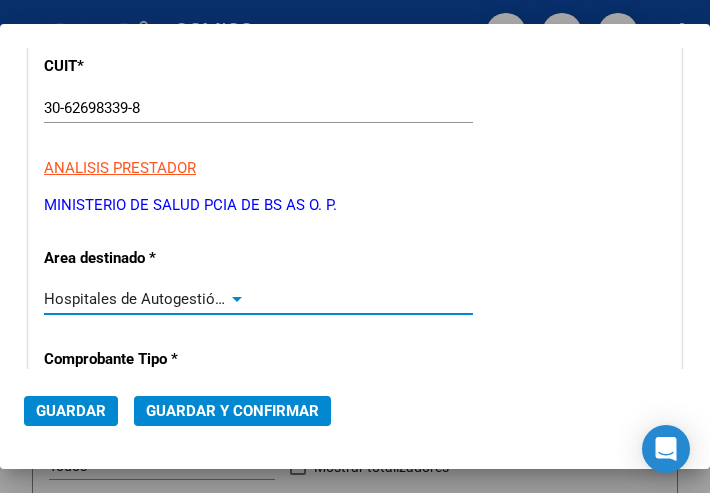click at bounding box center (237, 299) 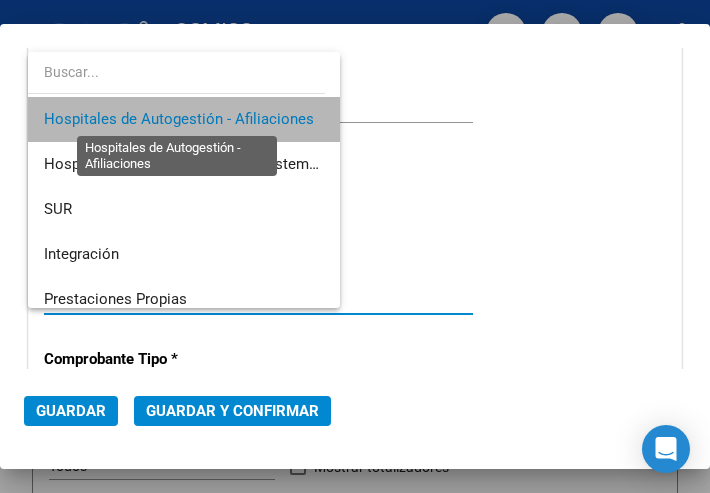 click on "Hospitales de Autogestión - Afiliaciones" at bounding box center [179, 119] 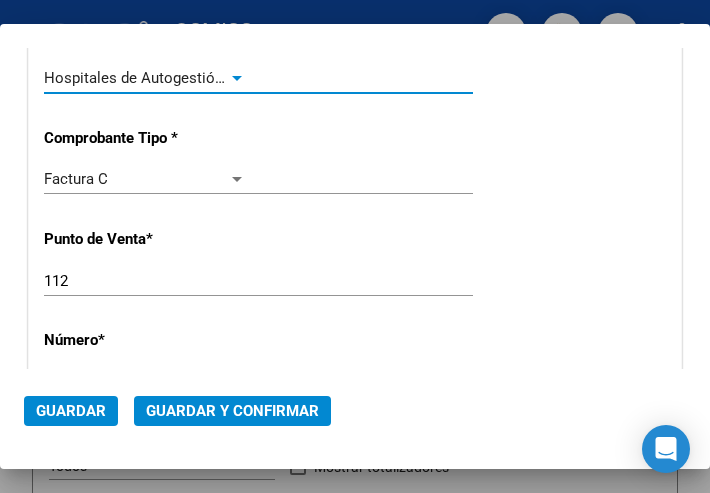 scroll, scrollTop: 500, scrollLeft: 0, axis: vertical 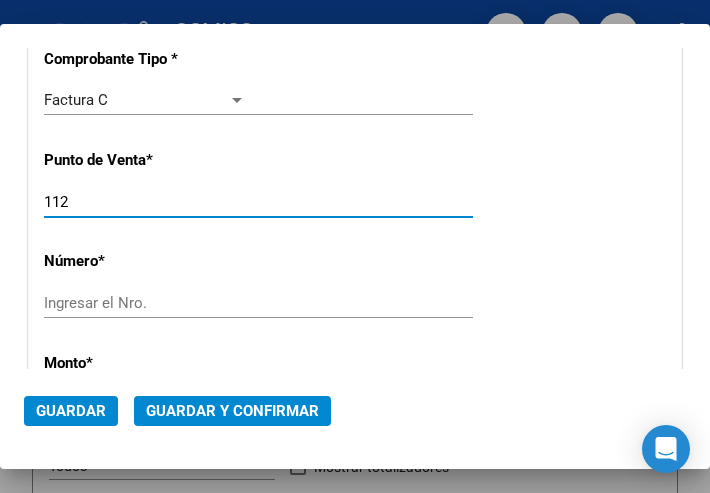 click on "112" at bounding box center (145, 202) 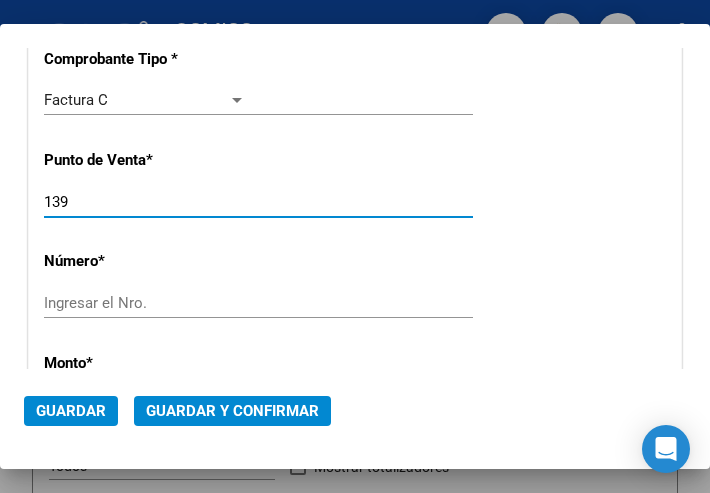 type on "139" 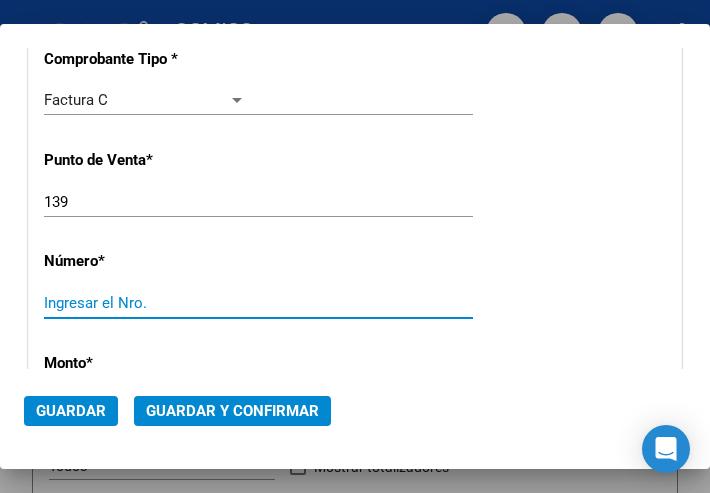 click on "Ingresar el Nro." at bounding box center (145, 303) 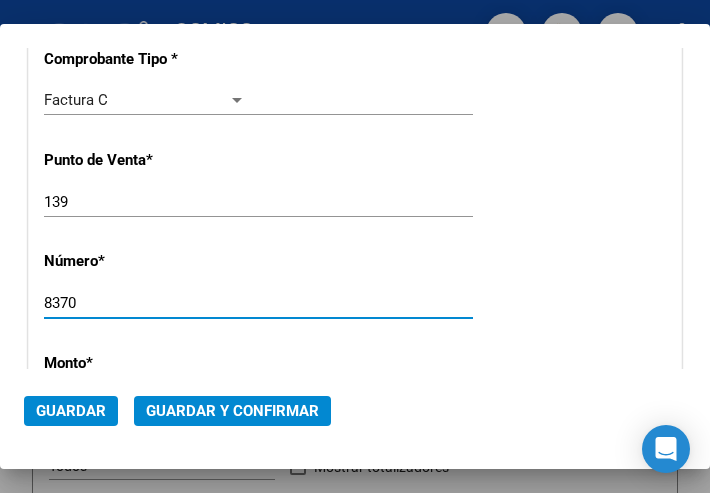type on "8370" 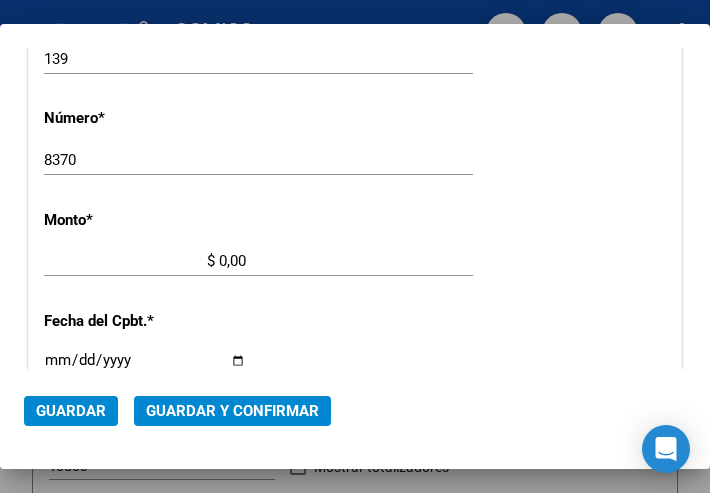 scroll, scrollTop: 686, scrollLeft: 0, axis: vertical 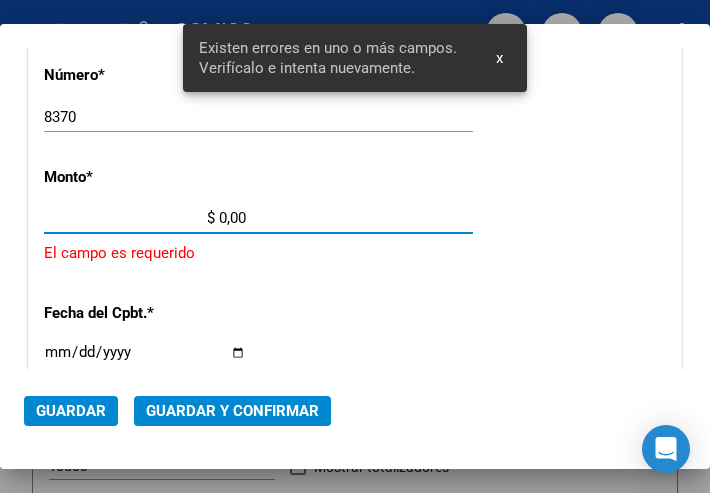 click on "$ 0,00" at bounding box center (145, 218) 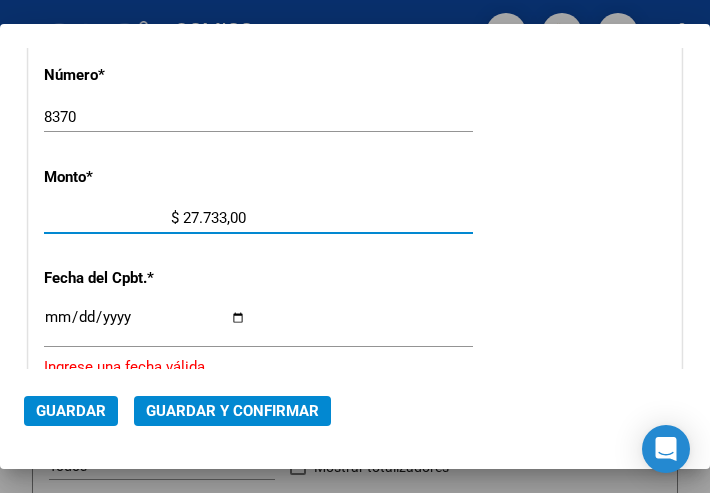 type on "$ 277.336,00" 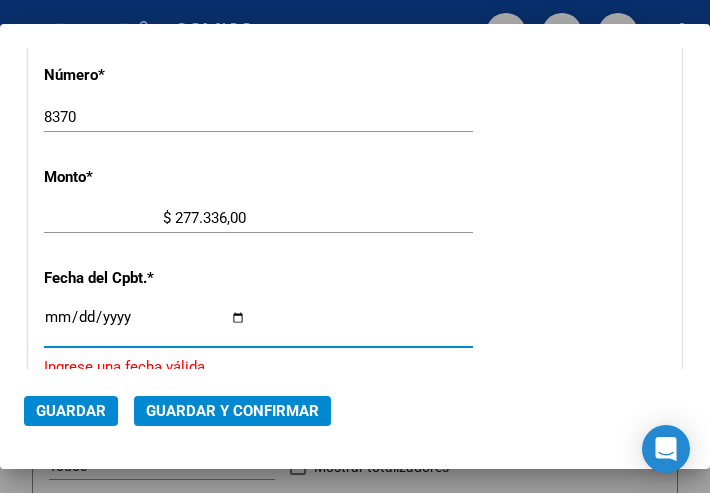 click on "Ingresar la fecha" at bounding box center (145, 325) 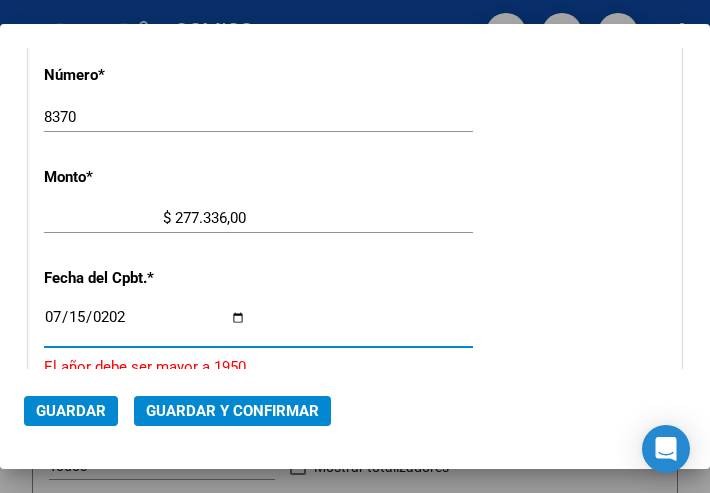 type on "2025-07-15" 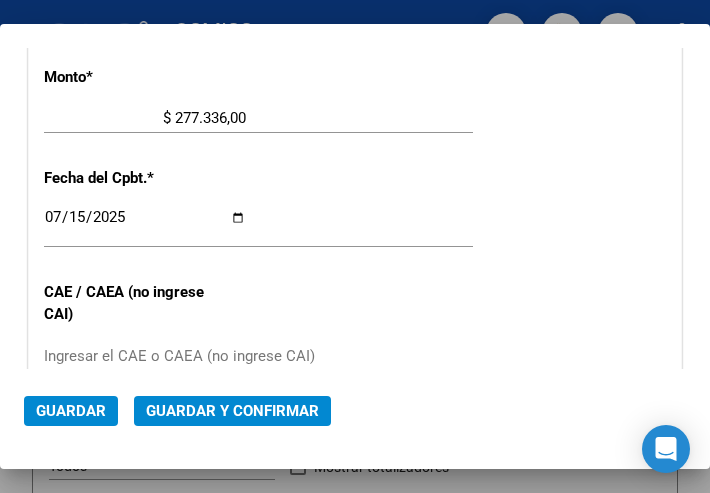 scroll, scrollTop: 886, scrollLeft: 0, axis: vertical 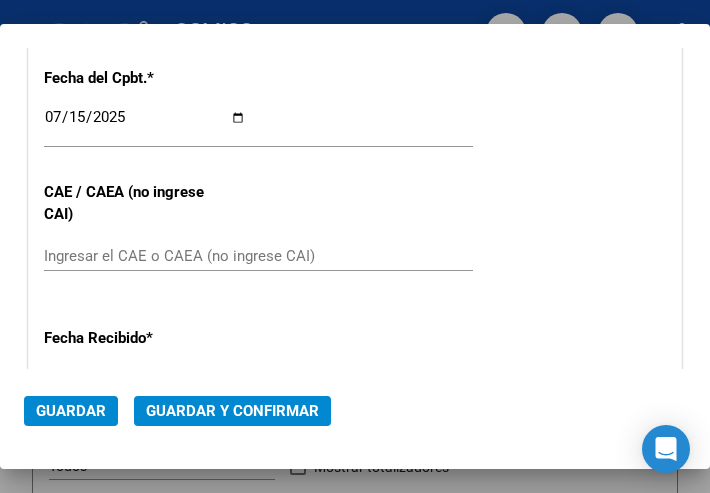 click on "Ingresar el CAE o CAEA (no ingrese CAI)" at bounding box center [145, 256] 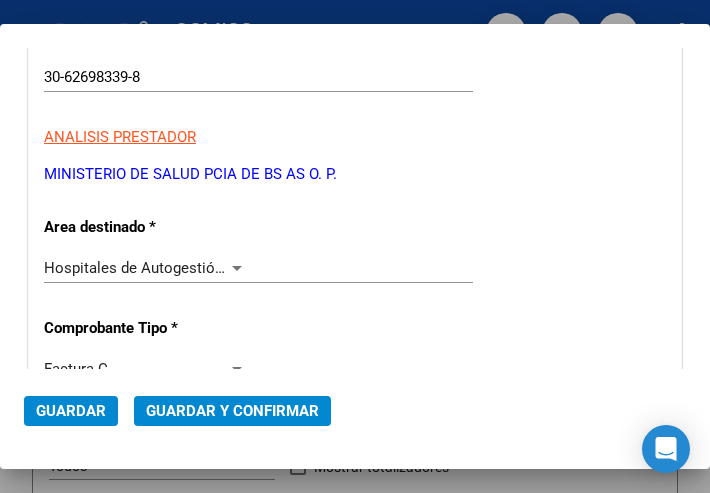 scroll, scrollTop: 186, scrollLeft: 0, axis: vertical 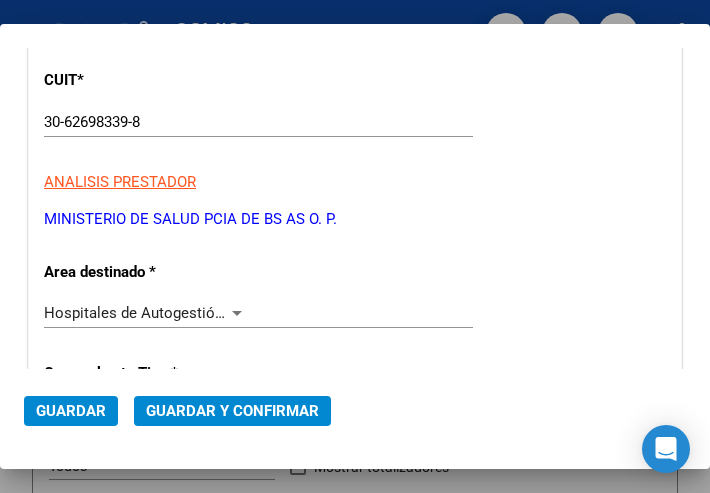 type on "75288479968585" 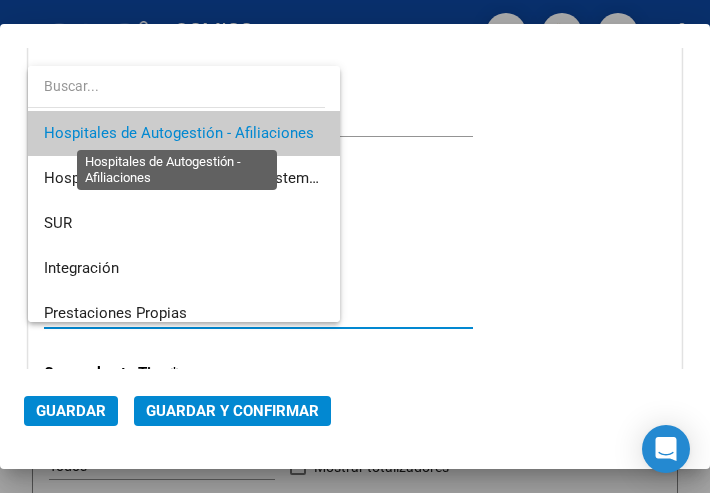 click on "Hospitales de Autogestión - Afiliaciones" at bounding box center (179, 133) 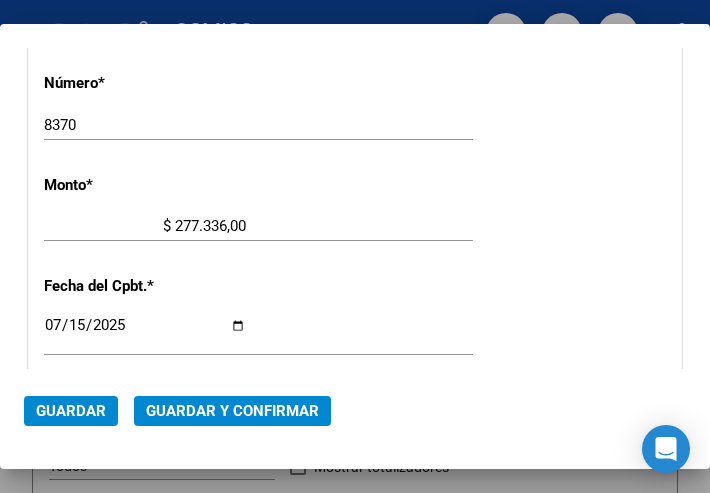 scroll, scrollTop: 686, scrollLeft: 0, axis: vertical 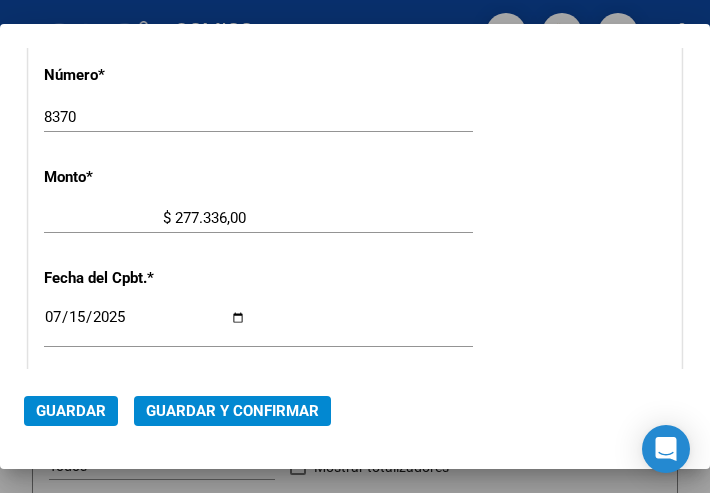 click on "Guardar y Confirmar" 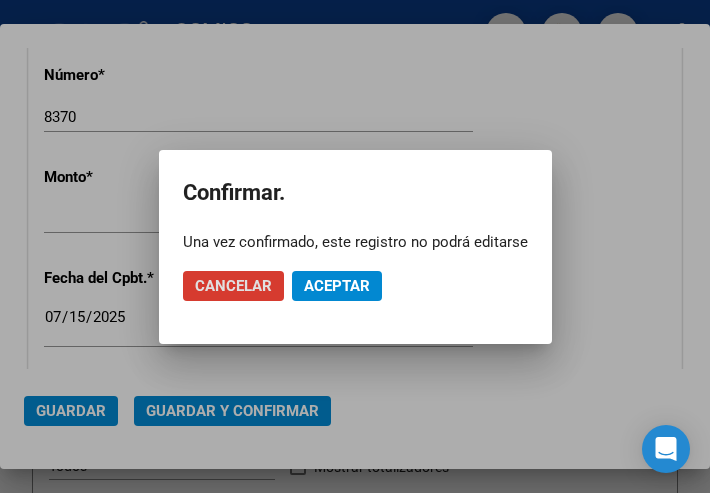 click on "Aceptar" 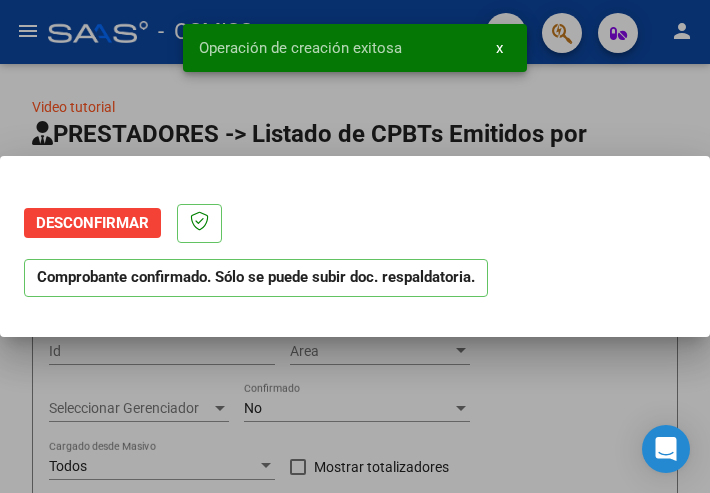 scroll, scrollTop: 0, scrollLeft: 0, axis: both 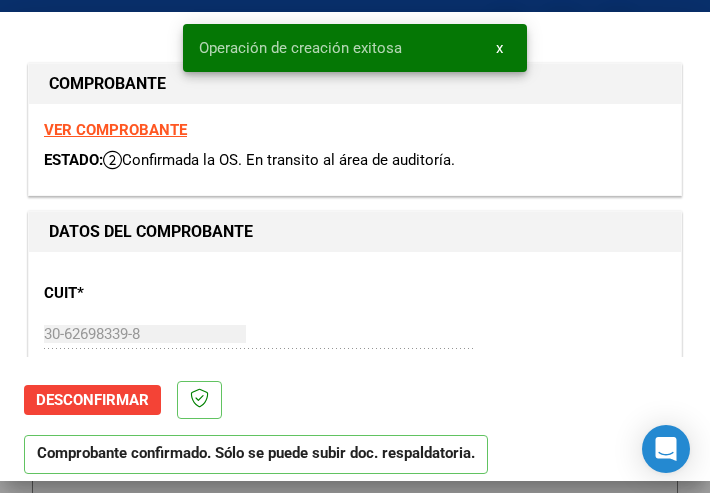 type on "2025-09-13" 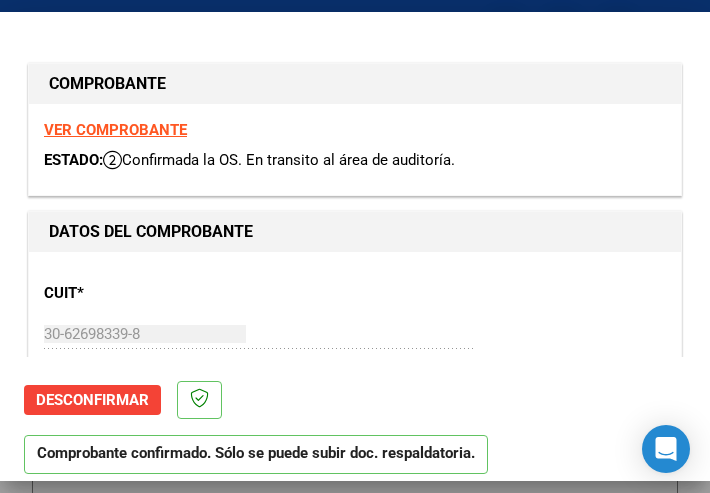click on "CUIT  *   30-62698339-8 Ingresar CUIT  ANALISIS PRESTADOR  MINISTERIO DE SALUD PCIA DE BS AS O. P.  ARCA Padrón ARCA Padrón" at bounding box center [355, 355] 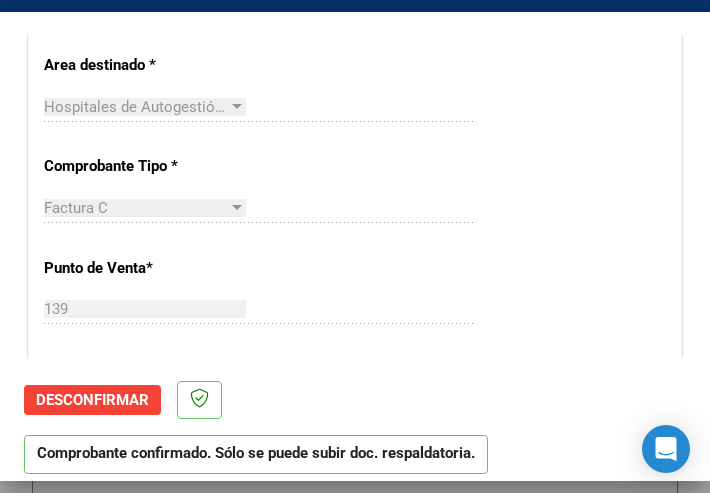 scroll, scrollTop: 500, scrollLeft: 0, axis: vertical 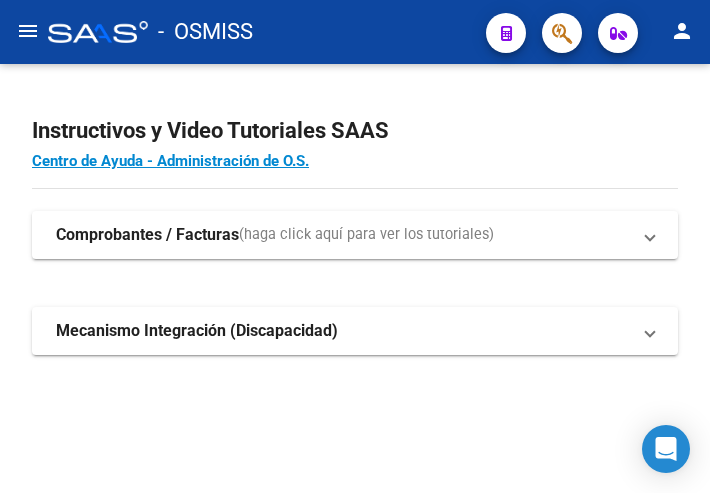 click on "menu" 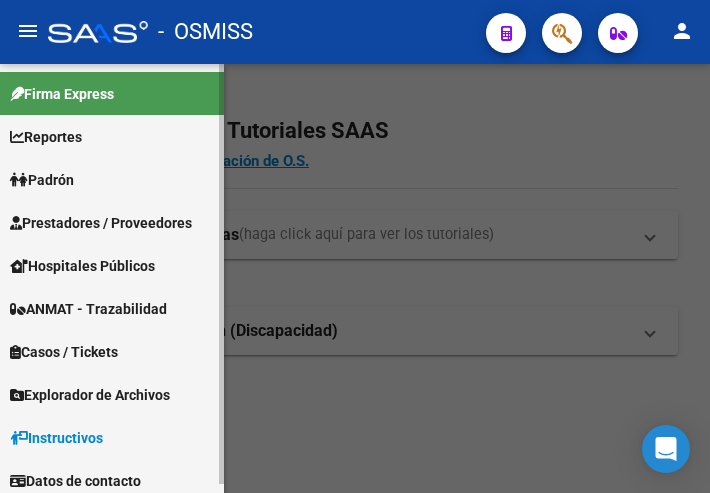 click on "Prestadores / Proveedores" at bounding box center [101, 223] 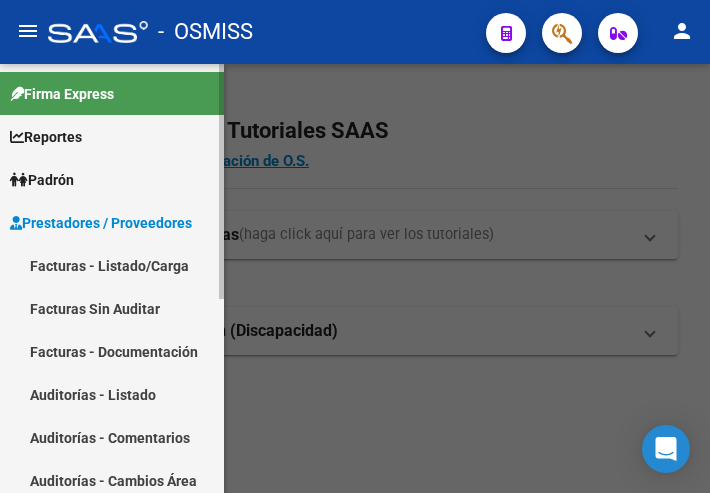 click on "Facturas - Listado/Carga" at bounding box center [112, 265] 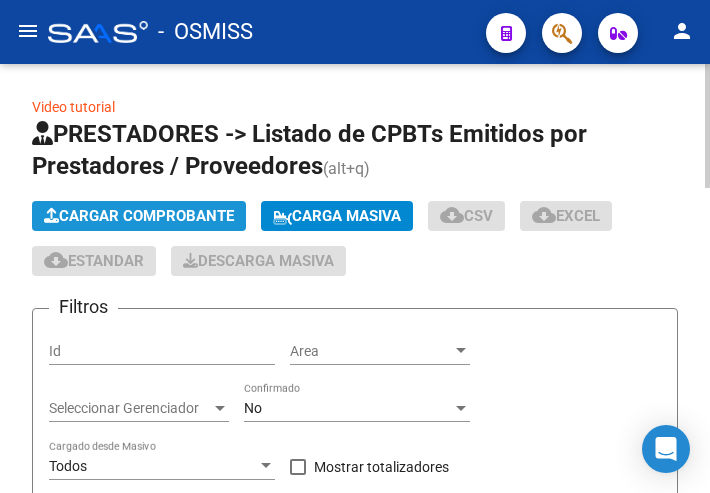 click on "Cargar Comprobante" 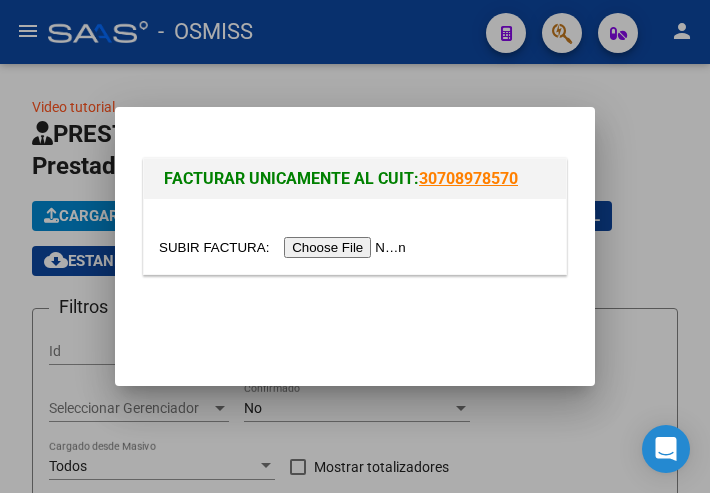 click at bounding box center (285, 247) 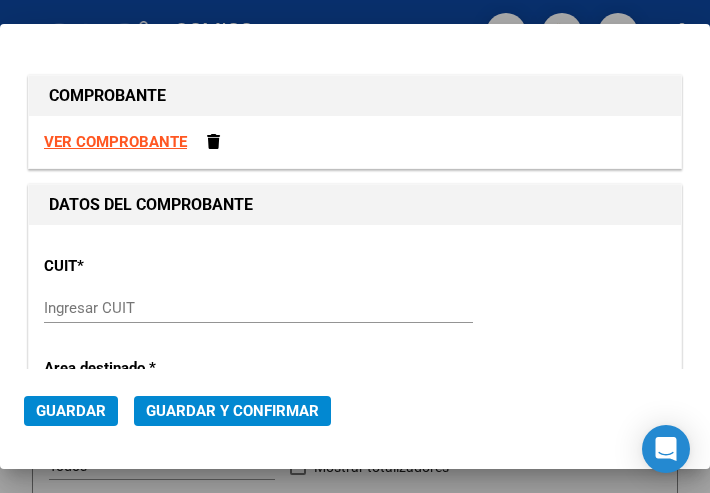 click on "Ingresar CUIT" at bounding box center [145, 308] 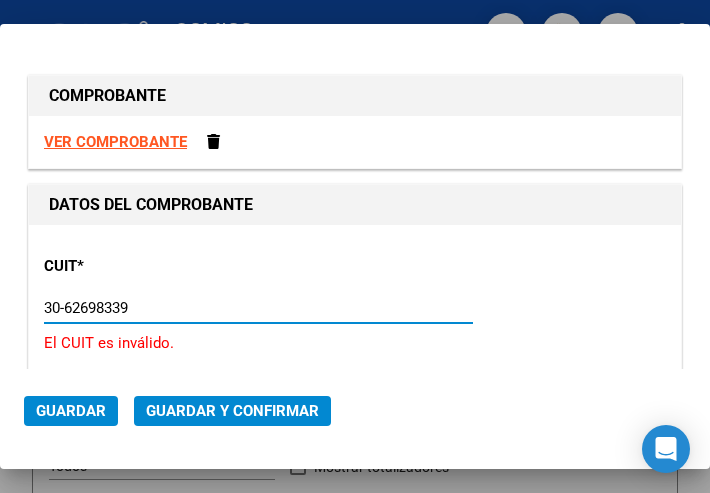 type on "30-62698339-8" 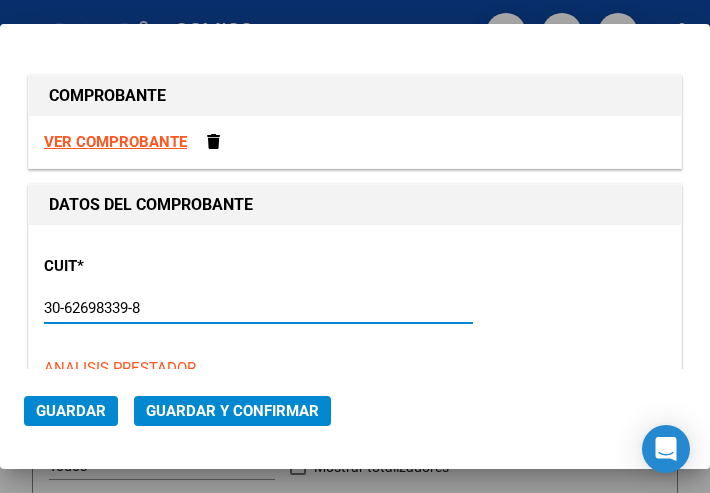 type on "139" 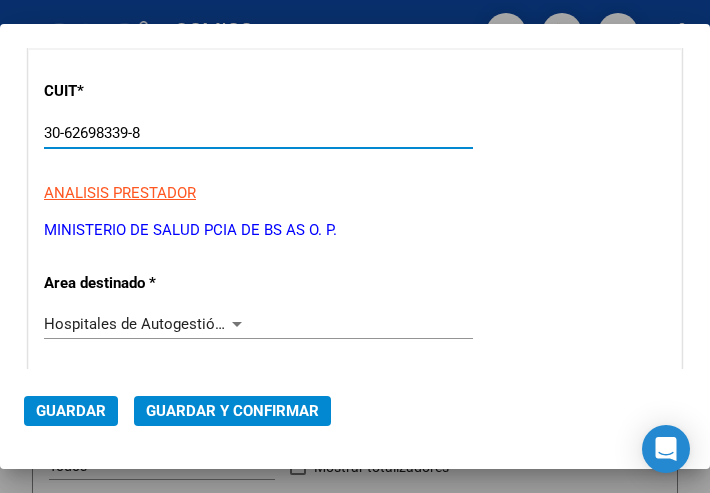scroll, scrollTop: 200, scrollLeft: 0, axis: vertical 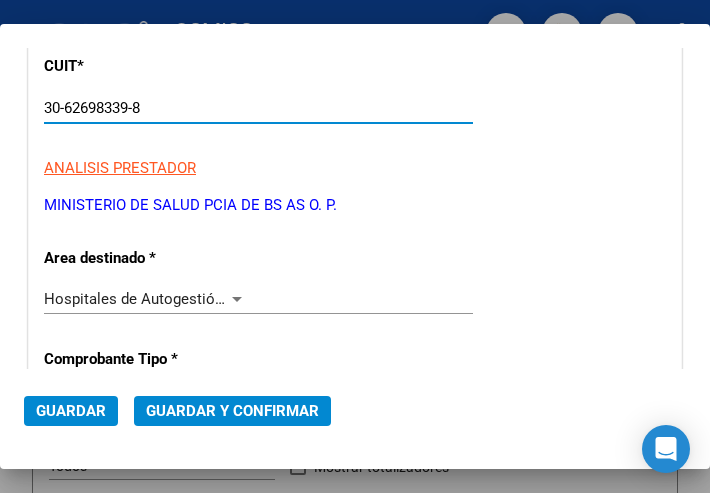type on "30-62698339-8" 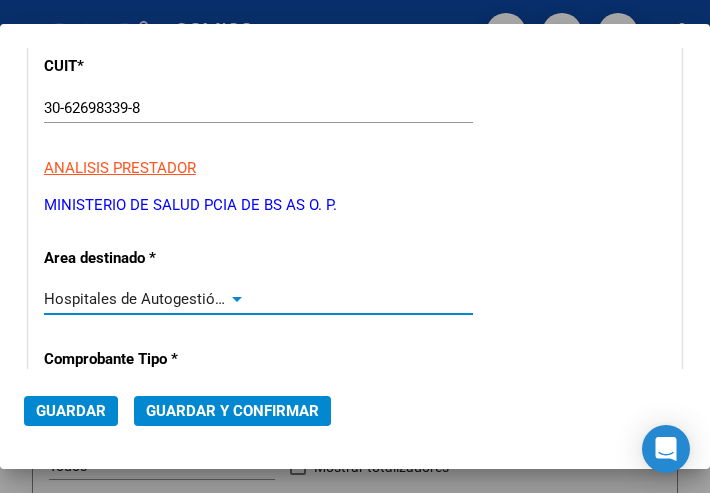 click at bounding box center (237, 299) 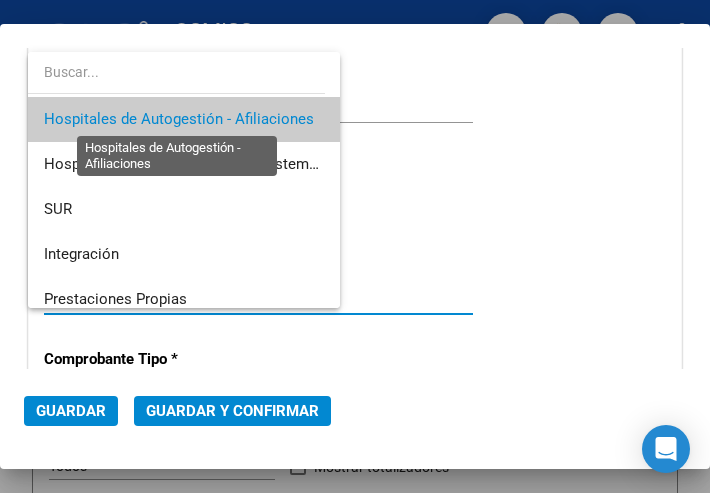 click on "Hospitales de Autogestión - Afiliaciones" at bounding box center [179, 119] 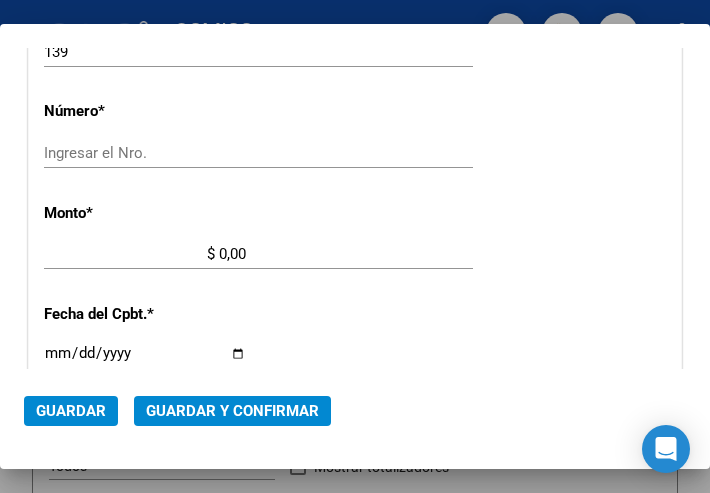 scroll, scrollTop: 700, scrollLeft: 0, axis: vertical 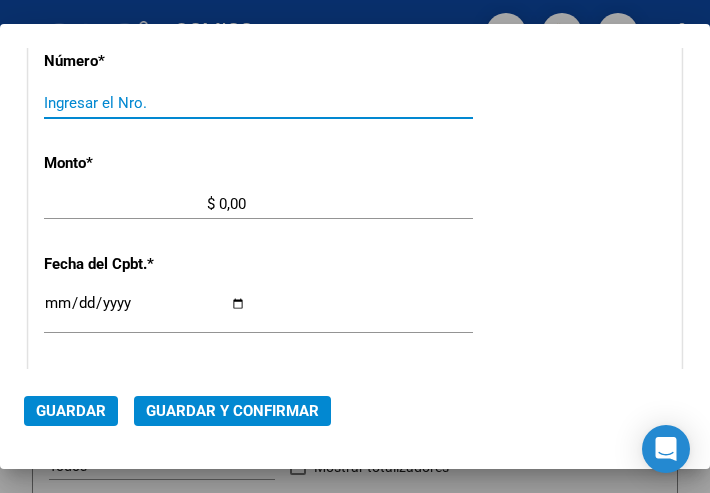 click on "Ingresar el Nro." at bounding box center (145, 103) 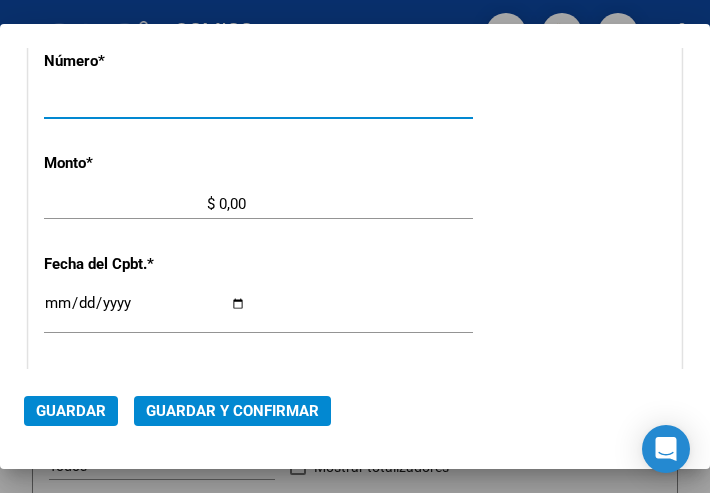 type on "8369" 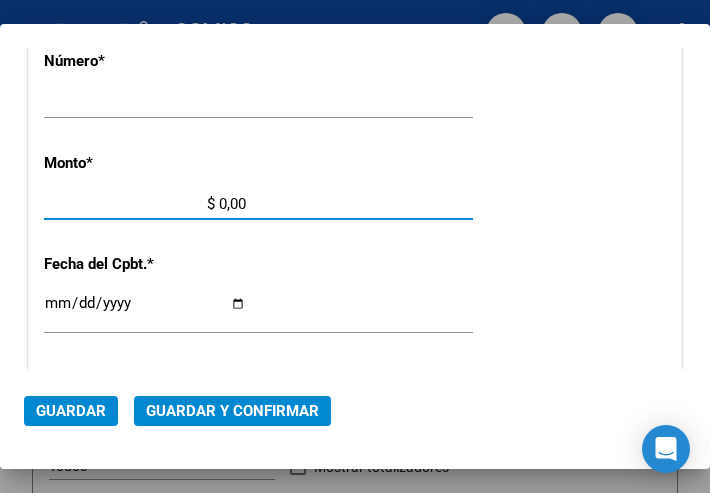 click on "$ 0,00" at bounding box center [145, 204] 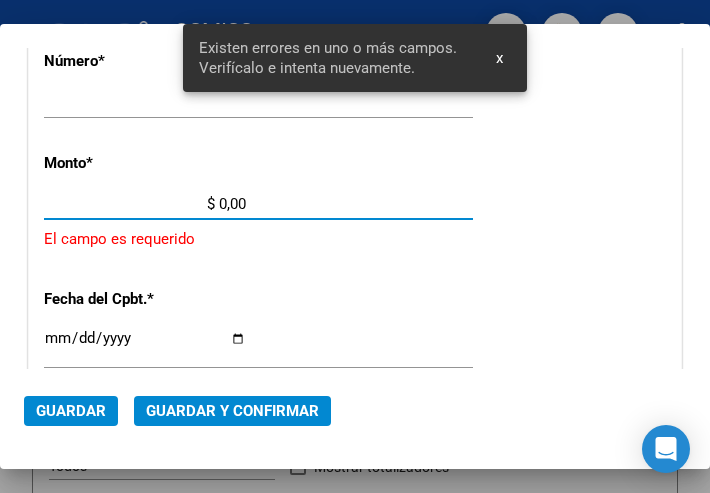 scroll, scrollTop: 686, scrollLeft: 0, axis: vertical 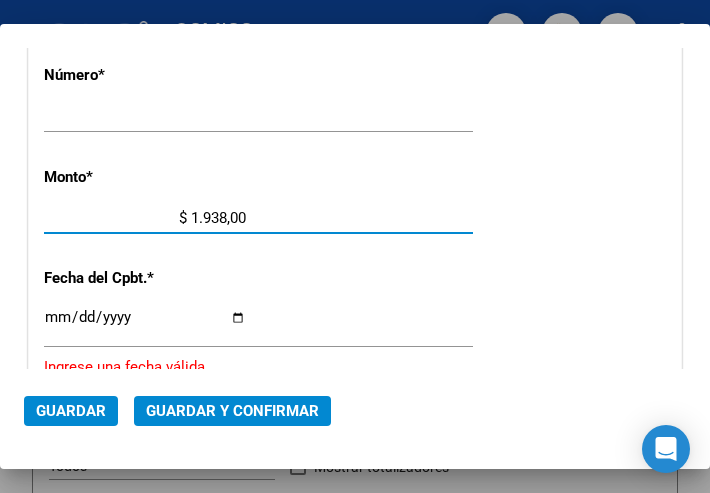 type on "$ 19.383,00" 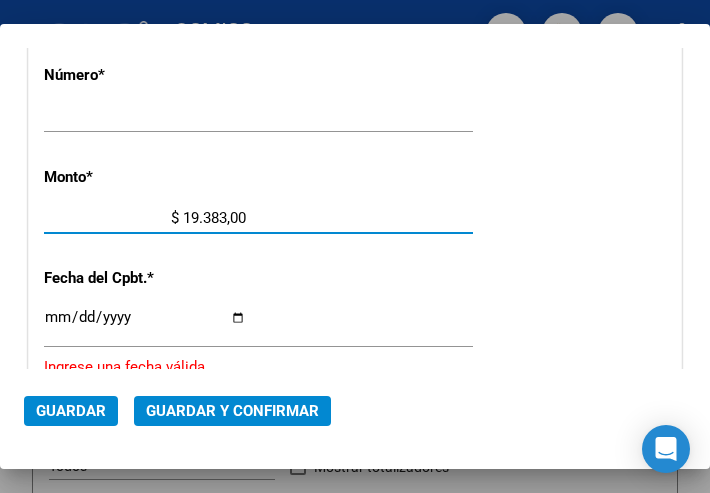 click on "Ingresar la fecha" at bounding box center (145, 325) 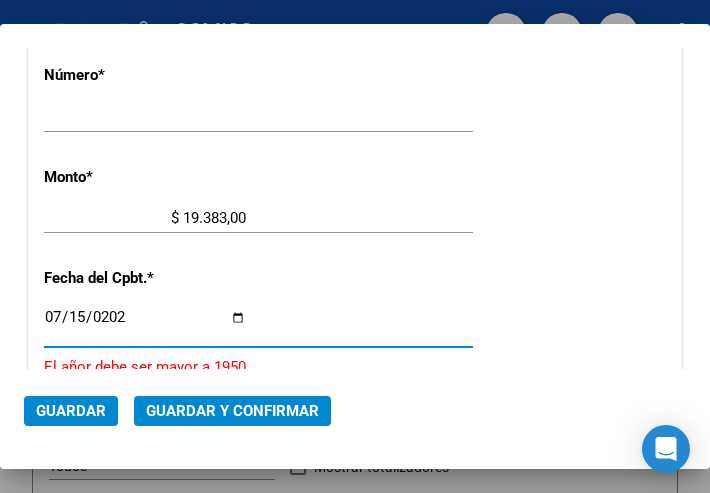 type on "2025-07-15" 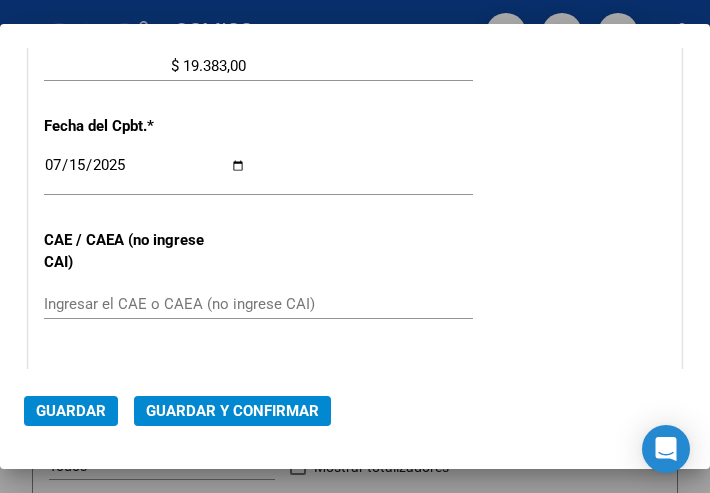scroll, scrollTop: 986, scrollLeft: 0, axis: vertical 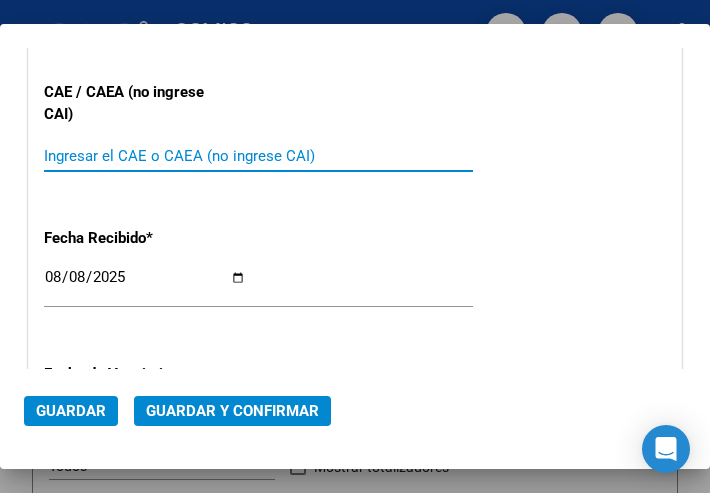 click on "Ingresar el CAE o CAEA (no ingrese CAI)" at bounding box center [145, 156] 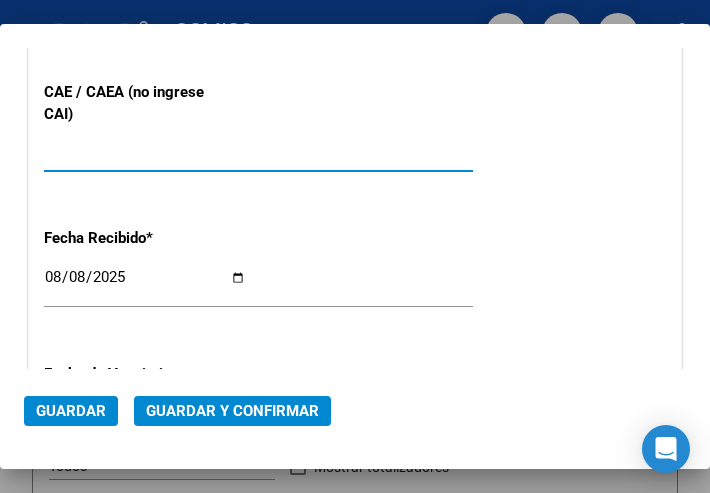type on "75288479265774" 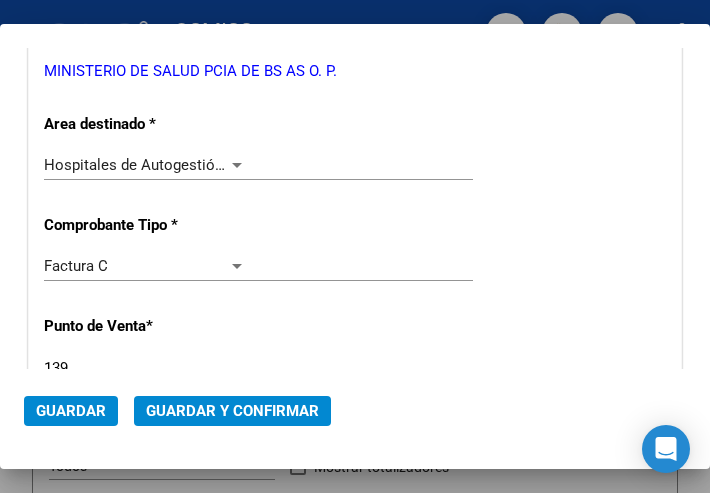 scroll, scrollTop: 286, scrollLeft: 0, axis: vertical 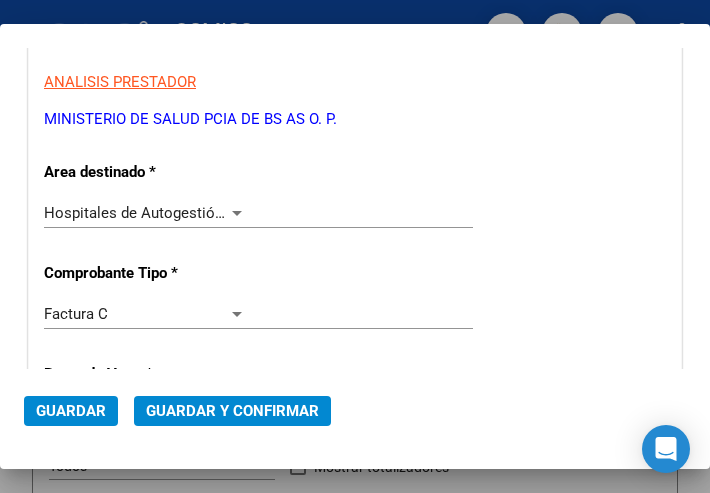click at bounding box center [237, 213] 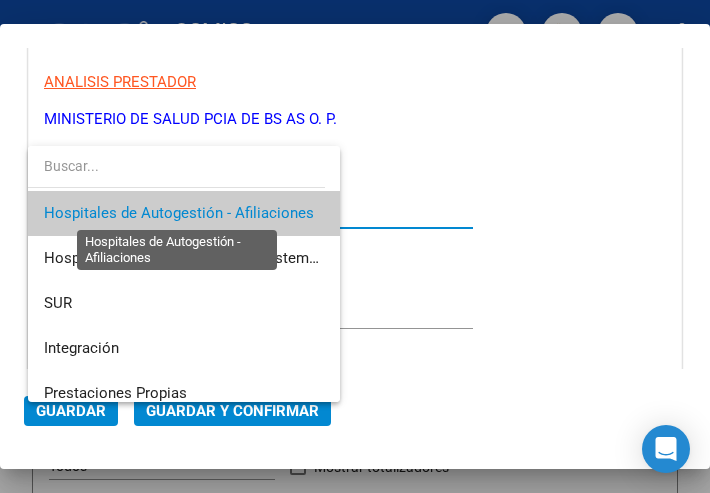 click on "Hospitales de Autogestión - Afiliaciones" at bounding box center [179, 213] 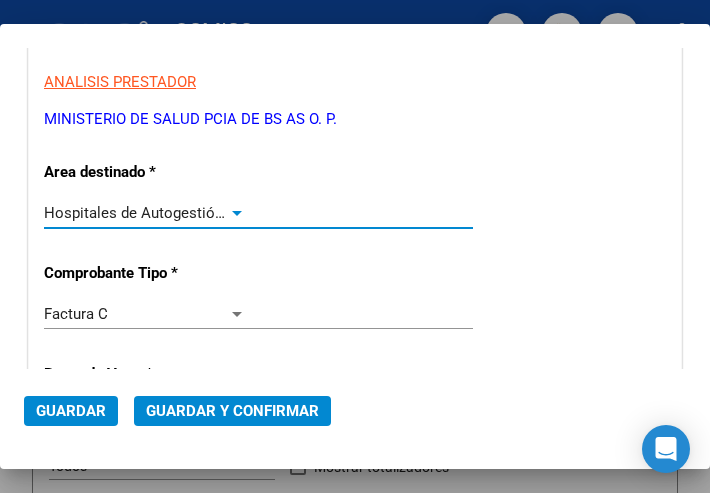 click on "Guardar y Confirmar" 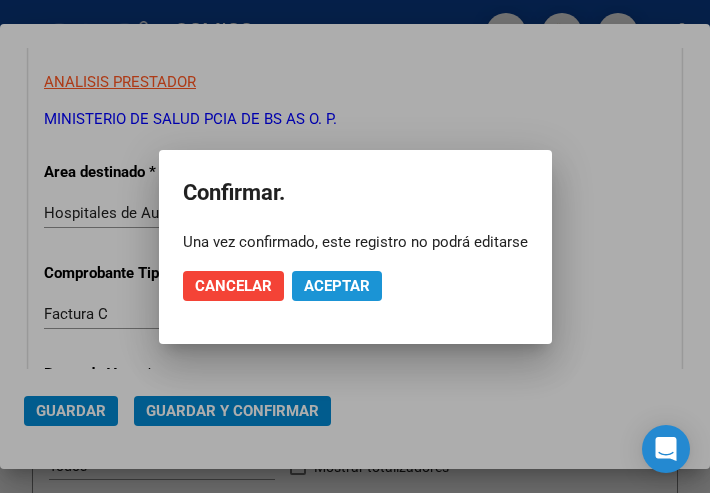 click on "Aceptar" 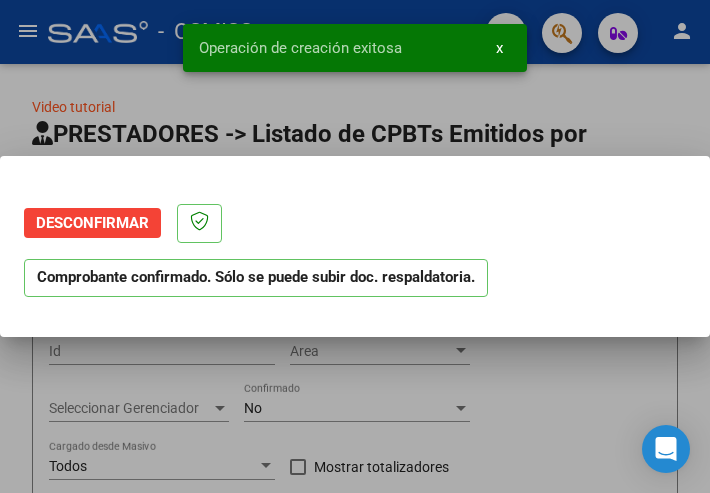 scroll, scrollTop: 0, scrollLeft: 0, axis: both 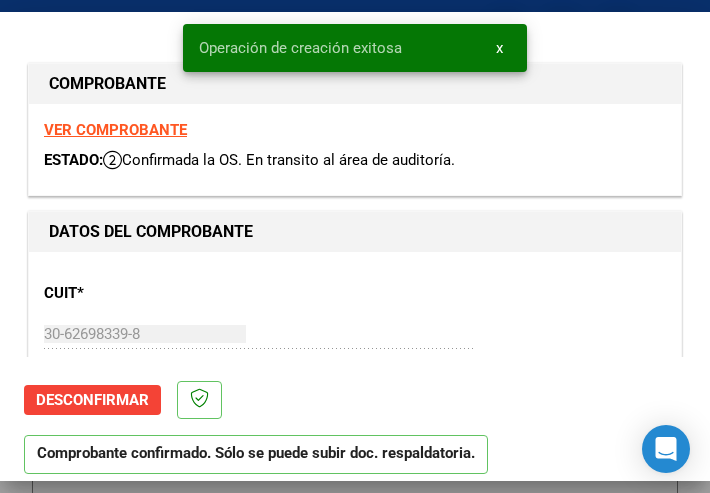 type on "2025-09-13" 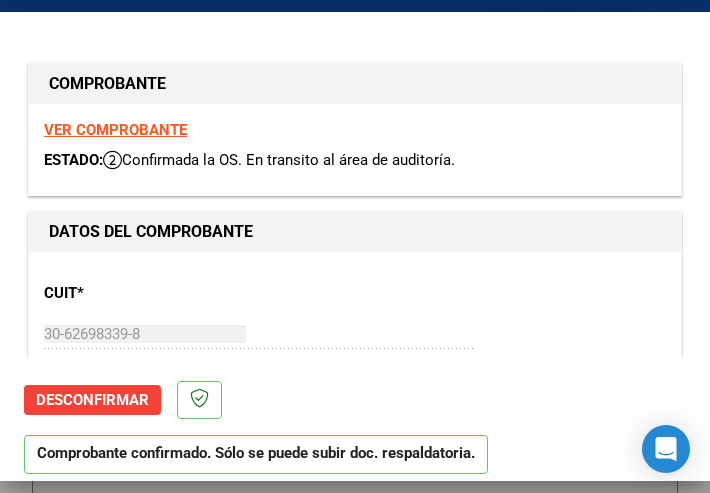 click on "Desconfirmar  Comprobante confirmado. Sólo se puede subir doc. respaldatoria." 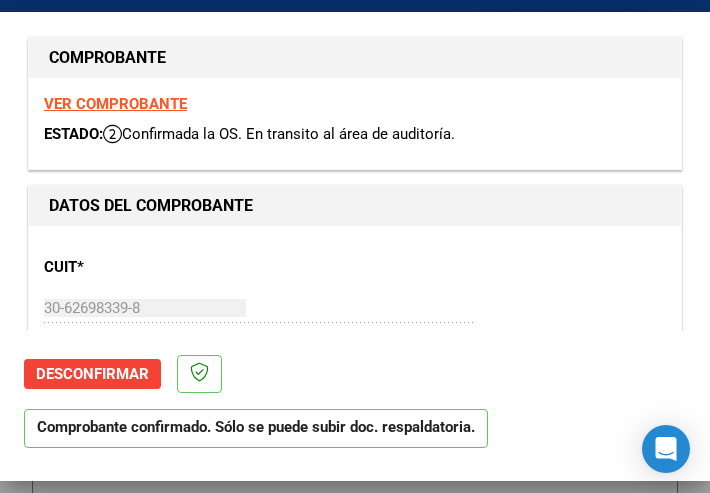 scroll, scrollTop: 33, scrollLeft: 0, axis: vertical 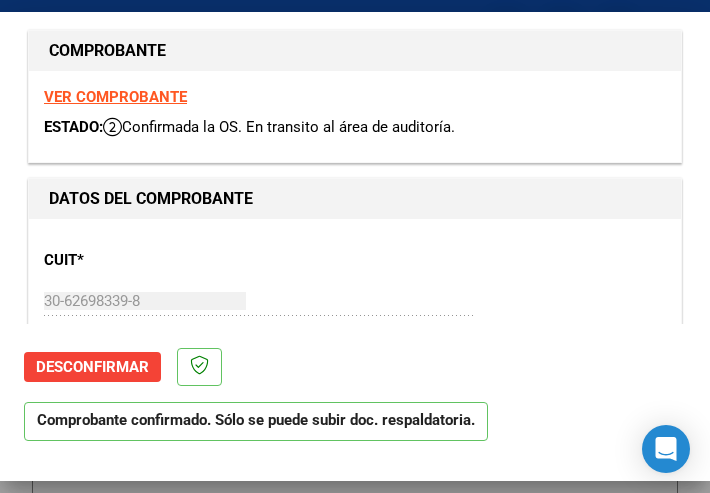 click on "CUIT  *   30-62698339-8 Ingresar CUIT  ANALISIS PRESTADOR  MINISTERIO DE SALUD PCIA DE BS AS O. P.  ARCA Padrón ARCA Padrón" at bounding box center (355, 322) 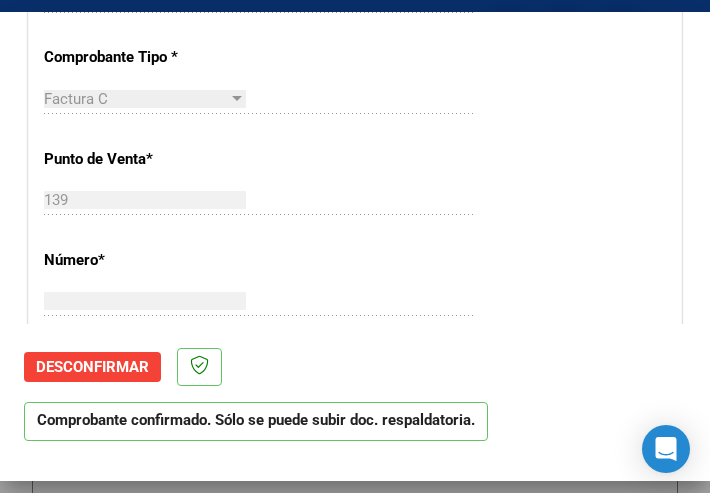 scroll, scrollTop: 500, scrollLeft: 0, axis: vertical 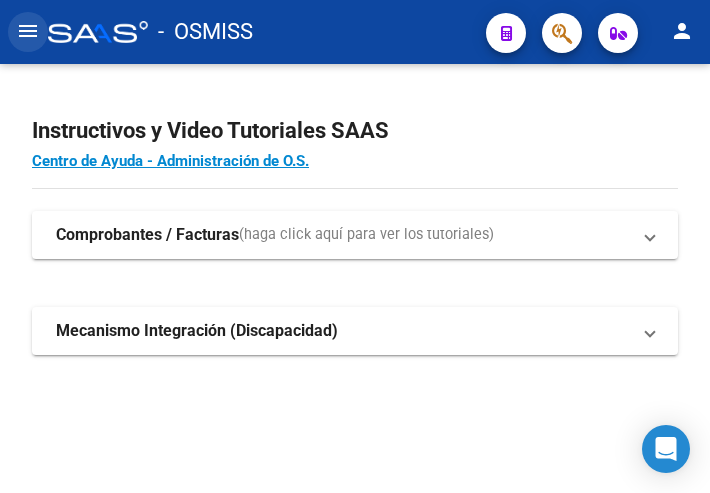 click on "menu" 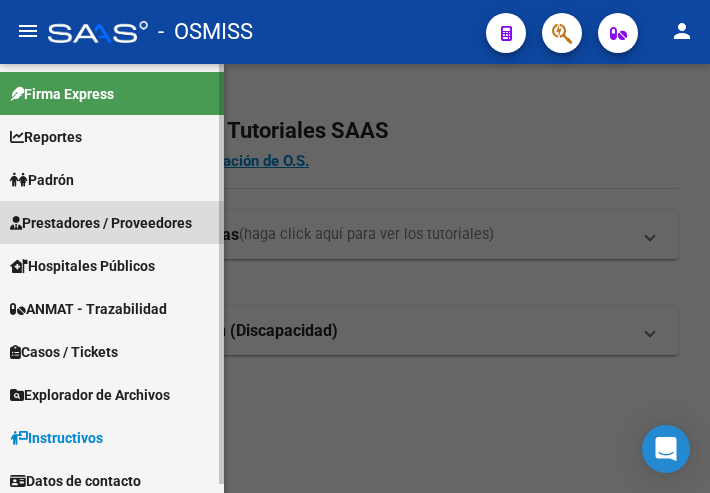 click on "Prestadores / Proveedores" at bounding box center [101, 223] 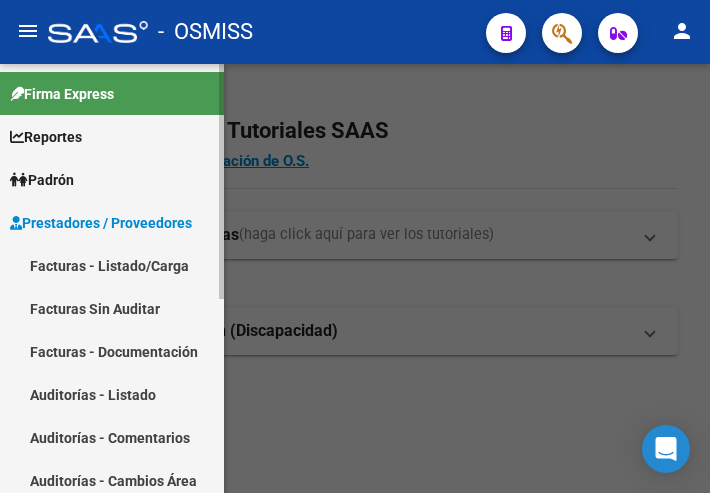 click on "Facturas - Listado/Carga" at bounding box center (112, 265) 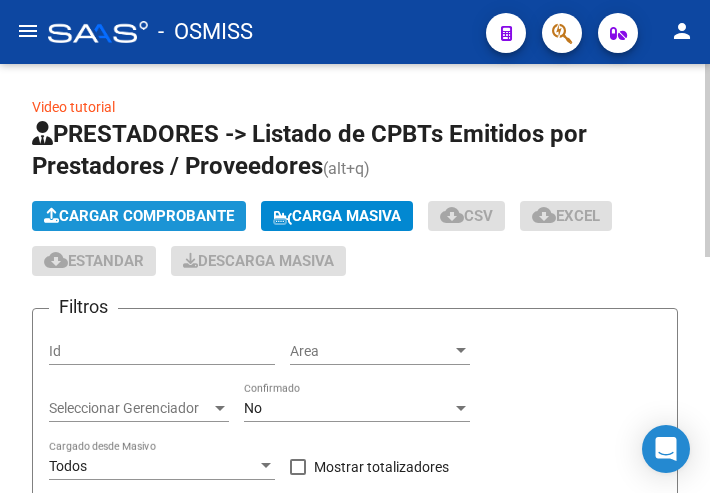 click on "Cargar Comprobante" 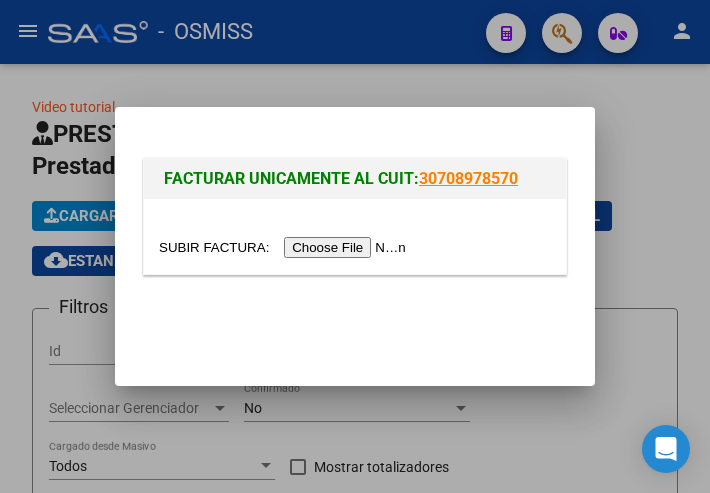 click at bounding box center (285, 247) 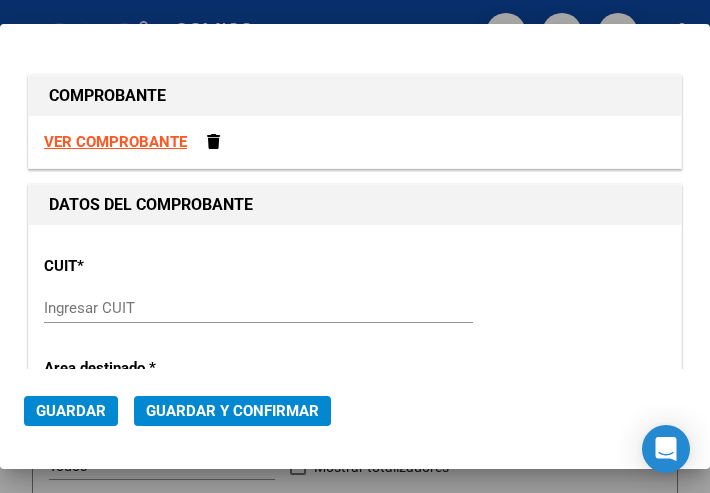 click on "Ingresar CUIT" at bounding box center (258, 308) 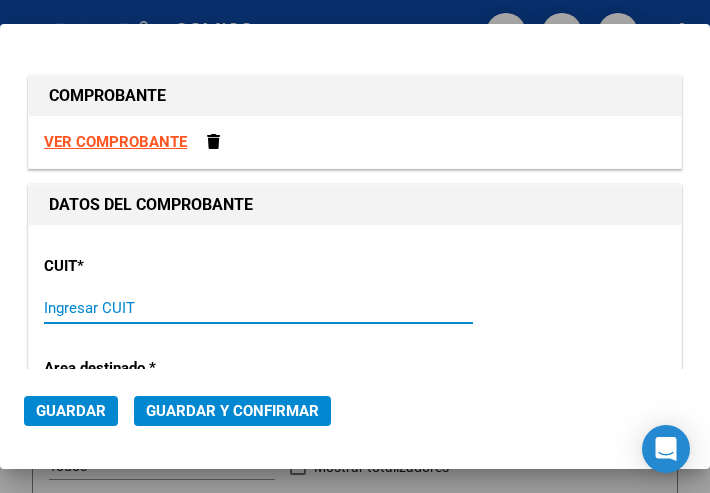 click on "Ingresar CUIT" at bounding box center [145, 308] 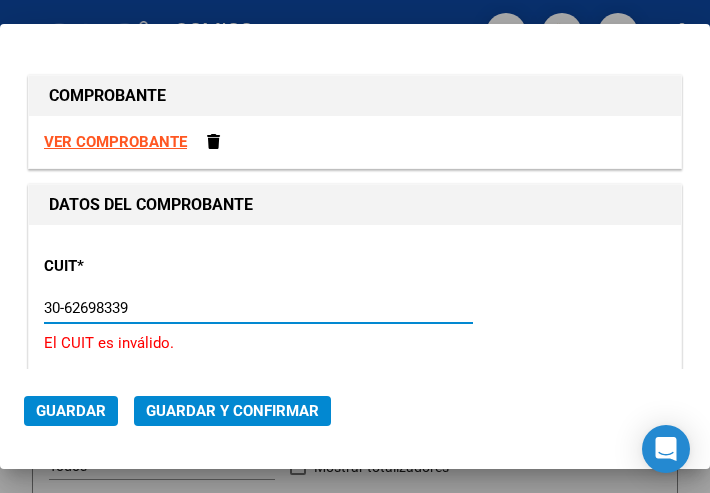 type on "30-62698339-8" 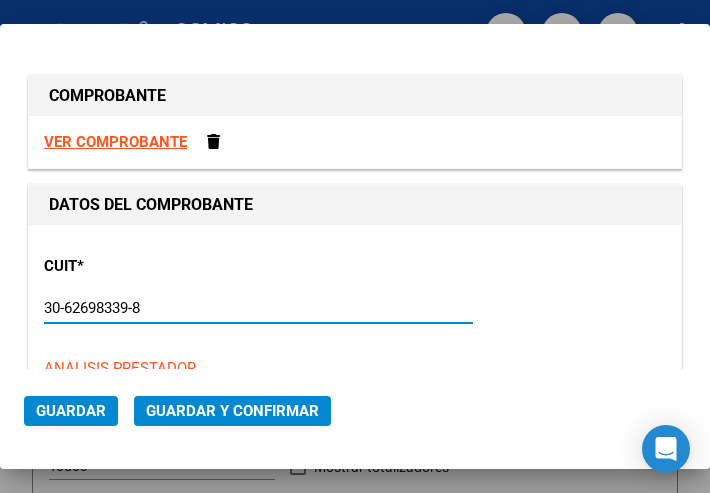type on "139" 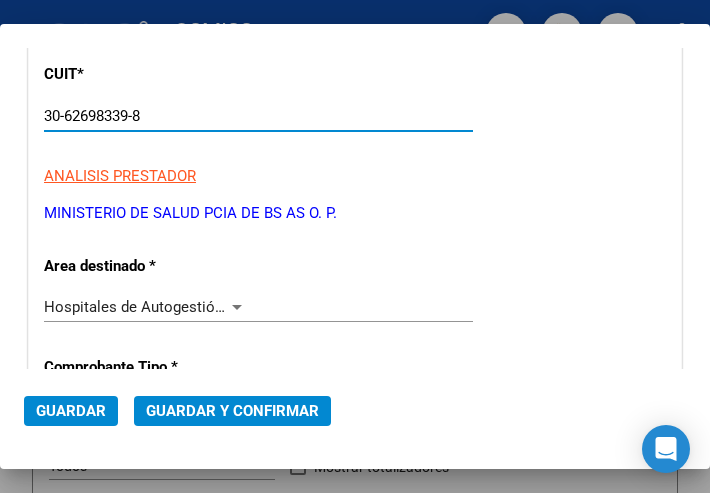 scroll, scrollTop: 200, scrollLeft: 0, axis: vertical 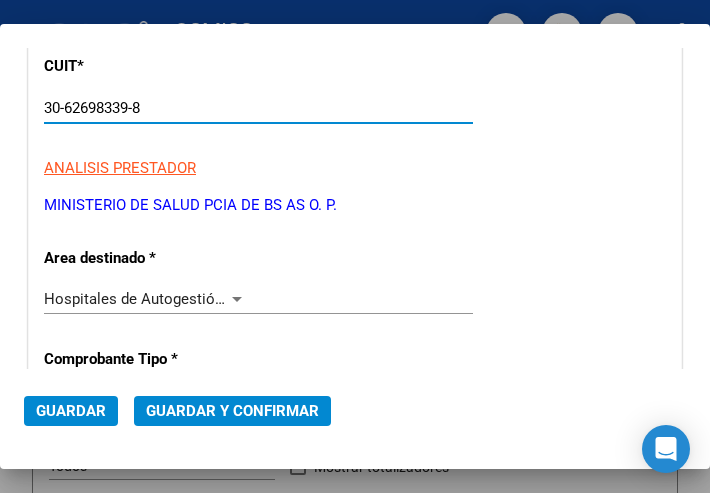 type on "30-62698339-8" 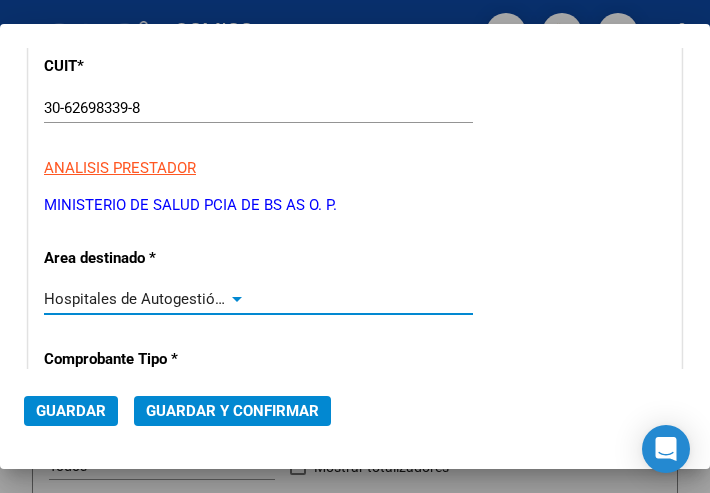 click at bounding box center (237, 299) 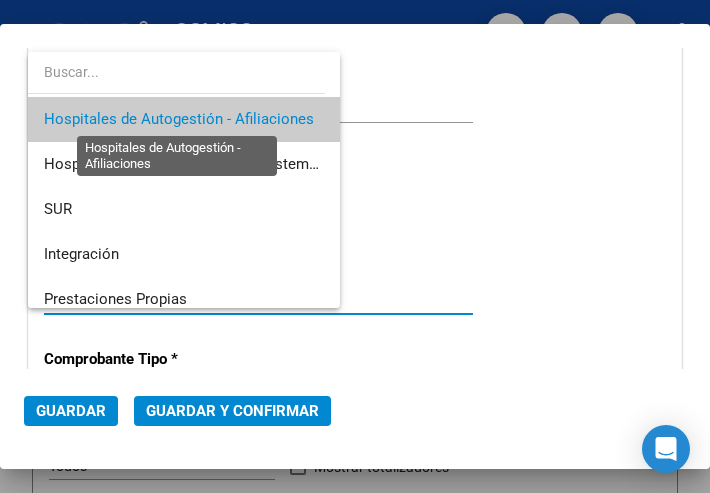 click on "Hospitales de Autogestión - Afiliaciones" at bounding box center (179, 119) 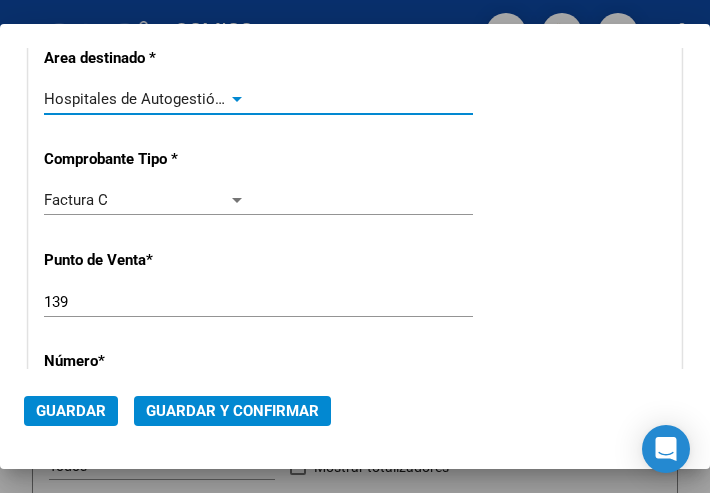 scroll, scrollTop: 500, scrollLeft: 0, axis: vertical 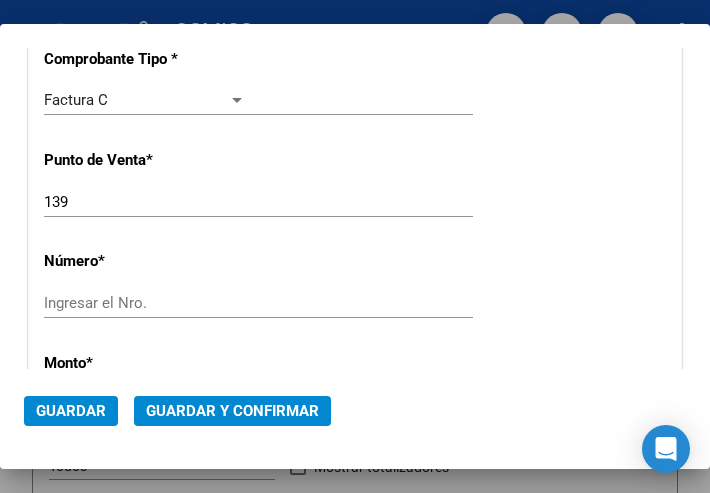 click on "Ingresar el Nro." at bounding box center (145, 303) 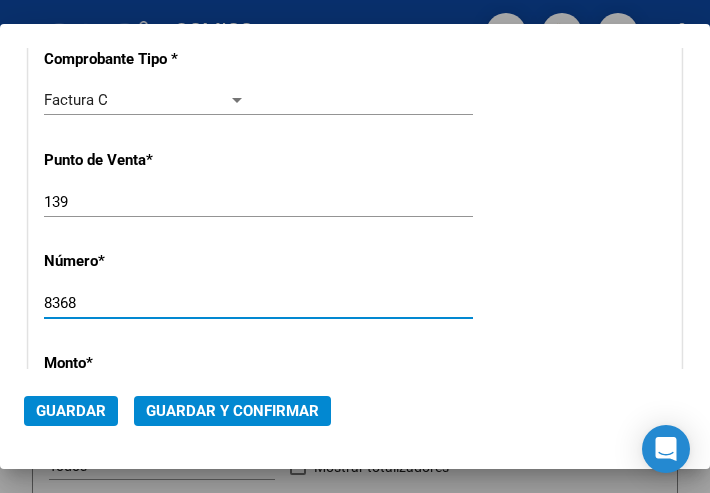 type on "8368" 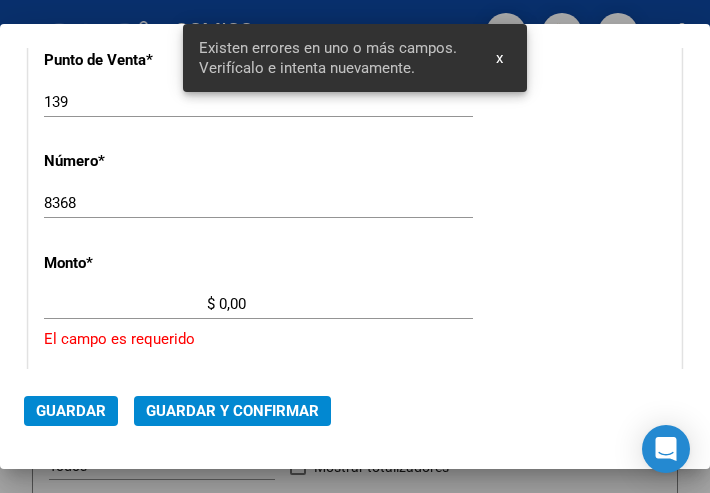 scroll, scrollTop: 686, scrollLeft: 0, axis: vertical 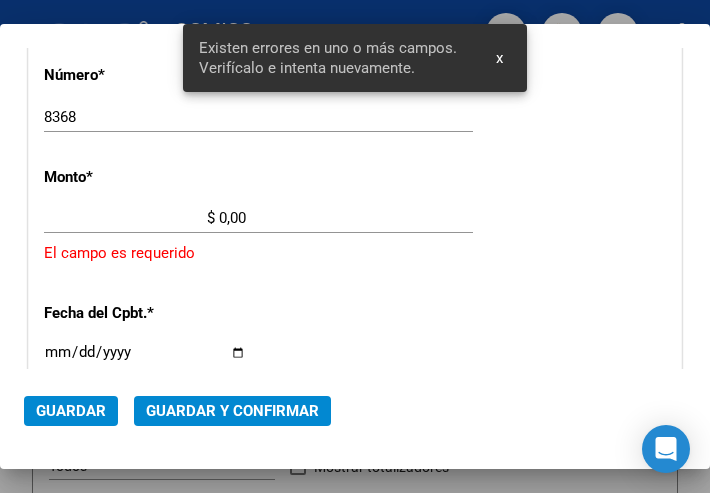 click on "$ 0,00" at bounding box center (145, 218) 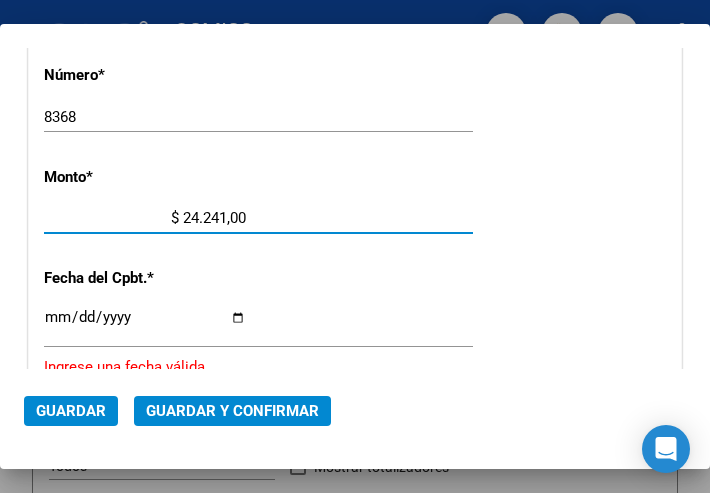 type on "$ 242.414,00" 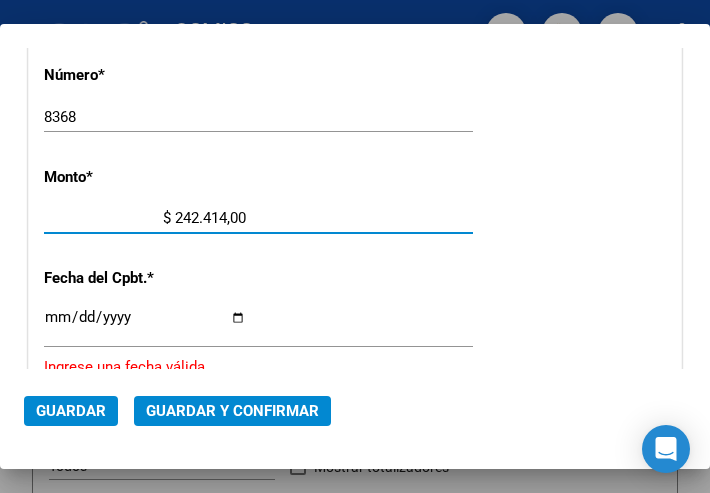 click on "Ingresar la fecha" at bounding box center [145, 325] 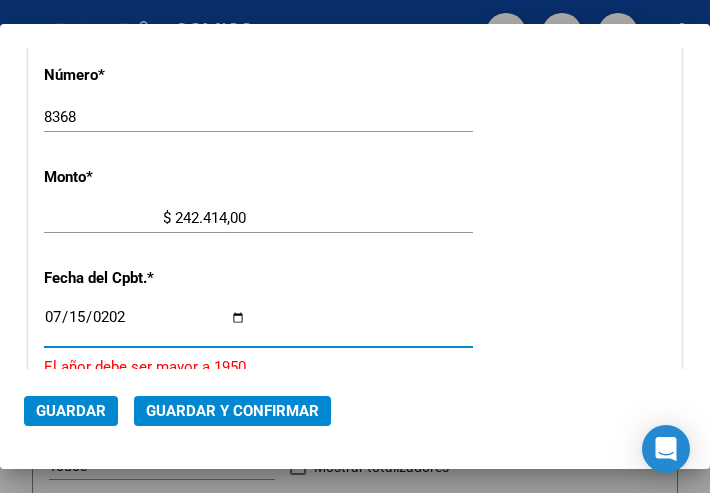 type on "2025-07-15" 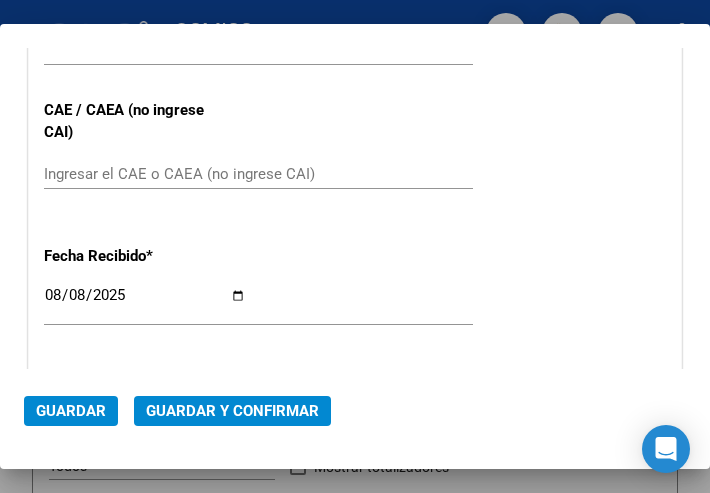 scroll, scrollTop: 986, scrollLeft: 0, axis: vertical 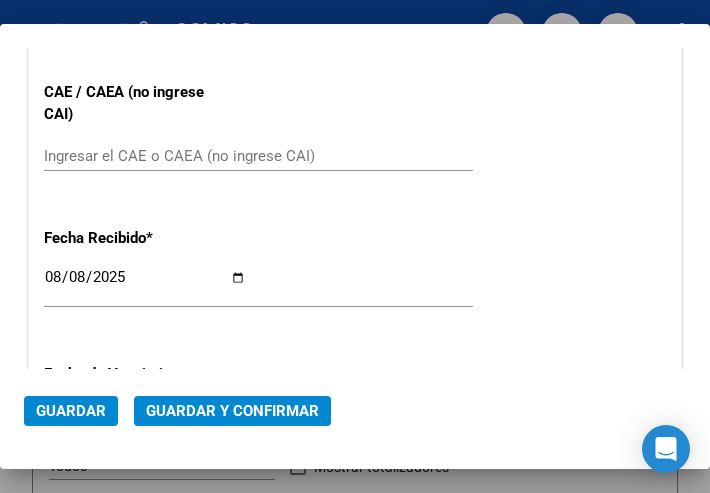 click on "Ingresar el CAE o CAEA (no ingrese CAI)" at bounding box center [145, 156] 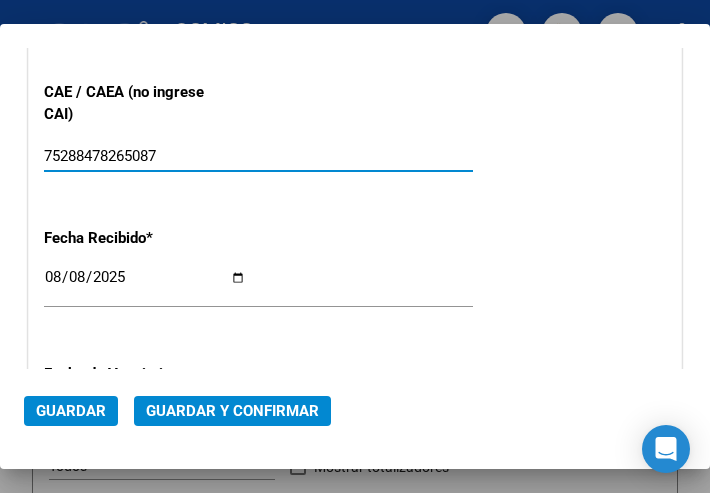 type on "75288478265087" 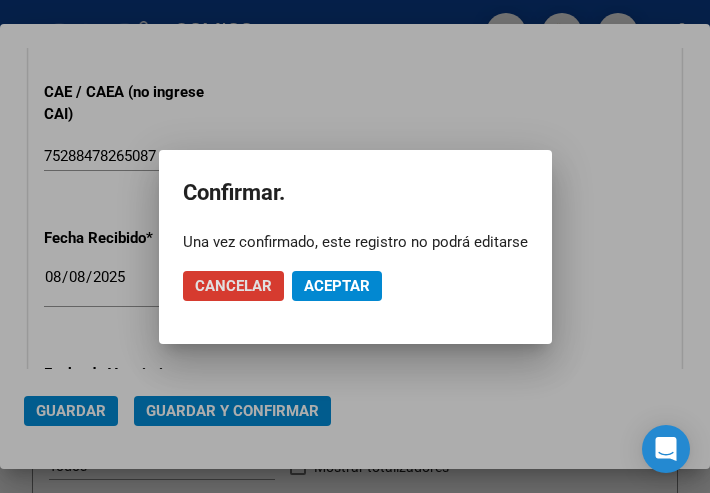 click on "Aceptar" 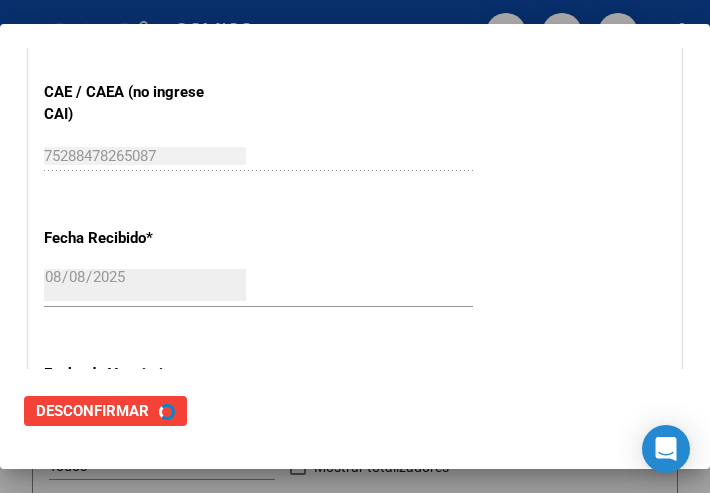 scroll, scrollTop: 0, scrollLeft: 0, axis: both 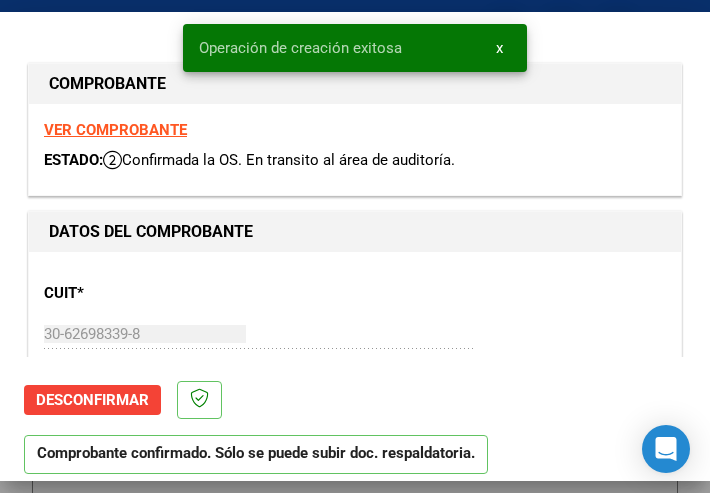 type on "2025-09-13" 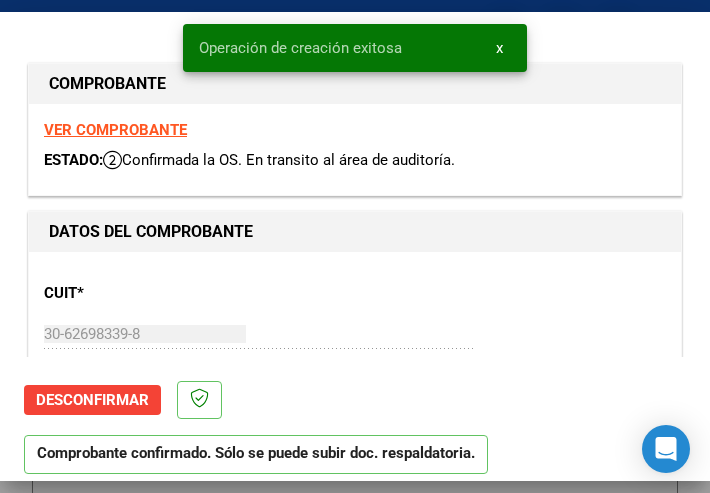 click on "DATOS DEL COMPROBANTE" at bounding box center [355, 232] 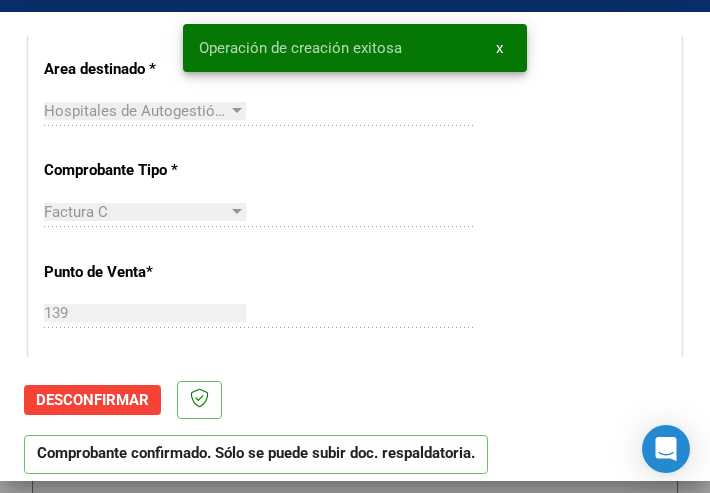 scroll, scrollTop: 500, scrollLeft: 0, axis: vertical 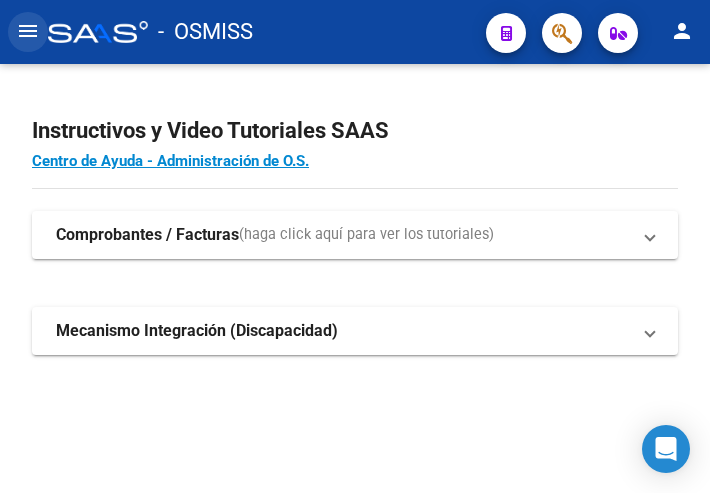 drag, startPoint x: 20, startPoint y: 27, endPoint x: 28, endPoint y: 41, distance: 16.124516 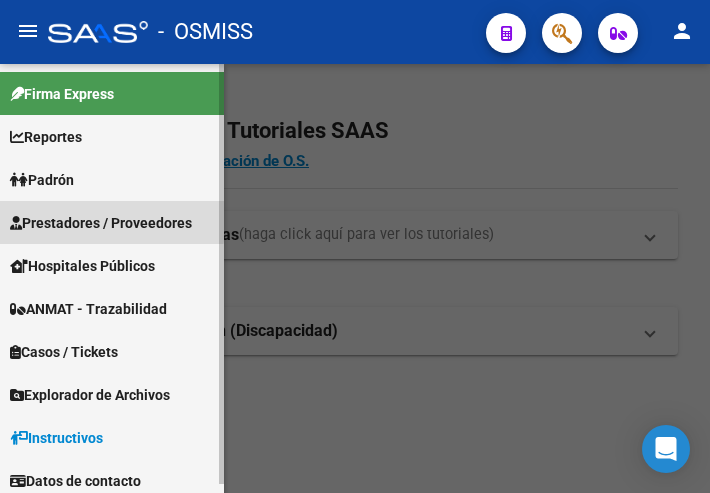 drag, startPoint x: 83, startPoint y: 218, endPoint x: 113, endPoint y: 231, distance: 32.695564 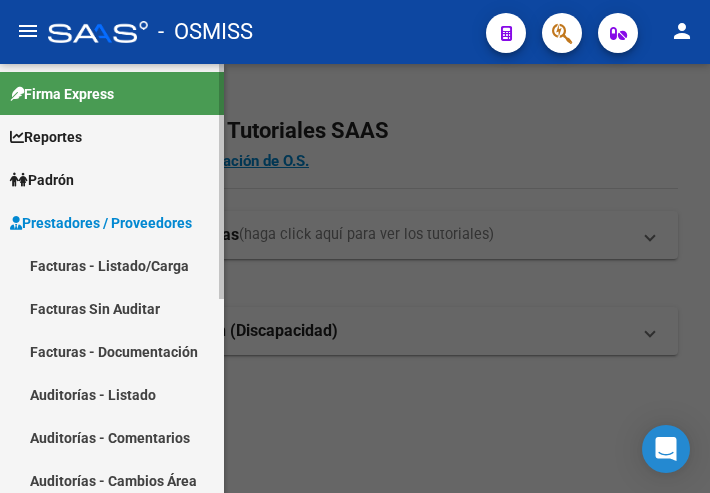 click on "Facturas - Listado/Carga" at bounding box center (112, 265) 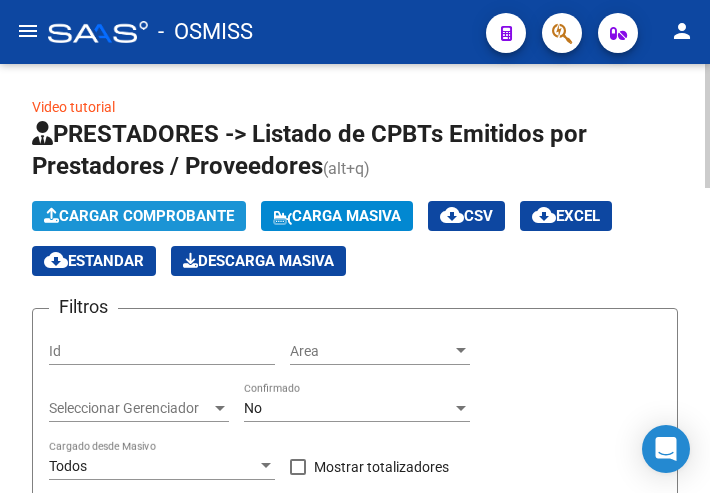 click on "Cargar Comprobante" 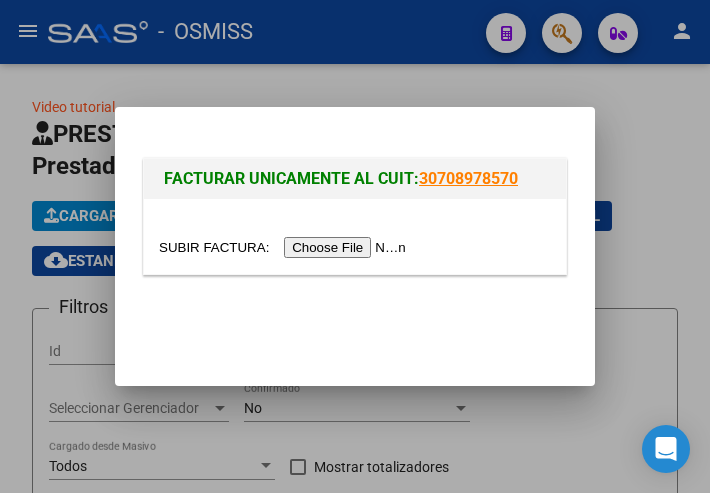 click at bounding box center (285, 247) 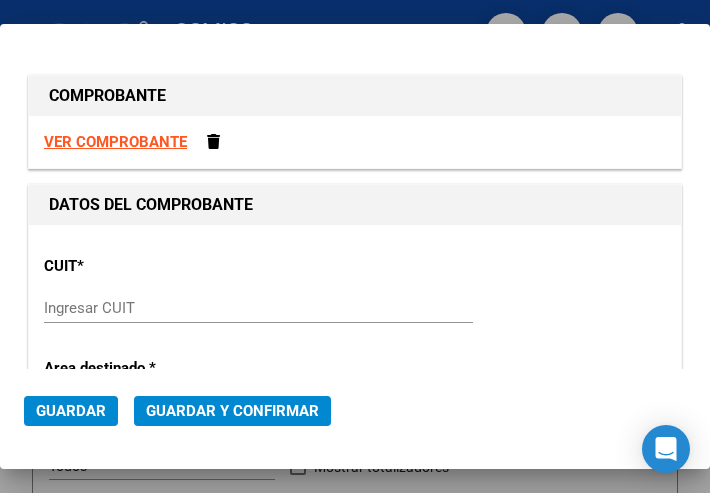 click on "Ingresar CUIT" at bounding box center [145, 308] 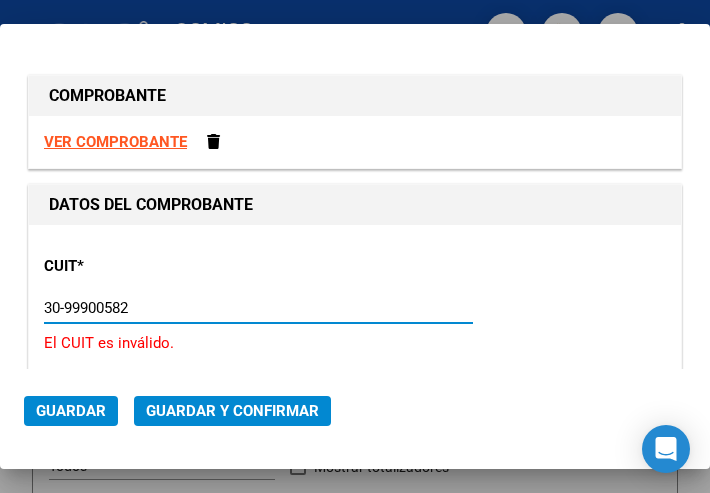 type on "[SSN]" 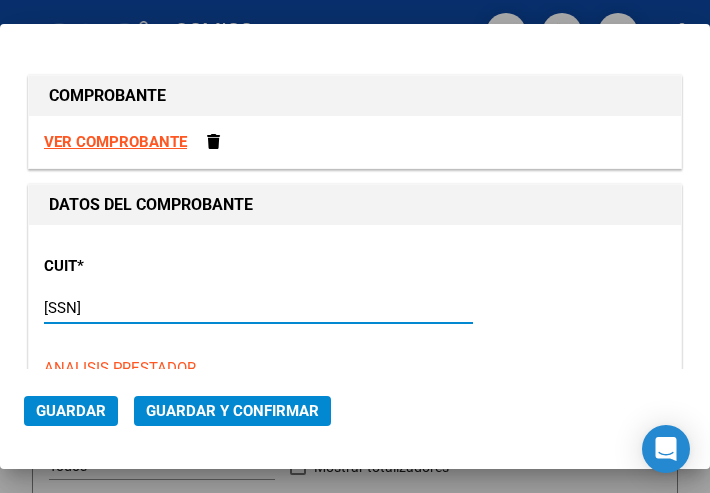 type on "10" 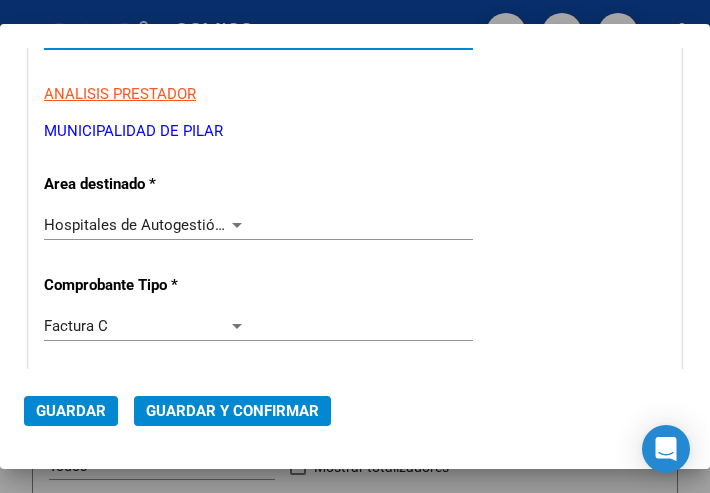scroll, scrollTop: 300, scrollLeft: 0, axis: vertical 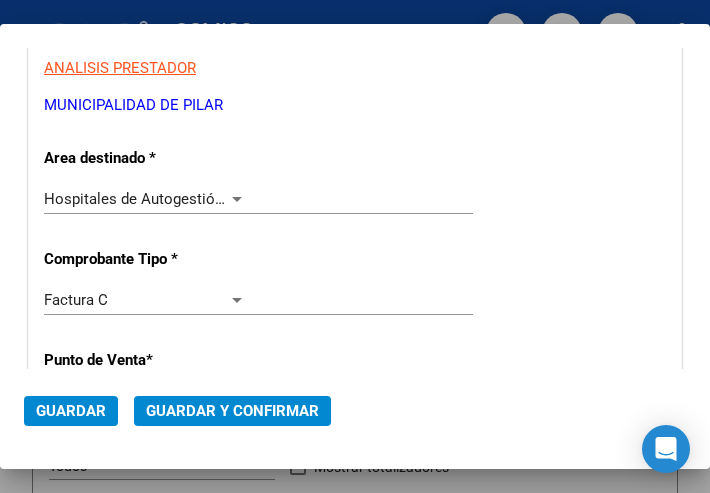 type on "[SSN]" 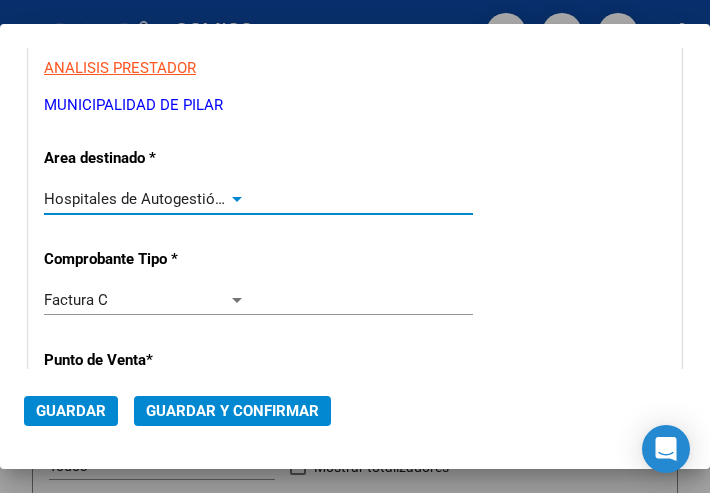 click at bounding box center (237, 199) 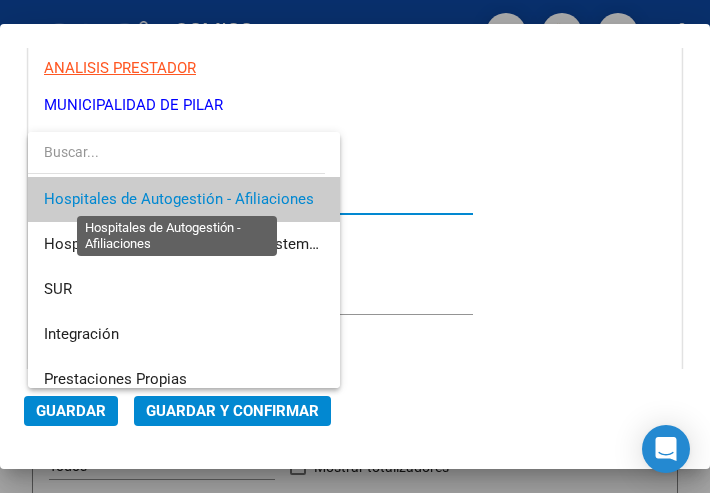 click on "Hospitales de Autogestión - Afiliaciones" at bounding box center (179, 199) 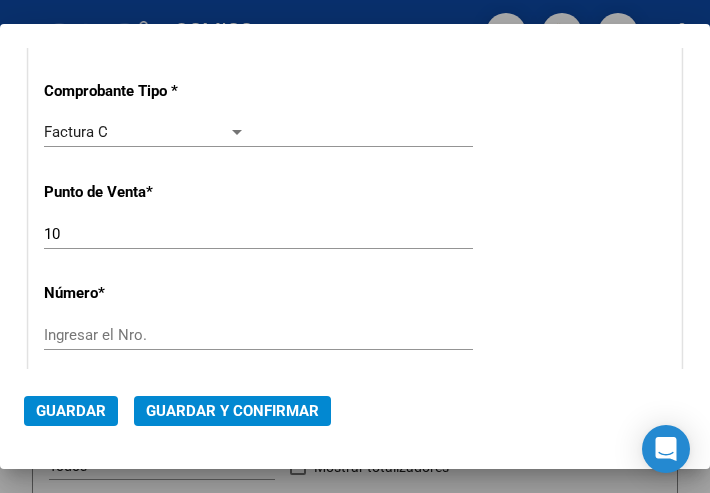 scroll, scrollTop: 500, scrollLeft: 0, axis: vertical 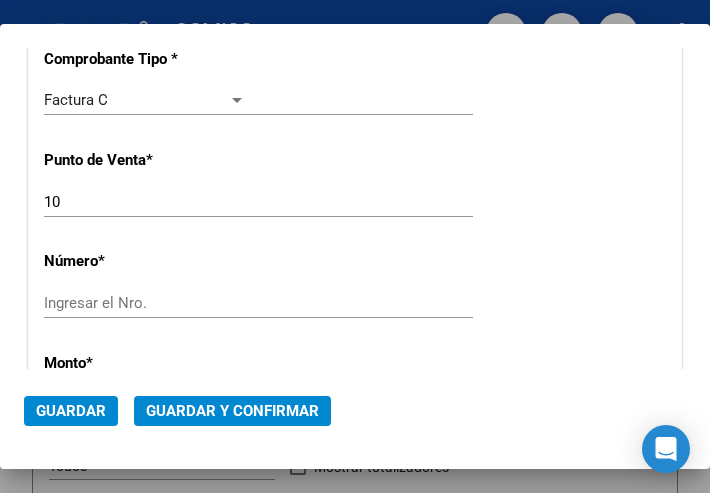 click on "Ingresar el Nro." at bounding box center [145, 303] 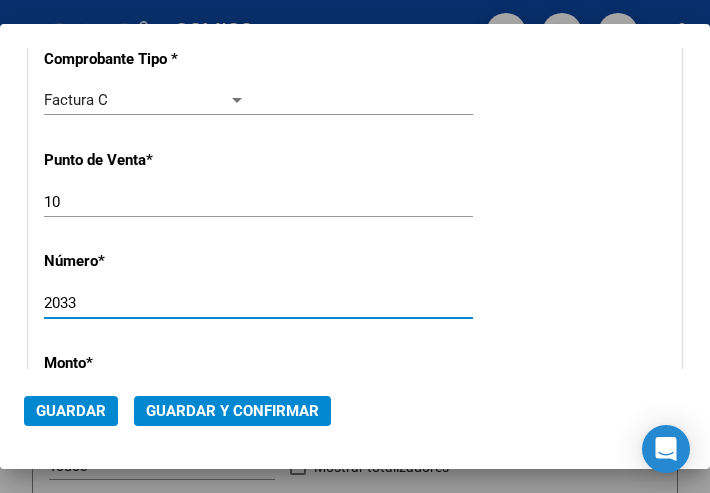 type on "2033" 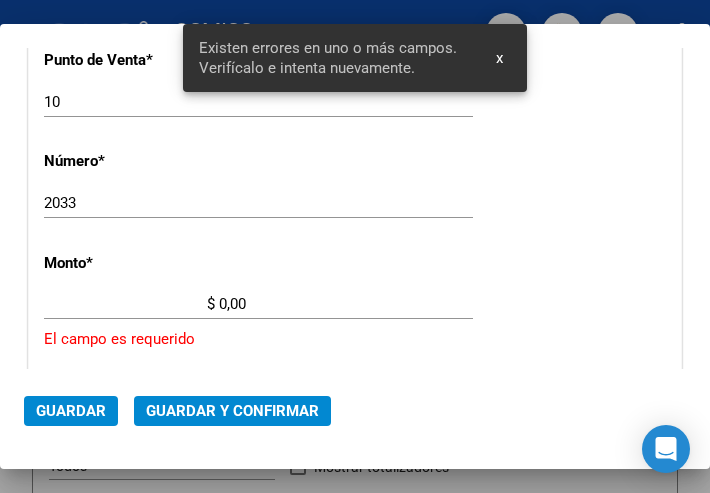 scroll, scrollTop: 686, scrollLeft: 0, axis: vertical 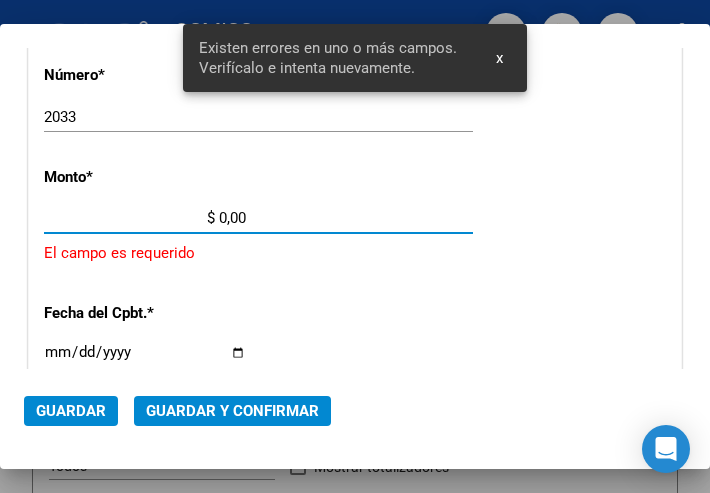click on "$ 0,00" at bounding box center (145, 218) 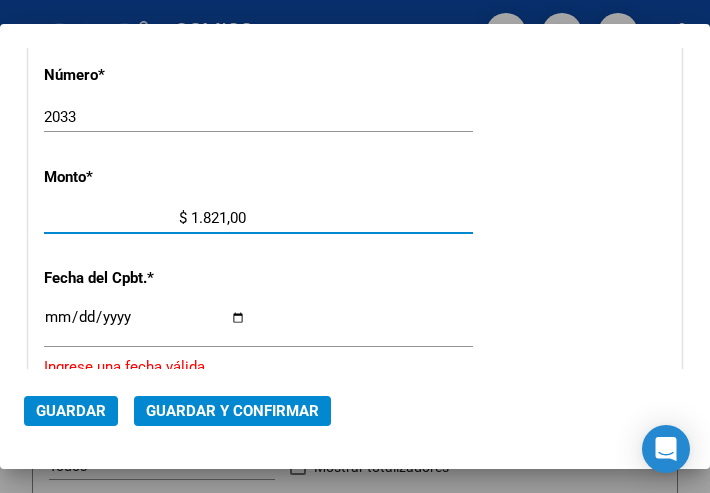 type on "$ 18.217,00" 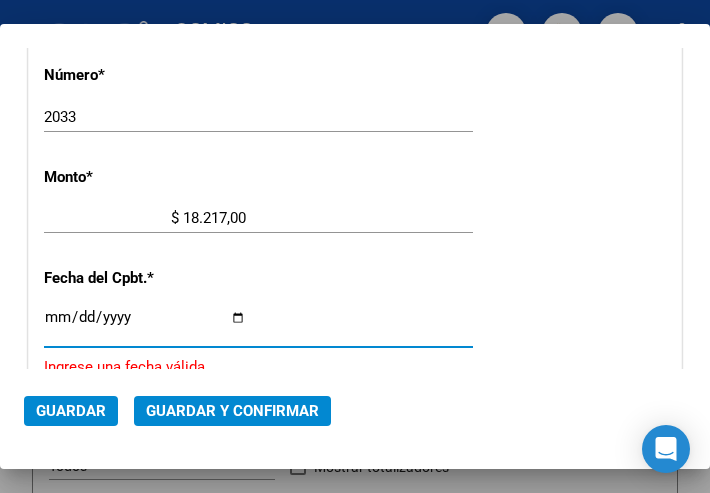 click on "Ingresar la fecha" at bounding box center [145, 325] 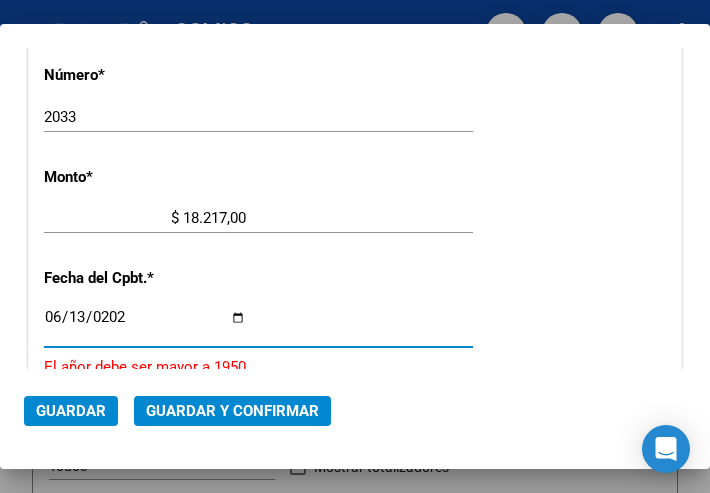 type on "2025-06-13" 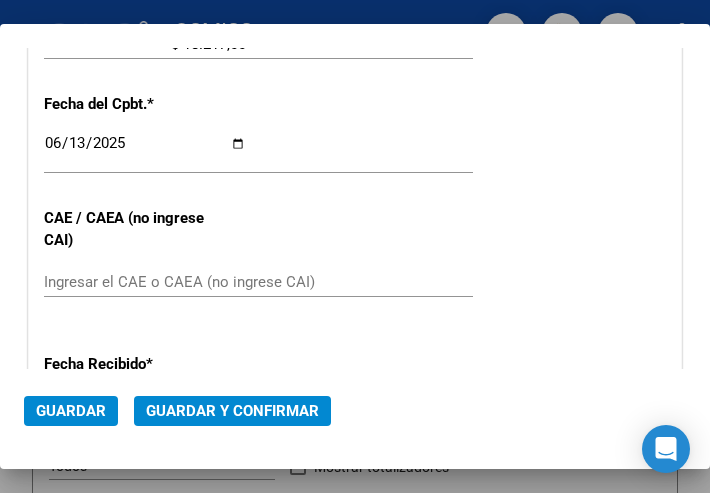 scroll, scrollTop: 886, scrollLeft: 0, axis: vertical 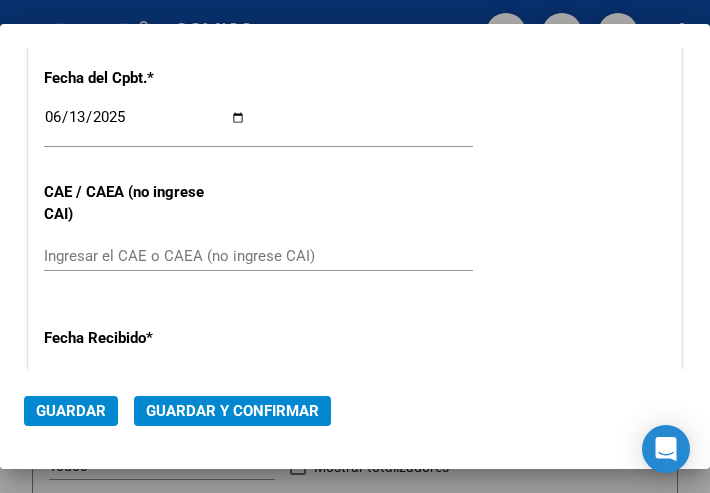 click on "Ingresar el CAE o CAEA (no ingrese CAI)" at bounding box center [145, 256] 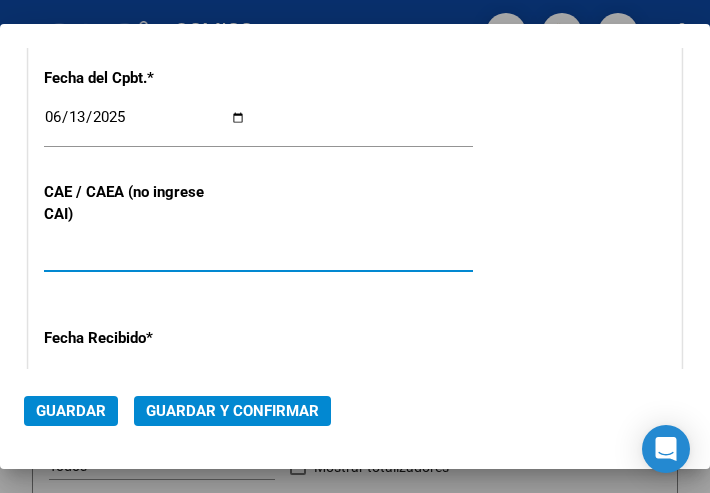 type on "75245660513946" 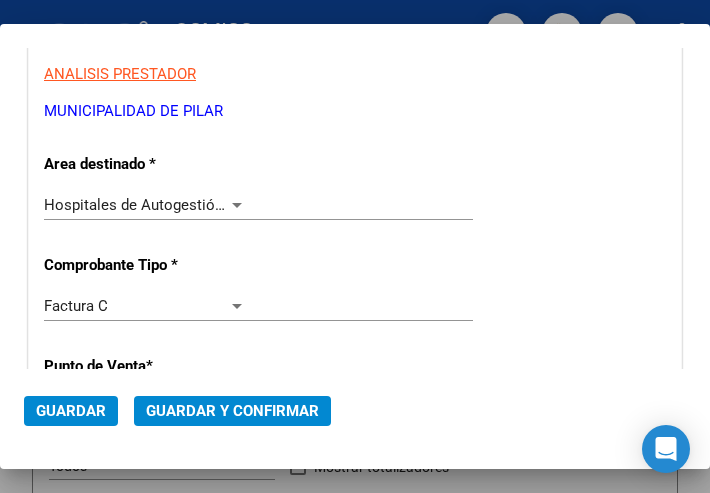 scroll, scrollTop: 286, scrollLeft: 0, axis: vertical 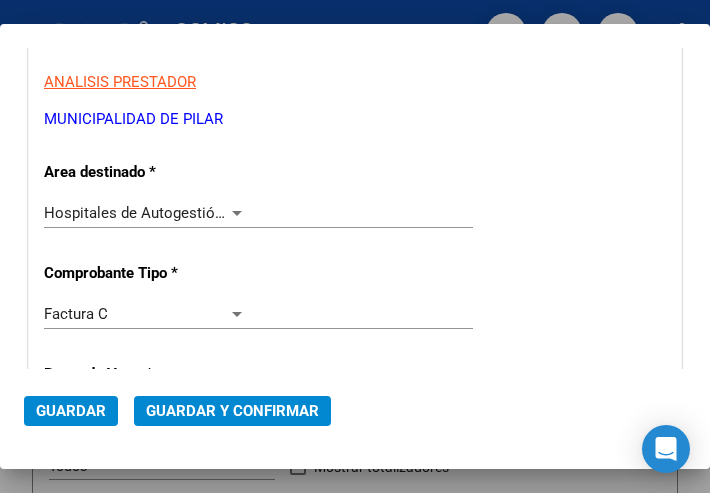 click at bounding box center (237, 213) 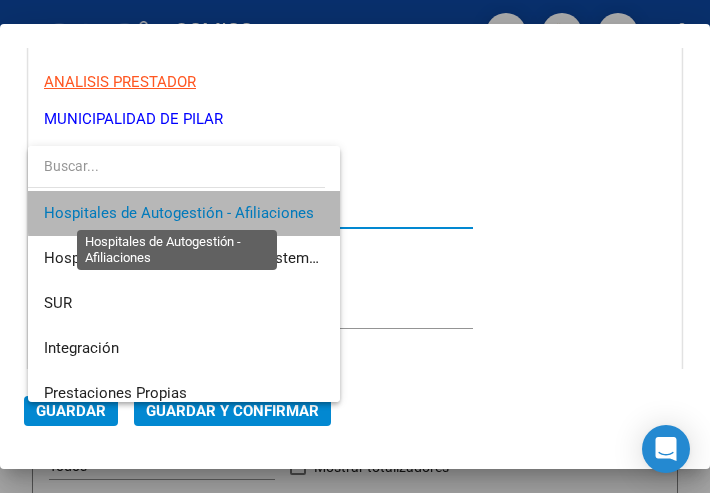 click on "Hospitales de Autogestión - Afiliaciones" at bounding box center (179, 213) 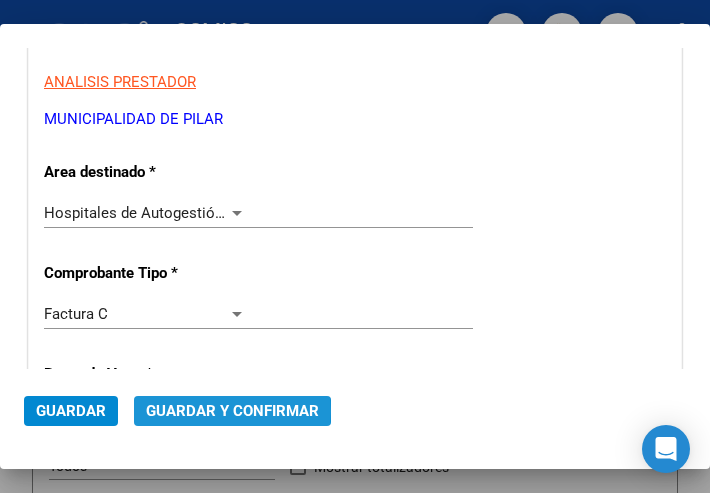 click on "Guardar y Confirmar" 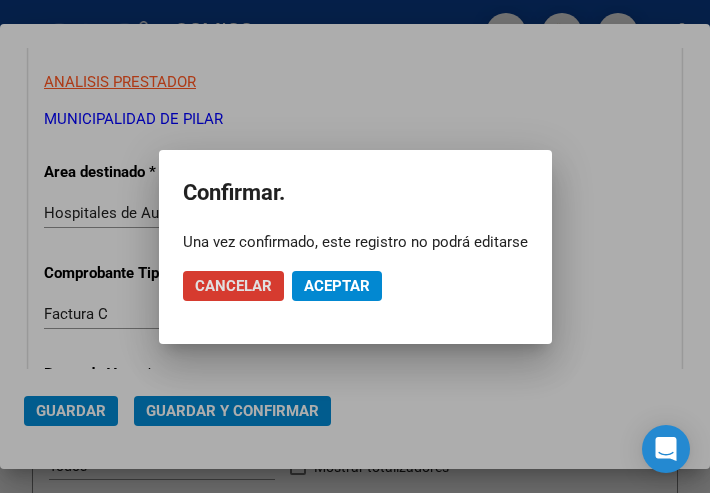 click on "Aceptar" 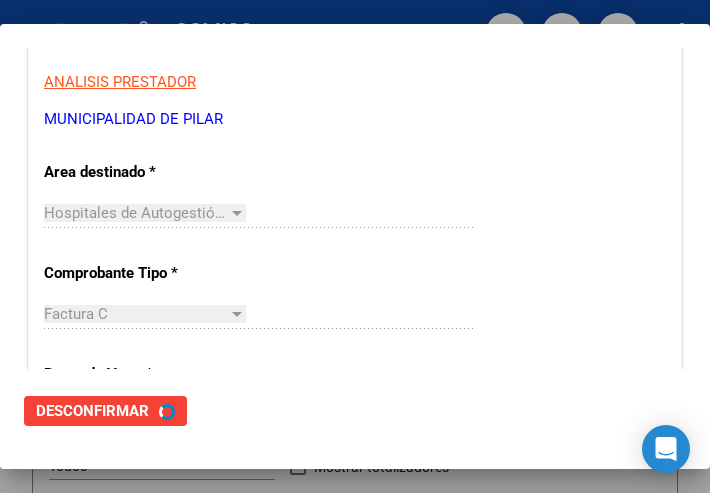 scroll, scrollTop: 0, scrollLeft: 0, axis: both 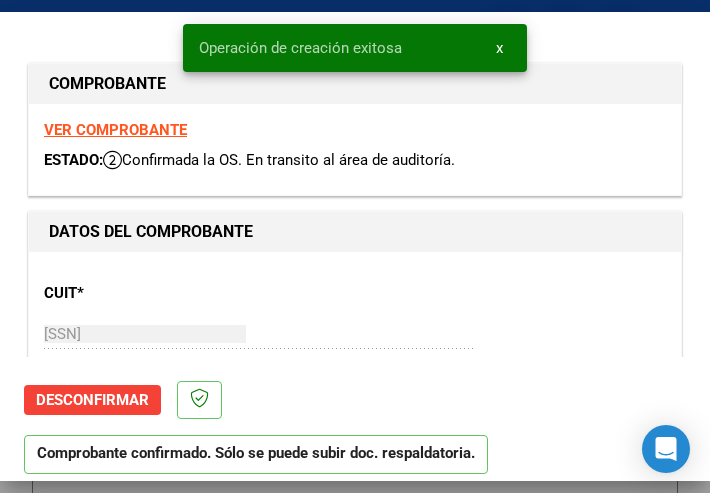 type on "2025-08-12" 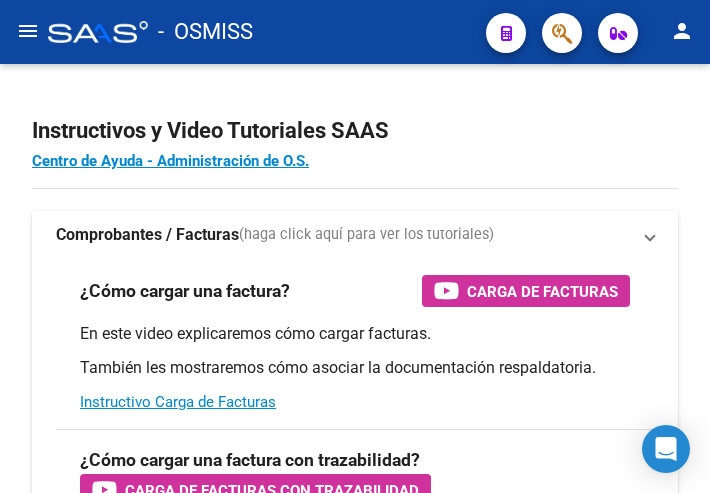 scroll, scrollTop: 0, scrollLeft: 0, axis: both 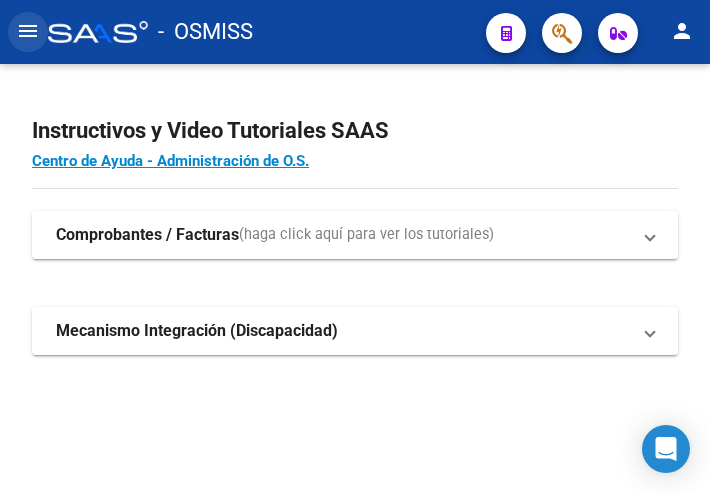 click on "menu" 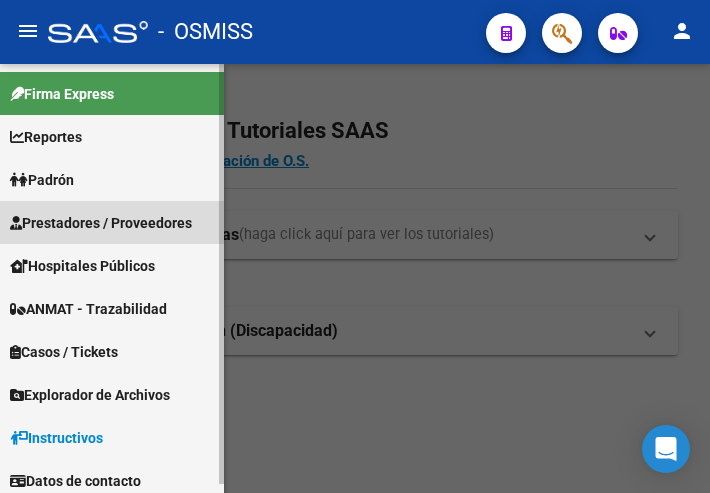click on "Prestadores / Proveedores" at bounding box center [101, 223] 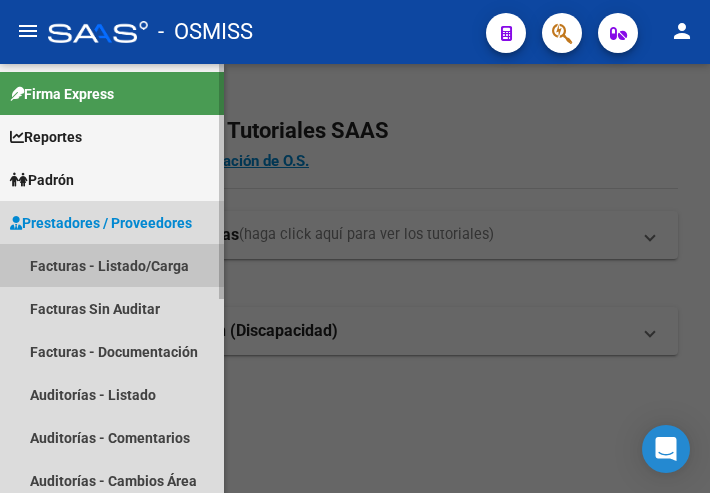 click on "Facturas - Listado/Carga" at bounding box center [112, 265] 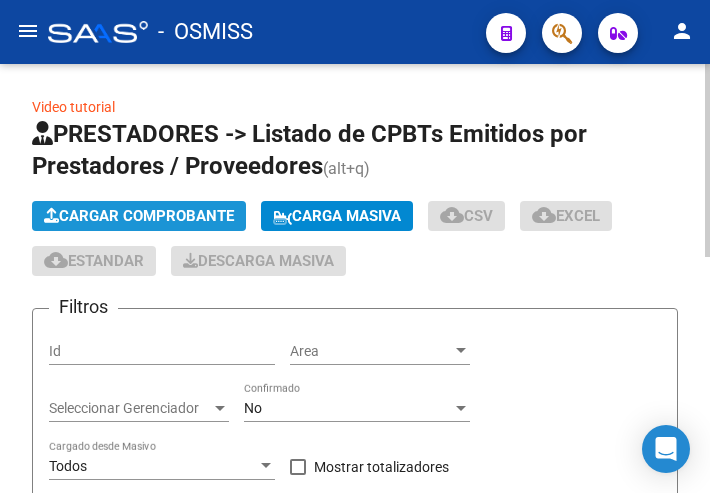 click on "Cargar Comprobante" 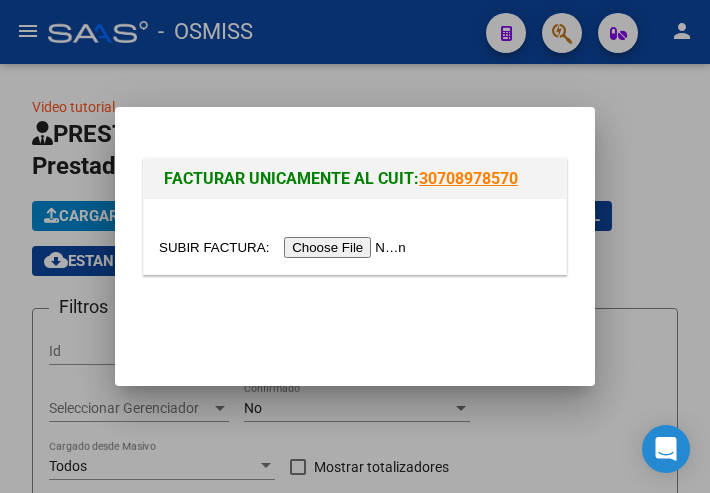 click at bounding box center (285, 247) 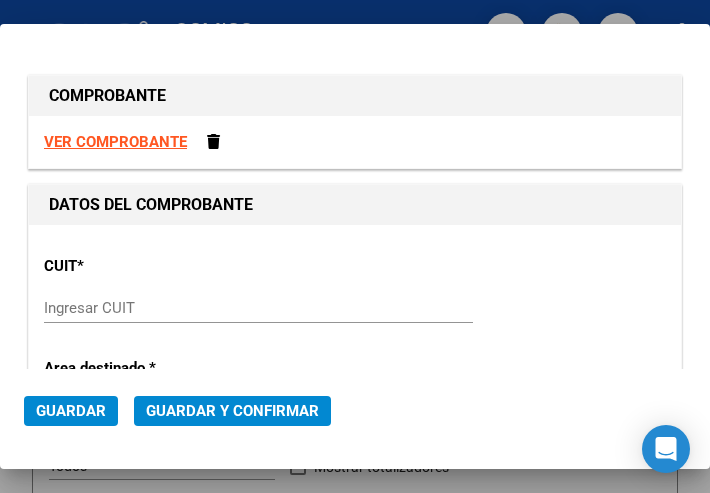 click on "Ingresar CUIT" at bounding box center [258, 308] 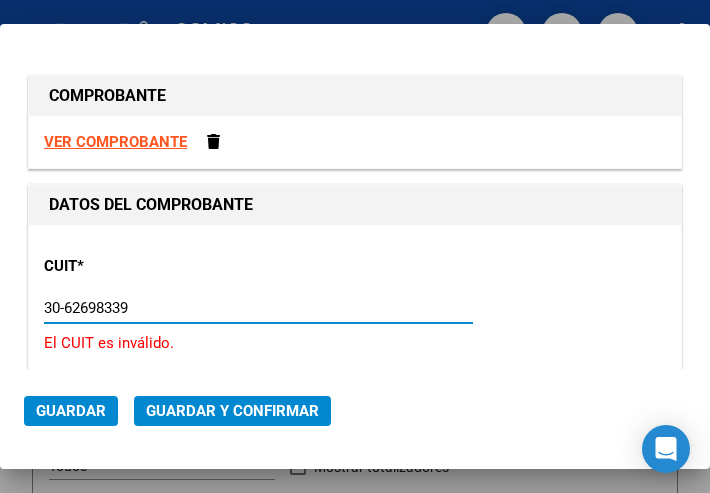 type on "30-62698339-8" 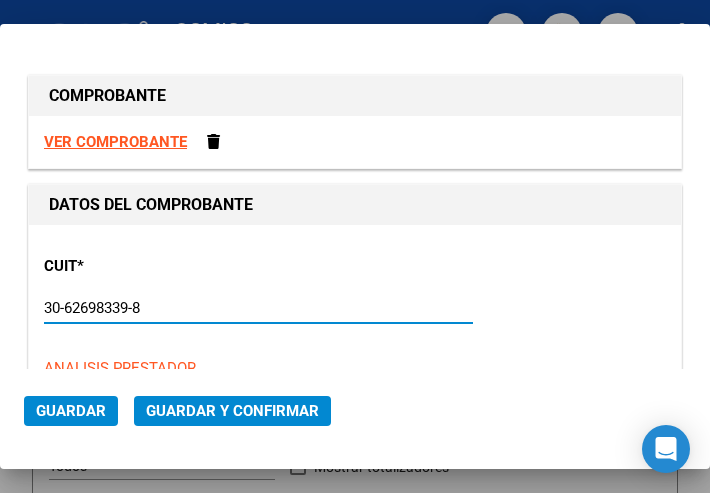 type on "139" 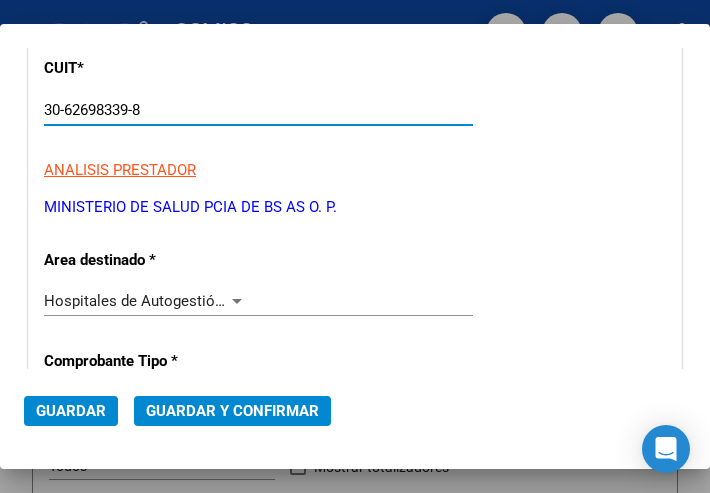 scroll, scrollTop: 200, scrollLeft: 0, axis: vertical 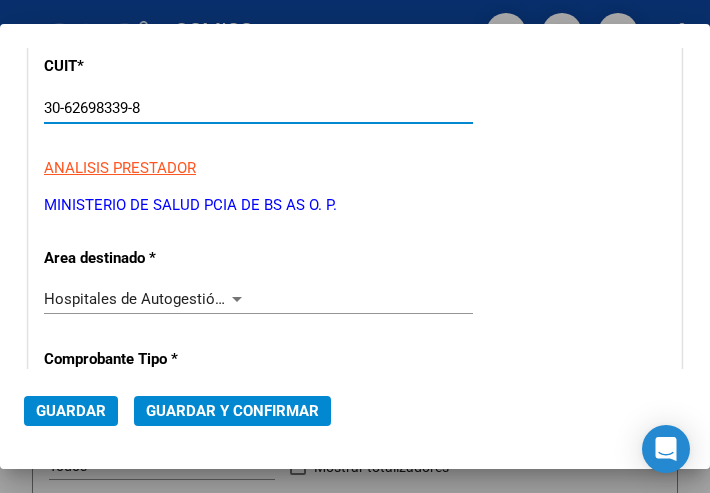 type on "30-62698339-8" 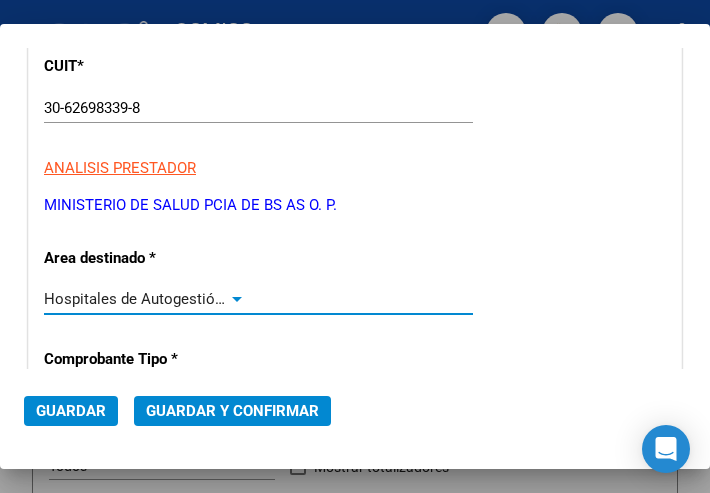 click at bounding box center (237, 299) 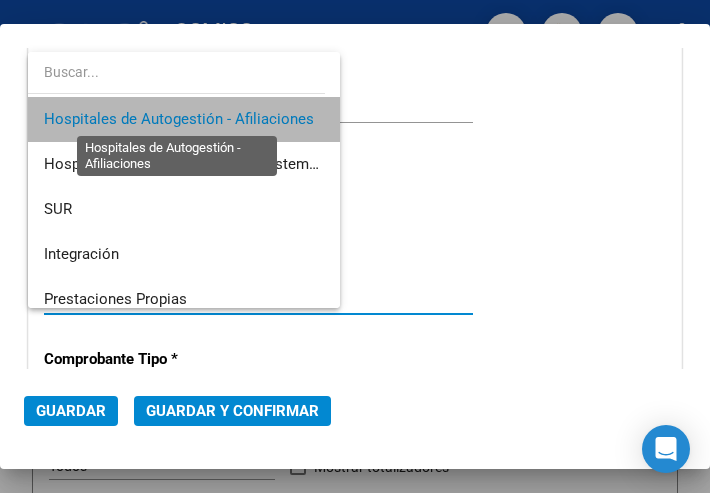 click on "Hospitales de Autogestión - Afiliaciones" at bounding box center [179, 119] 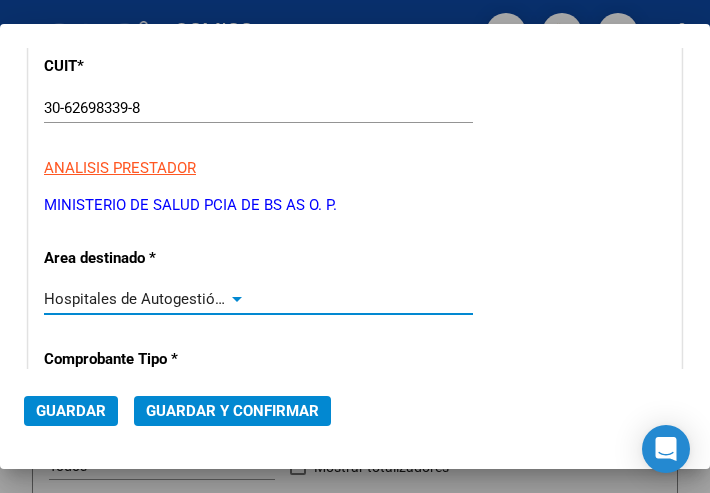 click at bounding box center [237, 299] 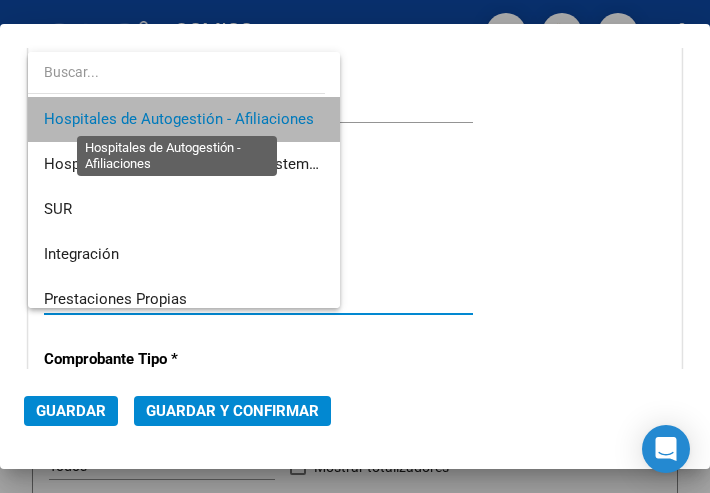 click on "Hospitales de Autogestión - Afiliaciones" at bounding box center [179, 119] 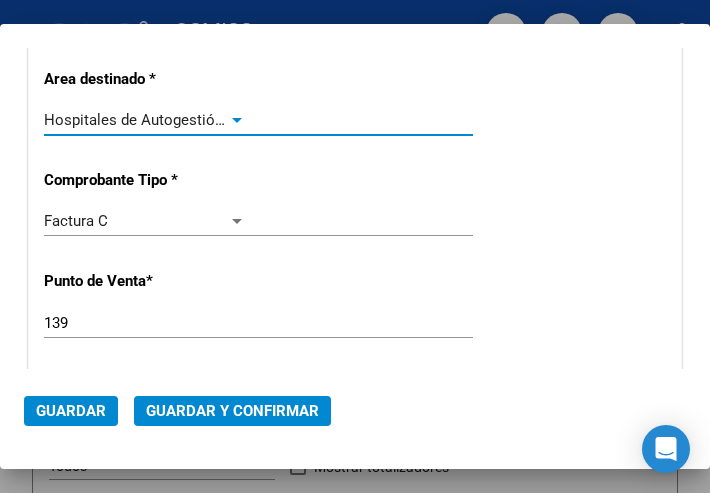 scroll, scrollTop: 400, scrollLeft: 0, axis: vertical 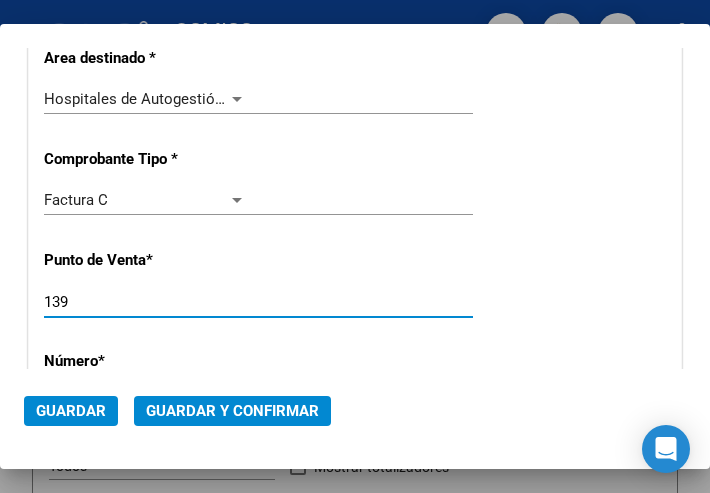 click on "139" at bounding box center [145, 302] 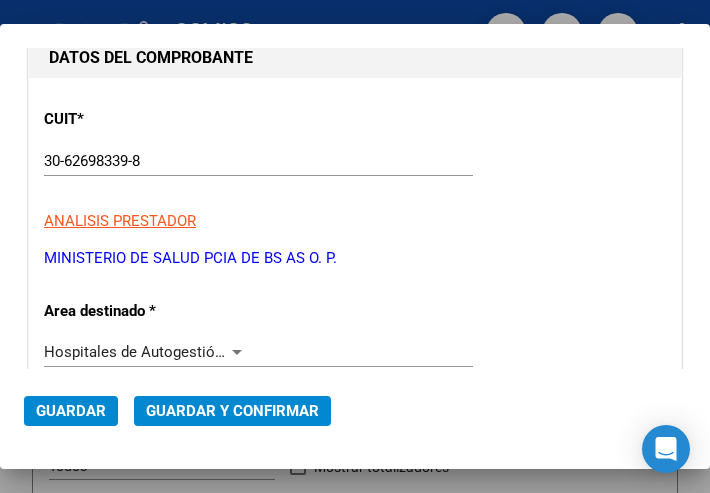scroll, scrollTop: 200, scrollLeft: 0, axis: vertical 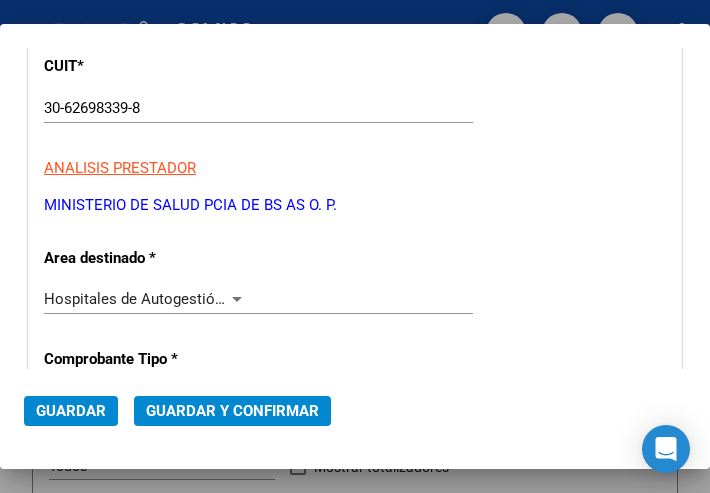 type on "112" 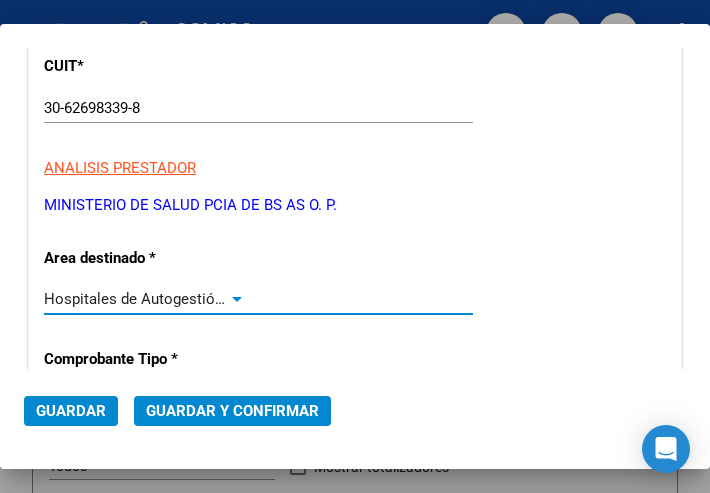 click at bounding box center [237, 299] 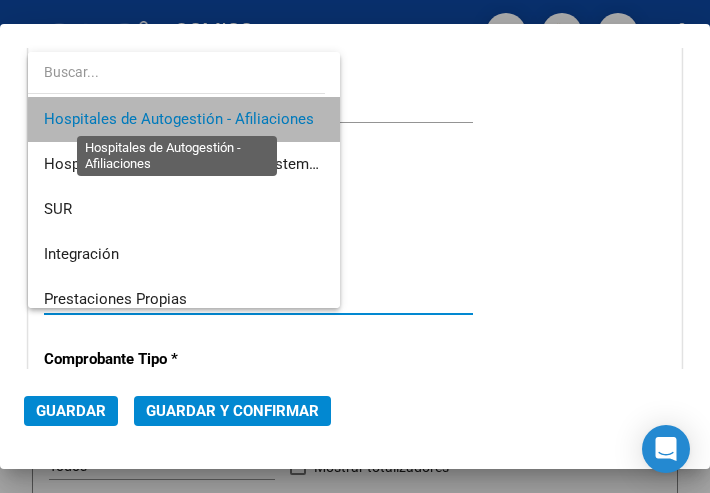 click on "Hospitales de Autogestión - Afiliaciones" at bounding box center (179, 119) 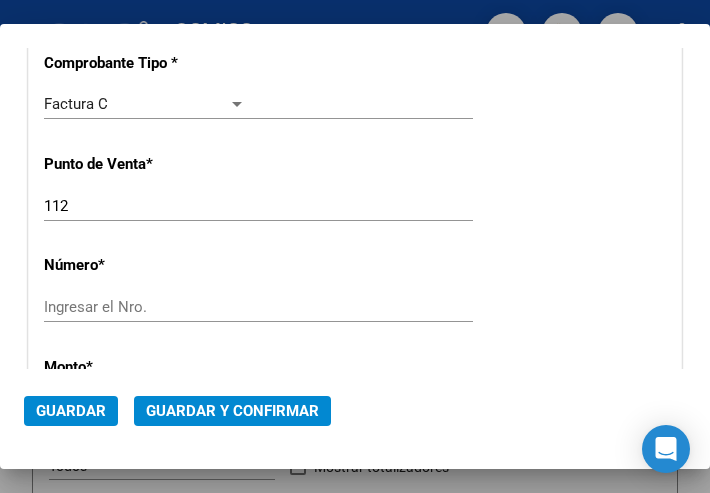 scroll, scrollTop: 600, scrollLeft: 0, axis: vertical 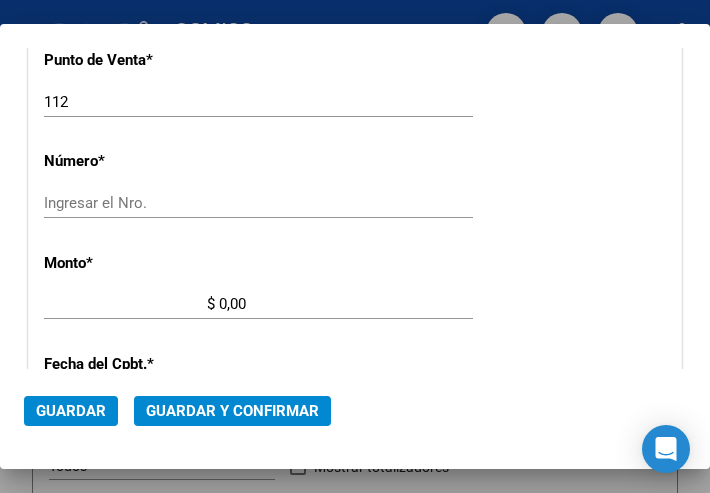 click on "Ingresar el Nro." at bounding box center (145, 203) 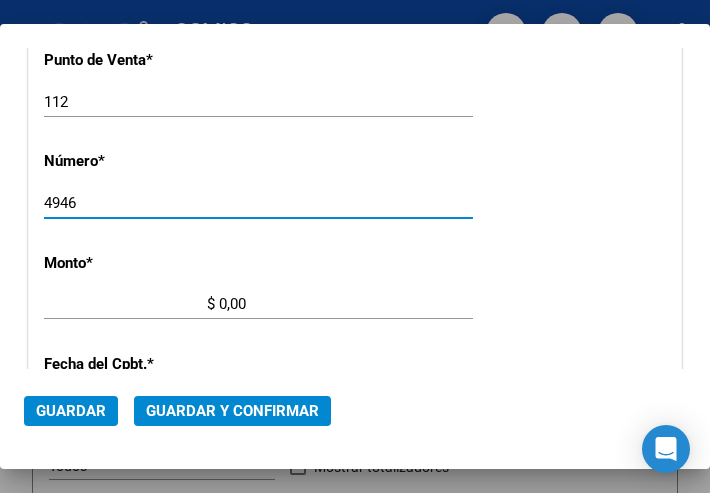 type on "4946" 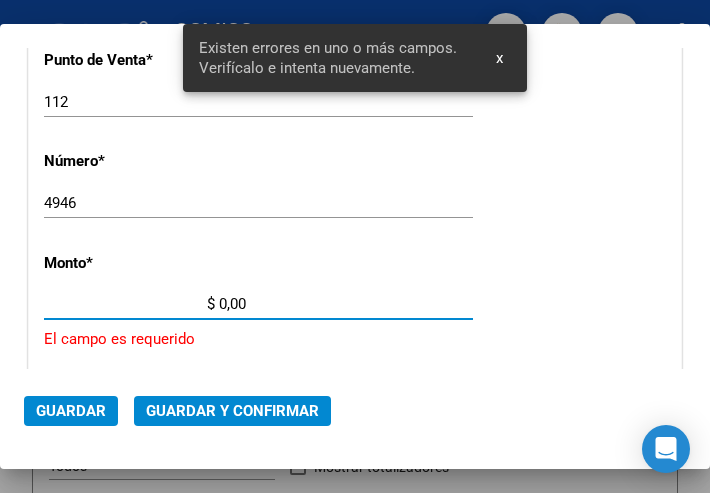 scroll, scrollTop: 686, scrollLeft: 0, axis: vertical 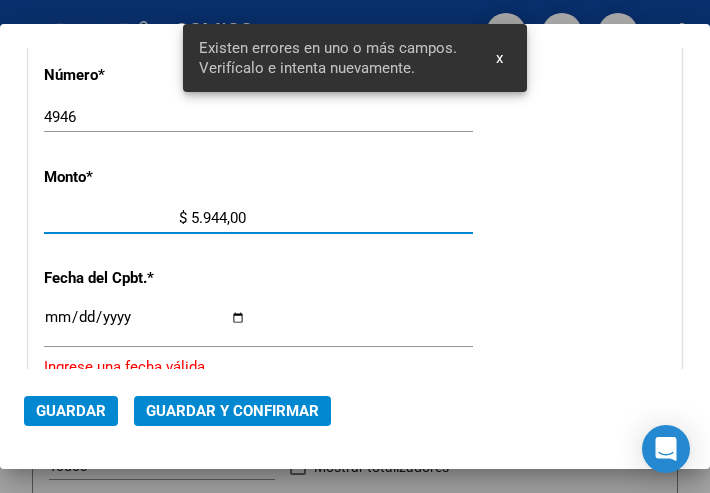 type on "$ 59.445,00" 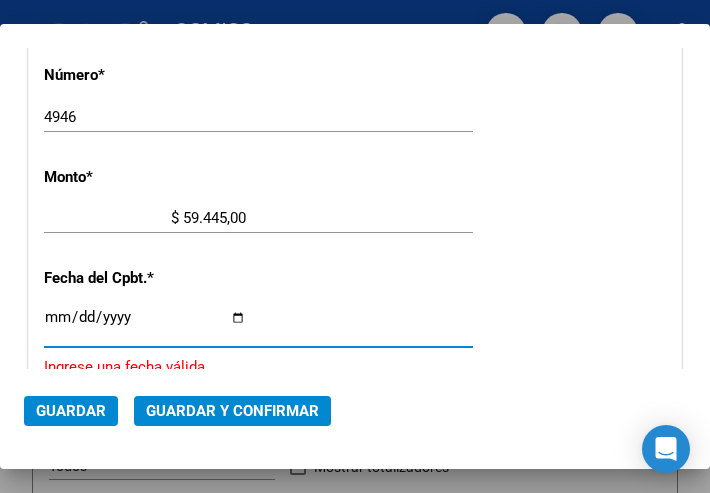 click on "Ingresar la fecha" at bounding box center [145, 325] 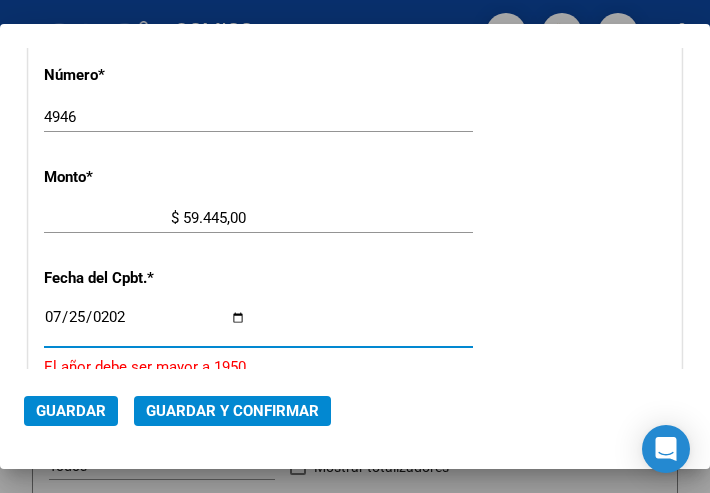type on "2025-07-25" 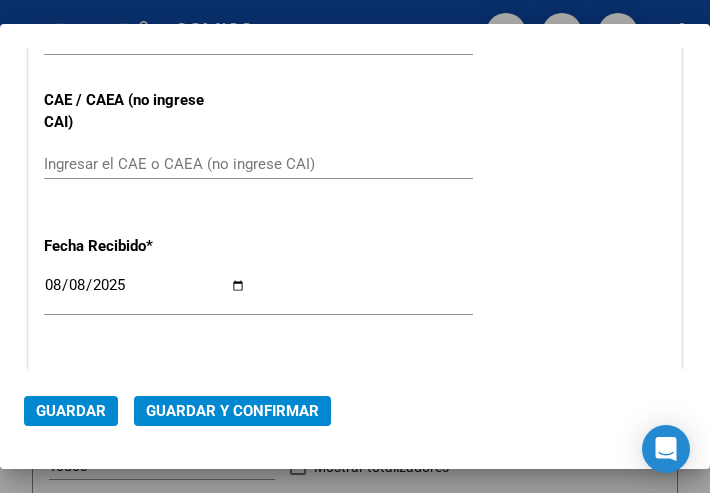 scroll, scrollTop: 986, scrollLeft: 0, axis: vertical 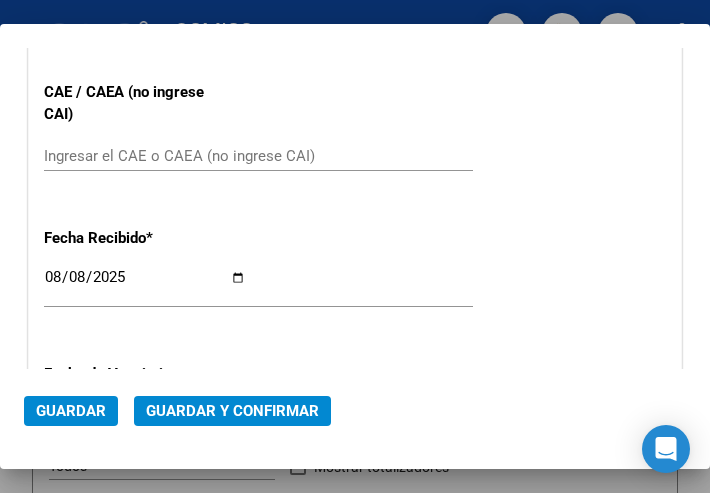 click on "Ingresar el CAE o CAEA (no ingrese CAI)" at bounding box center (145, 156) 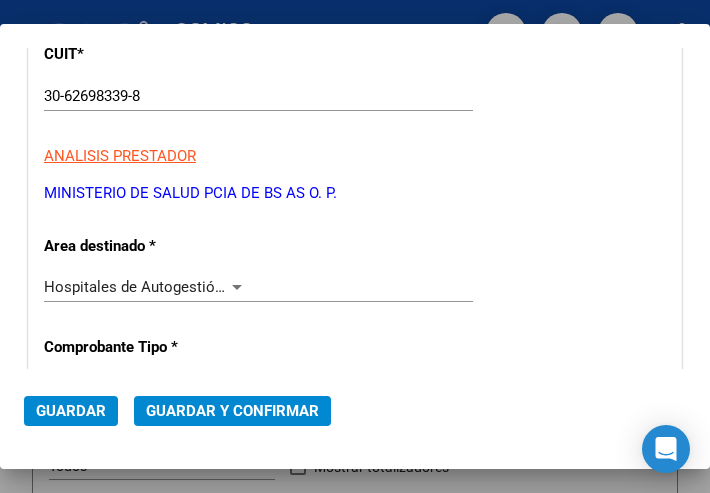 scroll, scrollTop: 186, scrollLeft: 0, axis: vertical 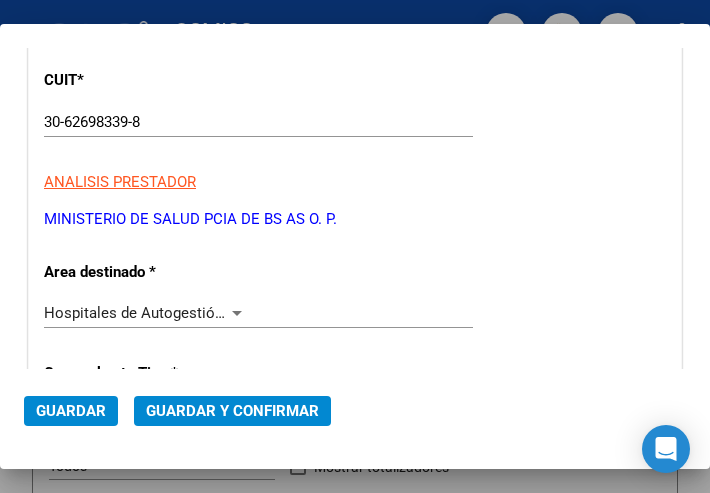 type on "75308726531931" 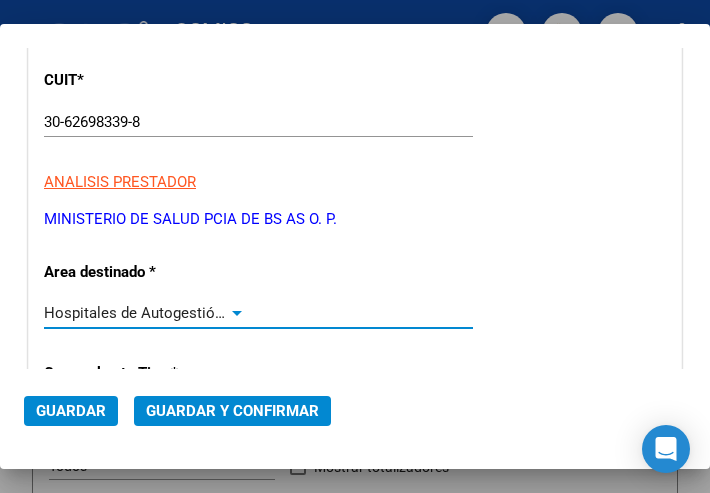 click at bounding box center [237, 313] 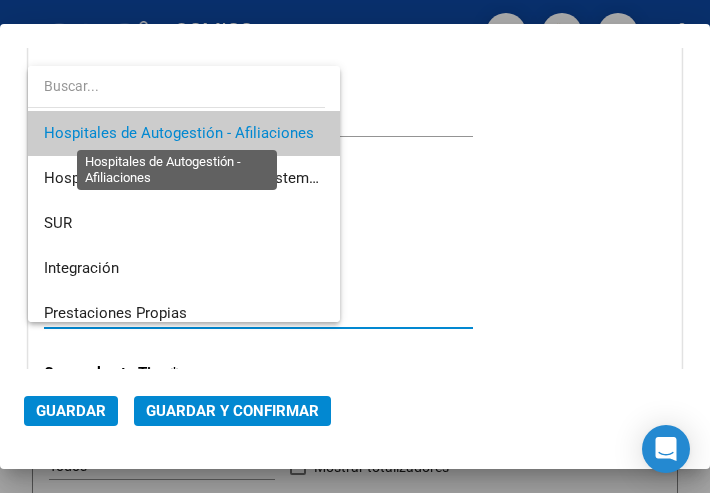 click on "Hospitales de Autogestión - Afiliaciones" at bounding box center [179, 133] 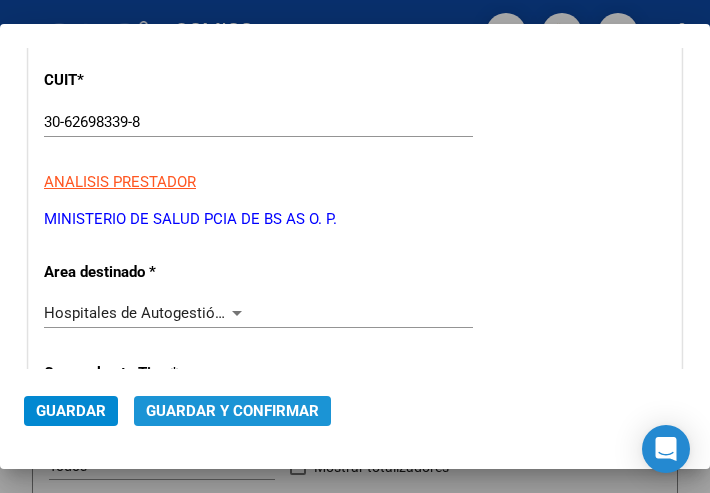 click on "Guardar y Confirmar" 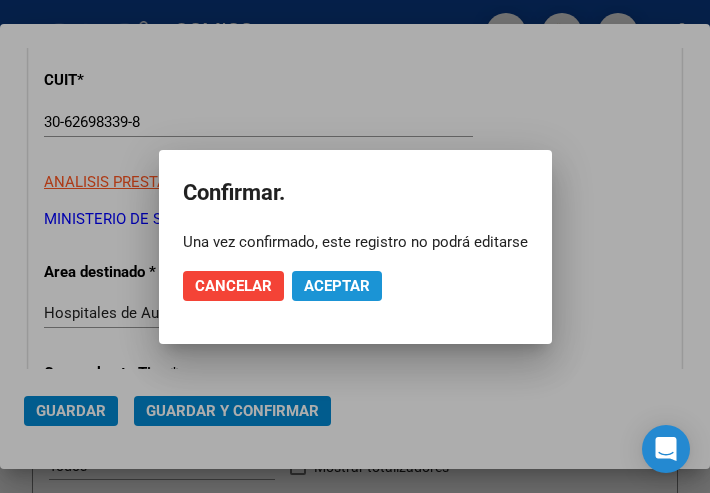 click on "Aceptar" 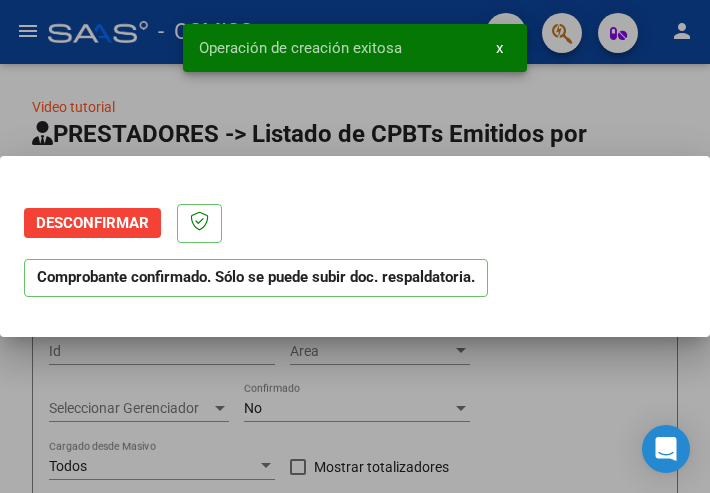 scroll, scrollTop: 0, scrollLeft: 0, axis: both 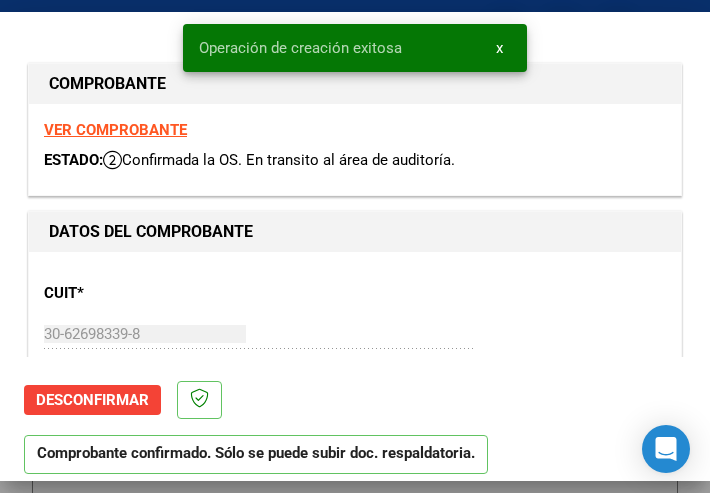 type on "2025-09-23" 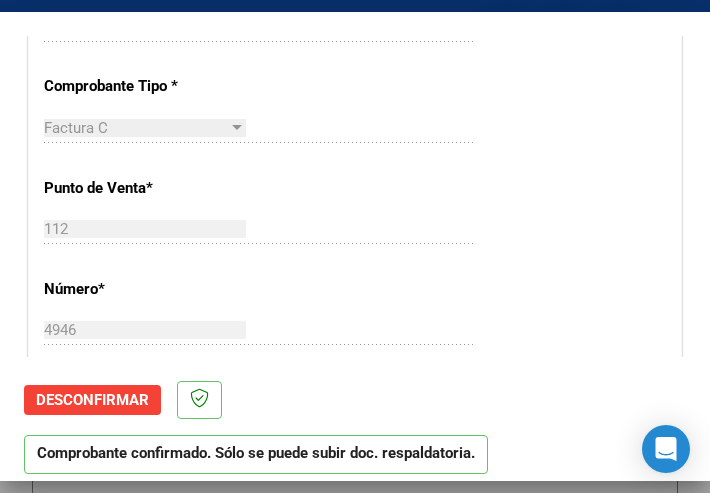 scroll, scrollTop: 500, scrollLeft: 0, axis: vertical 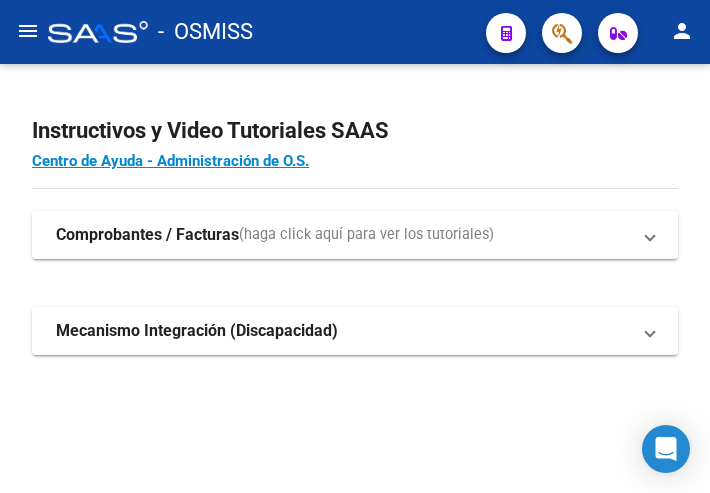 drag, startPoint x: 21, startPoint y: 31, endPoint x: 52, endPoint y: 58, distance: 41.109608 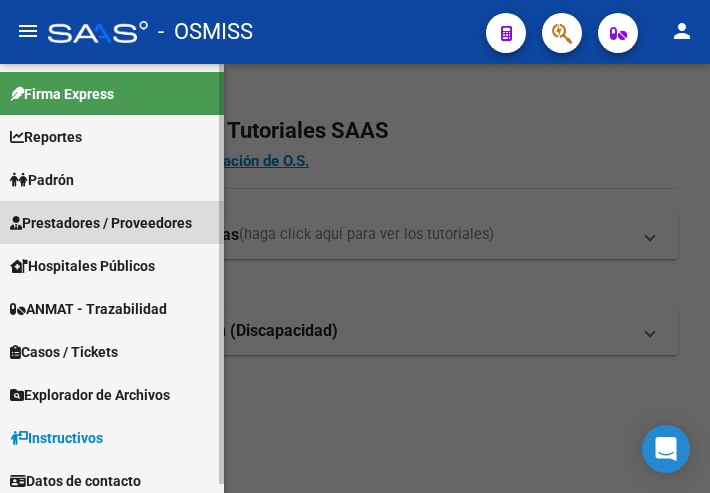 click on "Prestadores / Proveedores" at bounding box center [101, 223] 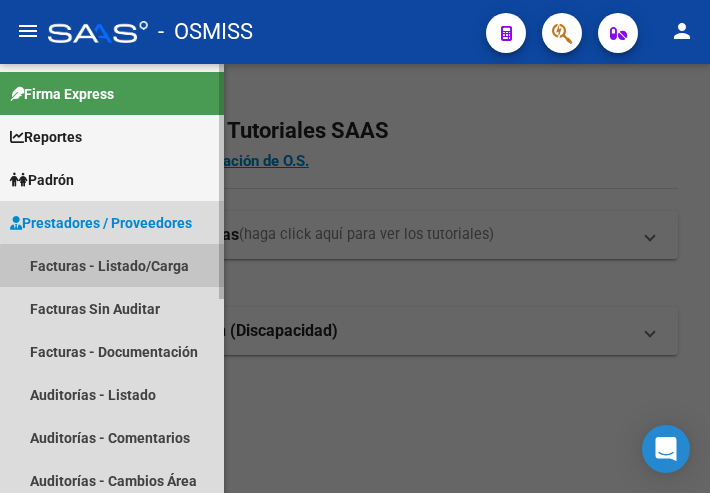 click on "Facturas - Listado/Carga" at bounding box center [112, 265] 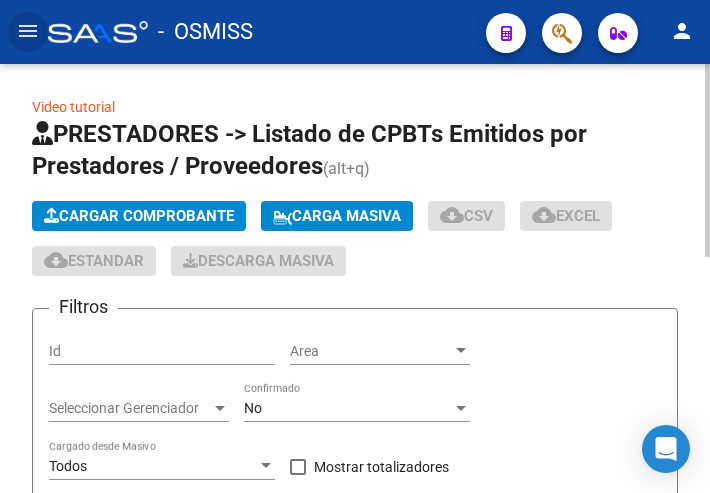click on "Cargar Comprobante" 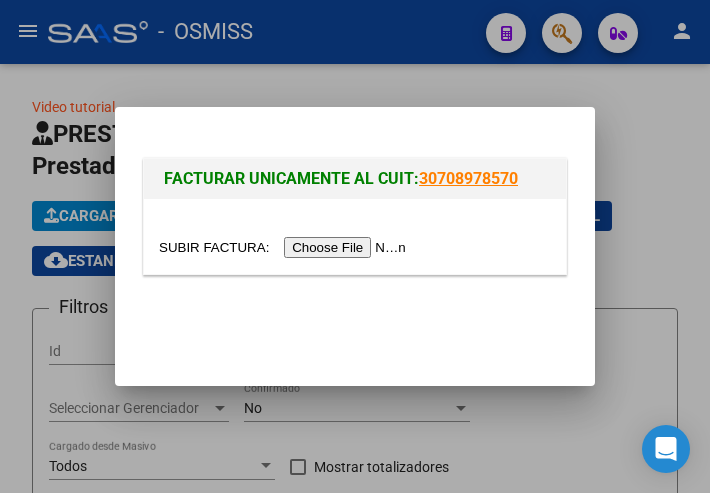 click at bounding box center [285, 247] 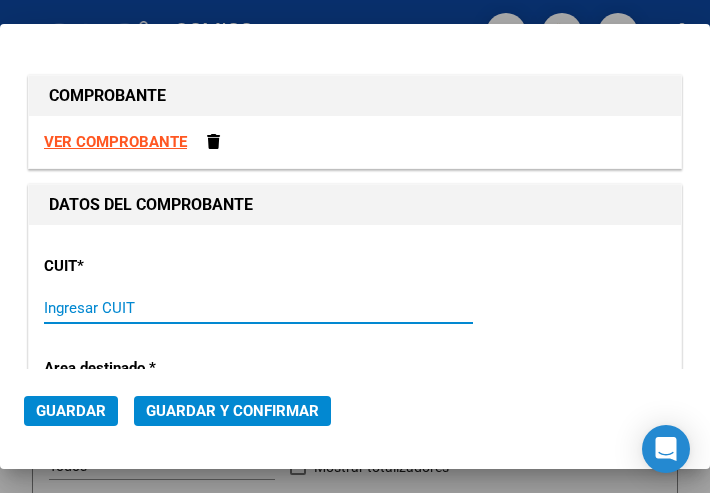 click on "Ingresar CUIT" at bounding box center [145, 308] 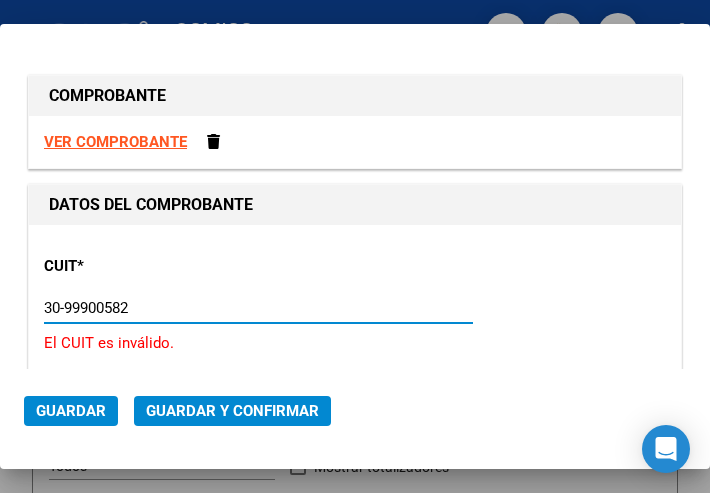 type on "[SSN]" 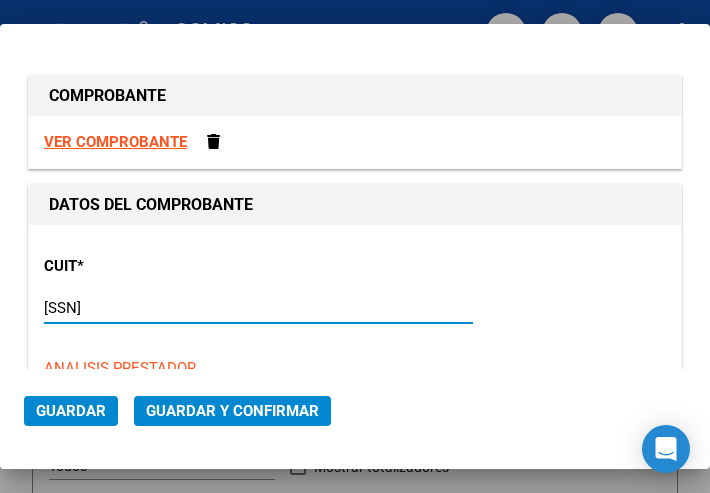 type on "10" 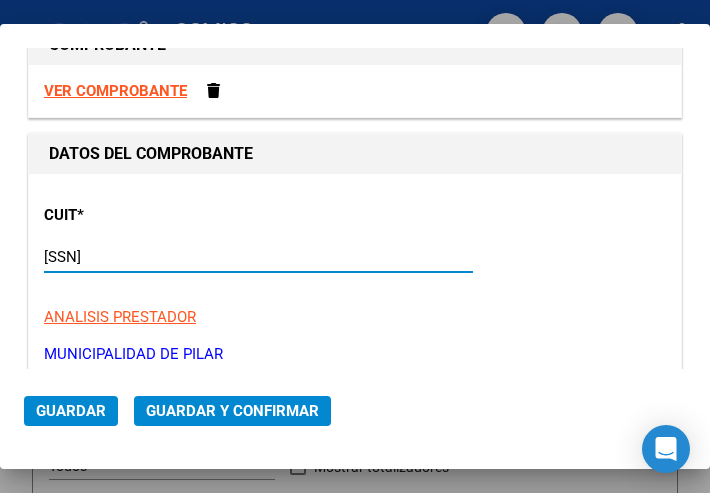 scroll, scrollTop: 200, scrollLeft: 0, axis: vertical 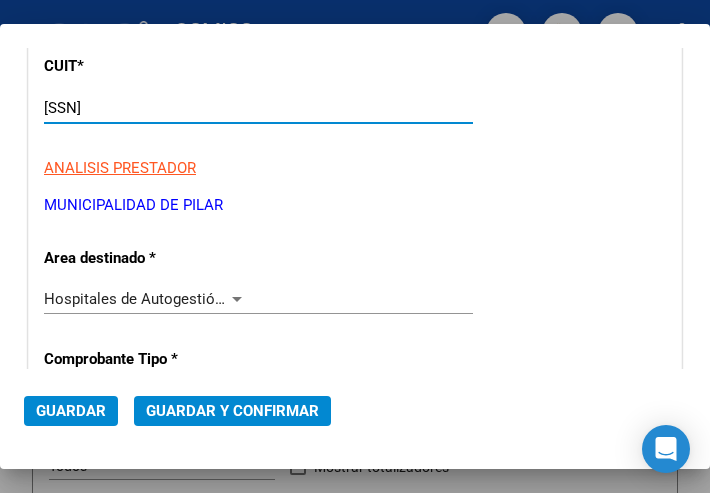 type on "[SSN]" 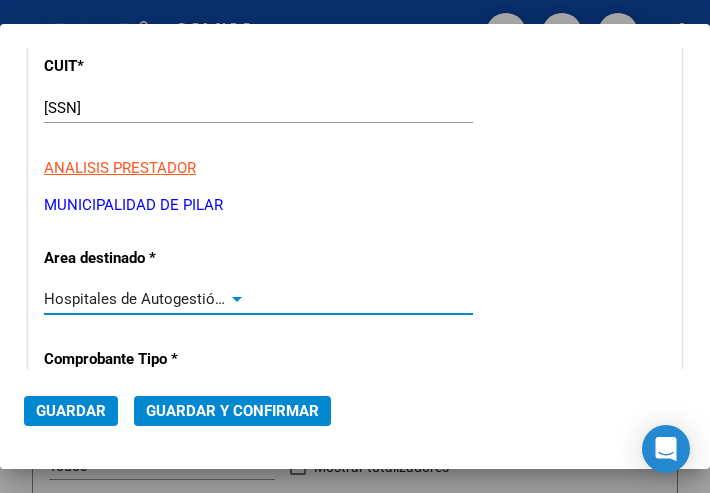 click at bounding box center [237, 299] 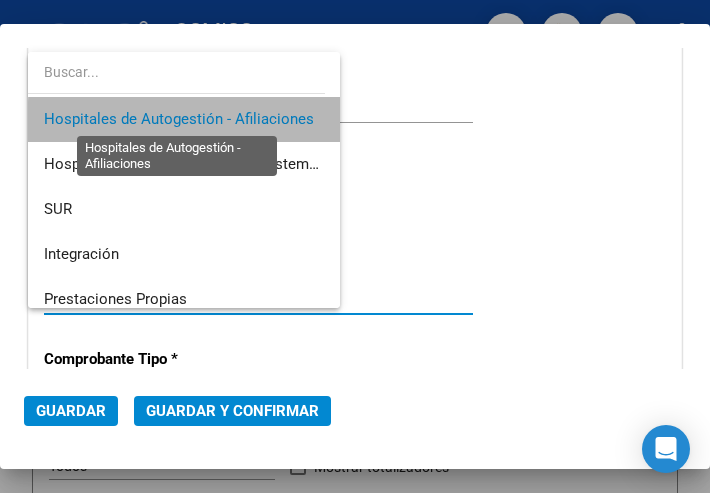 click on "Hospitales de Autogestión - Afiliaciones" at bounding box center (179, 119) 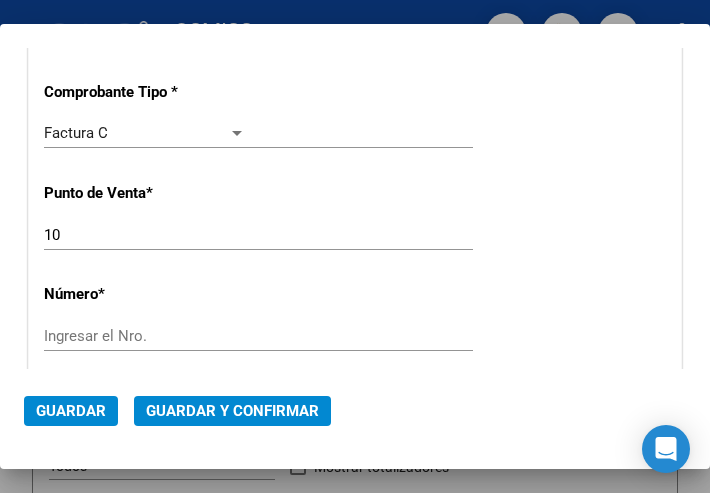 scroll, scrollTop: 500, scrollLeft: 0, axis: vertical 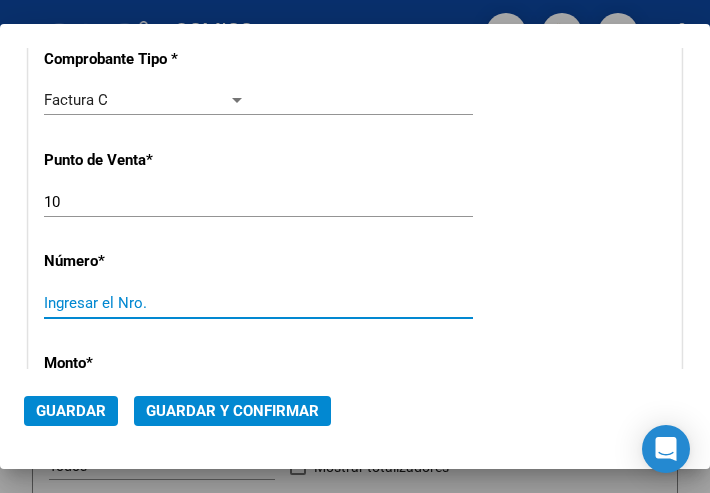 click on "Ingresar el Nro." at bounding box center [145, 303] 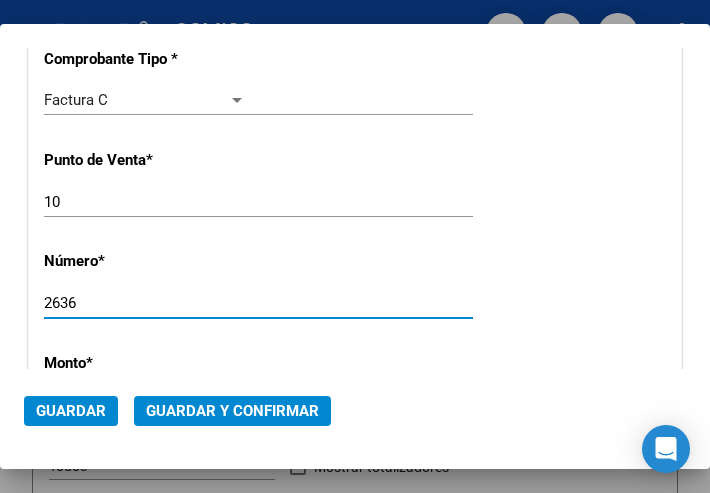 type on "2636" 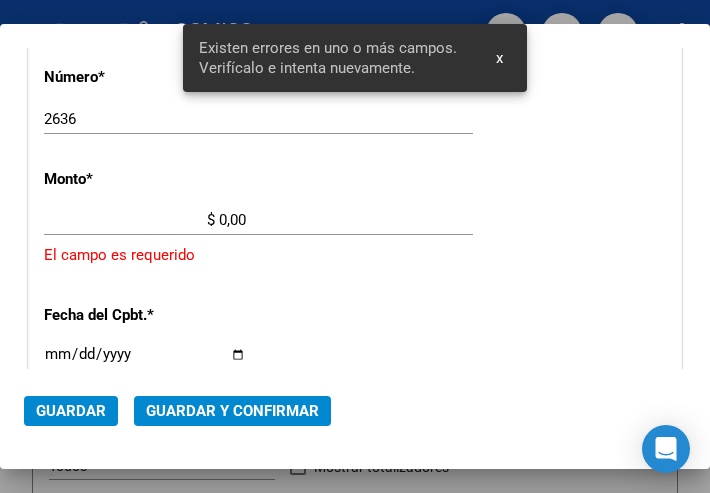 scroll, scrollTop: 686, scrollLeft: 0, axis: vertical 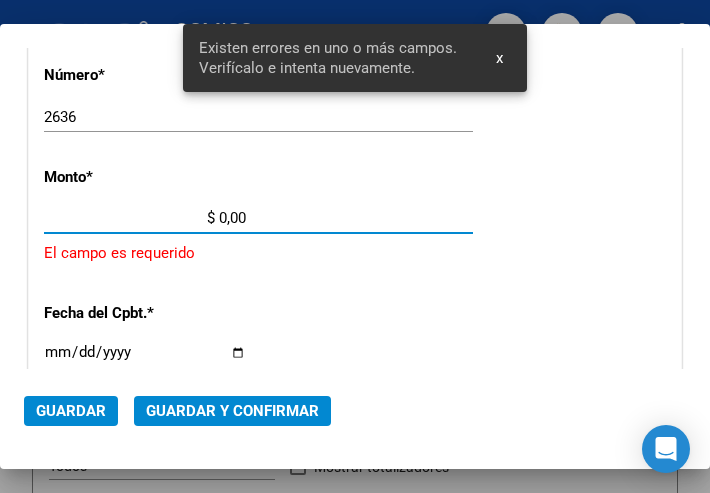 click on "$ 0,00" at bounding box center [145, 218] 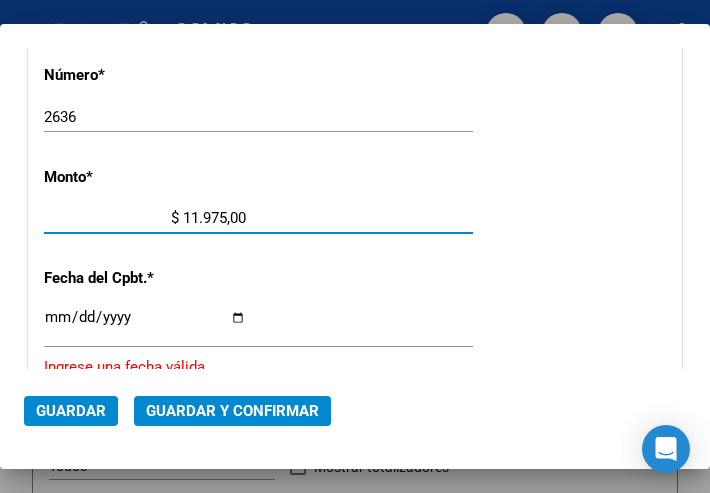 type on "$ 119.750,00" 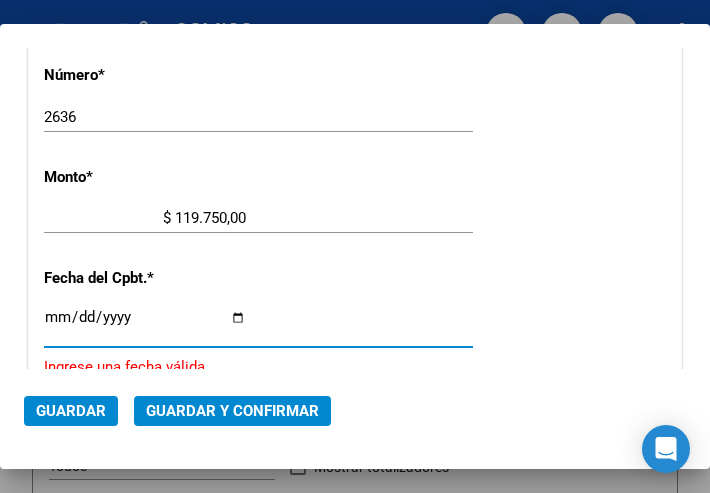 click on "Ingresar la fecha" at bounding box center (145, 325) 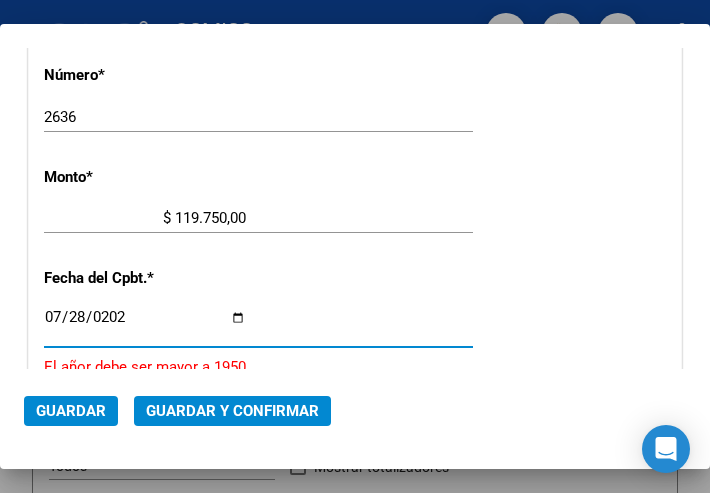 type on "2025-07-28" 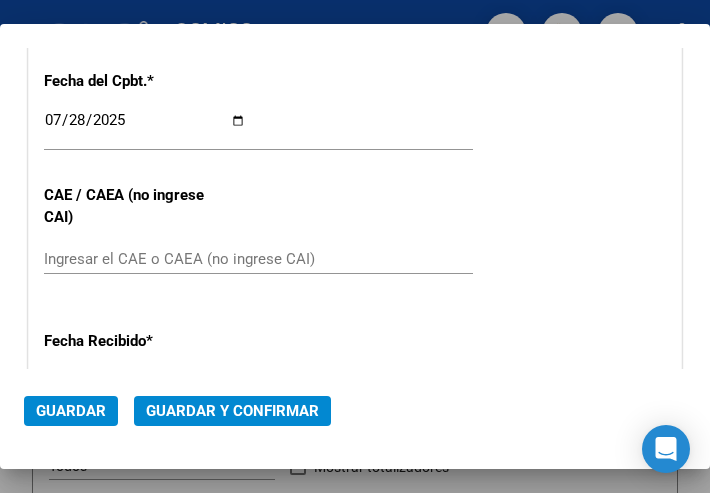 scroll, scrollTop: 886, scrollLeft: 0, axis: vertical 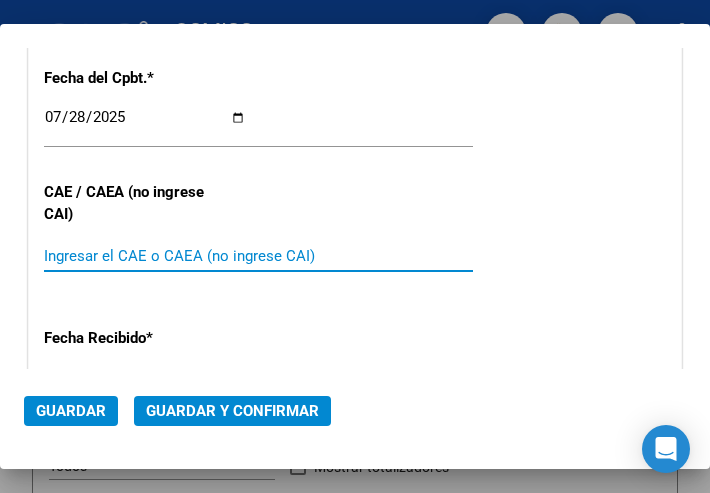 click on "Ingresar el CAE o CAEA (no ingrese CAI)" at bounding box center [145, 256] 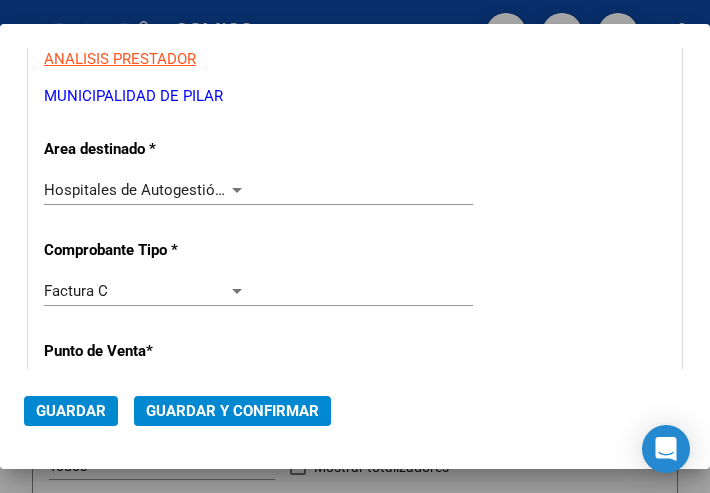 scroll, scrollTop: 286, scrollLeft: 0, axis: vertical 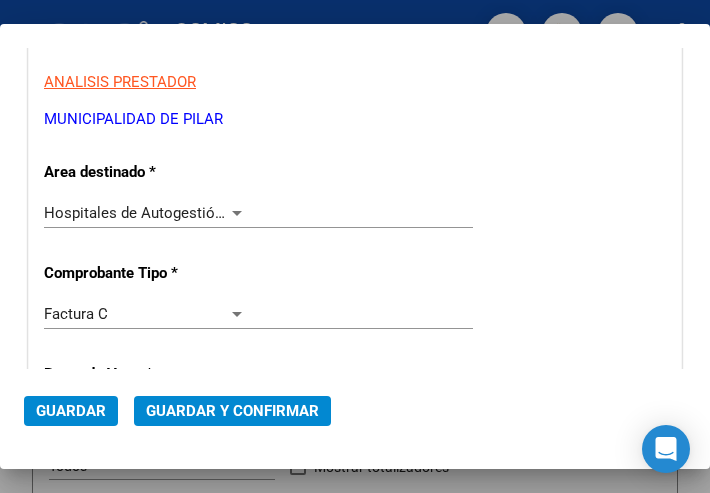 type on "[NUMBER]" 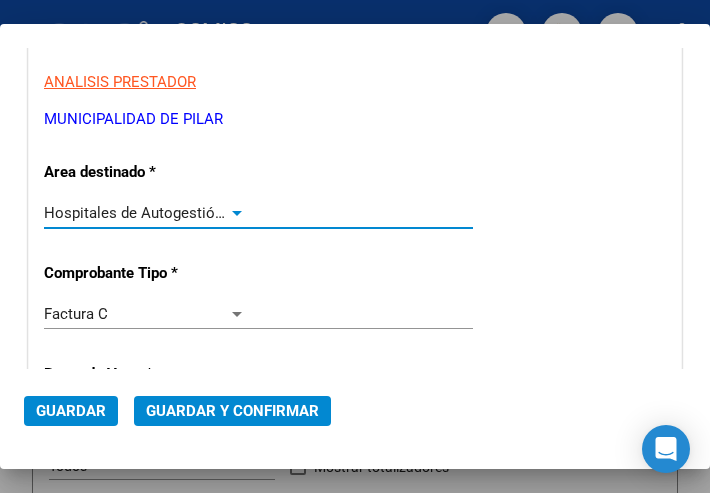 click at bounding box center [237, 213] 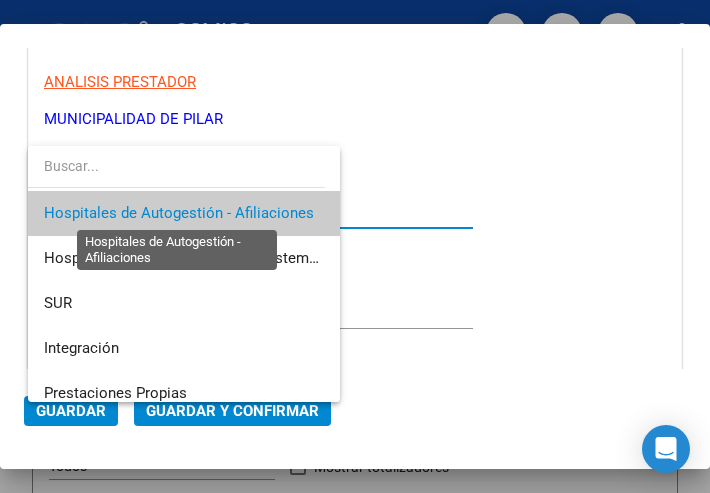 click on "Hospitales de Autogestión - Afiliaciones" at bounding box center [179, 213] 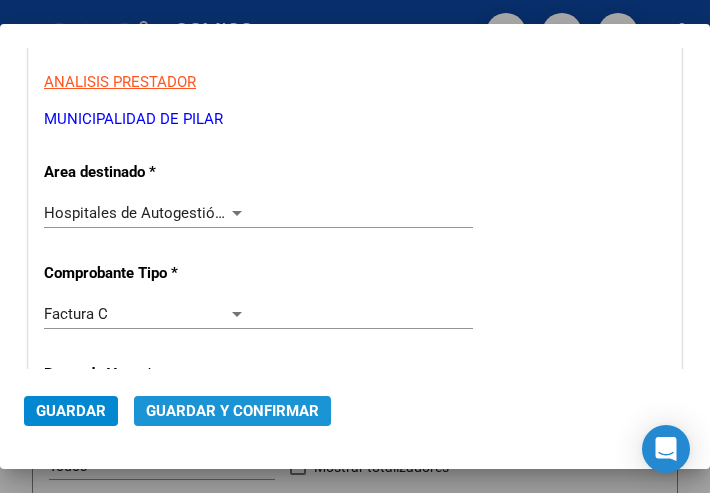 click on "Guardar y Confirmar" 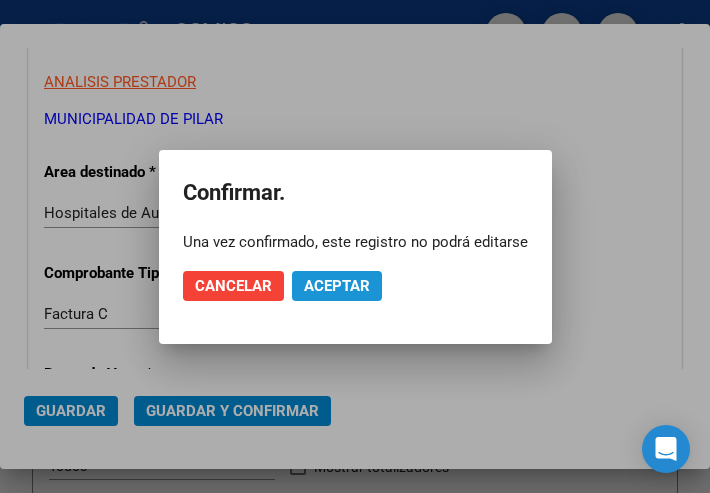 click on "Aceptar" 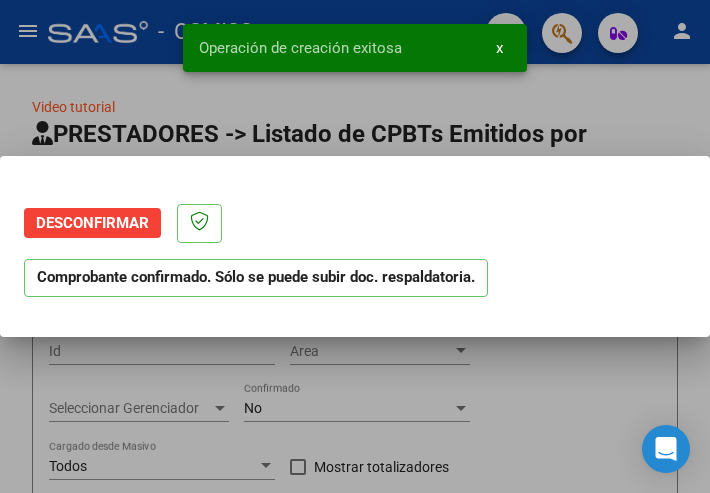 scroll, scrollTop: 0, scrollLeft: 0, axis: both 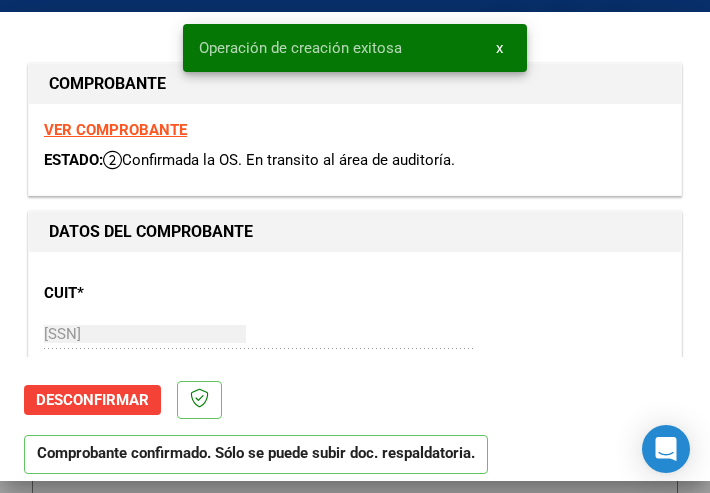 type on "2025-09-26" 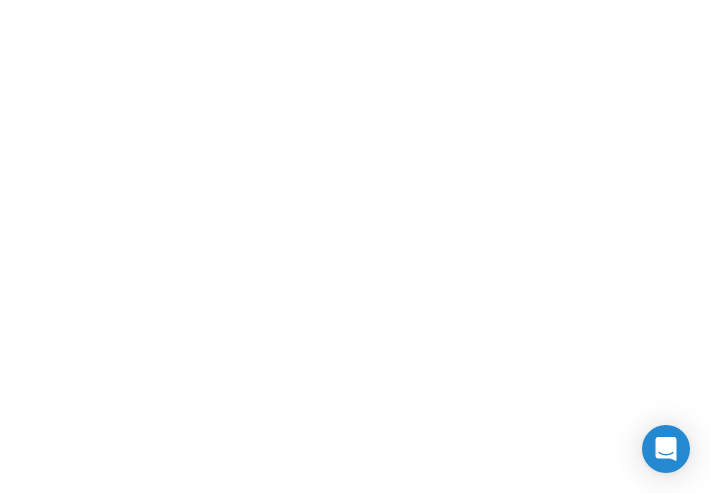scroll, scrollTop: 0, scrollLeft: 0, axis: both 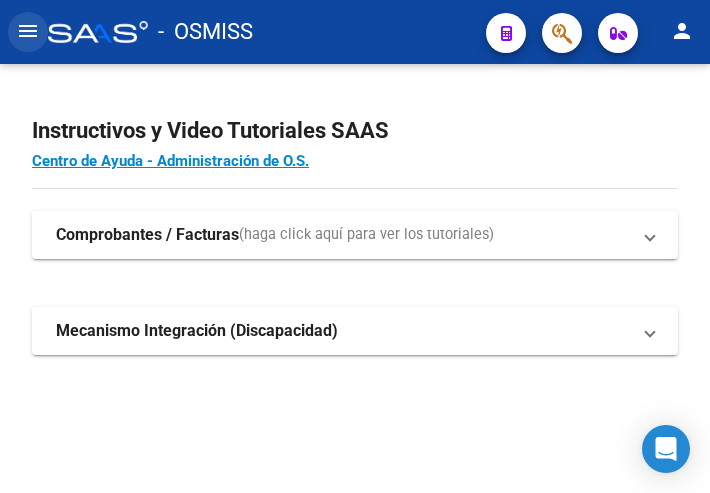 click on "menu" 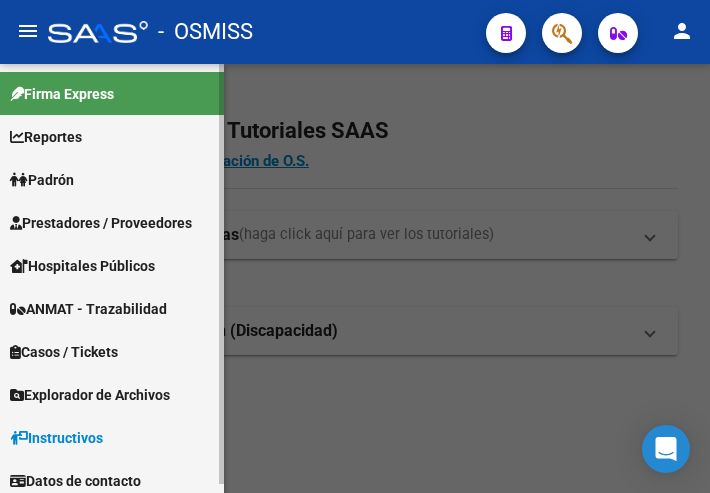 click on "Prestadores / Proveedores" at bounding box center [101, 223] 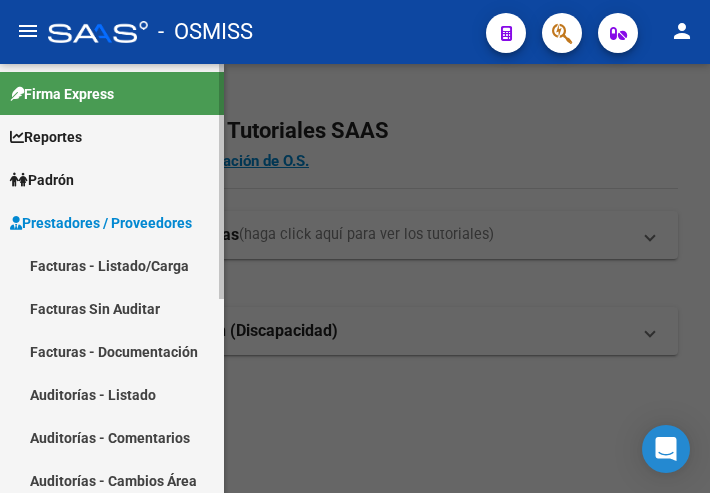 click on "Facturas - Listado/Carga" at bounding box center [112, 265] 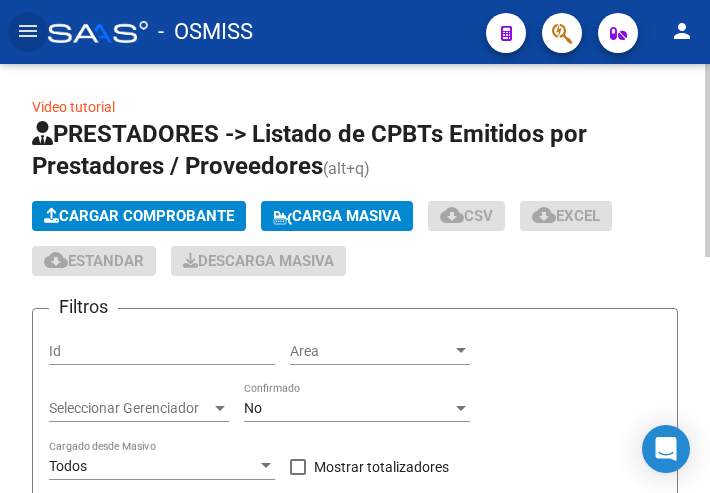 click on "Cargar Comprobante" 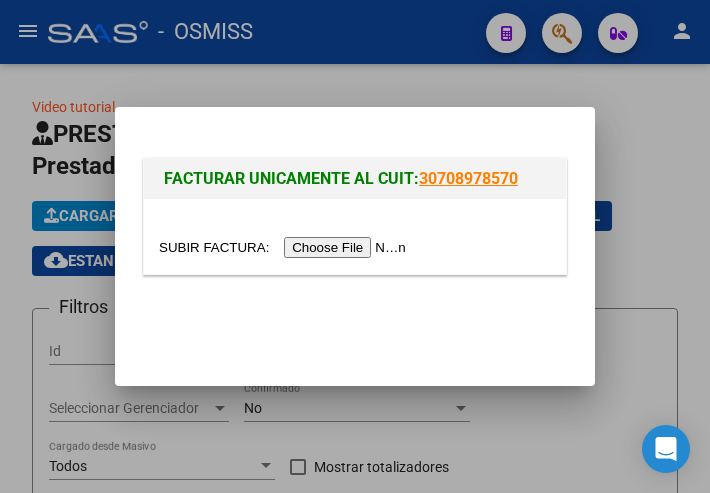 click at bounding box center [285, 247] 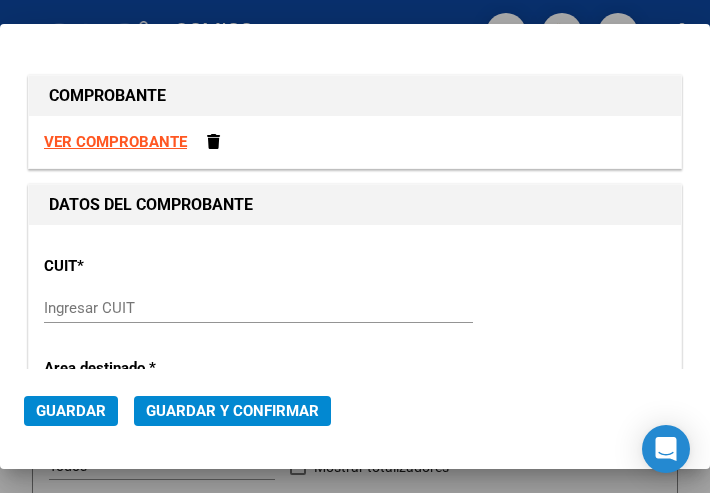 click on "Ingresar CUIT" at bounding box center (145, 308) 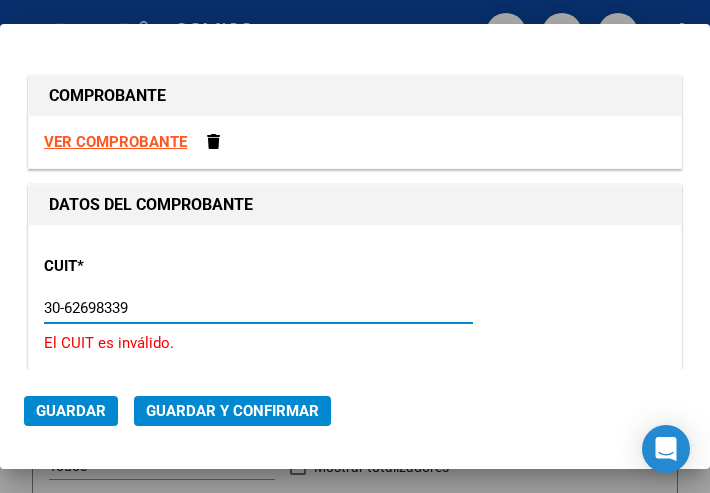 type on "30-62698339-8" 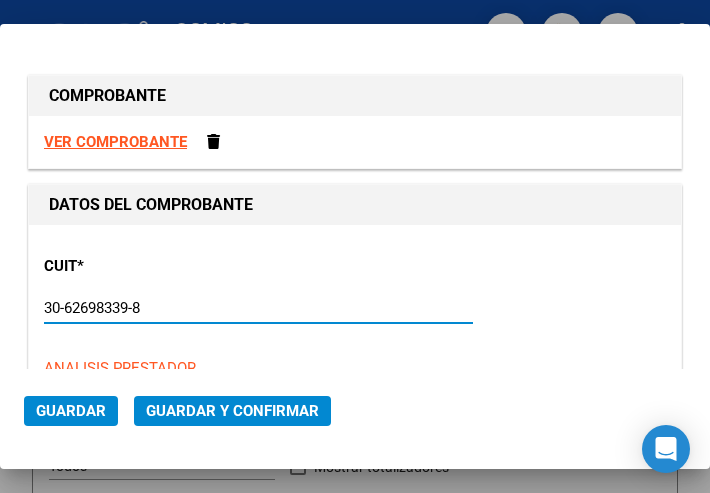 type on "112" 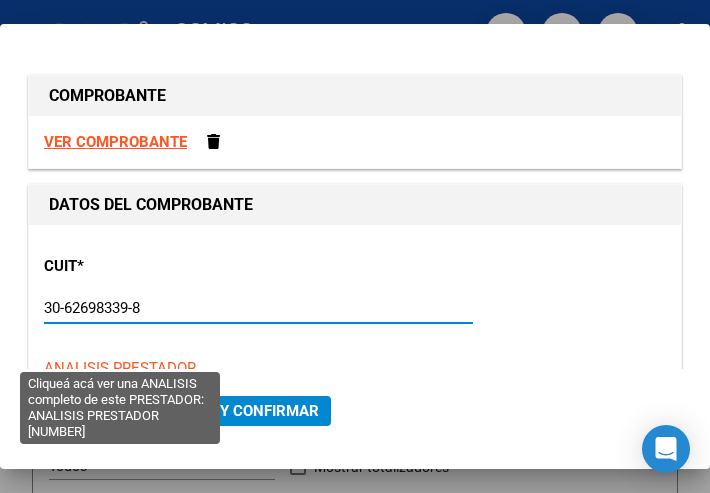 scroll, scrollTop: 200, scrollLeft: 0, axis: vertical 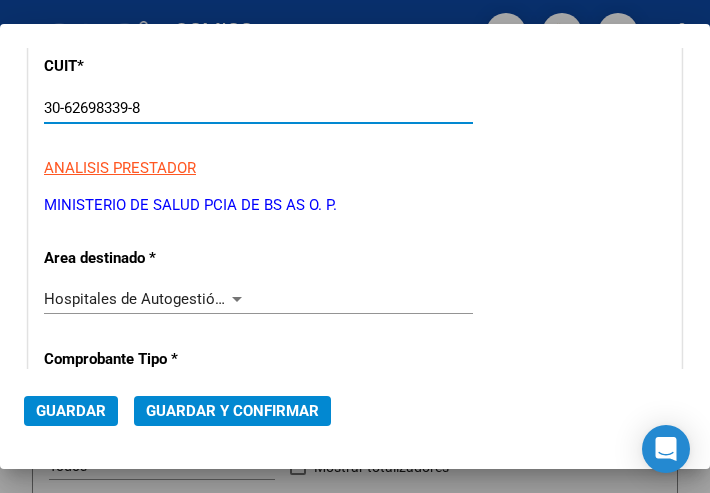 type on "30-62698339-8" 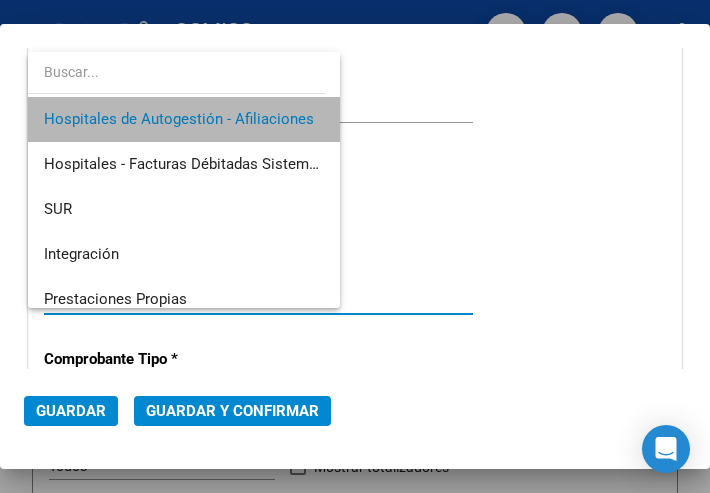 click on "Hospitales de Autogestión - Afiliaciones" at bounding box center (184, 119) 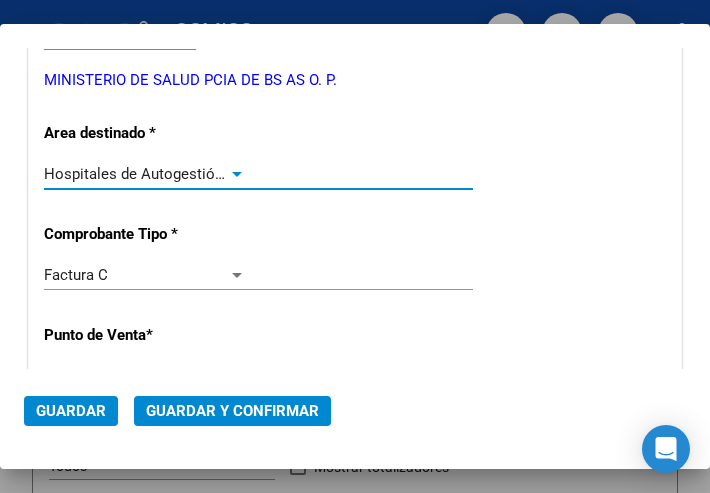 scroll, scrollTop: 400, scrollLeft: 0, axis: vertical 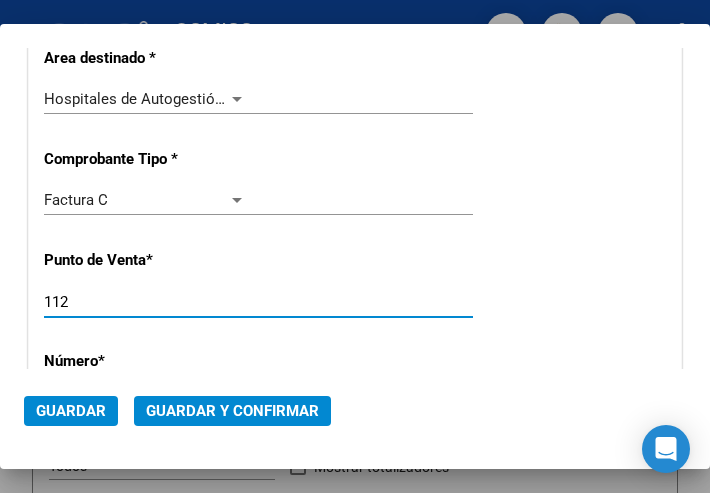click on "112" at bounding box center [145, 302] 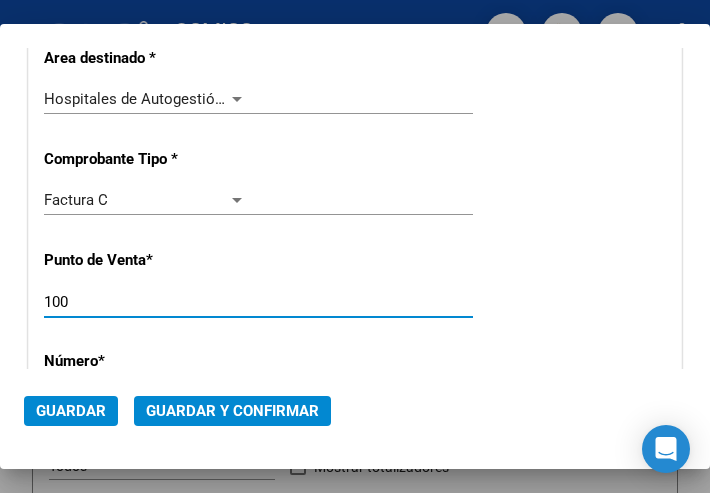 type on "100" 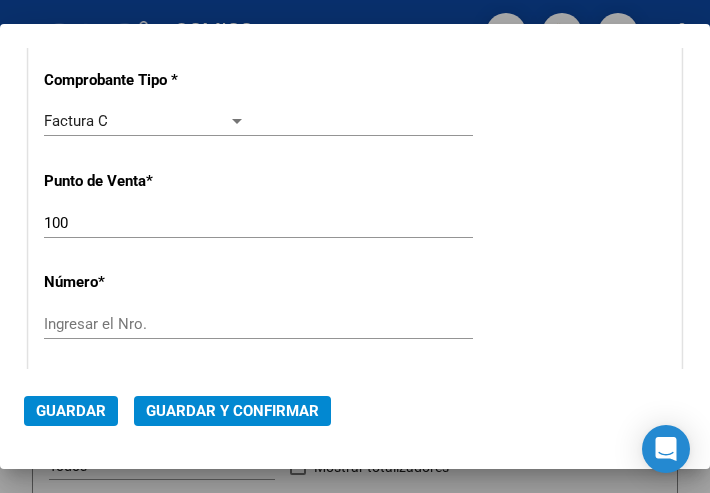 scroll, scrollTop: 500, scrollLeft: 0, axis: vertical 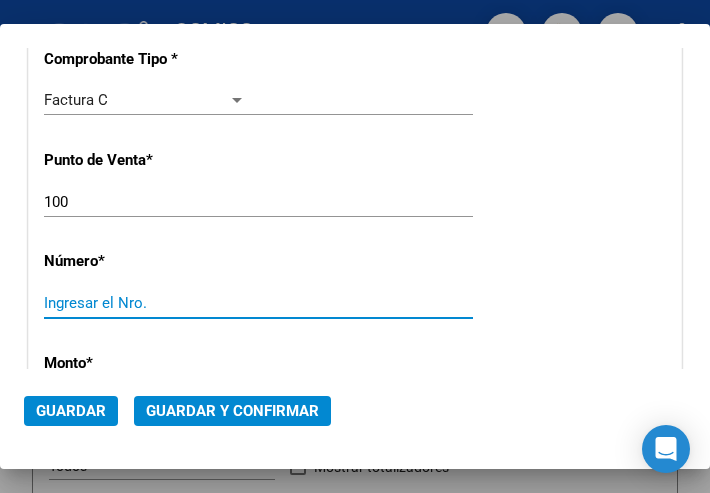 click on "Ingresar el Nro." at bounding box center [145, 303] 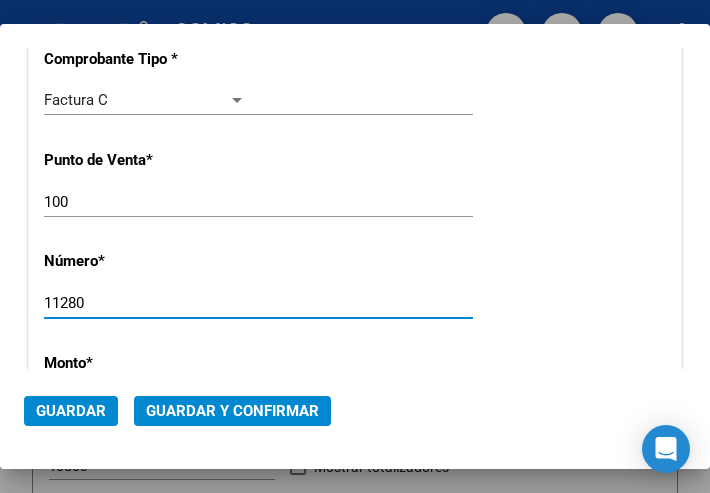 type on "11280" 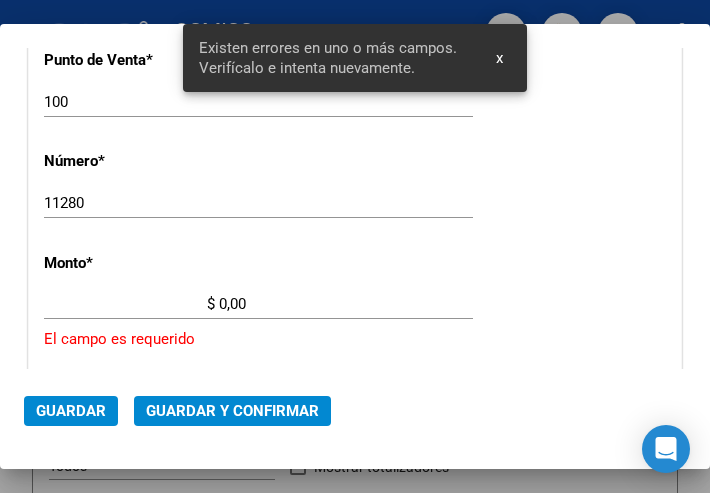 scroll, scrollTop: 686, scrollLeft: 0, axis: vertical 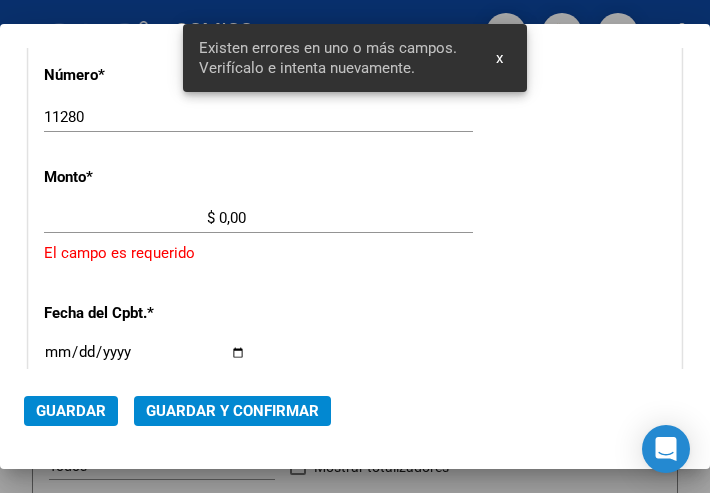 click on "$ 0,00" at bounding box center (145, 218) 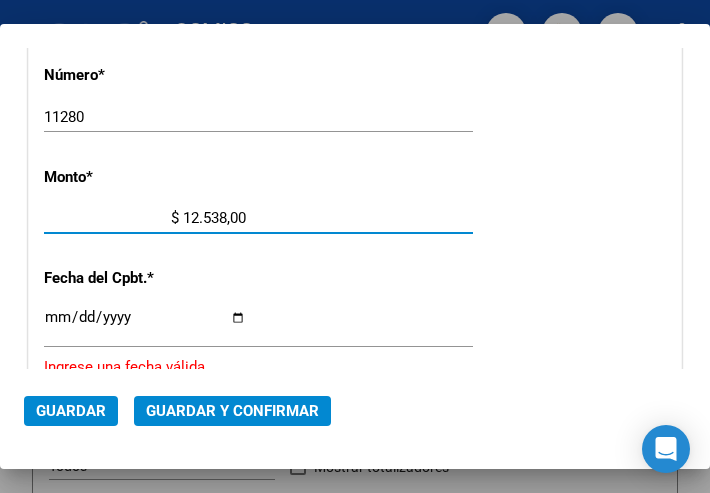 type on "$ 125.386,00" 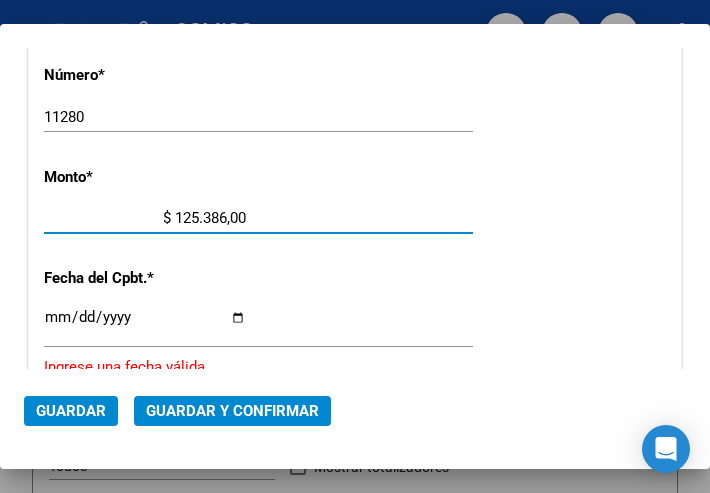 click on "CUIT  *   30-62698339-8 Ingresar CUIT  ANALISIS PRESTADOR  MINISTERIO DE SALUD PCIA DE BS AS O. P.  ARCA Padrón  Area destinado * Hospitales de Autogestión - Afiliaciones Seleccionar Area  Comprobante Tipo * Factura C Seleccionar Tipo Punto de Venta  *   100 Ingresar el Nro.  Número  *   11280 Ingresar el Nro.  Monto  *   $ 125.386,00 Ingresar el monto  Fecha del Cpbt.  *   Ingresar la fecha   Ingrese una fecha válida CAE / CAEA (no ingrese CAI)    Ingresar el CAE o CAEA (no ingrese CAI)  Fecha Recibido  *   2025-08-08 Ingresar la fecha  Fecha de Vencimiento    Ingresar la fecha  Ref. Externa    Ingresar la ref.  N° Liquidación    Ingresar el N° Liquidación" at bounding box center [355, 265] 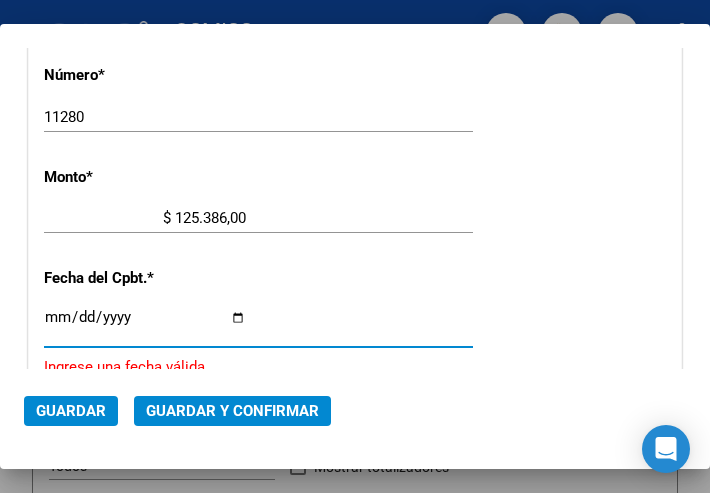 click on "Ingresar la fecha" at bounding box center [145, 325] 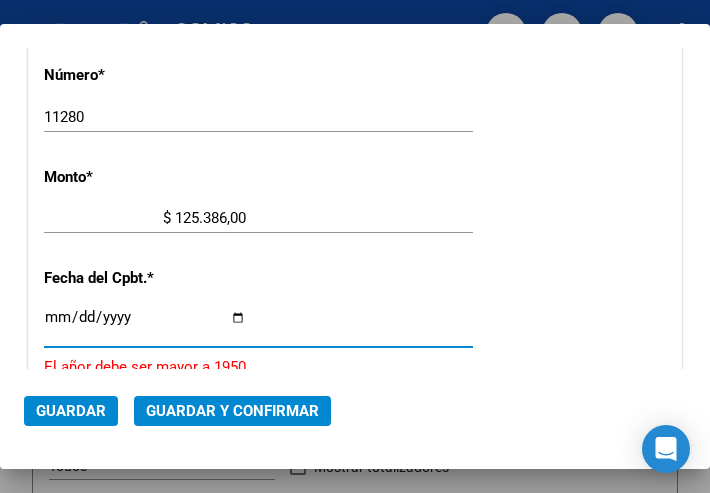 type on "2025-07-29" 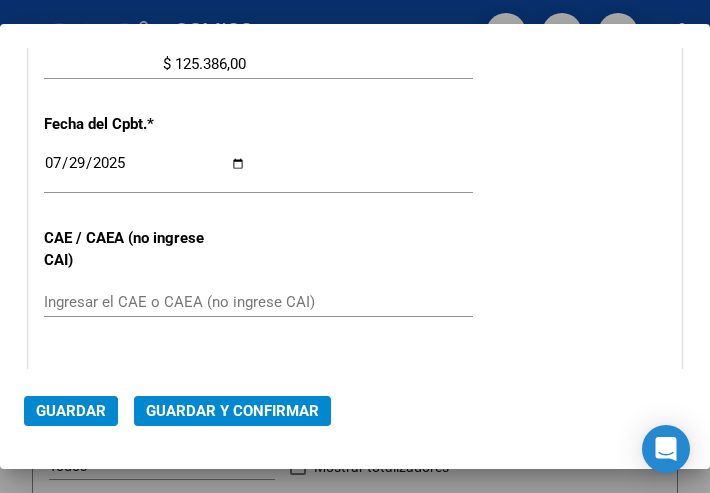scroll, scrollTop: 886, scrollLeft: 0, axis: vertical 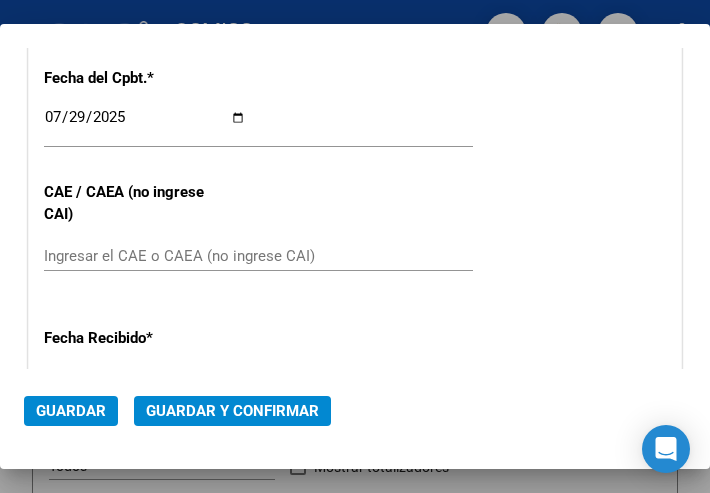 click on "Ingresar el CAE o CAEA (no ingrese CAI)" at bounding box center (145, 256) 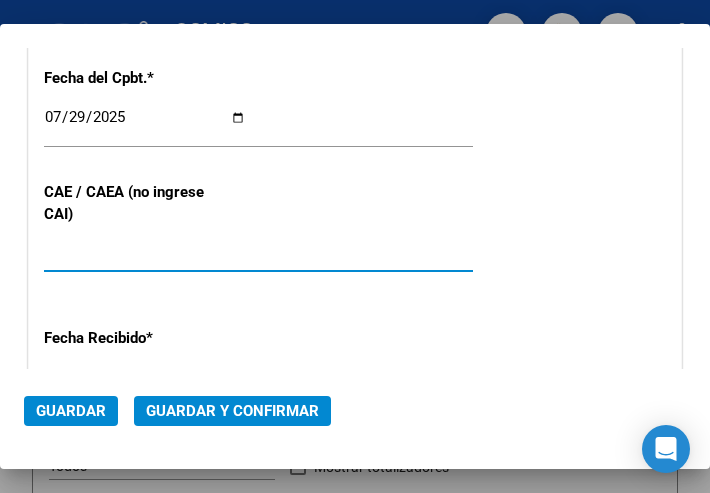 type on "75308136268212" 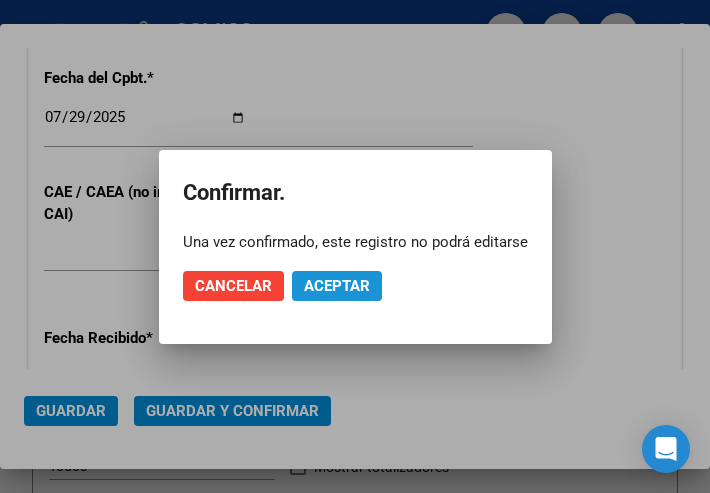 click on "Aceptar" 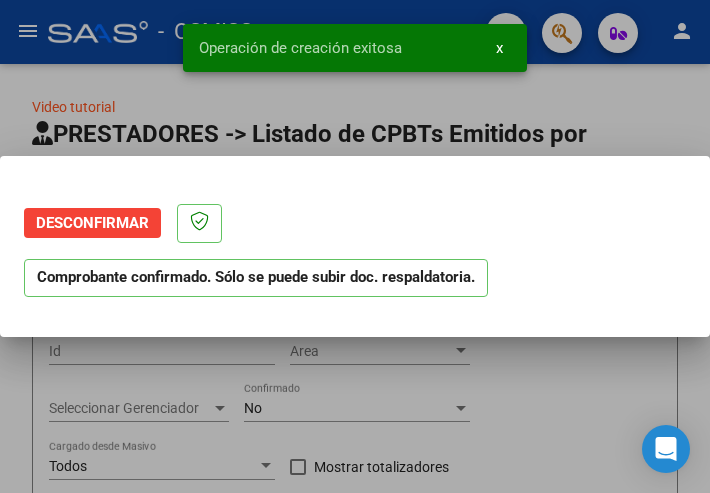 scroll, scrollTop: 0, scrollLeft: 0, axis: both 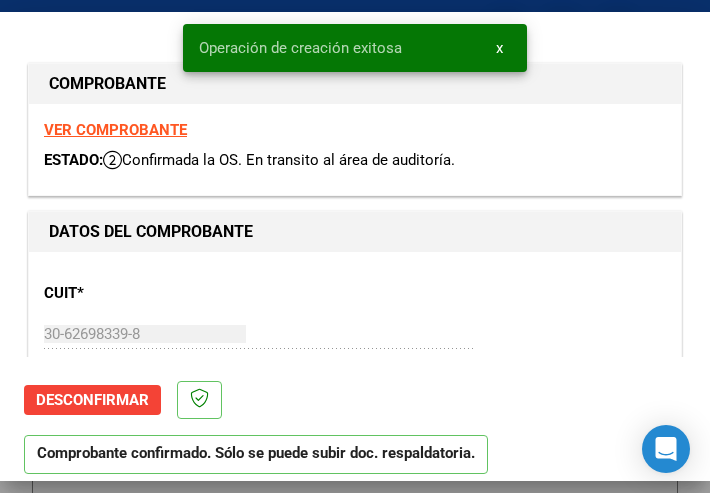 type on "2025-09-27" 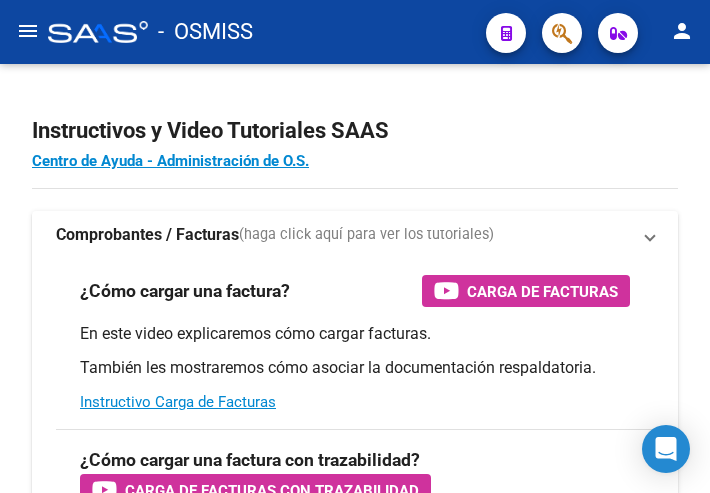 scroll, scrollTop: 0, scrollLeft: 0, axis: both 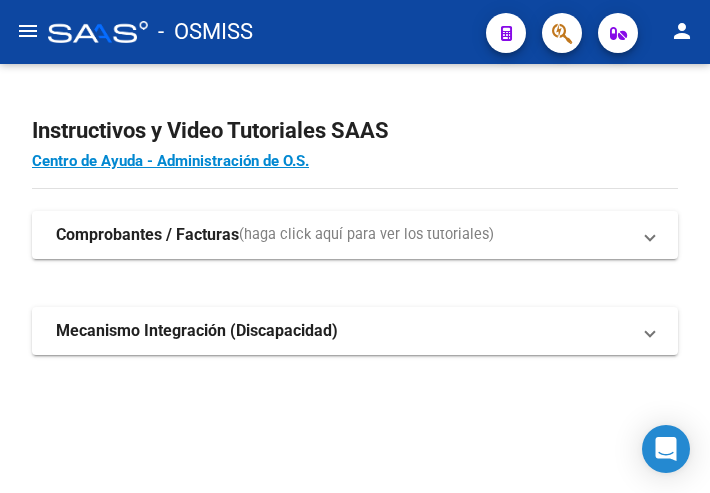 click on "menu" 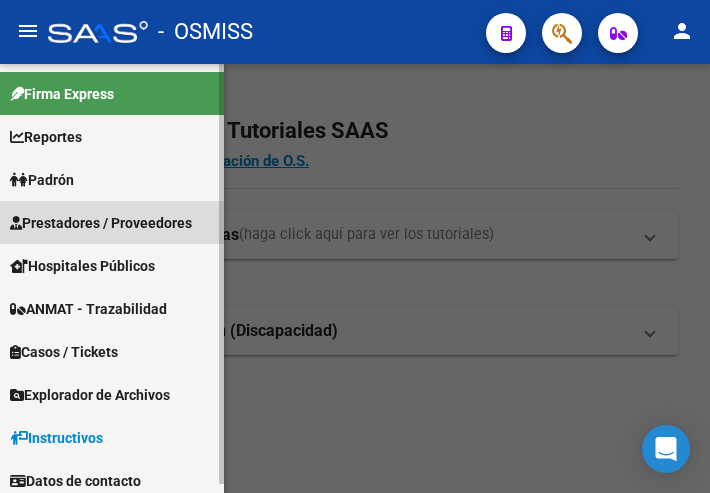 click on "Prestadores / Proveedores" at bounding box center (101, 223) 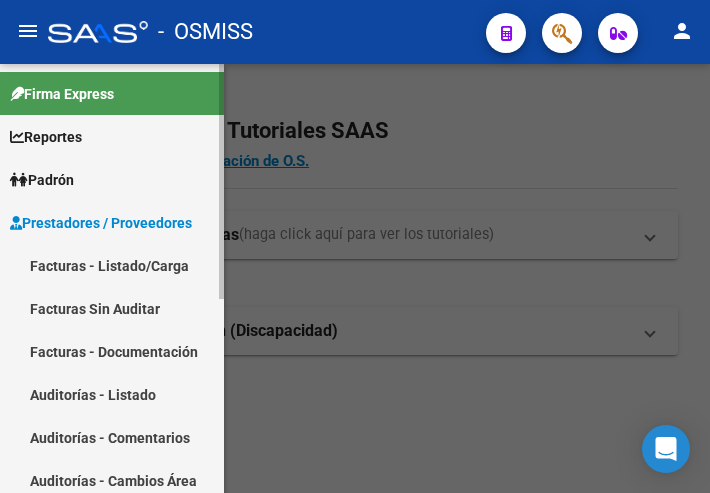 click on "Facturas - Listado/Carga" at bounding box center (112, 265) 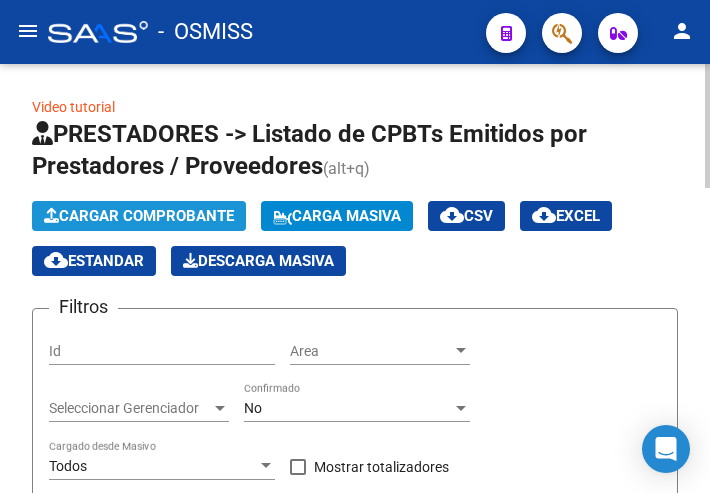 click on "Cargar Comprobante" 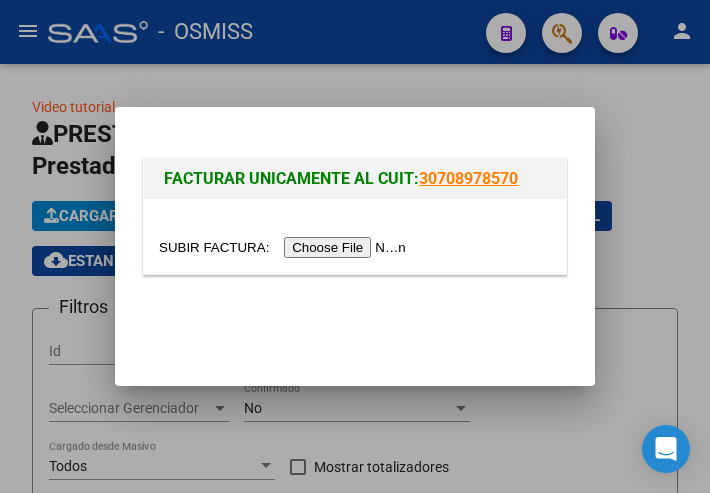 click at bounding box center [285, 247] 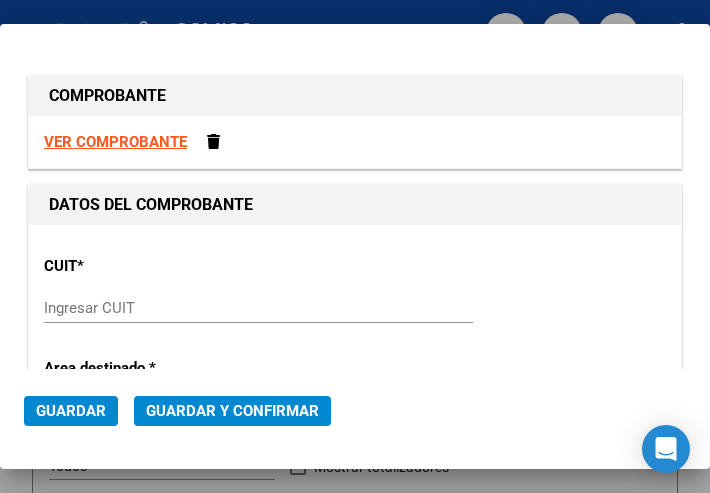 click on "Ingresar CUIT" at bounding box center [145, 308] 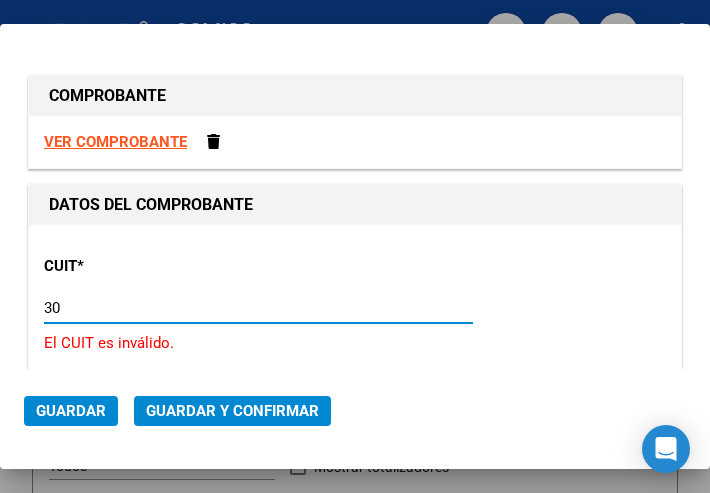 click on "30" at bounding box center [145, 308] 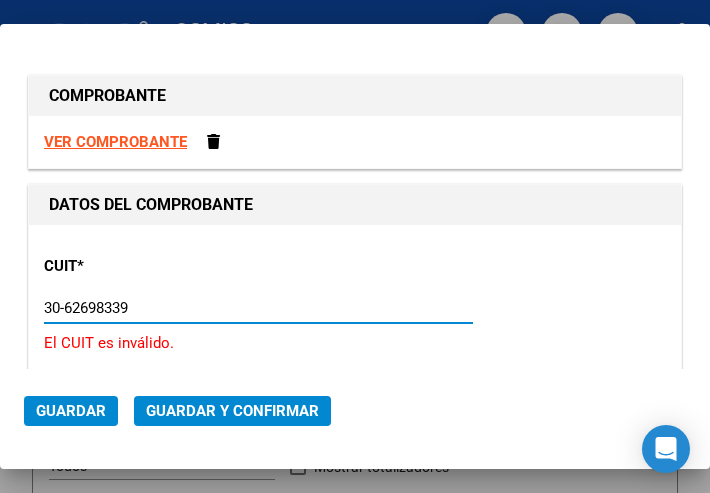 type on "30-62698339-8" 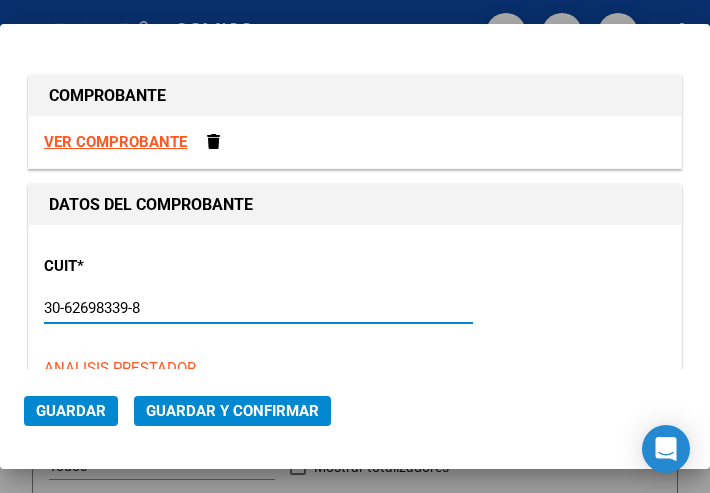 type on "100" 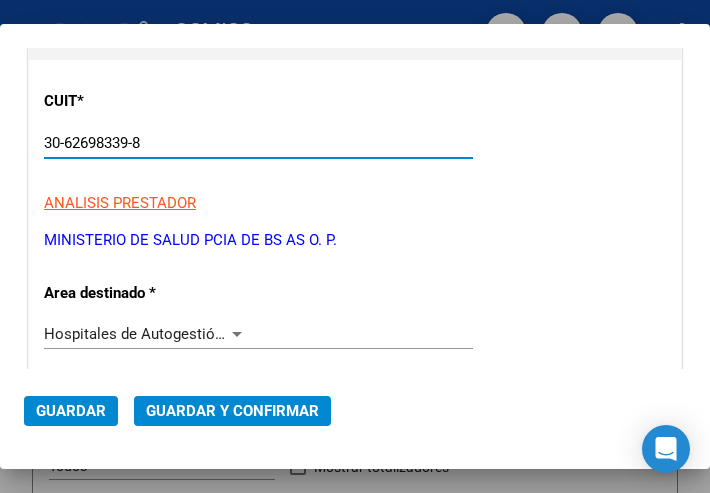 scroll, scrollTop: 200, scrollLeft: 0, axis: vertical 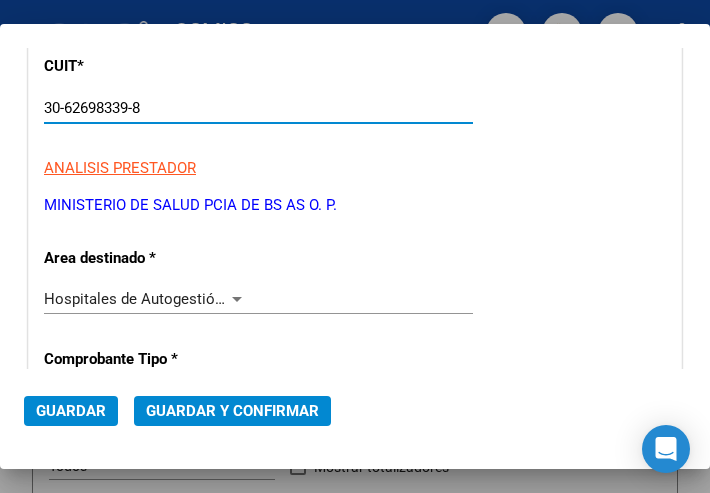 type on "30-62698339-8" 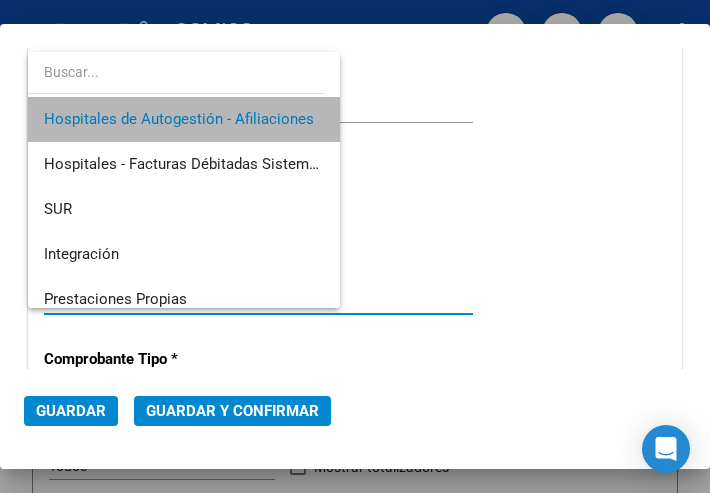 click on "Hospitales de Autogestión - Afiliaciones" at bounding box center (184, 119) 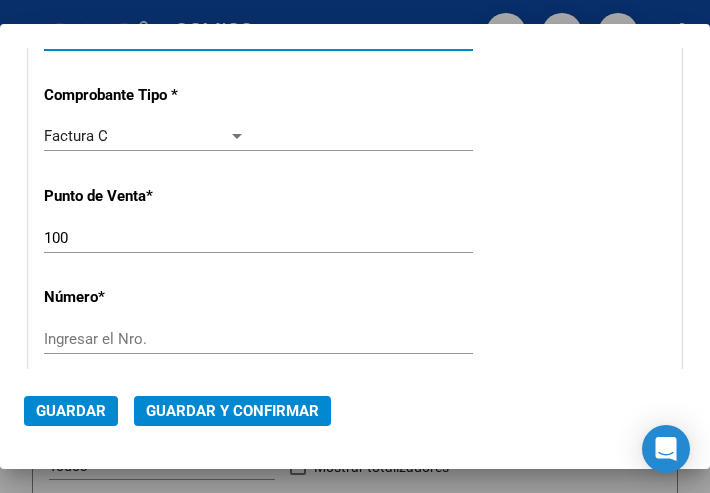 scroll, scrollTop: 500, scrollLeft: 0, axis: vertical 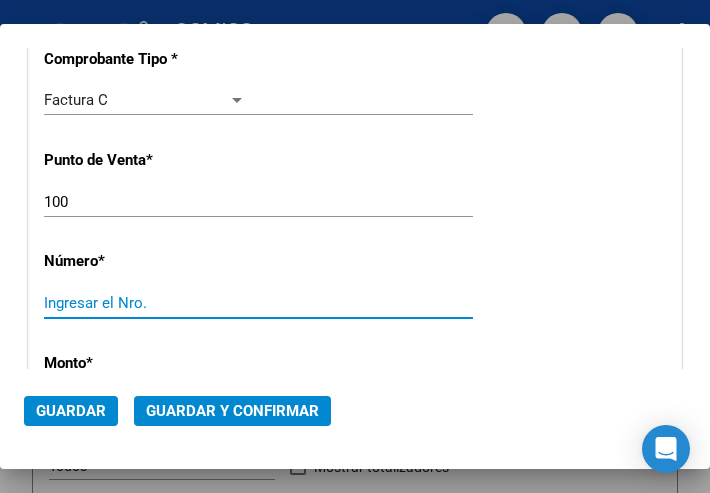 click on "Ingresar el Nro." at bounding box center (145, 303) 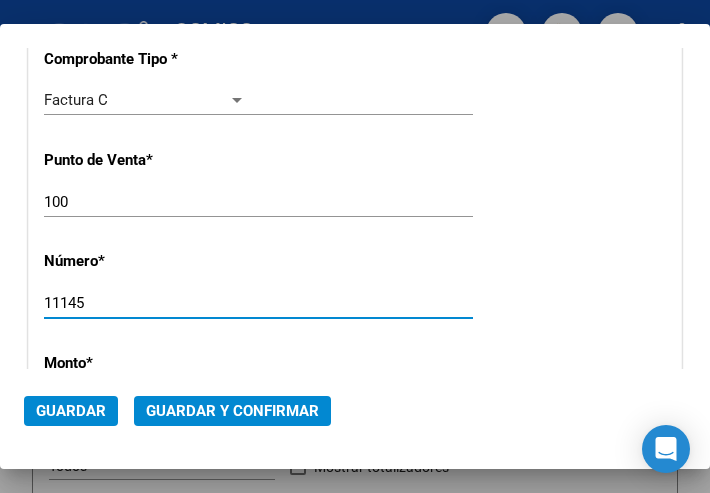 type on "11145" 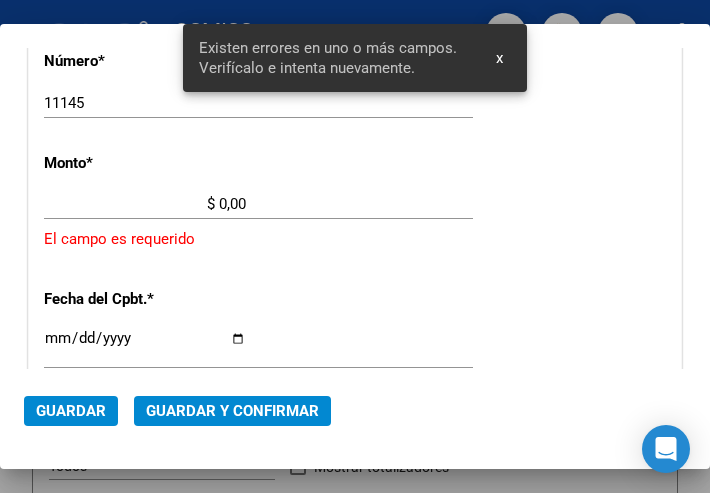 scroll, scrollTop: 686, scrollLeft: 0, axis: vertical 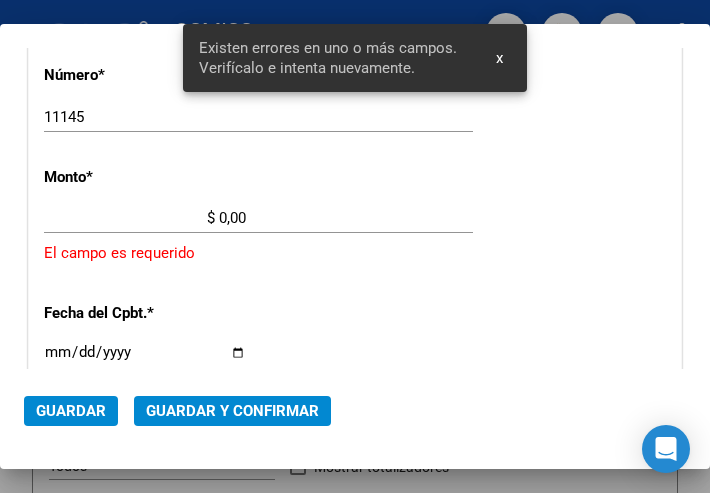click on "$ 0,00" at bounding box center (145, 218) 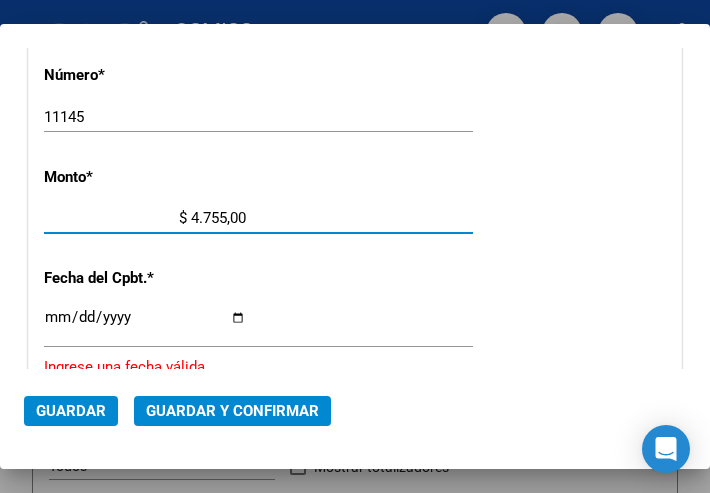 type on "$ 47.556,00" 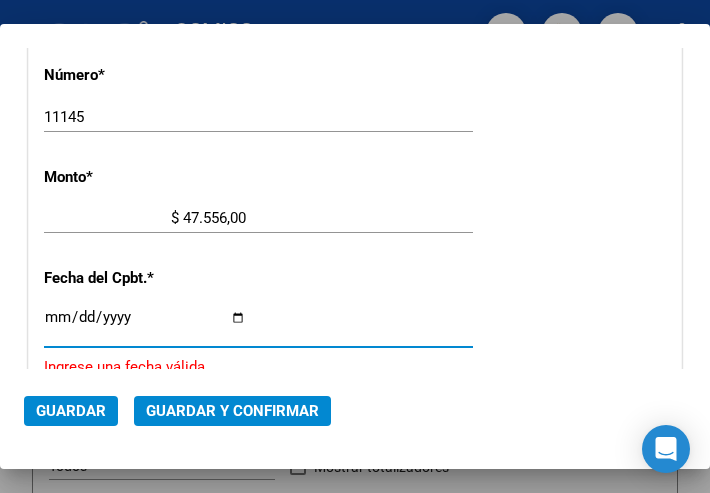 click on "Ingresar la fecha" at bounding box center [145, 325] 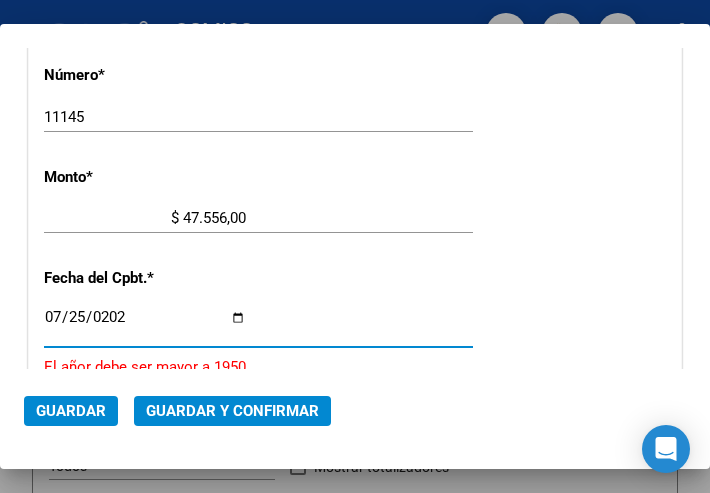 type on "2025-07-25" 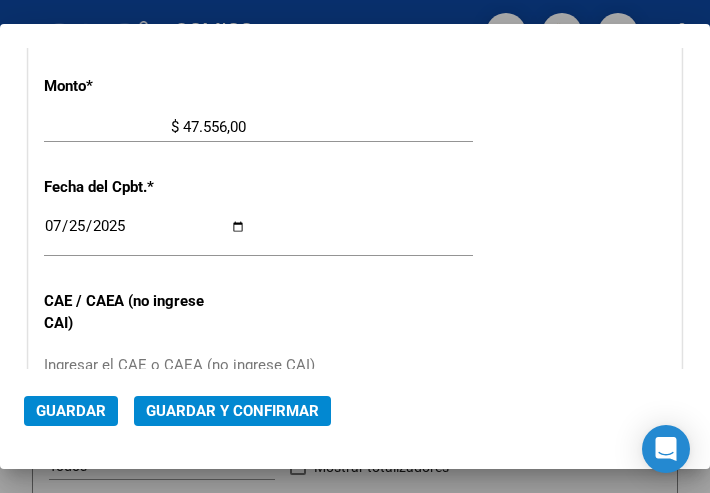 scroll, scrollTop: 886, scrollLeft: 0, axis: vertical 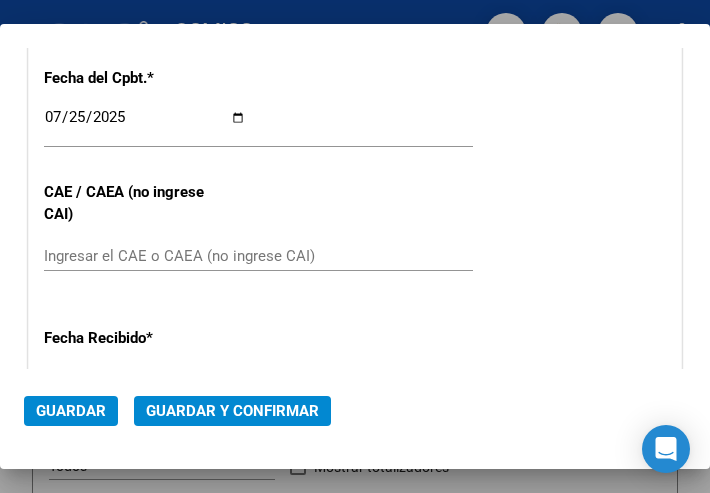 click on "Ingresar el CAE o CAEA (no ingrese CAI)" at bounding box center [145, 256] 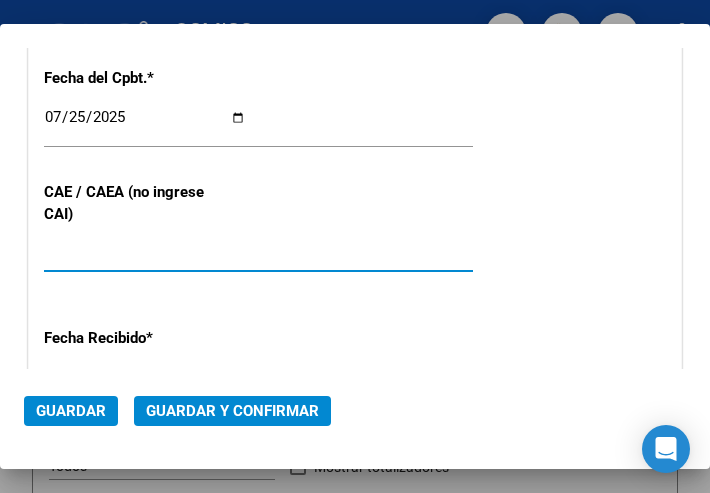 type on "[PHONE]" 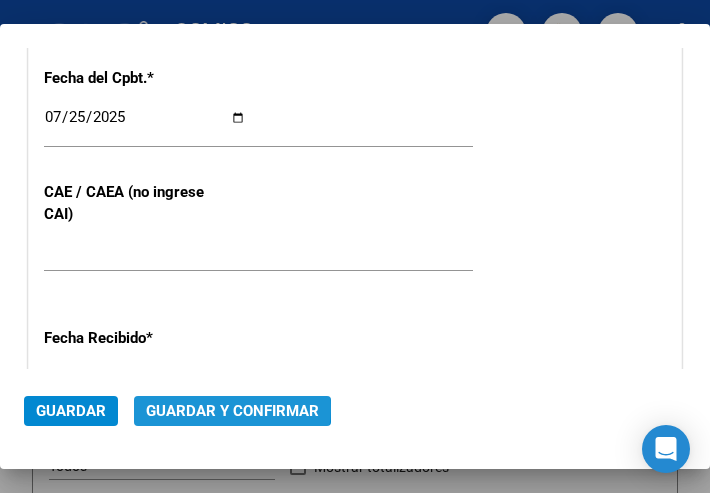 click on "Guardar y Confirmar" 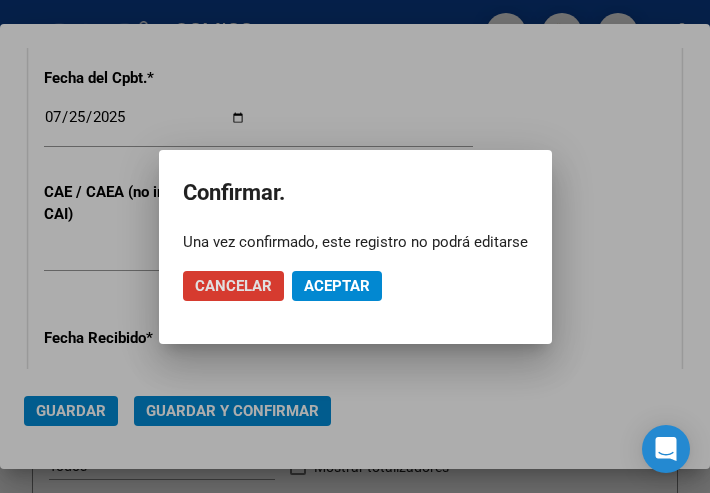 click on "Aceptar" 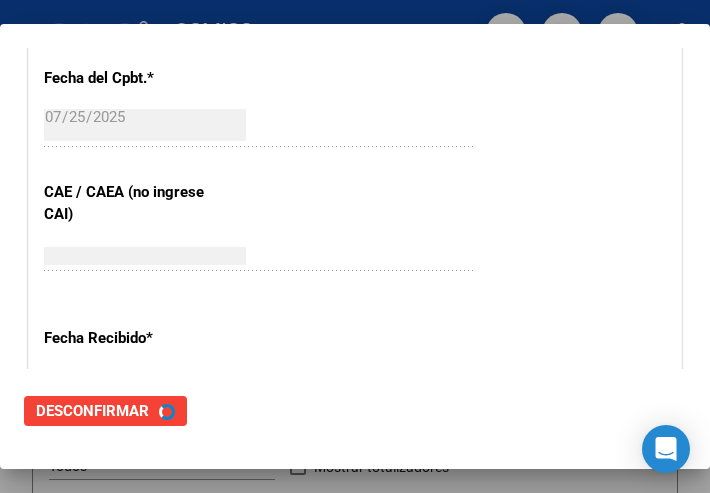 scroll, scrollTop: 0, scrollLeft: 0, axis: both 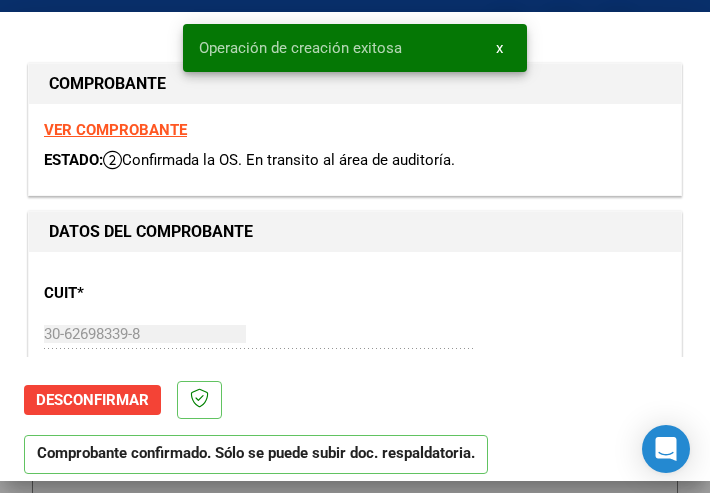 type on "[DATE]" 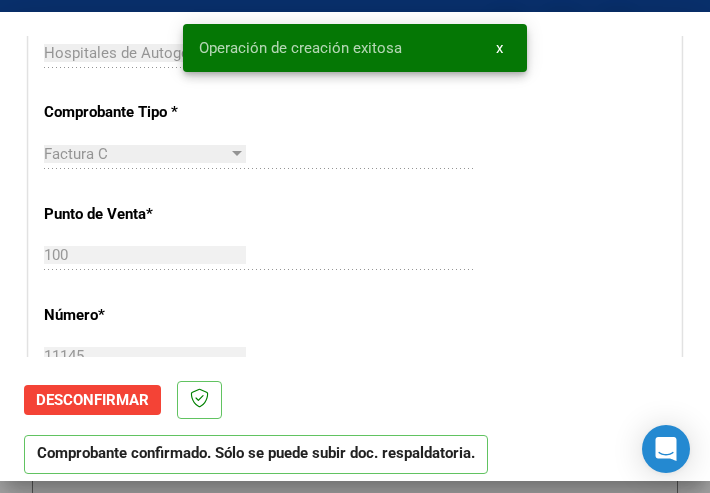 scroll, scrollTop: 500, scrollLeft: 0, axis: vertical 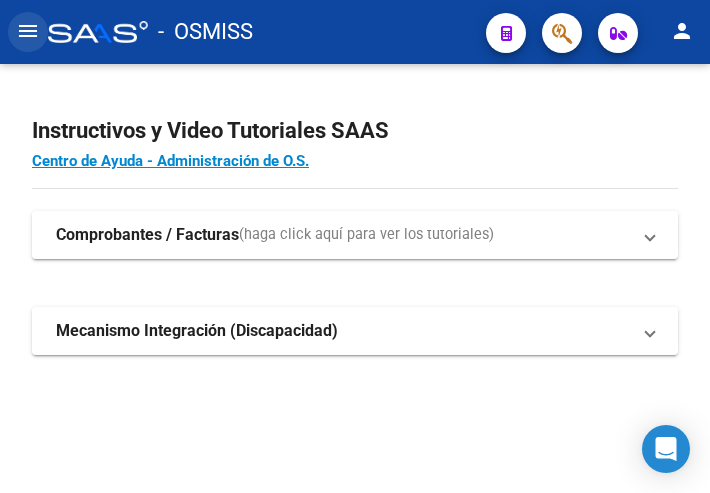 click on "menu" 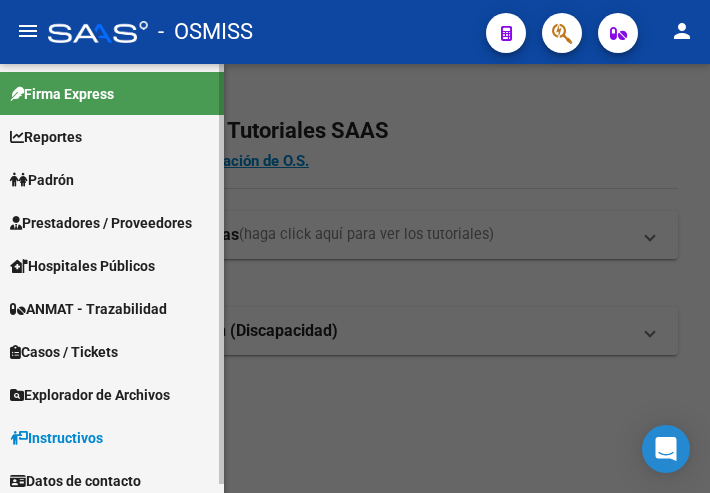 click on "Prestadores / Proveedores" at bounding box center (101, 223) 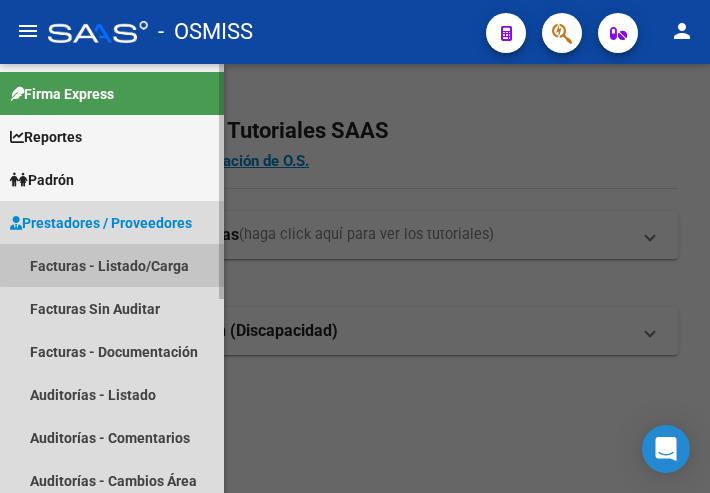 click on "Facturas - Listado/Carga" at bounding box center [112, 265] 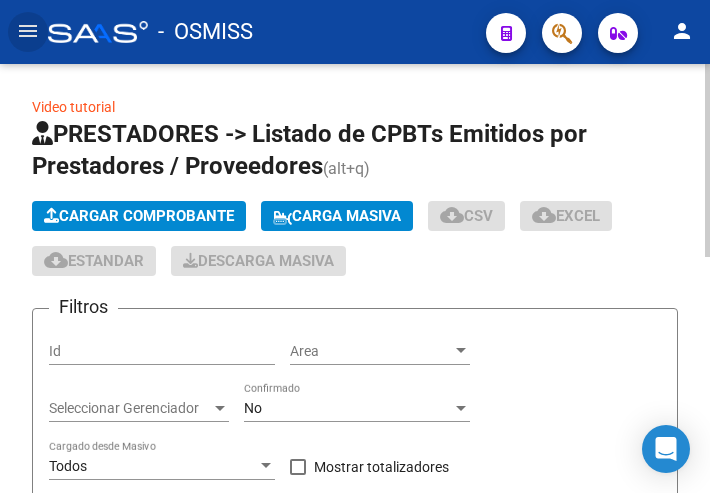 click on "Cargar Comprobante" 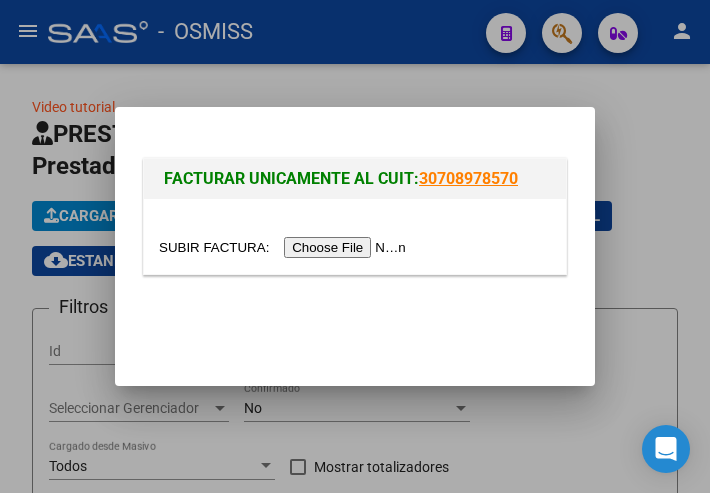 click at bounding box center (285, 247) 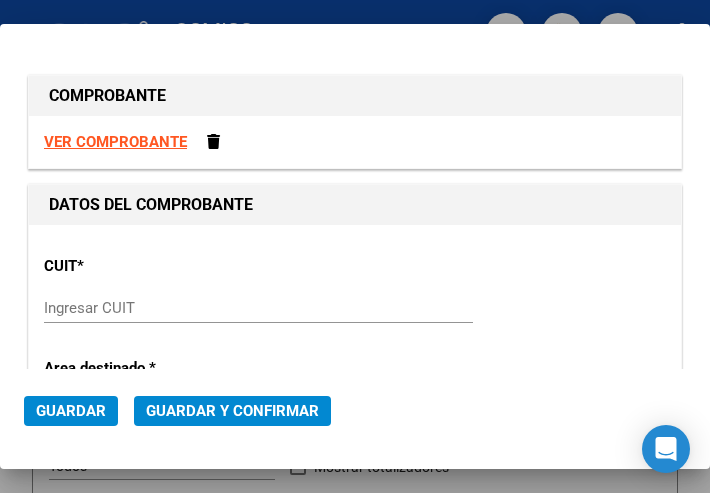 click on "Ingresar CUIT" at bounding box center [145, 308] 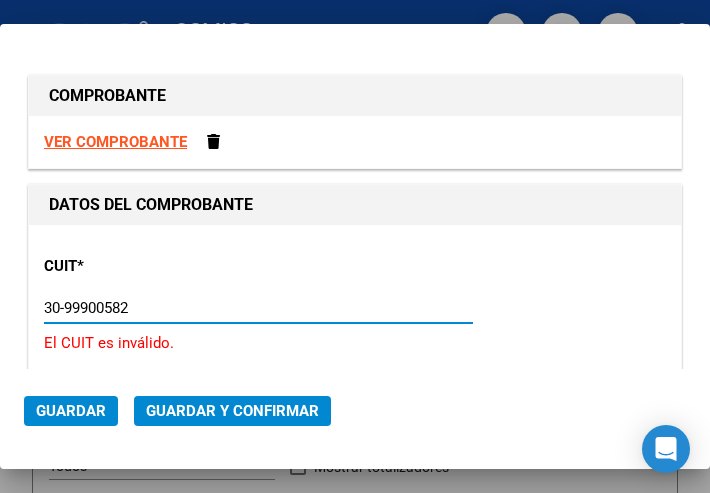 type on "30-99900582-5" 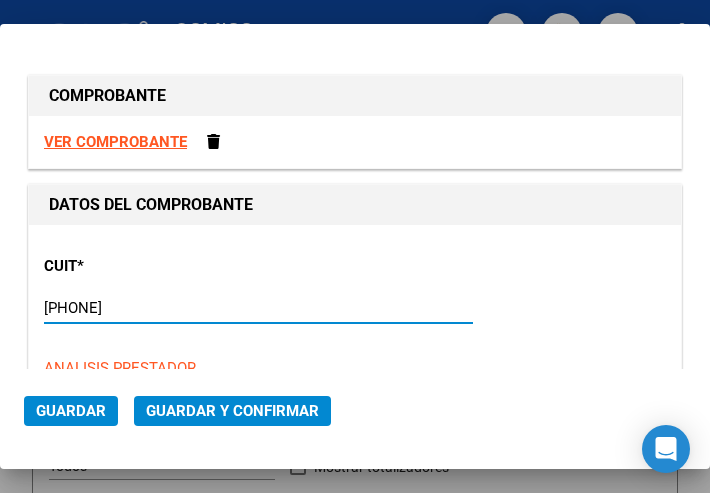 type on "10" 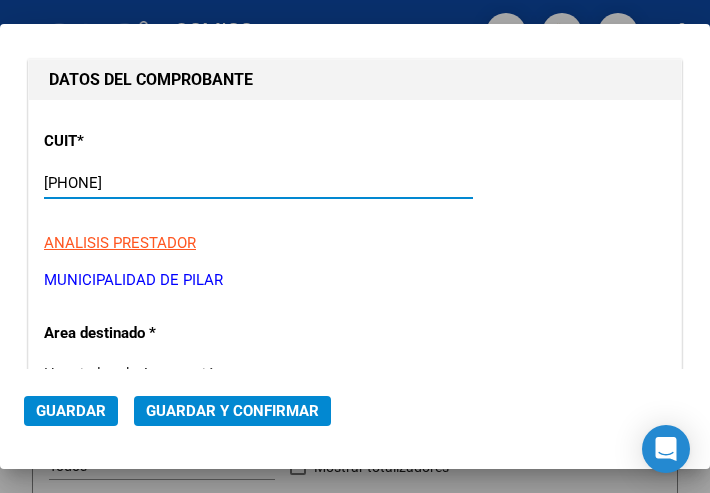 scroll, scrollTop: 200, scrollLeft: 0, axis: vertical 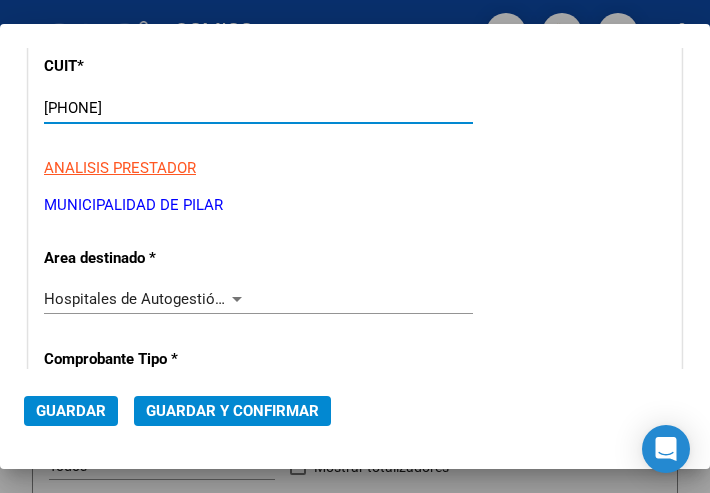 type on "30-99900582-5" 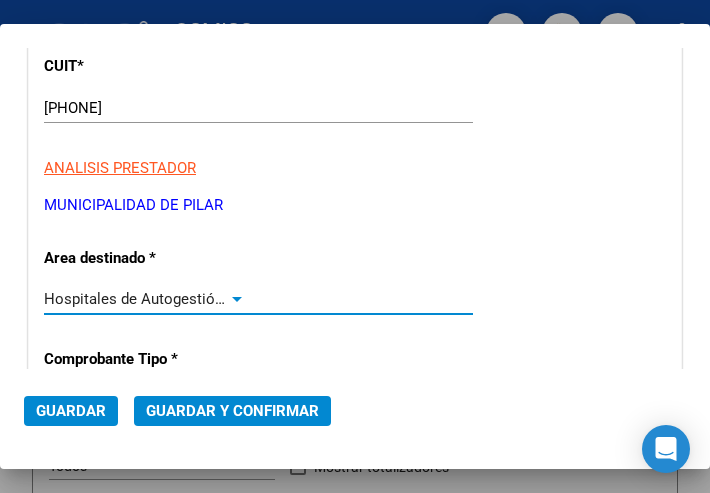 click at bounding box center [237, 299] 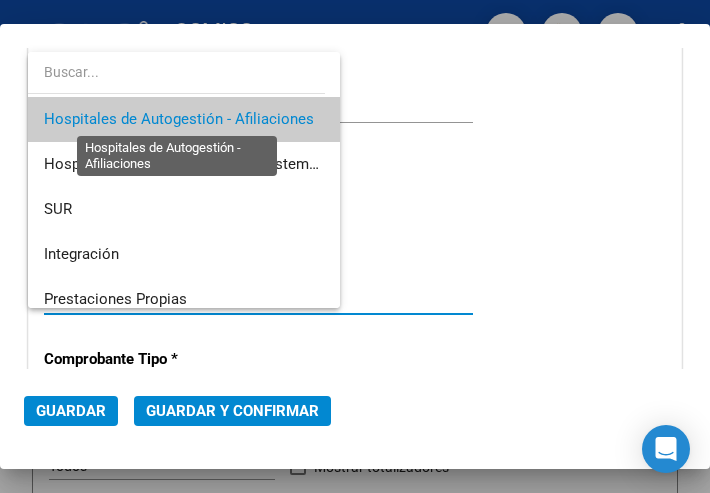 click on "Hospitales de Autogestión - Afiliaciones" at bounding box center (179, 119) 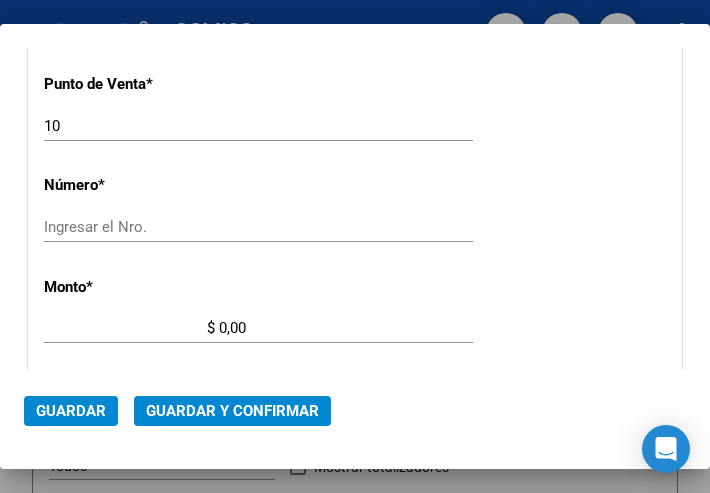 scroll, scrollTop: 600, scrollLeft: 0, axis: vertical 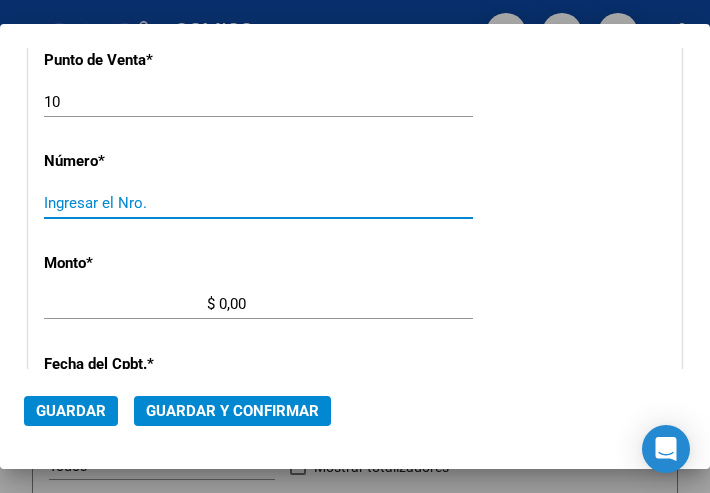 click on "Ingresar el Nro." at bounding box center (145, 203) 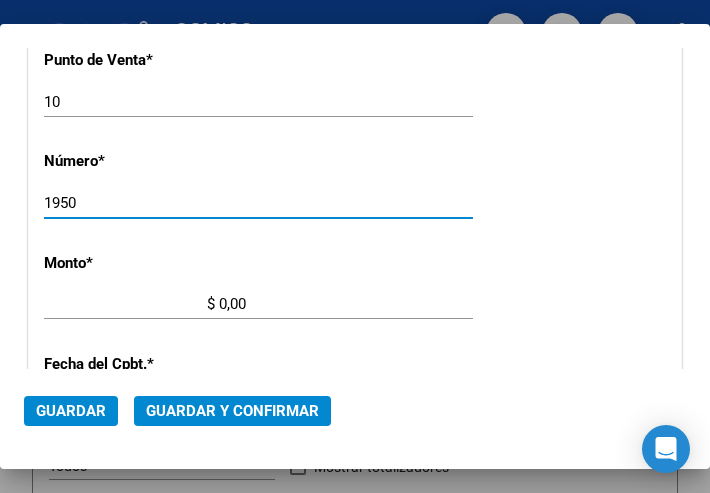 type on "1950" 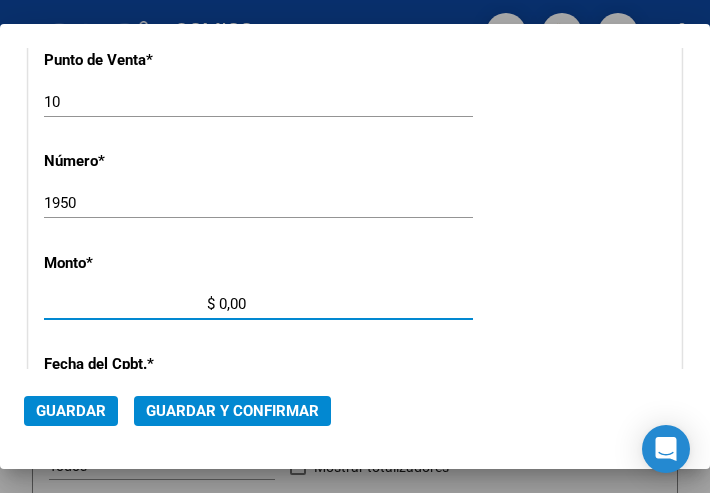 click on "$ 0,00" at bounding box center (145, 304) 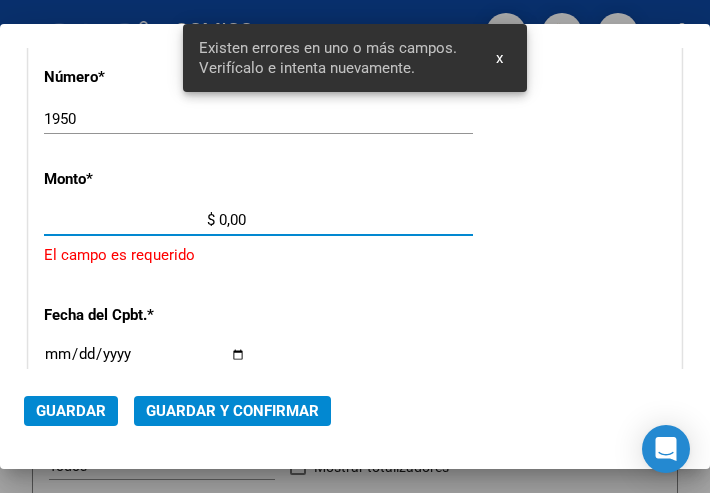 scroll, scrollTop: 686, scrollLeft: 0, axis: vertical 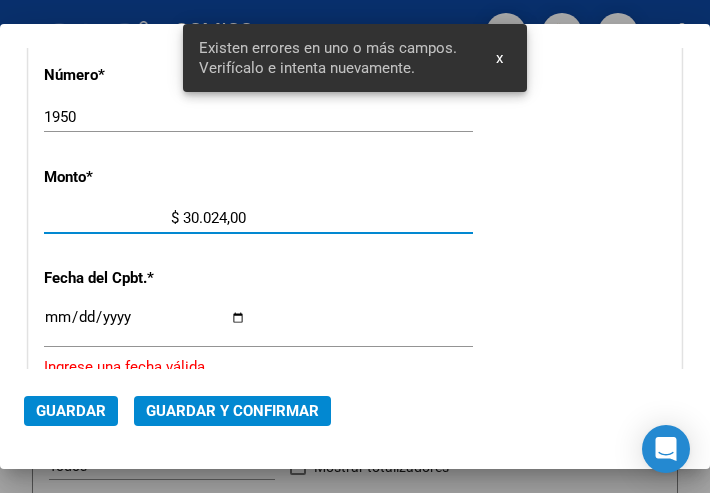 type on "$ 300.248,00" 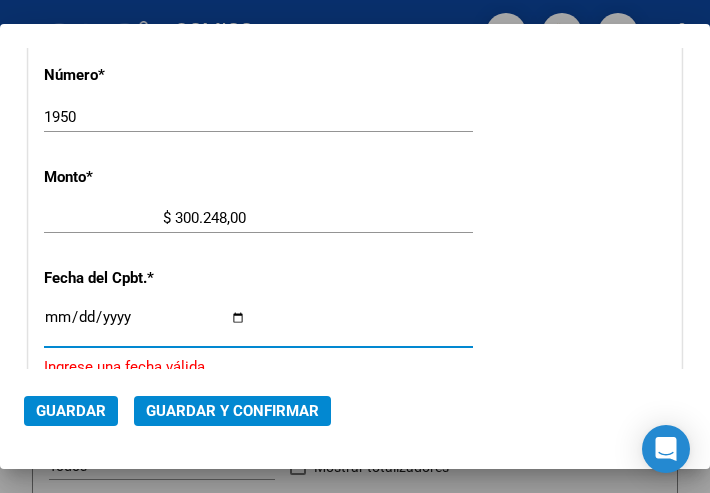 click on "Ingresar la fecha" at bounding box center (145, 325) 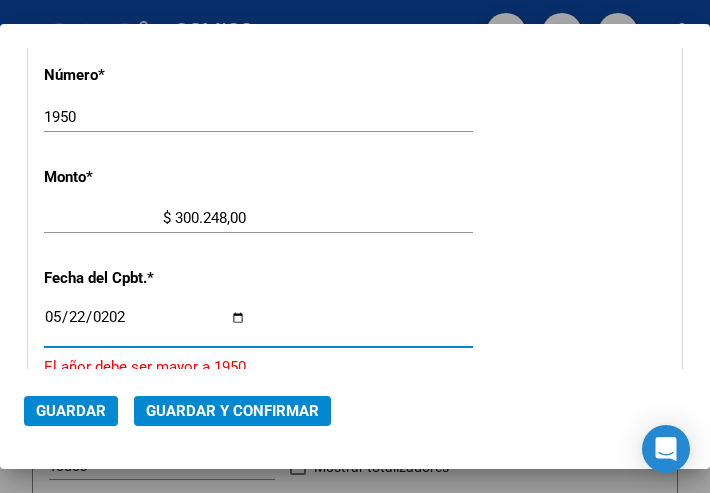 type on "2025-05-22" 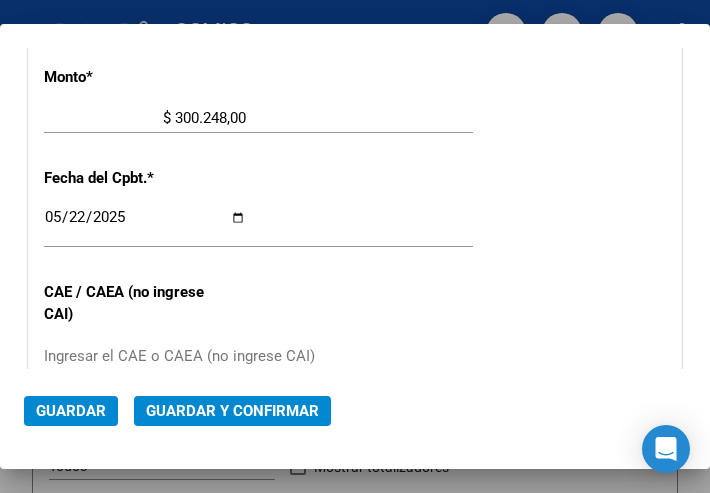 scroll, scrollTop: 886, scrollLeft: 0, axis: vertical 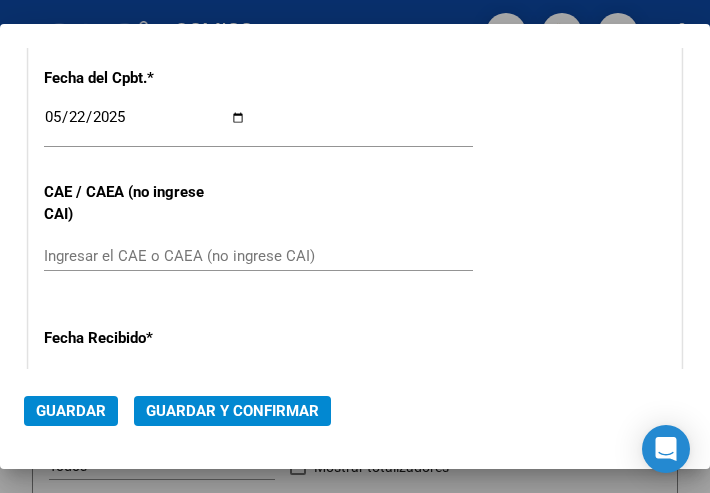 click on "Ingresar el CAE o CAEA (no ingrese CAI)" at bounding box center [145, 256] 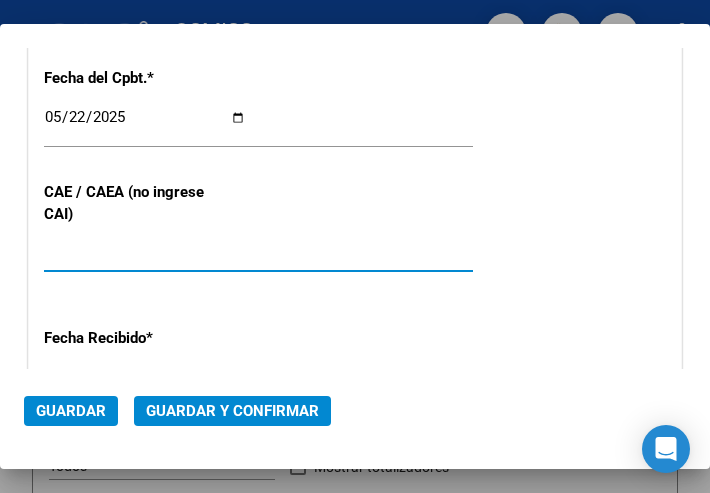 type on "75215926711502" 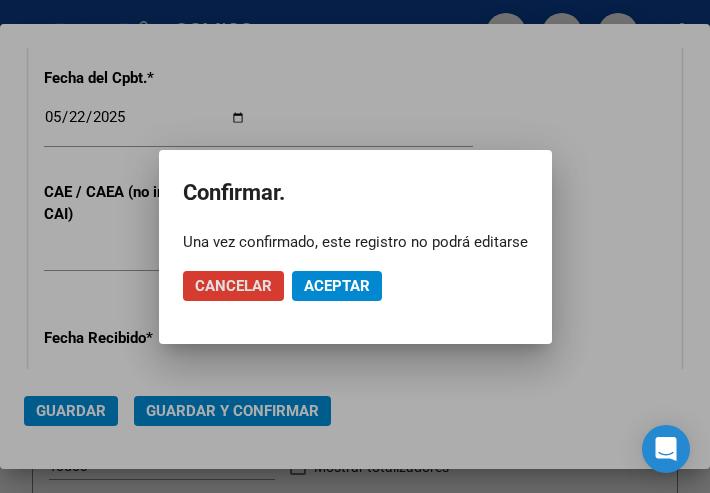 click on "Aceptar" 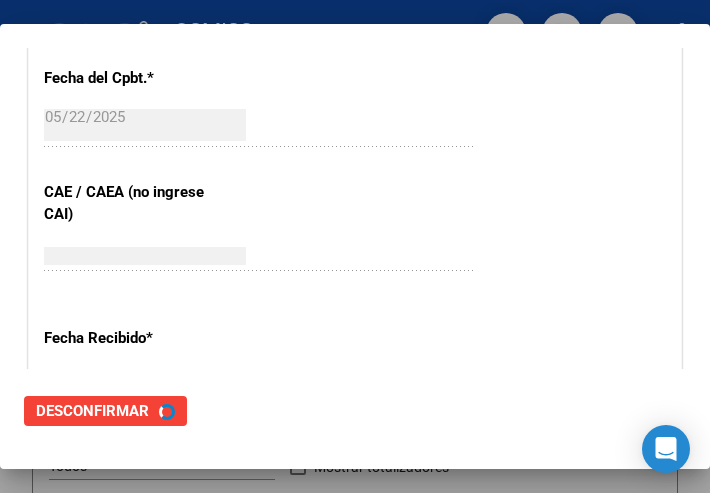 scroll, scrollTop: 0, scrollLeft: 0, axis: both 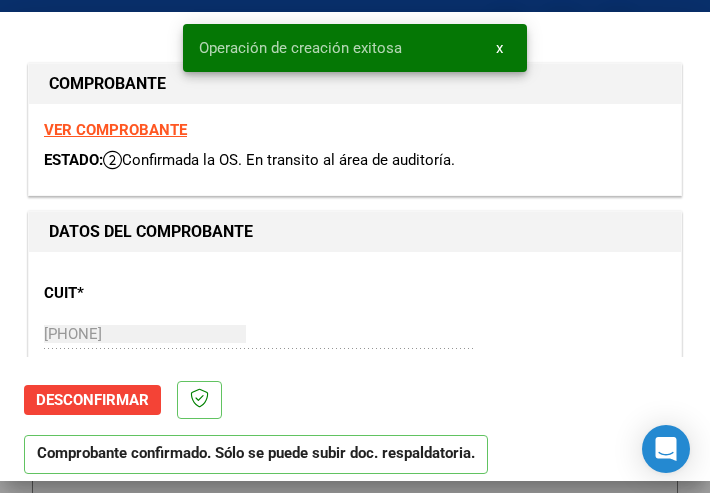 type on "2025-07-21" 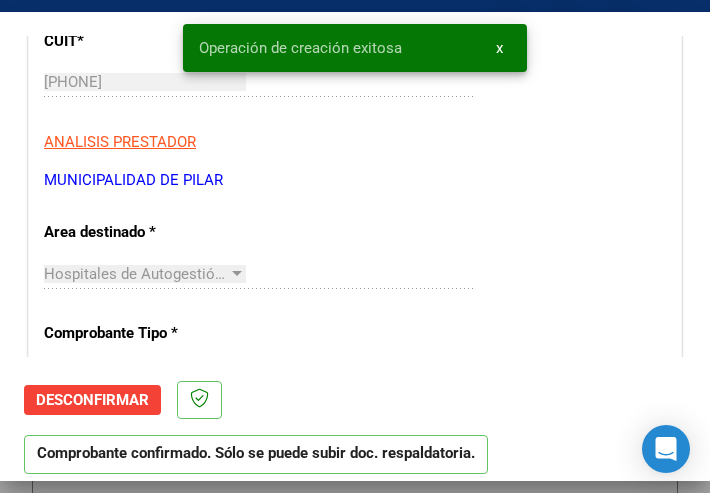 scroll, scrollTop: 300, scrollLeft: 0, axis: vertical 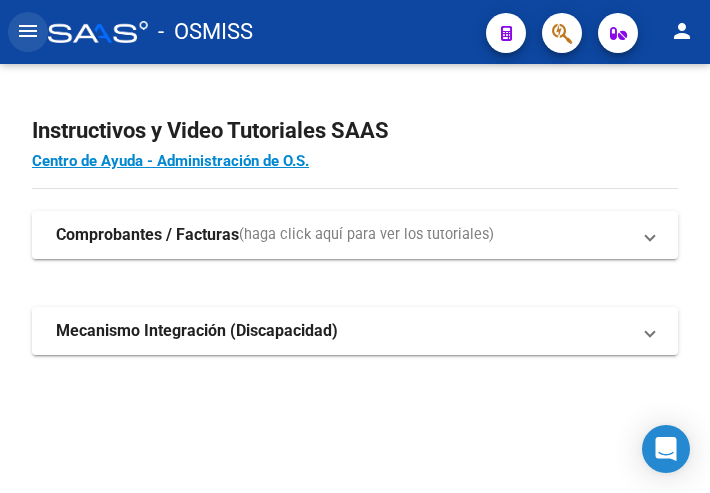 click on "menu" 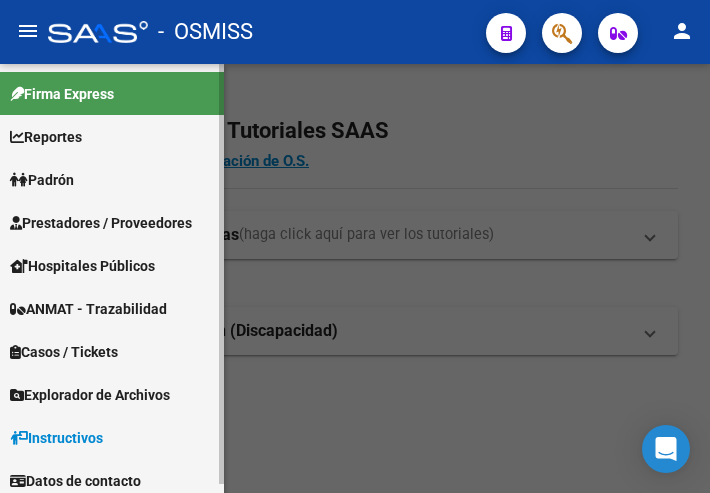 click on "Prestadores / Proveedores" at bounding box center [112, 222] 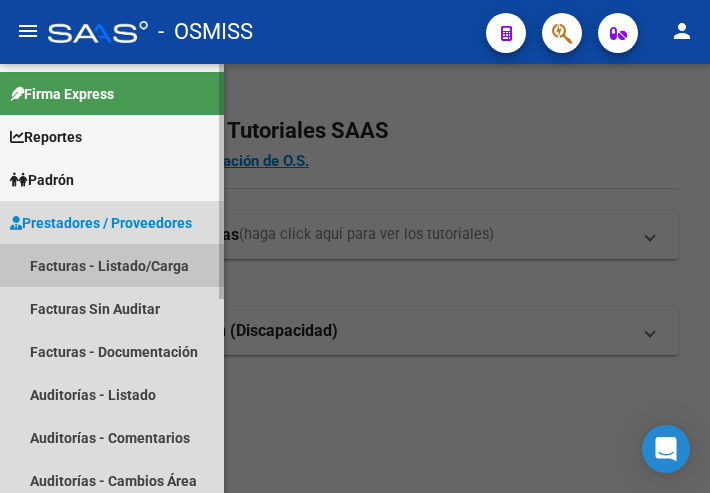 click on "Facturas - Listado/Carga" at bounding box center (112, 265) 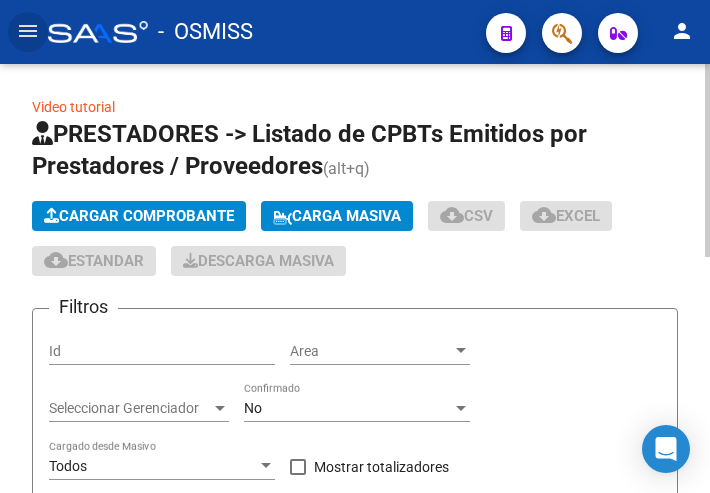 click on "Cargar Comprobante" 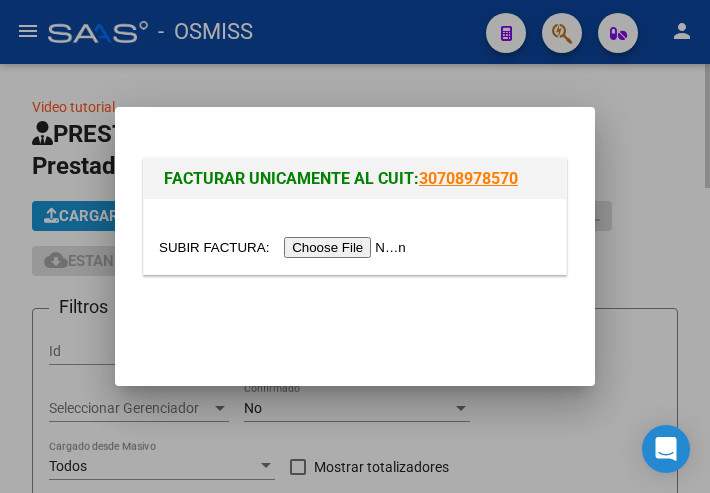 click on "FACTURAR UNICAMENTE AL CUIT:   30708978570" at bounding box center (355, 246) 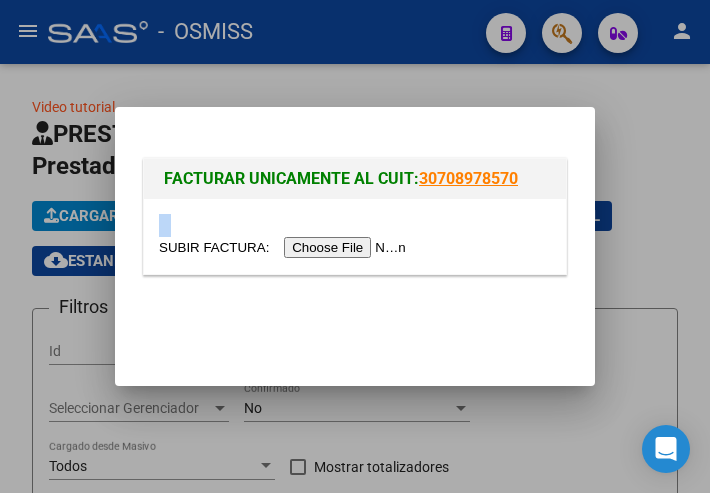 click at bounding box center [285, 247] 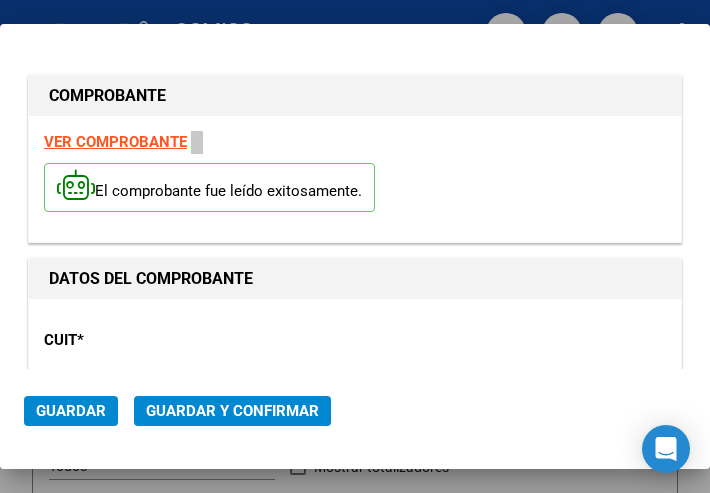 type on "2025-09-04" 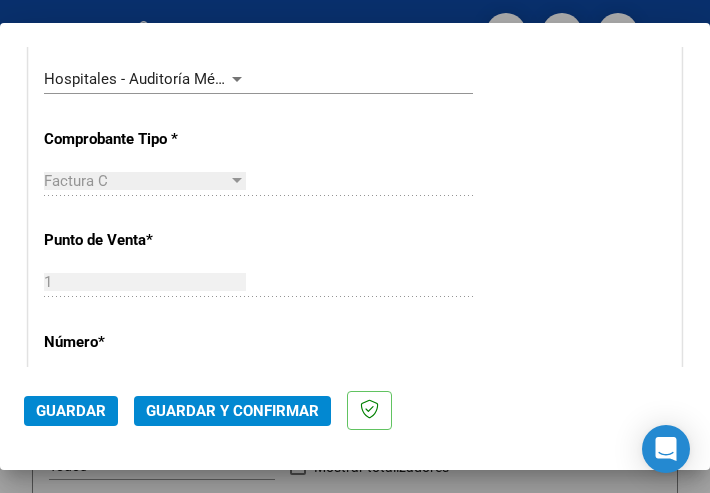 scroll, scrollTop: 500, scrollLeft: 0, axis: vertical 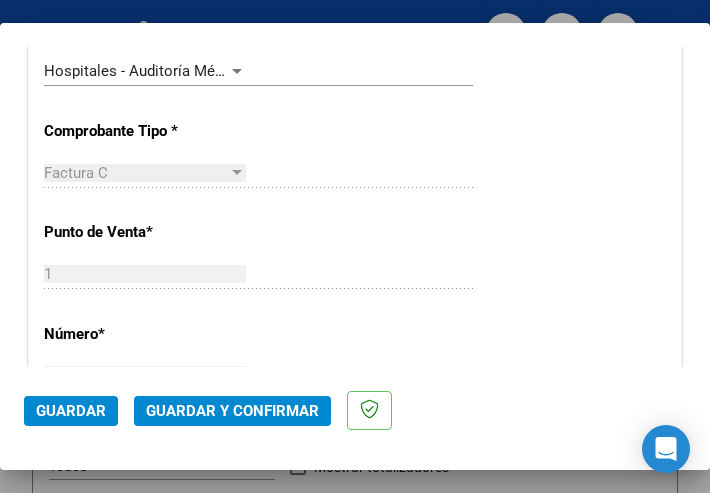 click at bounding box center (237, 71) 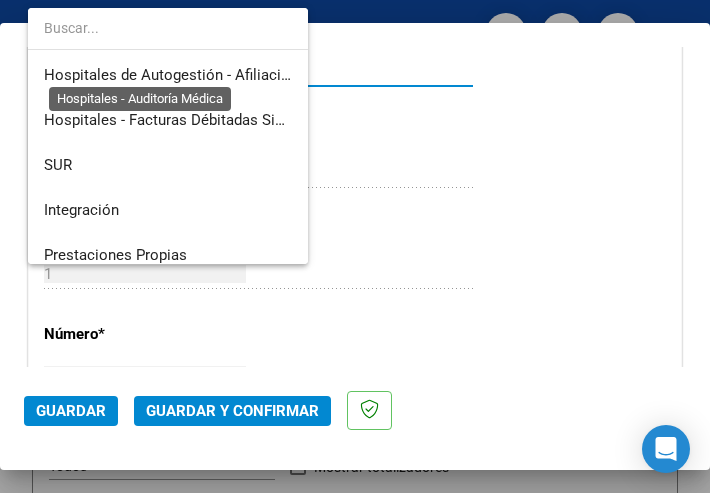 scroll, scrollTop: 365, scrollLeft: 0, axis: vertical 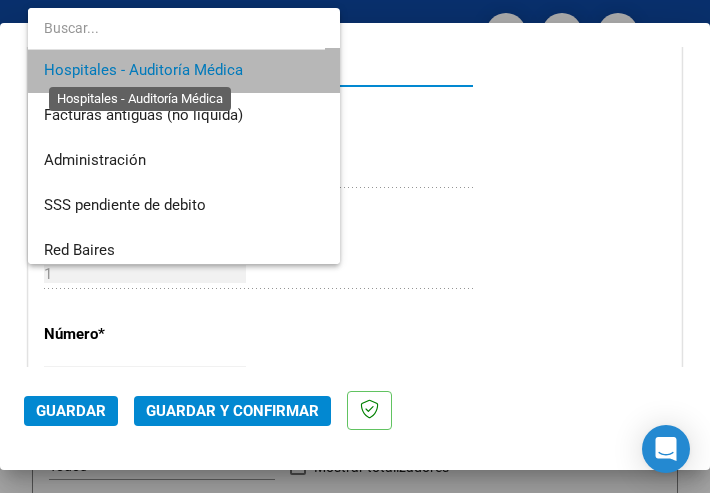click on "Hospitales - Auditoría Médica" at bounding box center (143, 70) 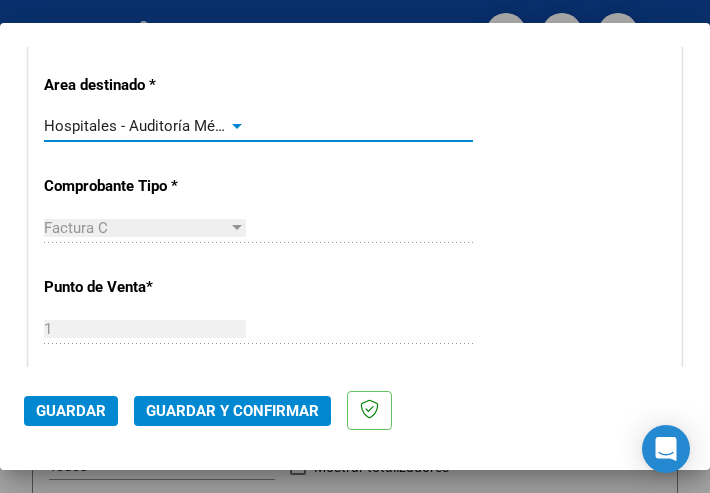 scroll, scrollTop: 400, scrollLeft: 0, axis: vertical 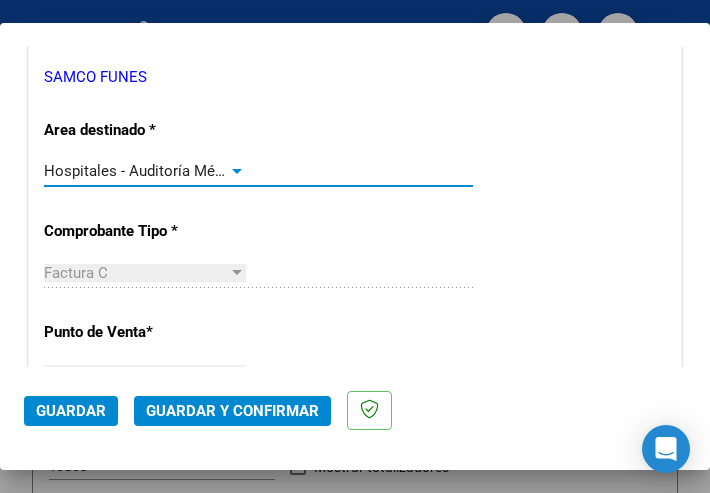click at bounding box center (237, 171) 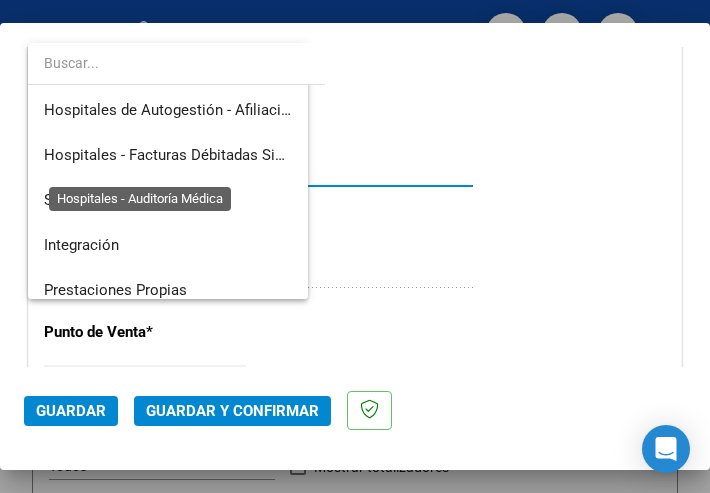 scroll, scrollTop: 300, scrollLeft: 0, axis: vertical 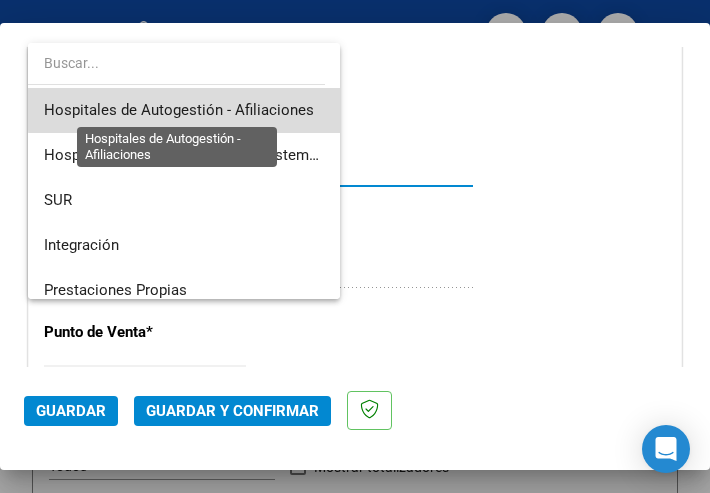 click on "Hospitales de Autogestión - Afiliaciones" at bounding box center (179, 110) 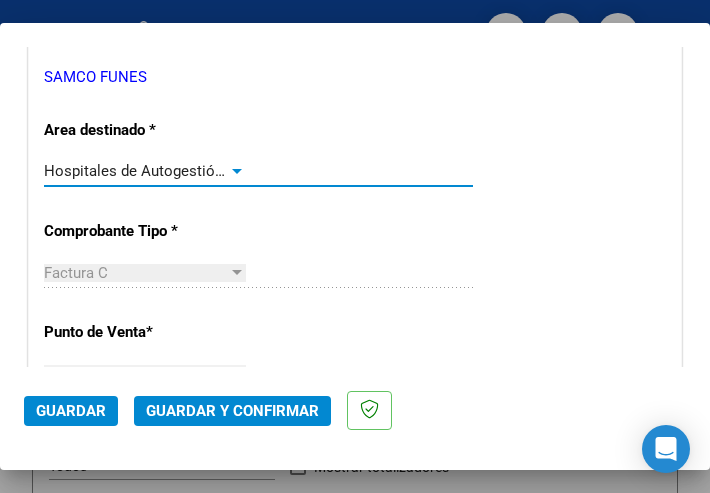 click at bounding box center (237, 171) 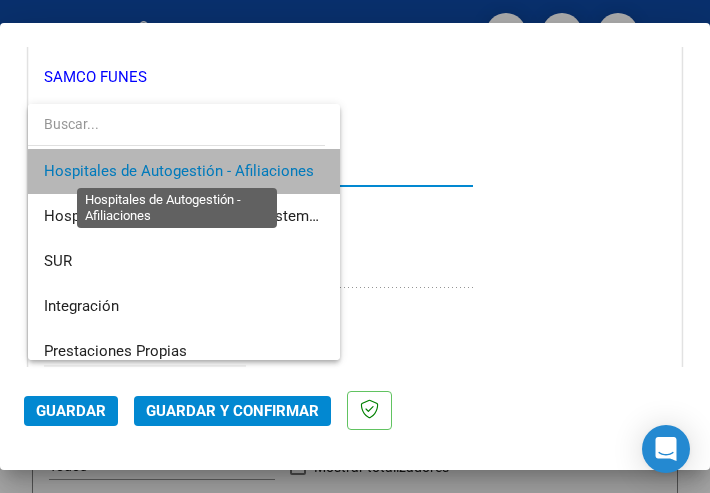 click on "Hospitales de Autogestión - Afiliaciones" at bounding box center (179, 171) 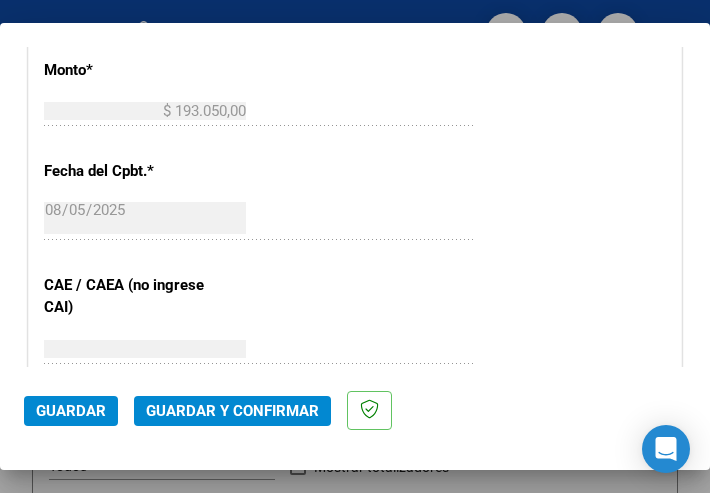 scroll, scrollTop: 900, scrollLeft: 0, axis: vertical 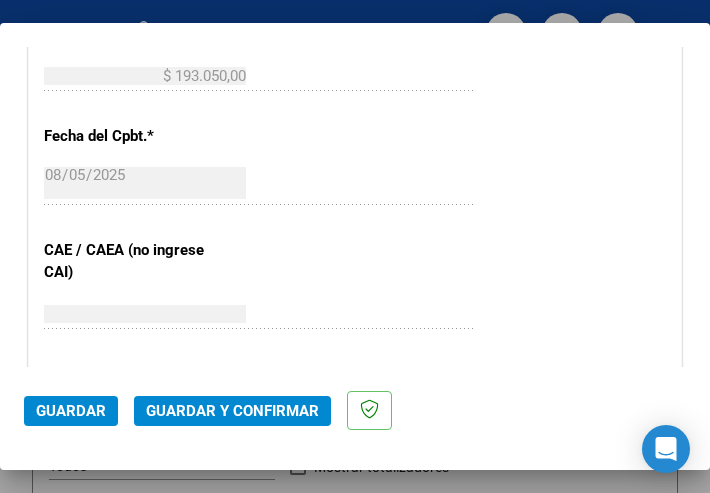 click on "Guardar y Confirmar" 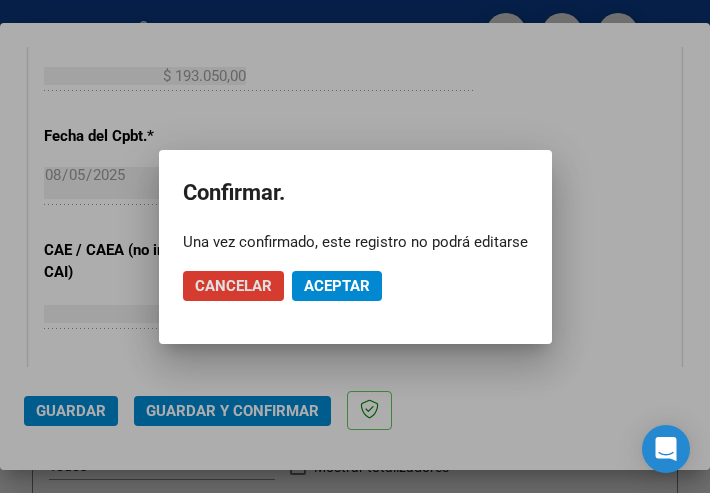 click on "Aceptar" 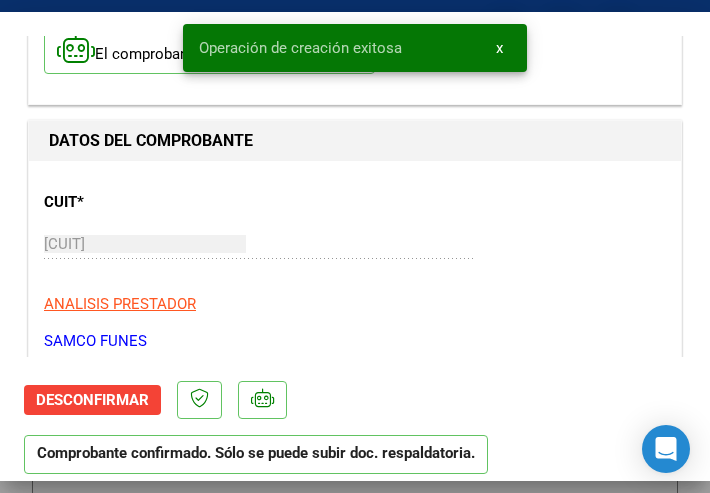 scroll, scrollTop: 200, scrollLeft: 0, axis: vertical 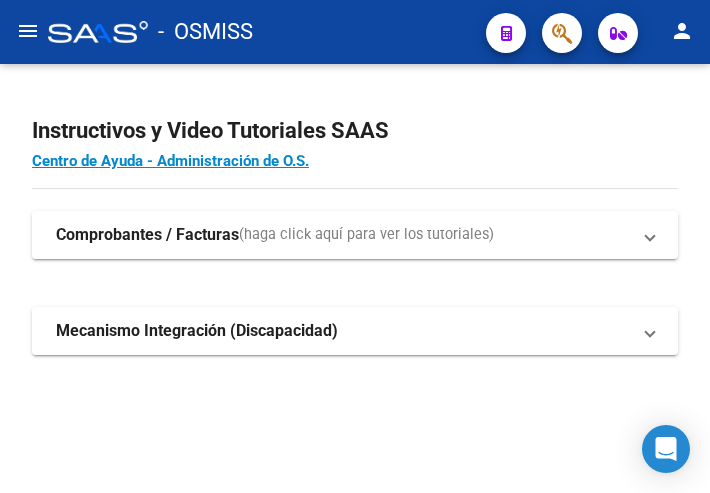 click on "menu" 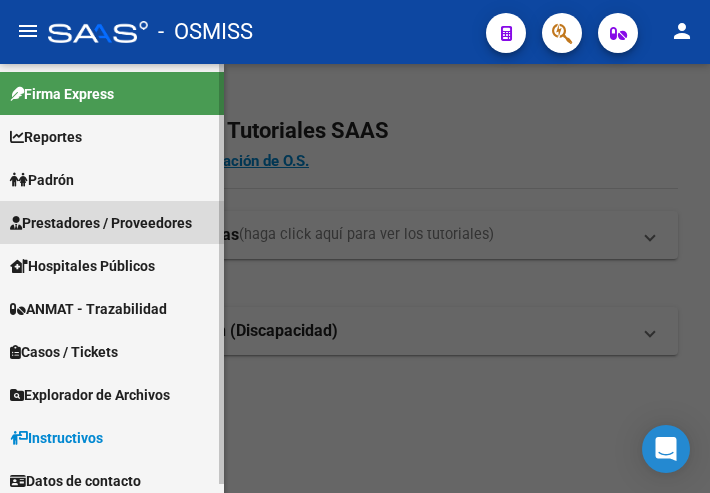 click on "Prestadores / Proveedores" at bounding box center (101, 223) 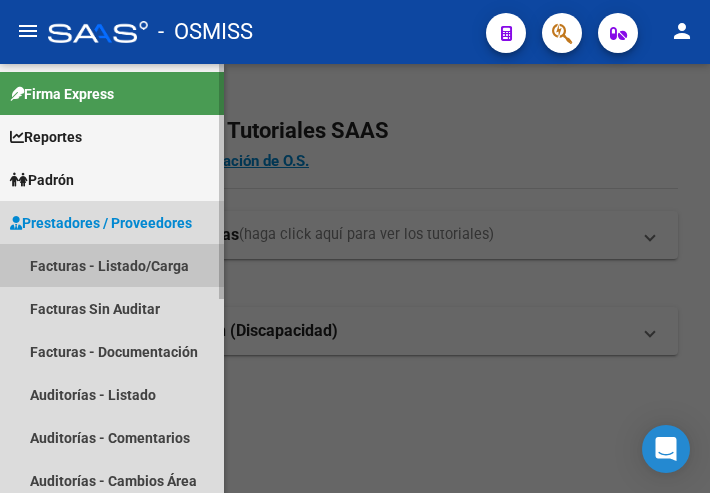 drag, startPoint x: 96, startPoint y: 265, endPoint x: 164, endPoint y: 261, distance: 68.117546 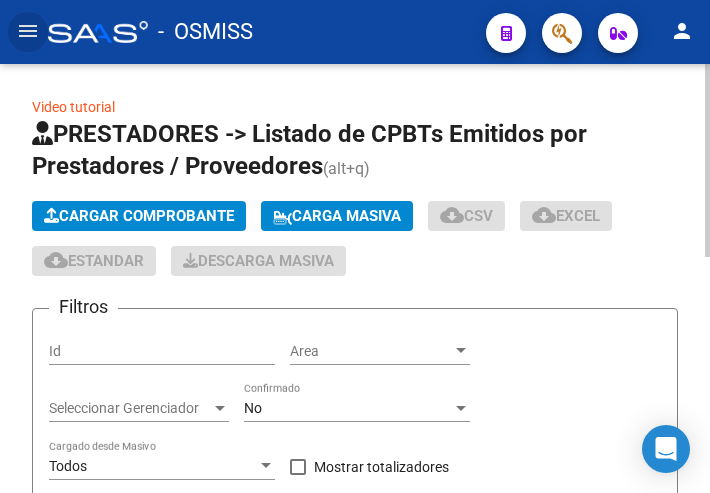 click on "Cargar Comprobante" 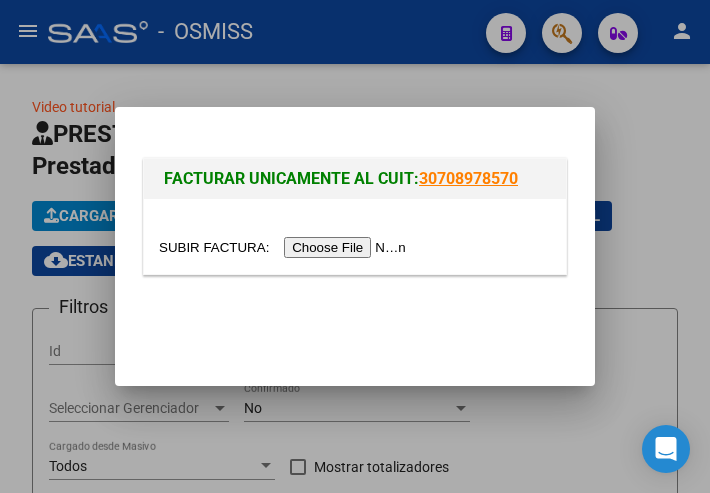 click at bounding box center [285, 247] 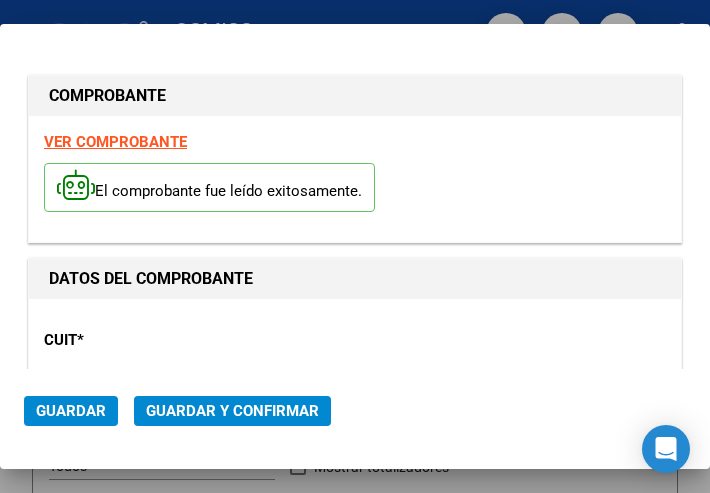 type on "2025-09-04" 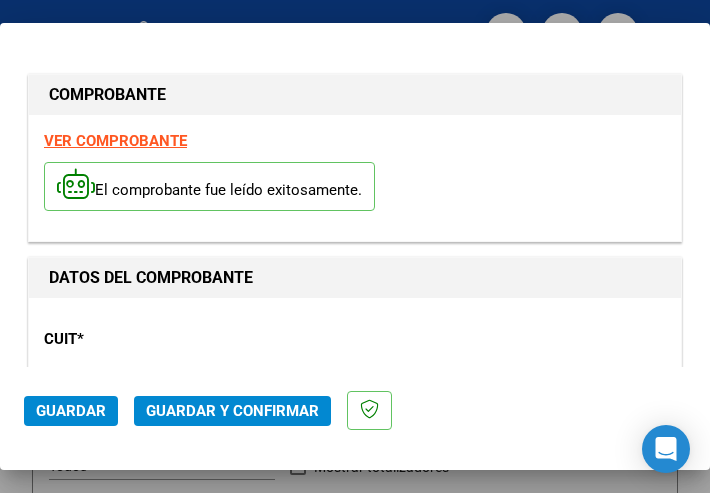 click on "CUIT * [CUIT] Ingresar CUIT ANALISIS PRESTADOR SAMCO FUNES ARCA Padrón" at bounding box center [355, 401] 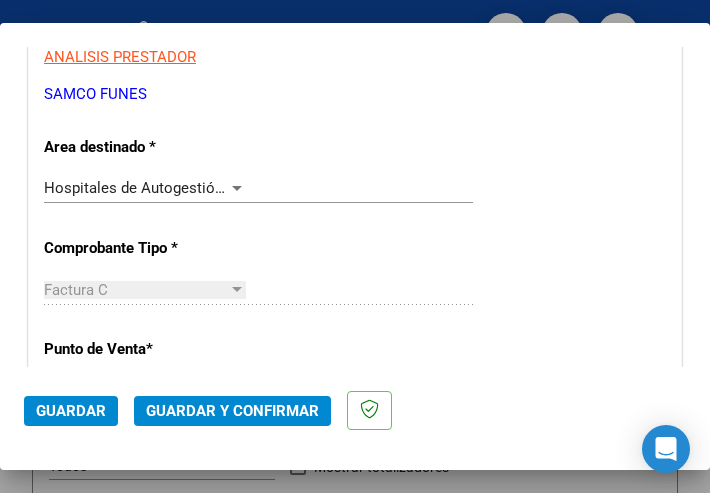 scroll, scrollTop: 400, scrollLeft: 0, axis: vertical 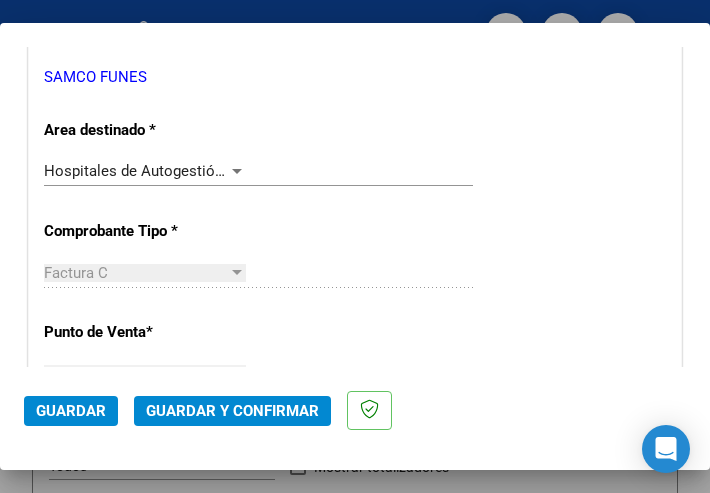 click at bounding box center [237, 171] 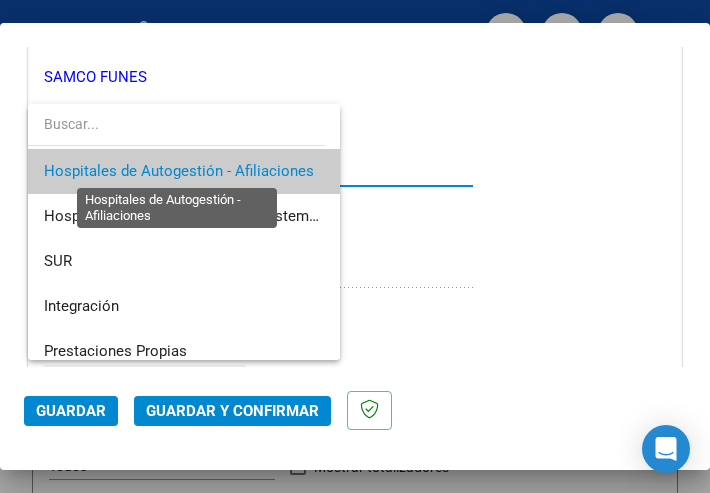 click on "Hospitales de Autogestión - Afiliaciones" at bounding box center [179, 171] 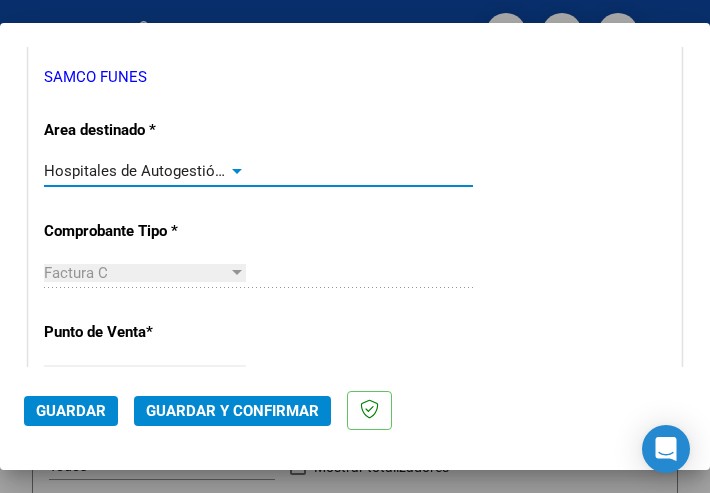 click at bounding box center [237, 171] 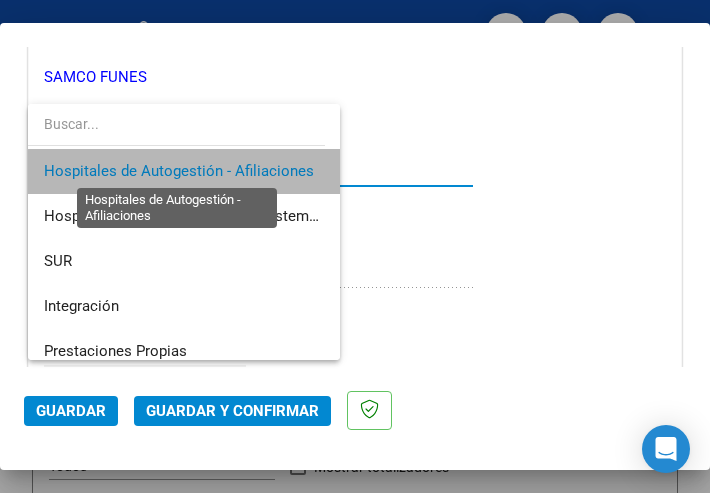 click on "Hospitales de Autogestión - Afiliaciones" at bounding box center [179, 171] 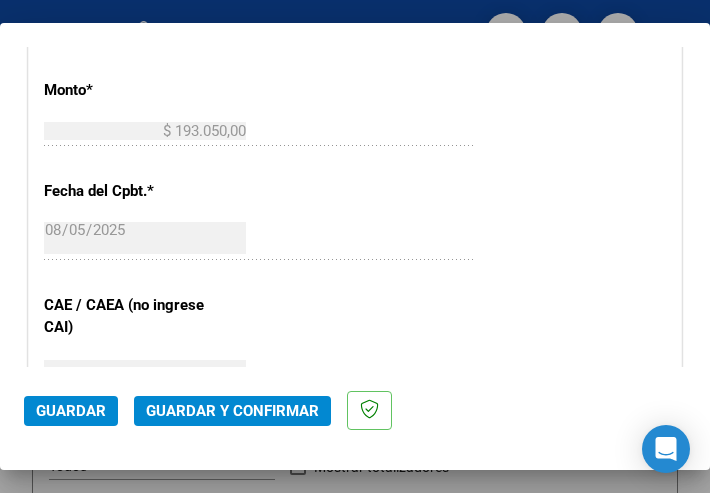 scroll, scrollTop: 900, scrollLeft: 0, axis: vertical 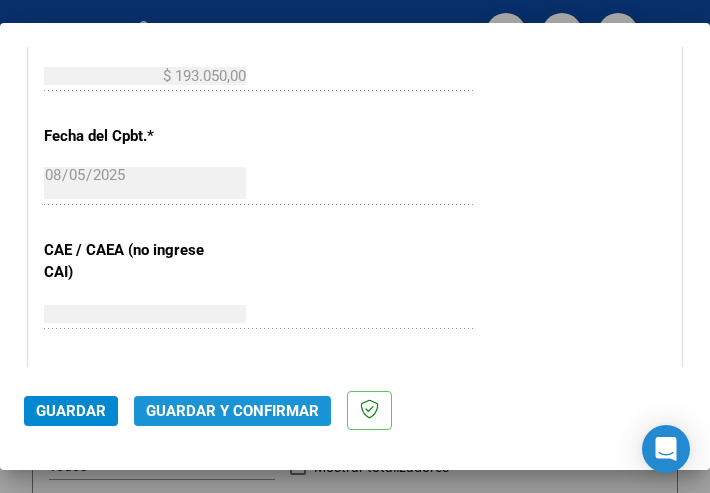 click on "Guardar y Confirmar" 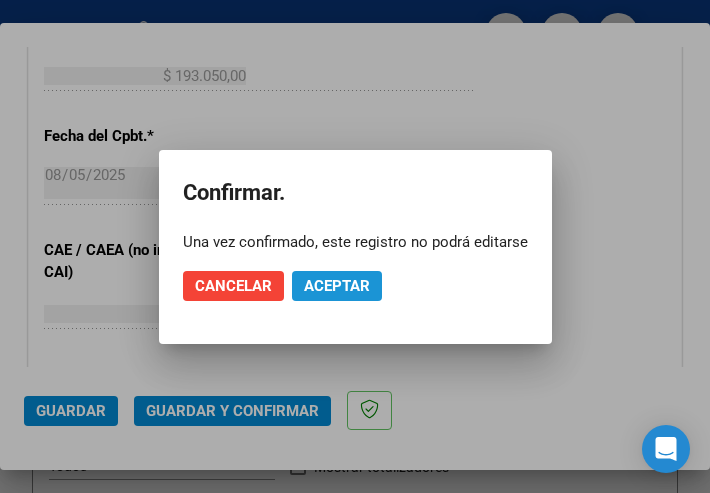 click on "Aceptar" 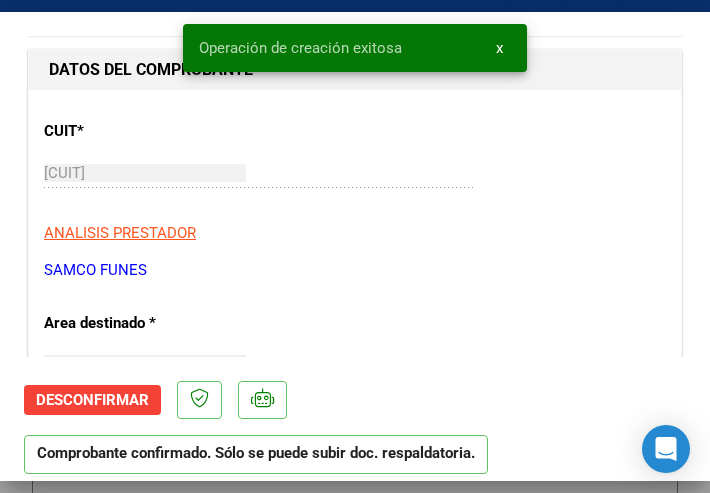 scroll, scrollTop: 300, scrollLeft: 0, axis: vertical 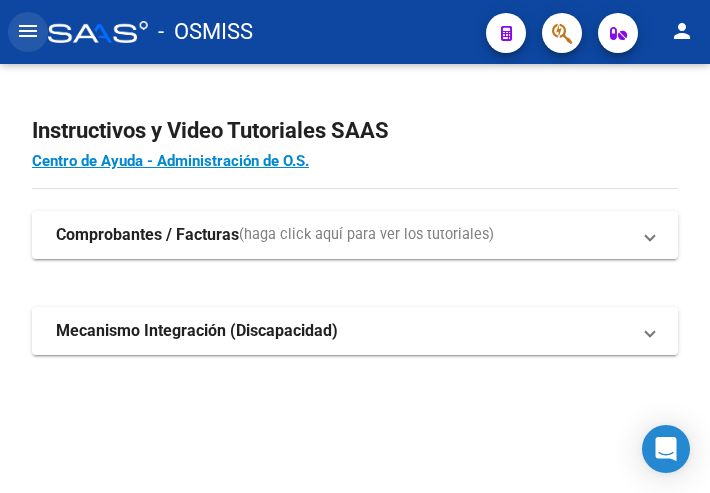 click on "menu" 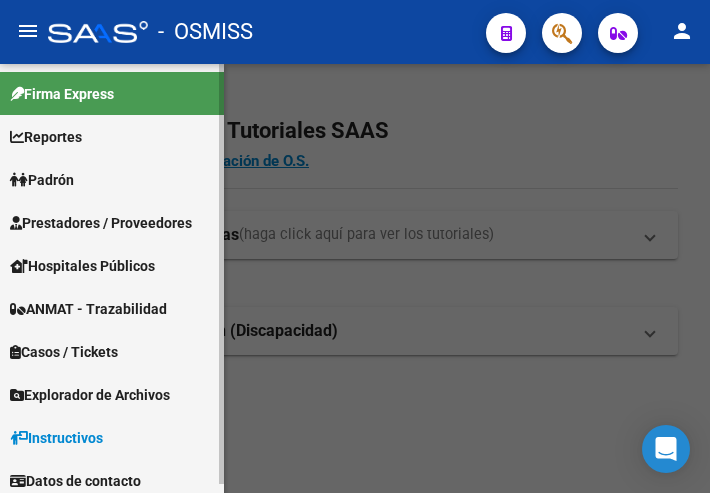 click on "Prestadores / Proveedores" at bounding box center [101, 223] 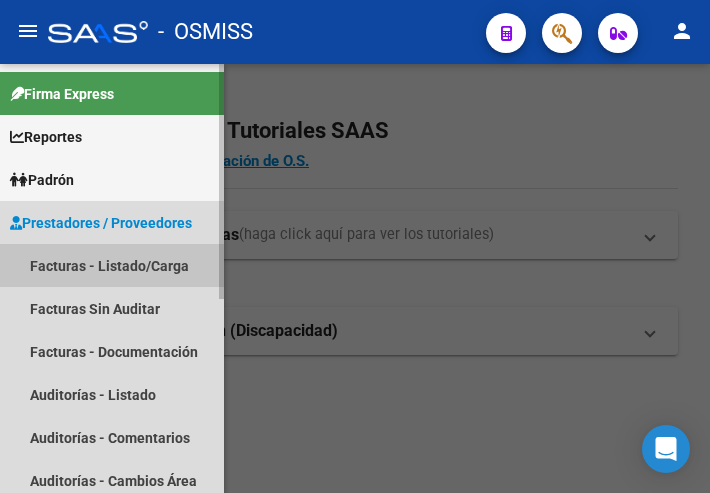 click on "Facturas - Listado/Carga" at bounding box center (112, 265) 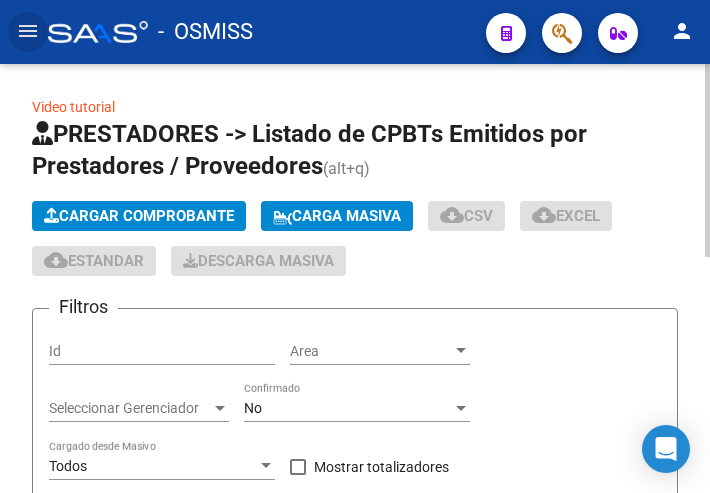 click on "Cargar Comprobante" 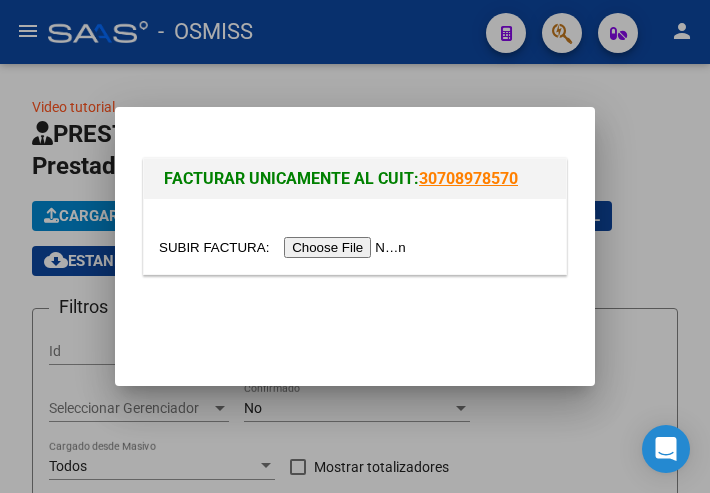 click at bounding box center [285, 247] 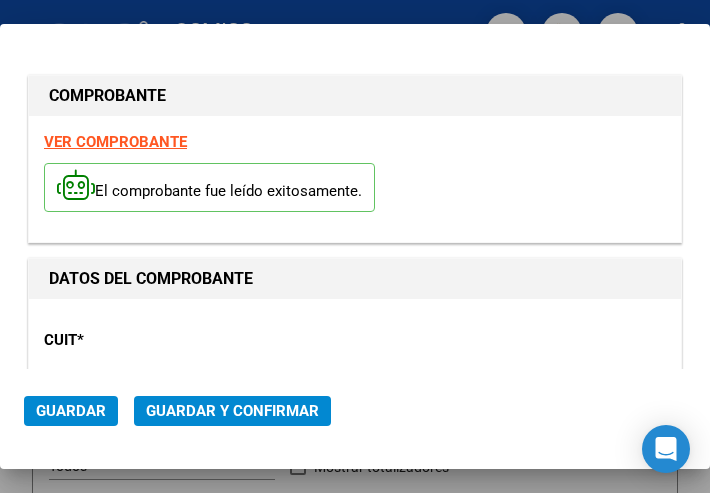 type on "2025-08-29" 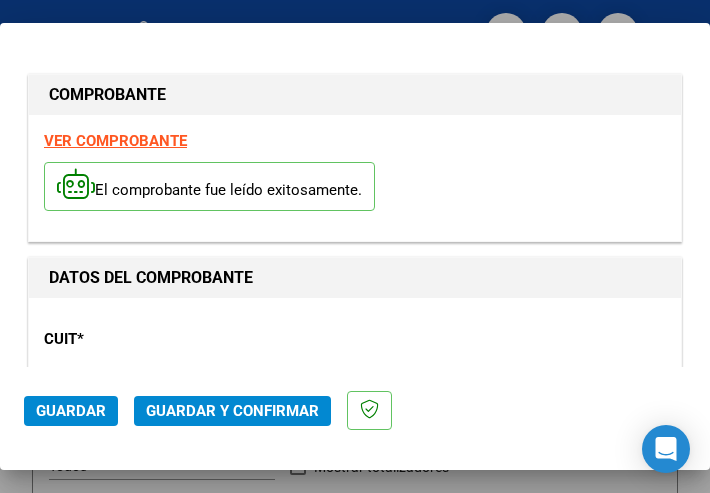 click on "CUIT  *" at bounding box center (137, 339) 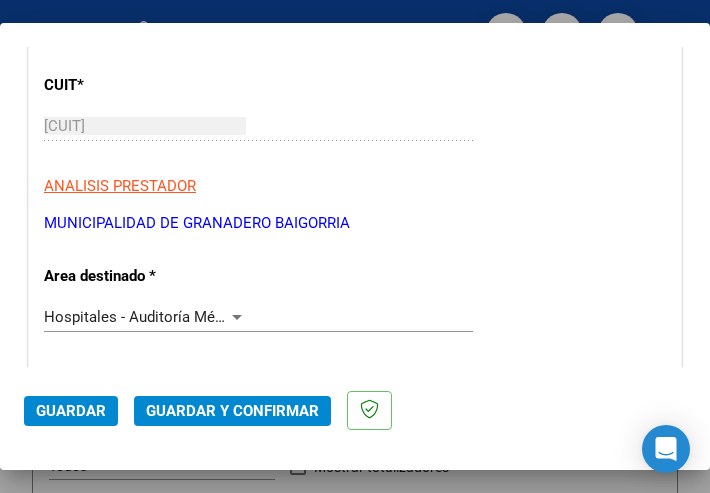 scroll, scrollTop: 300, scrollLeft: 0, axis: vertical 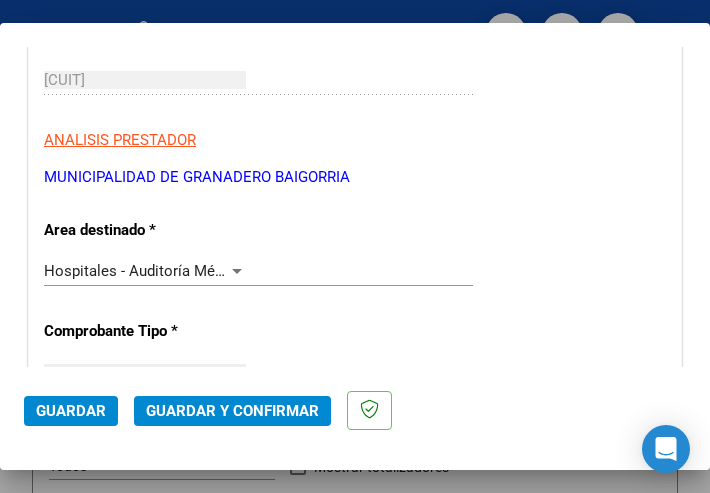 click at bounding box center (237, 271) 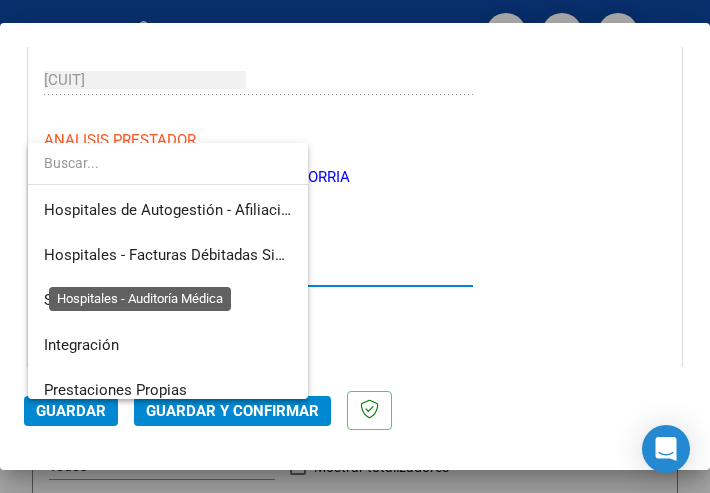 scroll, scrollTop: 300, scrollLeft: 0, axis: vertical 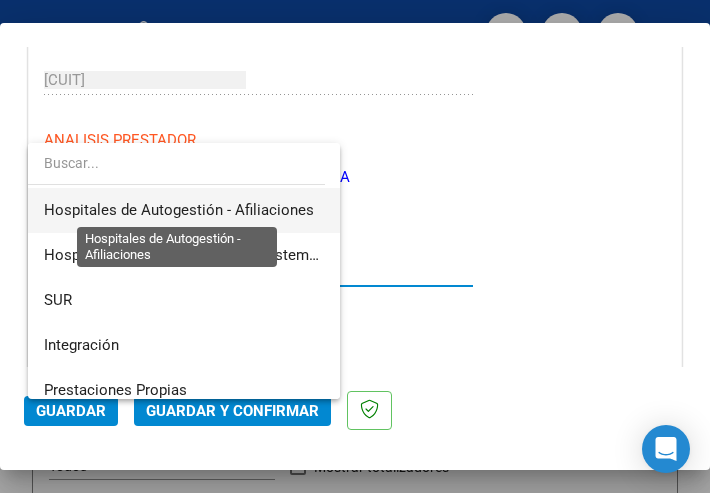 click on "Hospitales de Autogestión - Afiliaciones" at bounding box center [179, 210] 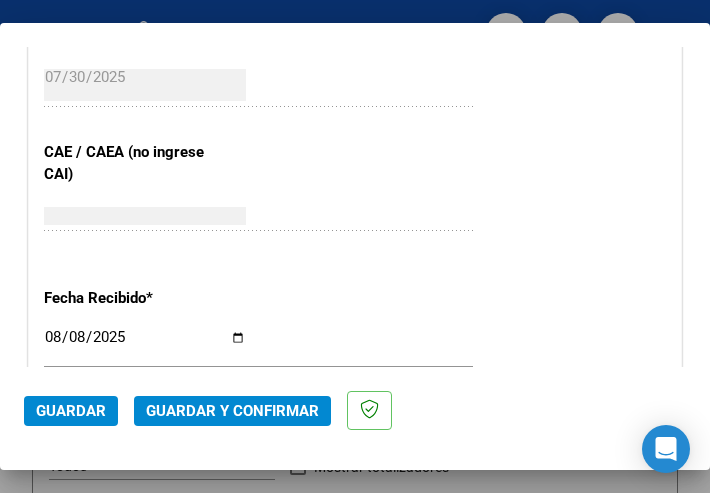 scroll, scrollTop: 1000, scrollLeft: 0, axis: vertical 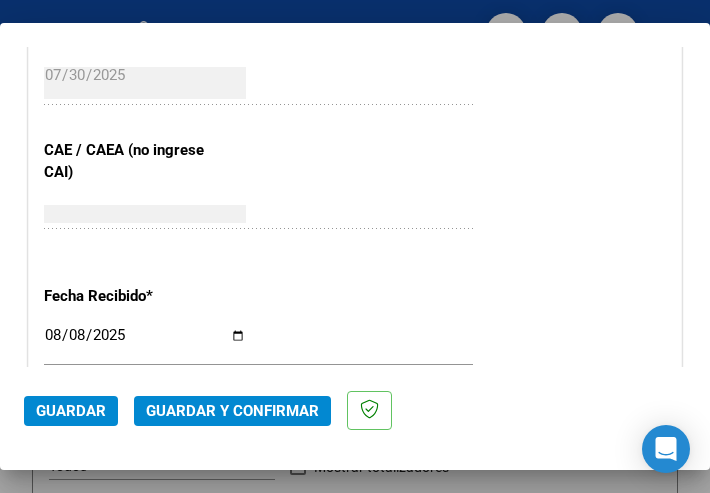 click on "Guardar y Confirmar" 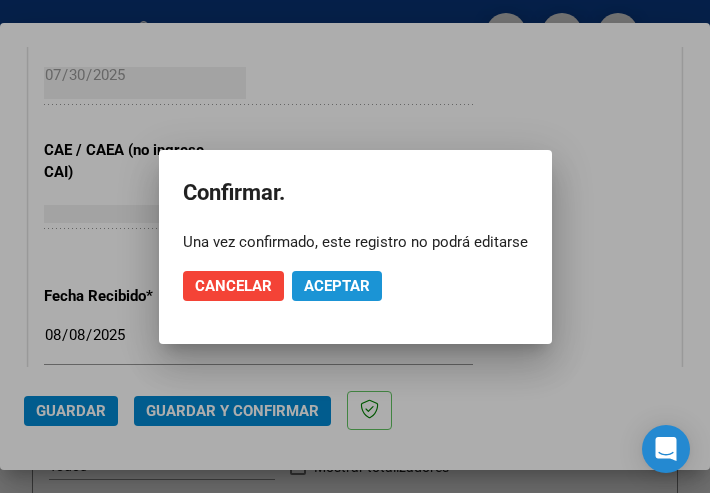 click on "Aceptar" 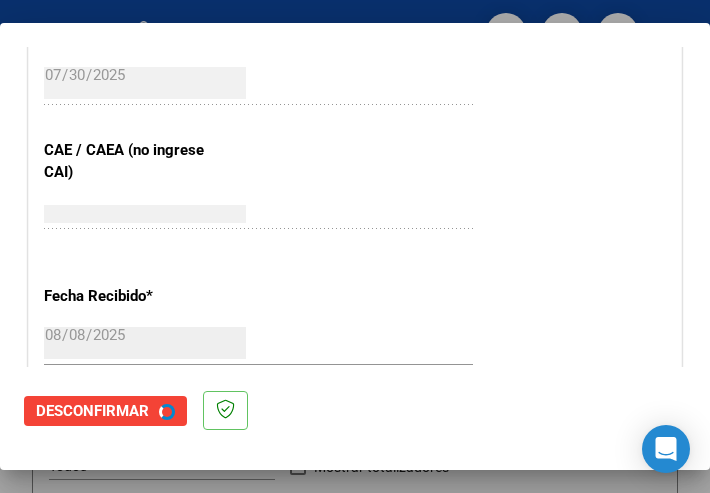 scroll, scrollTop: 0, scrollLeft: 0, axis: both 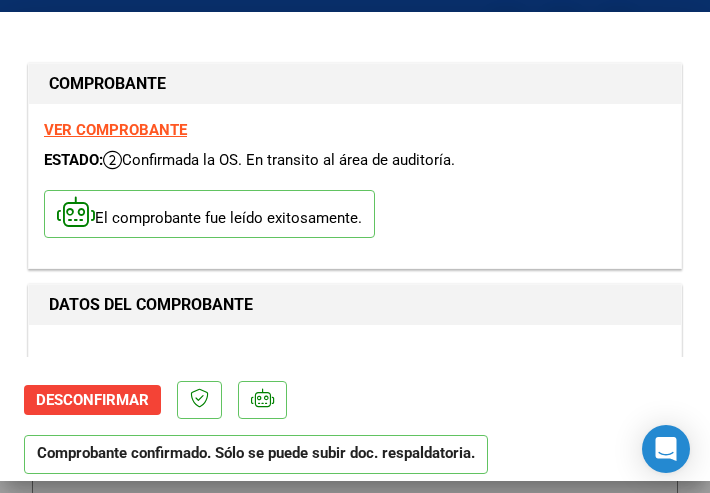 click on "CUIT  *   30-64071165-1 Ingresar CUIT  ANALISIS PRESTADOR  MUNICIPALIDAD DE GRANADERO BAIGORRIA  ARCA Padrón ARCA Padrón  Area destinado * Hospitales de Autogestión - Afiliaciones Seleccionar Area  Comprobante Tipo * Factura C Seleccionar Tipo Punto de Venta  *   1 Ingresar el Nro.  Número  *   1206 Ingresar el Nro.  Monto  *   $ 193.050,00 Ingresar el monto  Fecha del Cpbt.  *   2025-07-30 Ingresar la fecha  CAE / CAEA (no ingrese CAI)    75311267729996 Ingresar el CAE o CAEA (no ingrese CAI)  Fecha Recibido  *   2025-08-08 Ingresar la fecha  Fecha de Vencimiento    2025-08-29 Ingresar la fecha  Ref. Externa    Ingresar la ref.  N° Liquidación    Ingresar el N° Liquidación" at bounding box center (355, 1045) 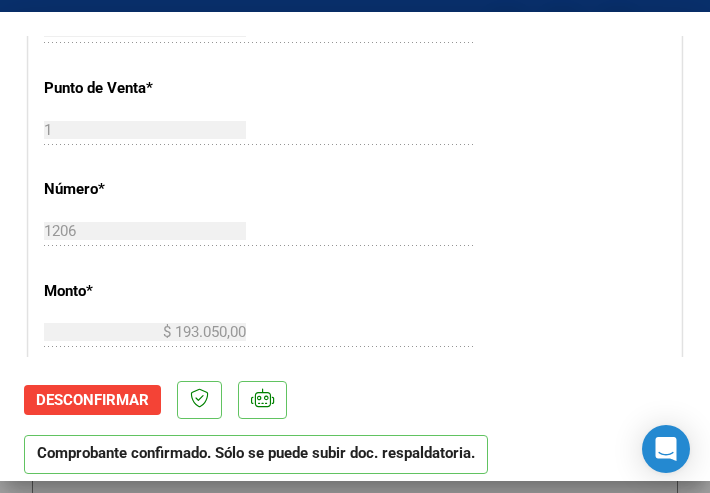 scroll, scrollTop: 700, scrollLeft: 0, axis: vertical 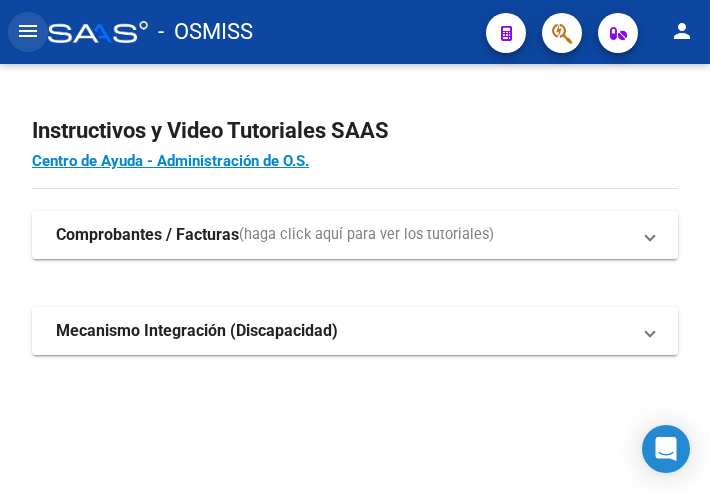 click on "menu" 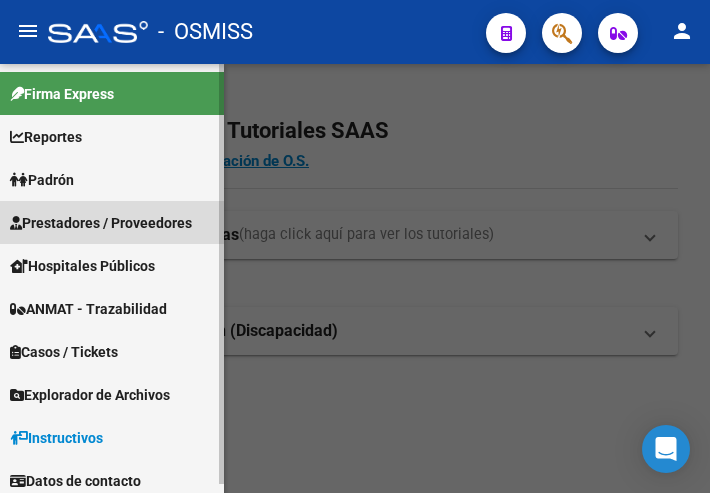 click on "Prestadores / Proveedores" at bounding box center (101, 223) 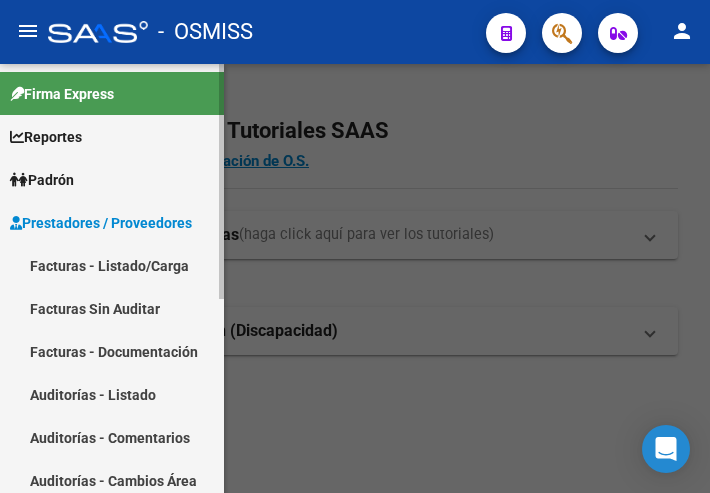 click on "Facturas - Listado/Carga" at bounding box center (112, 265) 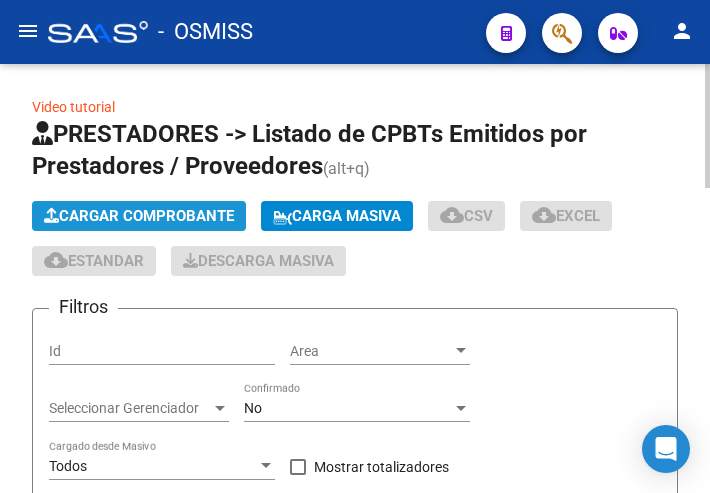 click on "Cargar Comprobante" 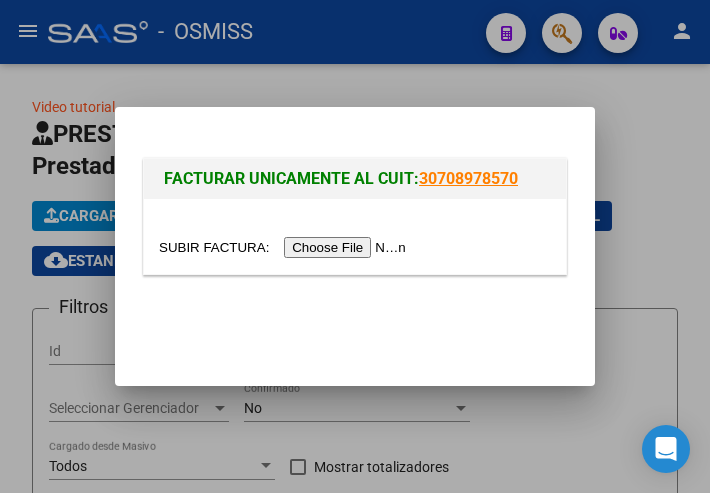 click at bounding box center [285, 247] 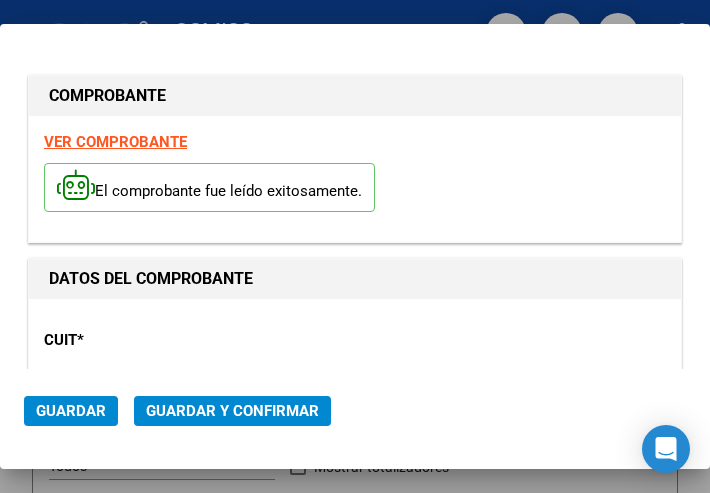 type on "2025-10-01" 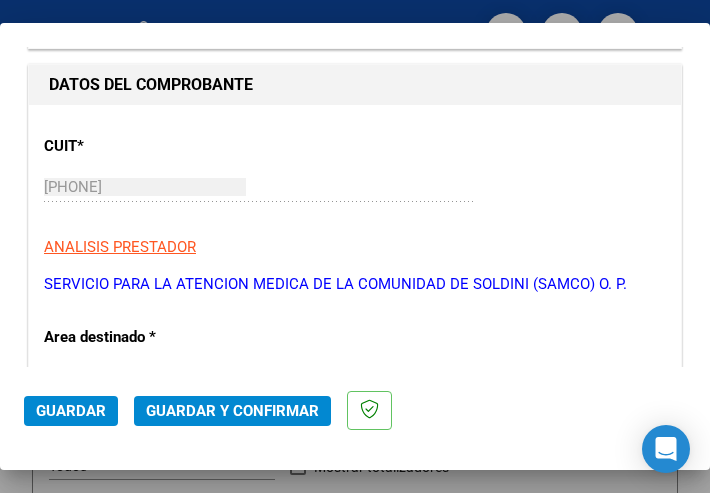 scroll, scrollTop: 300, scrollLeft: 0, axis: vertical 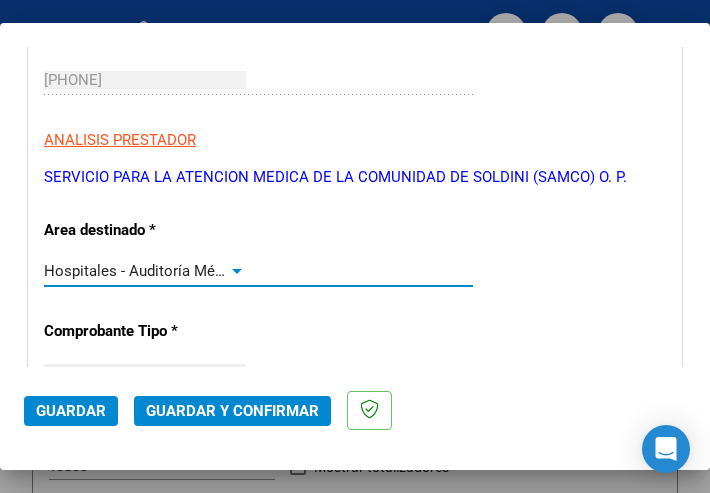 click at bounding box center (237, 271) 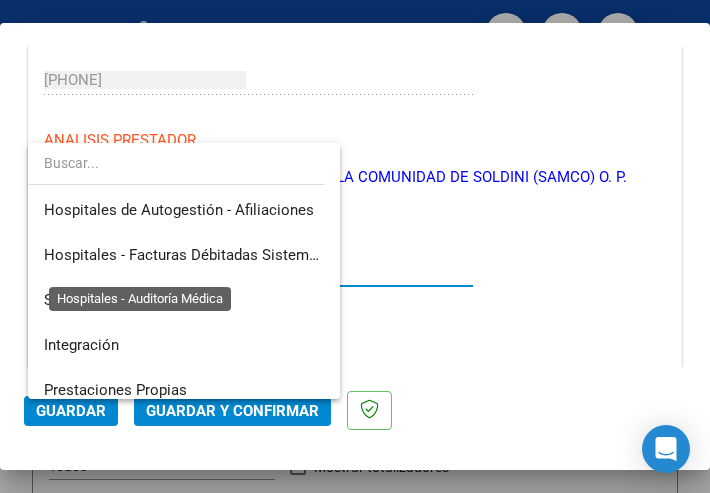 scroll, scrollTop: 300, scrollLeft: 0, axis: vertical 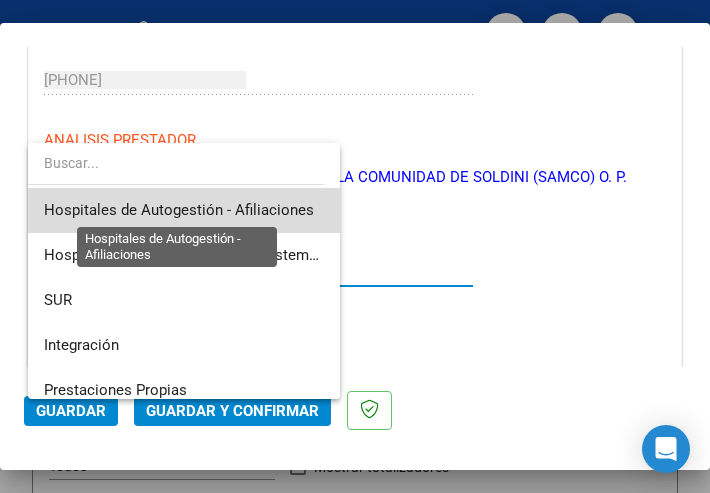 click on "Hospitales de Autogestión - Afiliaciones" at bounding box center (179, 210) 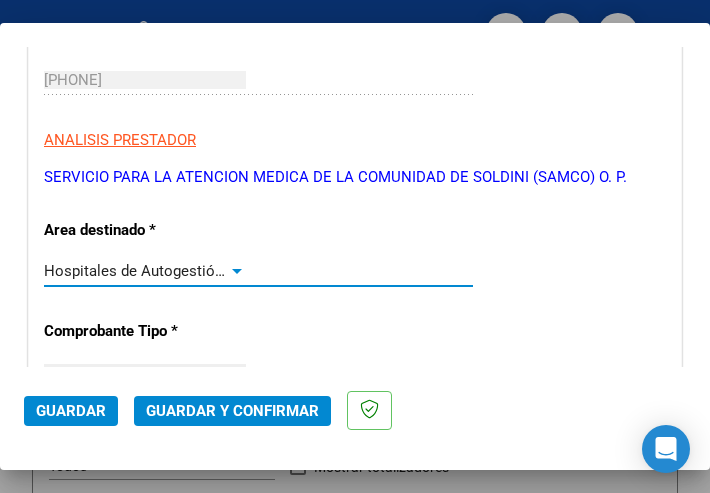 click at bounding box center [237, 271] 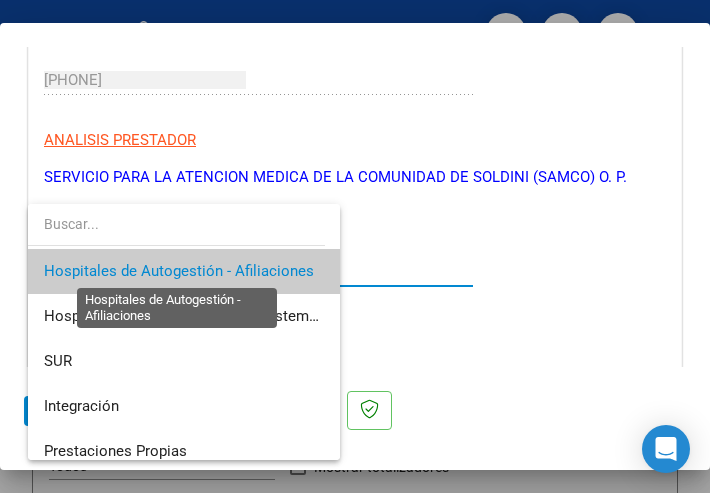 click on "Hospitales de Autogestión - Afiliaciones" at bounding box center [179, 271] 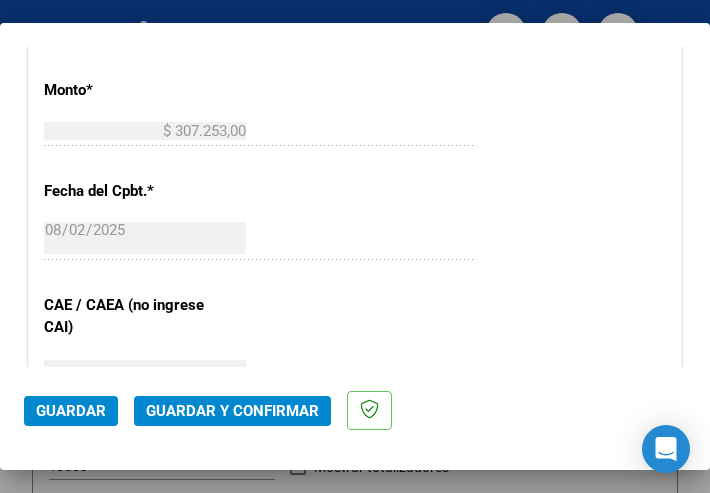 scroll, scrollTop: 900, scrollLeft: 0, axis: vertical 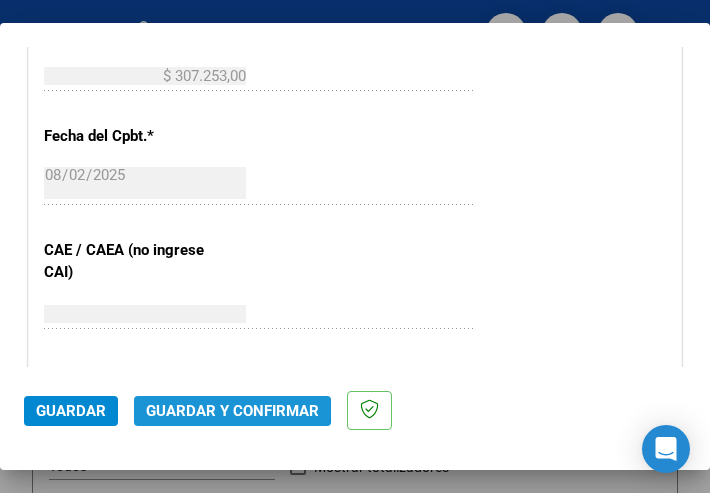 click on "Guardar y Confirmar" 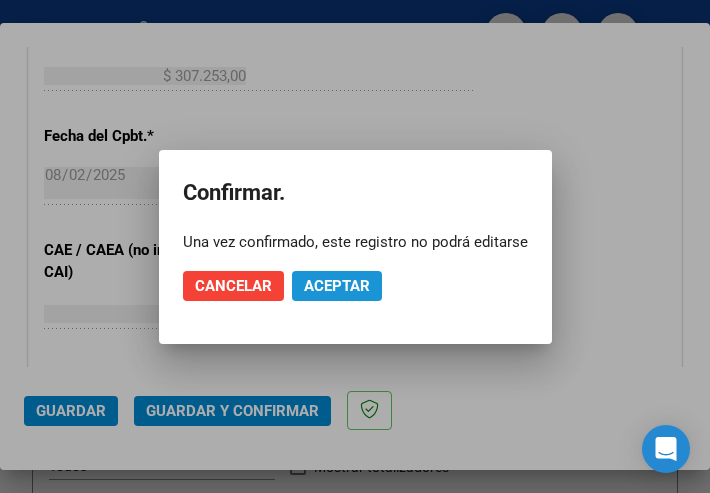 click on "Aceptar" 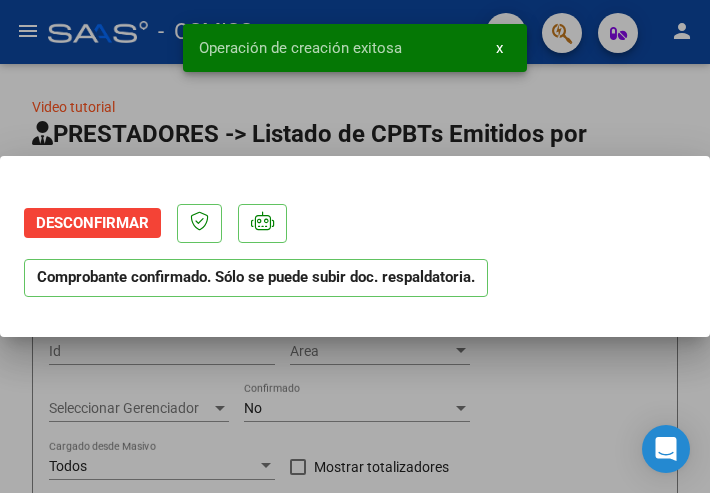 scroll, scrollTop: 0, scrollLeft: 0, axis: both 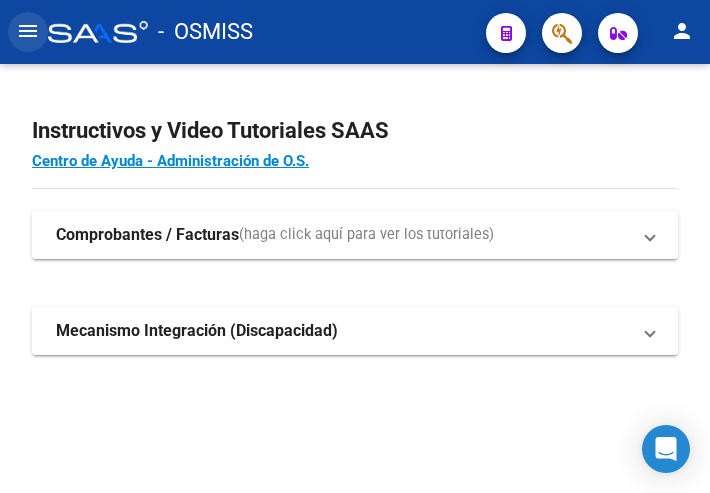 click on "menu" 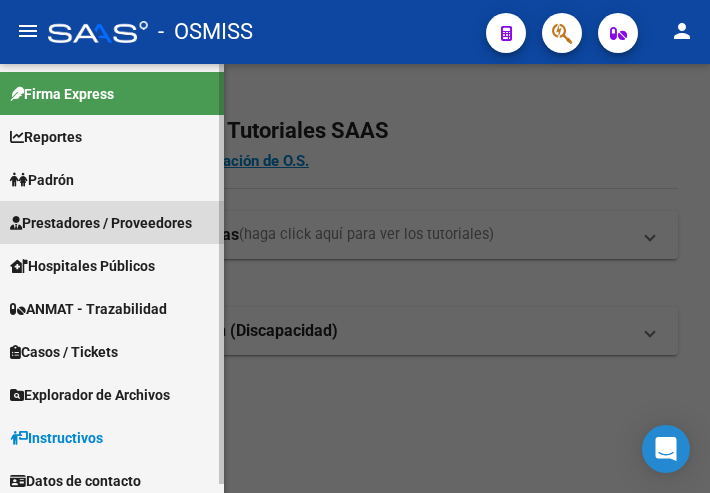 drag, startPoint x: 120, startPoint y: 221, endPoint x: 129, endPoint y: 231, distance: 13.453624 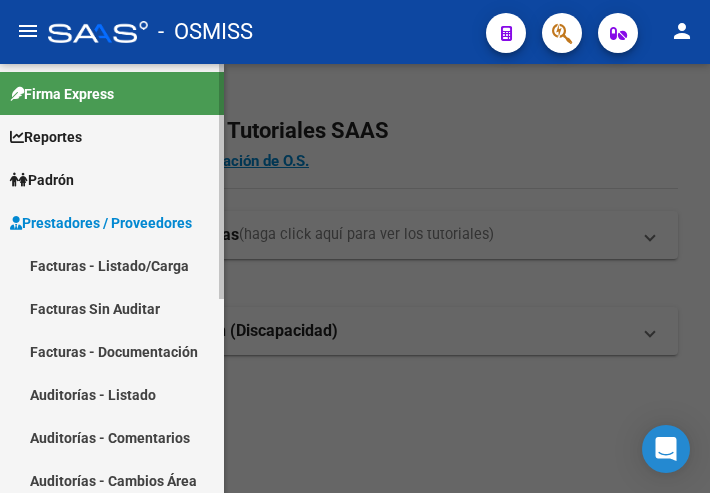 click on "Facturas - Listado/Carga" at bounding box center [112, 265] 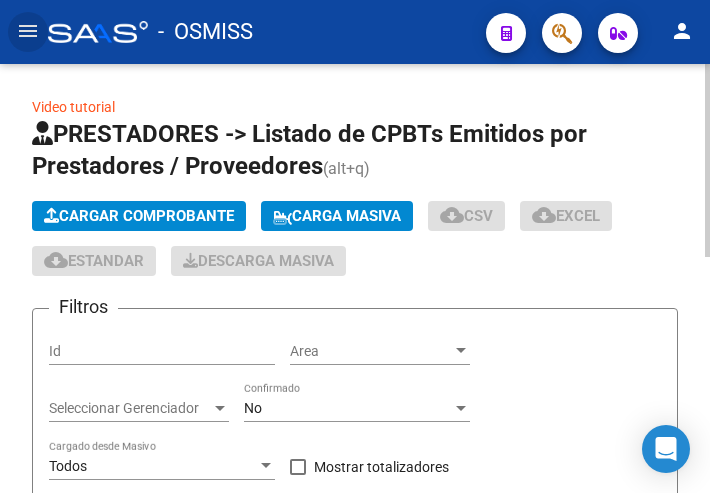 click on "Cargar Comprobante" 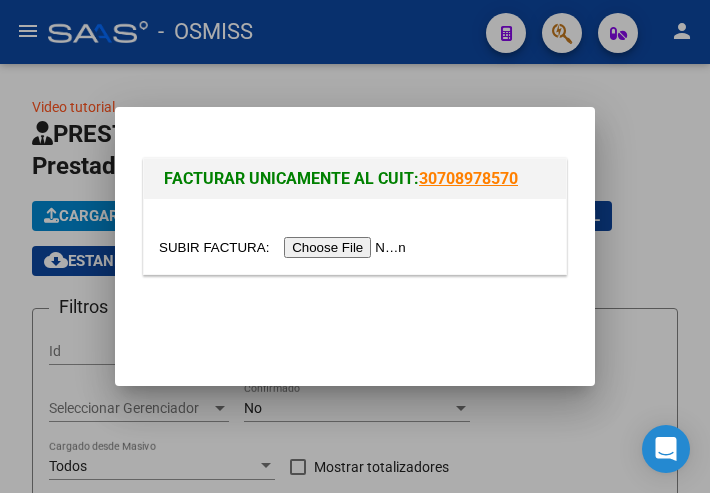 click at bounding box center (285, 247) 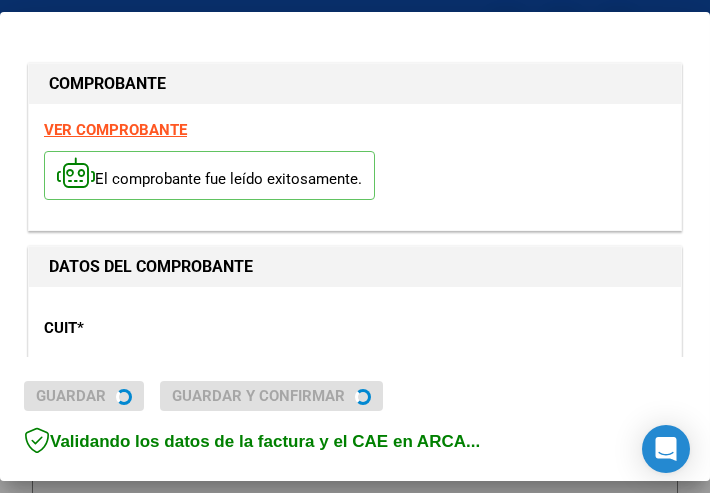 type on "2025-09-04" 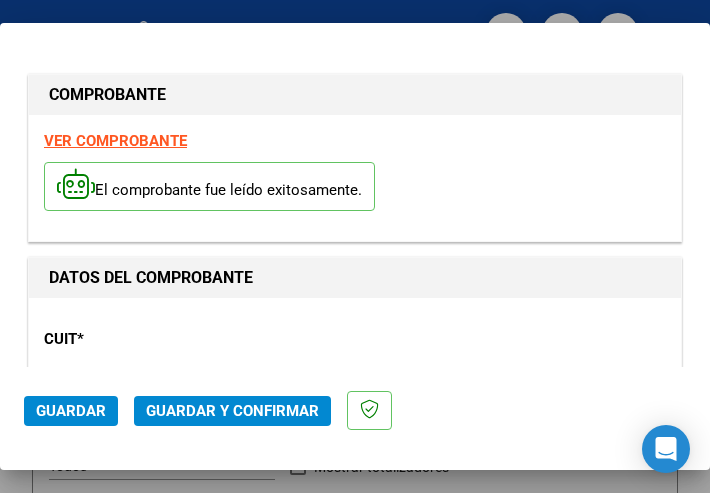 click on "CUIT  *   [CUIT] Ingresar CUIT  ANALISIS PRESTADOR  SAMCO FUNES  ARCA Padrón" at bounding box center [355, 401] 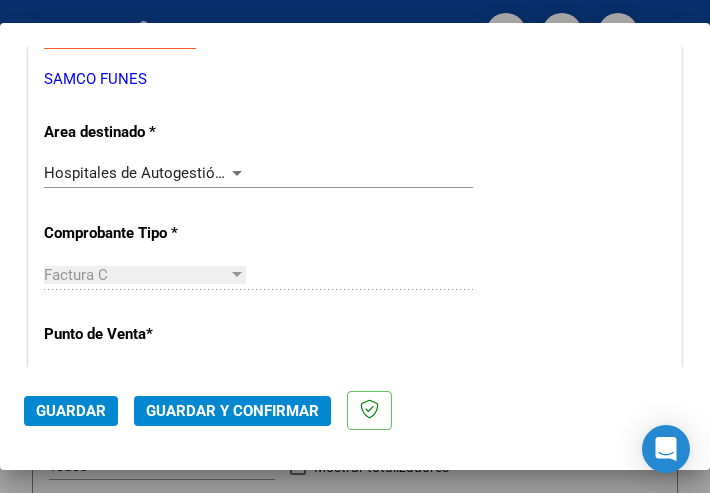 scroll, scrollTop: 400, scrollLeft: 0, axis: vertical 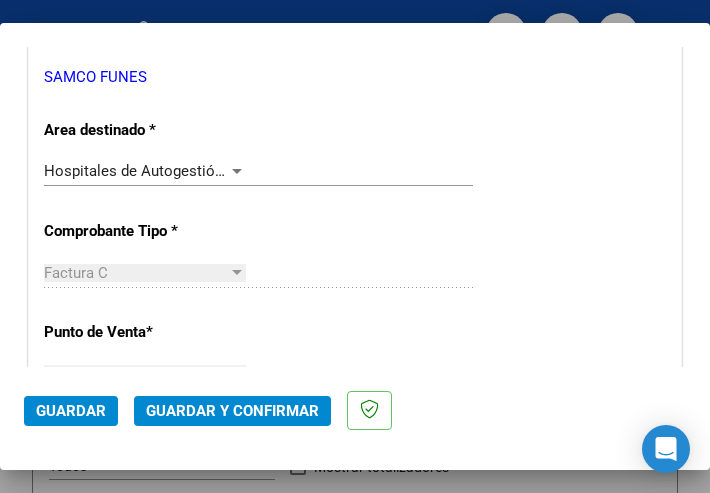 click at bounding box center [237, 171] 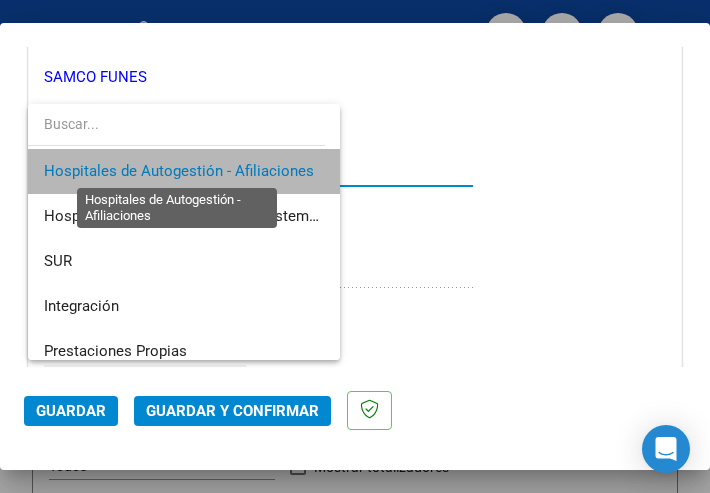 click on "Hospitales de Autogestión - Afiliaciones" at bounding box center [179, 171] 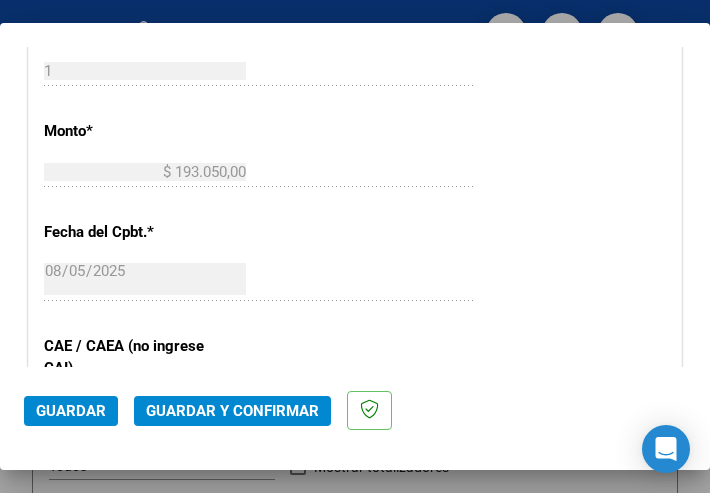 scroll, scrollTop: 900, scrollLeft: 0, axis: vertical 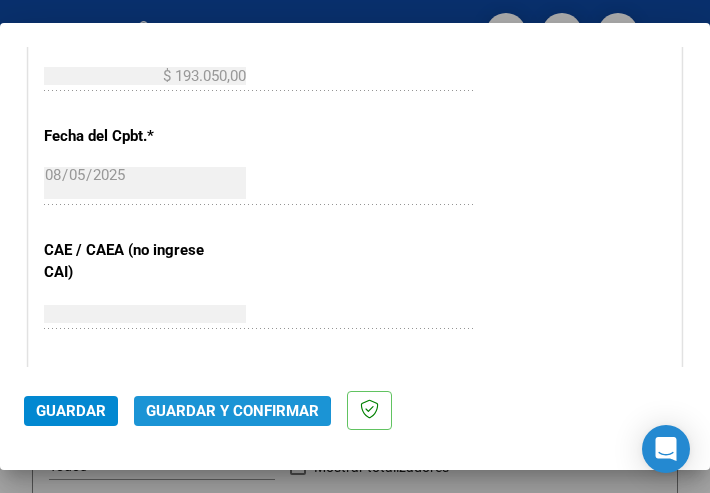 click on "Guardar y Confirmar" 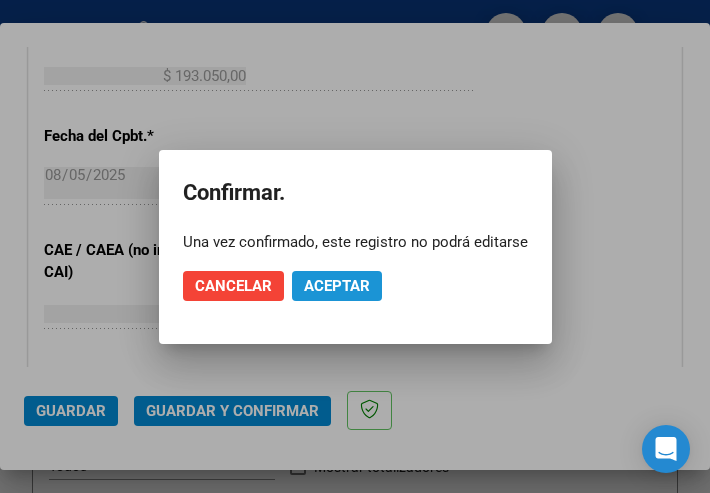 click on "Aceptar" 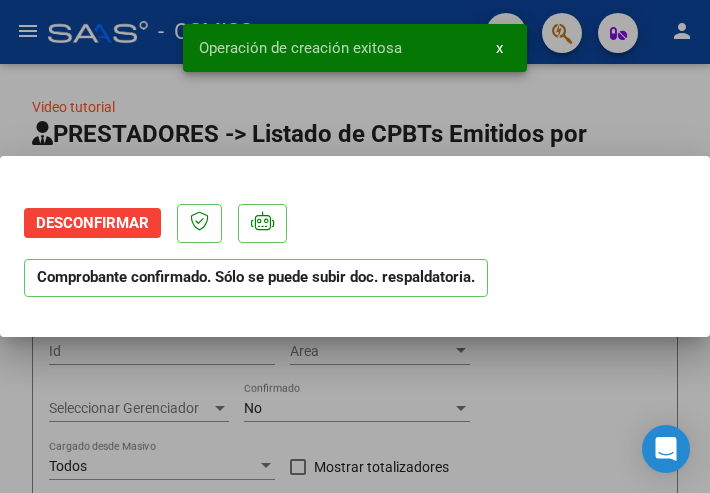 scroll, scrollTop: 0, scrollLeft: 0, axis: both 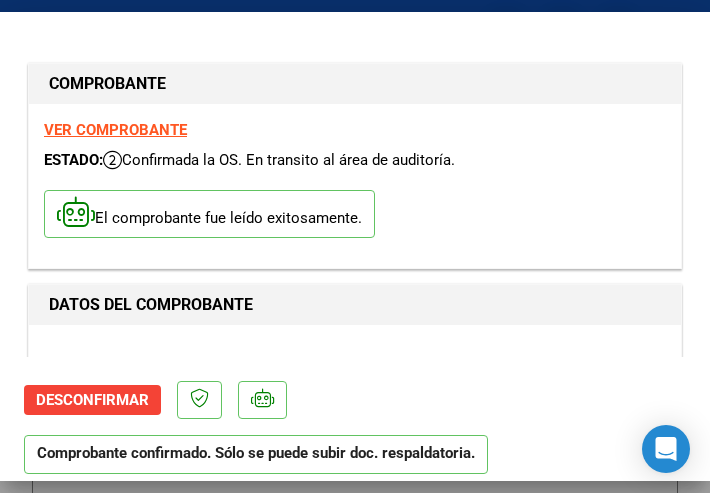 click on "Desconfirmar  Comprobante confirmado. Sólo se puede subir doc. respaldatoria." 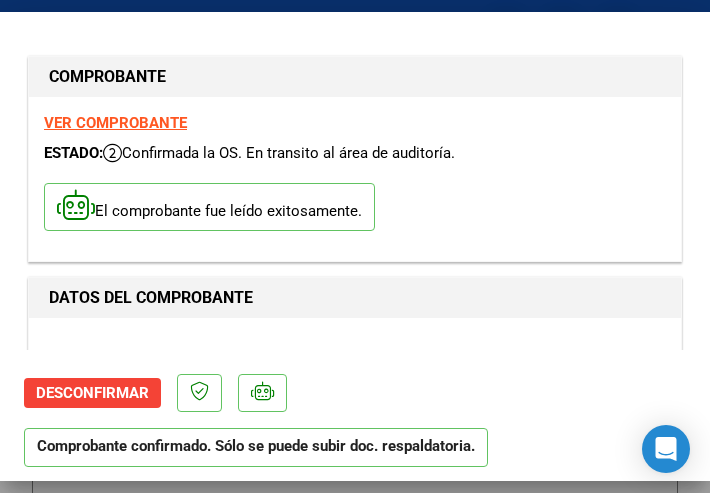 scroll, scrollTop: 0, scrollLeft: 0, axis: both 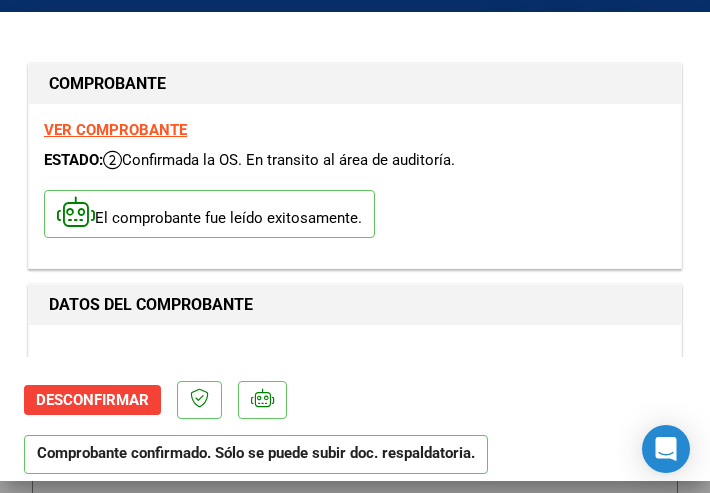 click on "CUIT  *   30-71767926-8 Ingresar CUIT  ANALISIS PRESTADOR  SAMCO FUNES  ARCA Padrón ARCA Padrón  Area destinado * Hospitales de Autogestión - Afiliaciones Seleccionar Area  Comprobante Tipo * Factura C Seleccionar Tipo Punto de Venta  *   1 Ingresar el Nro.  Número  *   1 Ingresar el Nro.  Monto  *   $ 193.050,00 Ingresar el monto  Fecha del Cpbt.  *   2025-08-05 Ingresar la fecha  CAE / CAEA (no ingrese CAI)    75318130824838 Ingresar el CAE o CAEA (no ingrese CAI)  Fecha Recibido  *   2025-08-08 Ingresar la fecha  Fecha de Vencimiento    2025-09-04 Ingresar la fecha  Ref. Externa    Ingresar la ref.  N° Liquidación    Ingresar el N° Liquidación" at bounding box center (355, 1045) 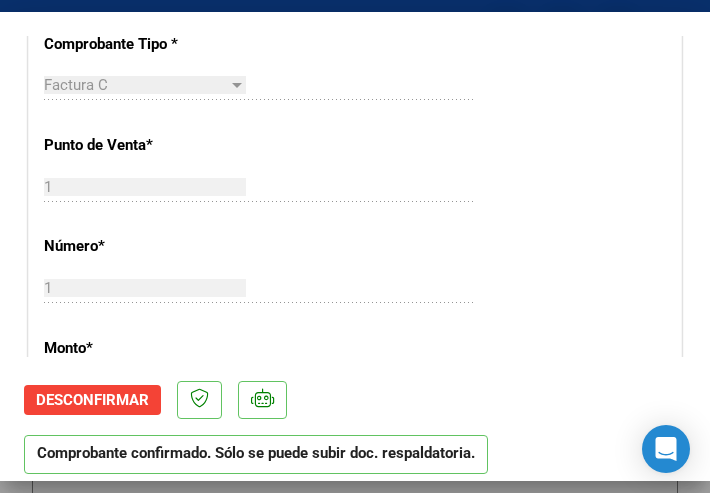 scroll, scrollTop: 700, scrollLeft: 0, axis: vertical 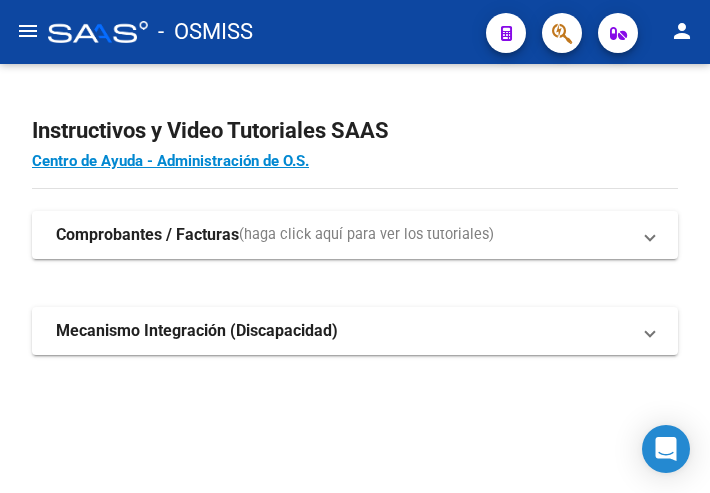 click on "menu" 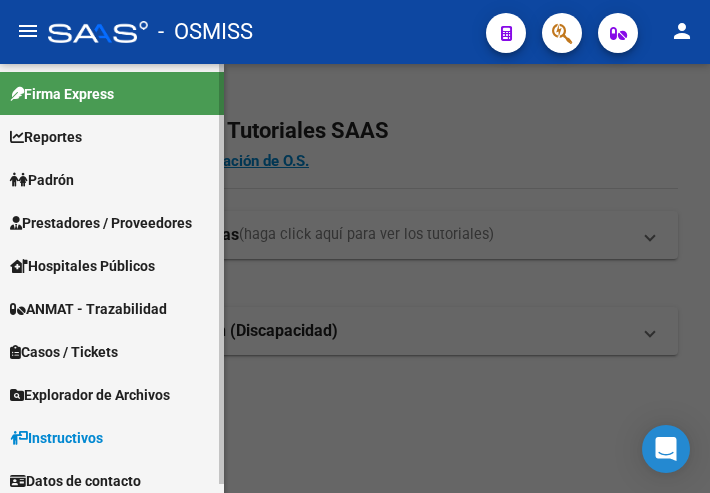 click on "Prestadores / Proveedores" at bounding box center [101, 223] 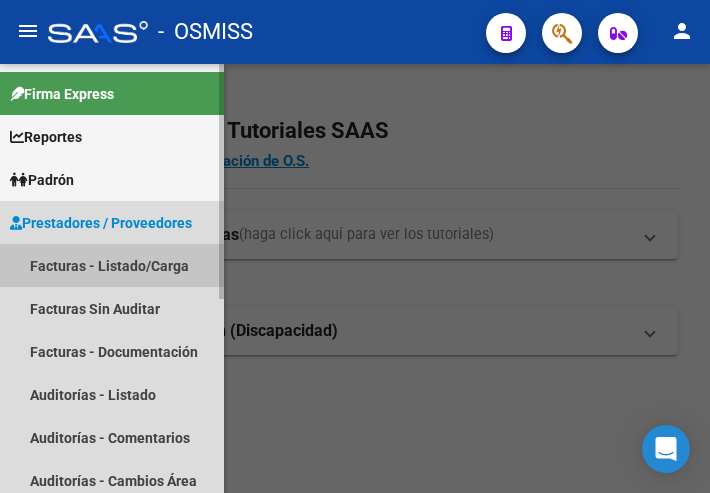 click on "Facturas - Listado/Carga" at bounding box center (112, 265) 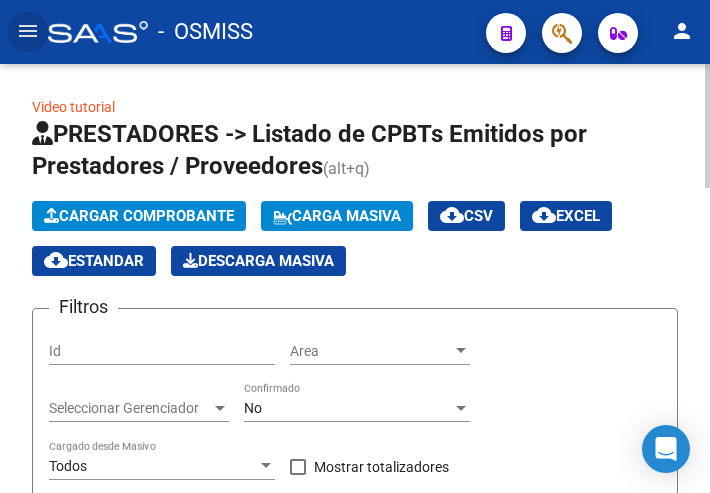 click on "Cargar Comprobante" 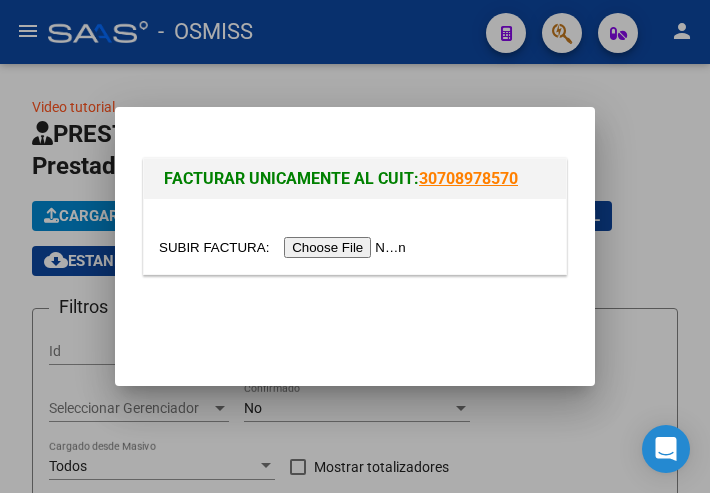 click at bounding box center (285, 247) 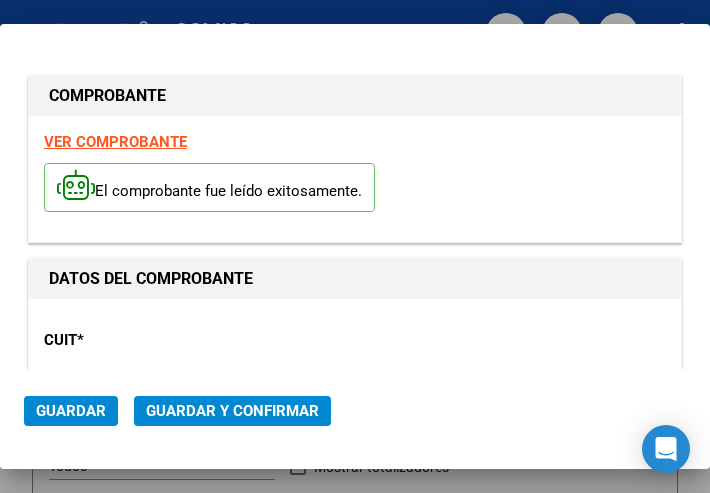 type on "2025-09-04" 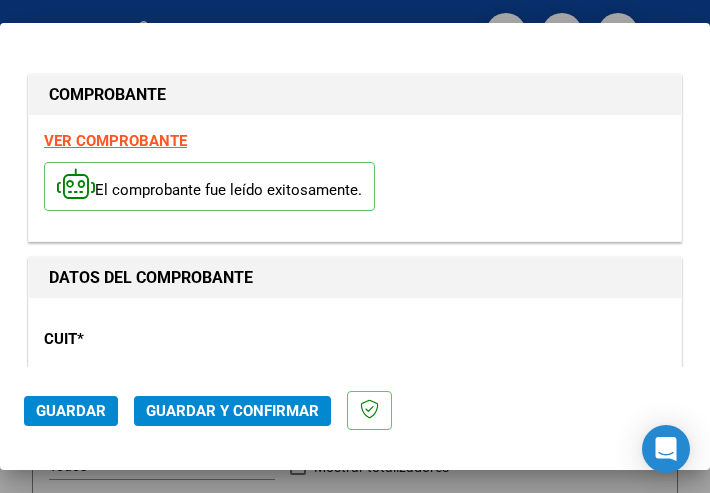 click on "CUIT  *" at bounding box center (137, 339) 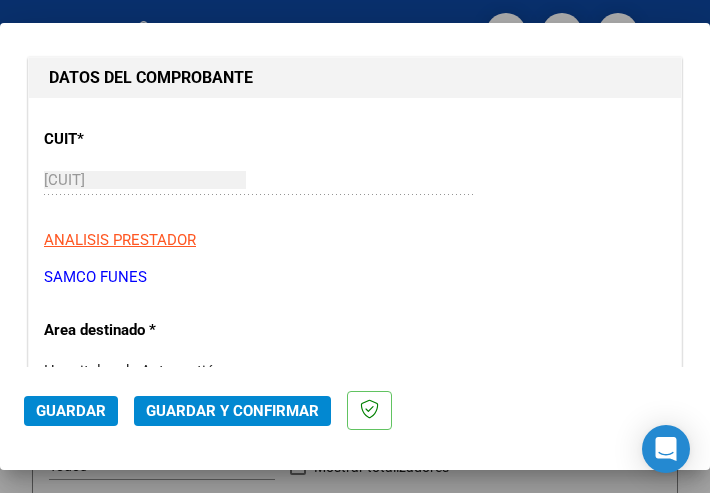 scroll, scrollTop: 400, scrollLeft: 0, axis: vertical 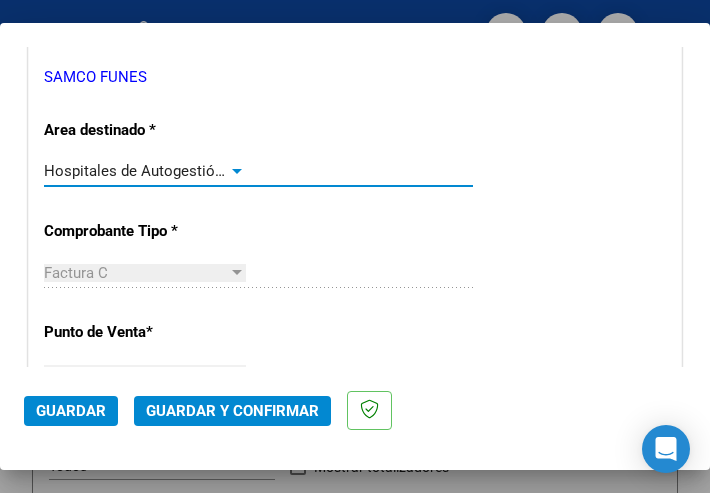 click at bounding box center [237, 171] 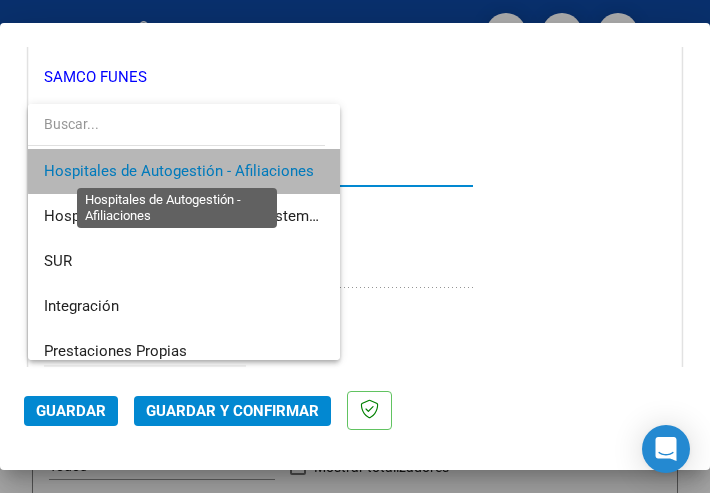 click on "Hospitales de Autogestión - Afiliaciones" at bounding box center (179, 171) 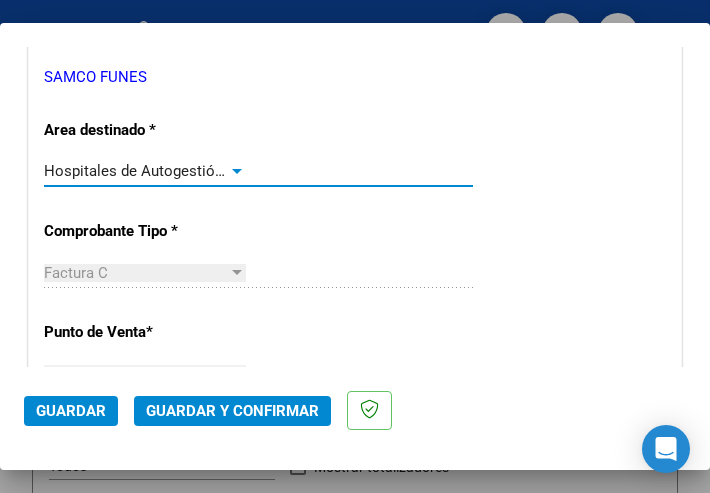 click at bounding box center (237, 171) 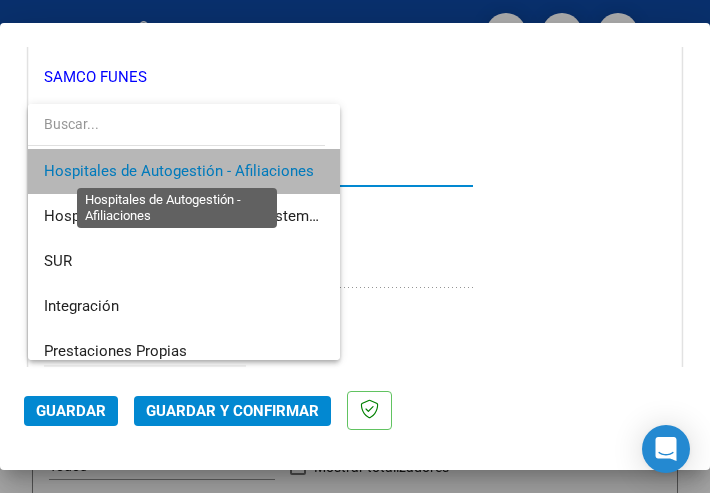 click on "Hospitales de Autogestión - Afiliaciones" at bounding box center [179, 171] 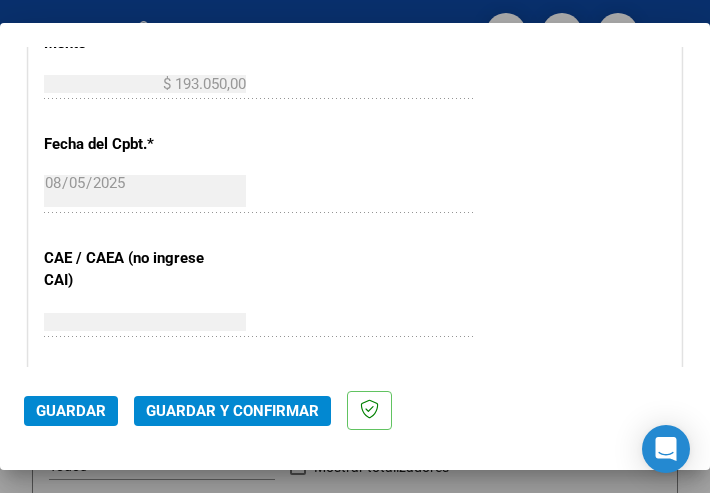 scroll, scrollTop: 900, scrollLeft: 0, axis: vertical 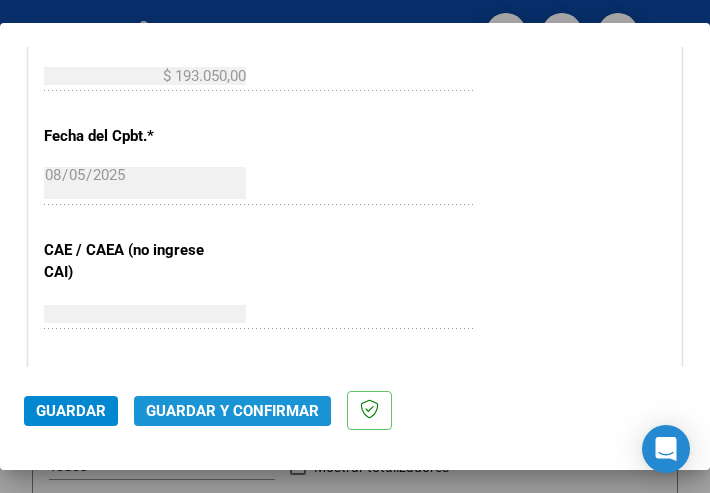 click on "Guardar y Confirmar" 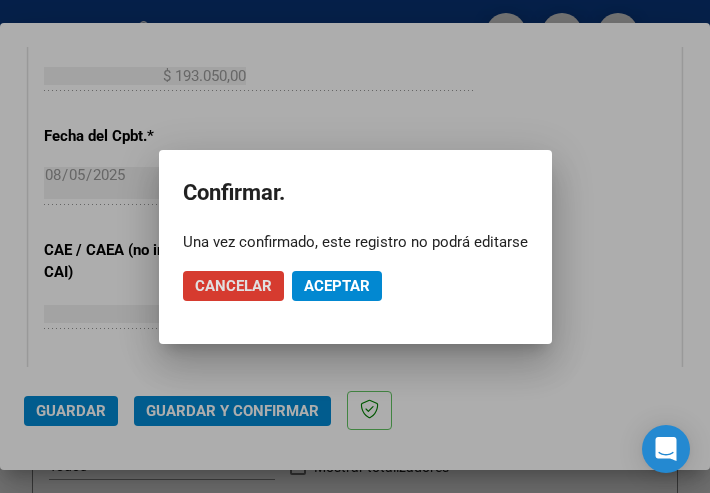click on "Aceptar" 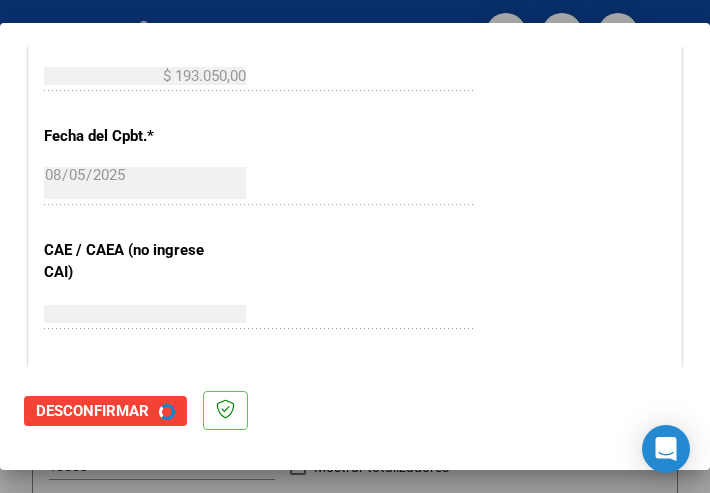 scroll, scrollTop: 0, scrollLeft: 0, axis: both 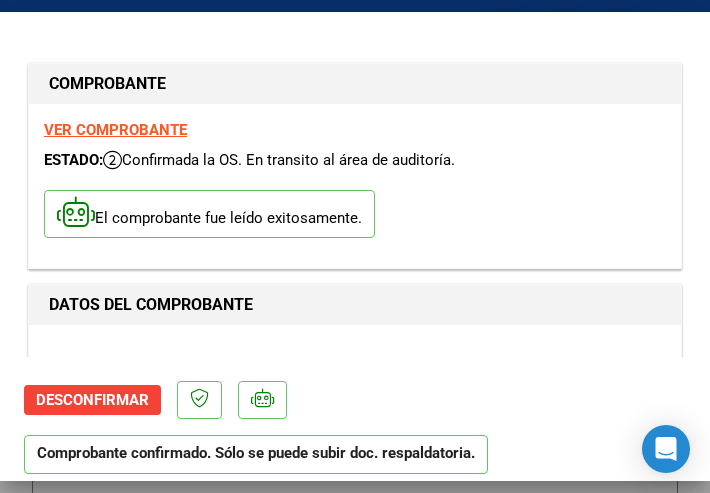 click on "CUIT  *   30-71767926-8 Ingresar CUIT  ANALISIS PRESTADOR  SAMCO FUNES  ARCA Padrón ARCA Padrón" at bounding box center (355, 428) 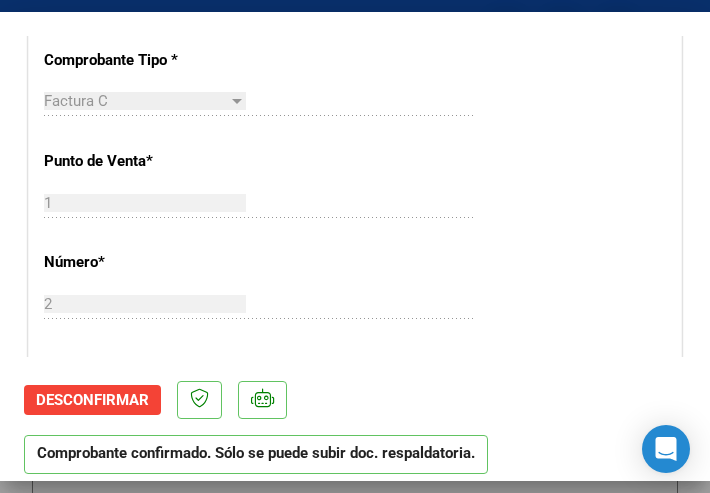 scroll, scrollTop: 600, scrollLeft: 0, axis: vertical 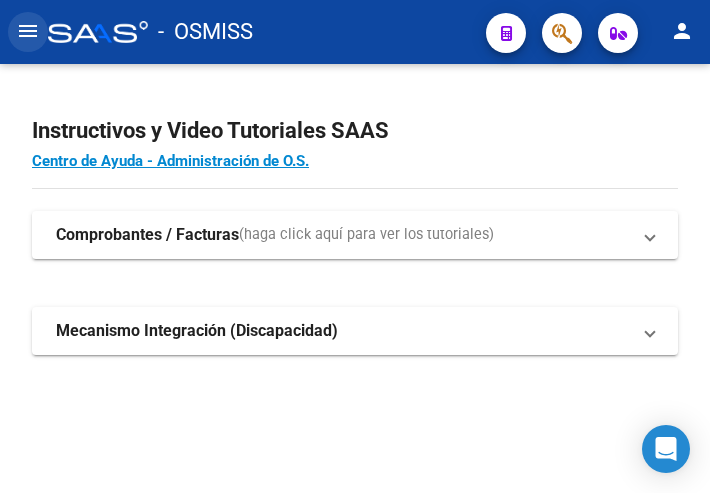 click on "menu" 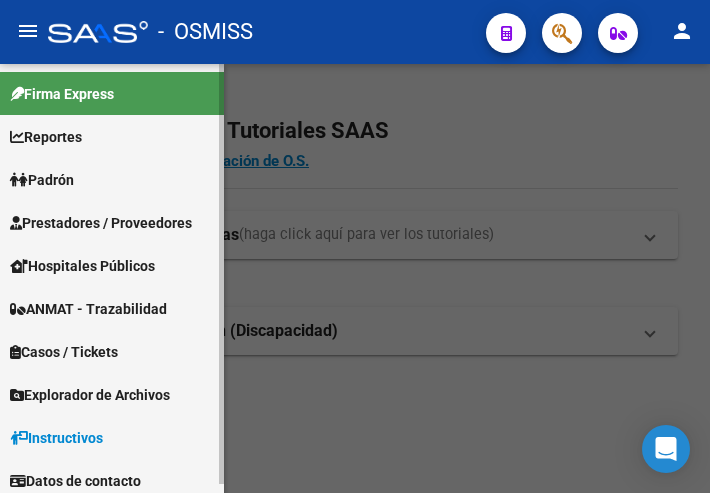 click on "Prestadores / Proveedores" at bounding box center (101, 223) 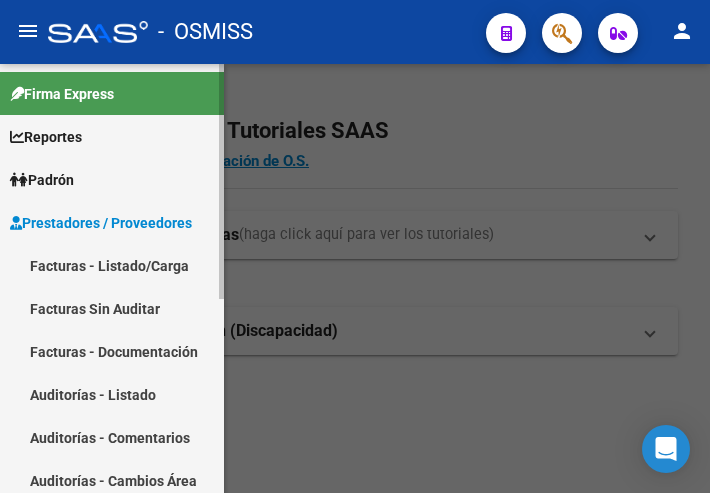 click on "Facturas - Listado/Carga" at bounding box center [112, 265] 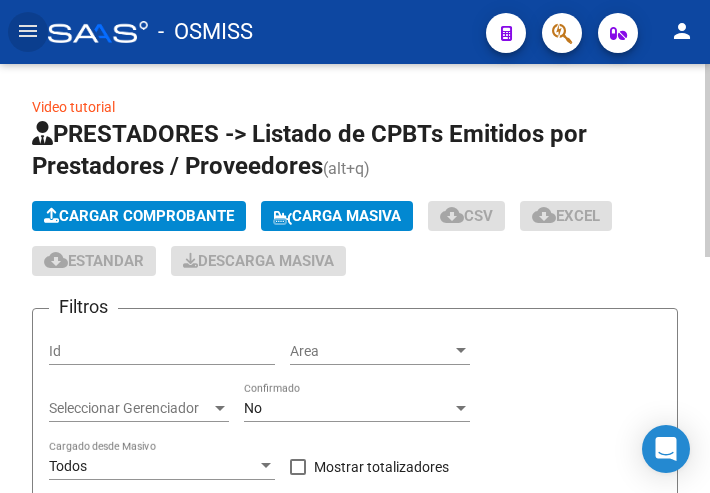 click on "Cargar Comprobante" 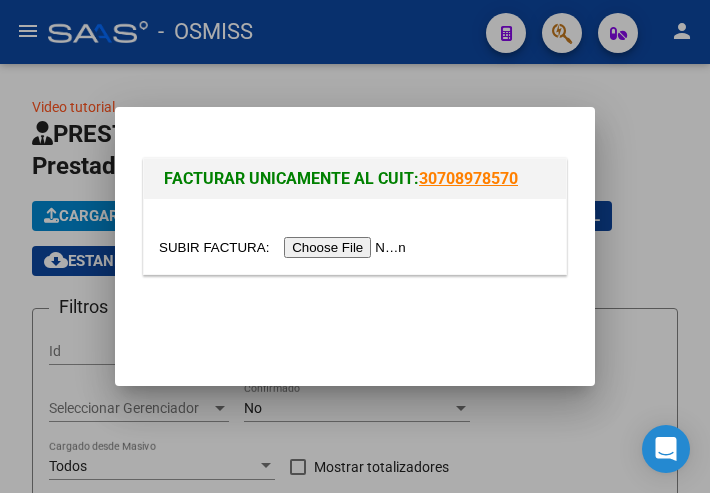 click at bounding box center (285, 247) 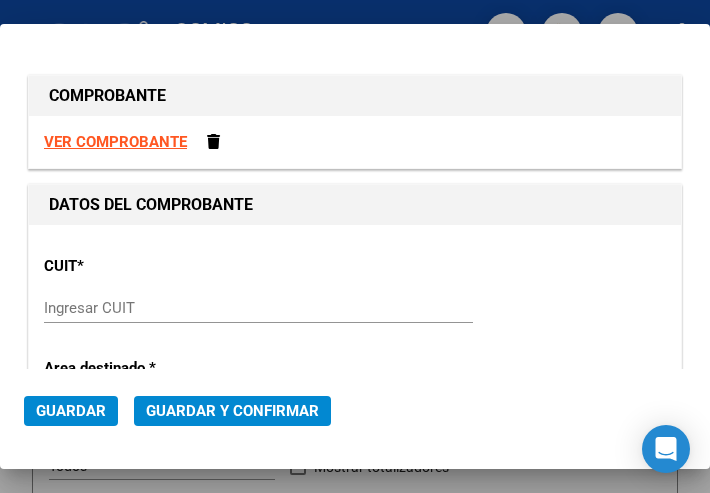 click on "Ingresar CUIT" at bounding box center [258, 308] 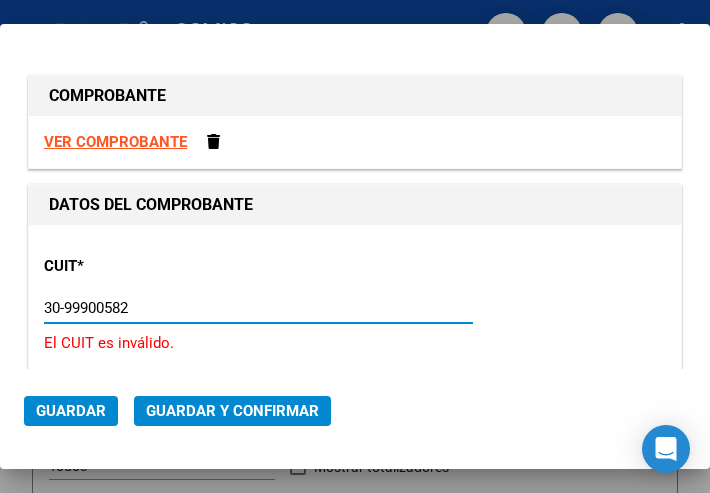type on "30-99900582-5" 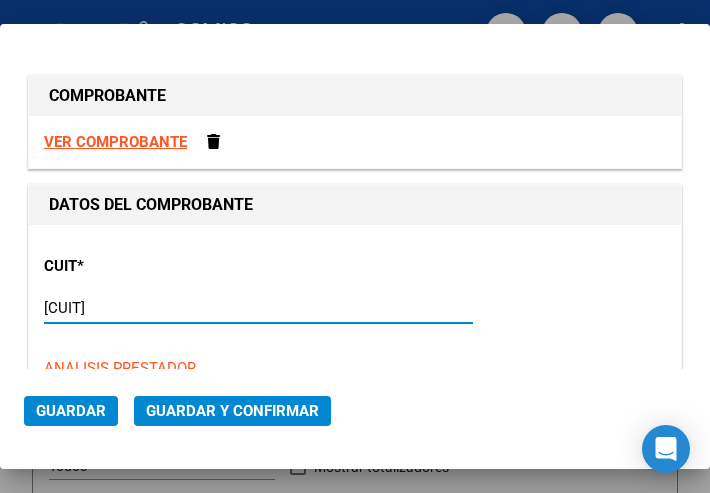 type on "10" 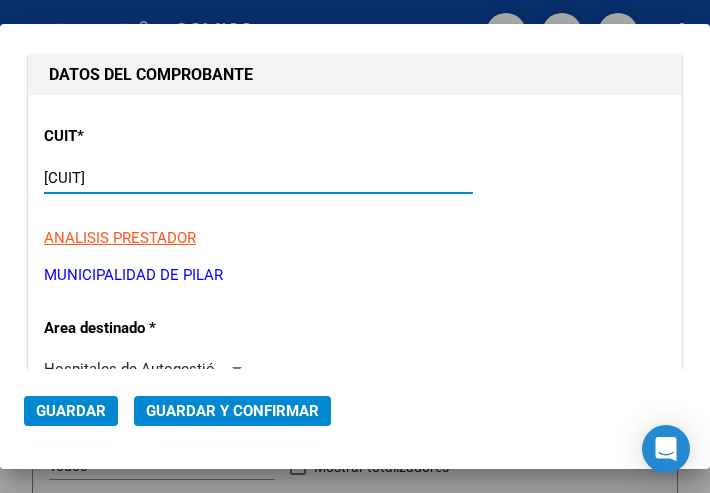 scroll, scrollTop: 200, scrollLeft: 0, axis: vertical 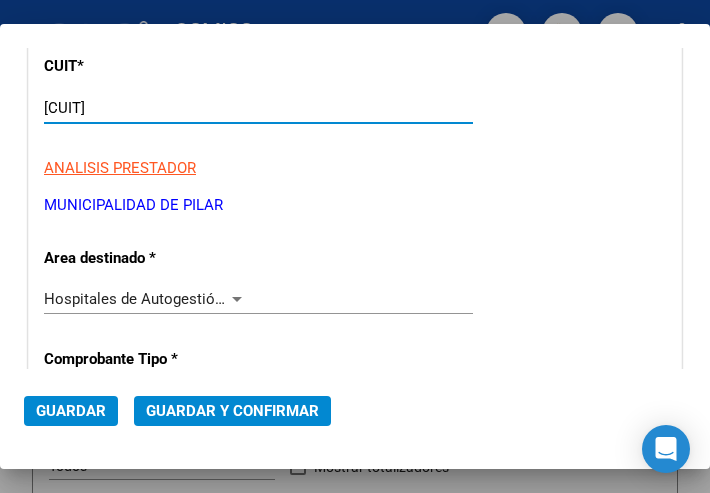 type on "30-99900582-5" 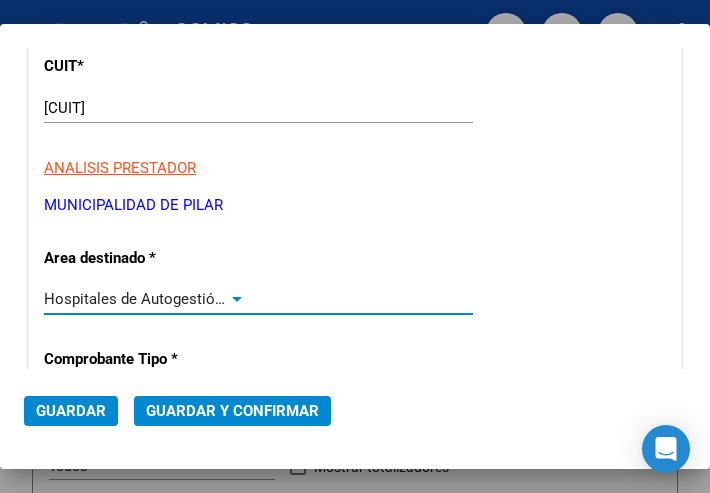 click at bounding box center (237, 299) 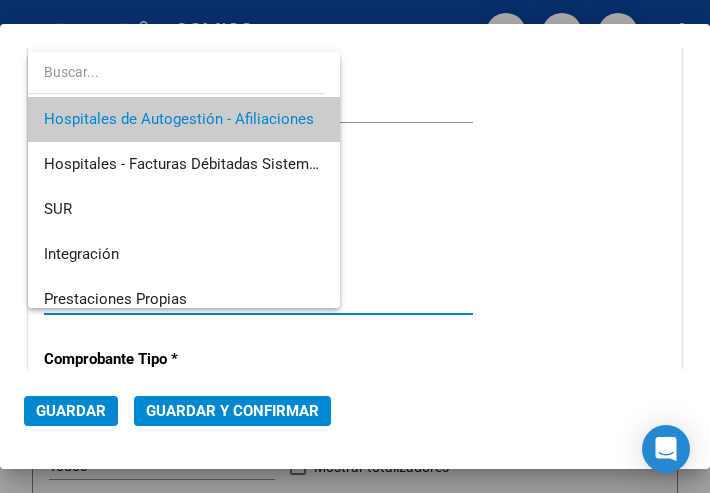 click on "Hospitales de Autogestión - Afiliaciones" at bounding box center (184, 119) 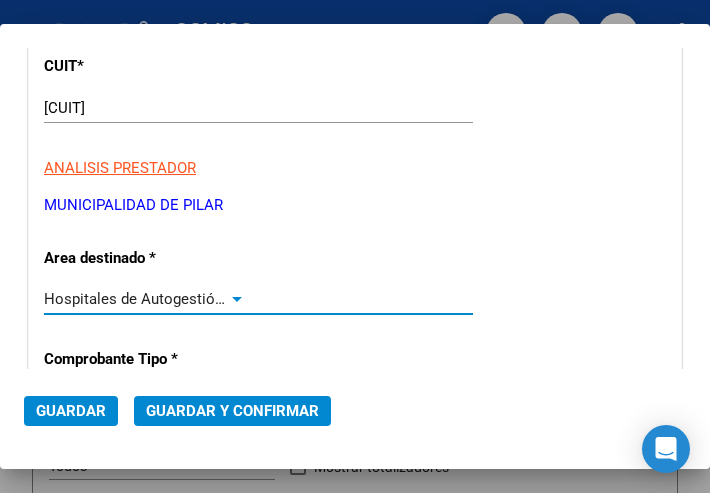 click at bounding box center [237, 299] 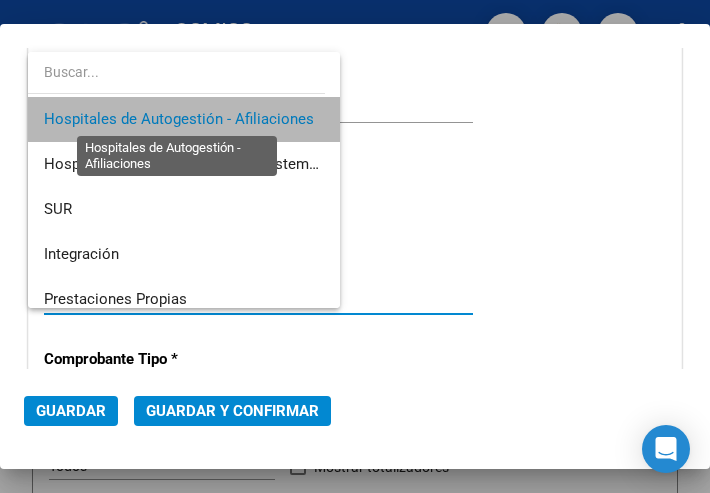 click on "Hospitales de Autogestión - Afiliaciones" at bounding box center (179, 119) 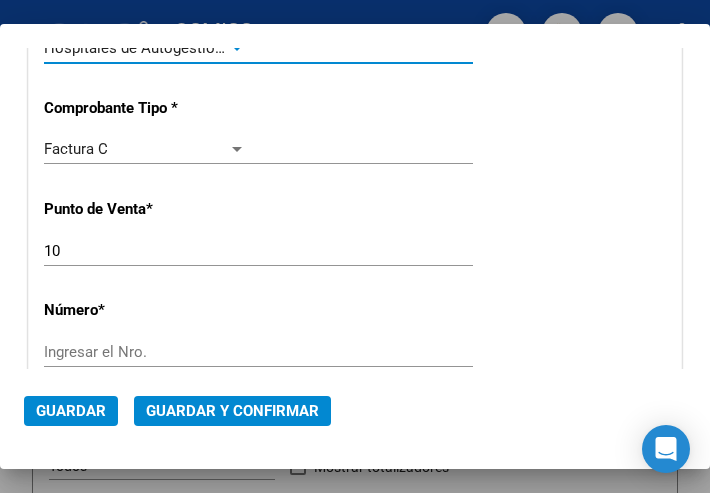 scroll, scrollTop: 500, scrollLeft: 0, axis: vertical 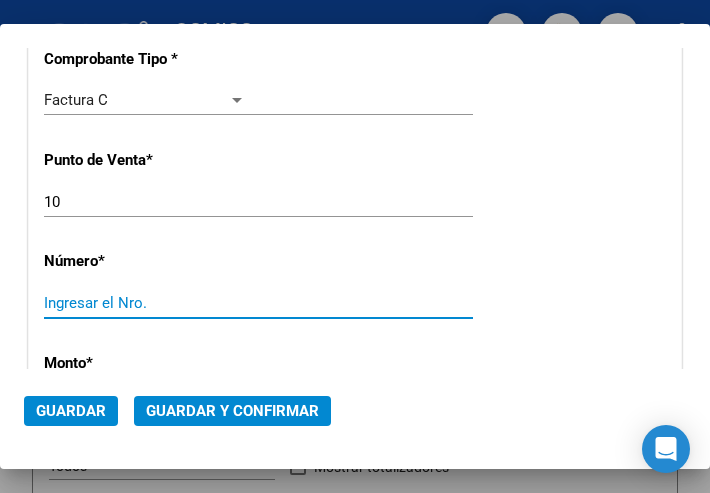 click on "Ingresar el Nro." at bounding box center (145, 303) 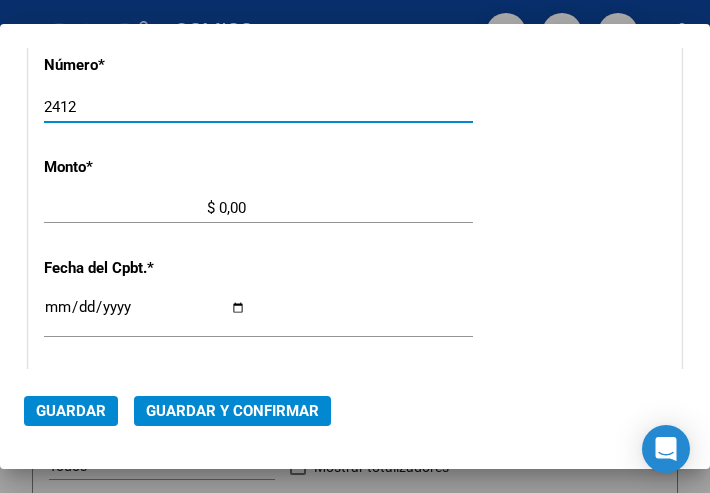 scroll, scrollTop: 700, scrollLeft: 0, axis: vertical 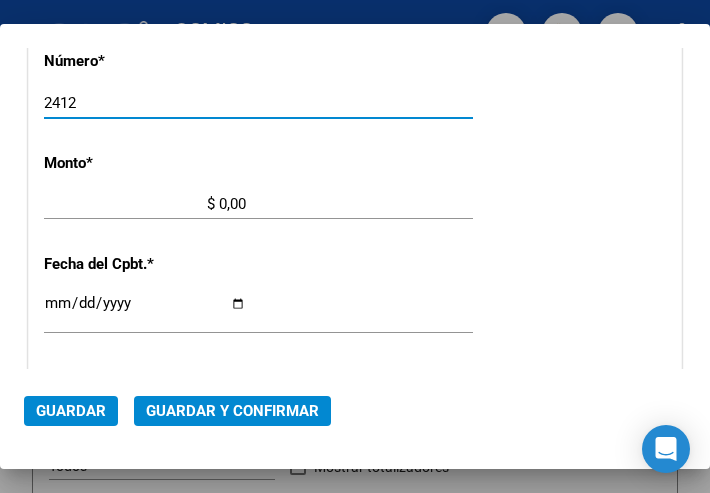 type on "2412" 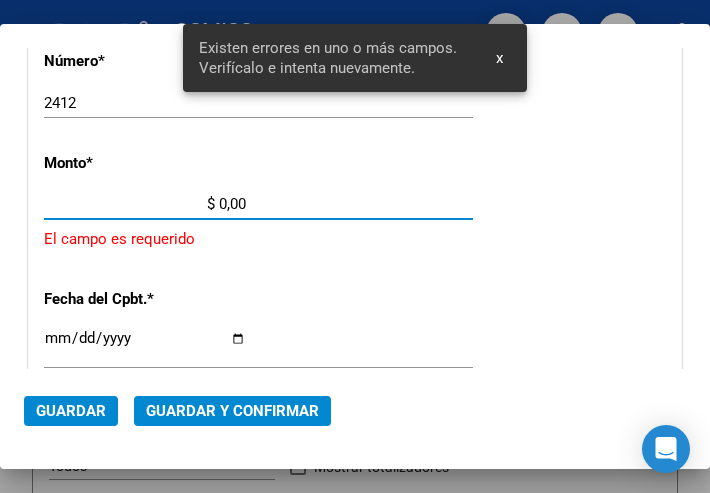 scroll, scrollTop: 686, scrollLeft: 0, axis: vertical 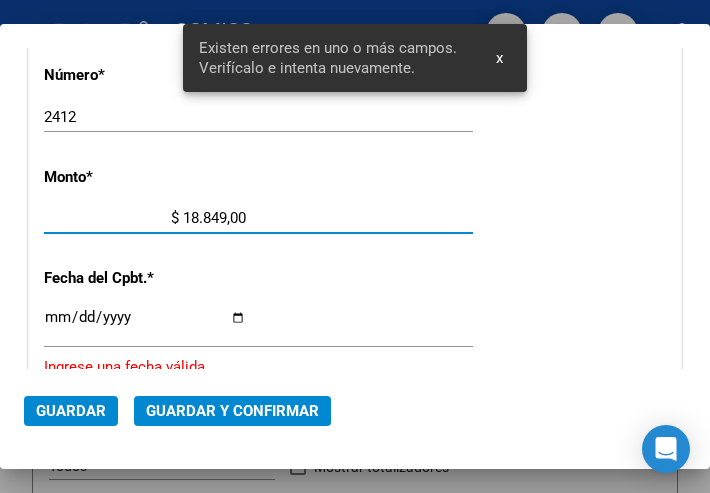 type on "$ 188.497,00" 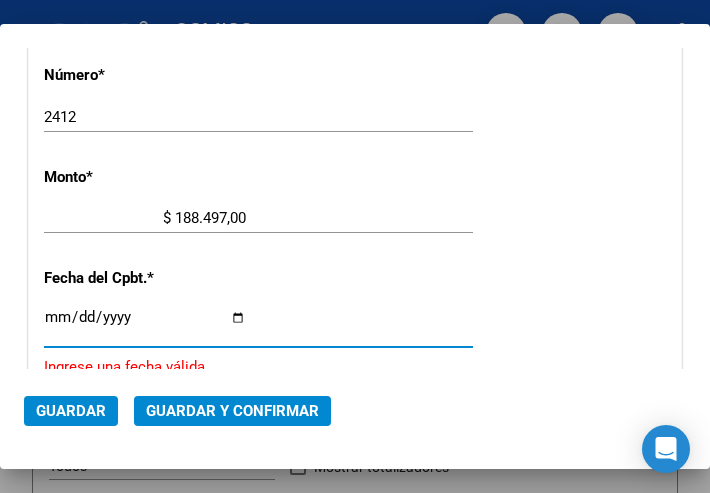 click on "Ingresar la fecha" at bounding box center (145, 325) 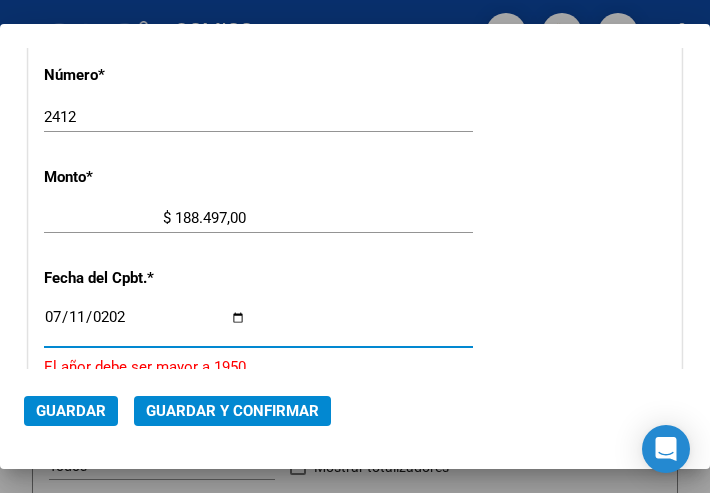 type on "2025-07-11" 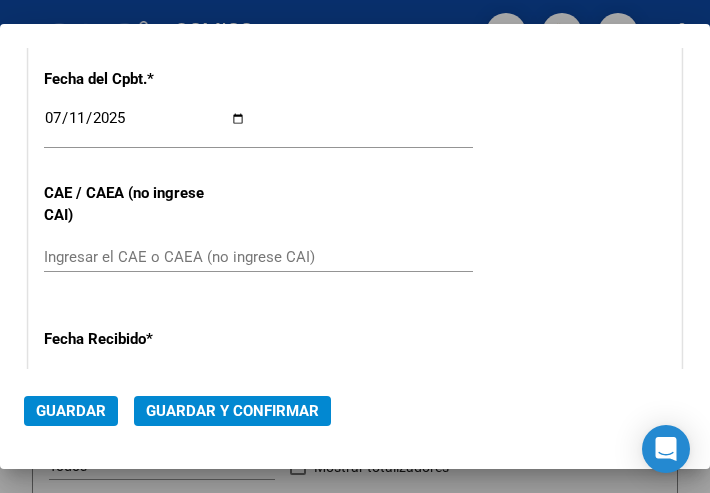 scroll, scrollTop: 886, scrollLeft: 0, axis: vertical 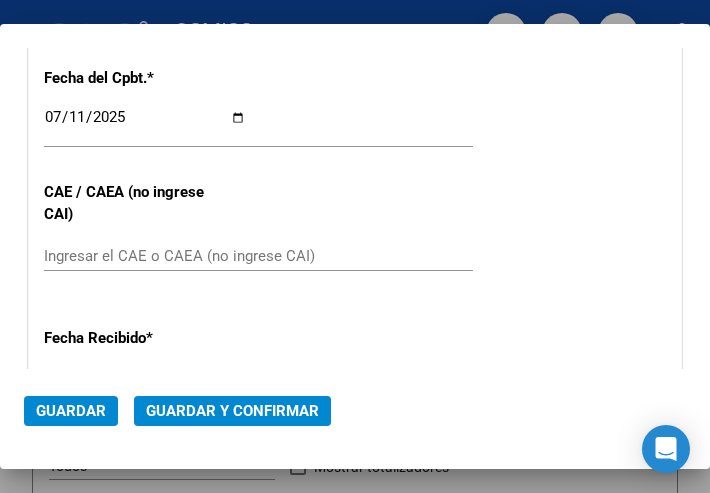 click on "Ingresar el CAE o CAEA (no ingrese CAI)" at bounding box center (145, 256) 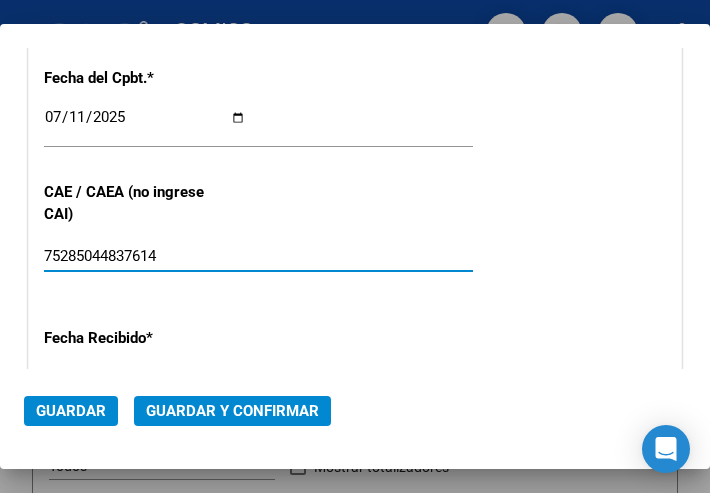 type on "75285044837614" 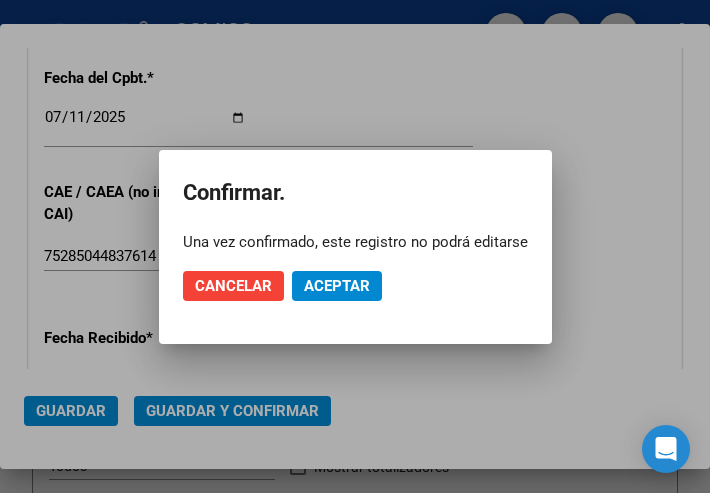 click at bounding box center (355, 246) 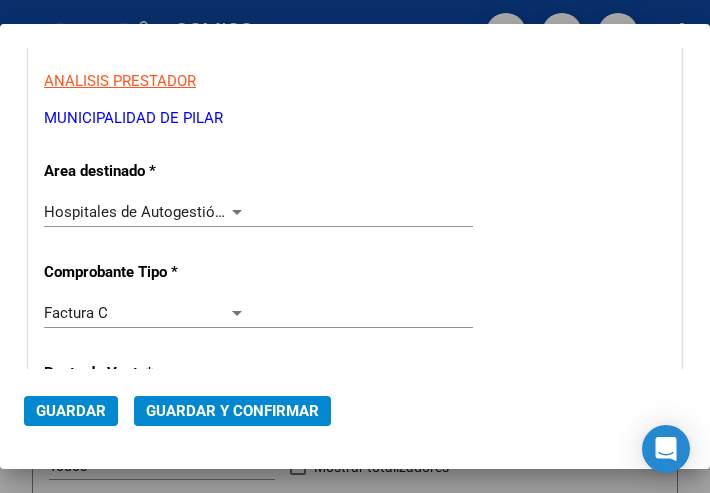 scroll, scrollTop: 286, scrollLeft: 0, axis: vertical 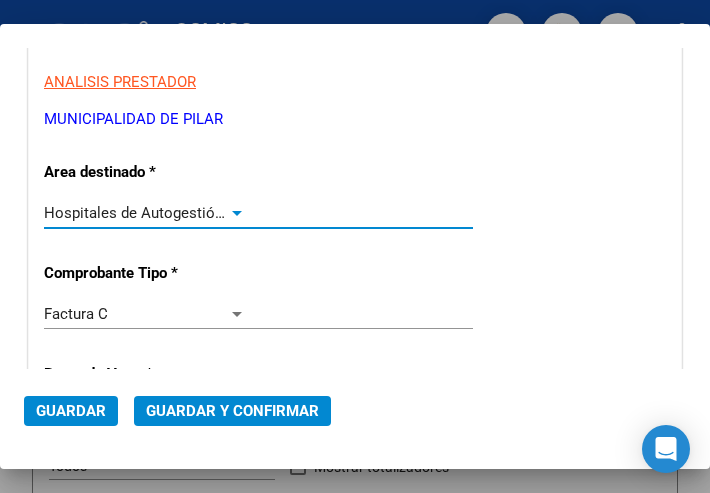 click at bounding box center [237, 213] 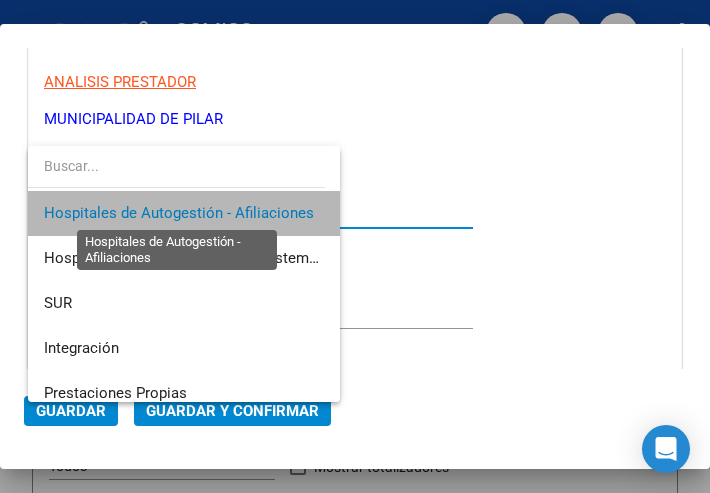 click on "Hospitales de Autogestión - Afiliaciones" at bounding box center (179, 213) 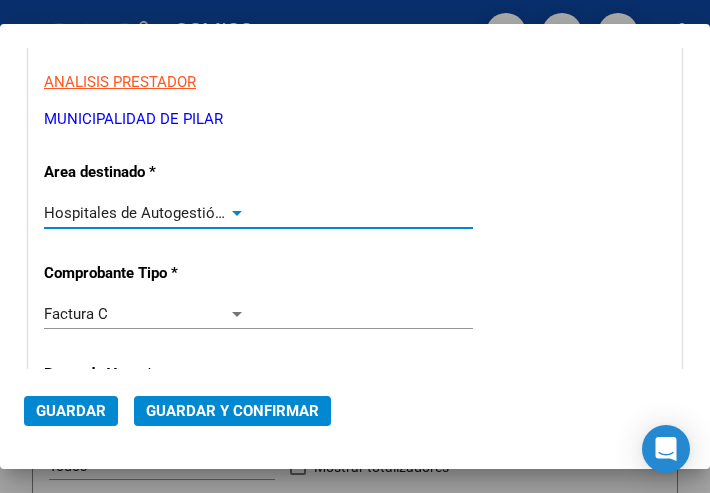click on "Guardar y Confirmar" 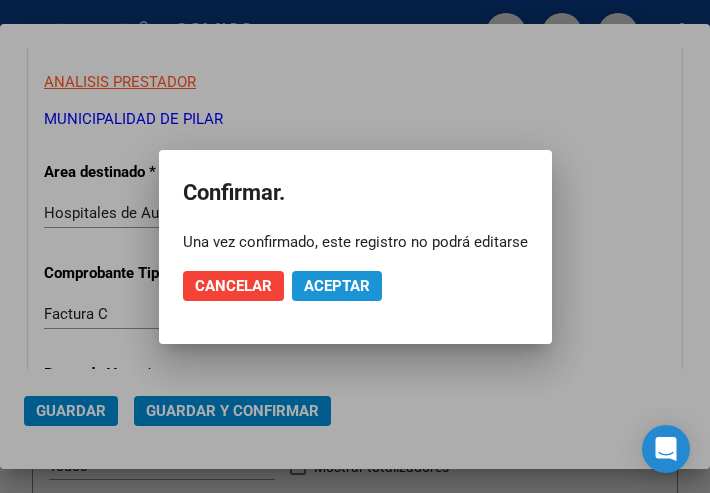 click on "Aceptar" 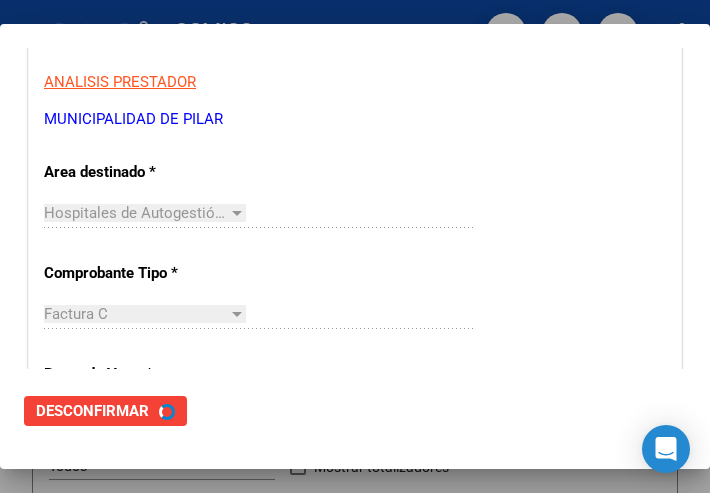 scroll, scrollTop: 0, scrollLeft: 0, axis: both 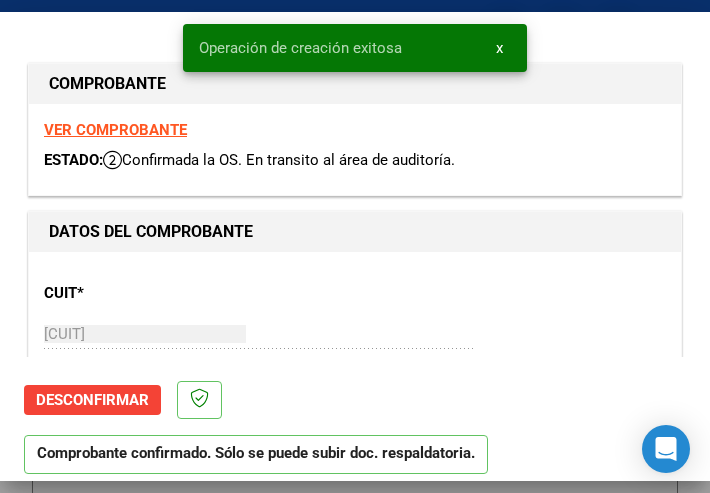 type on "2025-09-09" 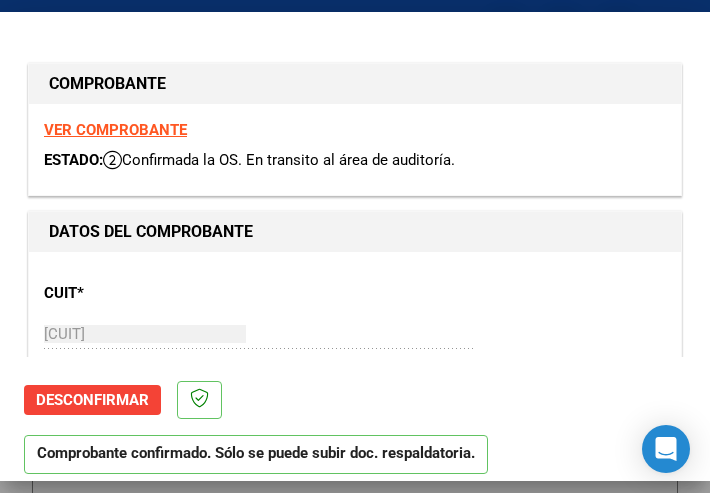 drag, startPoint x: 319, startPoint y: 271, endPoint x: 312, endPoint y: 283, distance: 13.892444 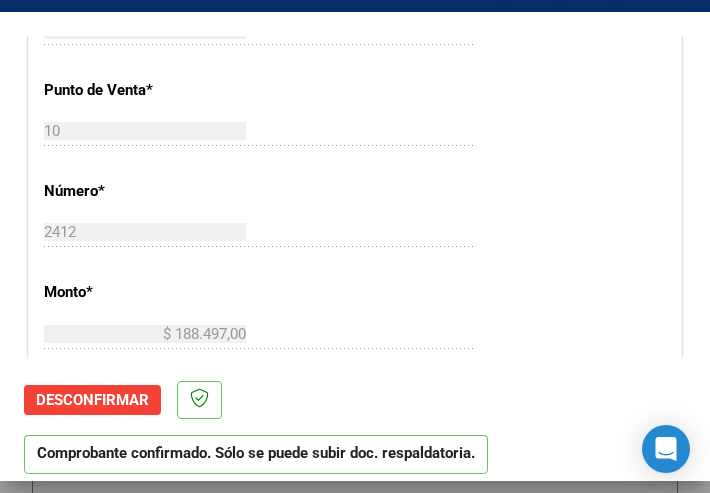 scroll, scrollTop: 600, scrollLeft: 0, axis: vertical 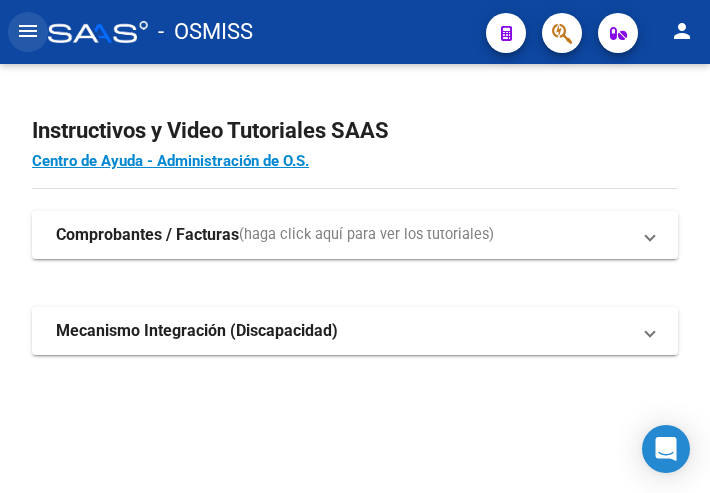 click on "menu" 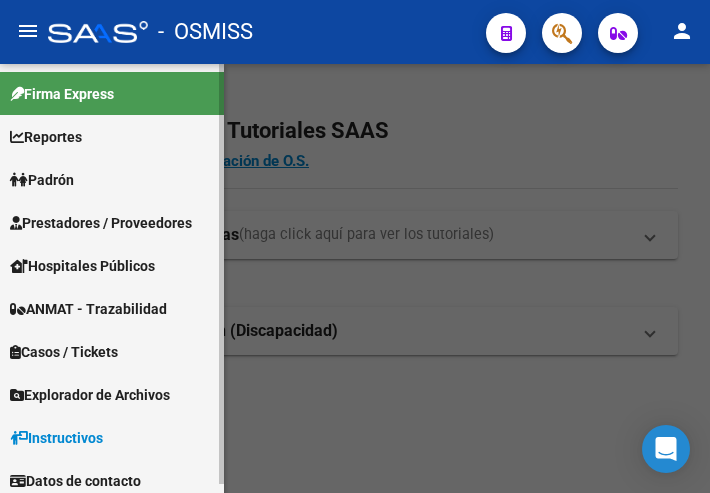 click on "Prestadores / Proveedores" at bounding box center [101, 223] 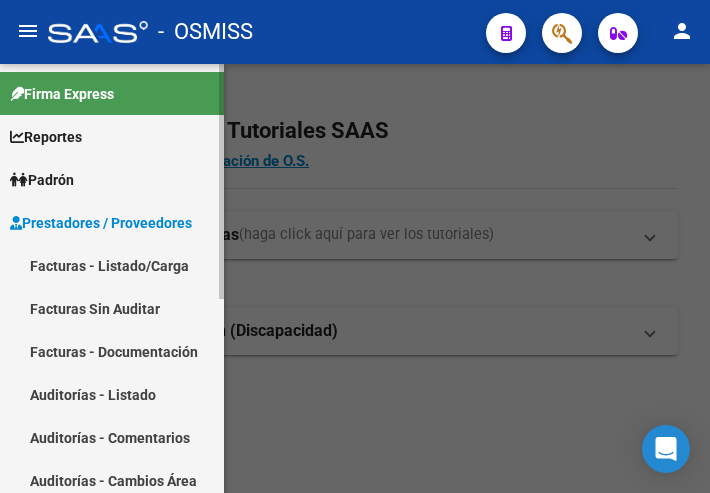 click on "Facturas - Listado/Carga" at bounding box center (112, 265) 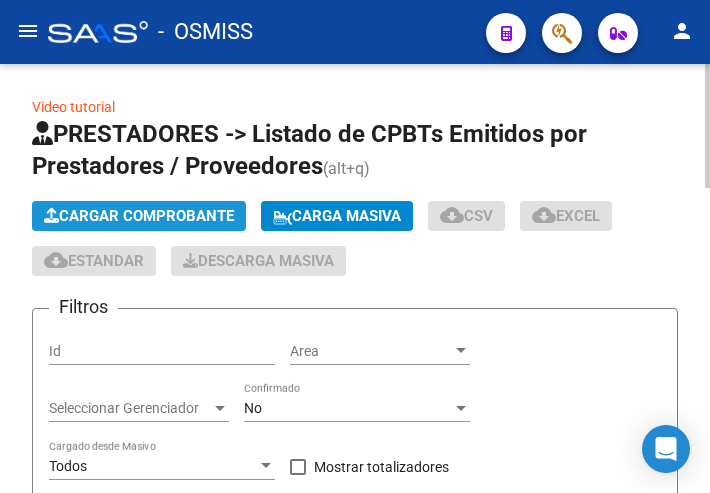 click on "Cargar Comprobante" 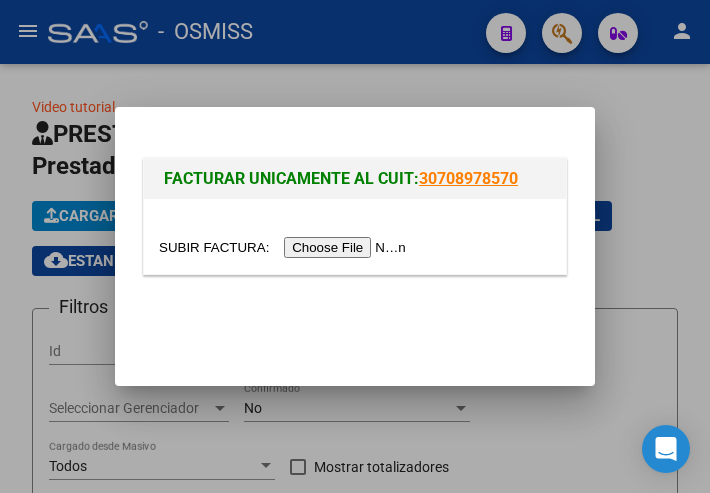 click at bounding box center (285, 247) 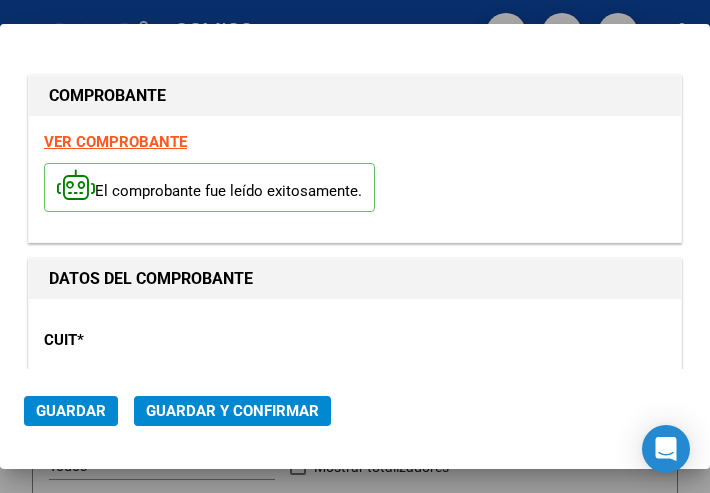 click on "CUIT  *   30-99928489-9 Ingresar CUIT  ANALISIS PRESTADOR" at bounding box center (355, 383) 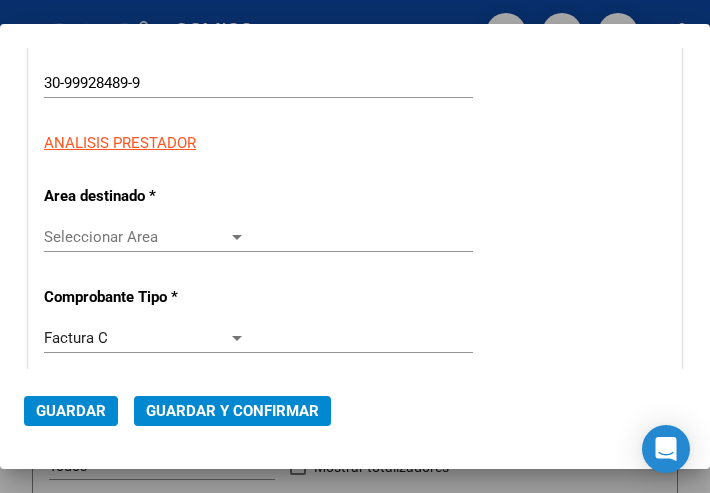 scroll, scrollTop: 300, scrollLeft: 0, axis: vertical 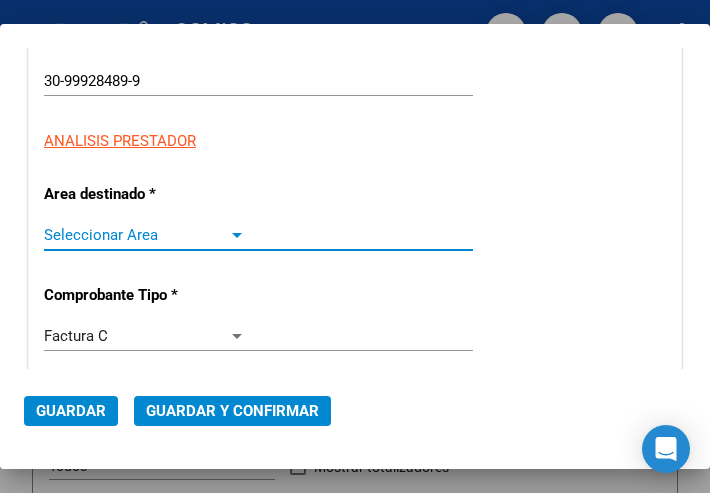 click at bounding box center (237, 235) 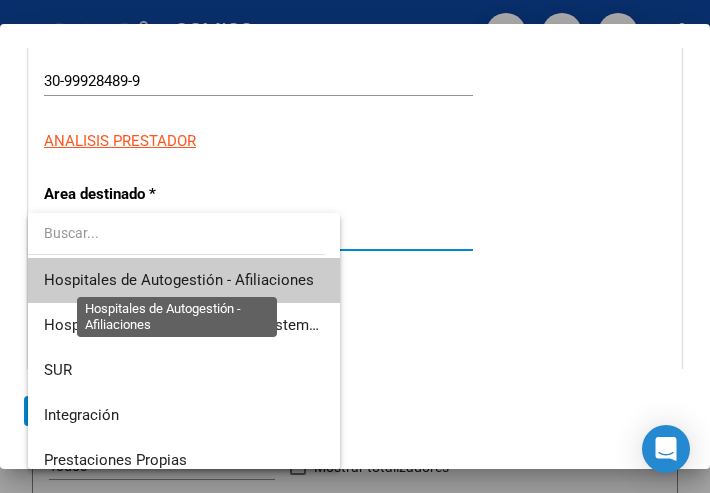 click on "Hospitales de Autogestión - Afiliaciones" at bounding box center (179, 280) 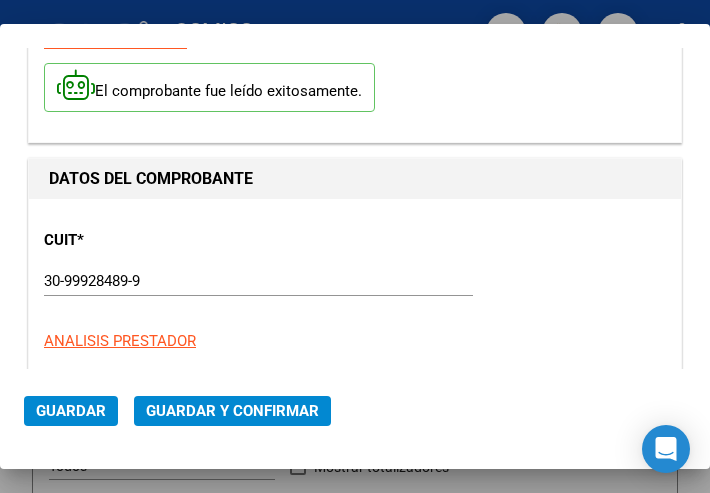 scroll, scrollTop: 0, scrollLeft: 0, axis: both 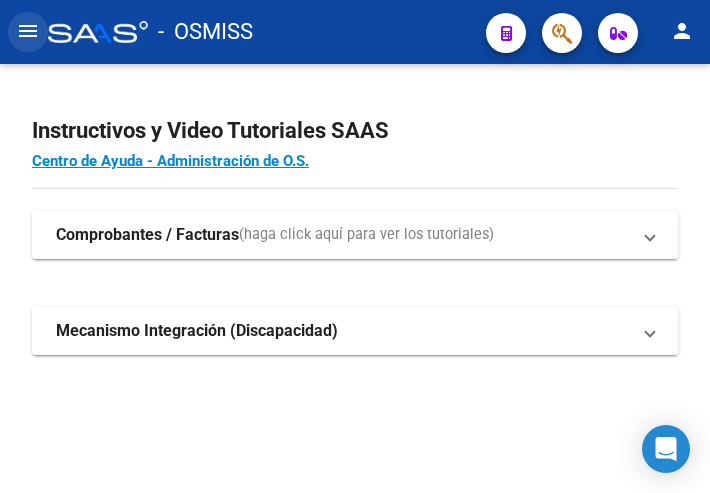 click on "menu" 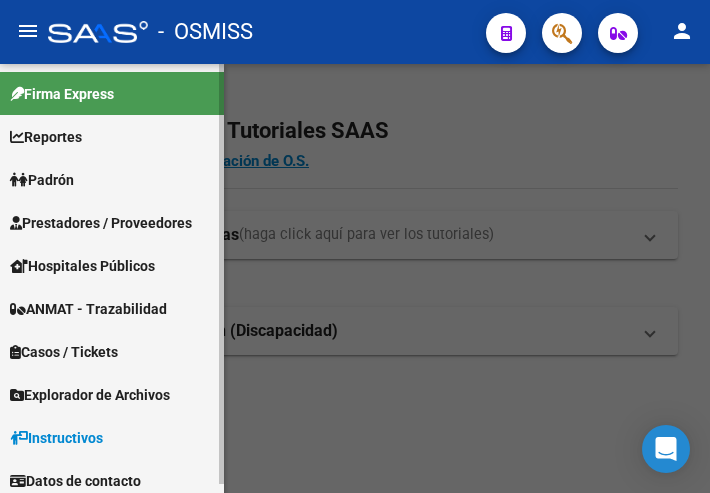 click on "Prestadores / Proveedores" at bounding box center (101, 223) 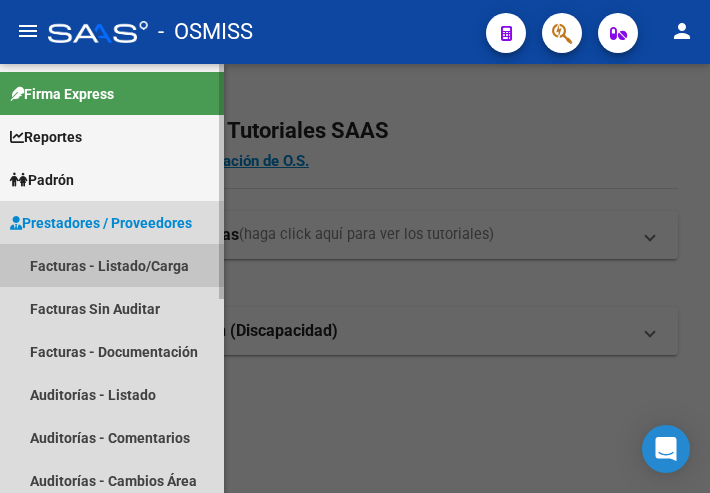 click on "Facturas - Listado/Carga" at bounding box center (112, 265) 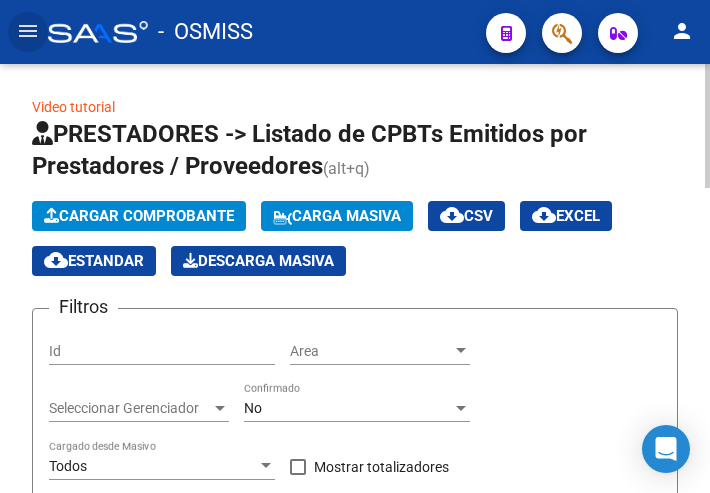 click on "Cargar Comprobante" 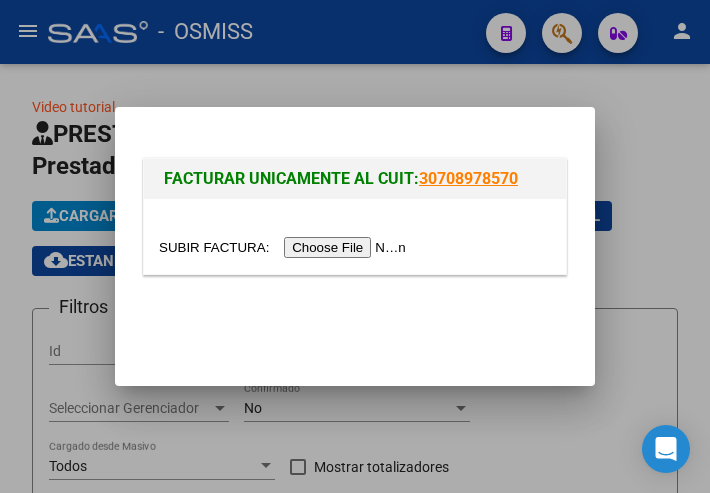 click at bounding box center [285, 247] 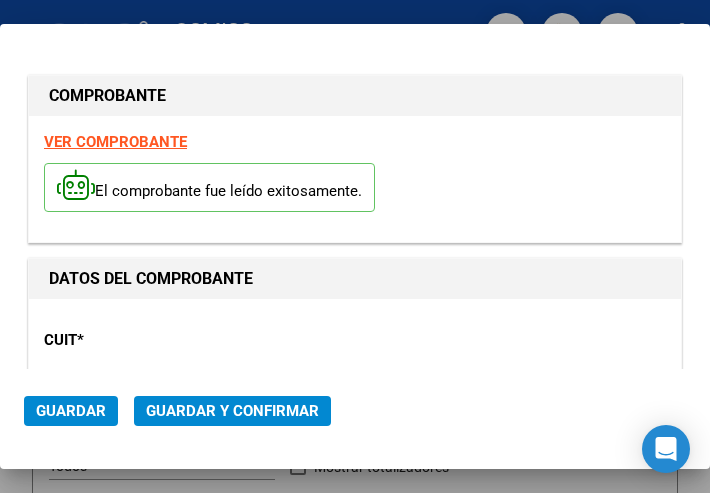 click on "CUIT  *   30-99928489-9 Ingresar CUIT  ANALISIS PRESTADOR" at bounding box center [355, 383] 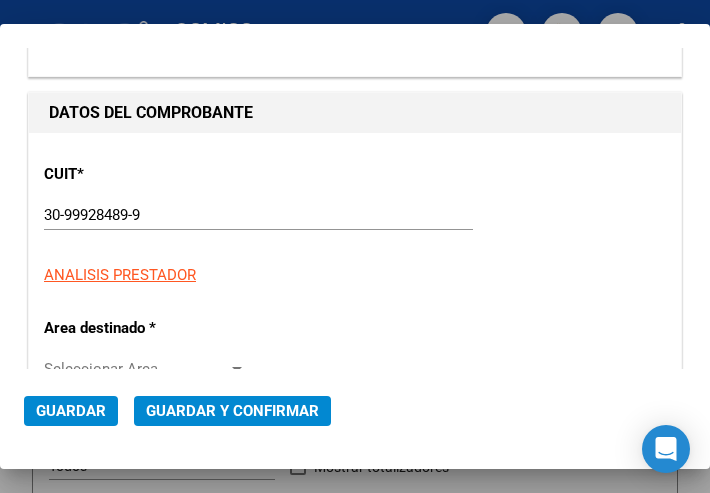 scroll, scrollTop: 200, scrollLeft: 0, axis: vertical 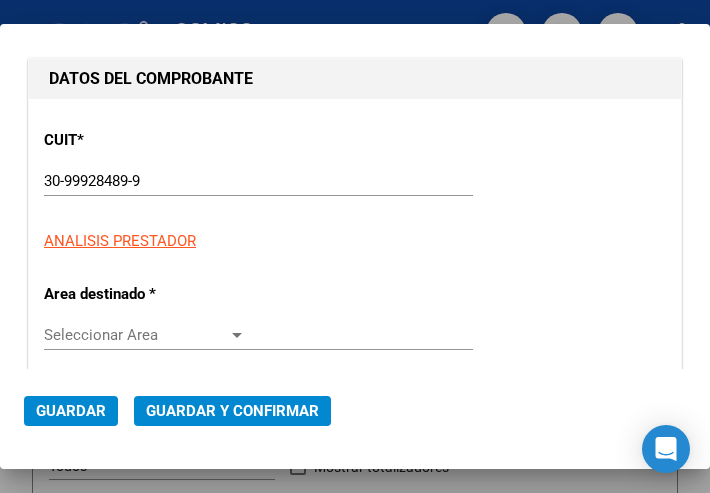 click at bounding box center (237, 335) 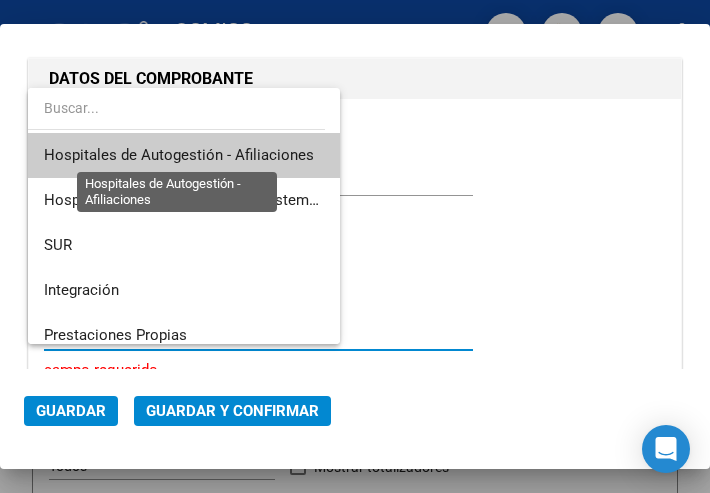 click on "Hospitales de Autogestión - Afiliaciones" at bounding box center (179, 155) 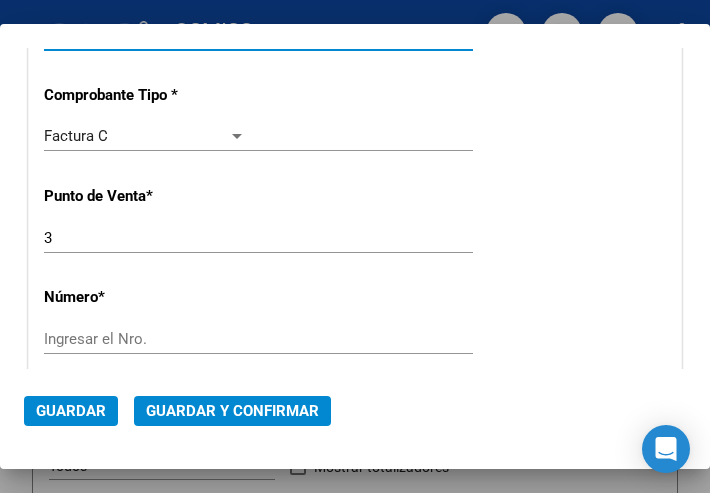 scroll, scrollTop: 600, scrollLeft: 0, axis: vertical 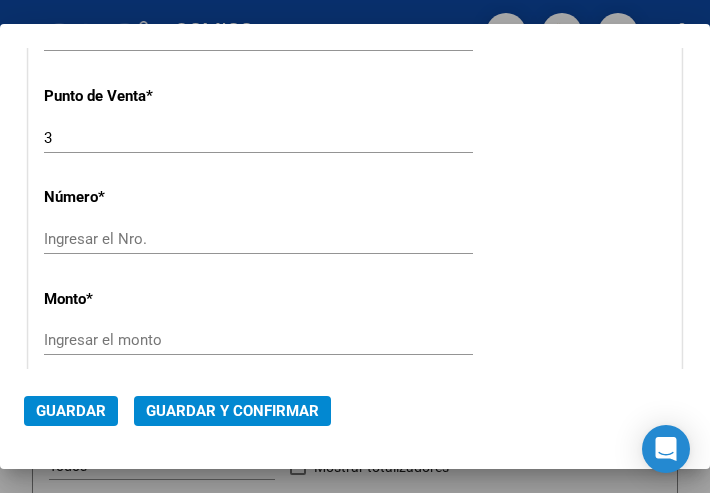 click on "Ingresar el Nro." at bounding box center (145, 239) 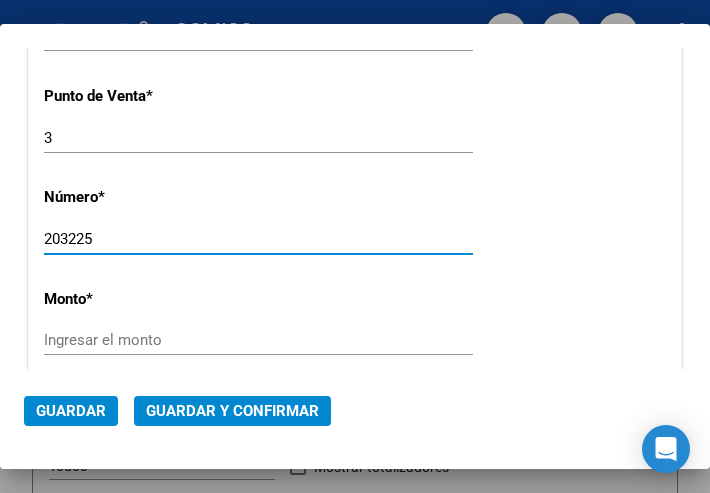 type on "203225" 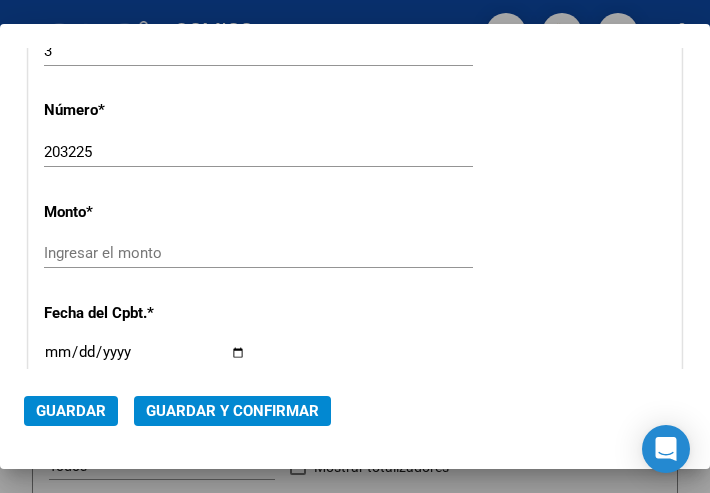 scroll, scrollTop: 700, scrollLeft: 0, axis: vertical 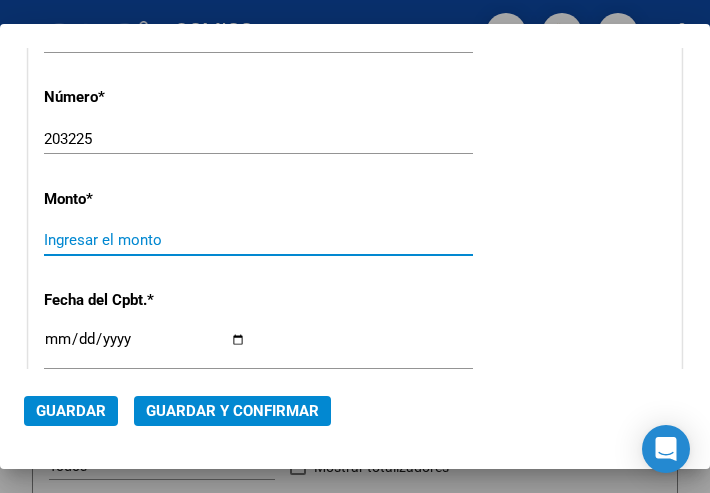 click on "Ingresar el monto" at bounding box center (145, 240) 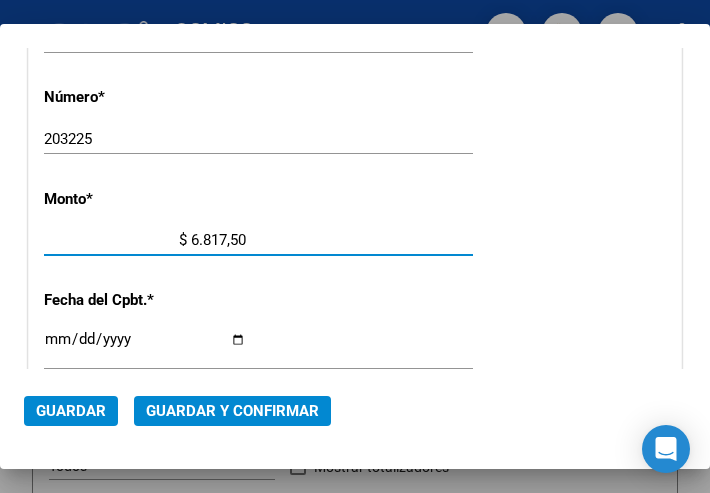 type on "$ 68.175,00" 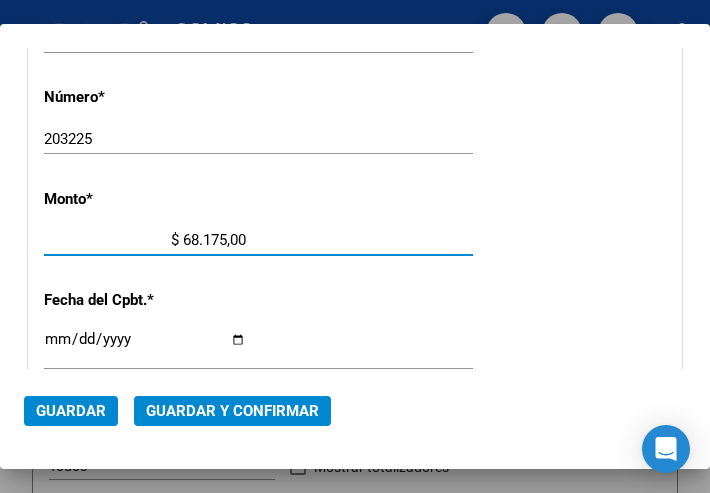 click on "Ingresar la fecha" at bounding box center [145, 347] 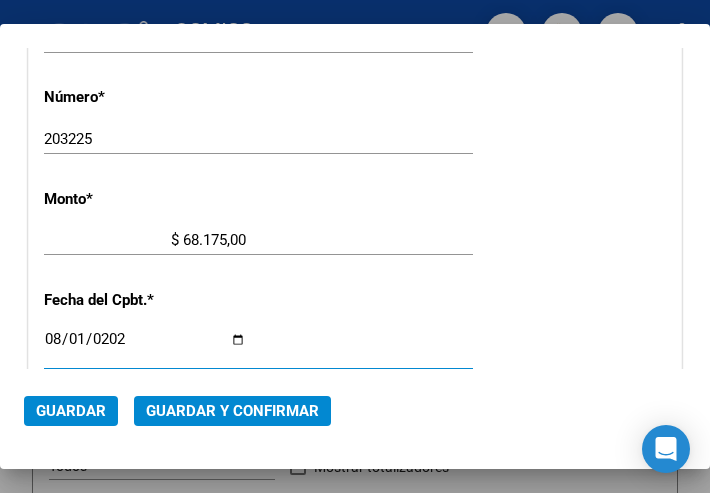 type on "2025-08-01" 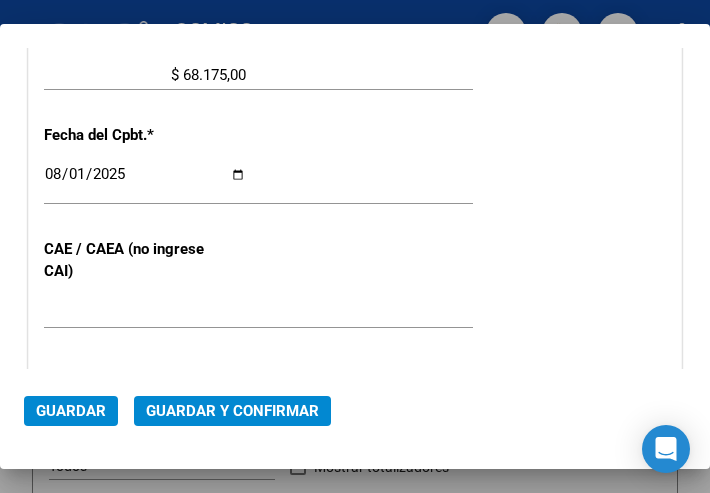 scroll, scrollTop: 900, scrollLeft: 0, axis: vertical 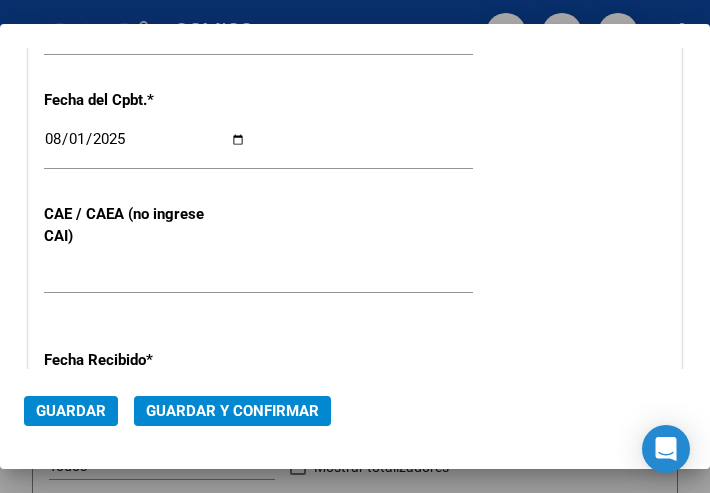 click on "Guardar y Confirmar" 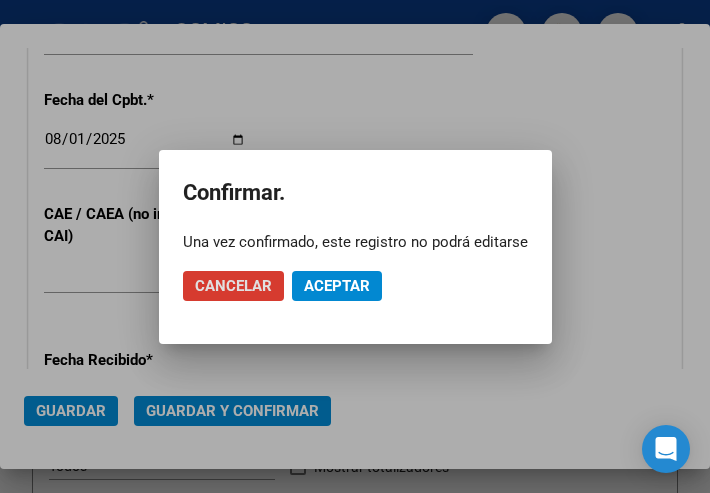 click on "Aceptar" 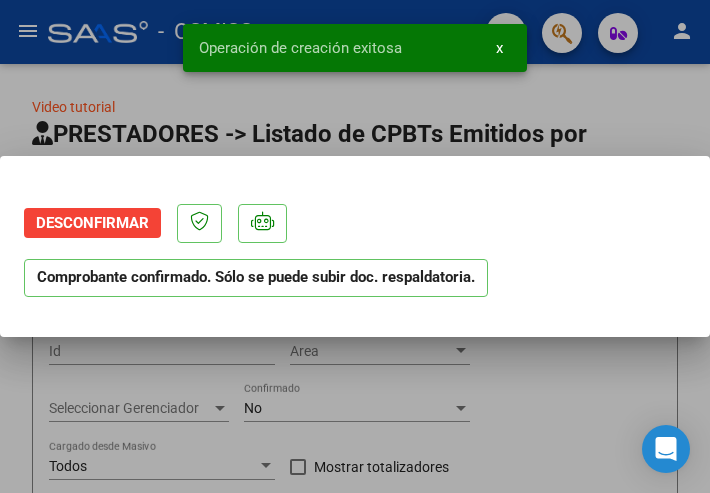 scroll, scrollTop: 0, scrollLeft: 0, axis: both 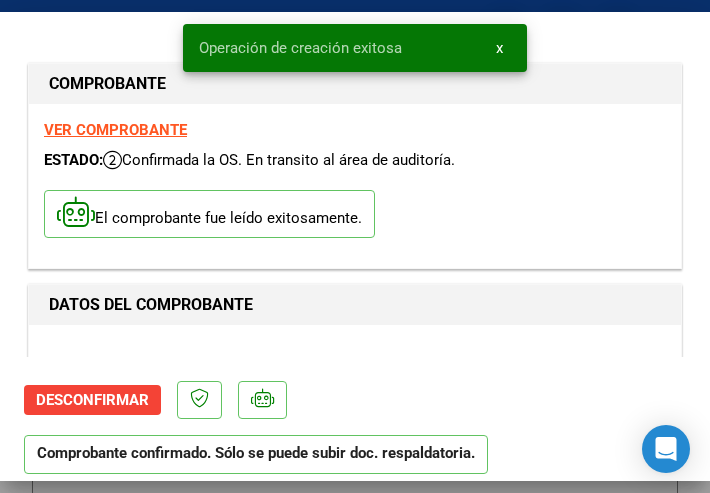 type on "2025-09-30" 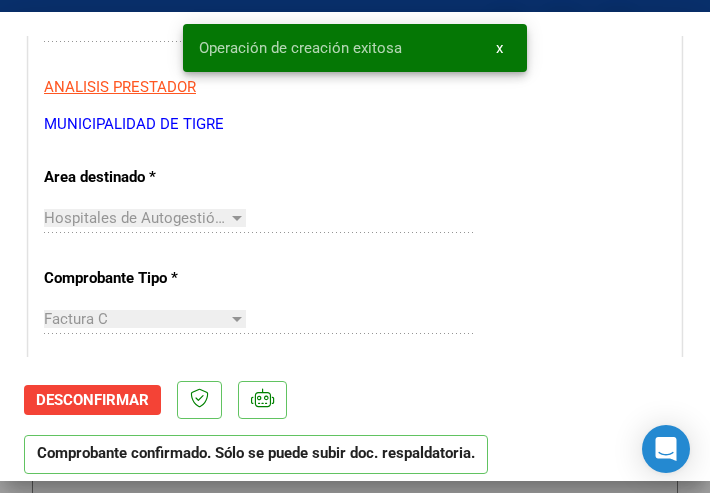 scroll, scrollTop: 400, scrollLeft: 0, axis: vertical 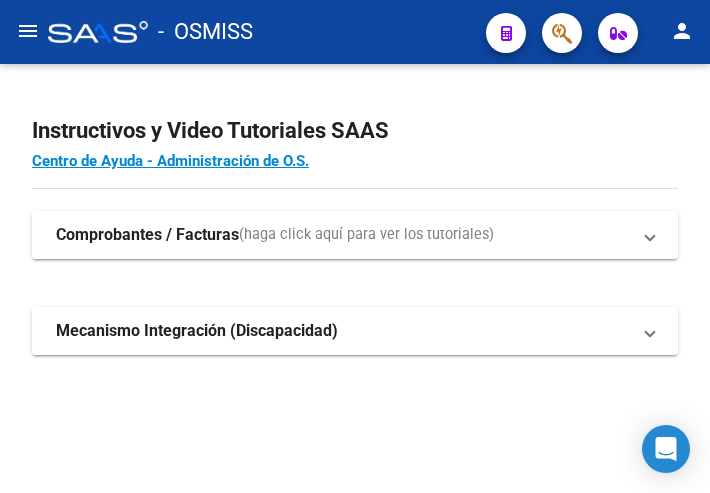 click on "menu" 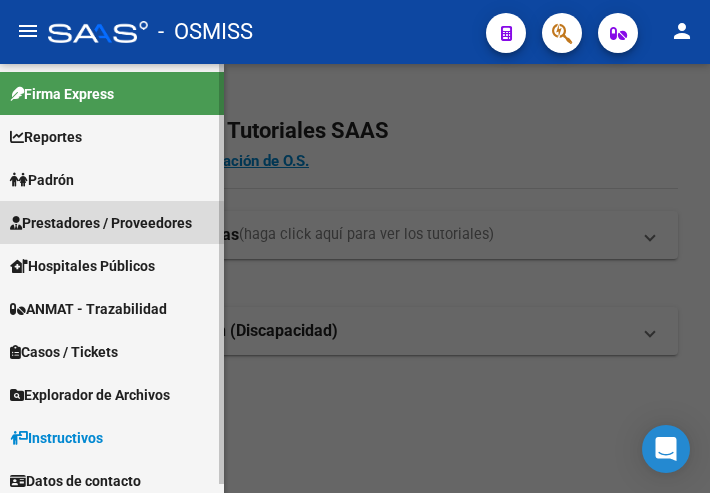 click on "Prestadores / Proveedores" at bounding box center (101, 223) 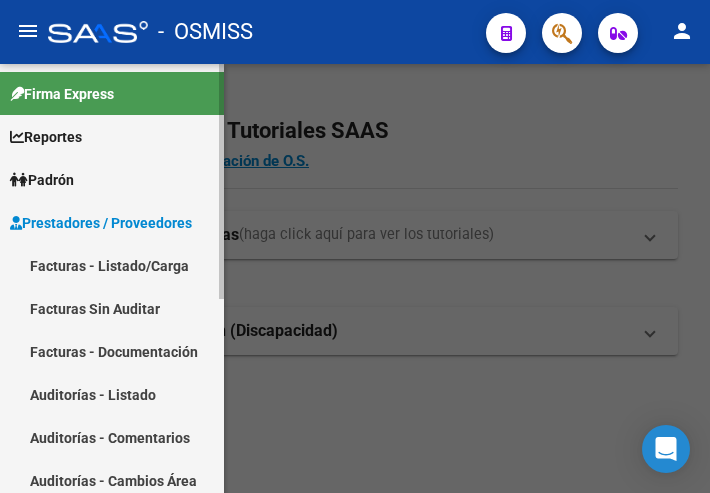 click on "Facturas - Listado/Carga" at bounding box center [112, 265] 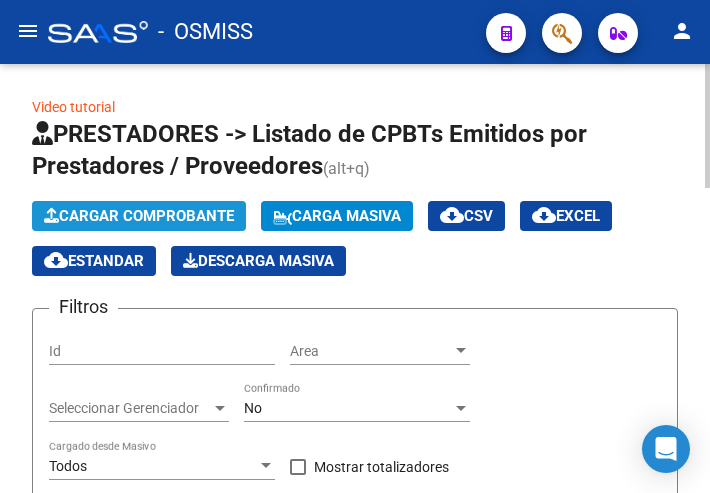 click on "Cargar Comprobante" 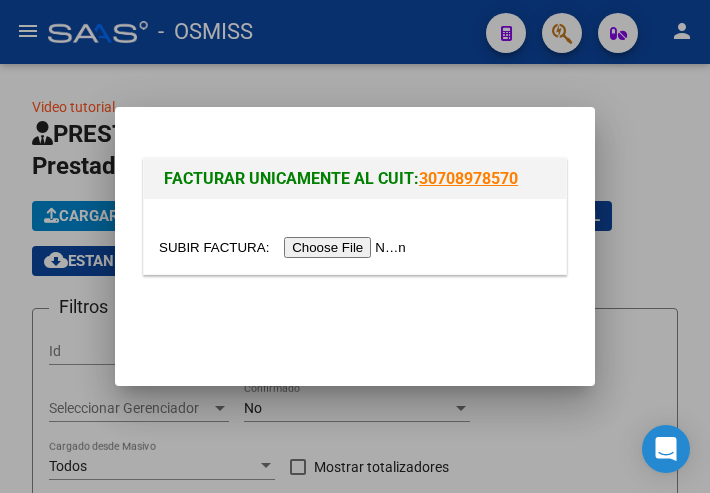 click at bounding box center [285, 247] 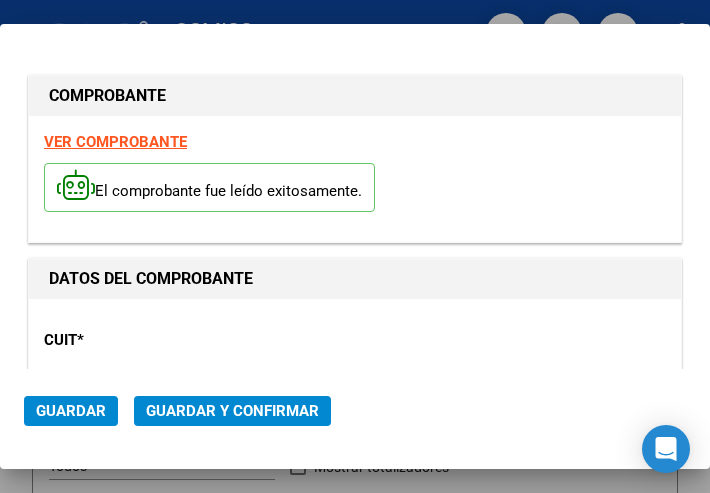 click on "CUIT  *   30-99928489-9 Ingresar CUIT  ANALISIS PRESTADOR" at bounding box center [355, 383] 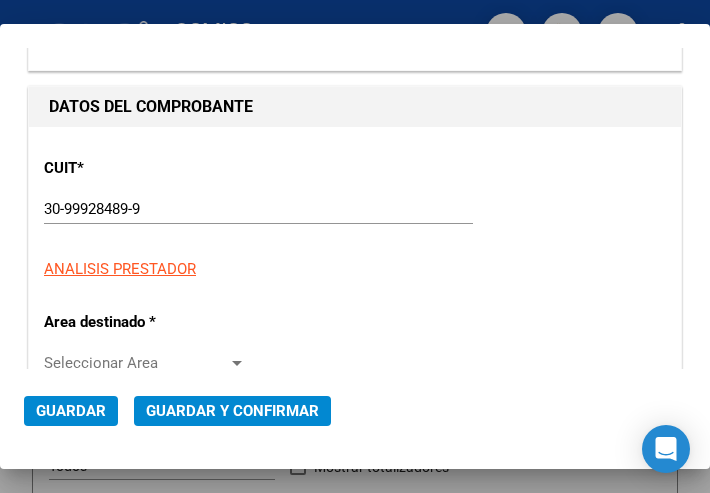 scroll, scrollTop: 200, scrollLeft: 0, axis: vertical 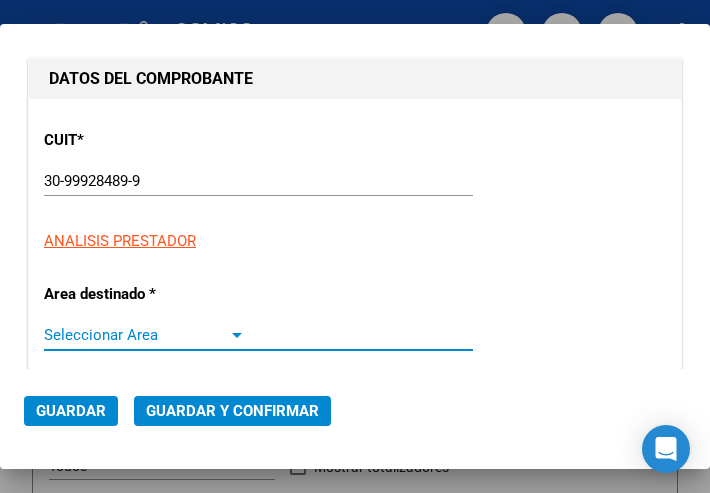 click at bounding box center (237, 335) 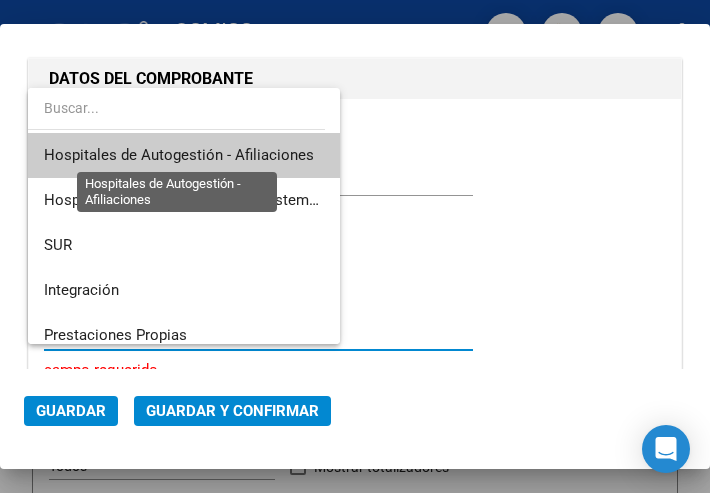 click on "Hospitales de Autogestión - Afiliaciones" at bounding box center [179, 155] 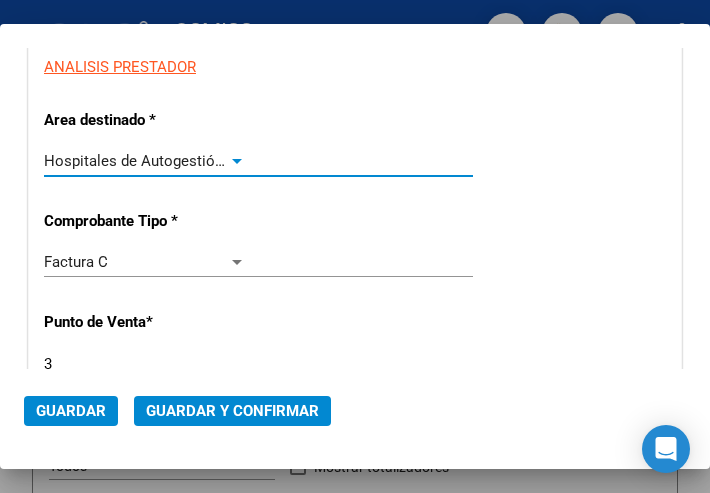 scroll, scrollTop: 400, scrollLeft: 0, axis: vertical 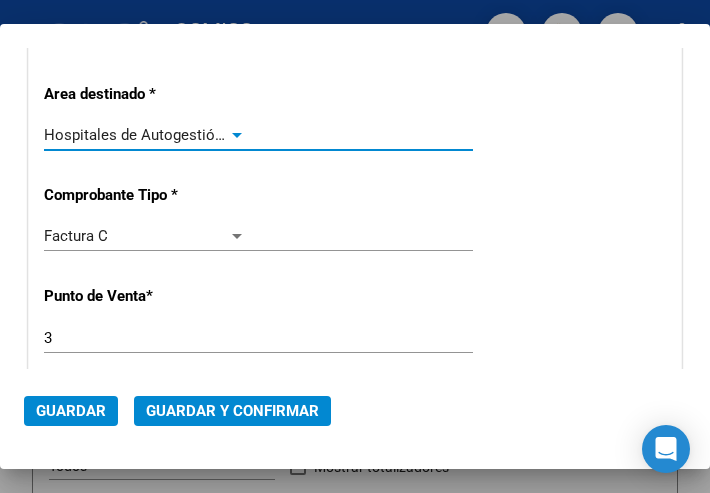 click at bounding box center [237, 135] 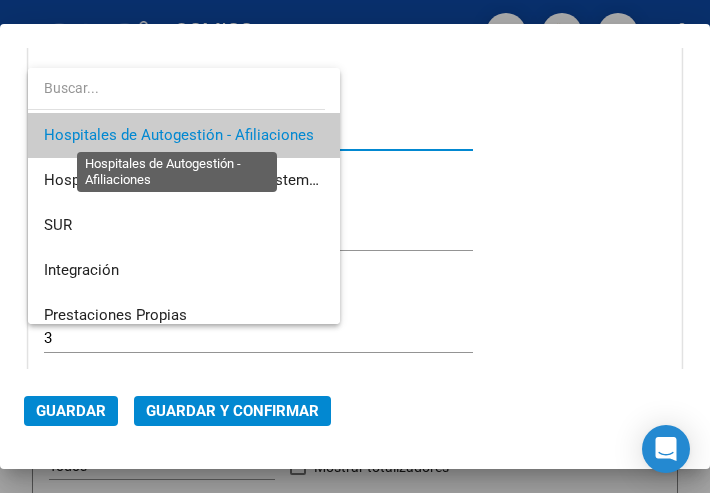 click on "Hospitales de Autogestión - Afiliaciones" at bounding box center (179, 135) 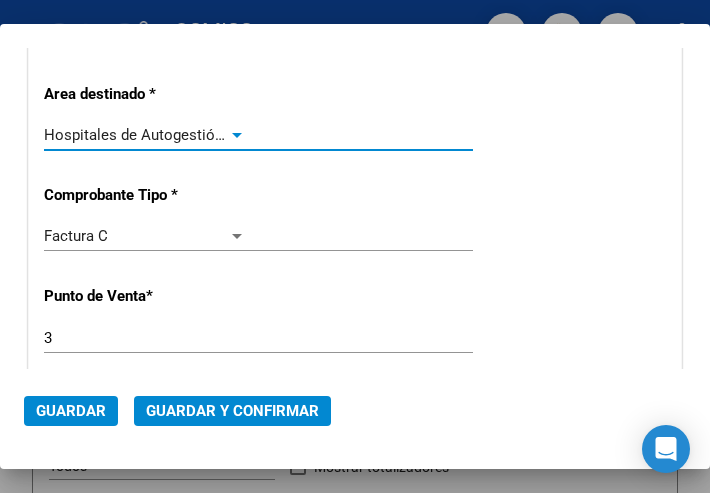 scroll, scrollTop: 500, scrollLeft: 0, axis: vertical 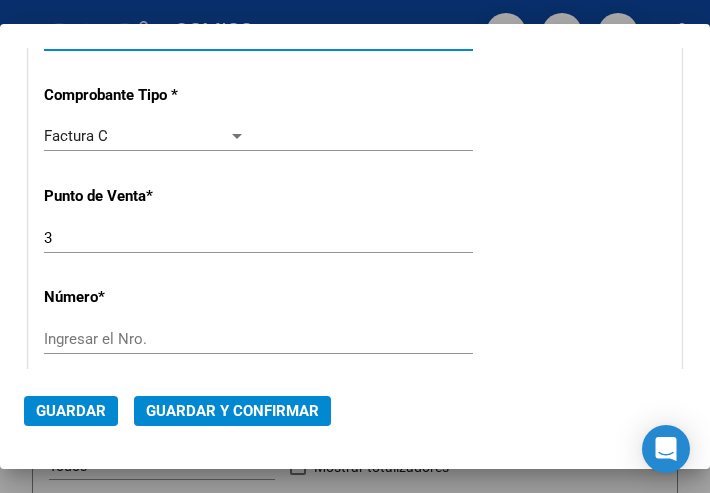 click on "Ingresar el Nro." at bounding box center (145, 339) 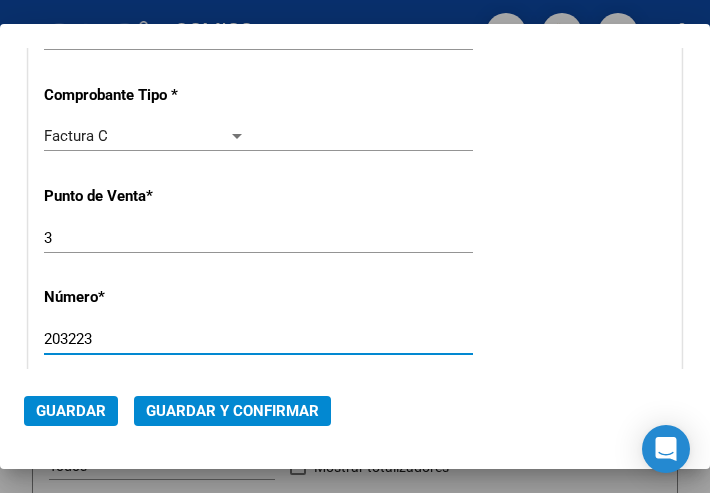type on "203223" 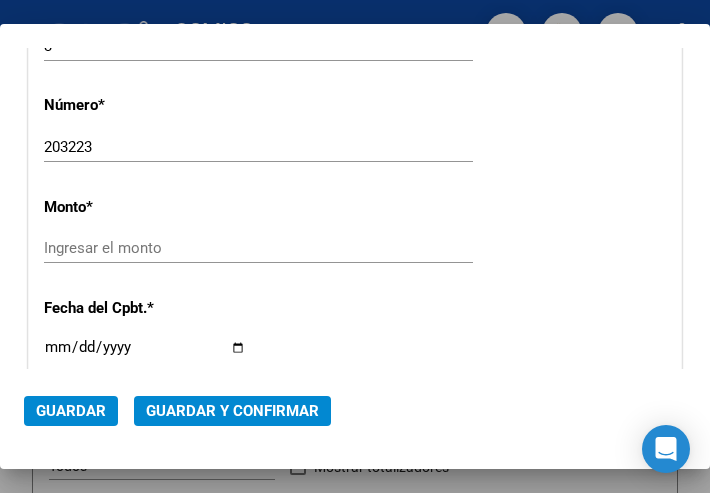 scroll, scrollTop: 700, scrollLeft: 0, axis: vertical 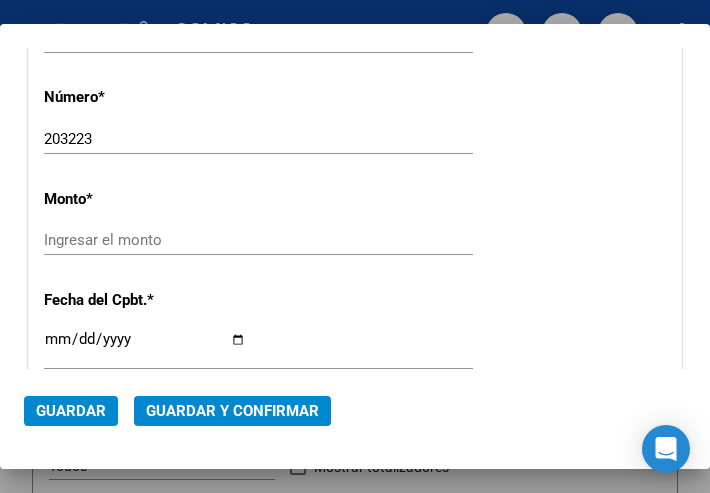 click on "Ingresar el monto" at bounding box center [145, 240] 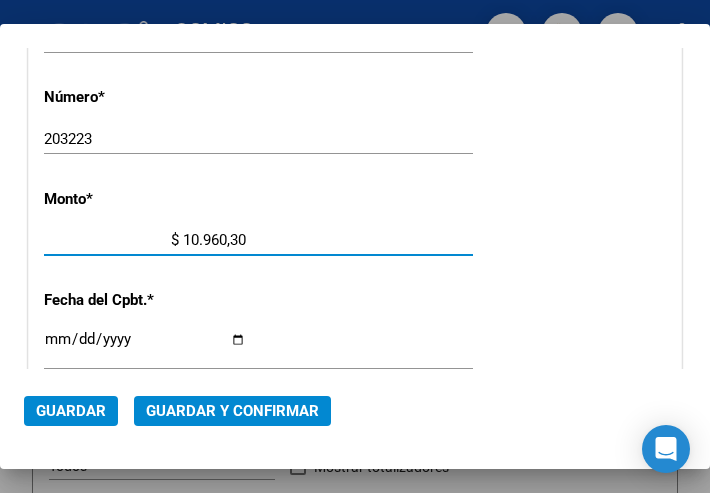 type on "$ 109.603,00" 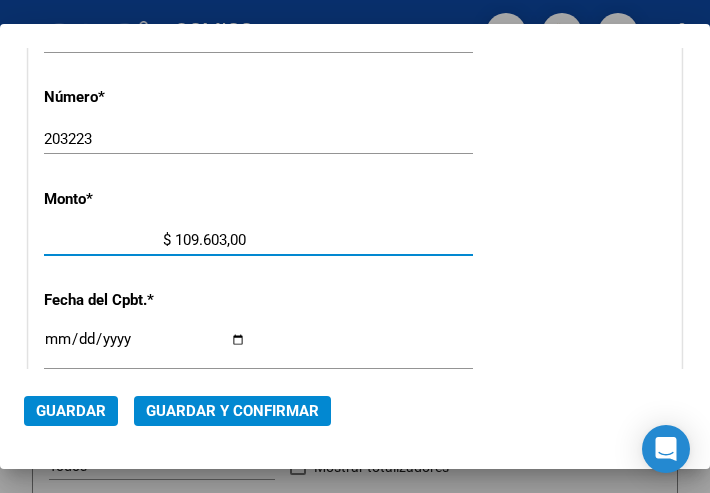 click on "Ingresar la fecha" at bounding box center (145, 347) 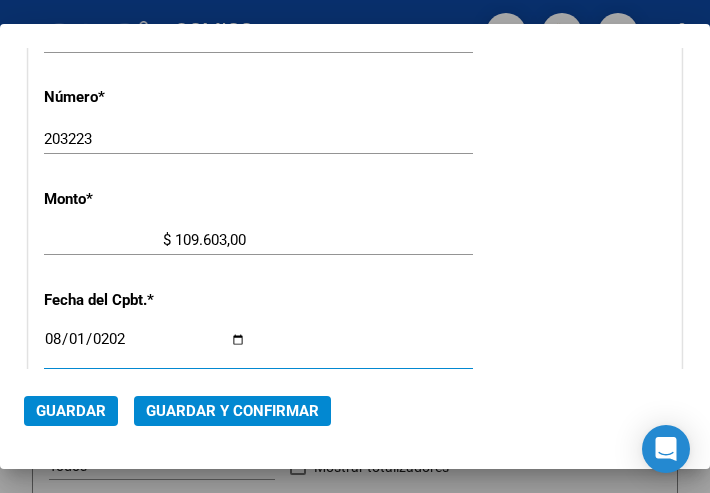 type on "2025-08-01" 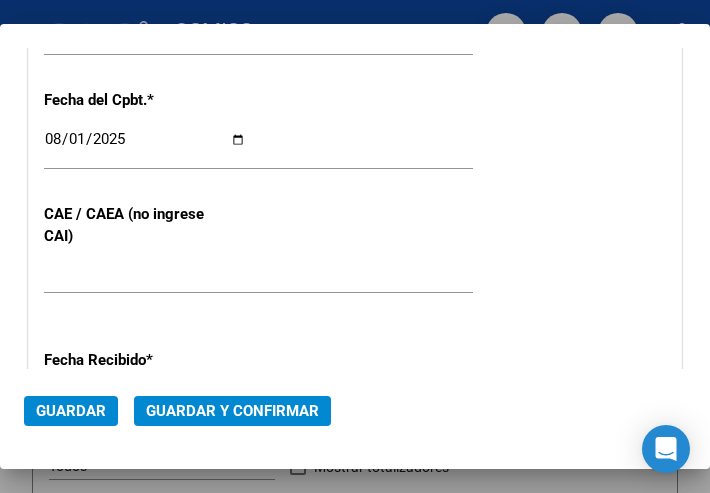 scroll, scrollTop: 700, scrollLeft: 0, axis: vertical 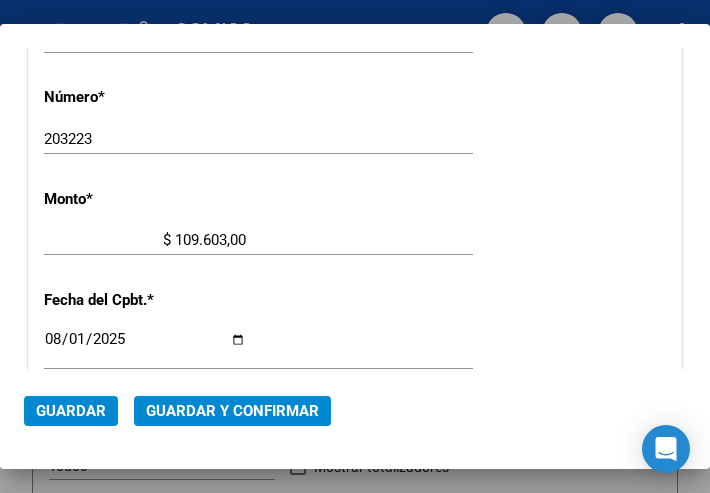 click on "Guardar y Confirmar" 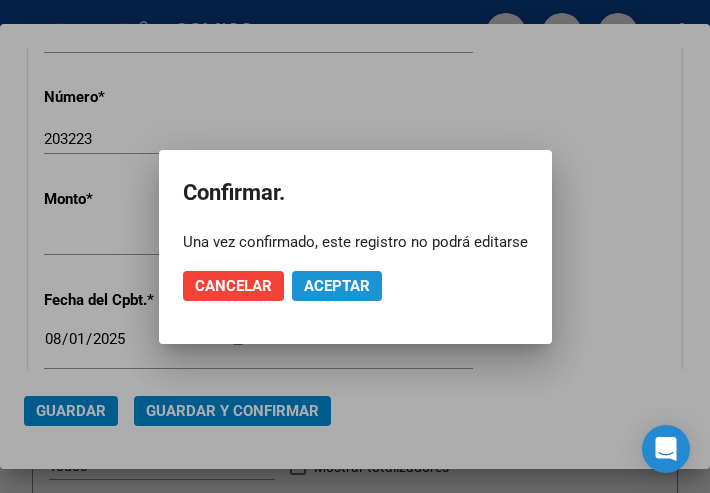 click on "Aceptar" 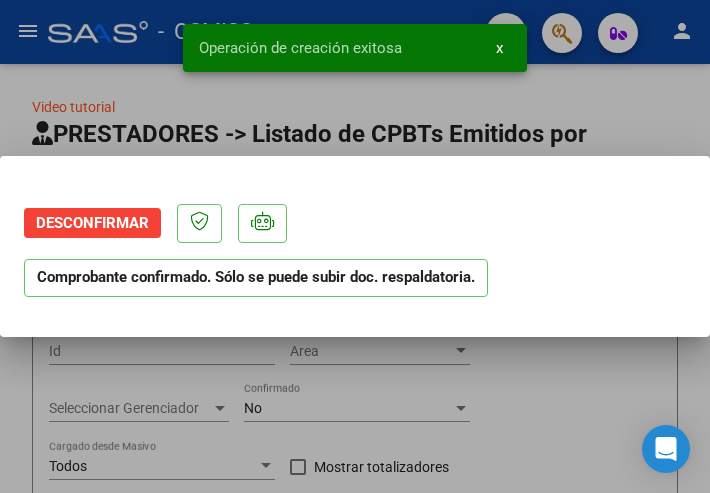 scroll, scrollTop: 0, scrollLeft: 0, axis: both 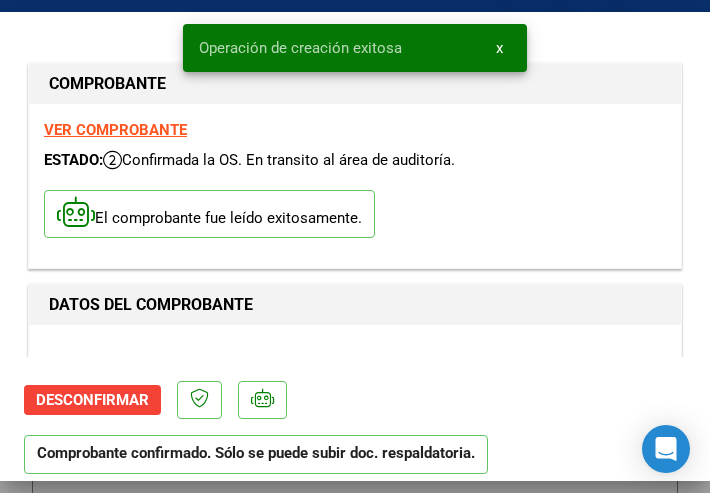 type on "2025-09-30" 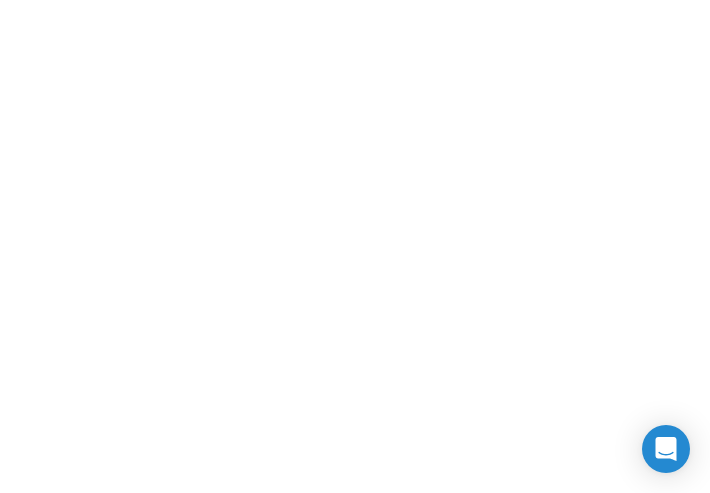 scroll, scrollTop: 0, scrollLeft: 0, axis: both 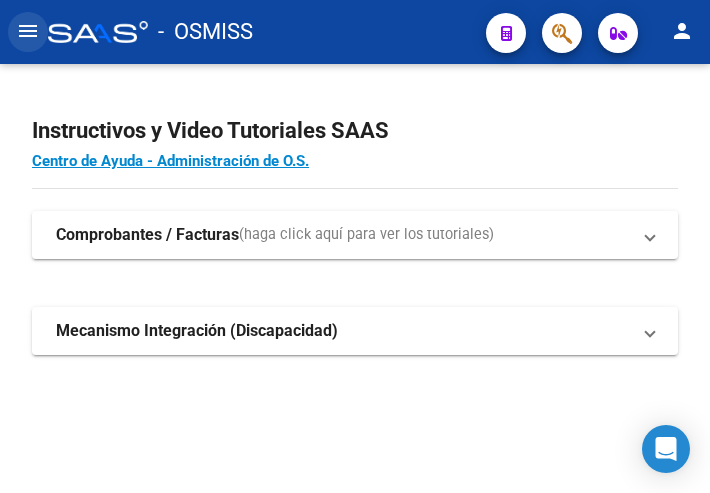 click on "menu" 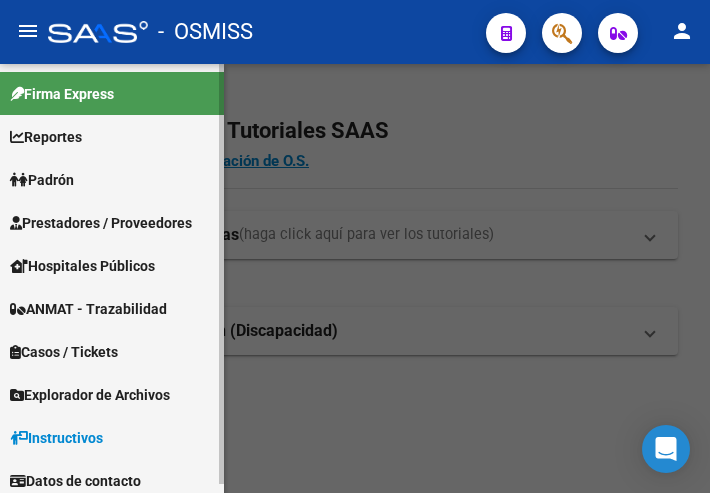 click on "Prestadores / Proveedores" at bounding box center [101, 223] 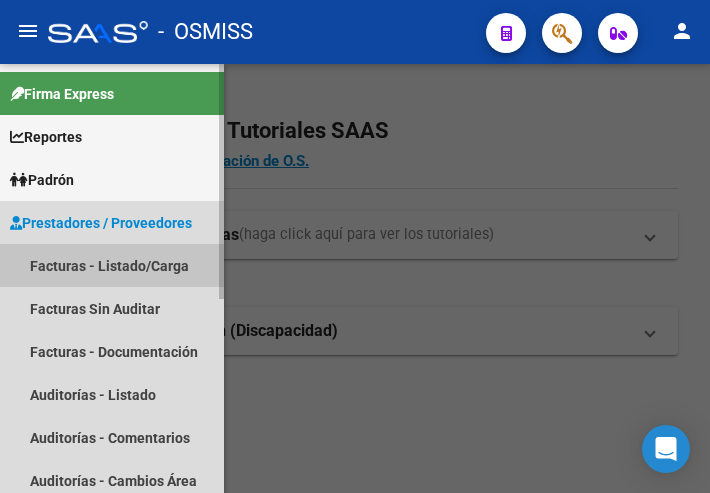 click on "Facturas - Listado/Carga" at bounding box center (112, 265) 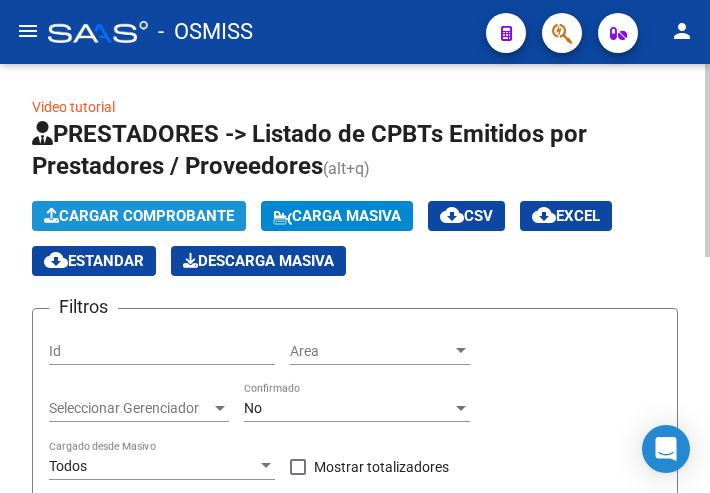 click on "Cargar Comprobante" 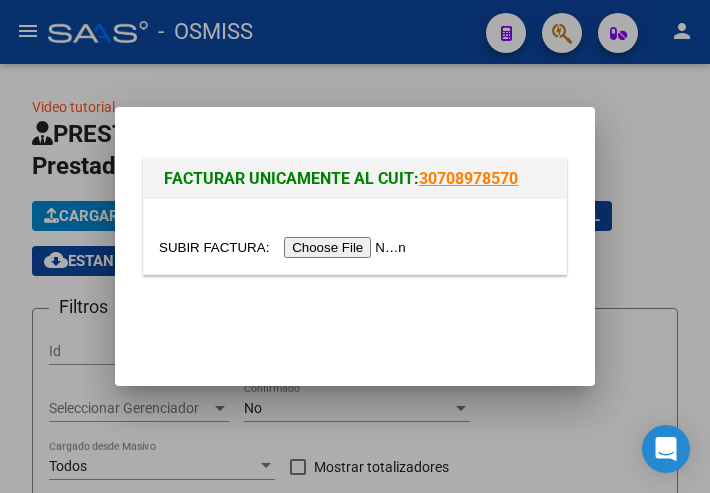 click at bounding box center (285, 247) 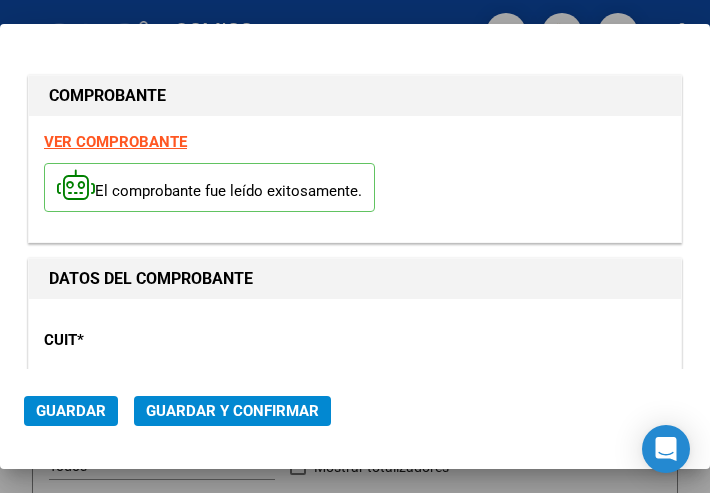 click on "CUIT  *   30-99928489-9 Ingresar CUIT  ANALISIS PRESTADOR" at bounding box center [355, 383] 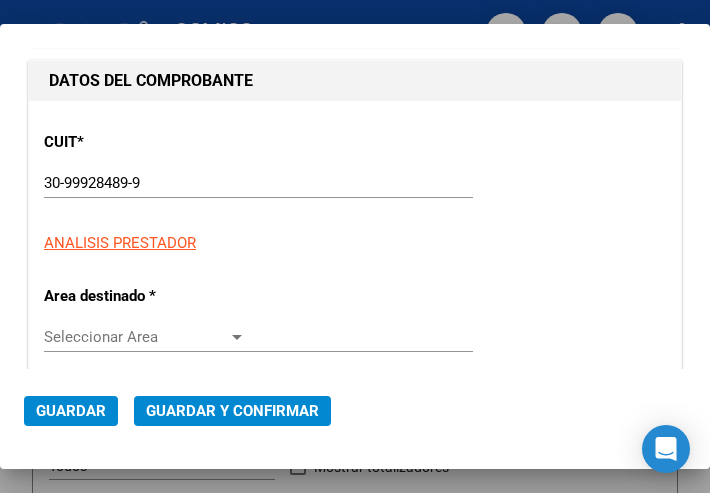 scroll, scrollTop: 200, scrollLeft: 0, axis: vertical 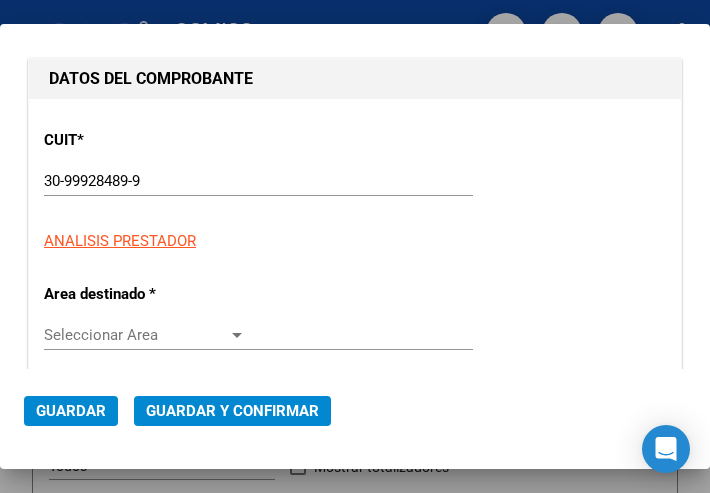 click at bounding box center (237, 335) 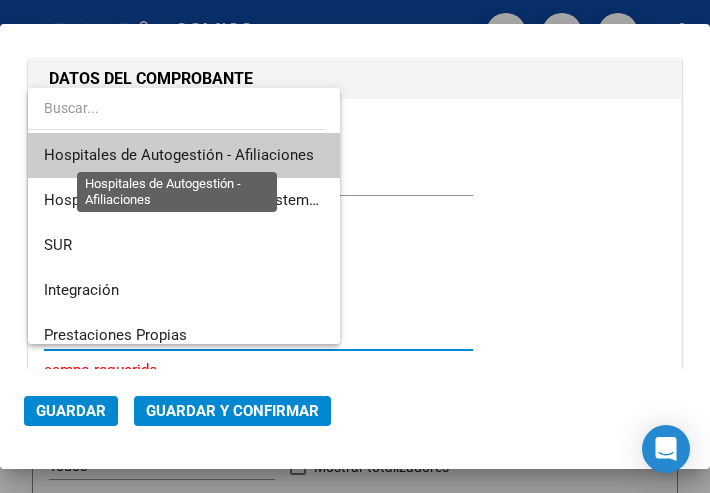 click on "Hospitales de Autogestión - Afiliaciones" at bounding box center (179, 155) 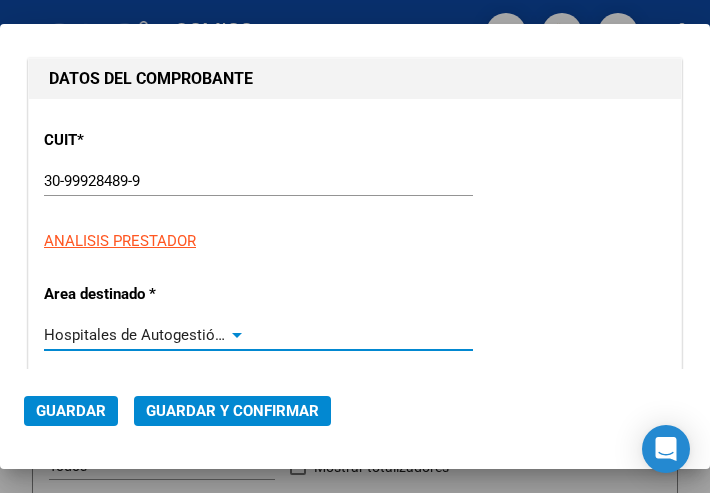 click at bounding box center (237, 335) 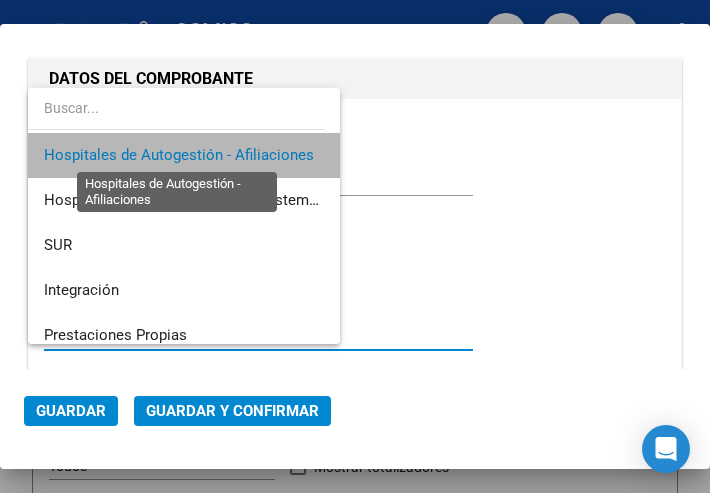 click on "Hospitales de Autogestión - Afiliaciones" at bounding box center (179, 155) 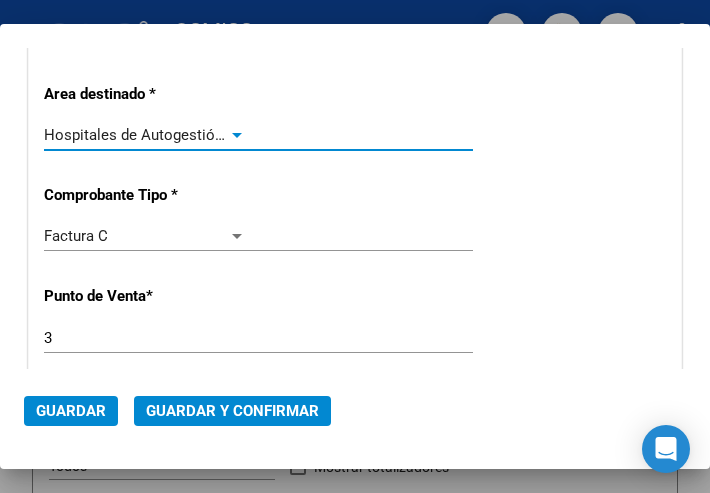scroll, scrollTop: 500, scrollLeft: 0, axis: vertical 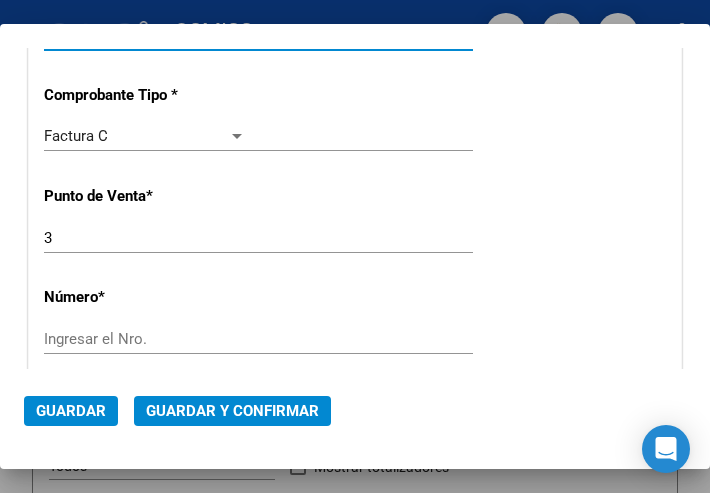 click on "Ingresar el Nro." at bounding box center (145, 339) 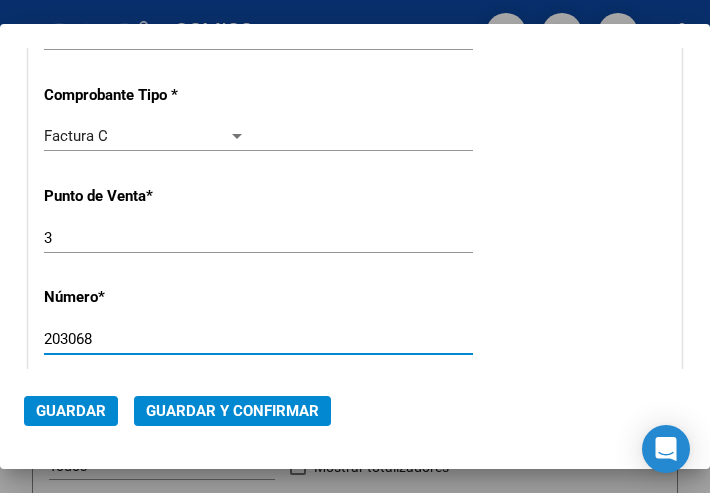 type on "203068" 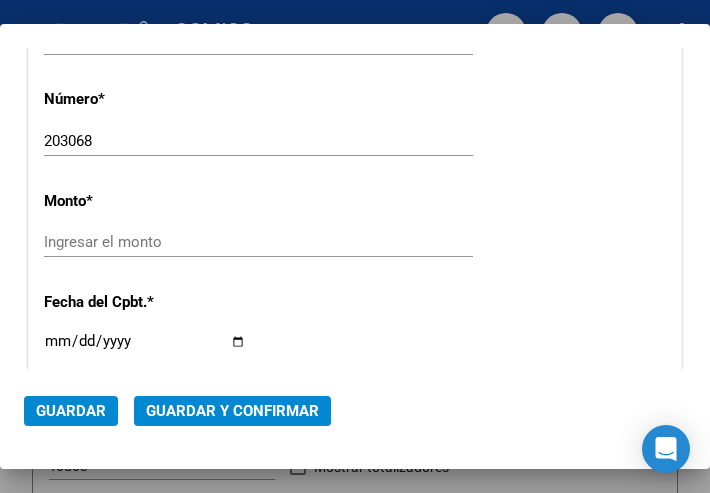 scroll, scrollTop: 700, scrollLeft: 0, axis: vertical 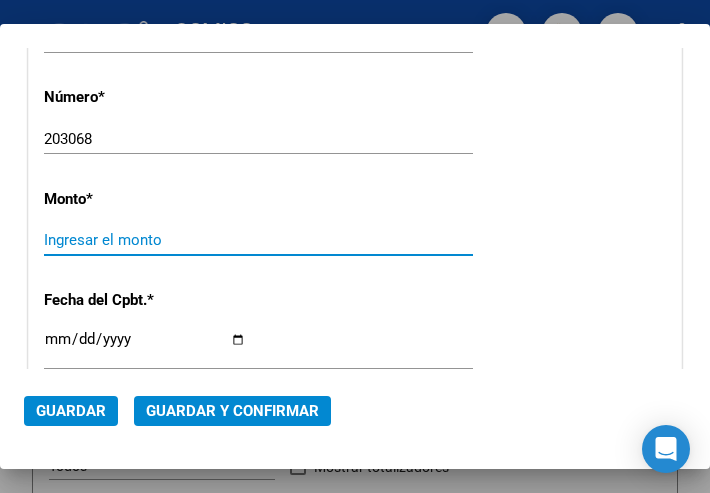 click on "Ingresar el monto" at bounding box center [145, 240] 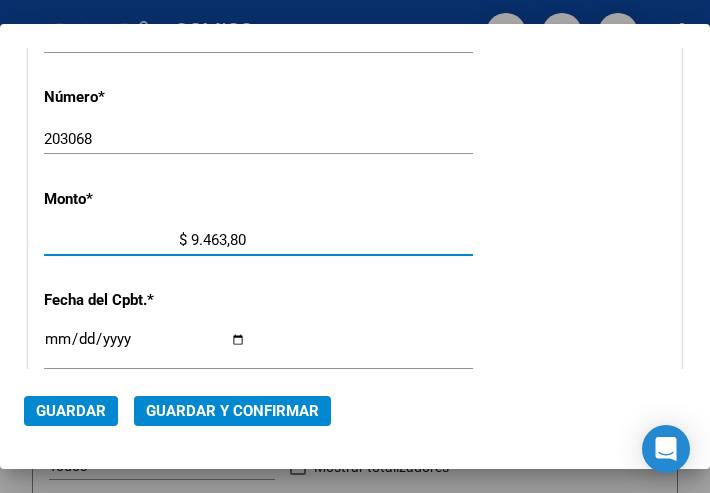 type on "$ 94.638,00" 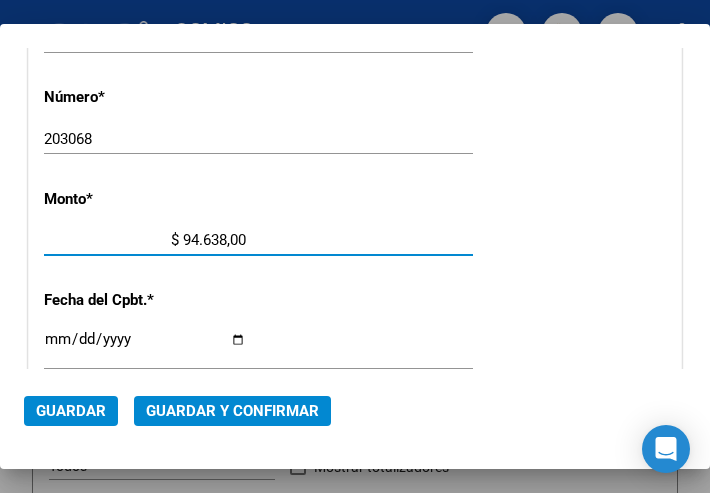 click on "Ingresar la fecha" at bounding box center [145, 347] 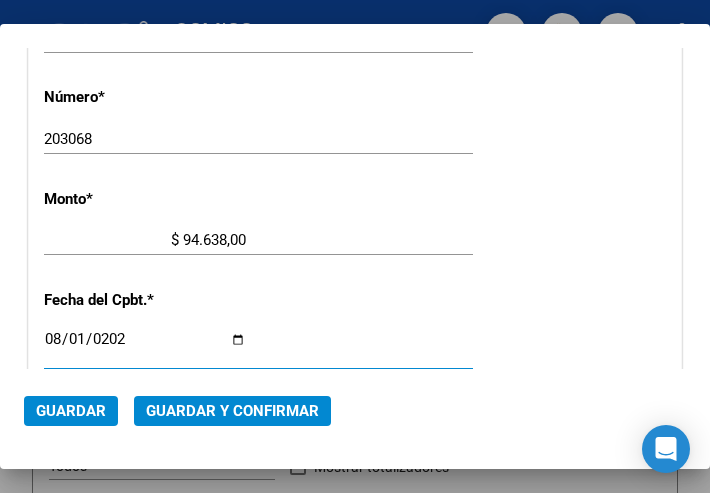 type on "2025-08-01" 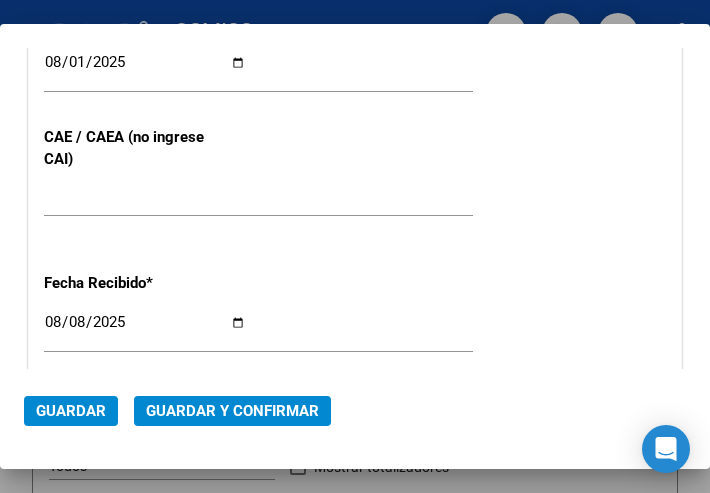 scroll, scrollTop: 1000, scrollLeft: 0, axis: vertical 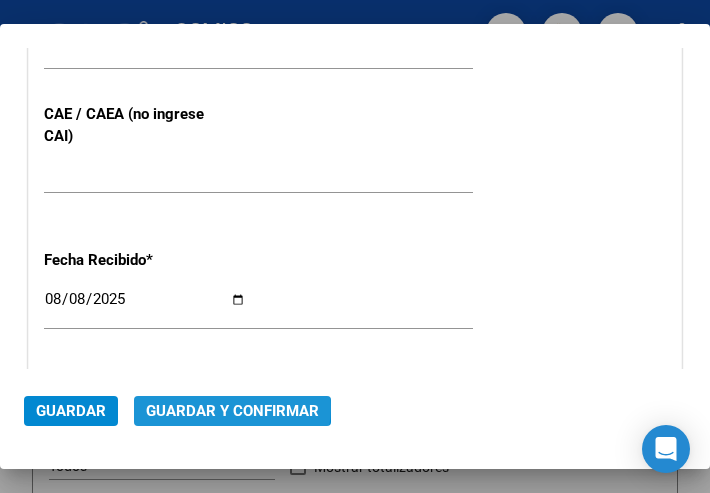 click on "Guardar y Confirmar" 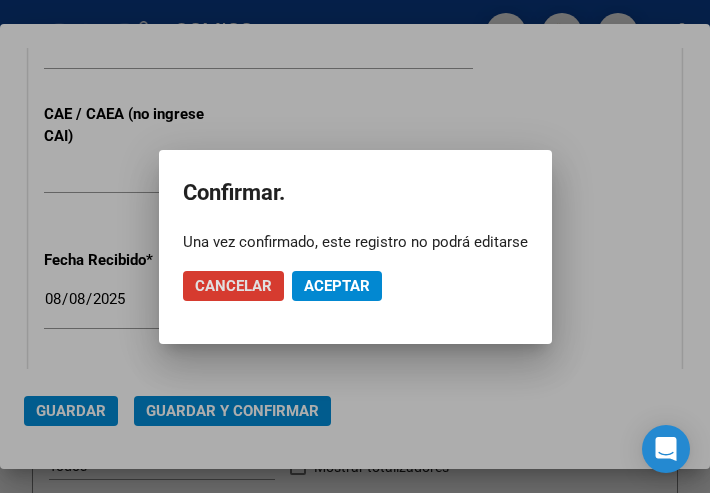 click on "Aceptar" 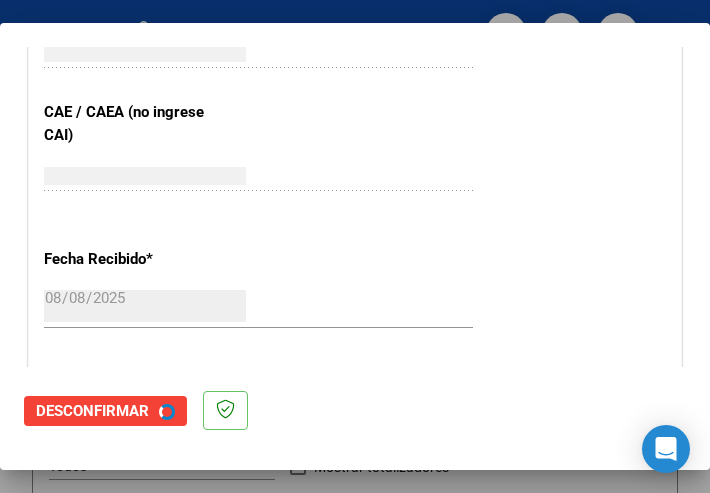 scroll, scrollTop: 0, scrollLeft: 0, axis: both 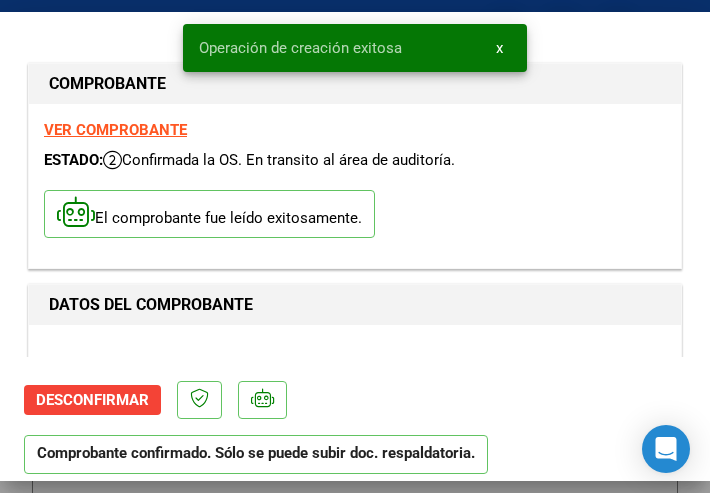 type on "2025-09-30" 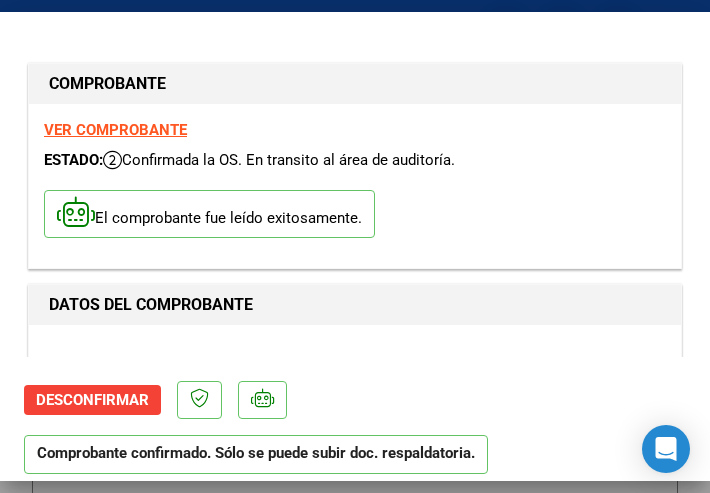 click on "Desconfirmar  Comprobante confirmado. Sólo se puede subir doc. respaldatoria." 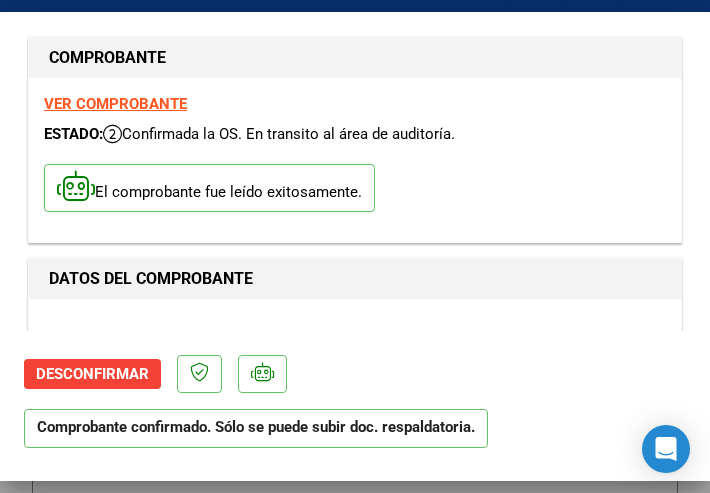 scroll, scrollTop: 33, scrollLeft: 0, axis: vertical 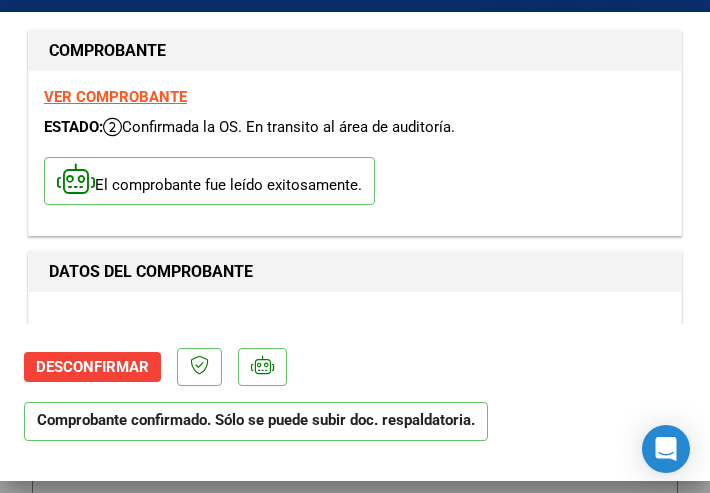 click on "CUIT  *   30-99928489-9 Ingresar CUIT  ANALISIS PRESTADOR  MUNICIPALIDAD DE TIGRE  ARCA Padrón" at bounding box center (355, 395) 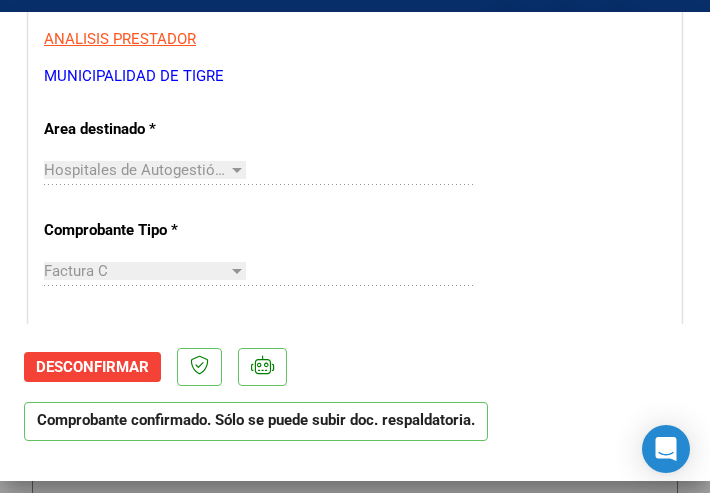 scroll, scrollTop: 600, scrollLeft: 0, axis: vertical 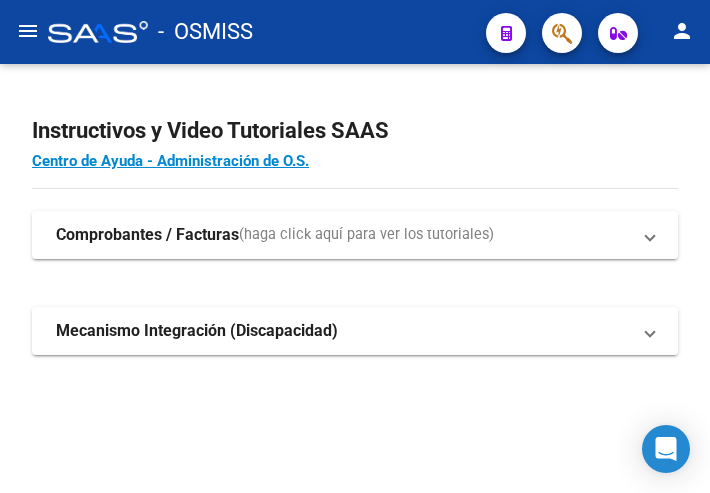 click on "menu" 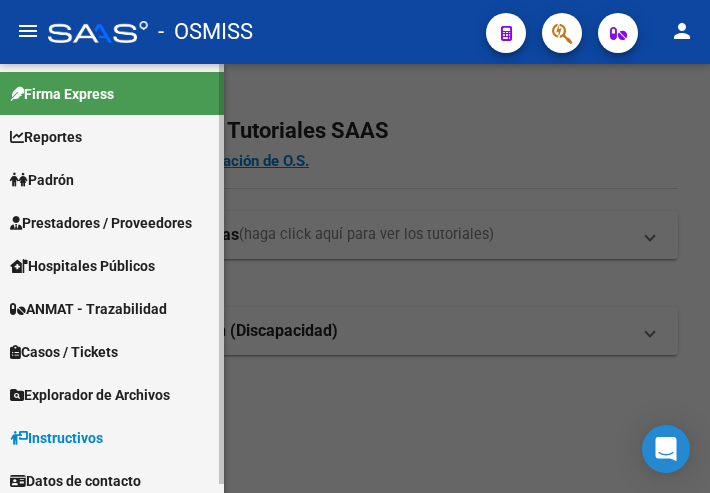 click on "Prestadores / Proveedores" at bounding box center (101, 223) 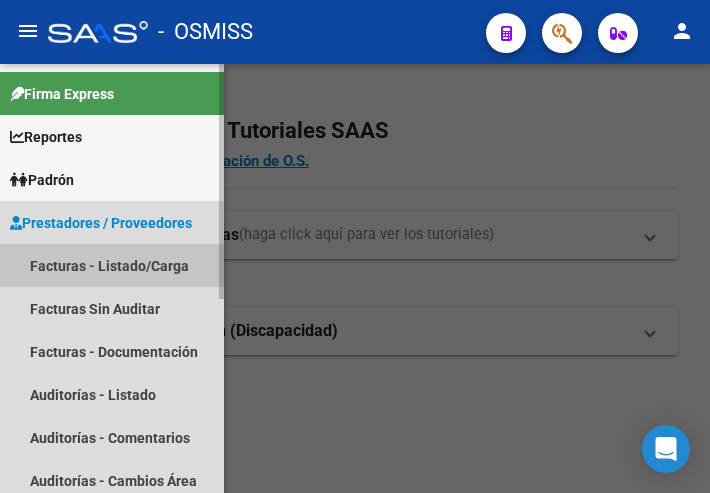 click on "Facturas - Listado/Carga" at bounding box center [112, 265] 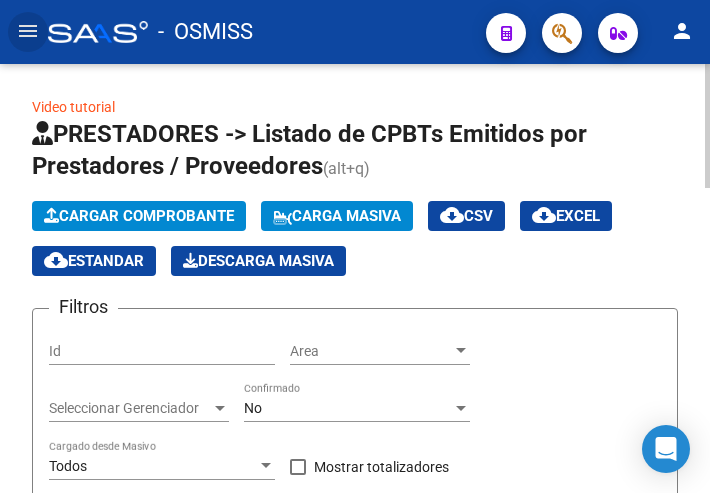 click on "Cargar Comprobante" 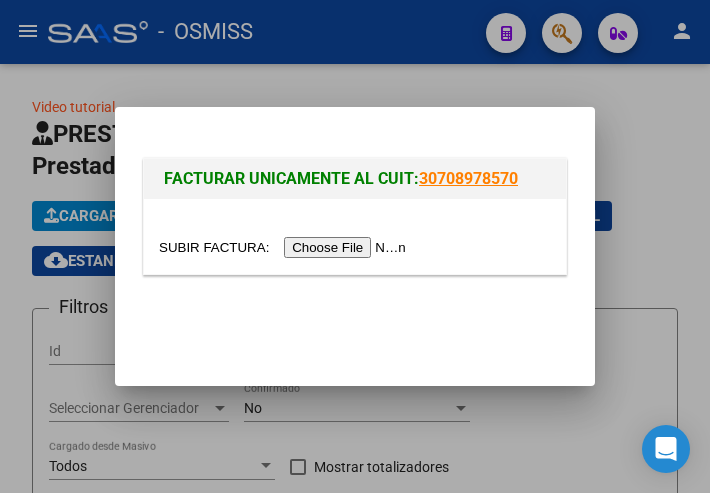 click at bounding box center [285, 247] 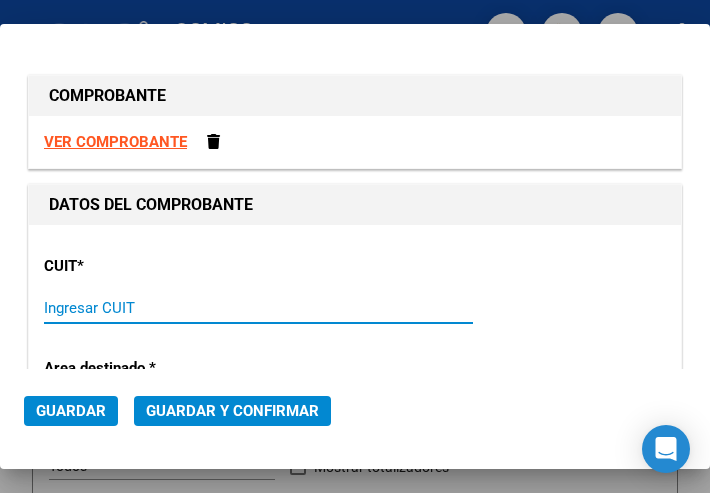 click on "Ingresar CUIT" at bounding box center (145, 308) 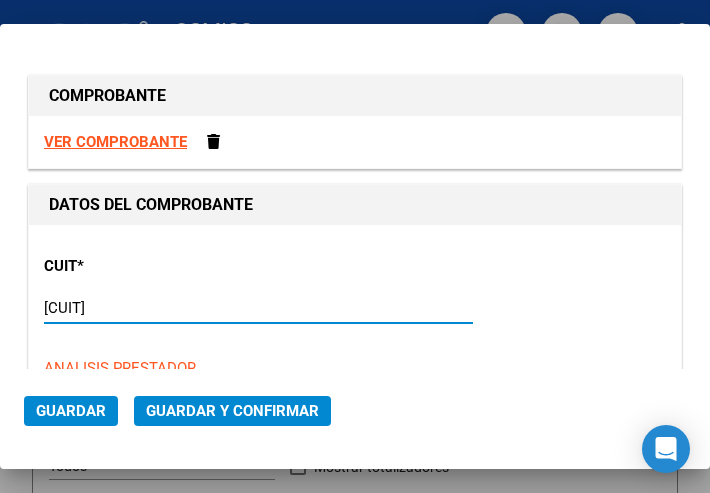 type on "30-99928489-9" 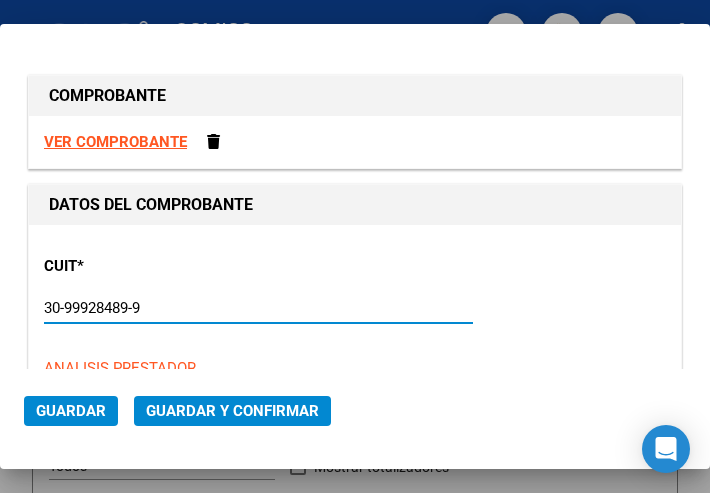 type on "3" 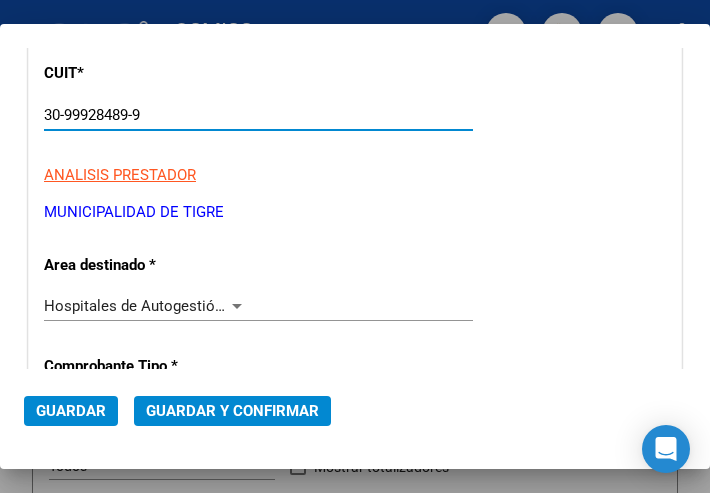 scroll, scrollTop: 200, scrollLeft: 0, axis: vertical 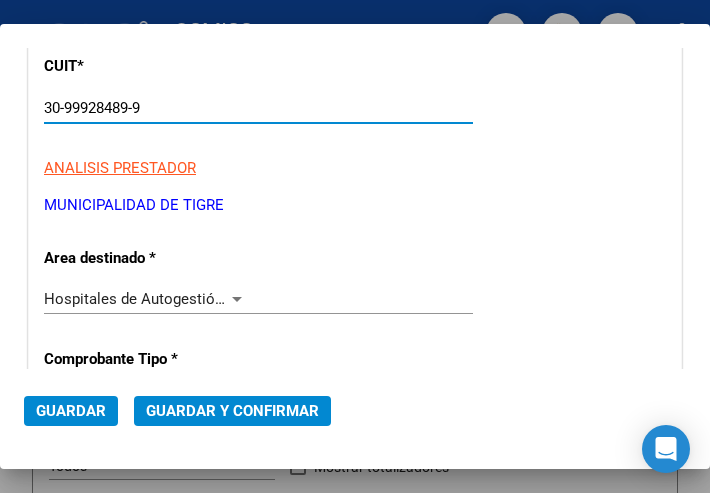 type on "30-99928489-9" 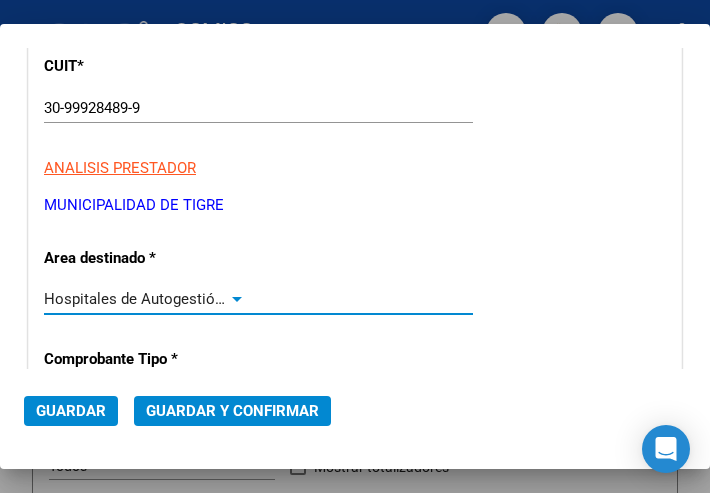 click on "Hospitales de Autogestión - Afiliaciones" at bounding box center [145, 299] 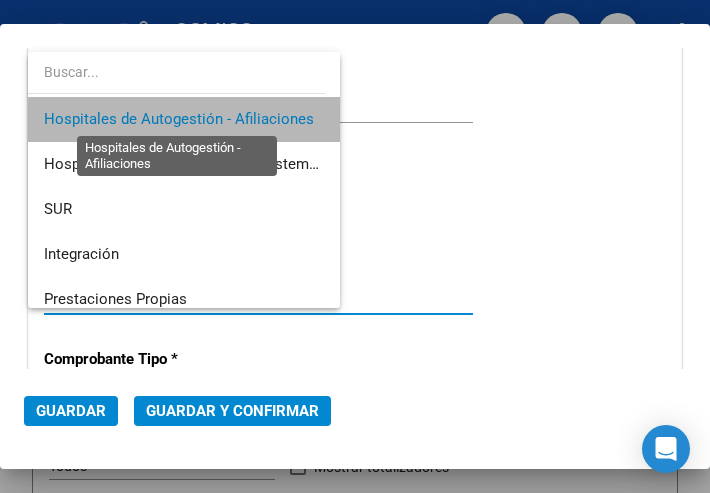 click on "Hospitales de Autogestión - Afiliaciones" at bounding box center [179, 119] 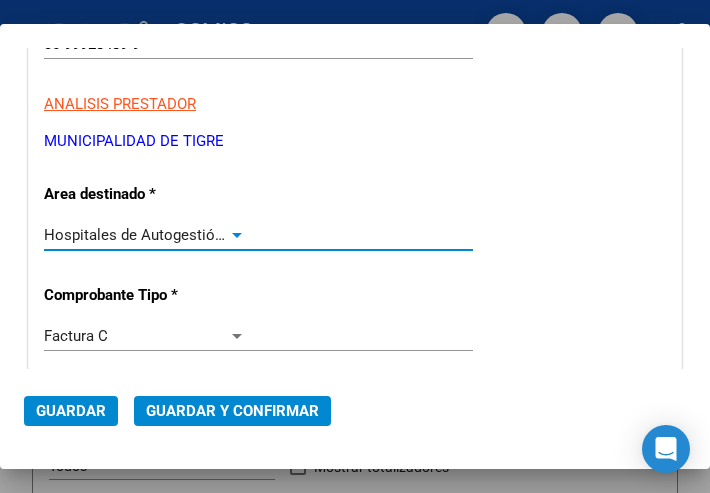 scroll, scrollTop: 400, scrollLeft: 0, axis: vertical 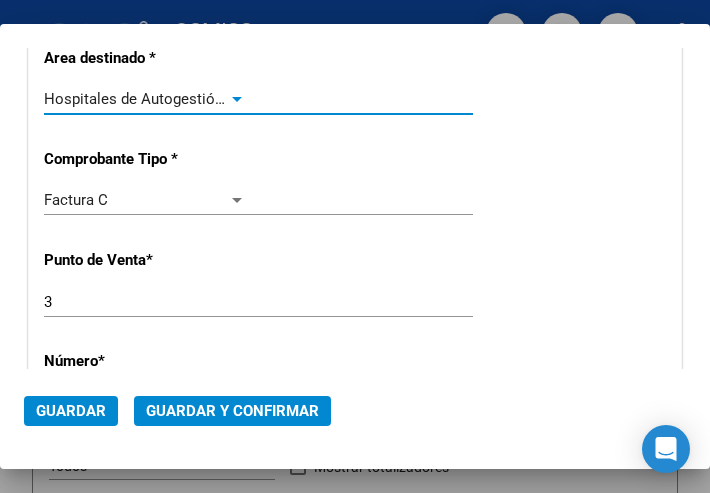 click at bounding box center (237, 99) 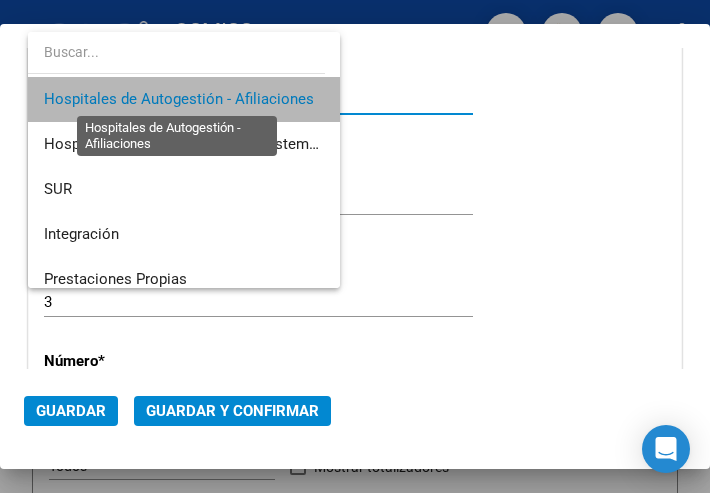 click on "Hospitales de Autogestión - Afiliaciones" at bounding box center (179, 99) 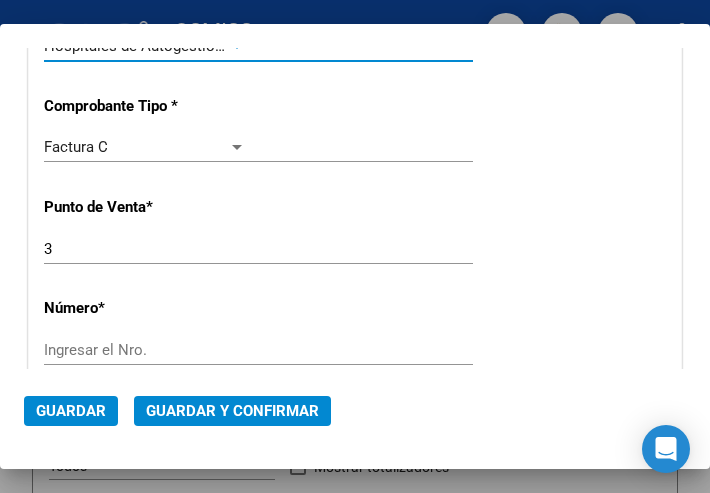 scroll, scrollTop: 500, scrollLeft: 0, axis: vertical 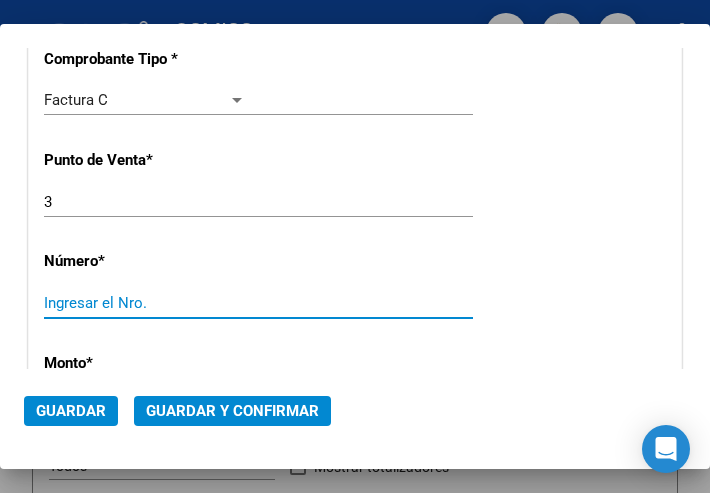 click on "Ingresar el Nro." at bounding box center [145, 303] 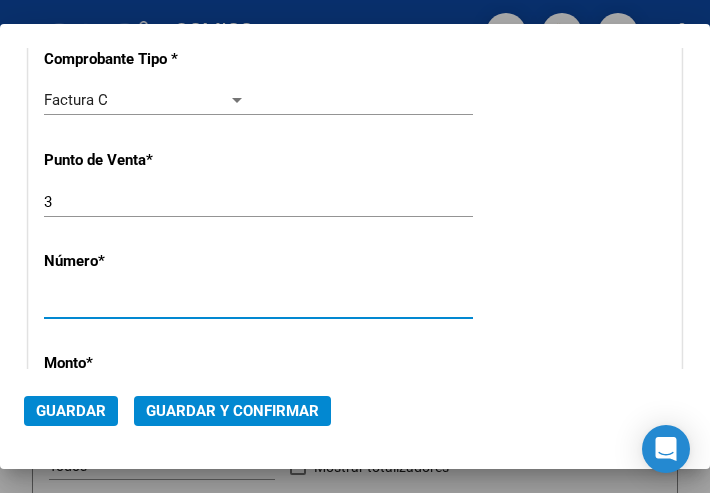type on "[NUMBER]" 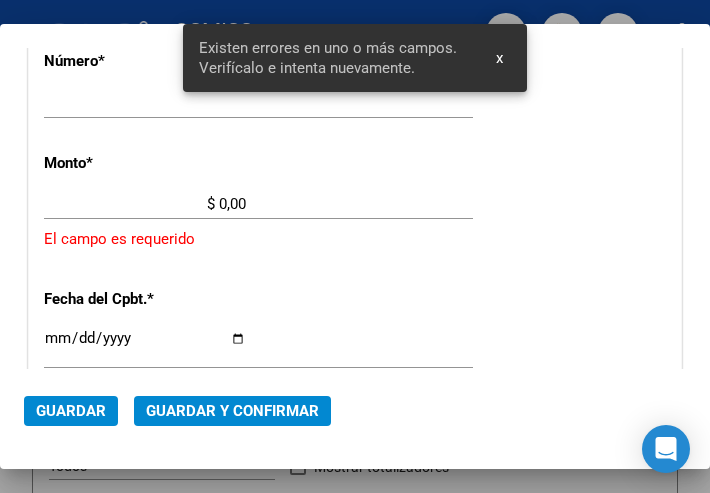 scroll, scrollTop: 686, scrollLeft: 0, axis: vertical 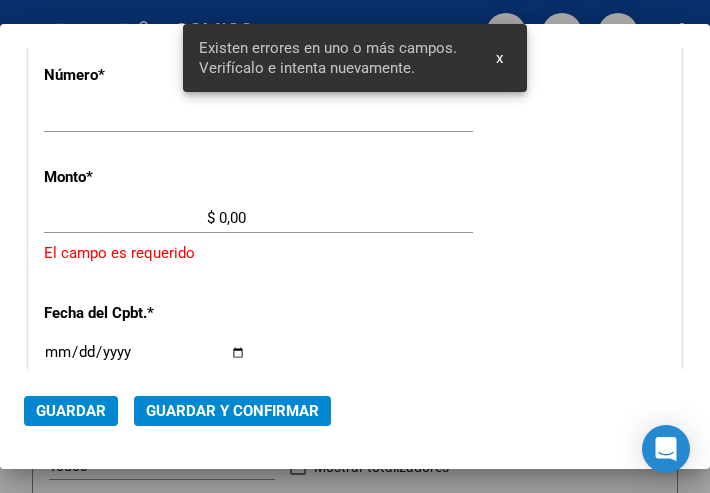 click on "$ 0,00" at bounding box center [145, 218] 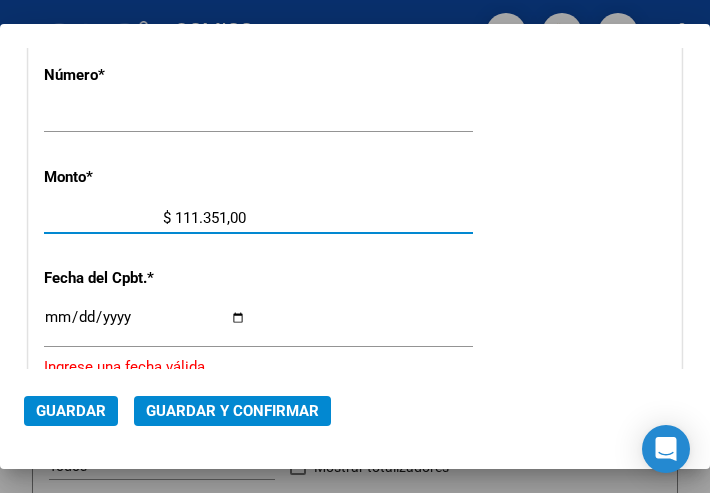 type on "$ 1.113.511,00" 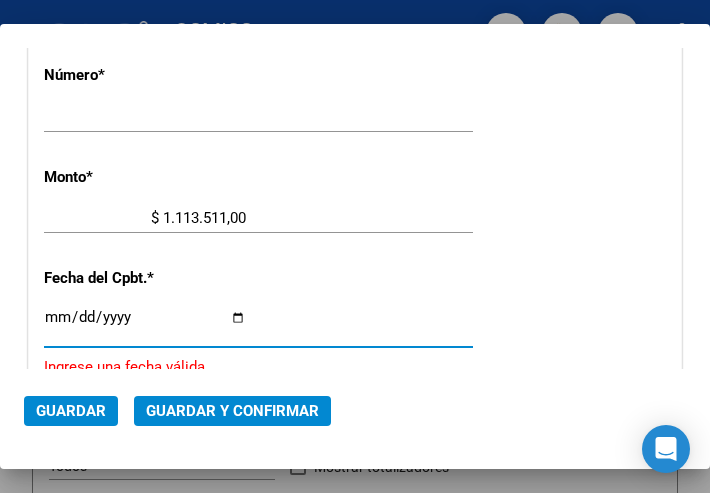 click on "Ingresar la fecha" at bounding box center [145, 325] 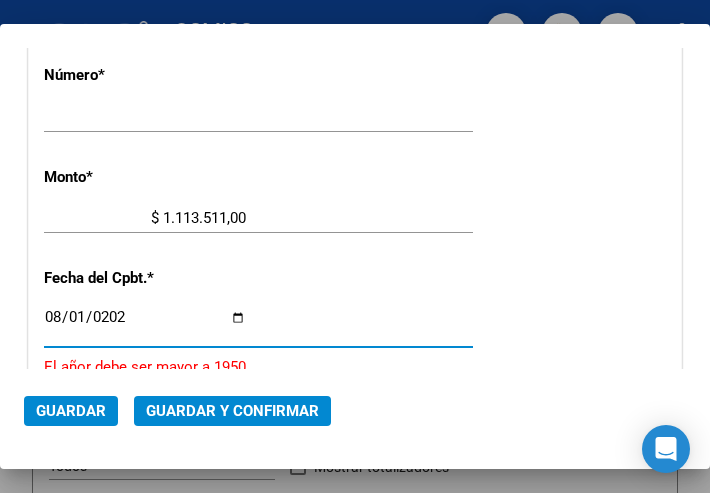 type on "2025-08-01" 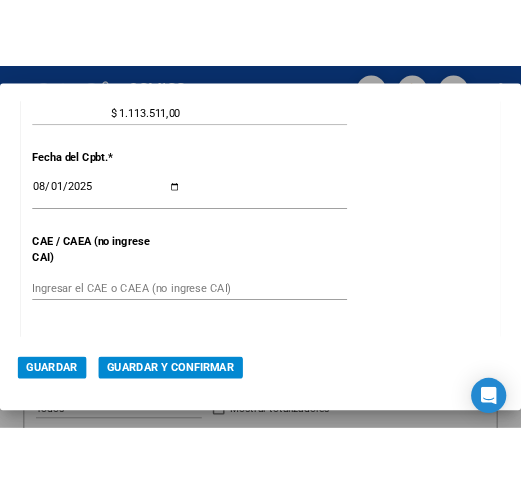 scroll, scrollTop: 886, scrollLeft: 0, axis: vertical 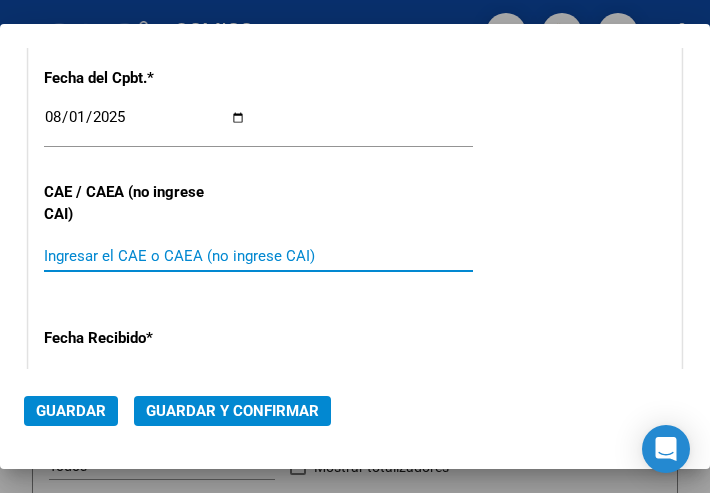click on "Ingresar el CAE o CAEA (no ingrese CAI)" at bounding box center (145, 256) 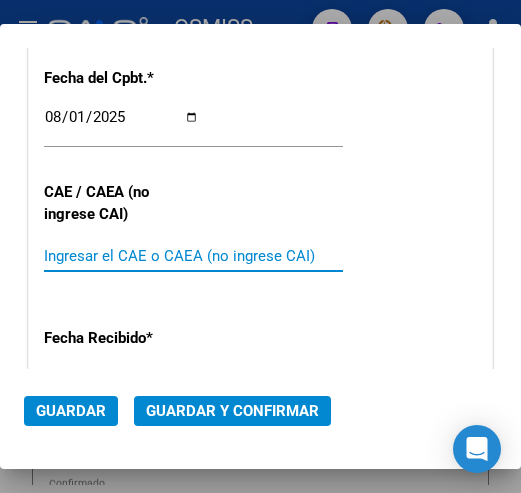 click on "Ingresar el CAE o CAEA (no ingrese CAI)" at bounding box center (121, 256) 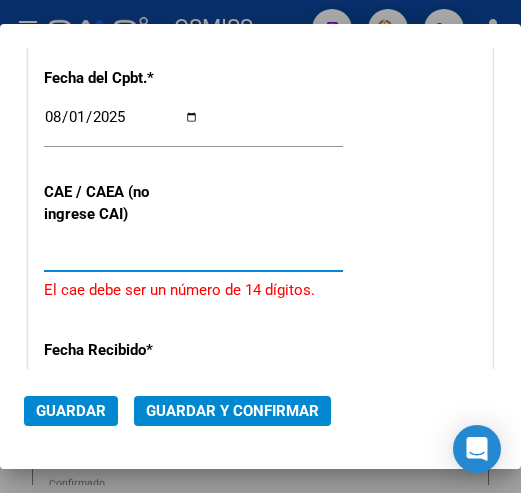 click on "[NUMBER]" at bounding box center [121, 256] 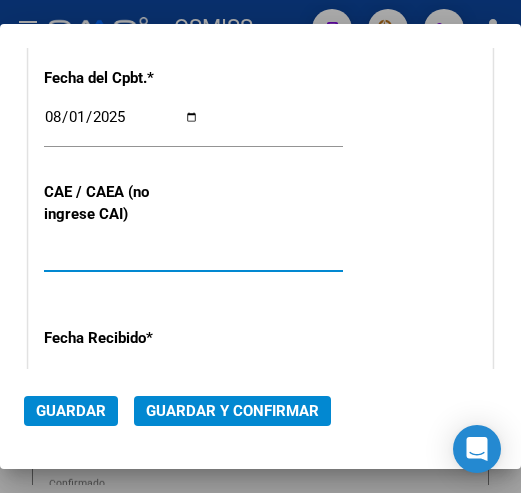 click on "[NUMBER]" at bounding box center (121, 256) 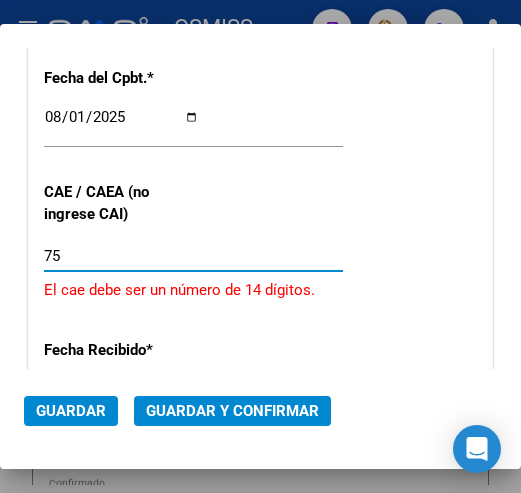 type on "7" 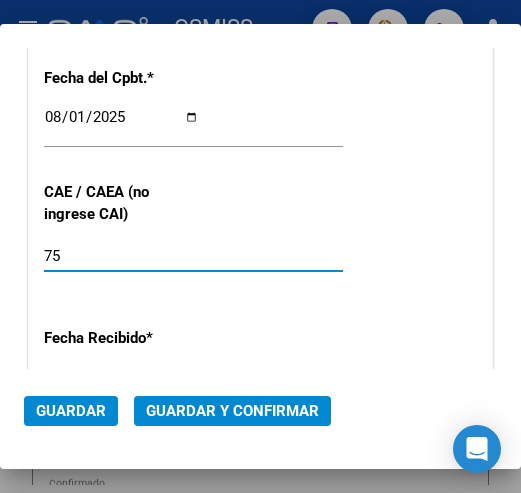 type on "[NUMBER]" 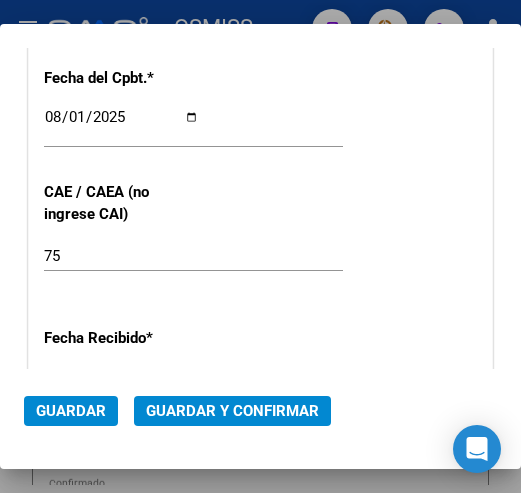 click on "CUIT  *   [CUIT] Ingresar CUIT  ANALISIS PRESTADOR  MUNICIPALIDAD DE TIGRE  ARCA Padrón  Area destinado * Hospitales de Autogestión - Afiliaciones Seleccionar Area  Comprobante Tipo * Factura C Seleccionar Tipo Punto de Venta  *   3 Ingresar el Nro.  Número  *   [NUMBER] Ingresar el Nro.  Monto  *   $ 1.113.511,00 Ingresar el monto  Fecha del Cpbt.  *   2025-08-01 Ingresar la fecha  CAE / CAEA (no ingrese CAI)    [NUMBER] Ingresar el CAE o CAEA (no ingrese CAI)  Fecha Recibido  *   2025-08-08 Ingresar la fecha  Fecha de Vencimiento    Ingresar la fecha  Ref. Externa    Ingresar la ref.  N° Liquidación    Ingresar el N° Liquidación" at bounding box center (260, 59) 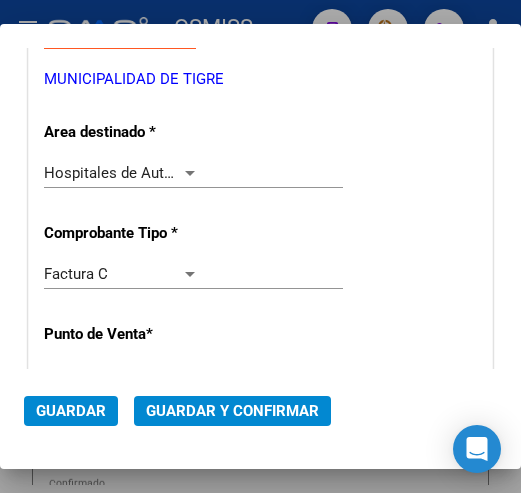 scroll, scrollTop: 286, scrollLeft: 0, axis: vertical 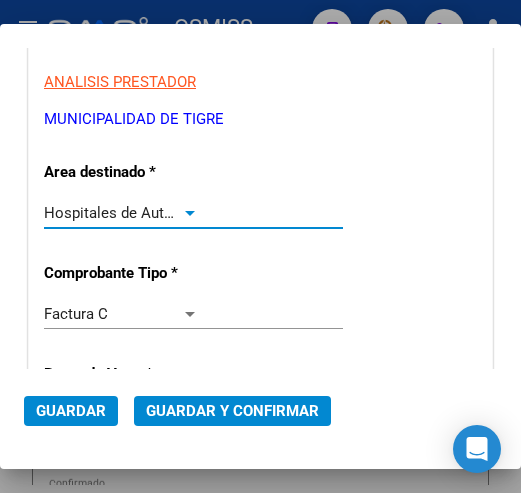 click at bounding box center (190, 213) 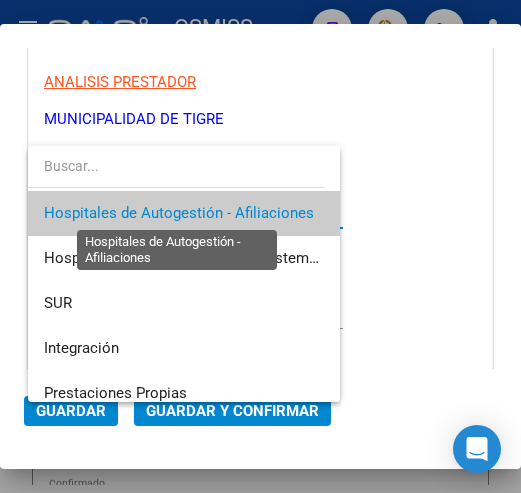 click on "Hospitales de Autogestión - Afiliaciones" at bounding box center (179, 213) 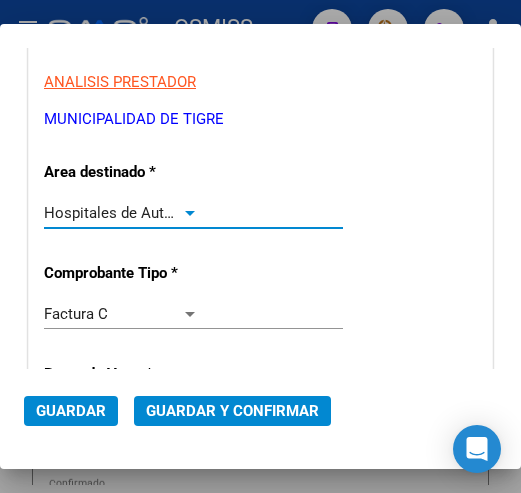 click on "Guardar y Confirmar" 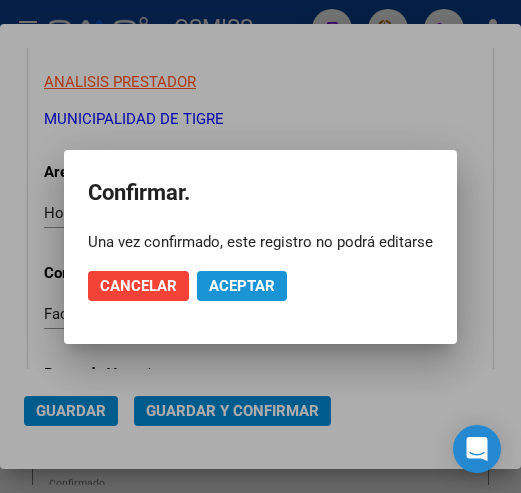 click on "Aceptar" 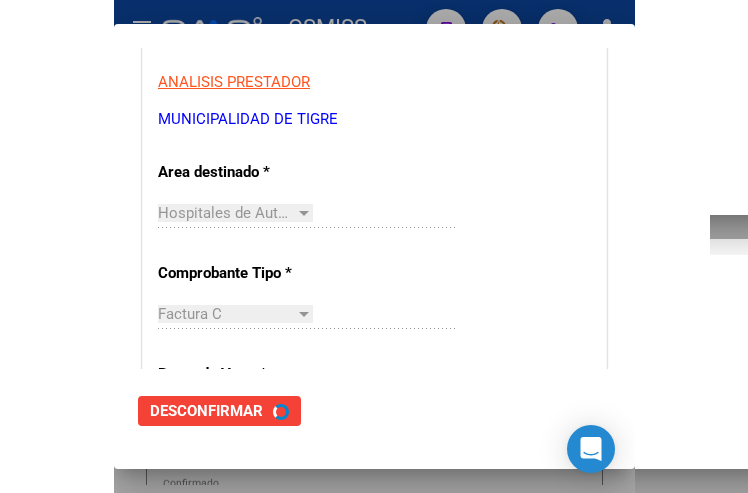scroll, scrollTop: 0, scrollLeft: 0, axis: both 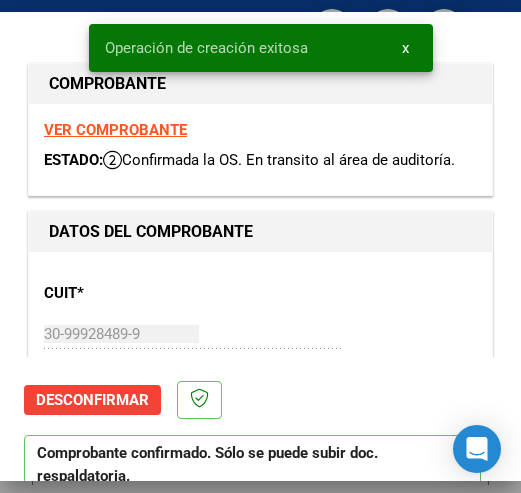 type on "2025-09-30" 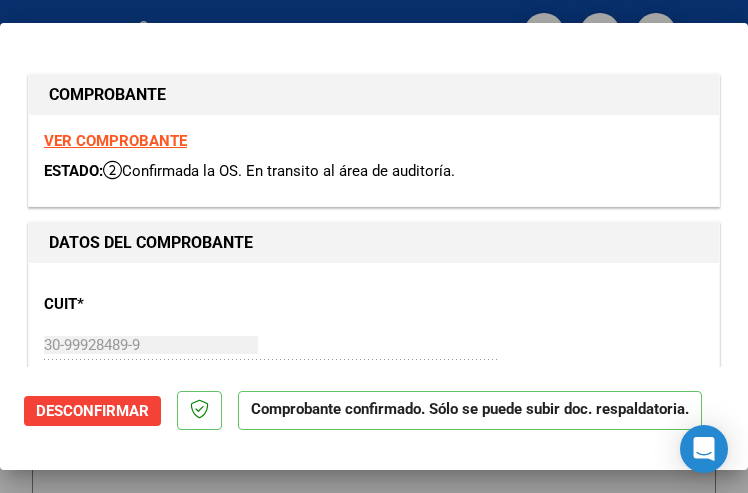 click on "[CUIT] Ingresar CUIT" at bounding box center [271, 345] 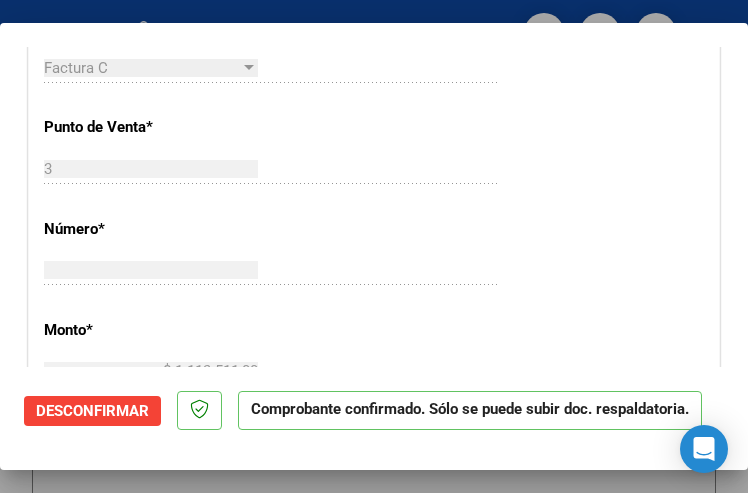 scroll, scrollTop: 600, scrollLeft: 0, axis: vertical 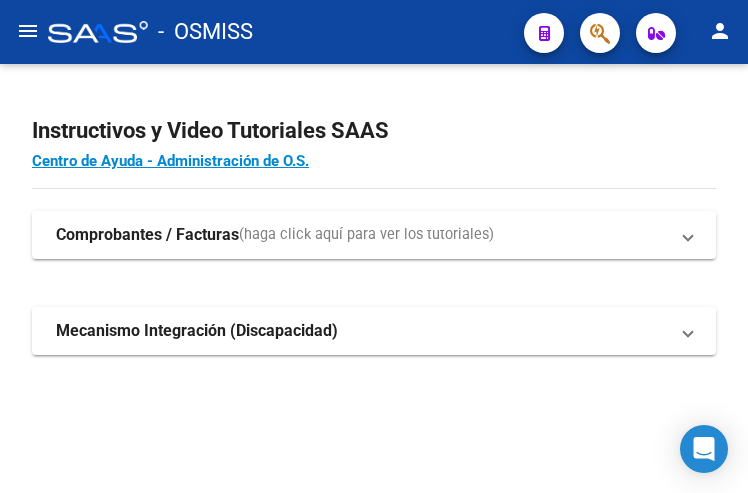 drag, startPoint x: 25, startPoint y: 23, endPoint x: 26, endPoint y: 48, distance: 25.019993 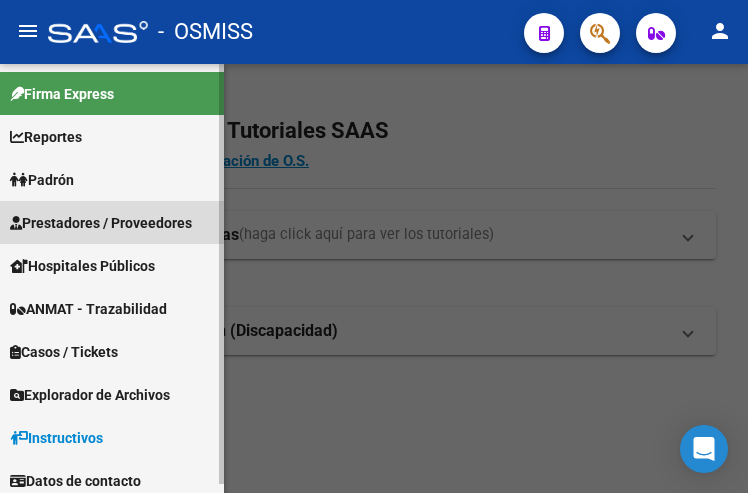 click on "Prestadores / Proveedores" at bounding box center (112, 222) 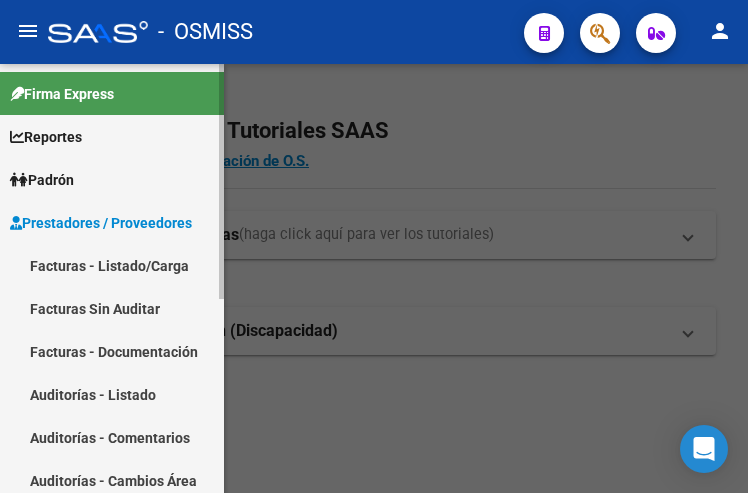click on "Facturas - Listado/Carga" at bounding box center [112, 265] 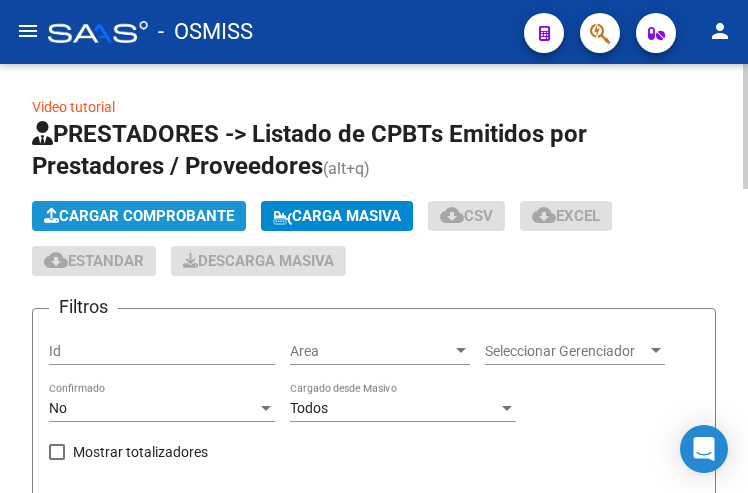 click on "Cargar Comprobante" 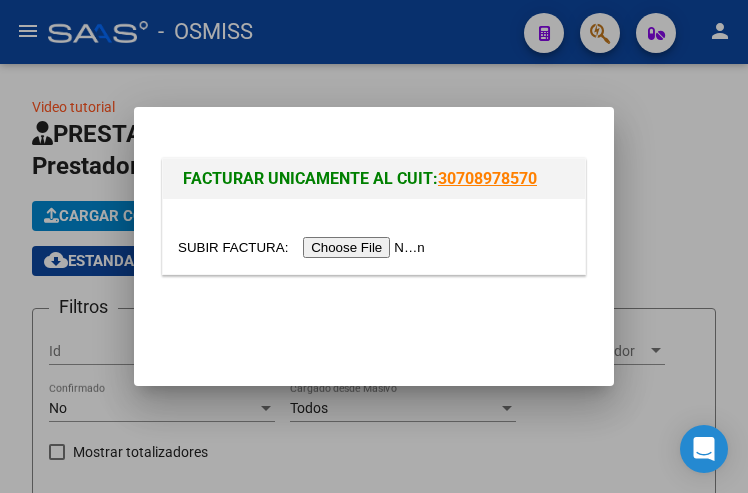 click at bounding box center (304, 247) 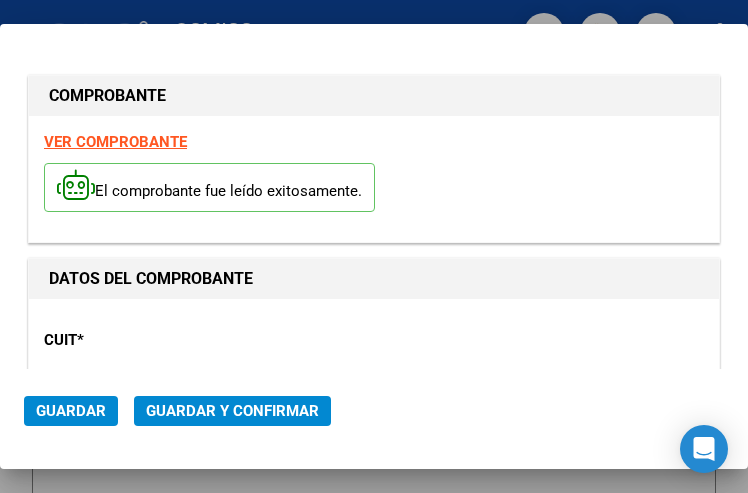 click on "CUIT  *   [CUIT] Ingresar CUIT  ANALISIS PRESTADOR  Area destinado * Seleccionar Area Seleccionar Area  Comprobante Tipo * Factura C Seleccionar Tipo Punto de Venta  *   3 Ingresar el Nro.  Número  *   Ingresar el Nro.  Monto  *   Ingresar el monto  Fecha del Cpbt.  *   Ingresar la fecha  CAE / CAEA (no ingrese CAI)    [CAE] Ingresar el CAE o CAEA (no ingrese CAI)  Fecha Recibido  *   2025-08-08 Ingresar la fecha  Fecha de Vencimiento    Ingresar la fecha  Ref. Externa    Ingresar la ref.  N° Liquidación    Ingresar el N° Liquidación" at bounding box center [374, 989] 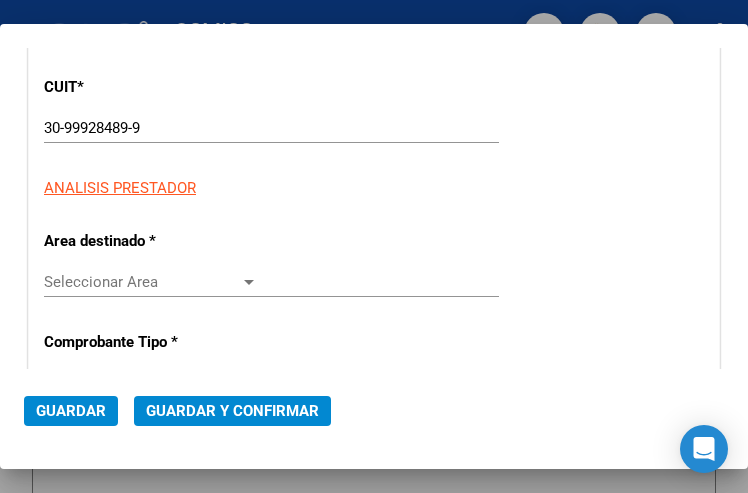 scroll, scrollTop: 300, scrollLeft: 0, axis: vertical 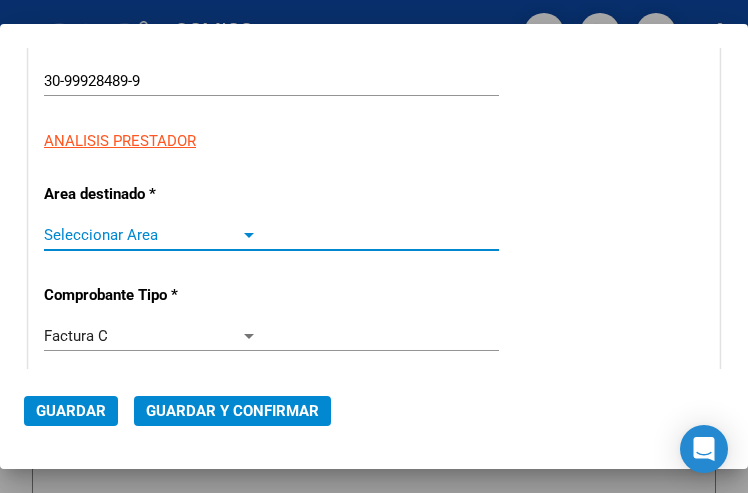 click at bounding box center (249, 235) 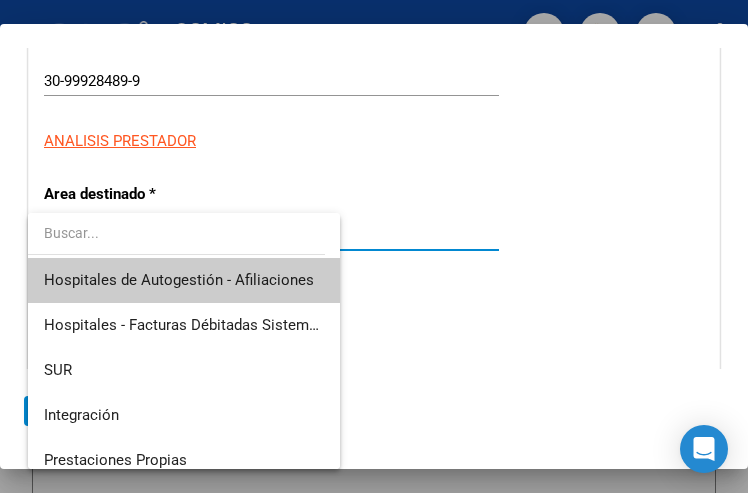click on "Hospitales de Autogestión - Afiliaciones" at bounding box center (184, 280) 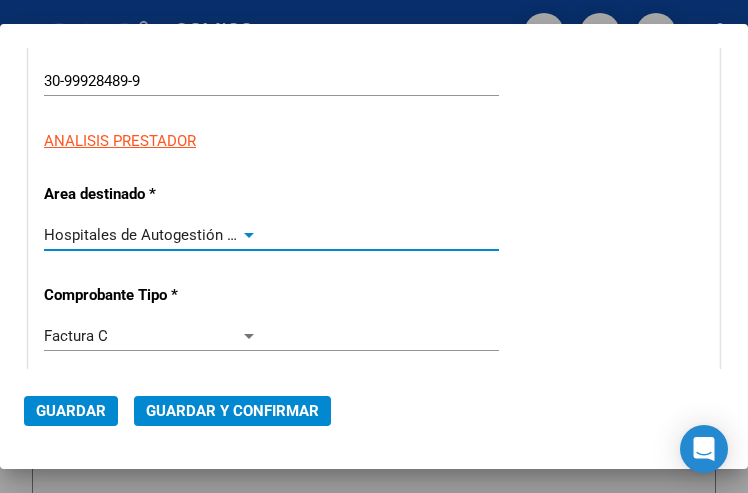 click at bounding box center [249, 235] 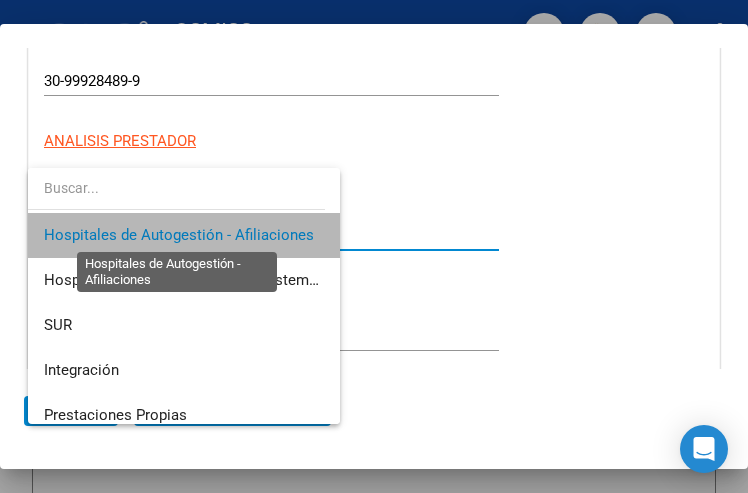 click on "Hospitales de Autogestión - Afiliaciones" at bounding box center (179, 235) 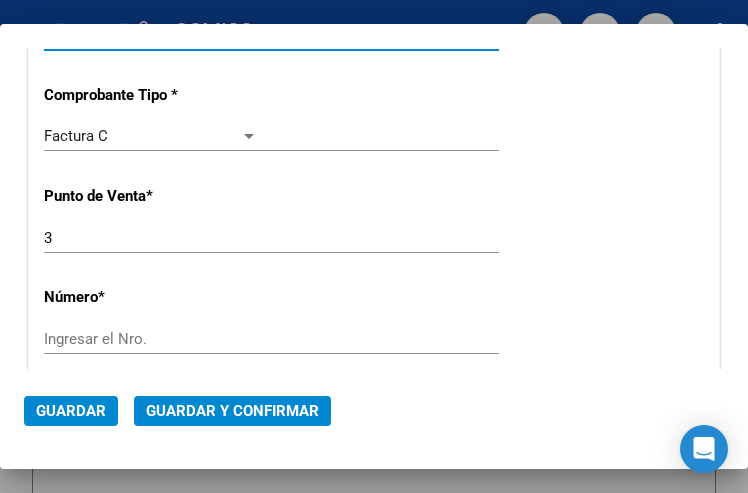scroll, scrollTop: 600, scrollLeft: 0, axis: vertical 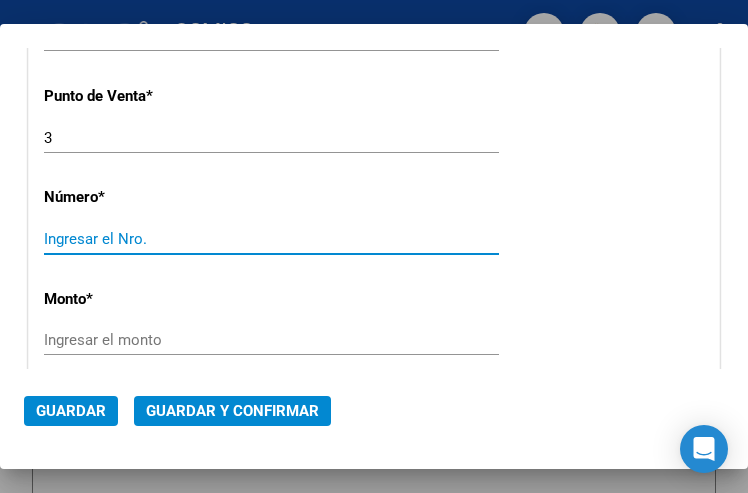 click on "Ingresar el Nro." at bounding box center (151, 239) 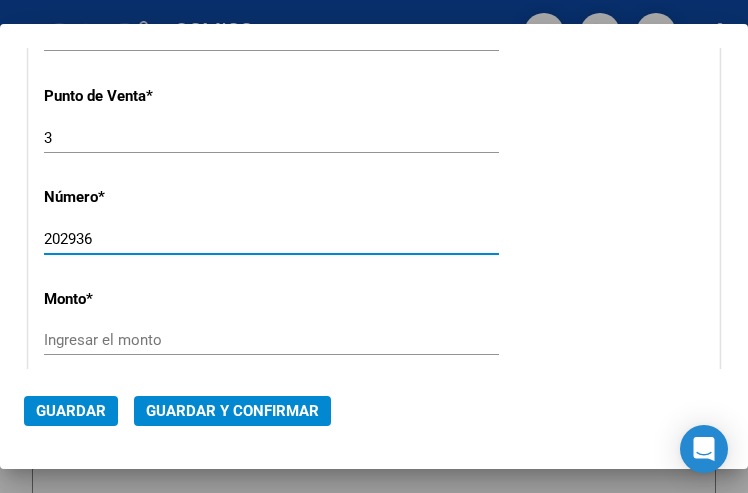 type on "202936" 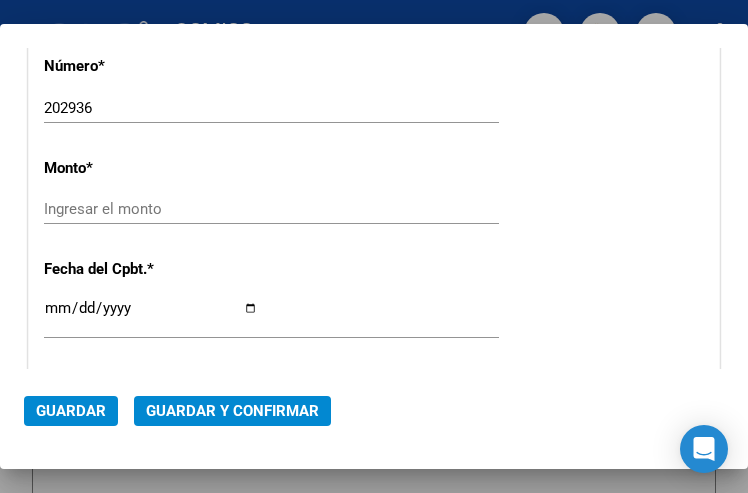 scroll, scrollTop: 800, scrollLeft: 0, axis: vertical 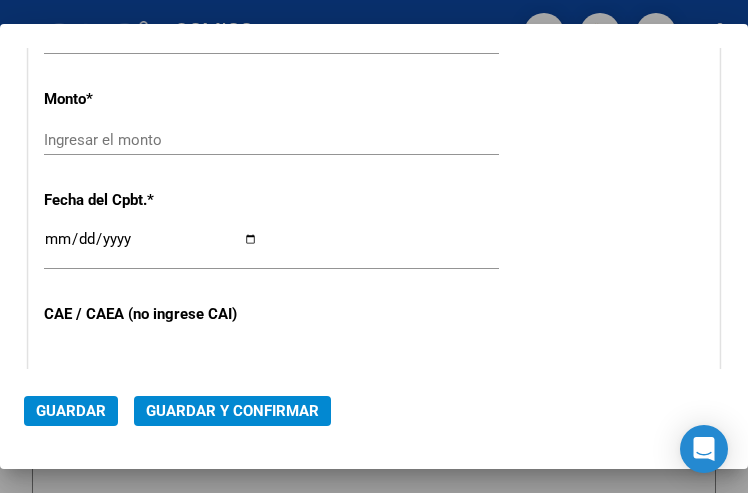 click on "Ingresar el monto" at bounding box center (151, 140) 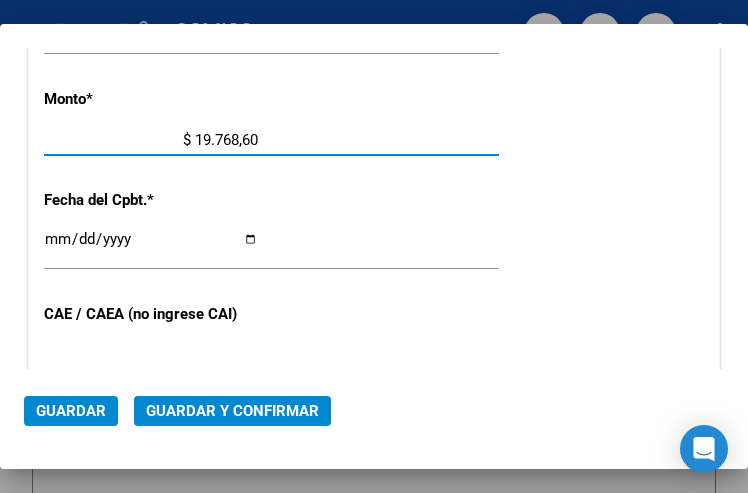 type on "$ 197.686,00" 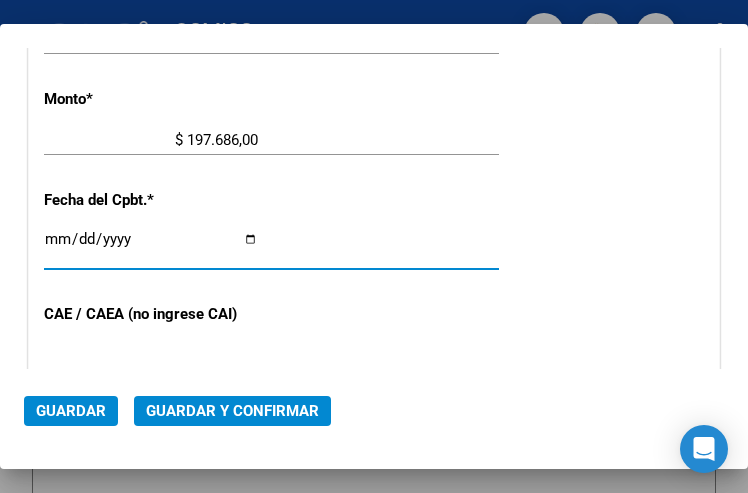 click on "Ingresar la fecha" at bounding box center [151, 247] 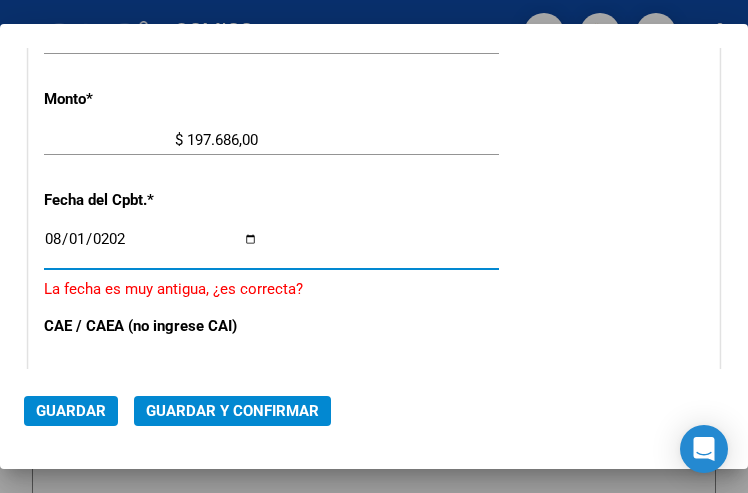type on "2025-08-01" 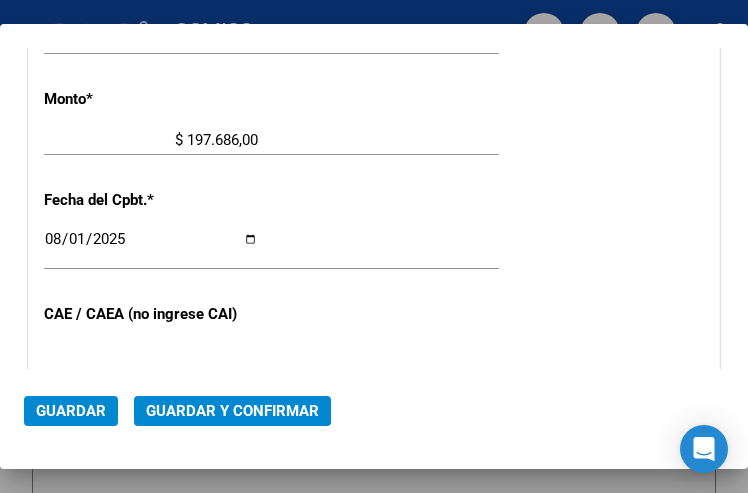 scroll, scrollTop: 1000, scrollLeft: 0, axis: vertical 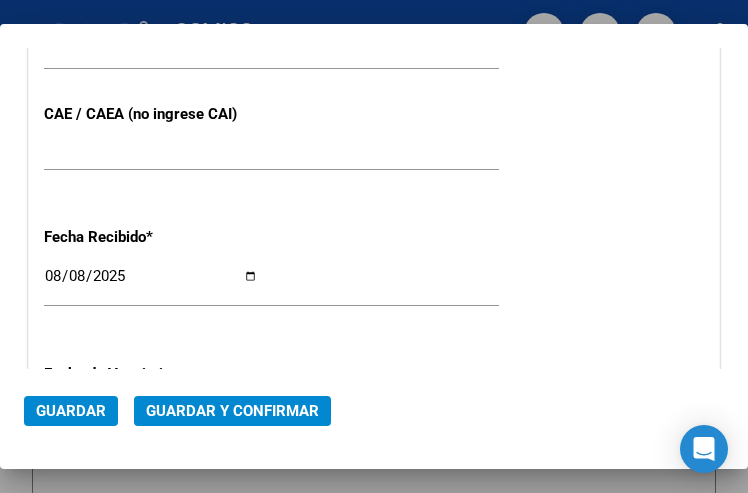 click on "Guardar y Confirmar" 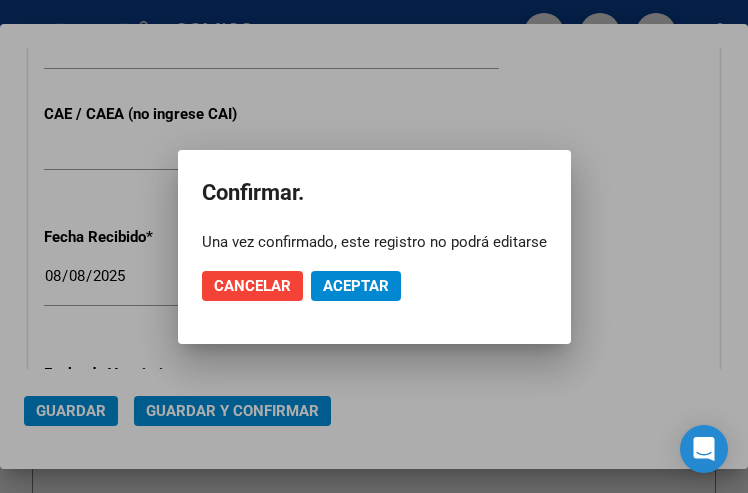 click at bounding box center (374, 246) 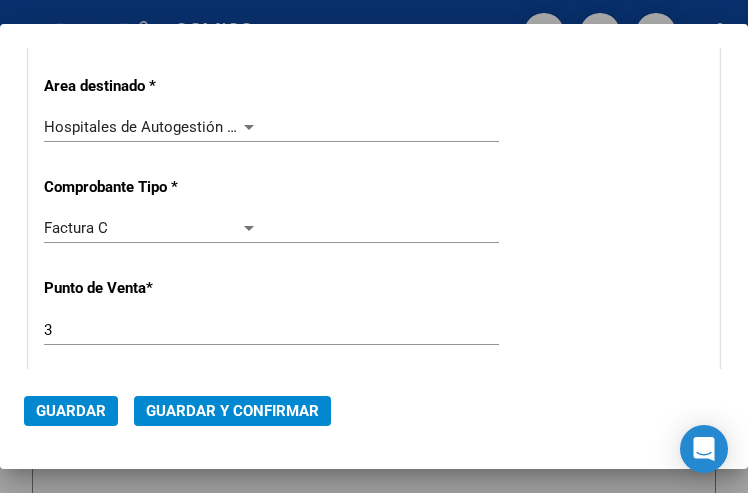 scroll, scrollTop: 400, scrollLeft: 0, axis: vertical 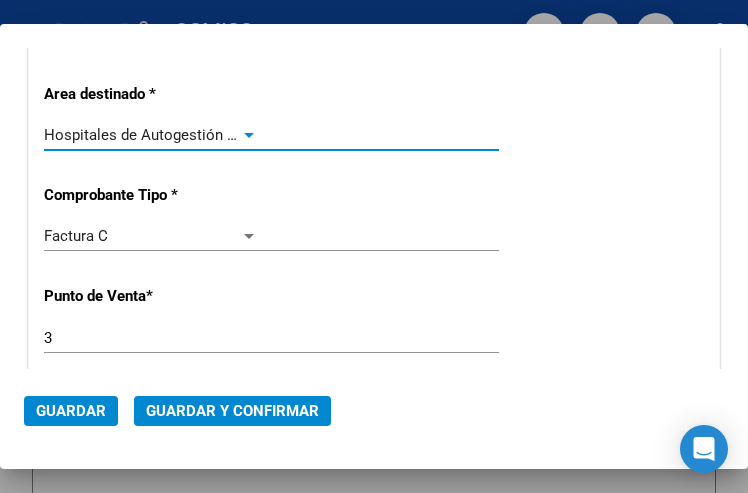 click at bounding box center (249, 135) 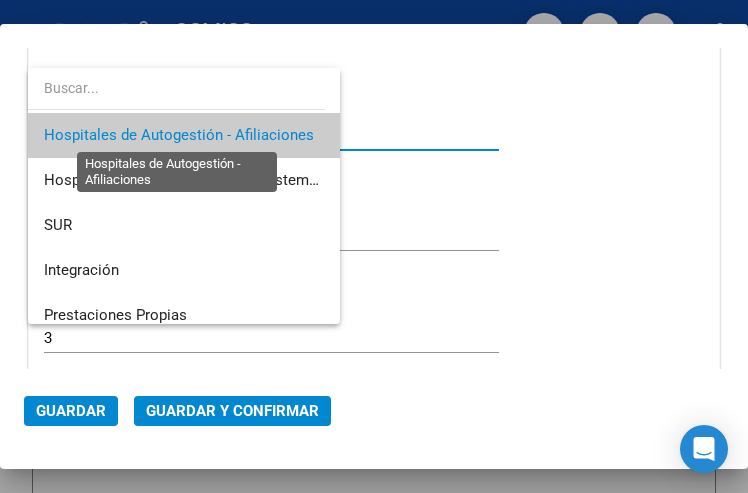click on "Hospitales de Autogestión - Afiliaciones" at bounding box center [179, 135] 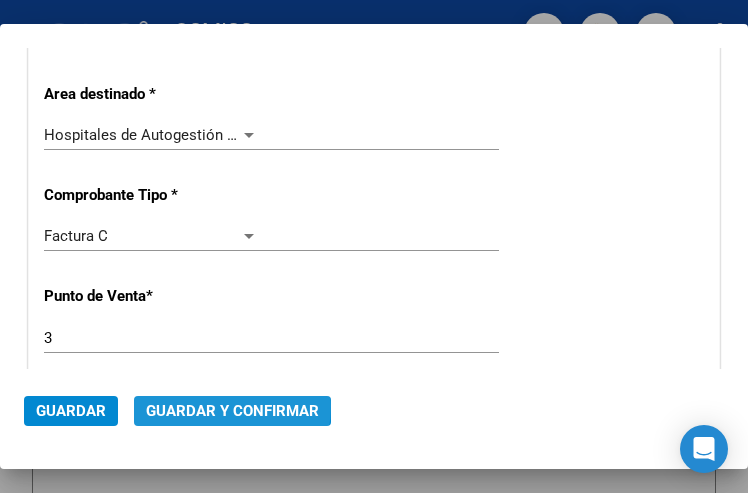 click on "Guardar y Confirmar" 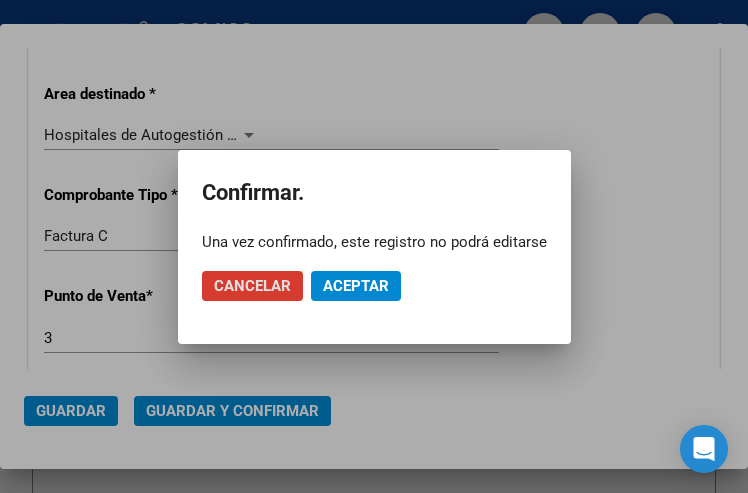 click on "Aceptar" 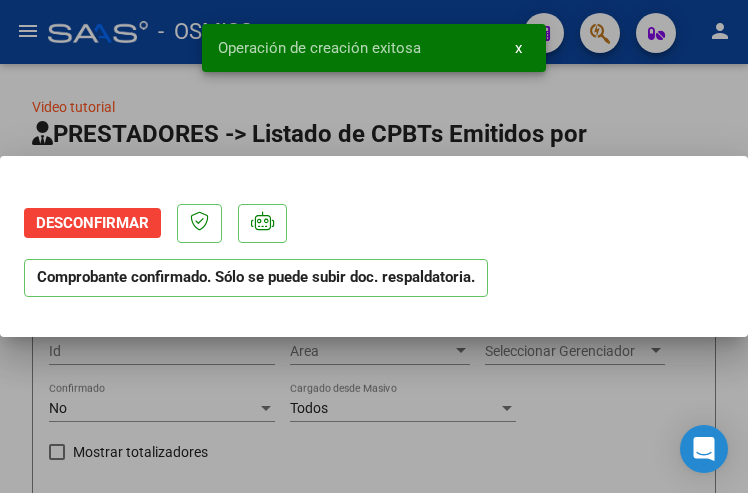 scroll, scrollTop: 0, scrollLeft: 0, axis: both 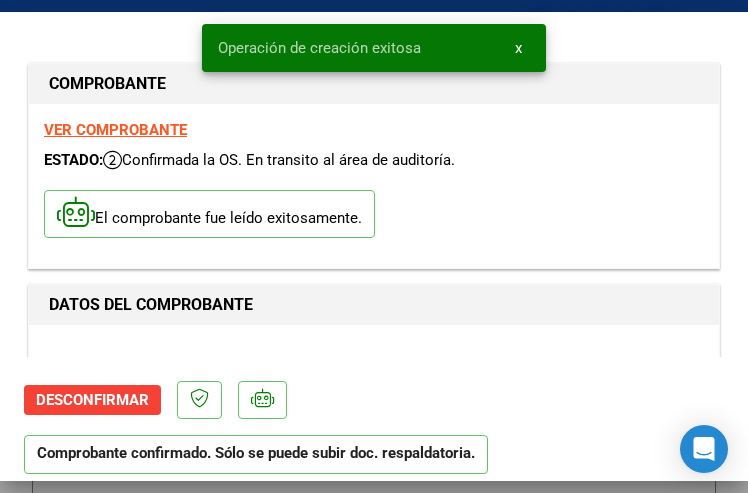 type on "2025-09-30" 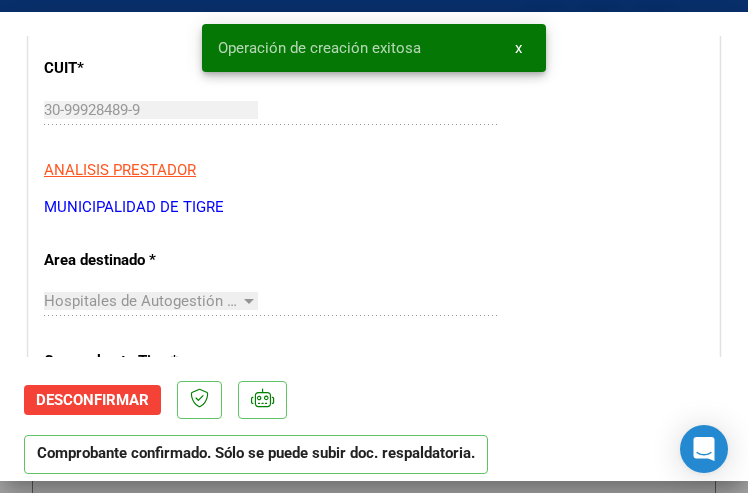 scroll, scrollTop: 300, scrollLeft: 0, axis: vertical 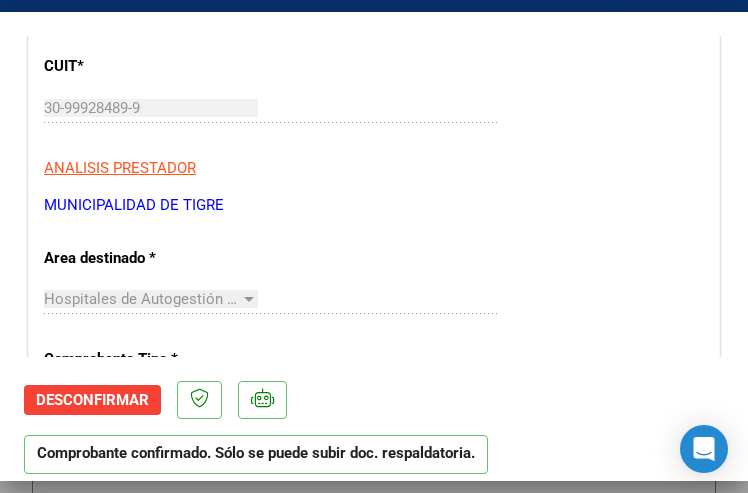 click on "CUIT  *   [CUIT] Ingresar CUIT  ANALISIS PRESTADOR  MUNICIPALIDAD DE TIGRE  ARCA Padrón  Area destinado * Hospitales de Autogestión - Afiliaciones Seleccionar Area  Comprobante Tipo * Factura C Seleccionar Tipo Punto de Venta  *   3 Ingresar el Nro.  Número  *   202936 Ingresar el Nro.  Monto  *   $ 197.686,00 Ingresar el monto  Fecha del Cpbt.  *   2025-08-01 Ingresar la fecha  CAE / CAEA (no ingrese CAI)    75319550947008 Ingresar el CAE o CAEA (no ingrese CAI)  Fecha Recibido  *   2025-08-08 Ingresar la fecha  Fecha de Vencimiento    2025-09-30 Ingresar la fecha  Ref. Externa    Ingresar la ref.  N° Liquidación    Ingresar el N° Liquidación" at bounding box center [374, 734] 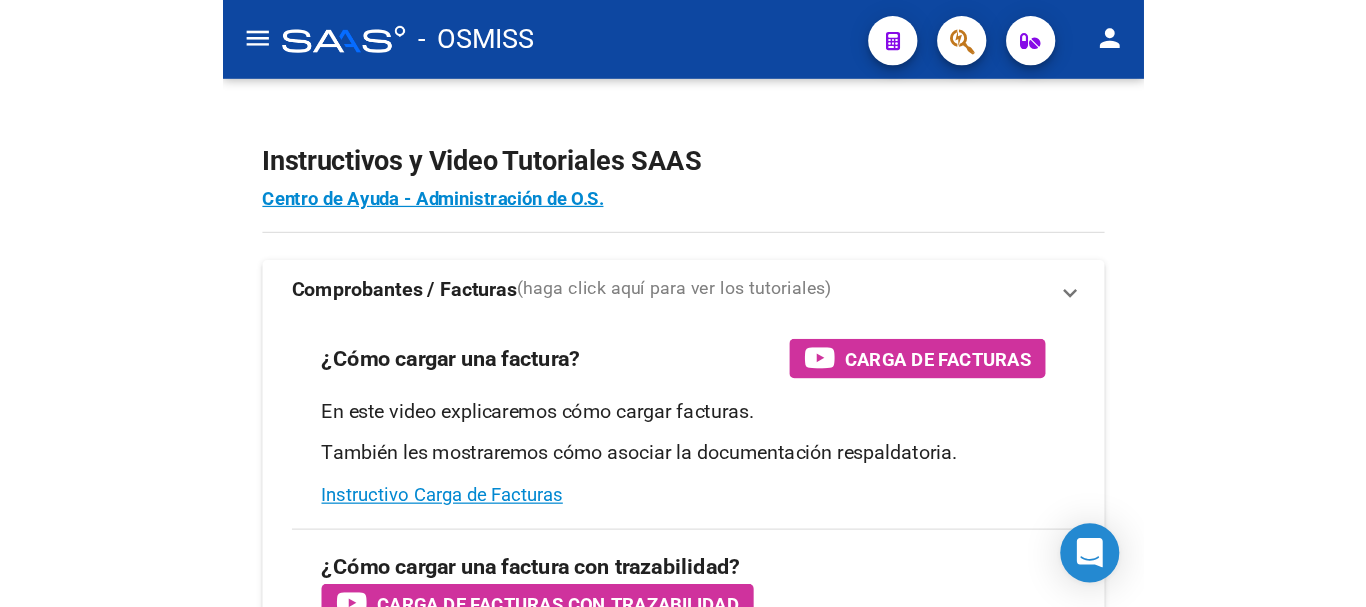 scroll, scrollTop: 0, scrollLeft: 0, axis: both 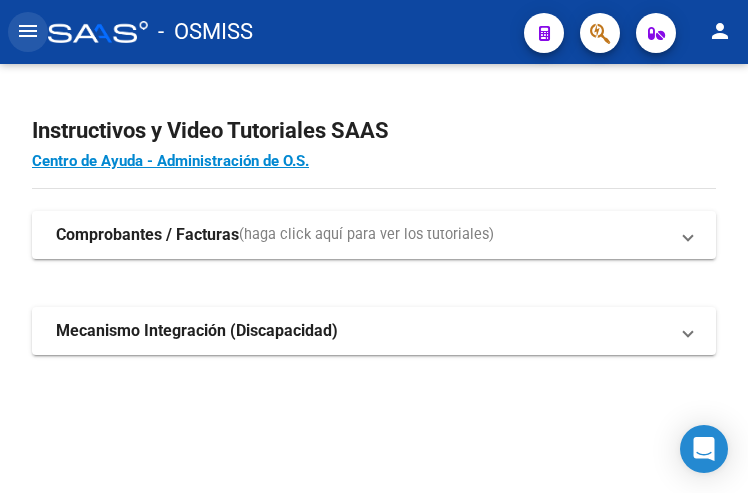 click on "menu" 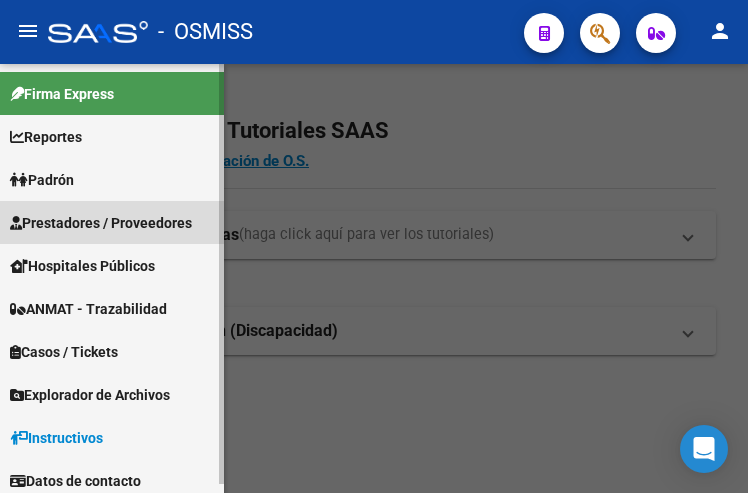 click on "Prestadores / Proveedores" at bounding box center [101, 223] 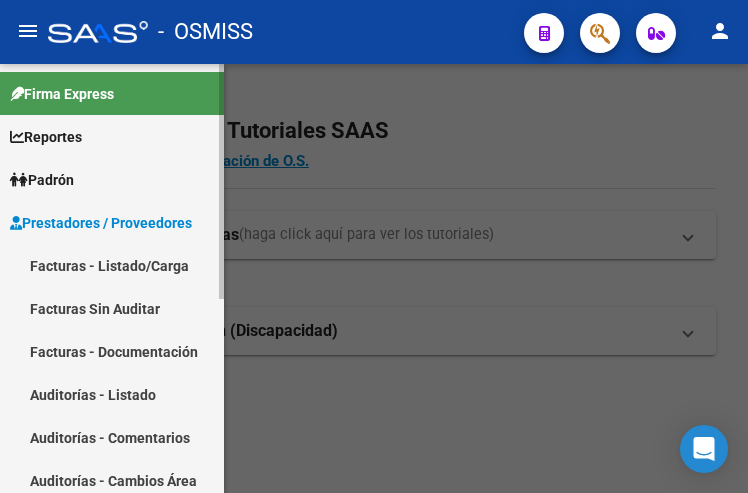 click on "Facturas - Listado/Carga" at bounding box center (112, 265) 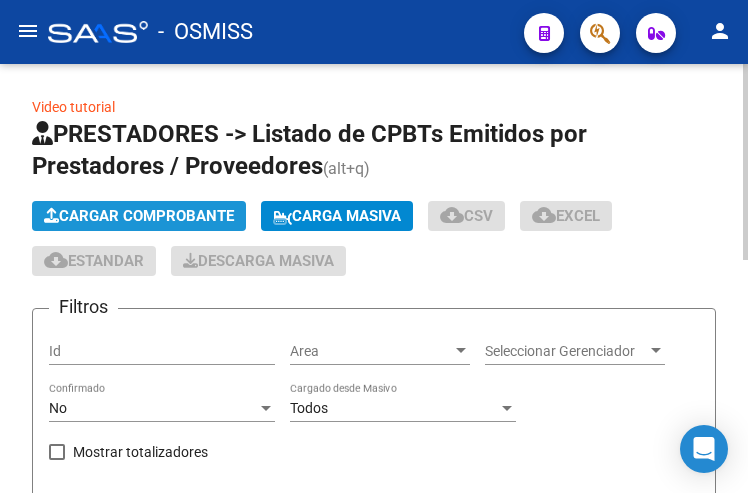 click on "Cargar Comprobante" 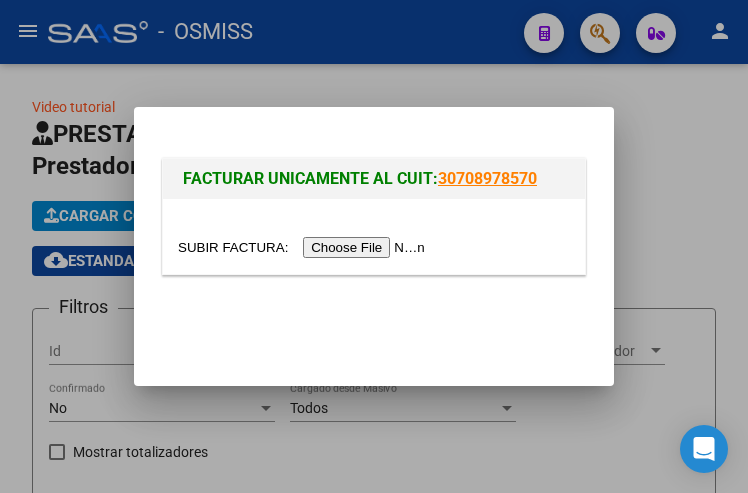 click at bounding box center (304, 247) 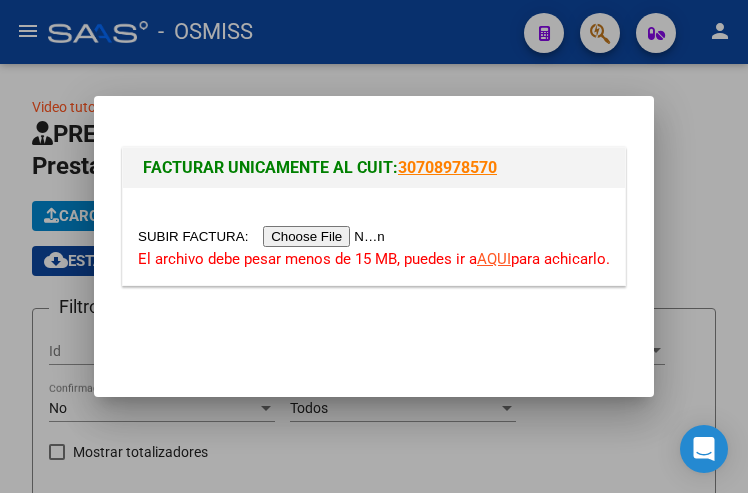 click at bounding box center [264, 236] 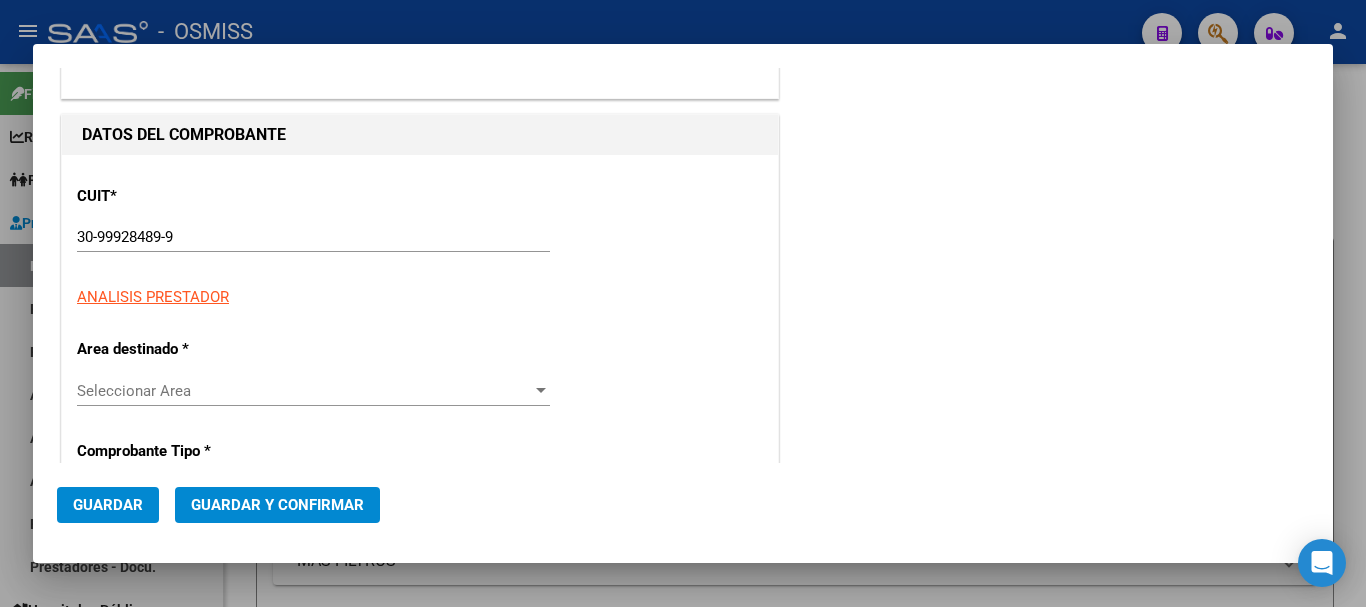 scroll, scrollTop: 200, scrollLeft: 0, axis: vertical 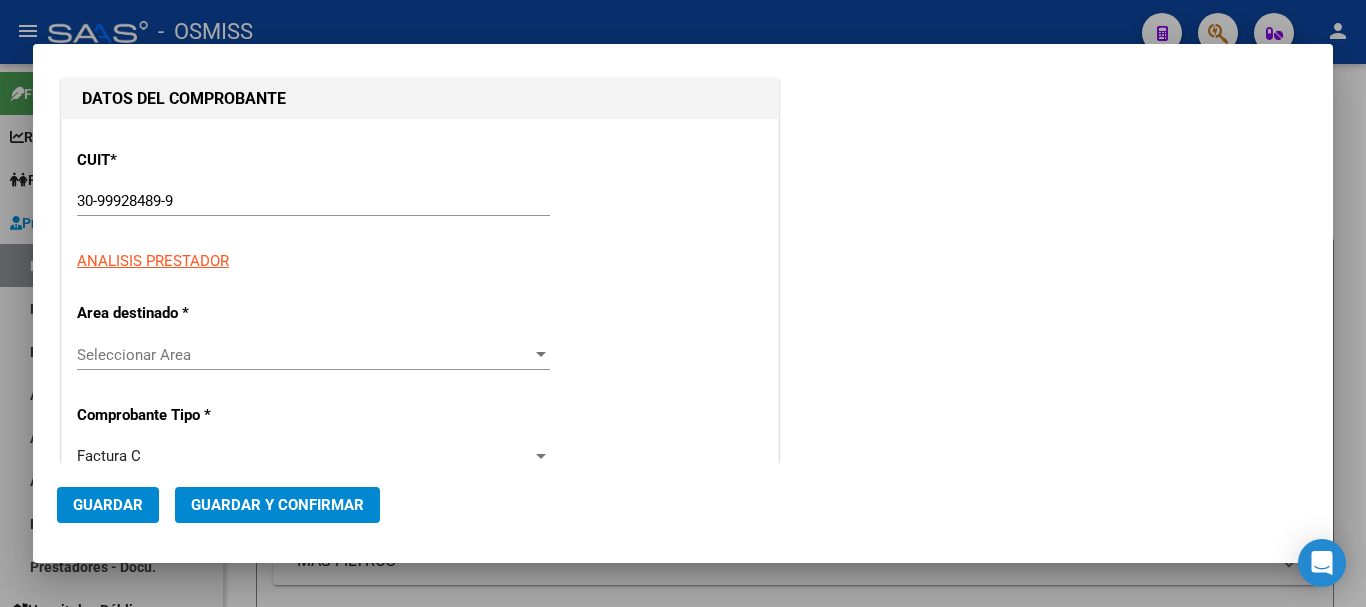 click at bounding box center [541, 355] 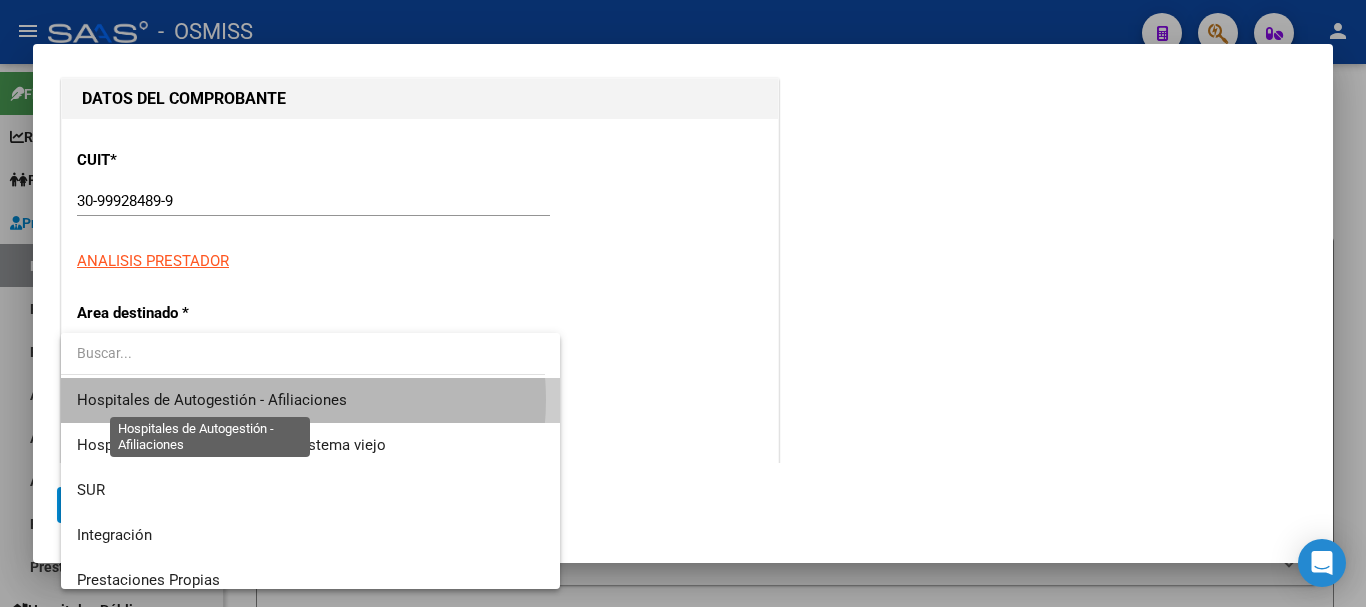 click on "Hospitales de Autogestión - Afiliaciones" at bounding box center (212, 400) 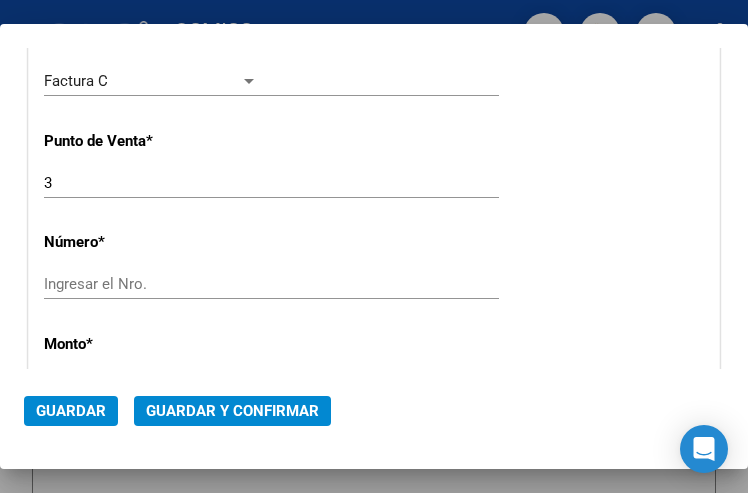scroll, scrollTop: 600, scrollLeft: 0, axis: vertical 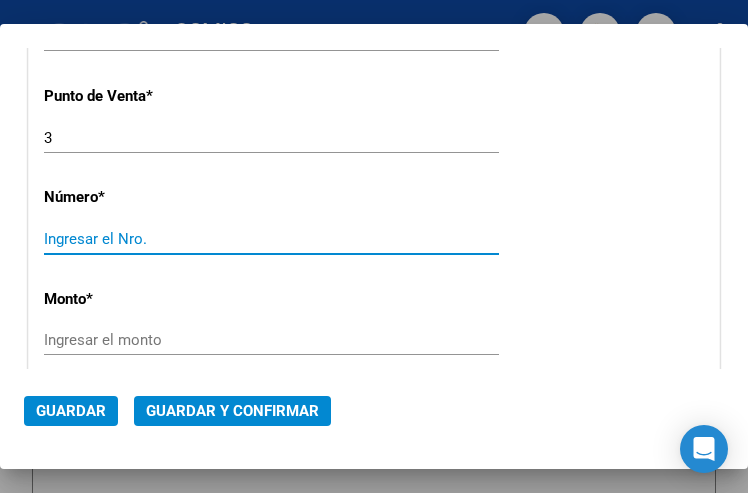 click on "Ingresar el Nro." at bounding box center (151, 239) 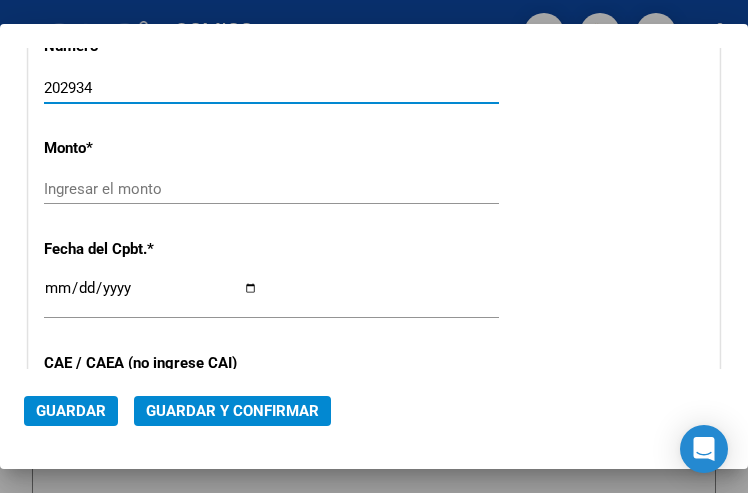 scroll, scrollTop: 800, scrollLeft: 0, axis: vertical 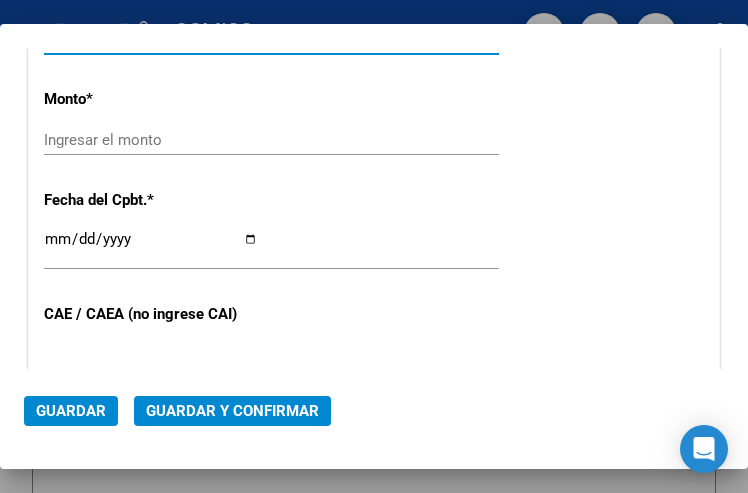 type on "202934" 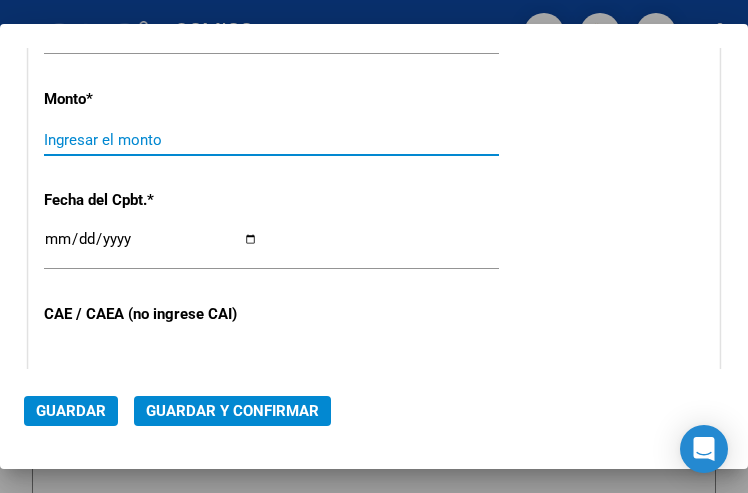 click on "Ingresar el monto" at bounding box center (151, 140) 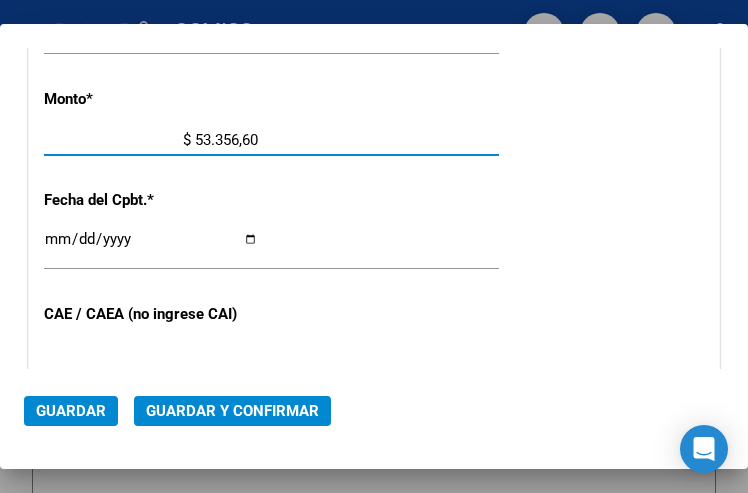 type on "$ 533.566,00" 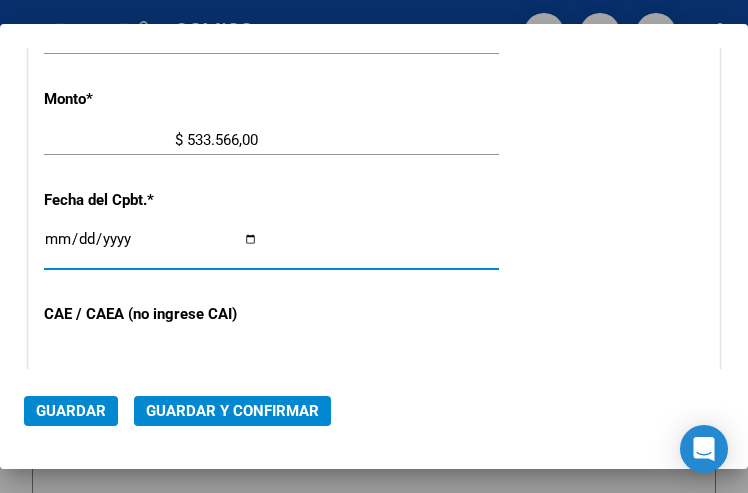 click on "Ingresar la fecha" at bounding box center (151, 247) 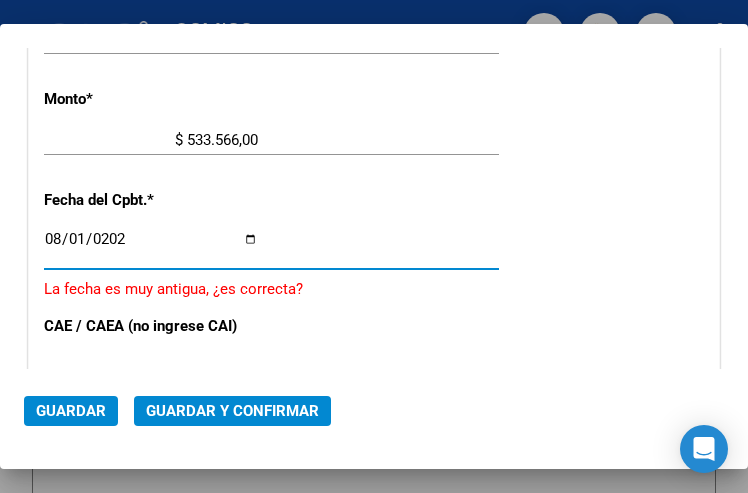 type on "2025-08-01" 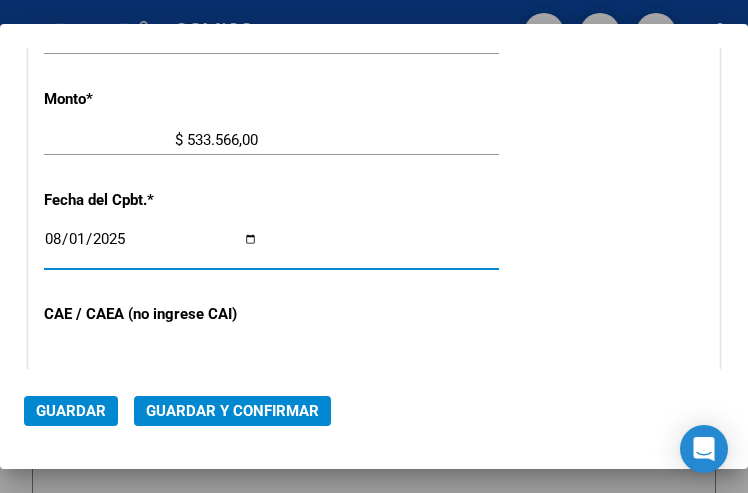 click on "Guardar y Confirmar" 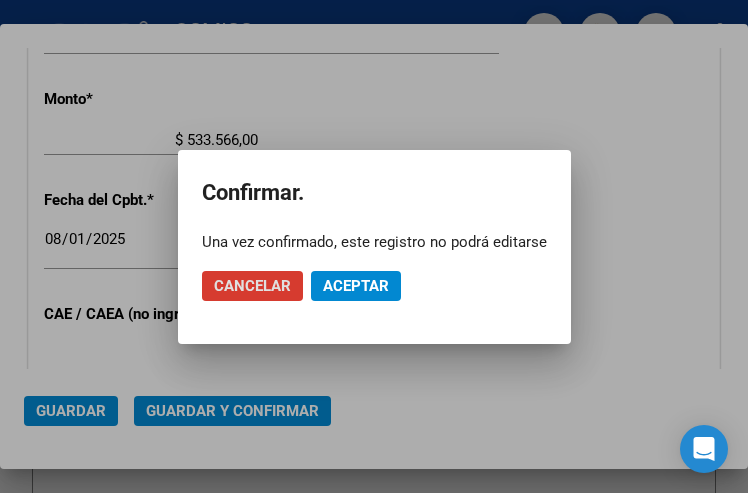 click on "Aceptar" 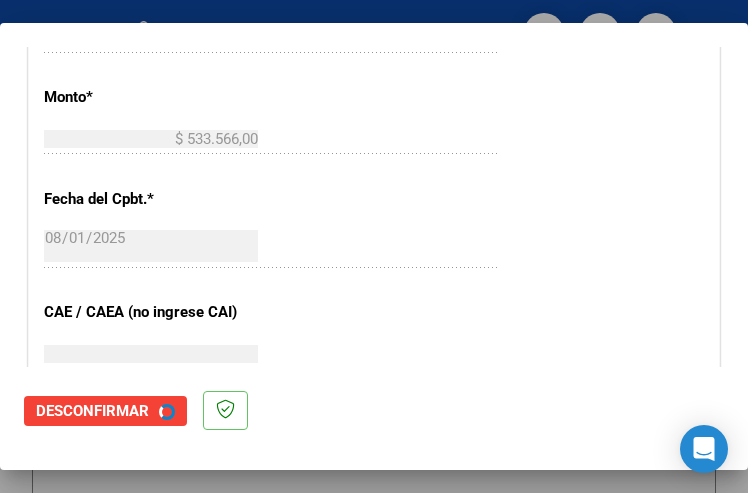 scroll, scrollTop: 0, scrollLeft: 0, axis: both 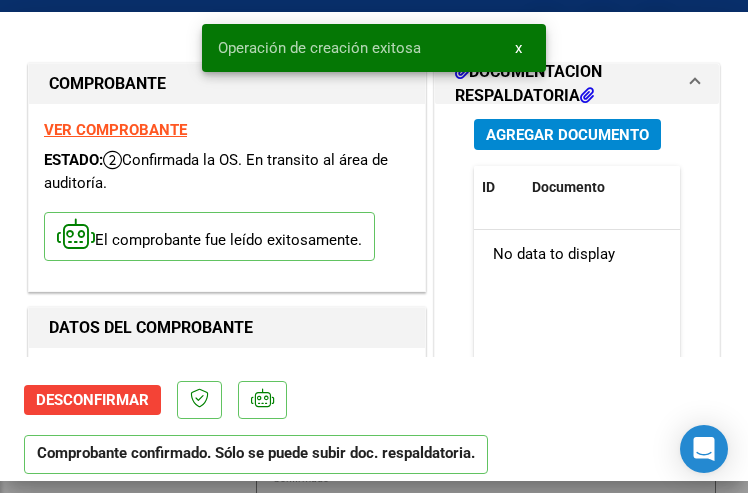 type on "2025-09-30" 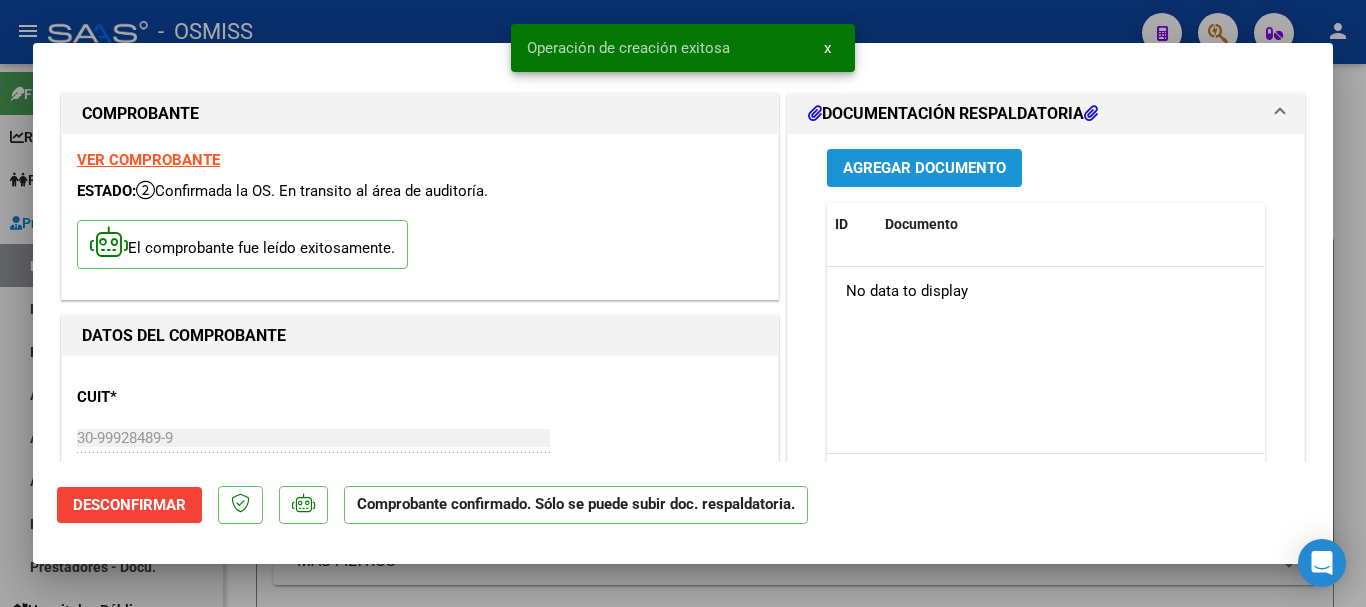 click on "Agregar Documento" at bounding box center [924, 169] 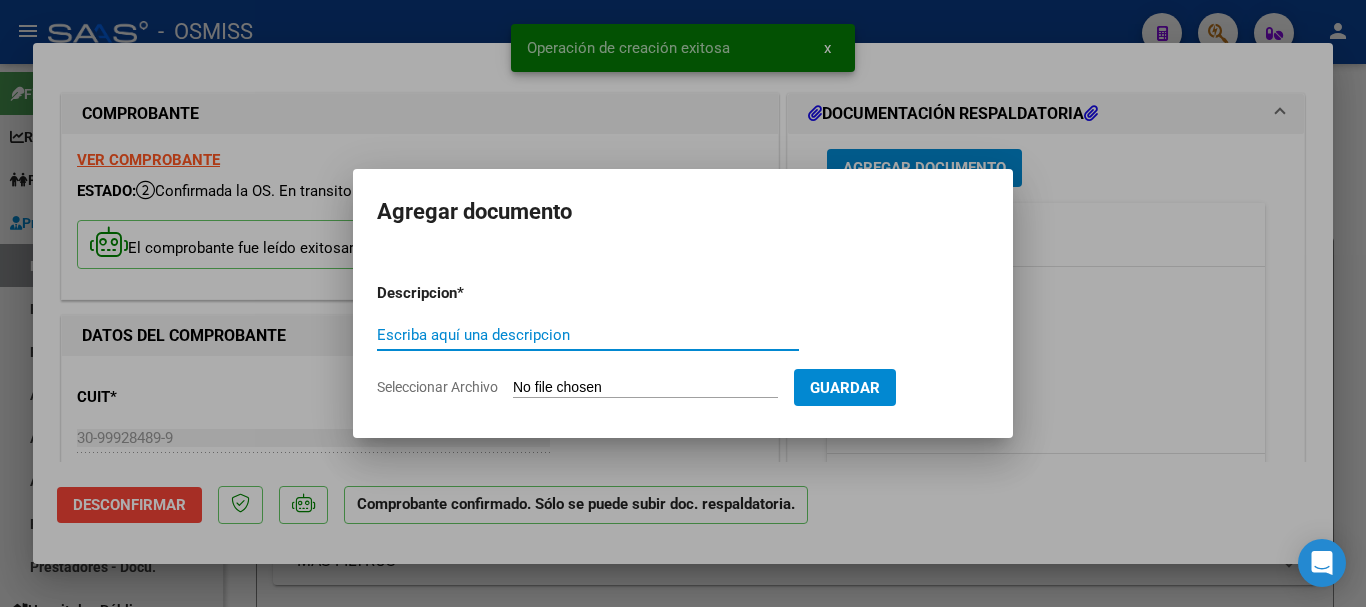 click on "Escriba aquí una descripcion" at bounding box center (588, 335) 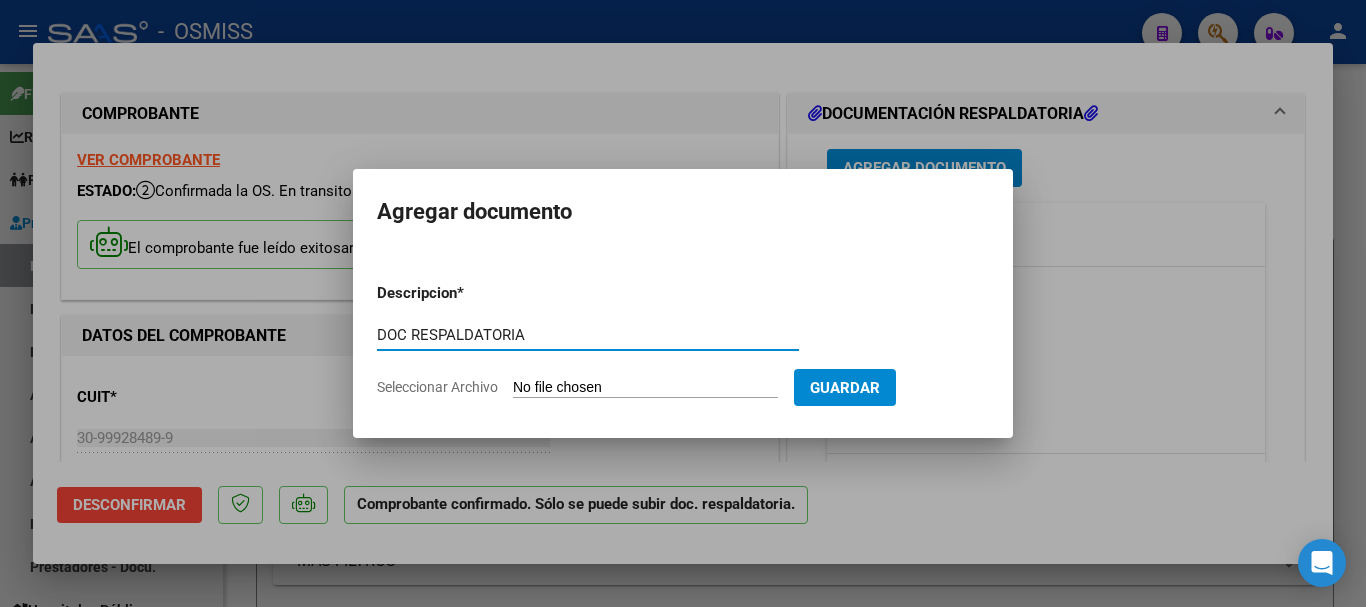 type on "DOC RESPALDATORIA" 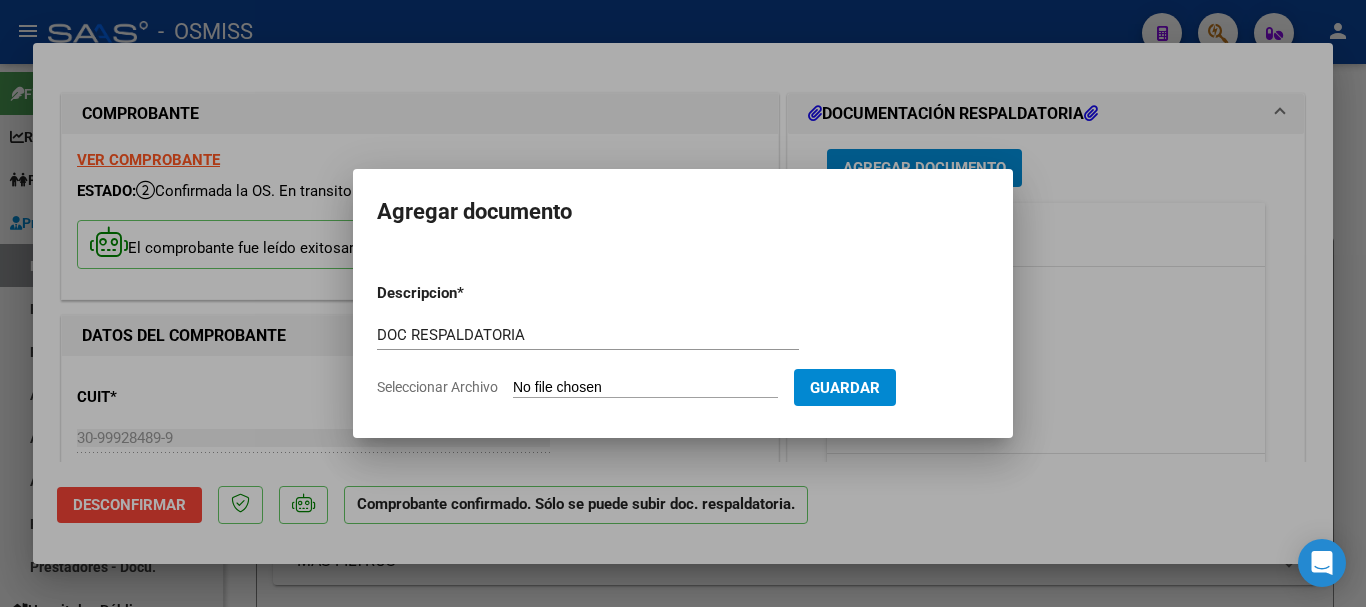 click on "Seleccionar Archivo" at bounding box center (645, 388) 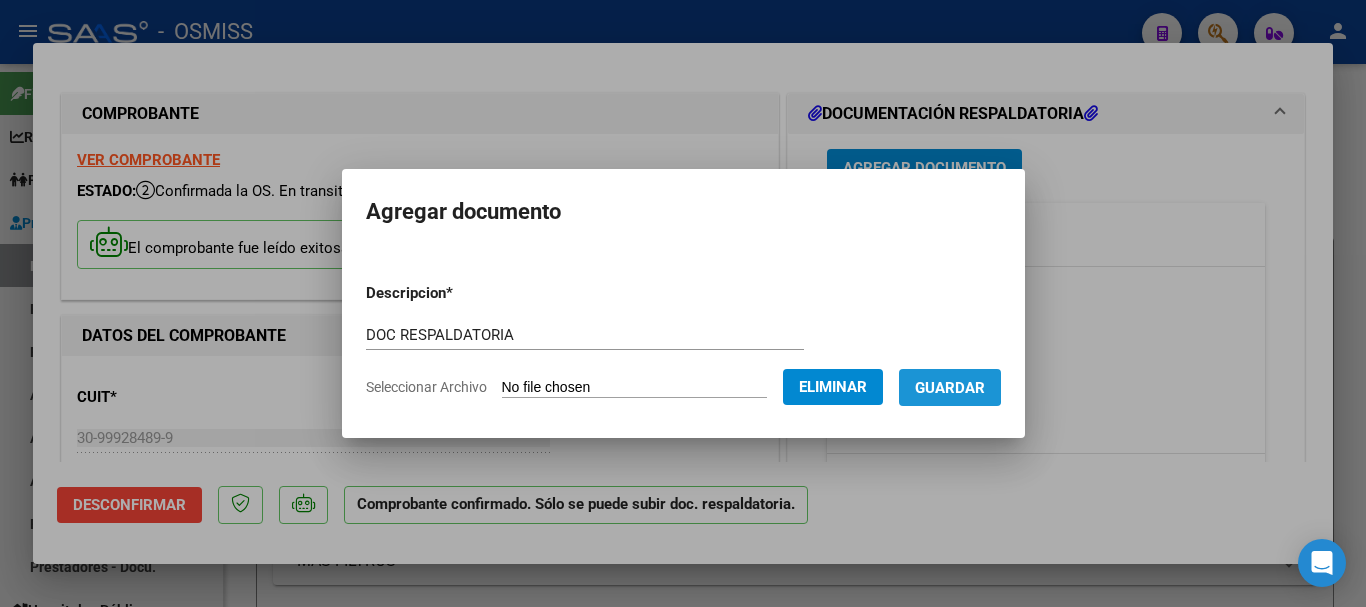 click on "Guardar" at bounding box center [950, 388] 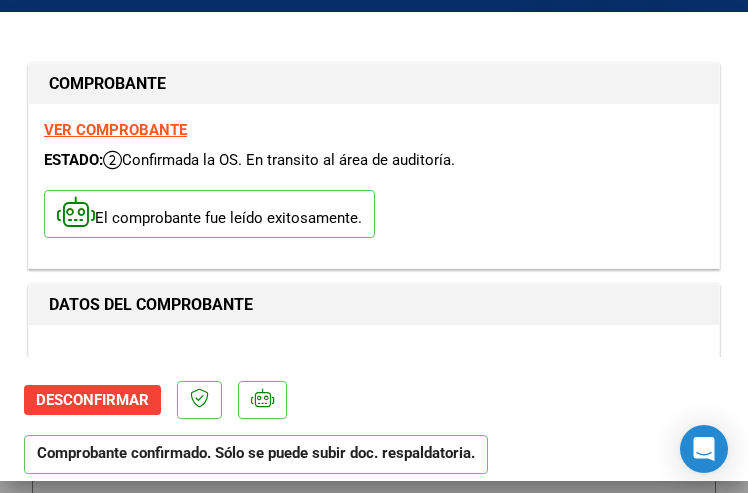 click on "CUIT  *   [NUMBER] Ingresar CUIT  ANALISIS PRESTADOR  MUNICIPALIDAD DE TIGRE  ARCA Padrón" at bounding box center (374, 428) 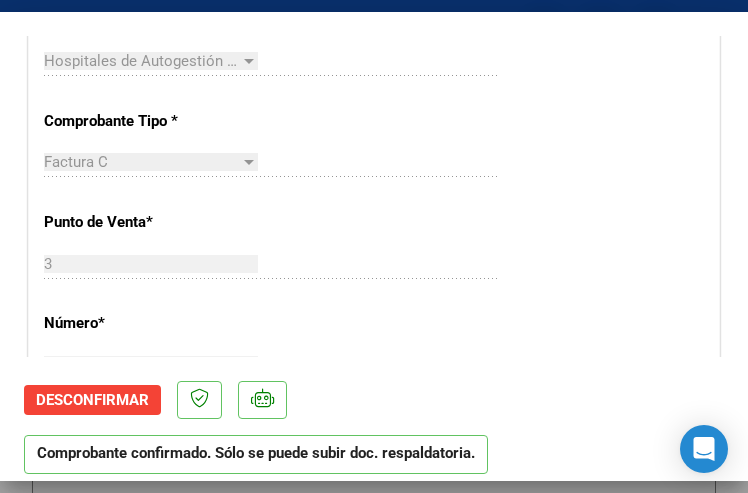 scroll, scrollTop: 600, scrollLeft: 0, axis: vertical 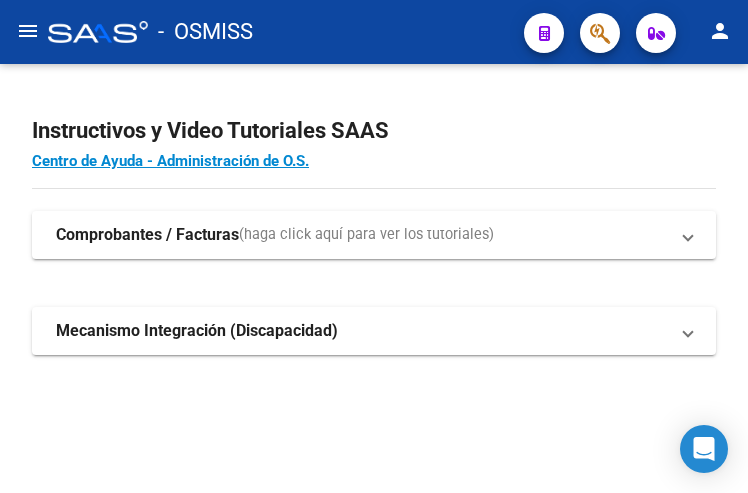 click on "menu" 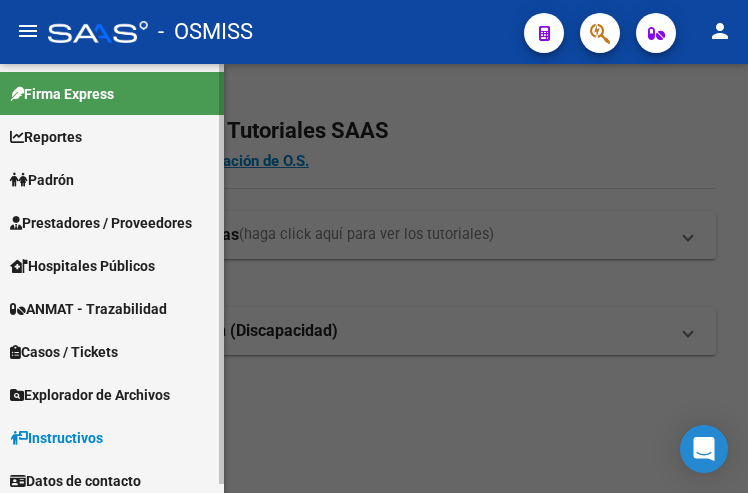 click on "Prestadores / Proveedores" at bounding box center (101, 223) 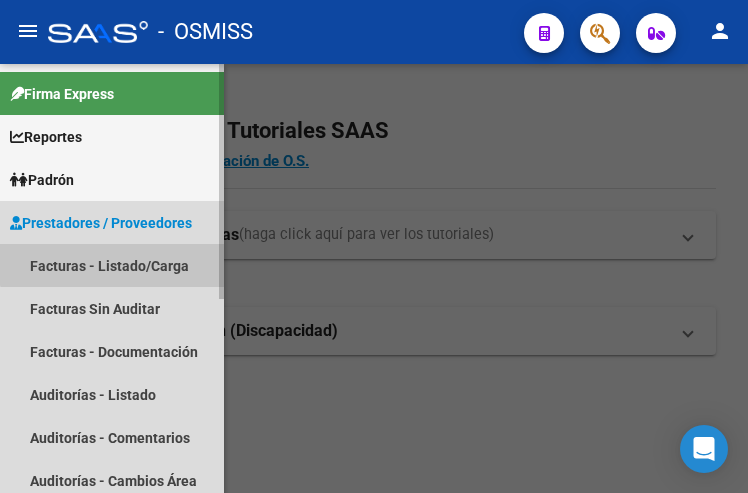 click on "Facturas - Listado/Carga" at bounding box center [112, 265] 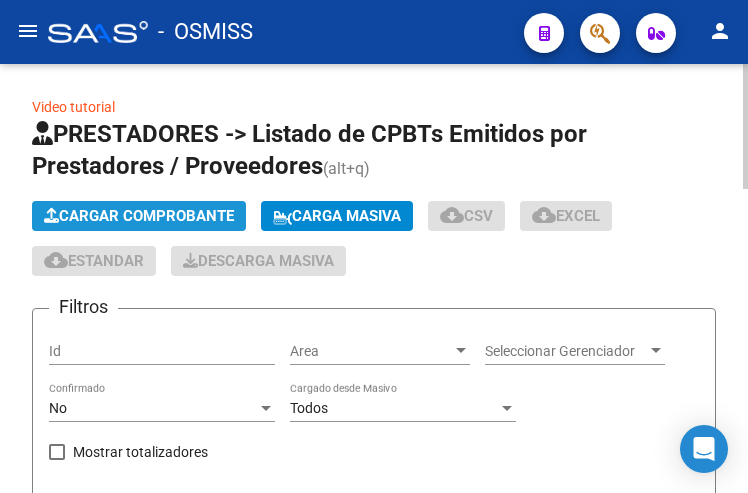 click on "Cargar Comprobante" 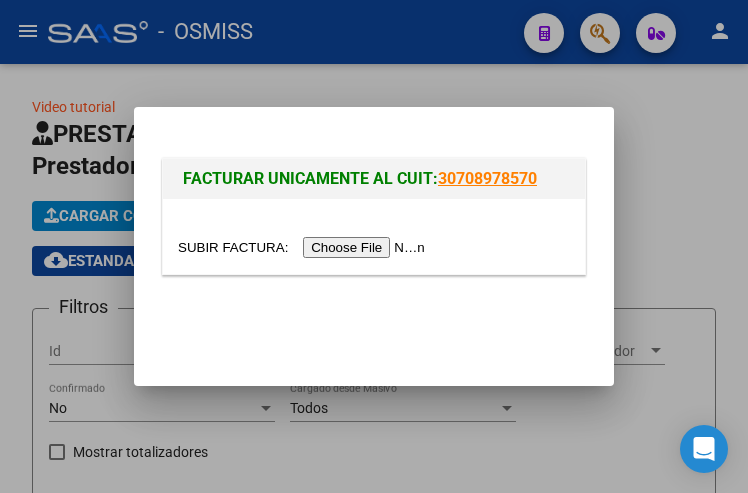 click at bounding box center (304, 247) 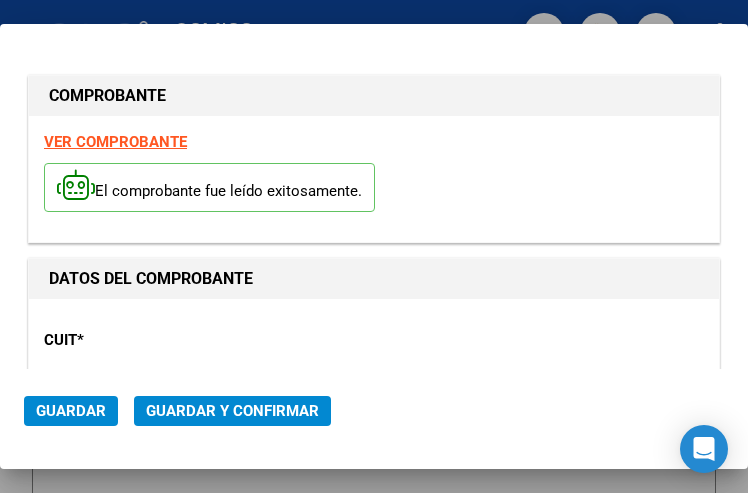 click on "CUIT  *" at bounding box center (143, 340) 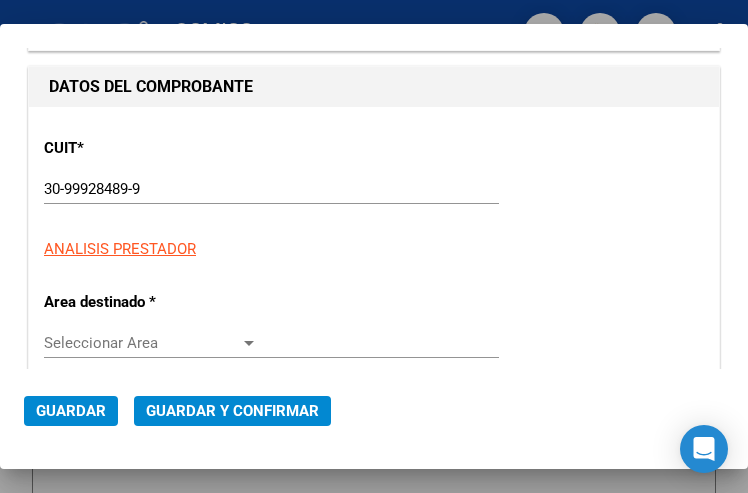 scroll, scrollTop: 200, scrollLeft: 0, axis: vertical 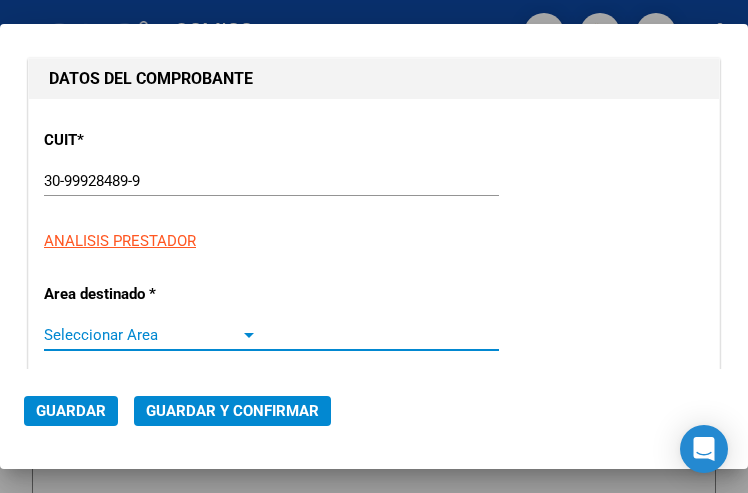 click at bounding box center (249, 335) 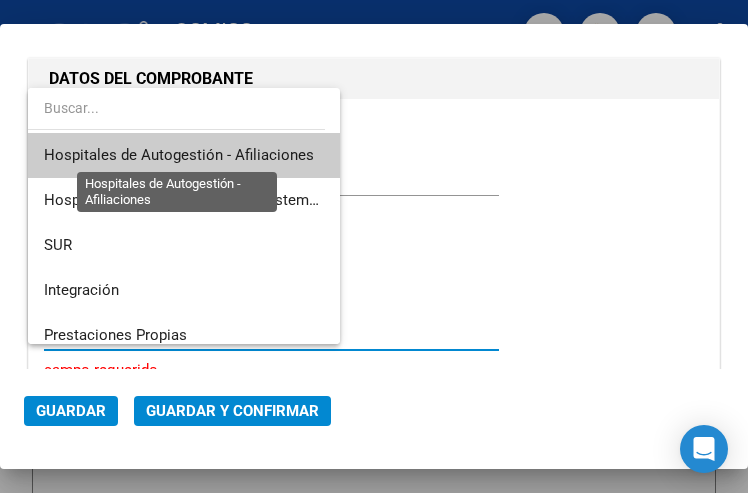click on "Hospitales de Autogestión - Afiliaciones" at bounding box center (179, 155) 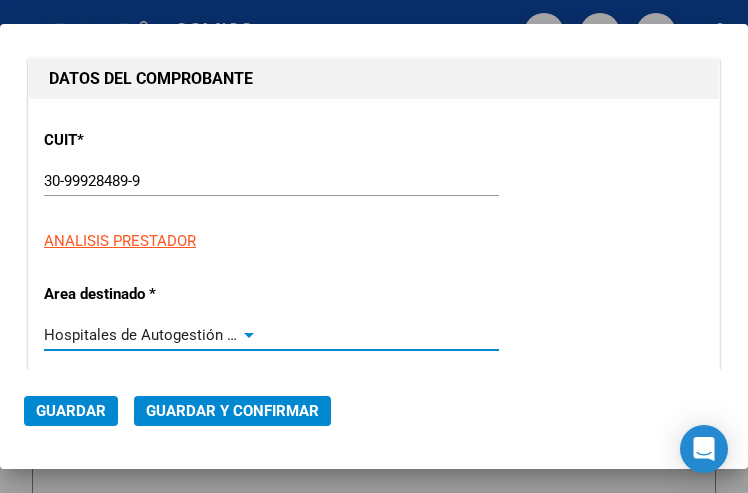 click at bounding box center [249, 335] 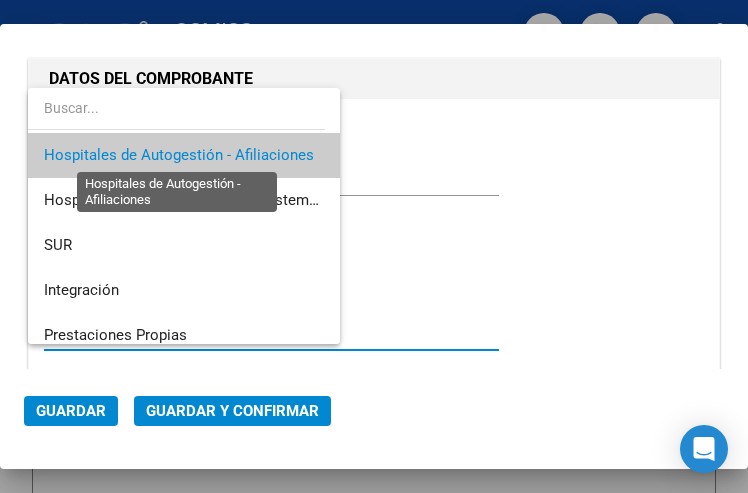 click on "Hospitales de Autogestión - Afiliaciones" at bounding box center [179, 155] 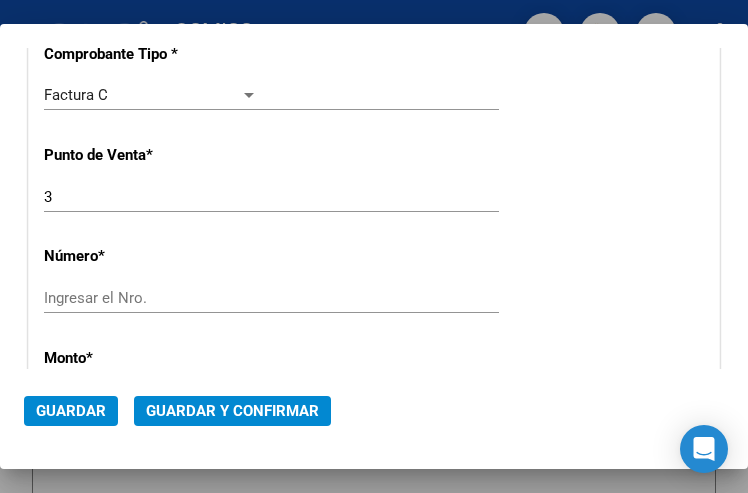 scroll, scrollTop: 600, scrollLeft: 0, axis: vertical 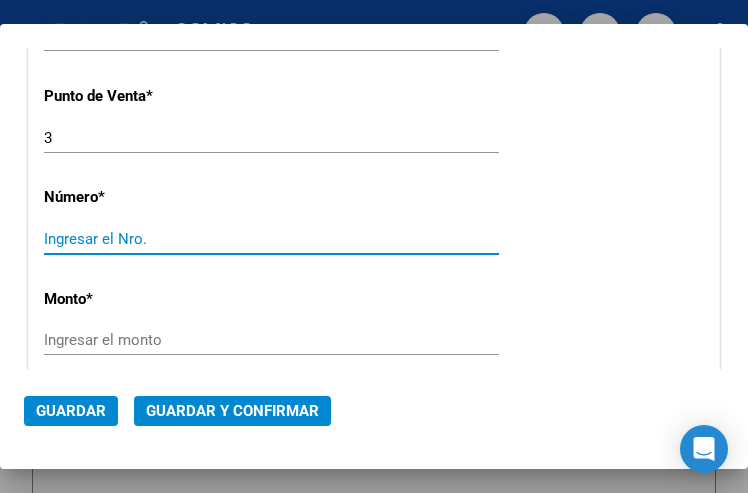 click on "Ingresar el Nro." at bounding box center [151, 239] 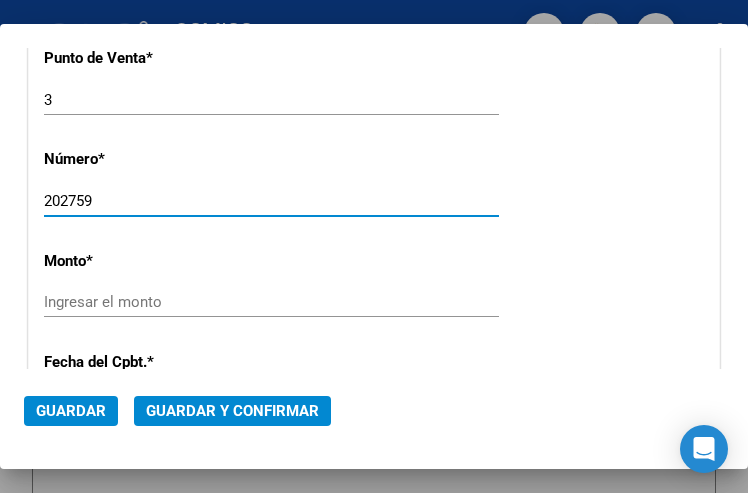 scroll, scrollTop: 700, scrollLeft: 0, axis: vertical 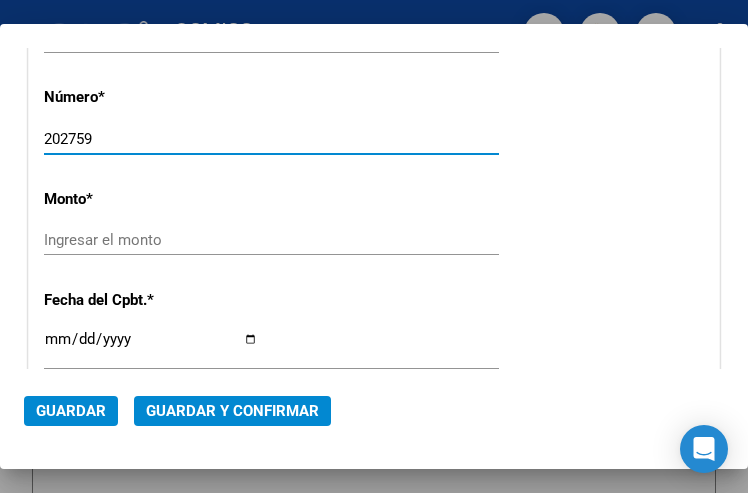 type on "202759" 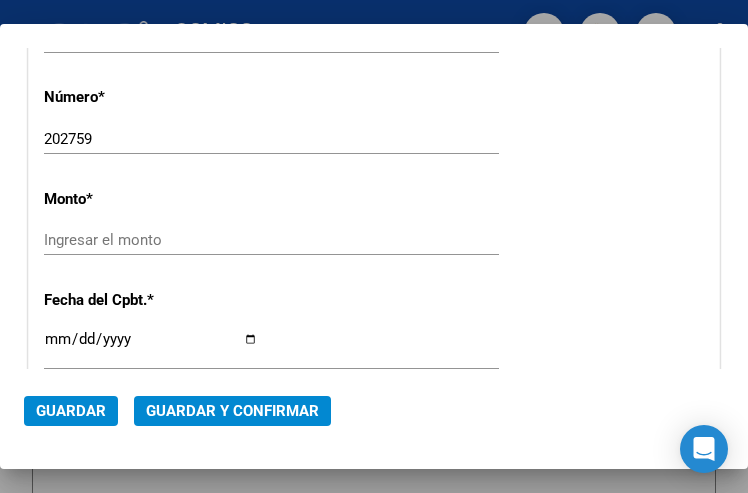 click on "Ingresar el monto" 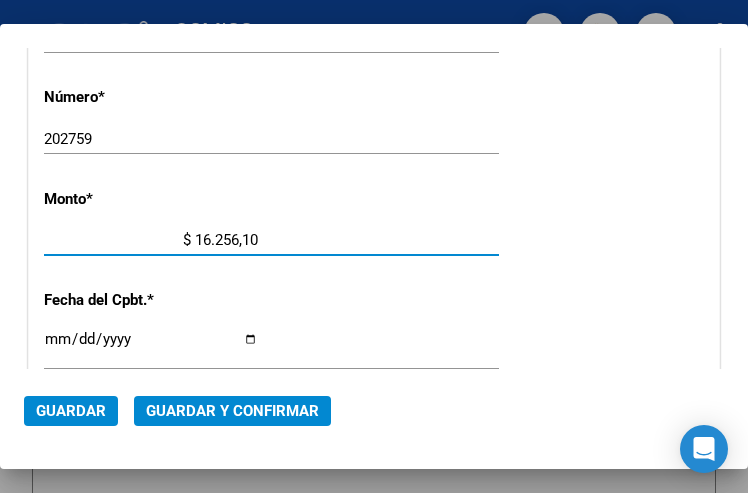 type on "$ 162.561,00" 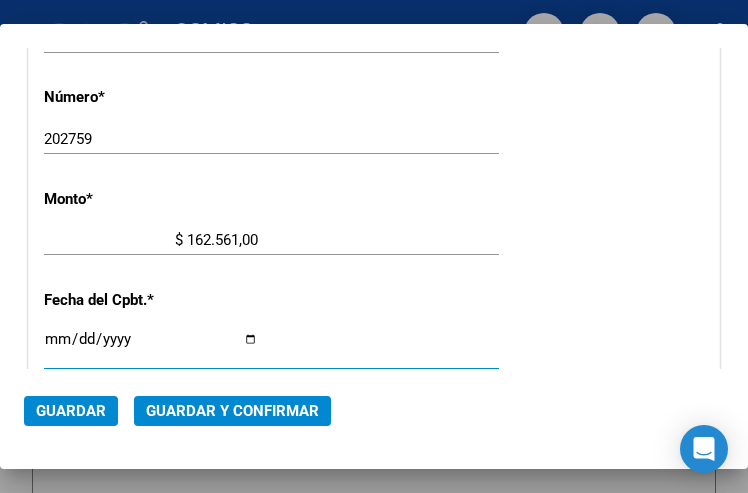 click on "Ingresar la fecha" at bounding box center [151, 347] 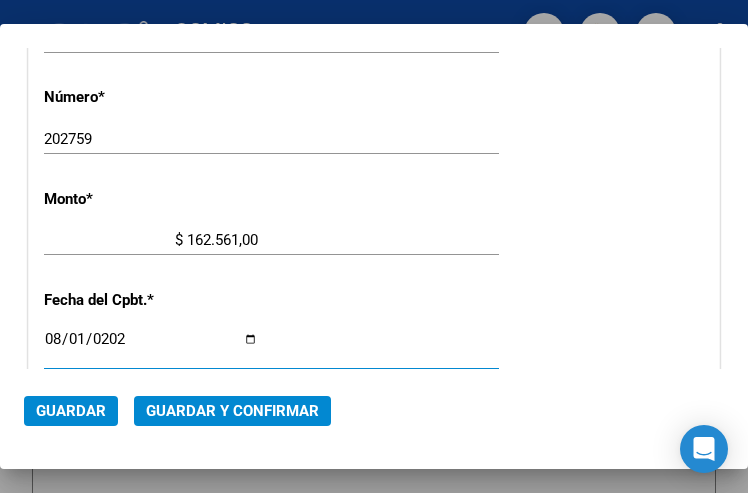 type on "2025-08-01" 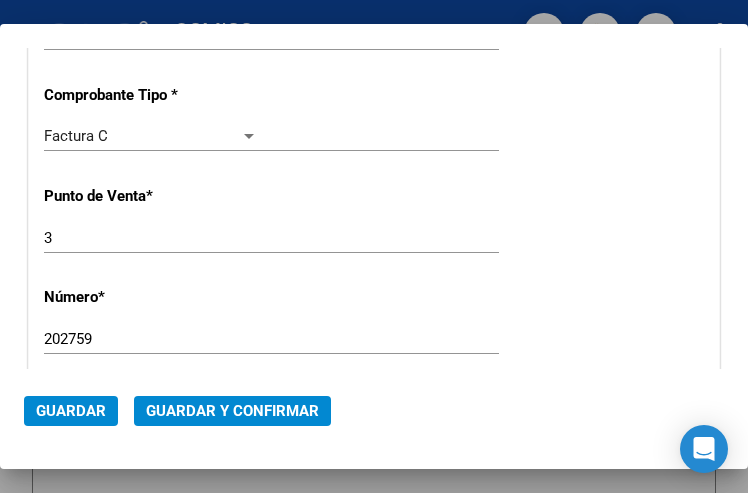 scroll, scrollTop: 400, scrollLeft: 0, axis: vertical 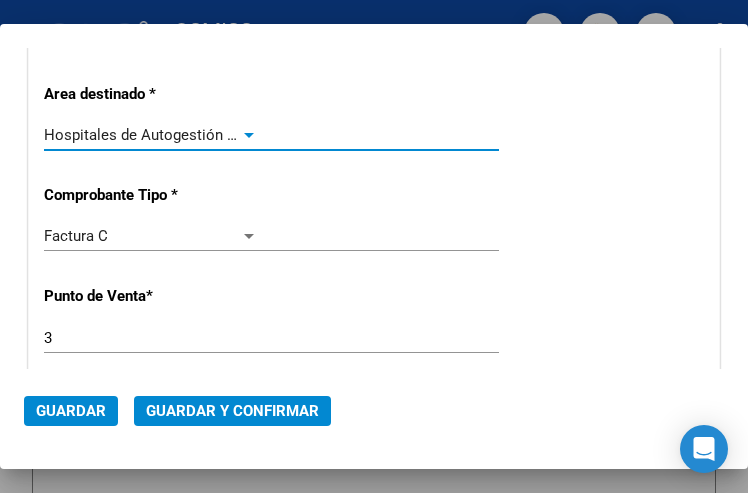 click at bounding box center (249, 135) 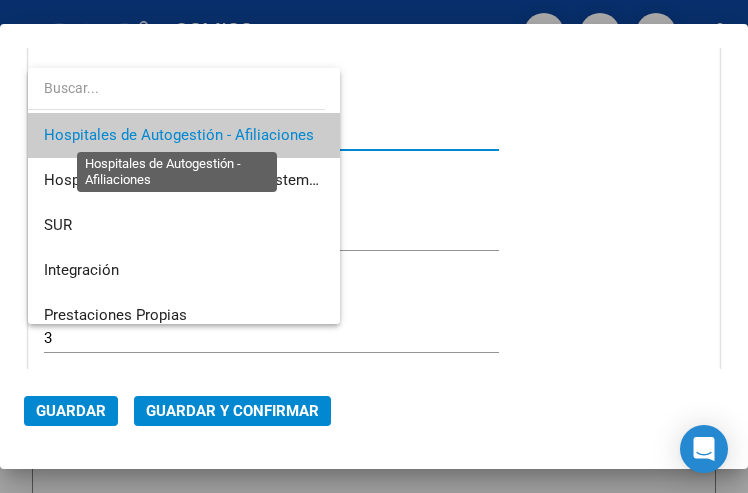click on "Hospitales de Autogestión - Afiliaciones" at bounding box center (179, 135) 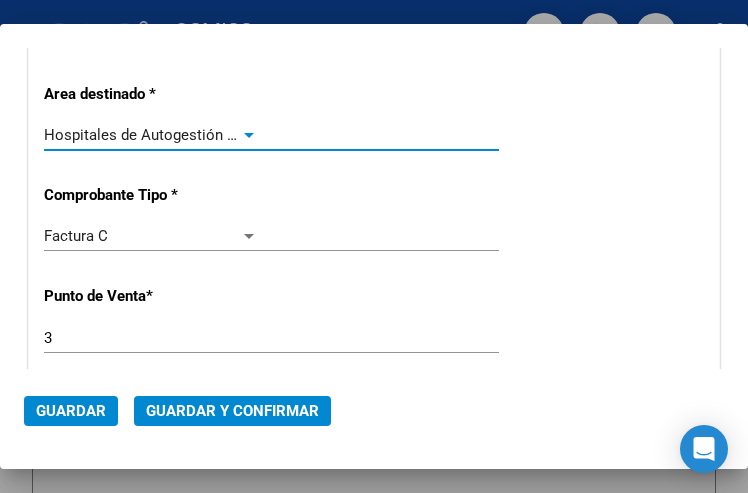 click on "Guardar y Confirmar" 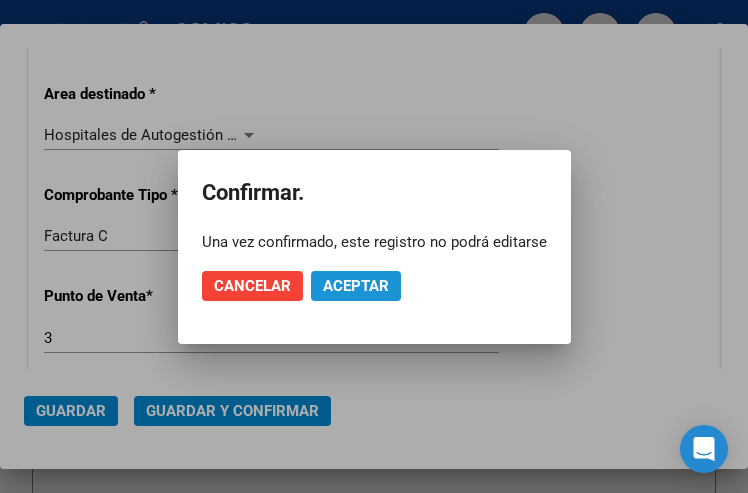 click on "Aceptar" 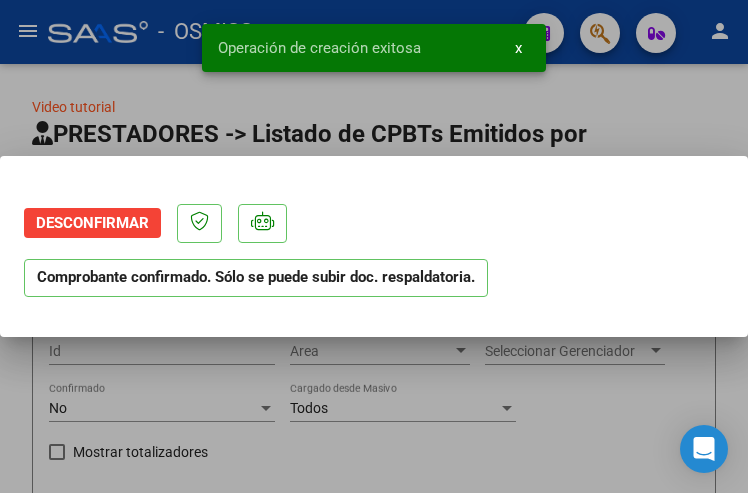 scroll, scrollTop: 0, scrollLeft: 0, axis: both 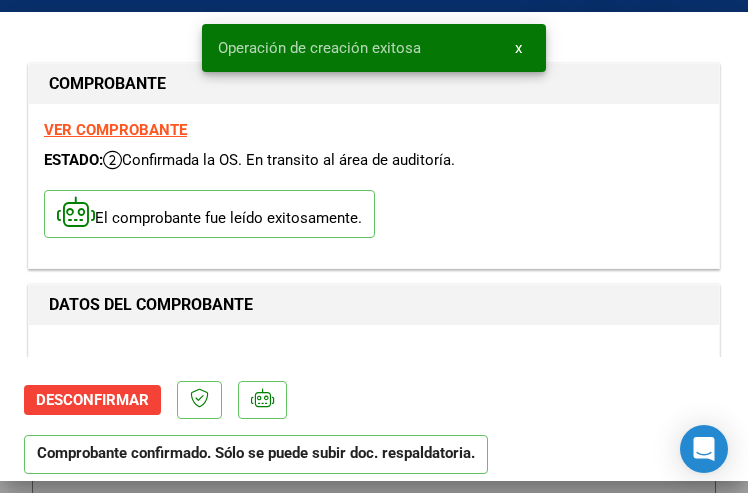 type on "2025-09-30" 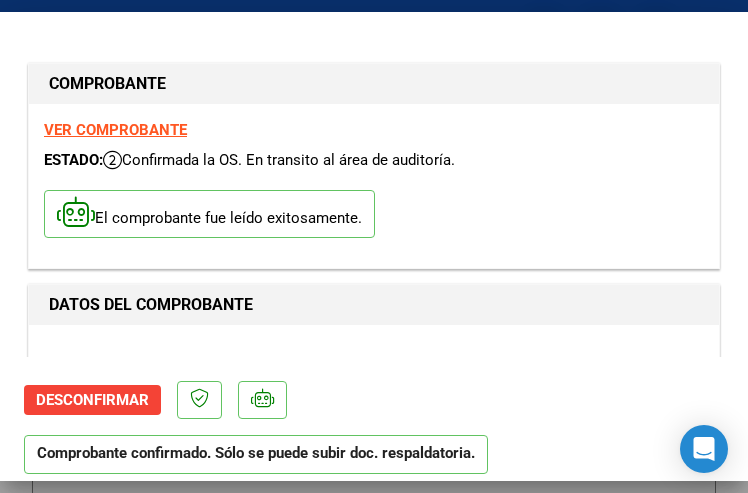 click on "DATOS DEL COMPROBANTE" at bounding box center (374, 305) 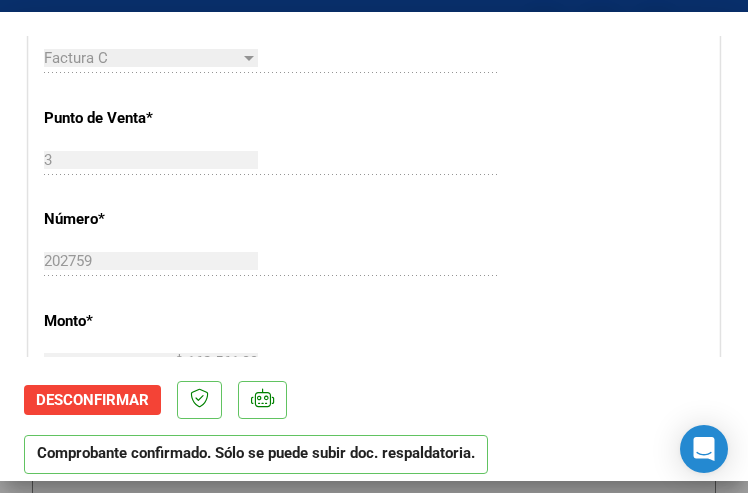 scroll, scrollTop: 700, scrollLeft: 0, axis: vertical 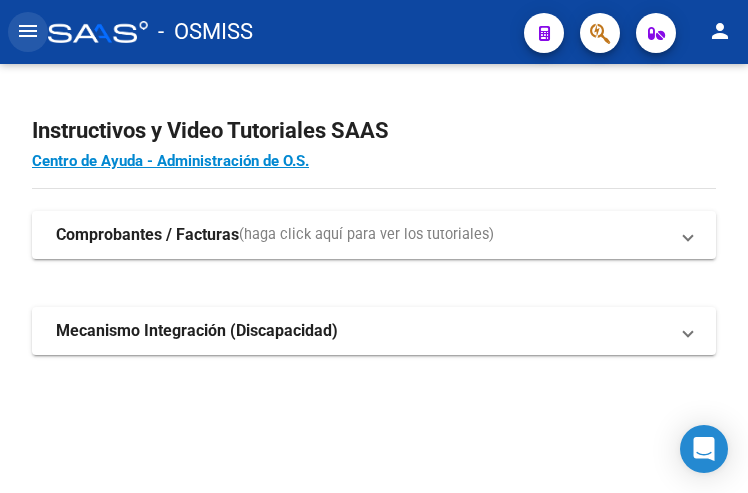 click on "menu" 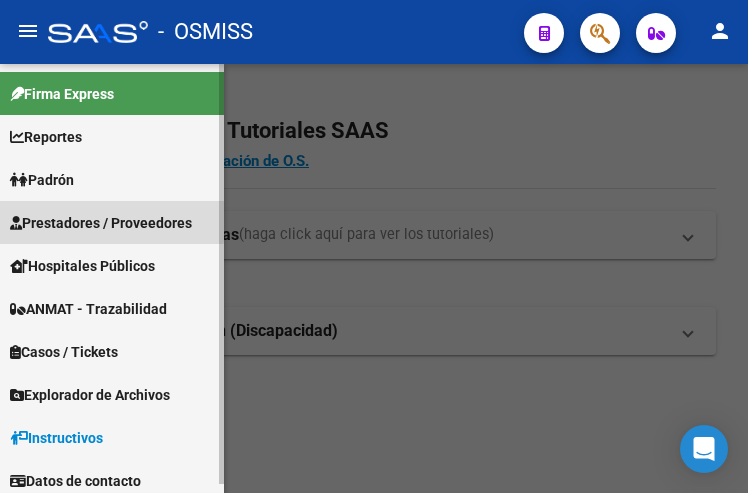 click on "Prestadores / Proveedores" at bounding box center (101, 223) 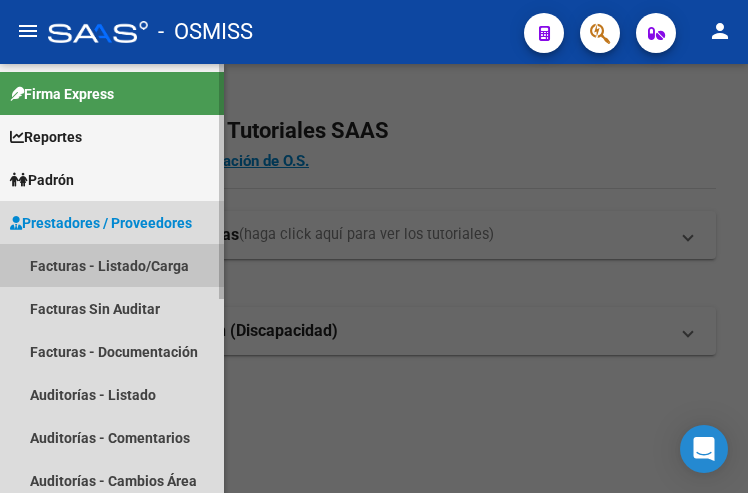 click on "Facturas - Listado/Carga" at bounding box center (112, 265) 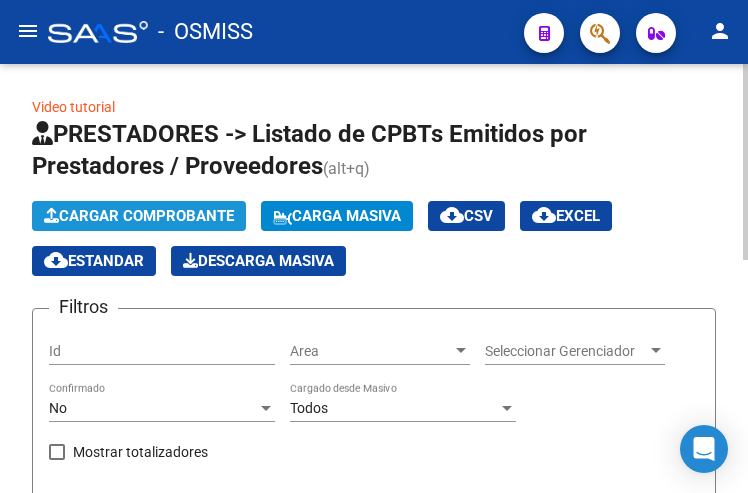 click on "Cargar Comprobante" 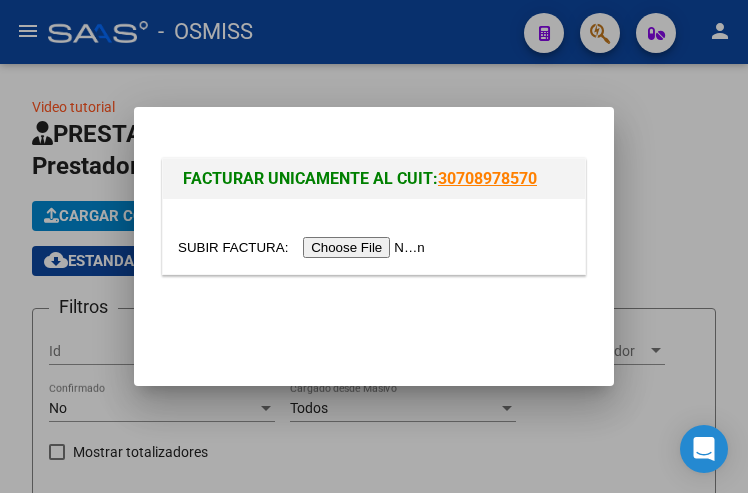 click at bounding box center (304, 247) 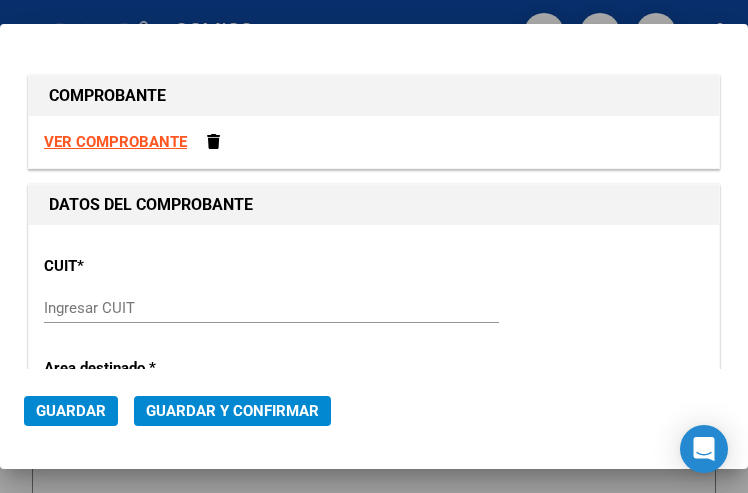 click on "Ingresar CUIT" at bounding box center (271, 308) 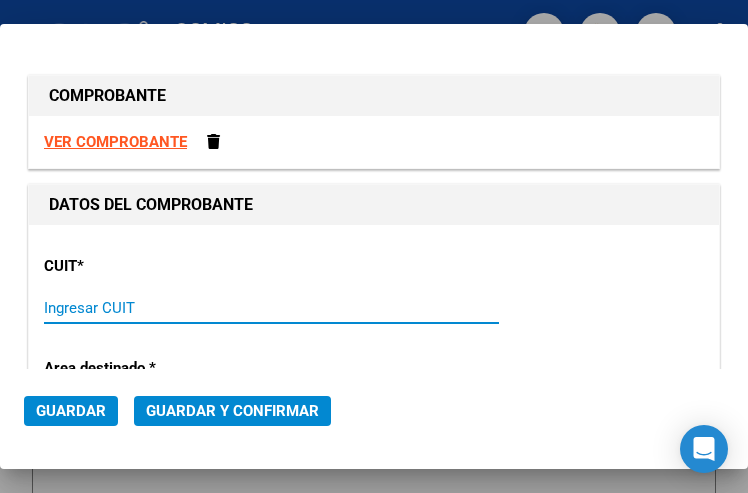 click on "Ingresar CUIT" at bounding box center [151, 308] 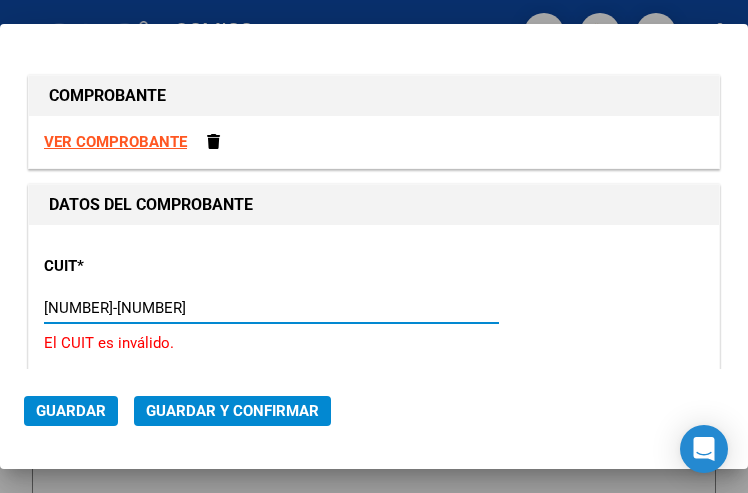 type on "[NUMBER]" 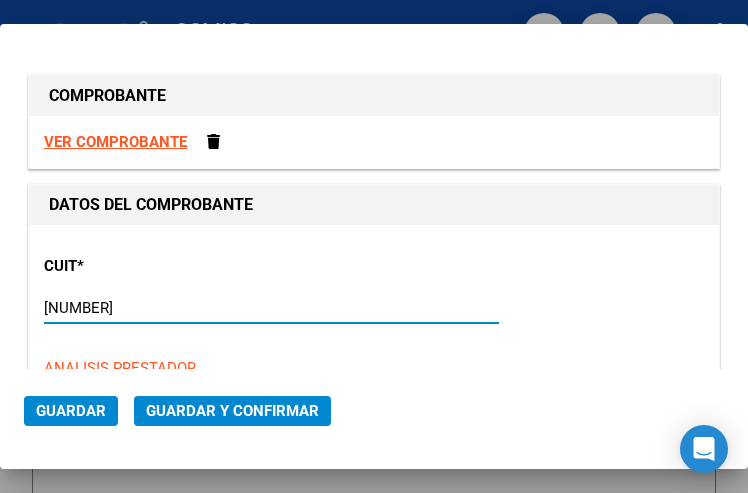 type on "6" 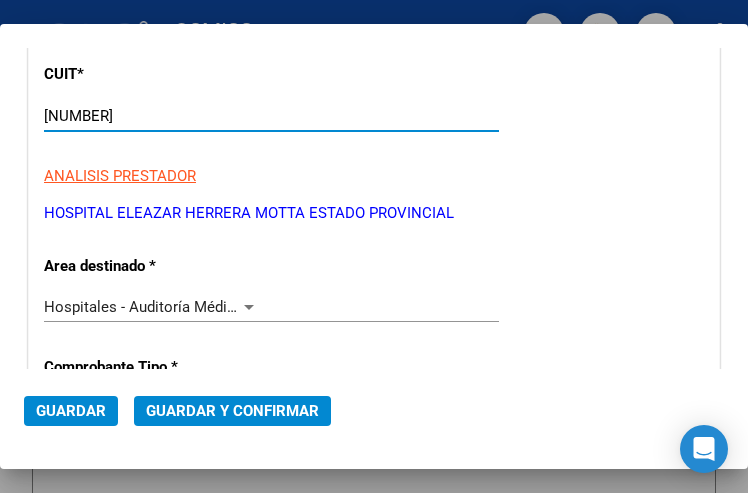 scroll, scrollTop: 200, scrollLeft: 0, axis: vertical 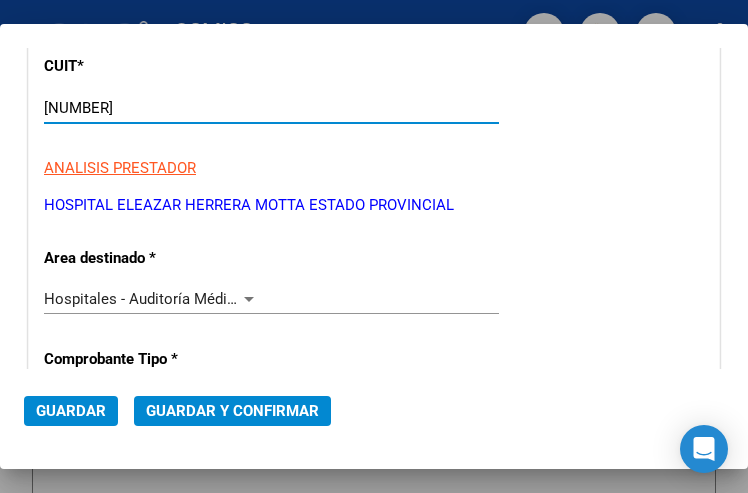 type on "[NUMBER]" 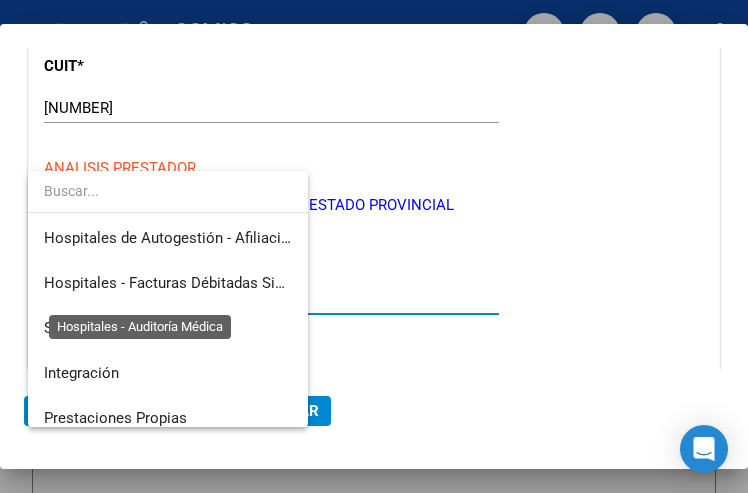 scroll, scrollTop: 300, scrollLeft: 0, axis: vertical 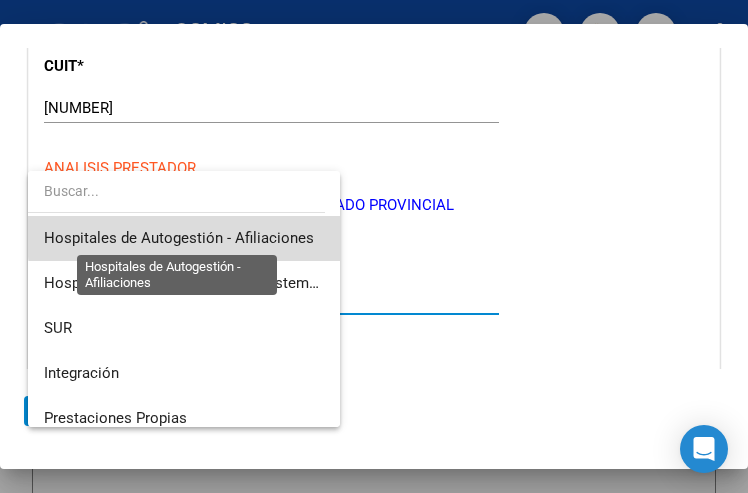 click on "Hospitales de Autogestión - Afiliaciones" at bounding box center [179, 238] 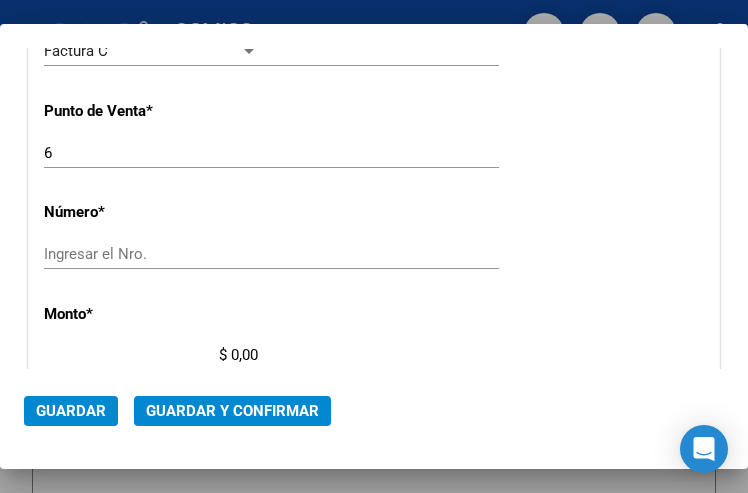 scroll, scrollTop: 600, scrollLeft: 0, axis: vertical 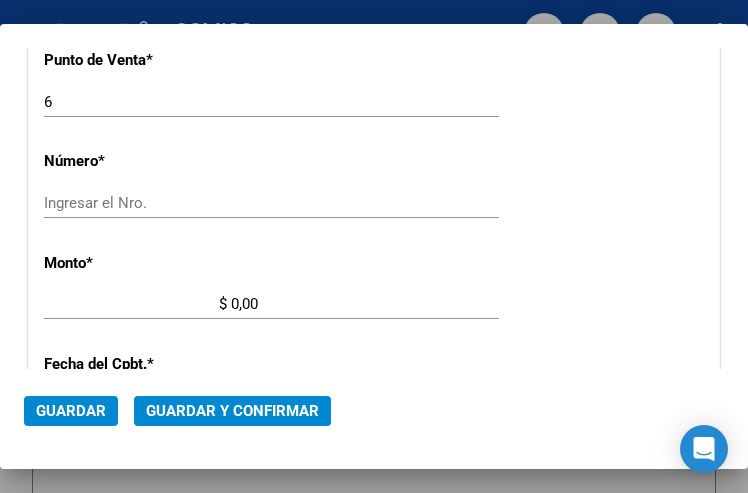 click on "Ingresar el Nro." at bounding box center [151, 203] 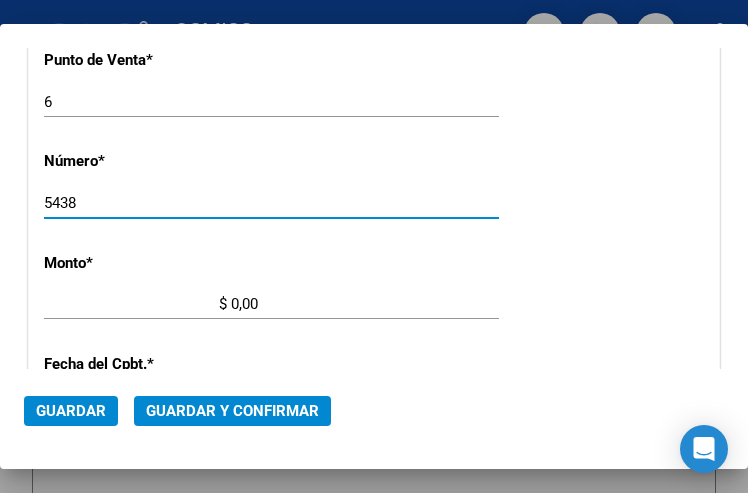 type on "5438" 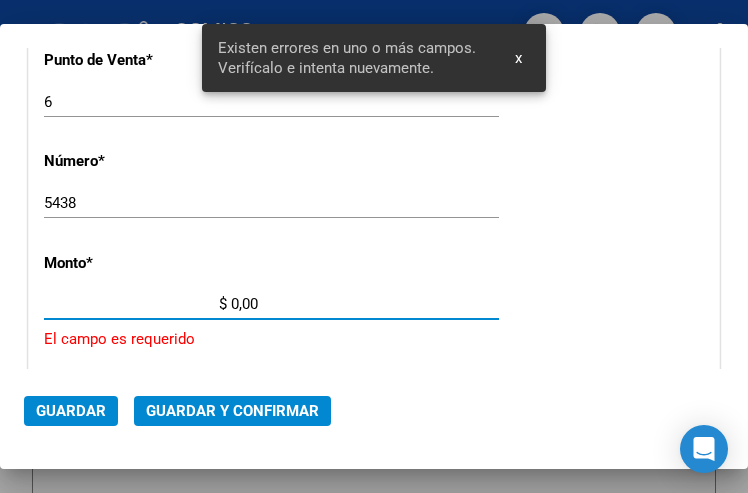 scroll, scrollTop: 686, scrollLeft: 0, axis: vertical 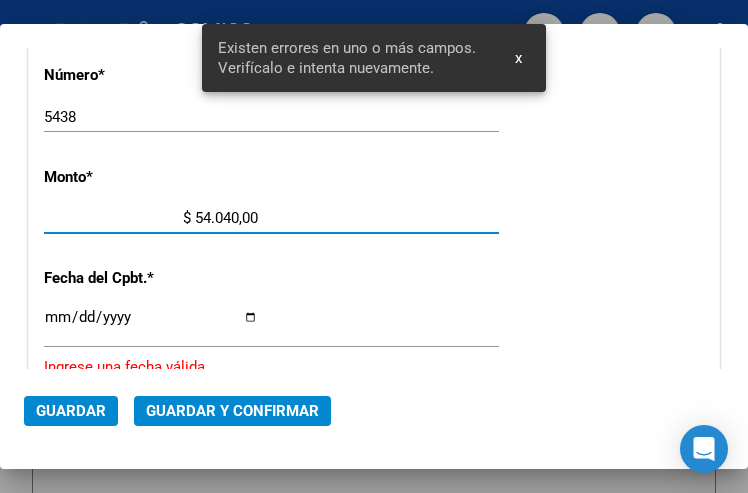 type on "$ 540.400,00" 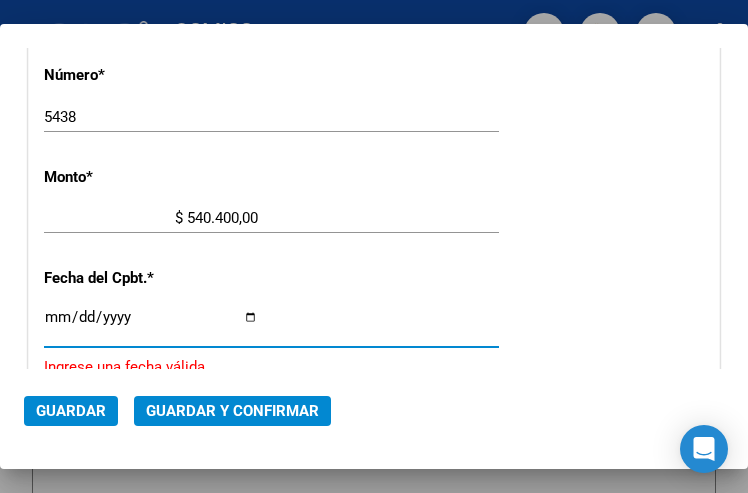 click on "Ingresar la fecha" at bounding box center (151, 325) 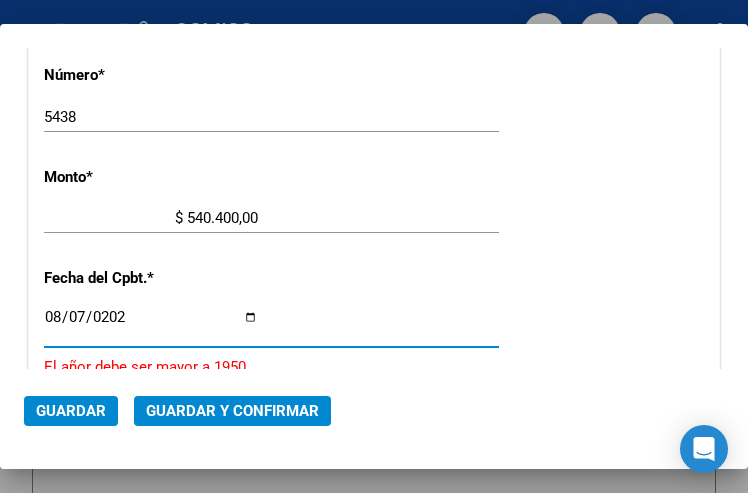 type on "2025-08-07" 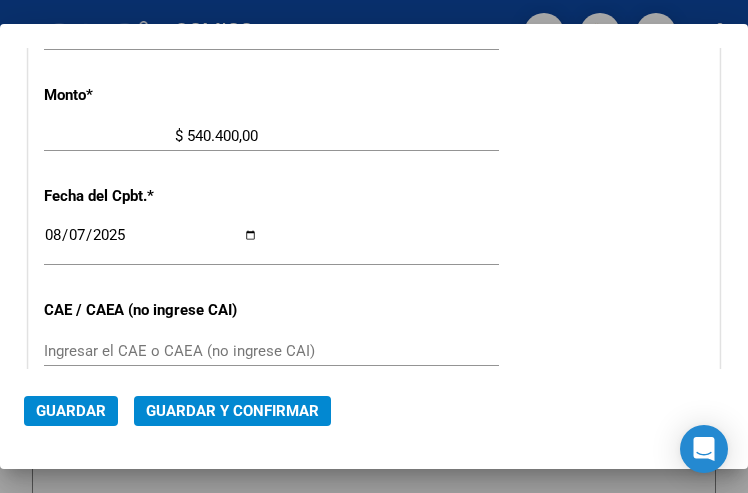 scroll, scrollTop: 786, scrollLeft: 0, axis: vertical 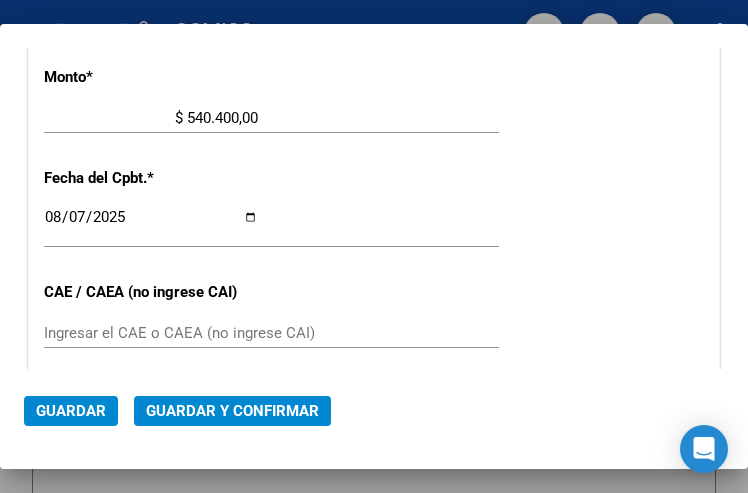 click on "Ingresar el CAE o CAEA (no ingrese CAI)" 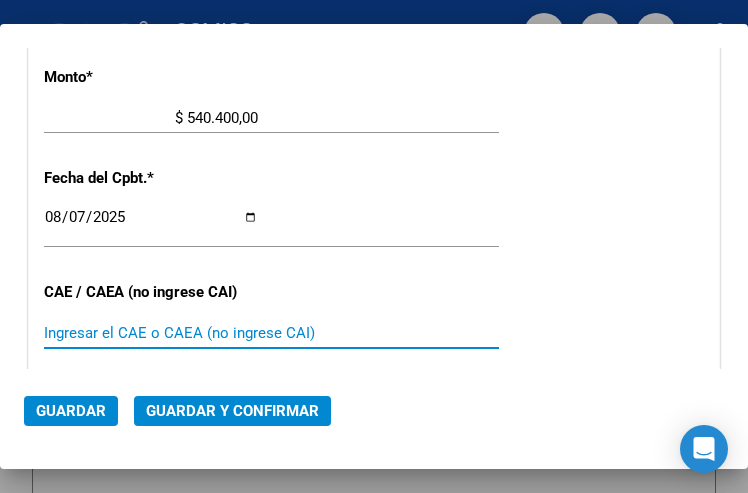 click on "Ingresar el CAE o CAEA (no ingrese CAI)" at bounding box center [151, 333] 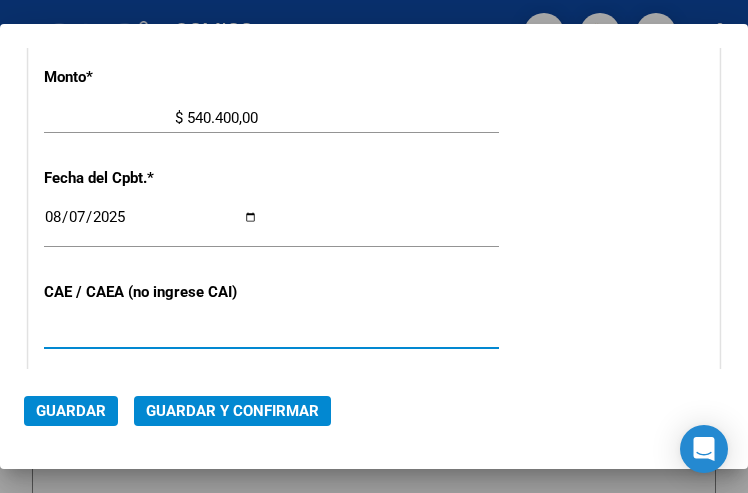 type on "75327395328089" 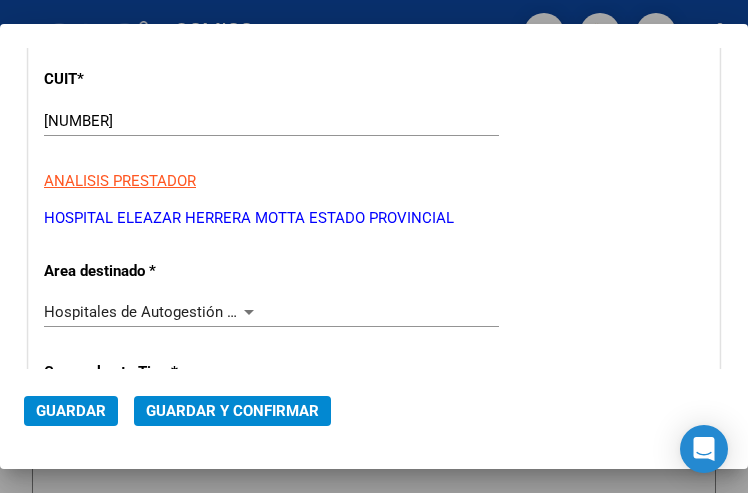 scroll, scrollTop: 186, scrollLeft: 0, axis: vertical 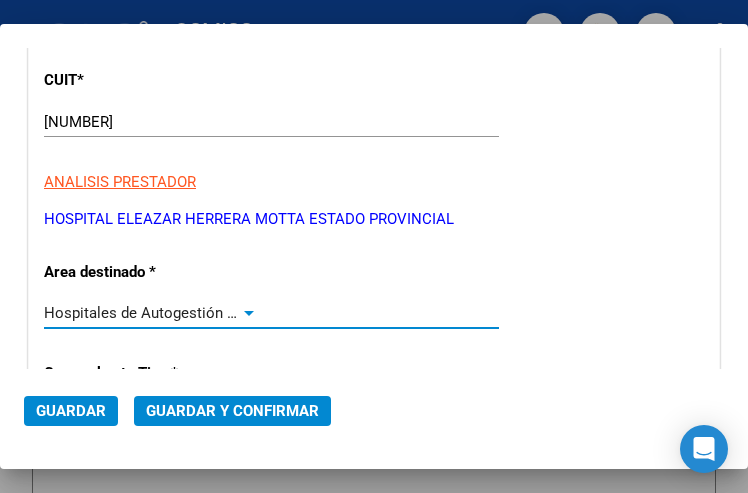 click at bounding box center [249, 313] 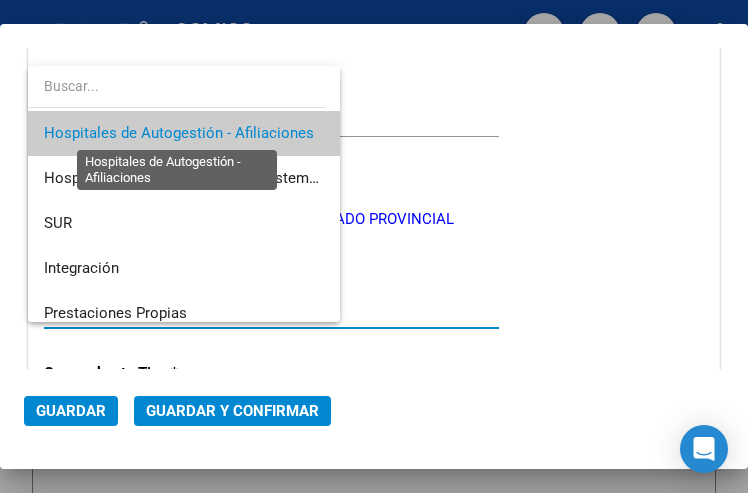 drag, startPoint x: 238, startPoint y: 130, endPoint x: 240, endPoint y: 140, distance: 10.198039 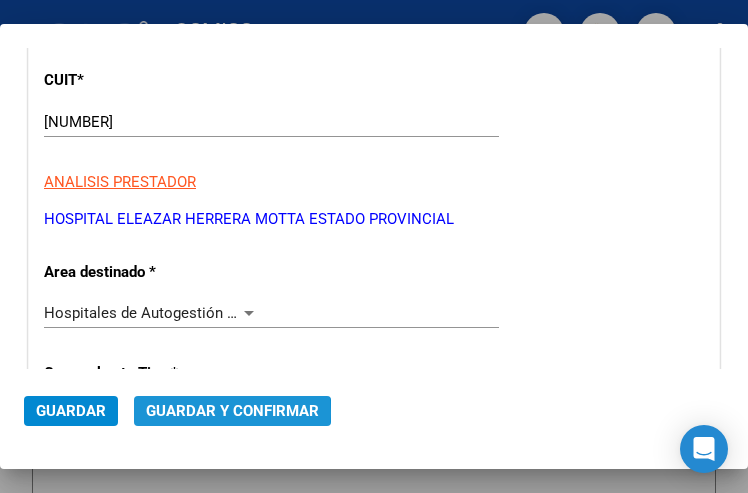 click on "Guardar y Confirmar" 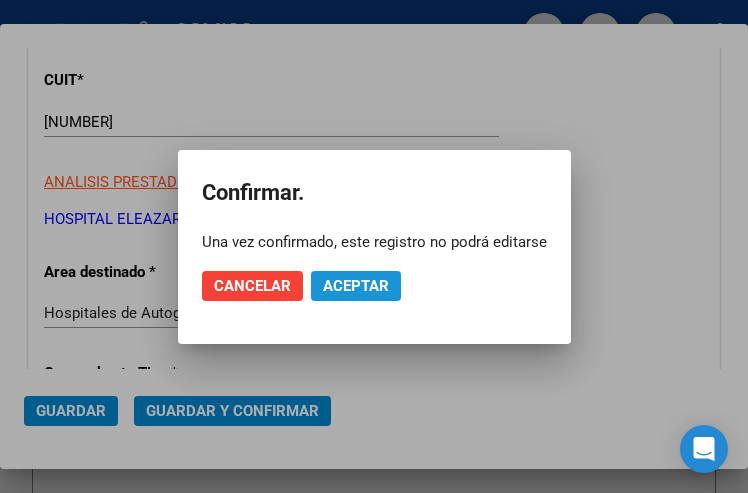 click on "Aceptar" 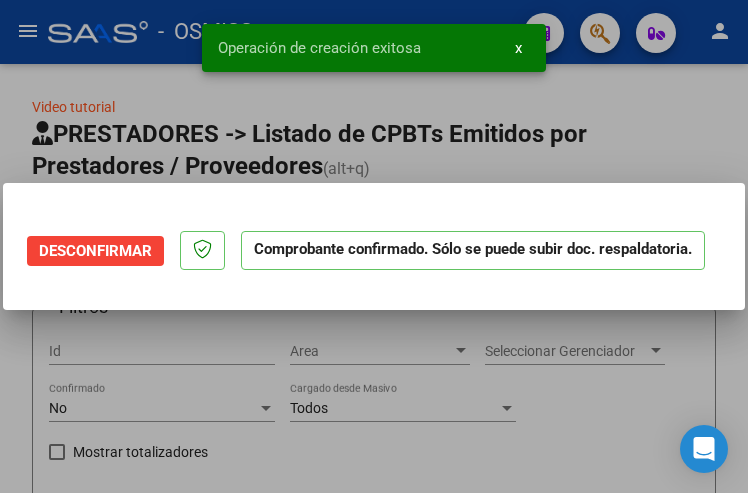 scroll, scrollTop: 0, scrollLeft: 0, axis: both 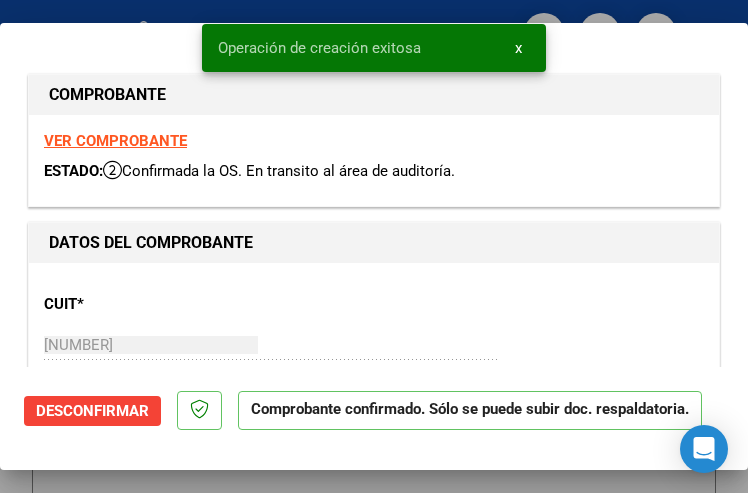 type on "[DATE]" 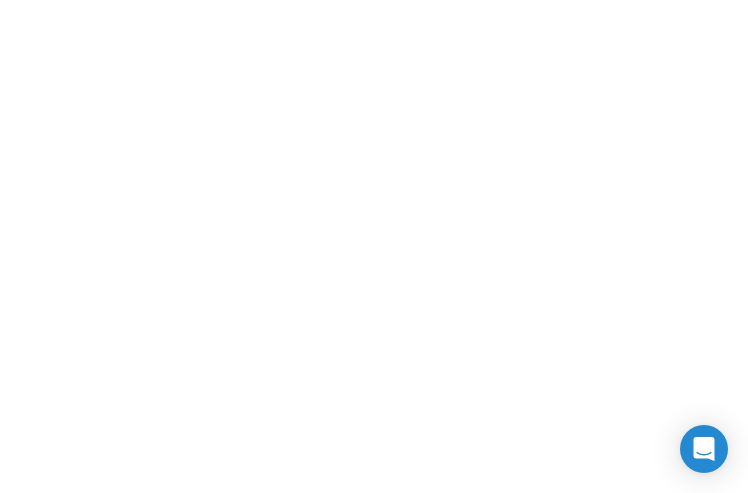 scroll, scrollTop: 0, scrollLeft: 0, axis: both 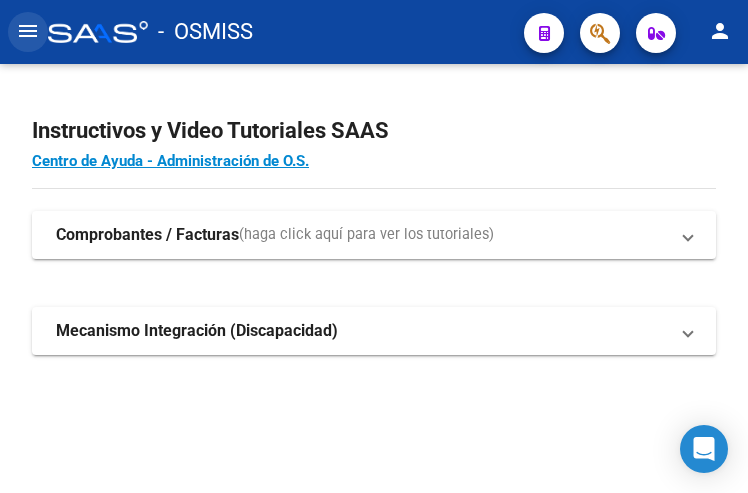 click on "menu" 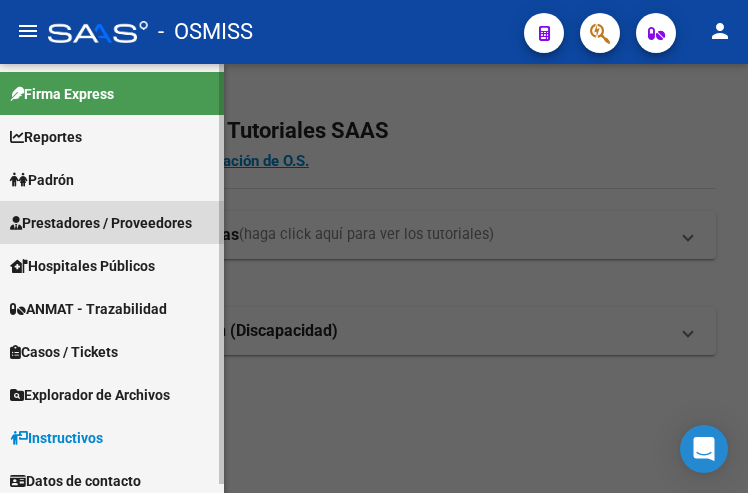 click on "Prestadores / Proveedores" at bounding box center [101, 223] 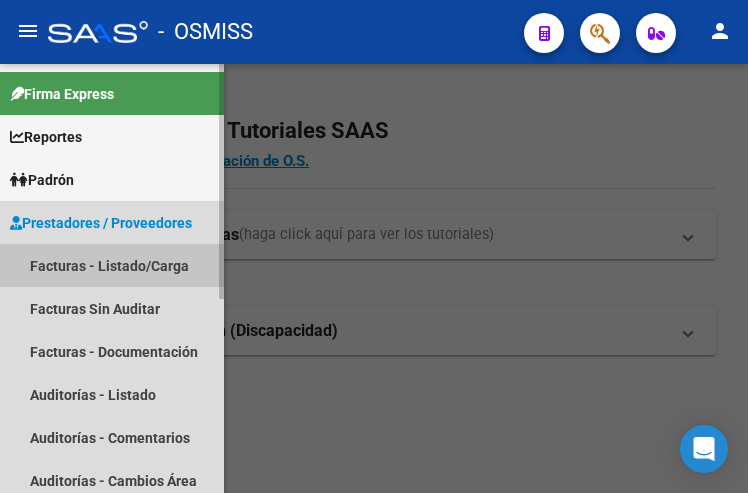 click on "Facturas - Listado/Carga" at bounding box center (112, 265) 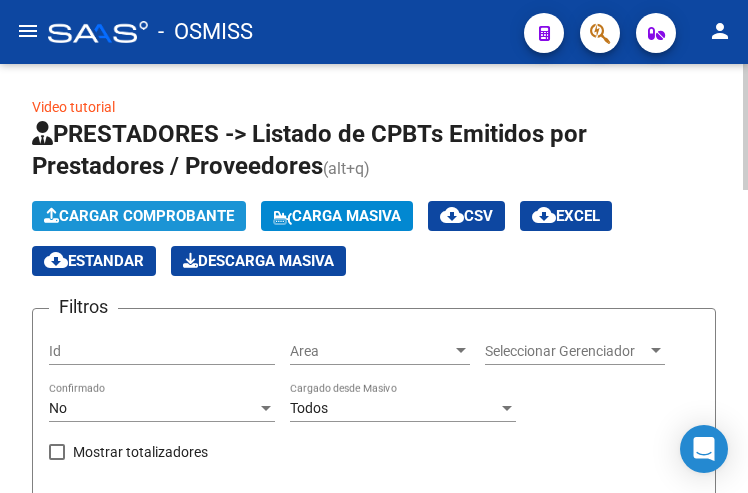 click on "Cargar Comprobante" 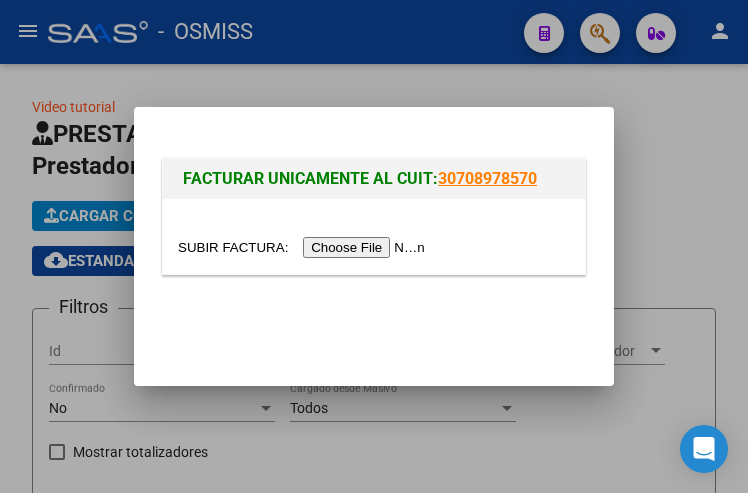 click at bounding box center [304, 247] 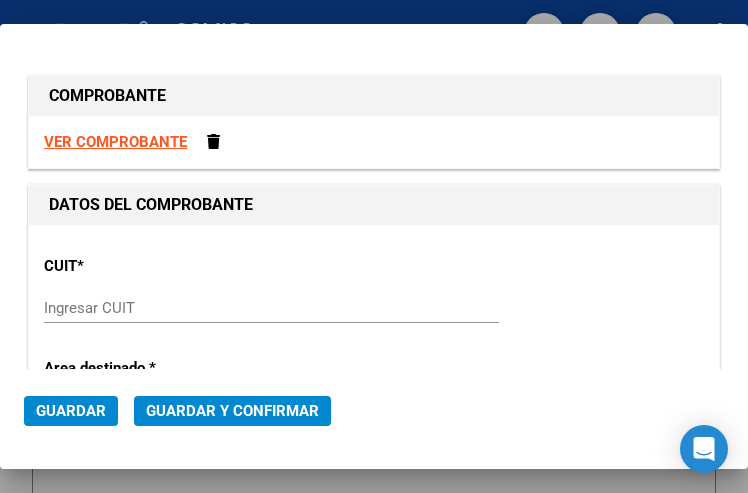 click on "CUIT  *   Ingresar CUIT" at bounding box center (374, 290) 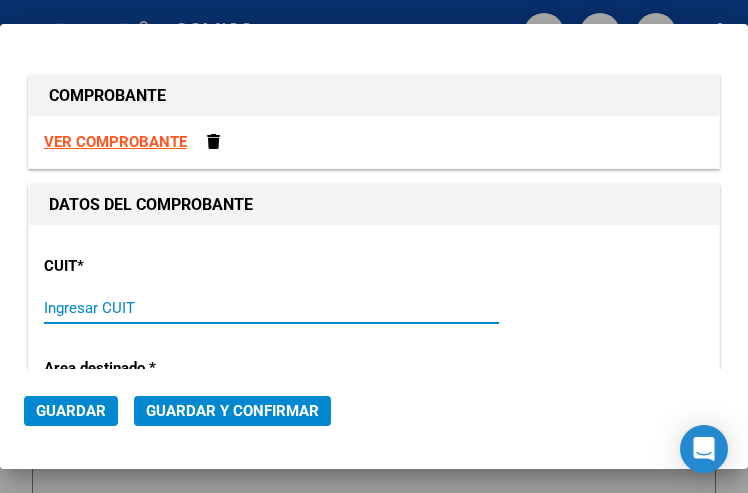 click on "Ingresar CUIT" at bounding box center [151, 308] 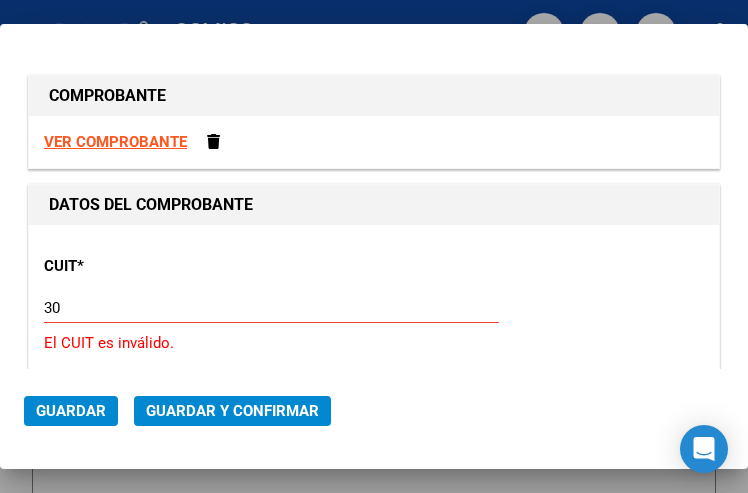 click on "30" at bounding box center [151, 308] 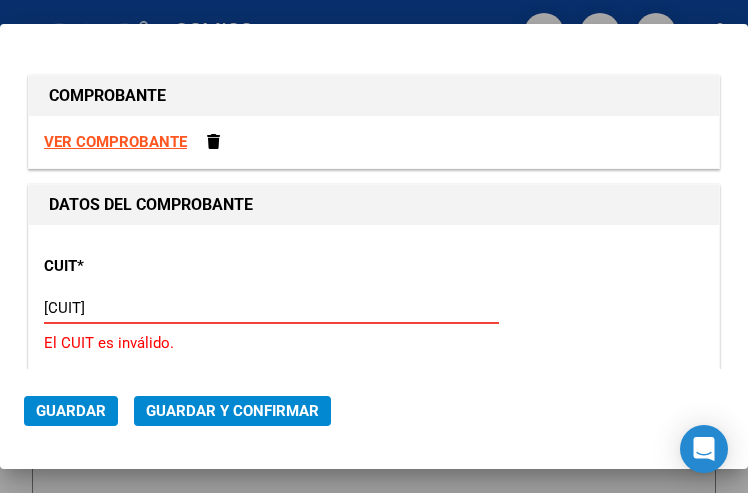 type on "[CUIT]" 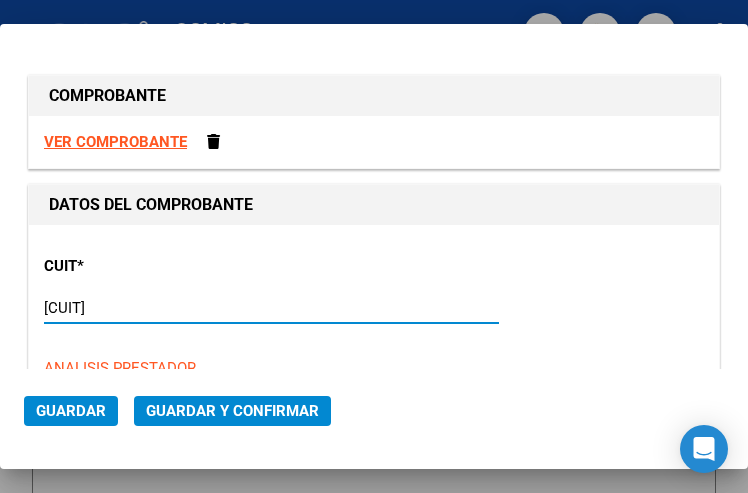 type on "6" 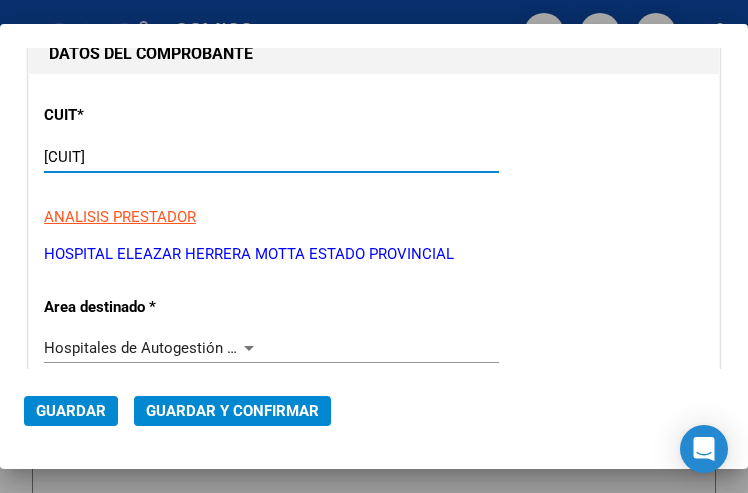 scroll, scrollTop: 200, scrollLeft: 0, axis: vertical 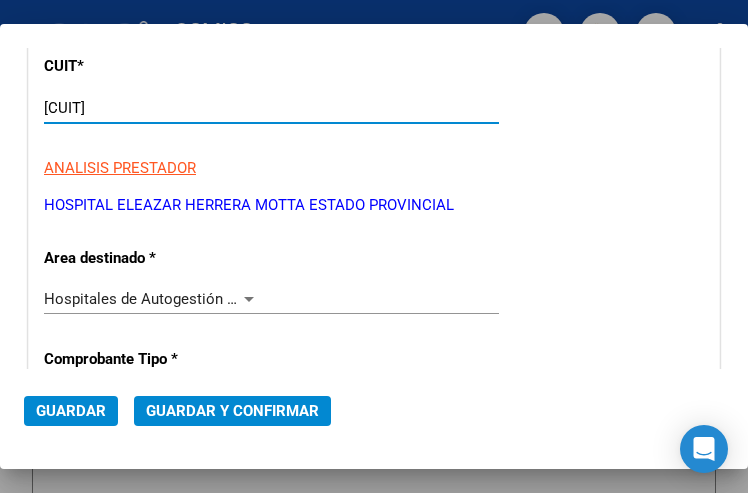 type on "[CUIT]" 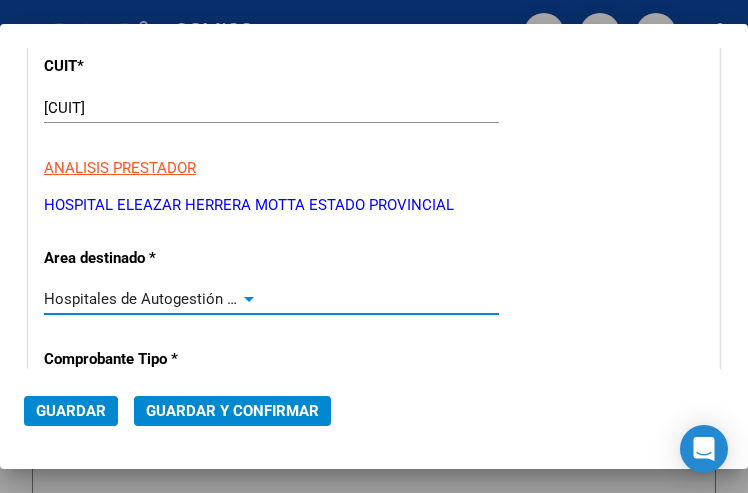 click at bounding box center (249, 299) 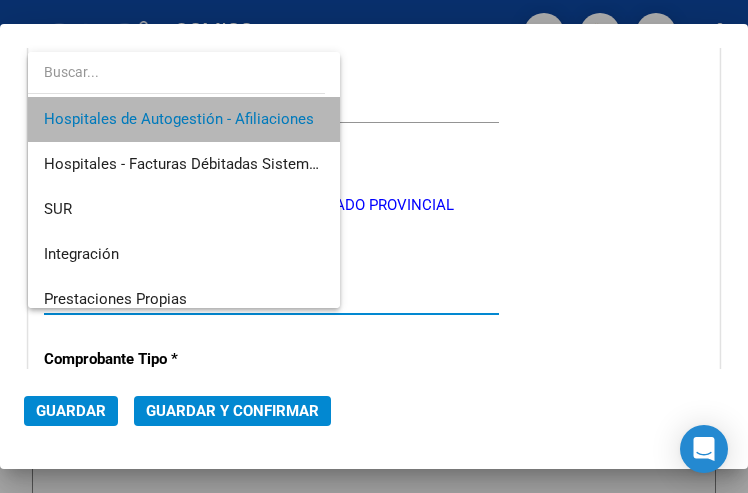 click on "Hospitales de Autogestión - Afiliaciones" at bounding box center (184, 119) 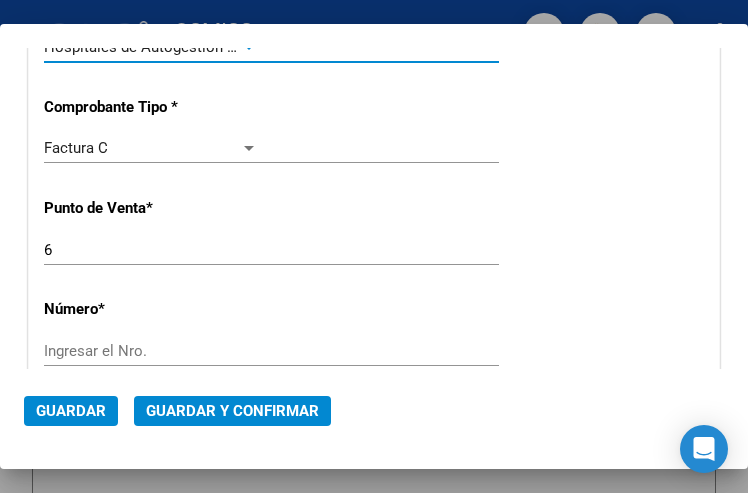 scroll, scrollTop: 500, scrollLeft: 0, axis: vertical 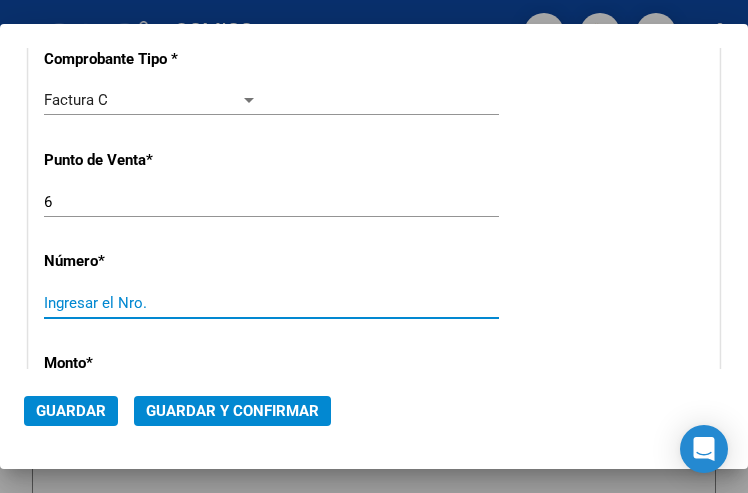 click on "Ingresar el Nro." at bounding box center [151, 303] 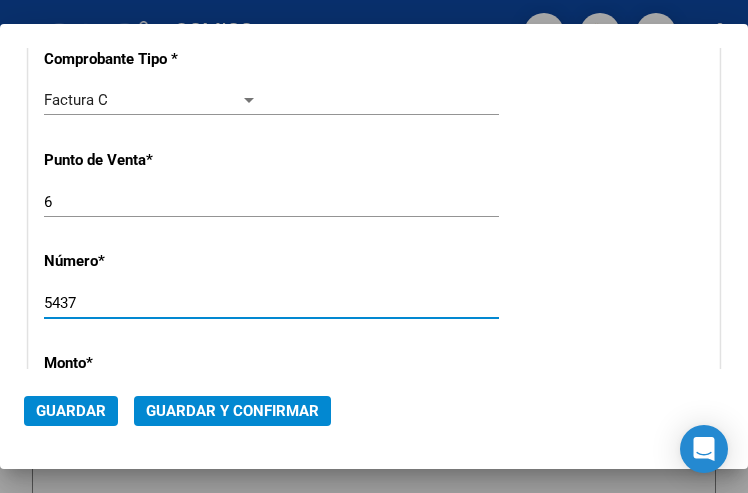 type on "5437" 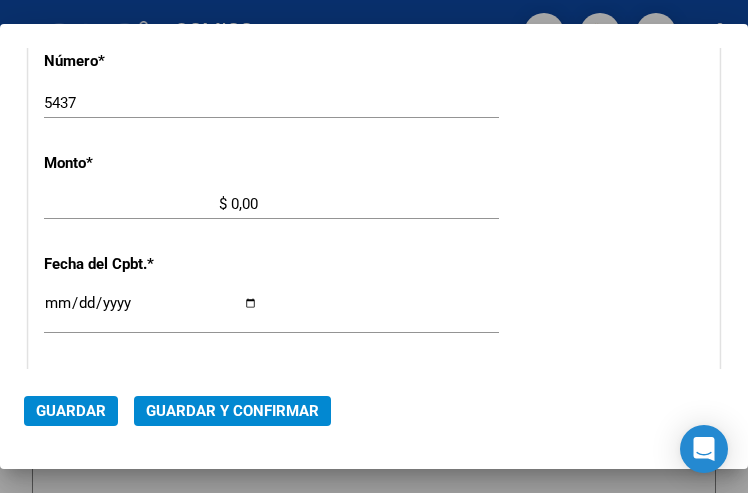 scroll, scrollTop: 686, scrollLeft: 0, axis: vertical 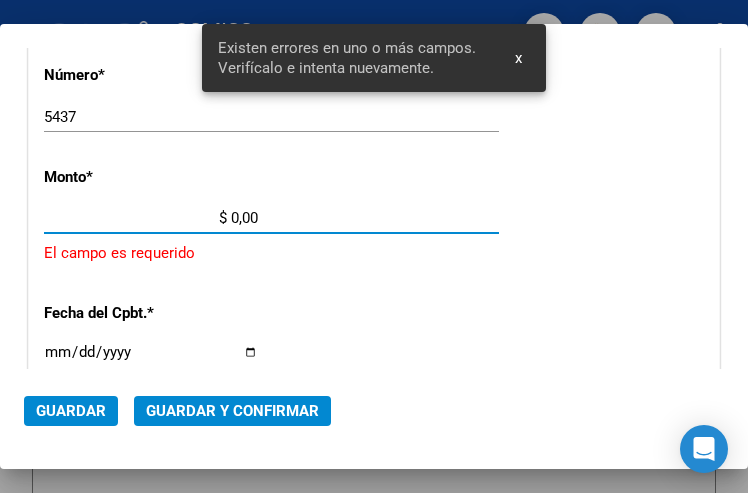 click on "$ 0,00" at bounding box center (151, 218) 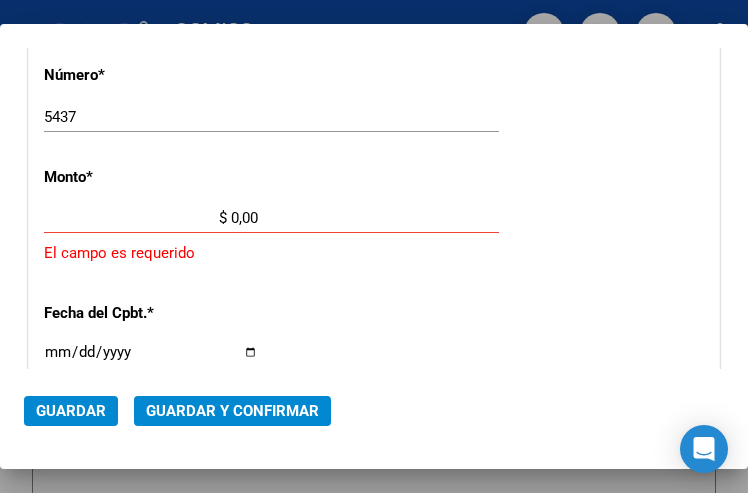 click on "$ 0,00" at bounding box center (151, 218) 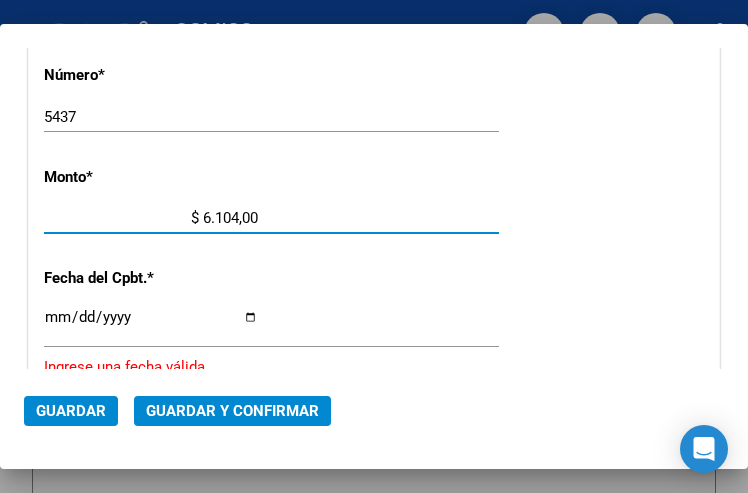 type on "$ 61.040,00" 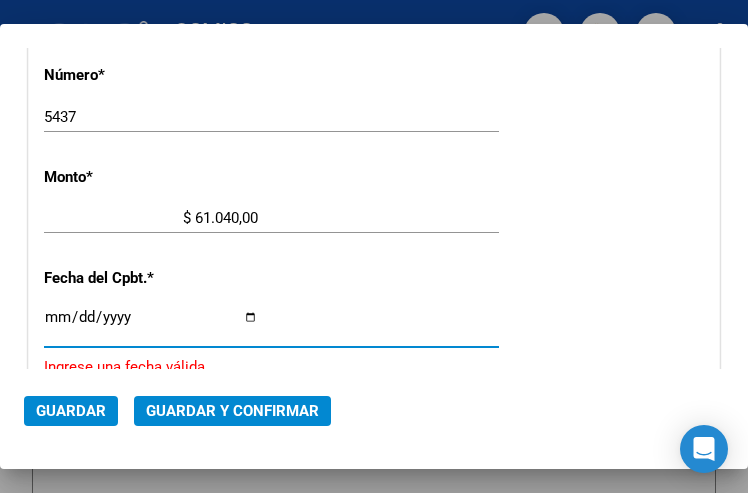 click on "Ingresar la fecha" at bounding box center (151, 325) 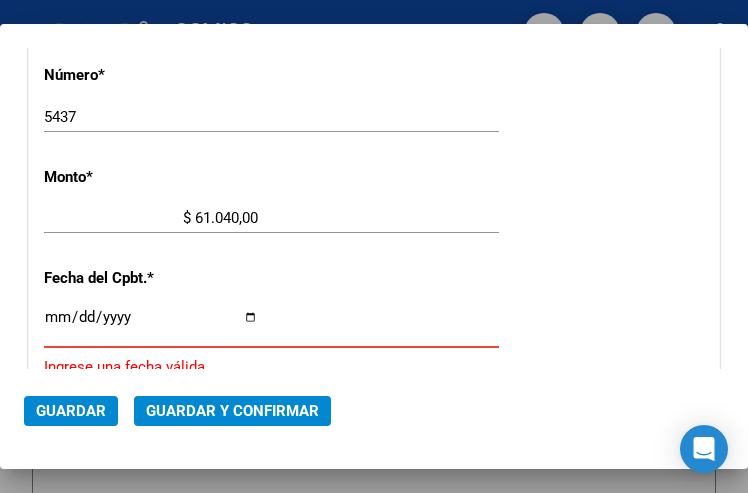 click on "Ingresar la fecha" at bounding box center (151, 325) 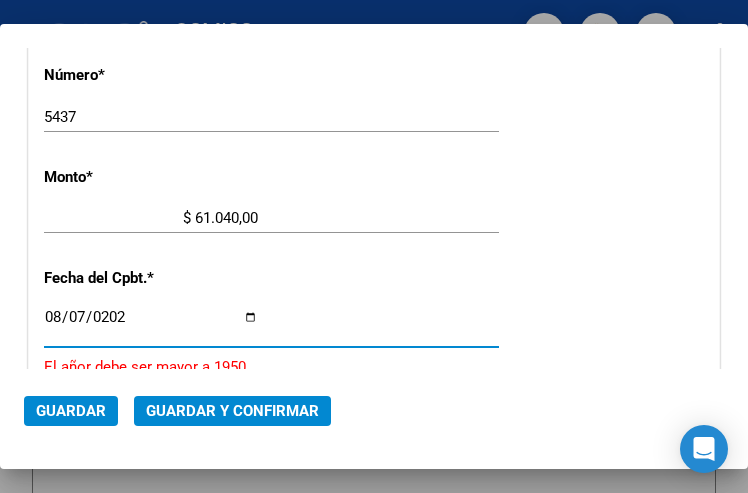 type on "2025-08-07" 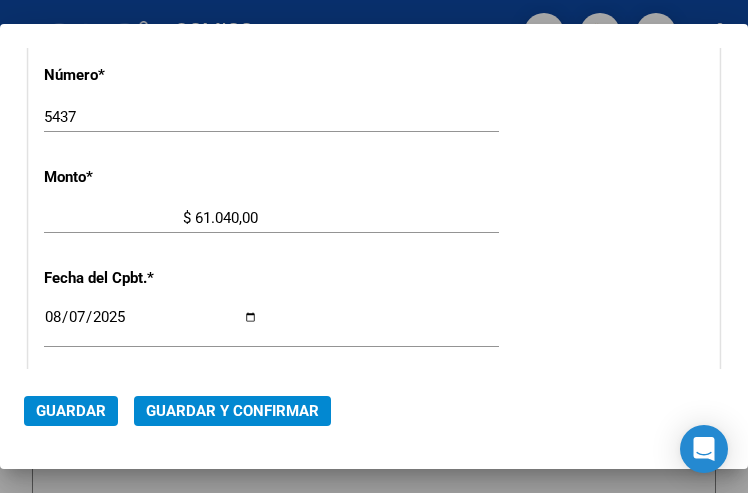 scroll, scrollTop: 886, scrollLeft: 0, axis: vertical 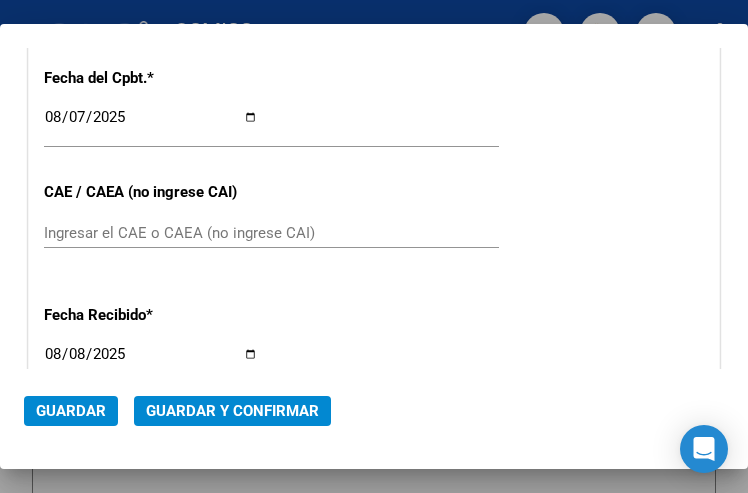click on "Ingresar el CAE o CAEA (no ingrese CAI)" at bounding box center [151, 233] 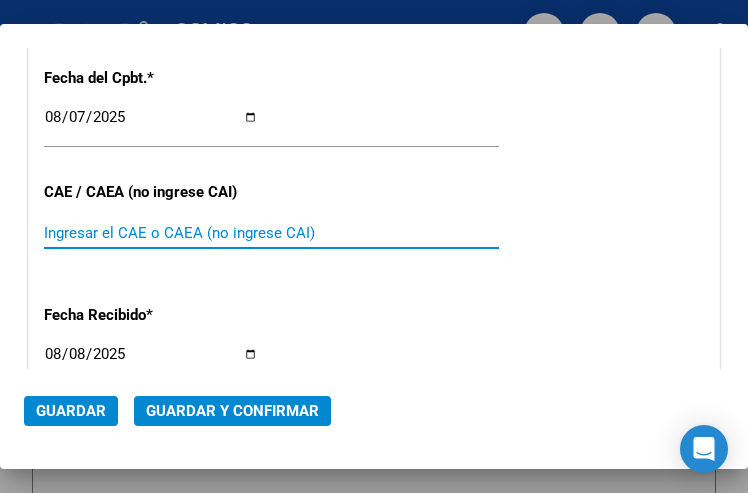click on "Ingresar el CAE o CAEA (no ingrese CAI)" 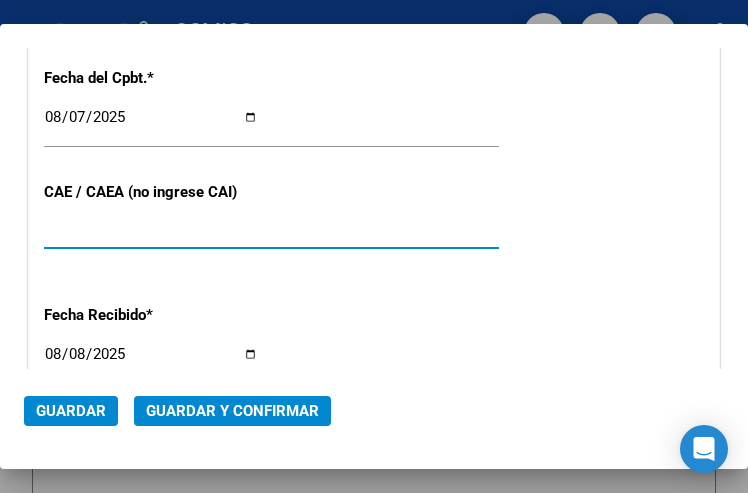 type on "75327394277085" 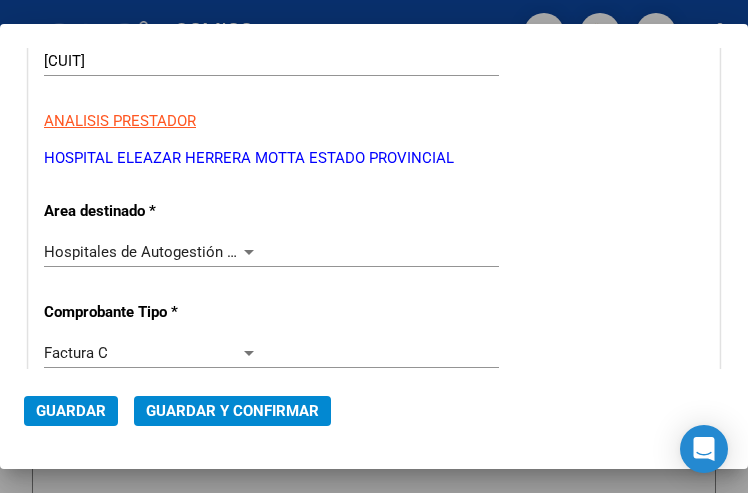 scroll, scrollTop: 286, scrollLeft: 0, axis: vertical 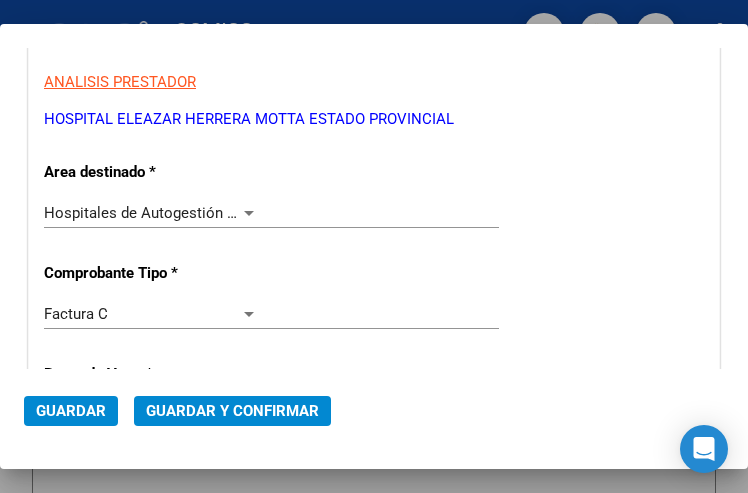 click at bounding box center (249, 213) 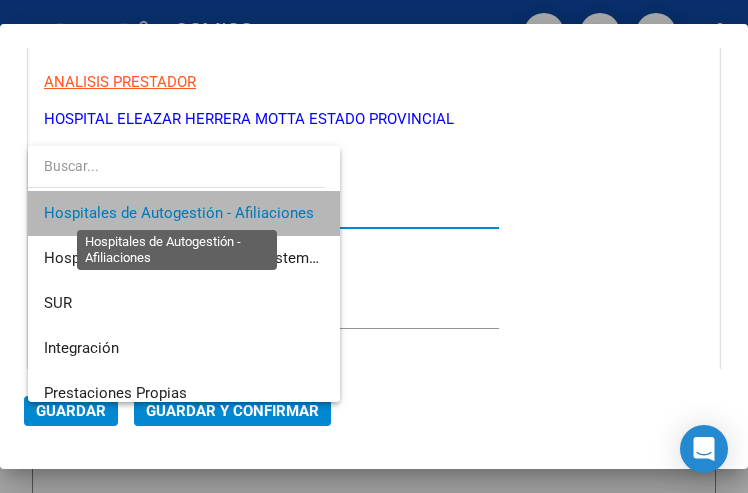 click on "Hospitales de Autogestión - Afiliaciones" at bounding box center (179, 213) 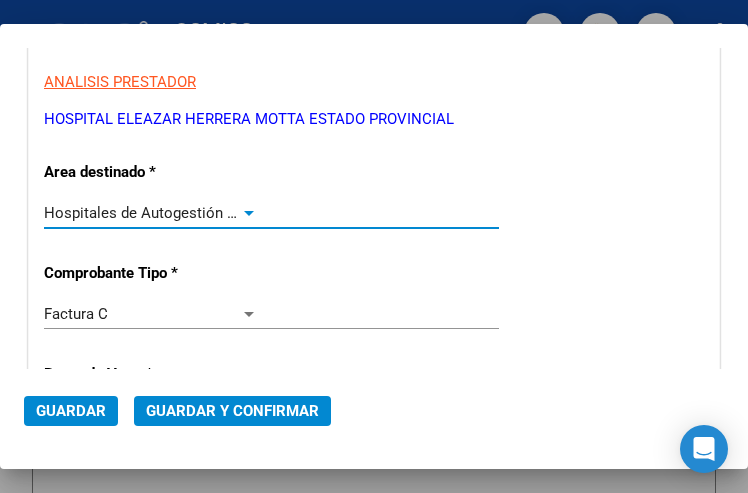 click on "Guardar y Confirmar" 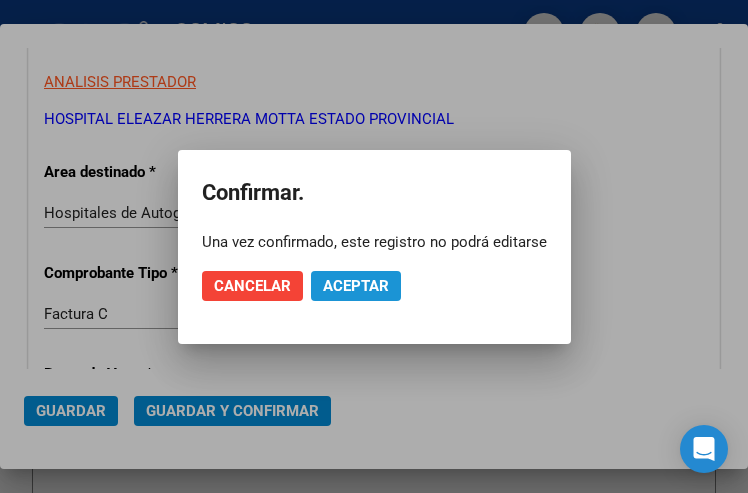 click on "Aceptar" 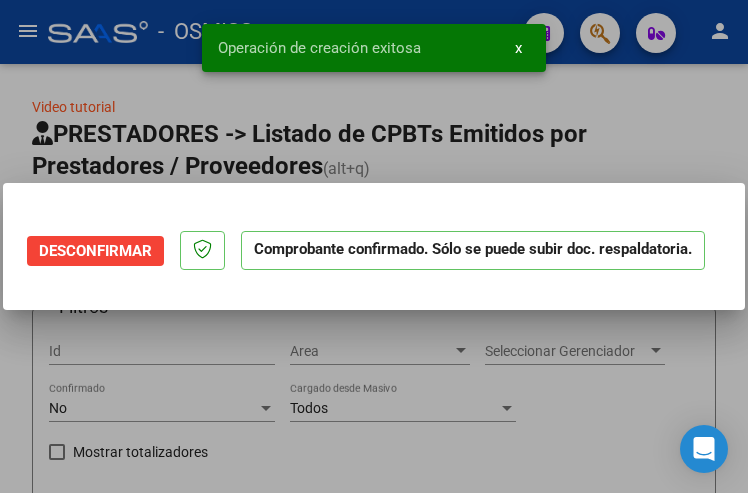 scroll, scrollTop: 0, scrollLeft: 0, axis: both 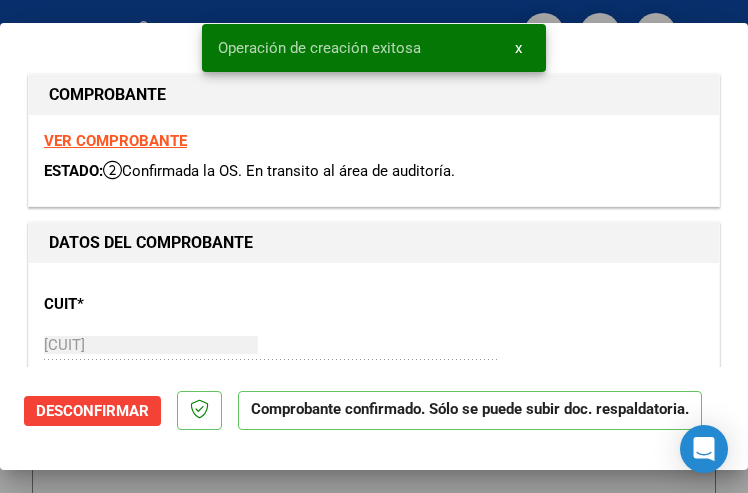 type on "2025-10-06" 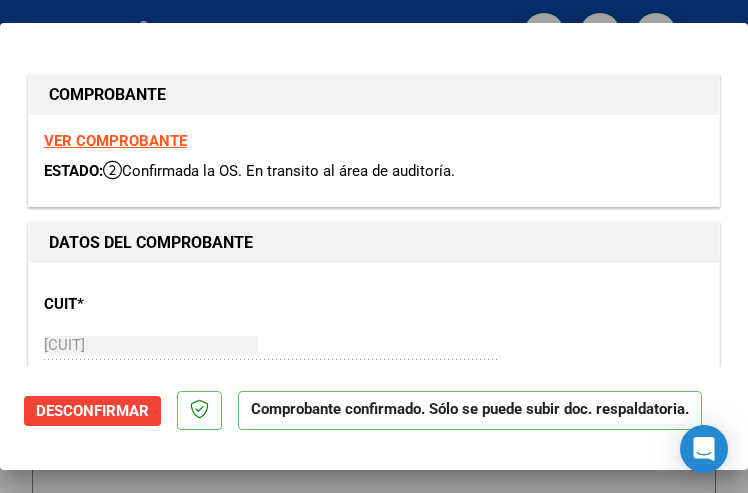 click on "CUIT  *   30-65507443-7 Ingresar CUIT  ANALISIS PRESTADOR  HOSPITAL ELEAZAR HERRERA MOTTA ESTADO PROVINCIAL  ARCA Padrón ARCA Padrón" at bounding box center (374, 366) 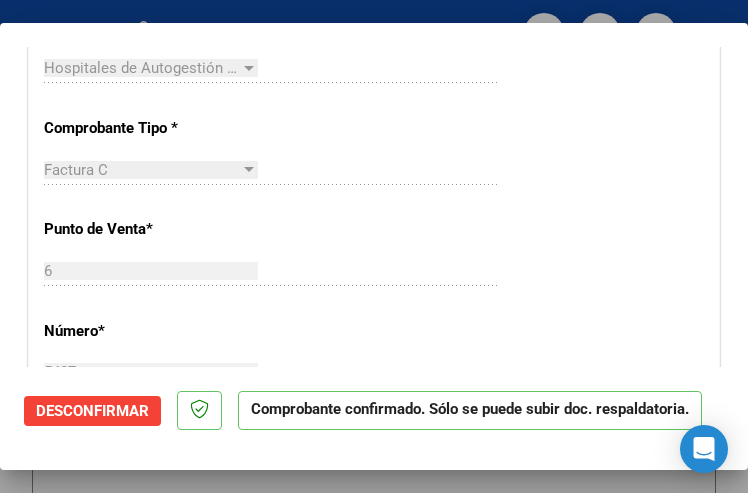 scroll, scrollTop: 500, scrollLeft: 0, axis: vertical 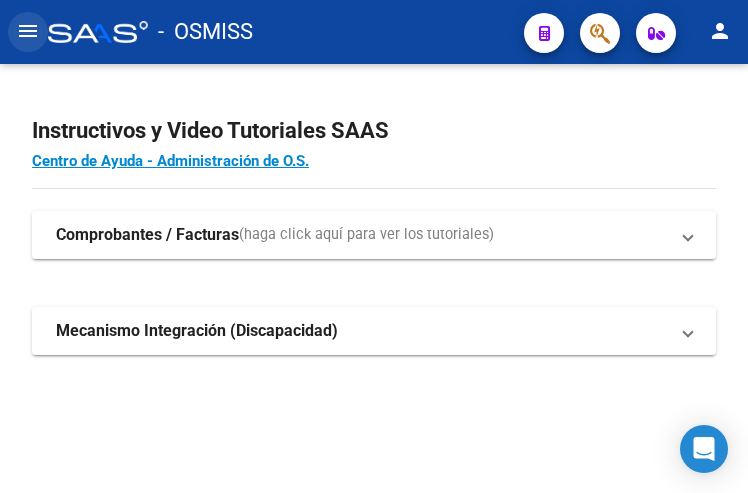 click on "menu" 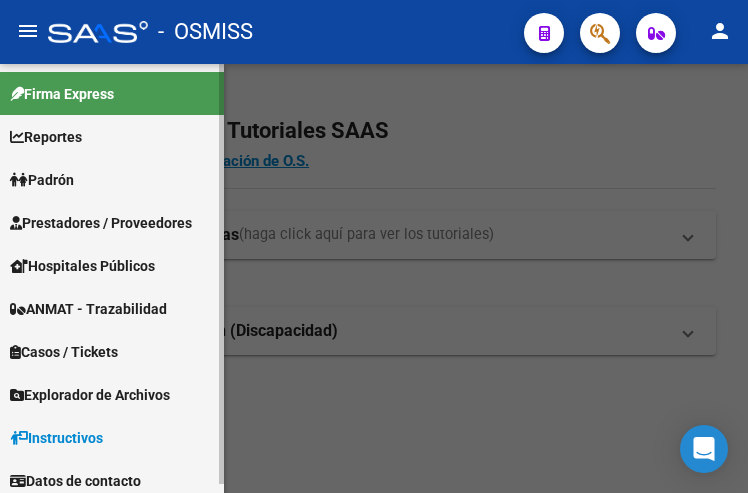 click on "Prestadores / Proveedores" at bounding box center (101, 223) 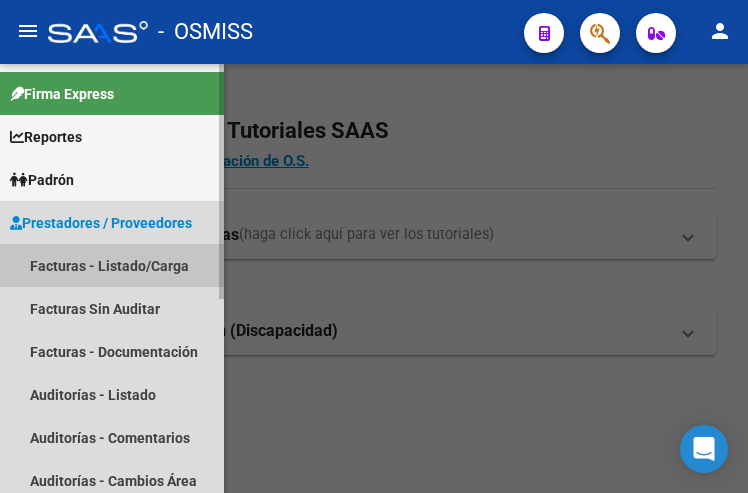 click on "Facturas - Listado/Carga" at bounding box center [112, 265] 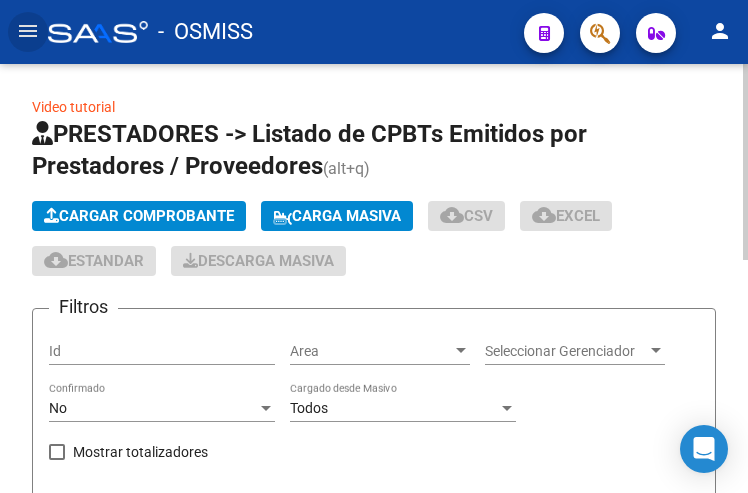 click on "Cargar Comprobante" 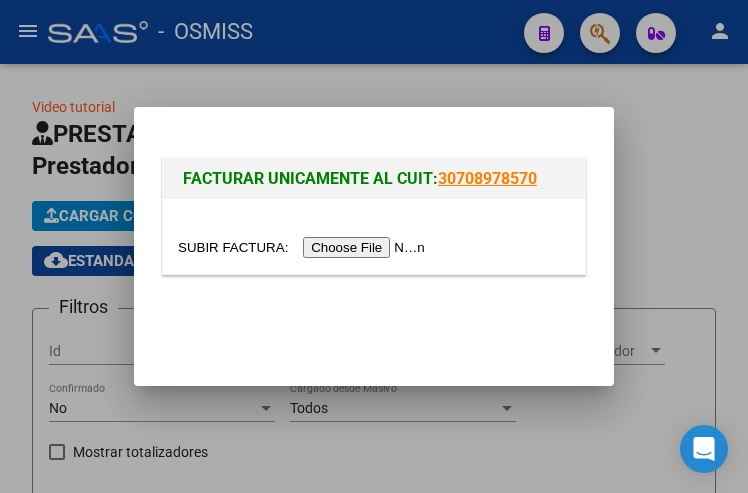 click at bounding box center [304, 247] 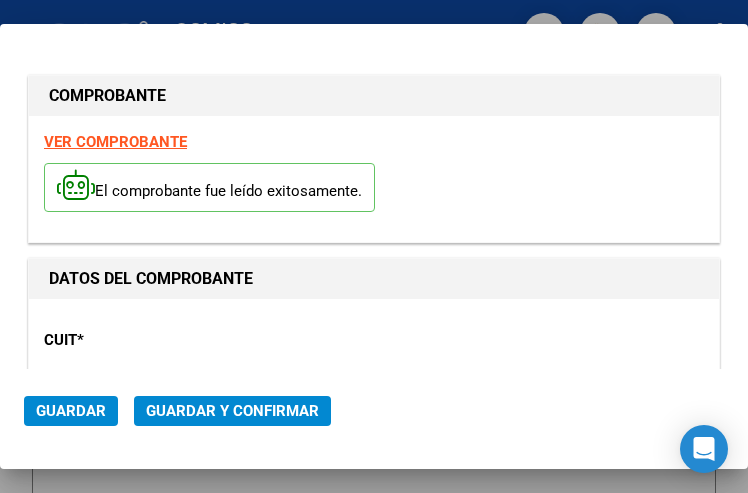 type on "[DATE]" 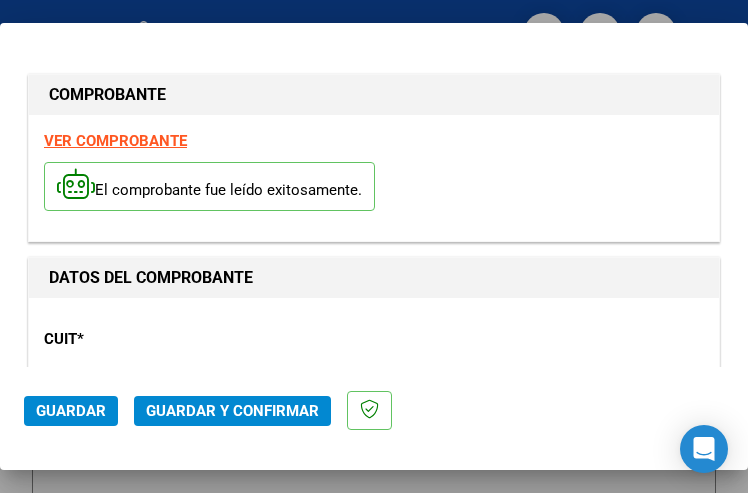 click on "CUIT  *   [NUMBER] Ingresar CUIT  ANALISIS PRESTADOR  HOSPITAL DR JOSE MARIA CULLEN  ARCA Padrón" at bounding box center (374, 401) 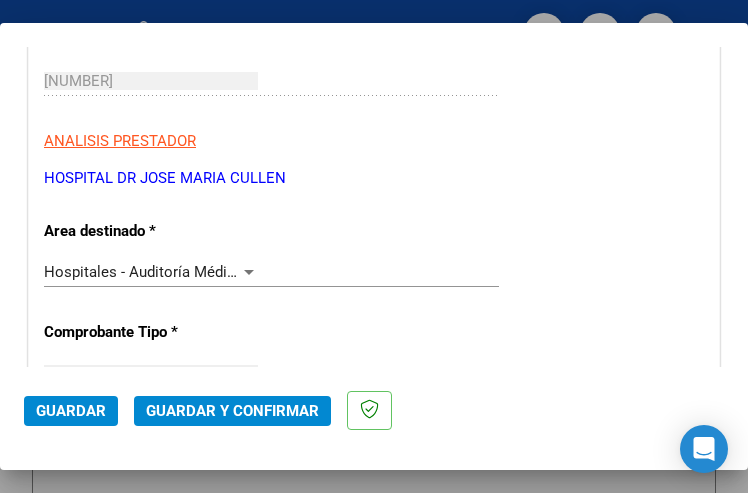 scroll, scrollTop: 300, scrollLeft: 0, axis: vertical 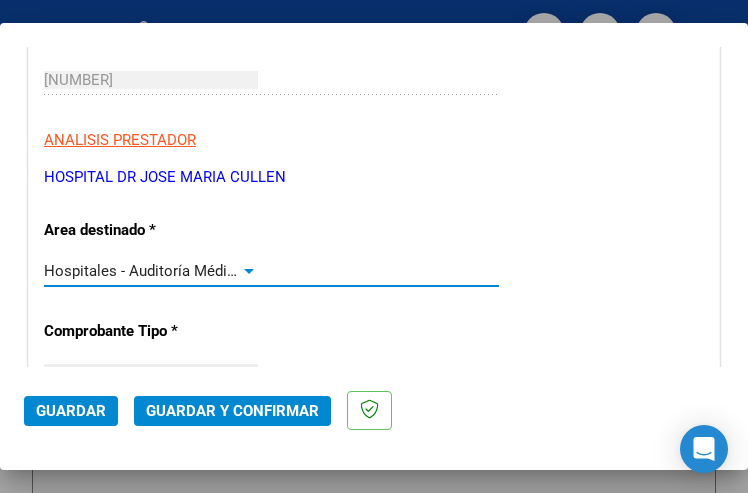 click at bounding box center (249, 271) 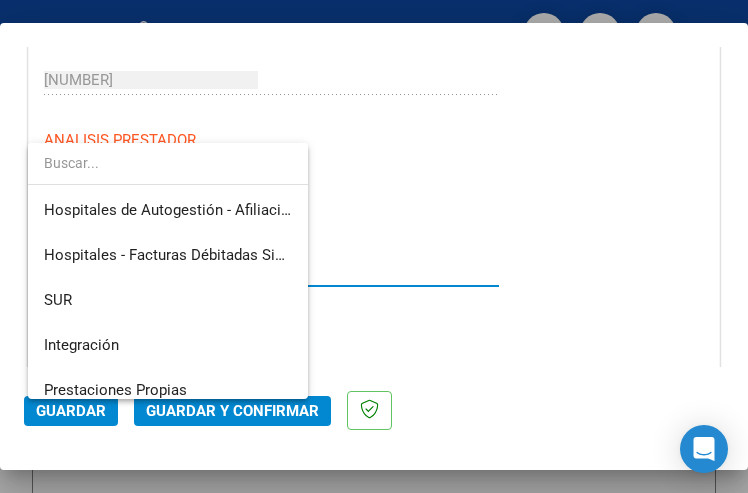 scroll, scrollTop: 300, scrollLeft: 0, axis: vertical 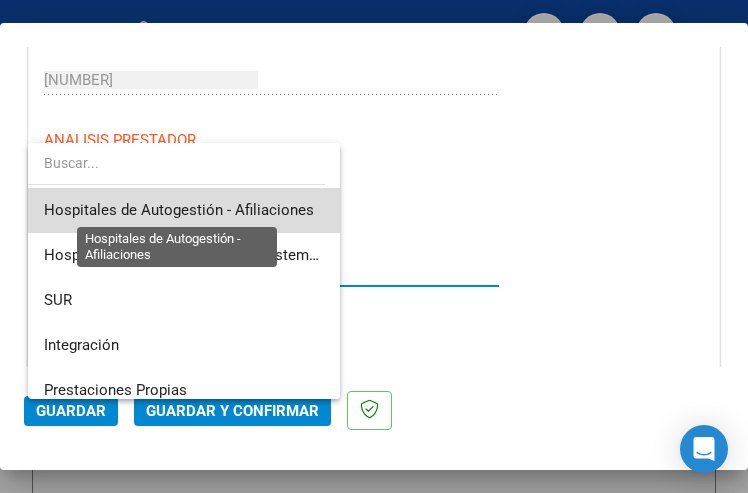 click on "Hospitales de Autogestión - Afiliaciones" at bounding box center (179, 210) 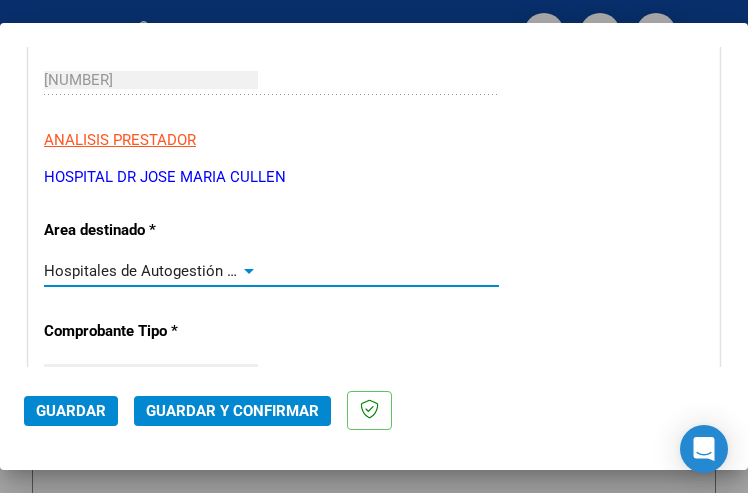 click at bounding box center (249, 271) 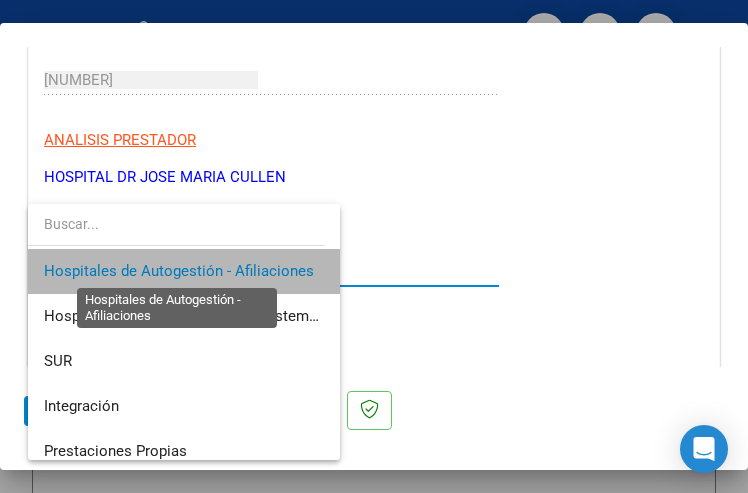 click on "Hospitales de Autogestión - Afiliaciones" at bounding box center [179, 271] 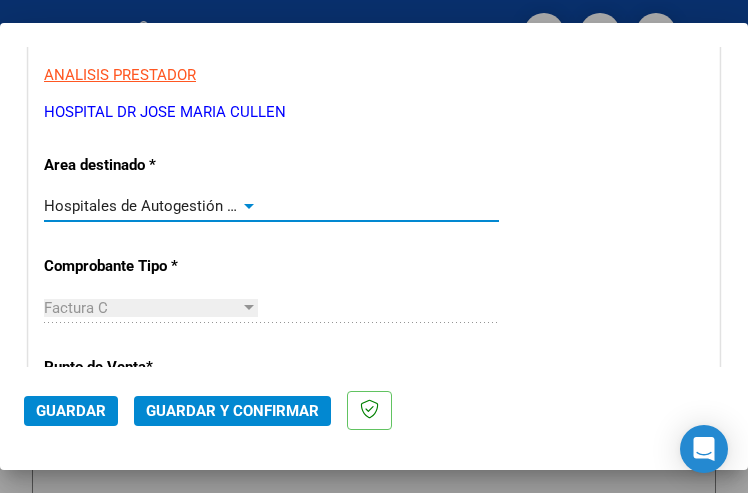 scroll, scrollTop: 400, scrollLeft: 0, axis: vertical 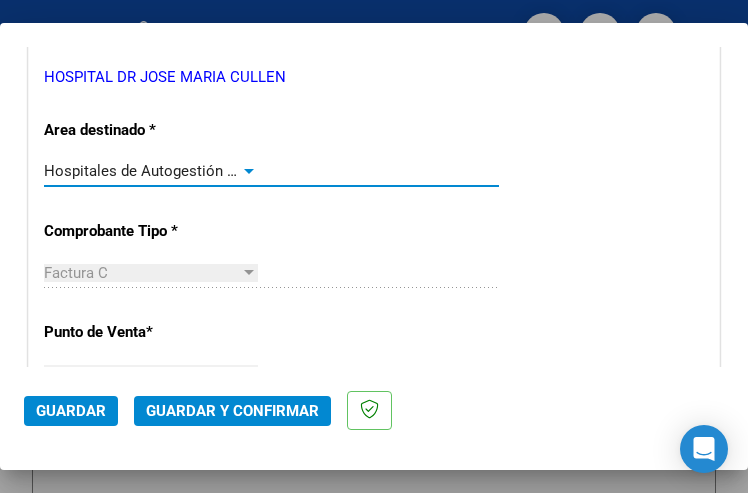 click at bounding box center (249, 171) 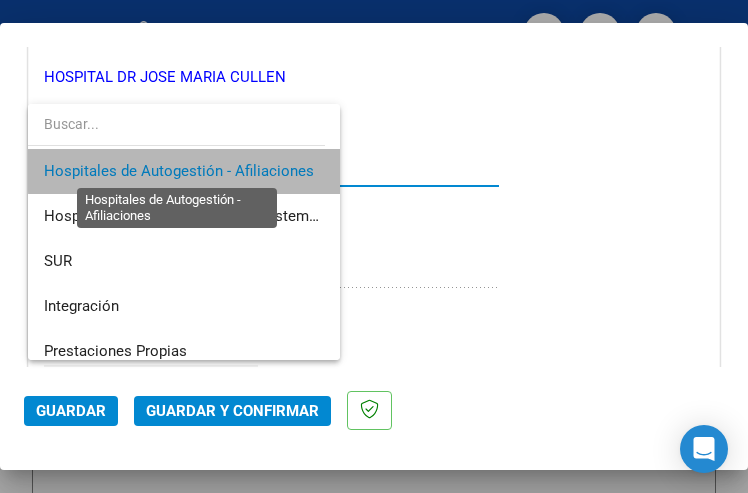 click on "Hospitales de Autogestión - Afiliaciones" at bounding box center [179, 171] 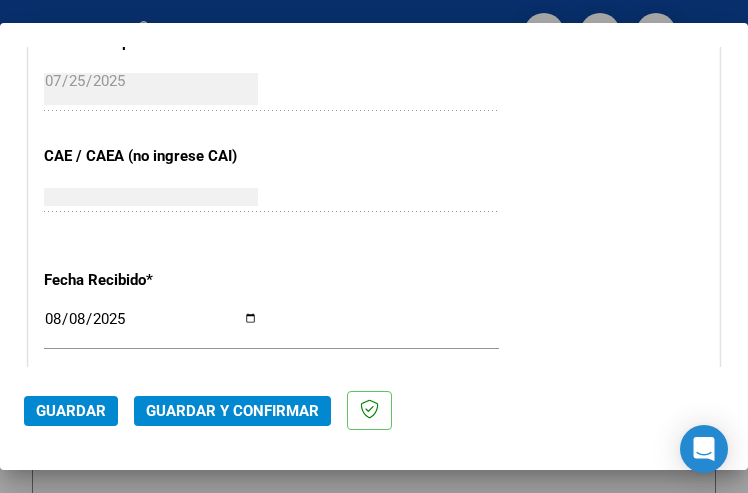 scroll, scrollTop: 1000, scrollLeft: 0, axis: vertical 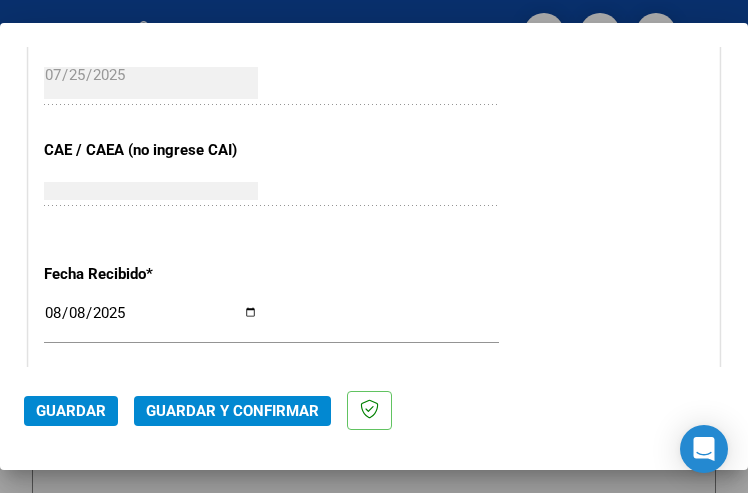 click on "75309733905235 Ingresar el CAE o CAEA (no ingrese CAI)" 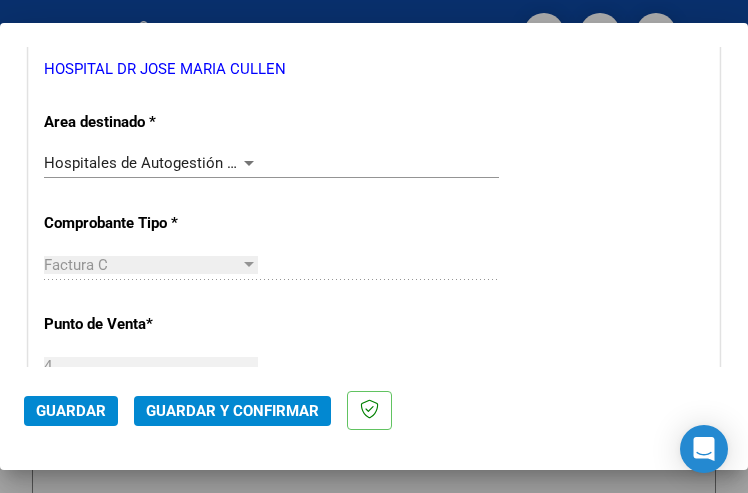 scroll, scrollTop: 400, scrollLeft: 0, axis: vertical 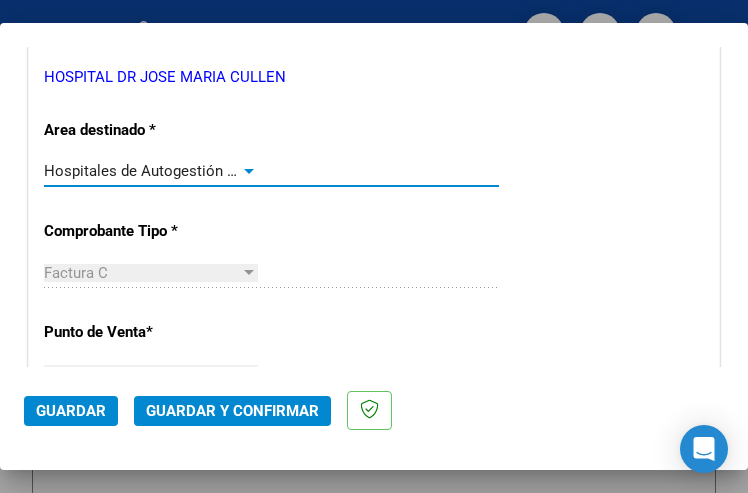 click at bounding box center (249, 171) 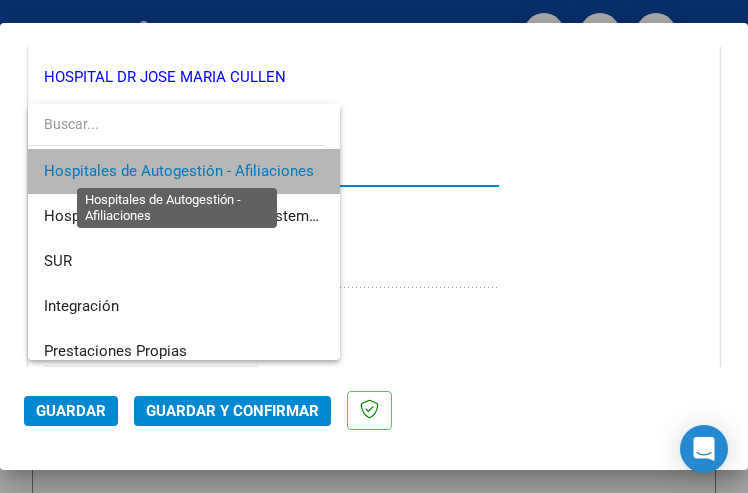 click on "Hospitales de Autogestión - Afiliaciones" at bounding box center (179, 171) 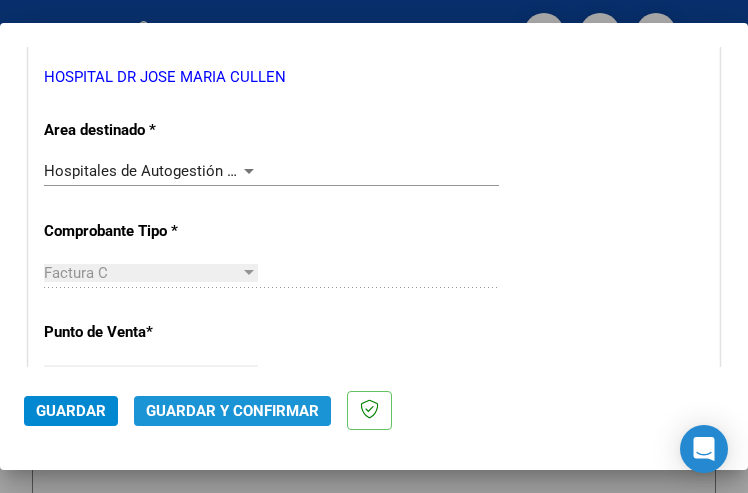 click on "Guardar y Confirmar" 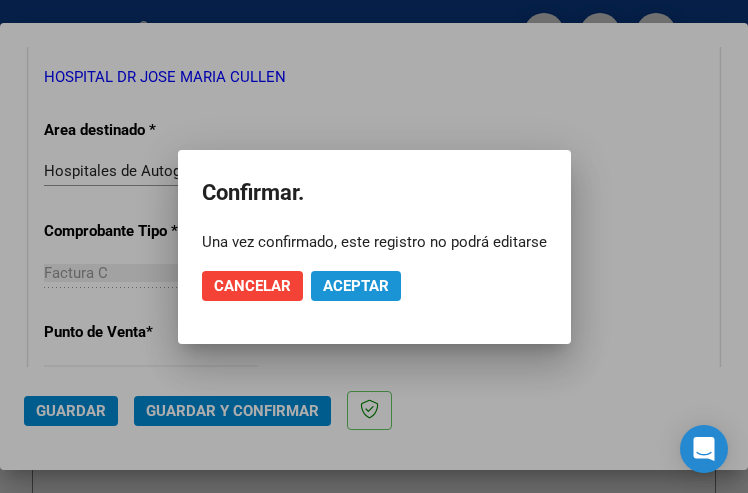 click on "Aceptar" 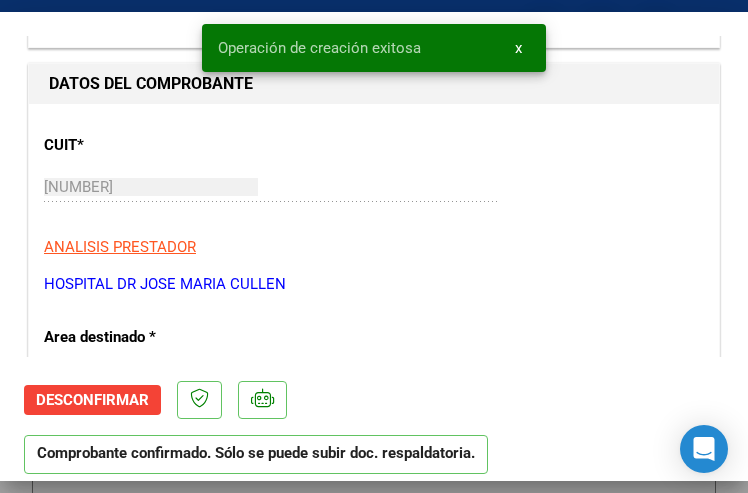 scroll, scrollTop: 300, scrollLeft: 0, axis: vertical 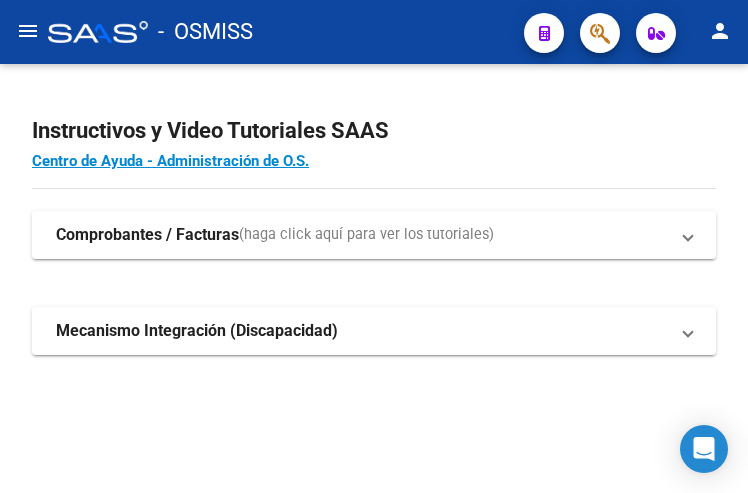 click on "menu" 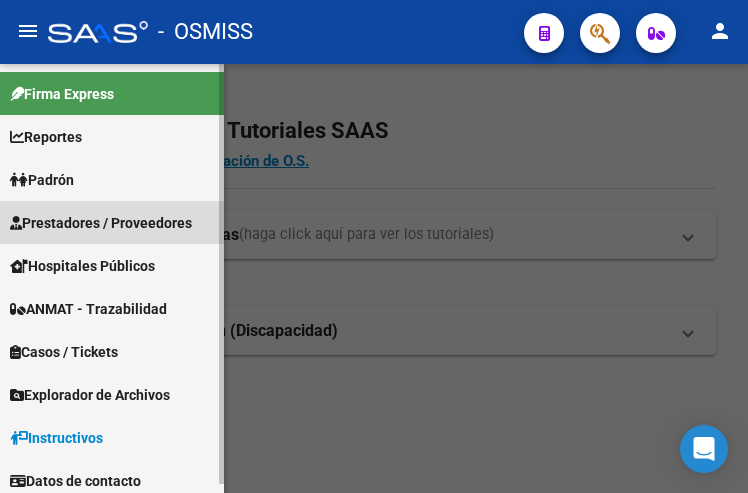 click on "Prestadores / Proveedores" at bounding box center (101, 223) 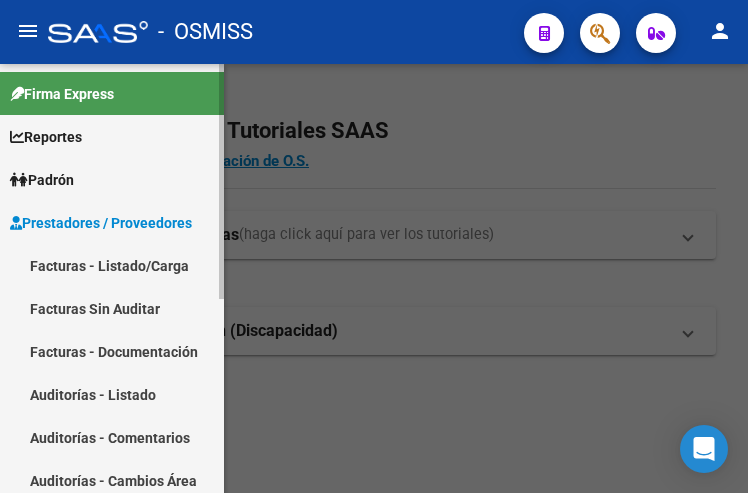 click on "Facturas - Listado/Carga" at bounding box center [112, 265] 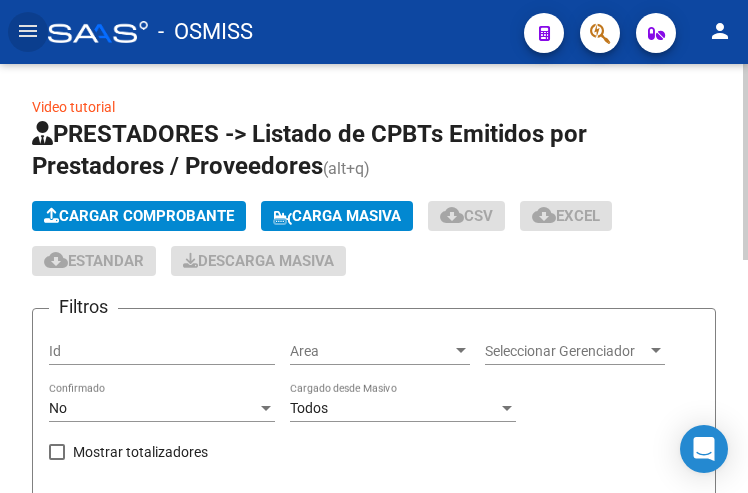 click on "Cargar Comprobante" 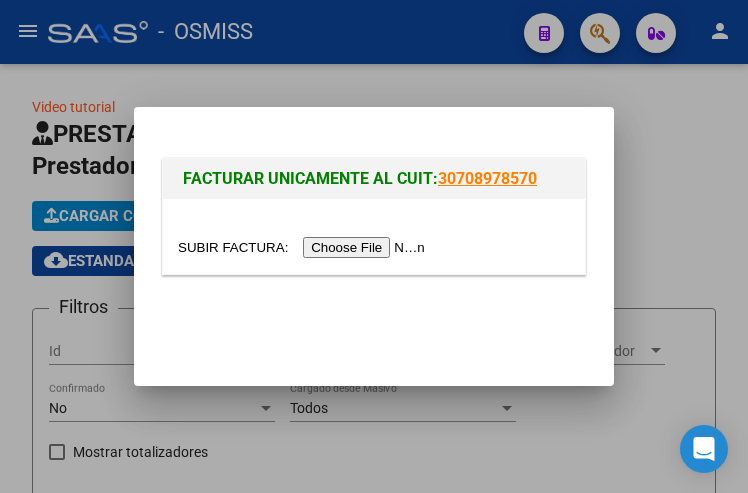 click at bounding box center [304, 247] 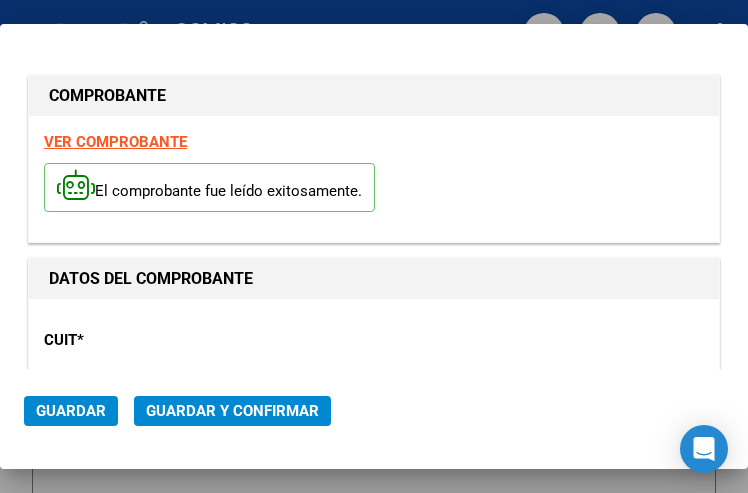 type on "2025-08-22" 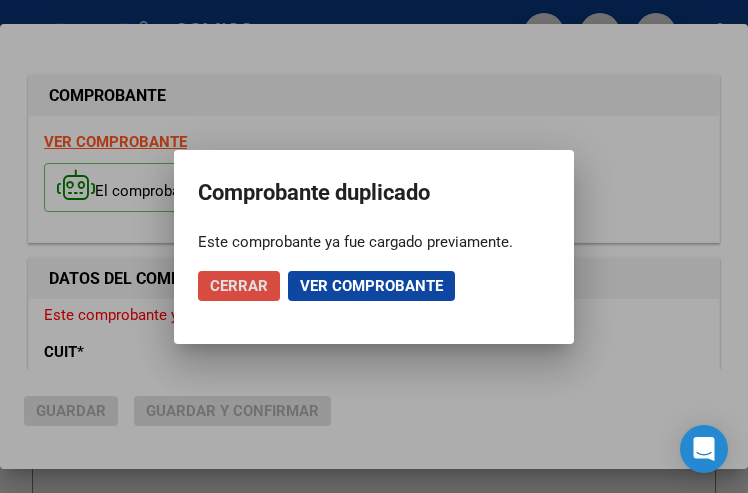 click on "Cerrar" 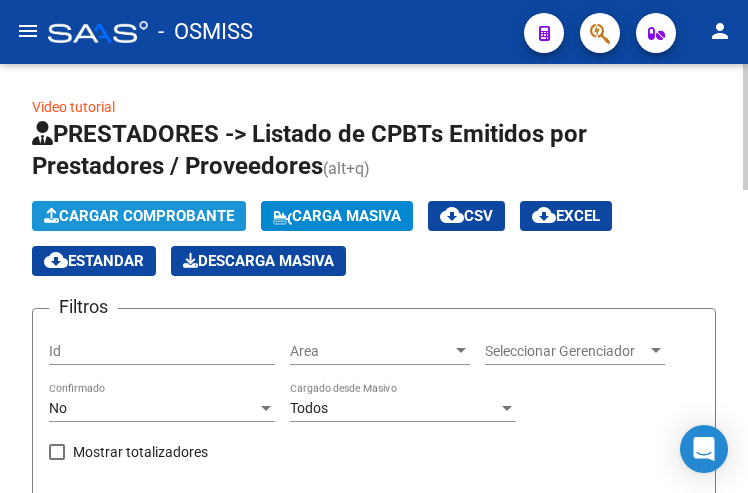 click on "Cargar Comprobante" 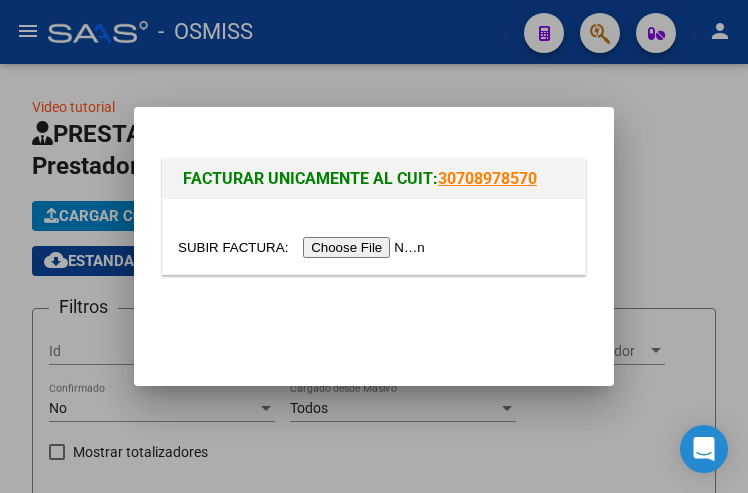 click at bounding box center [304, 247] 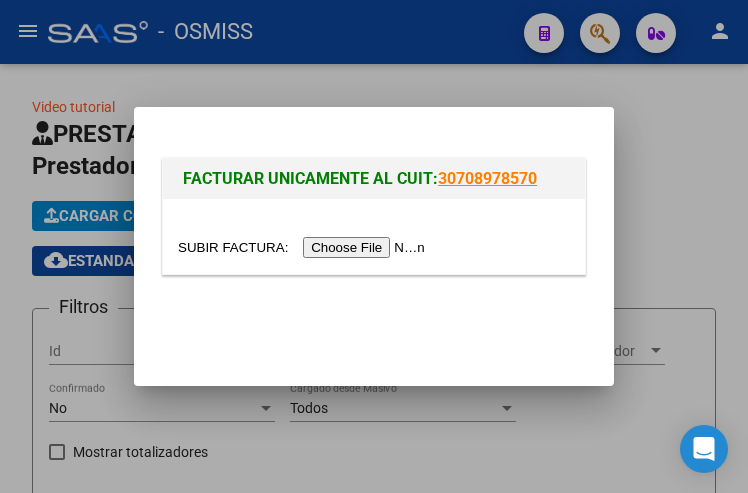 click at bounding box center (374, 246) 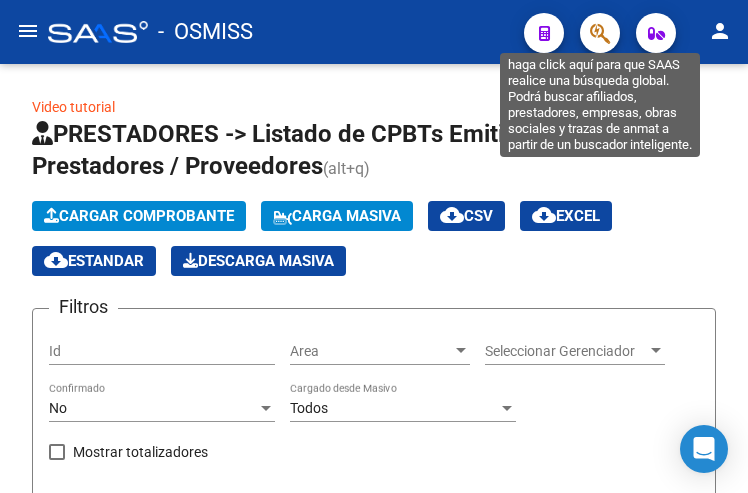 click 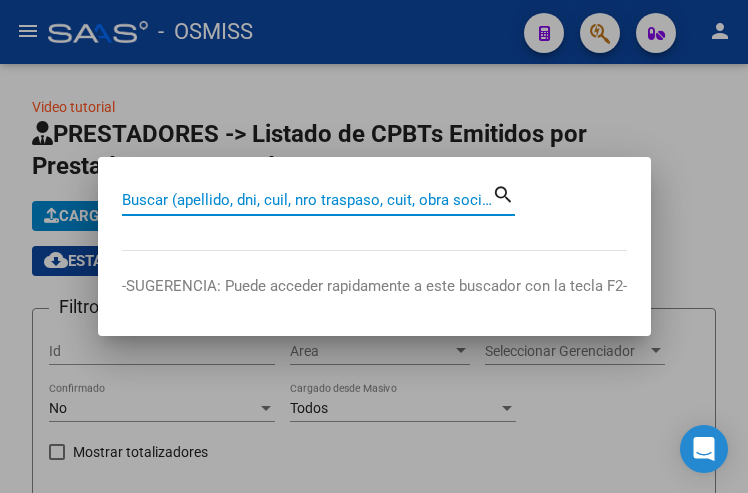 click on "Buscar (apellido, dni, cuil, nro traspaso, cuit, obra social)" at bounding box center [307, 200] 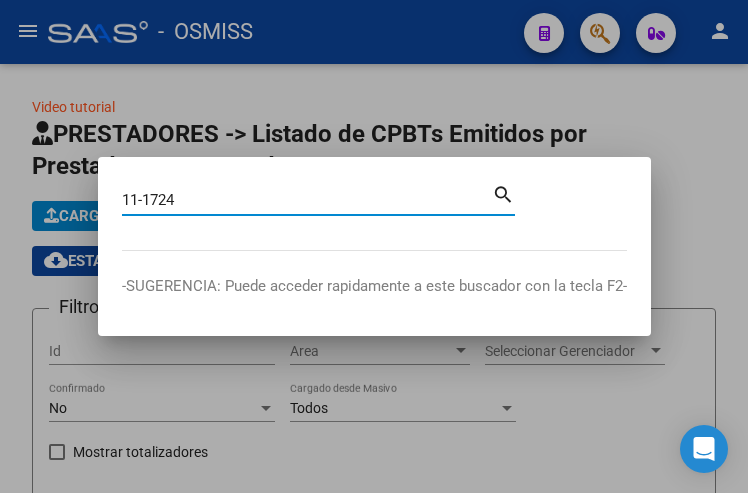 type on "11-1724" 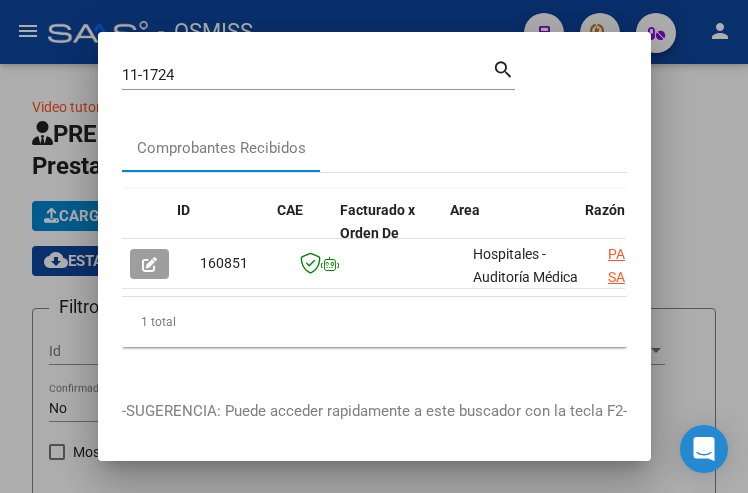 scroll, scrollTop: 0, scrollLeft: 440, axis: horizontal 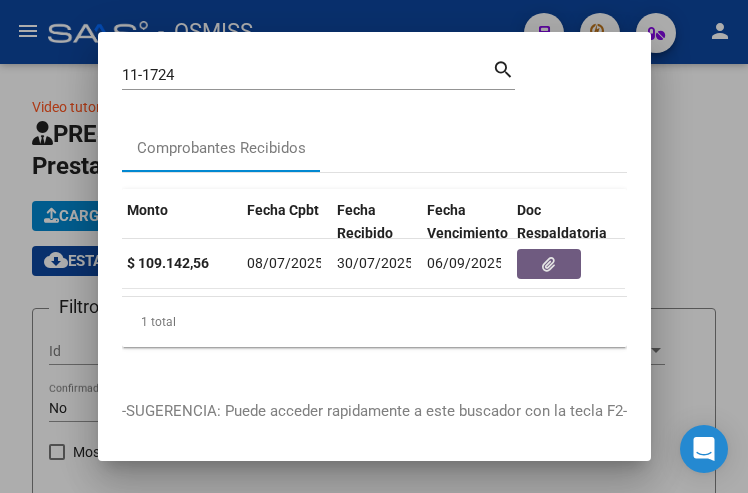 click 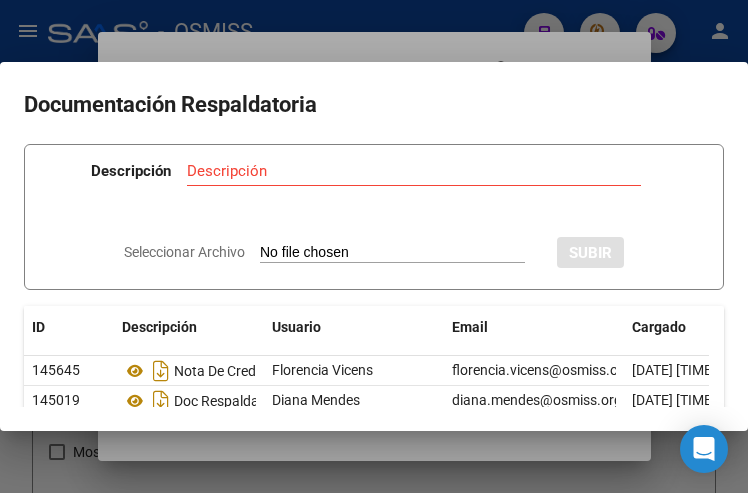 click at bounding box center (374, 246) 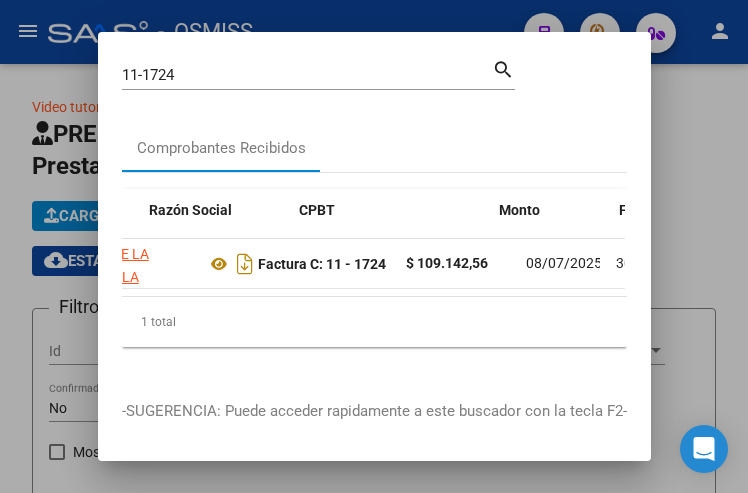 scroll, scrollTop: 0, scrollLeft: 449, axis: horizontal 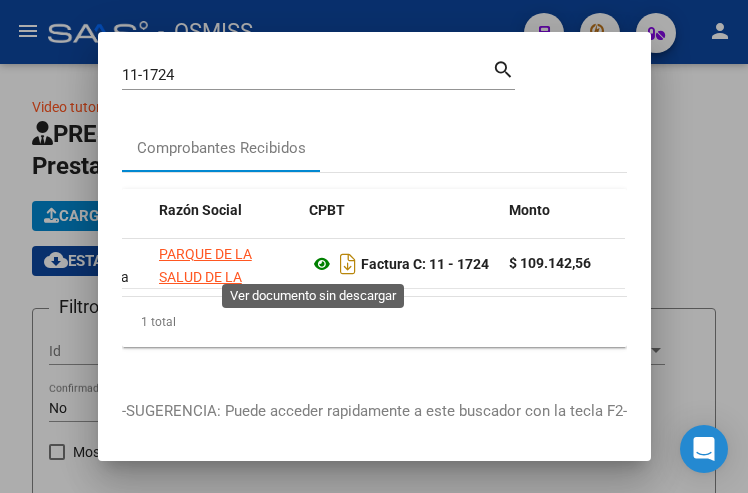 click 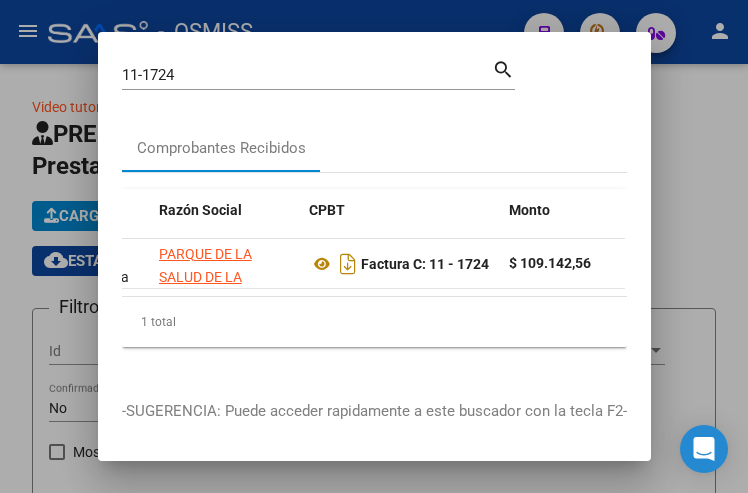 click at bounding box center [374, 246] 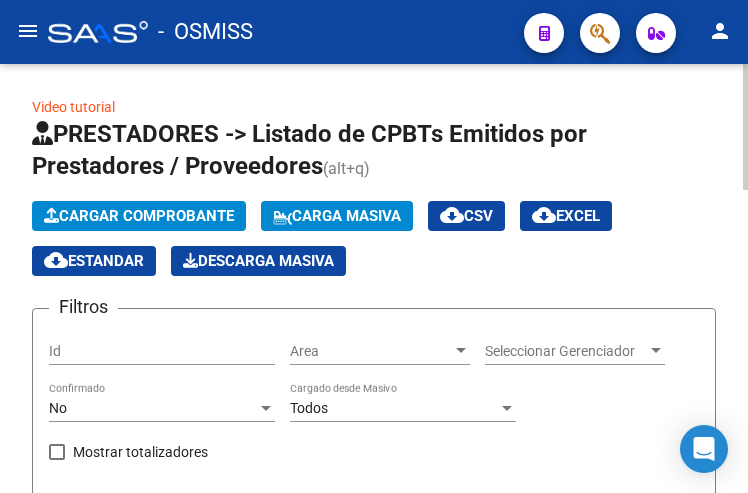 click on "Cargar Comprobante" 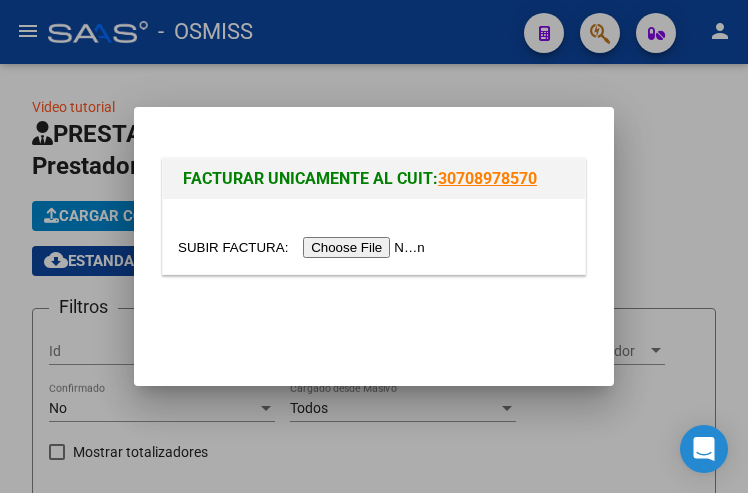 click at bounding box center (304, 247) 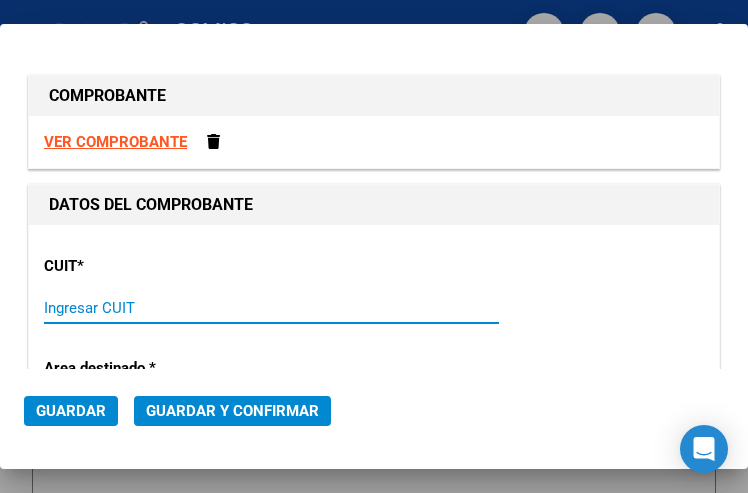 click on "Ingresar CUIT" at bounding box center (151, 308) 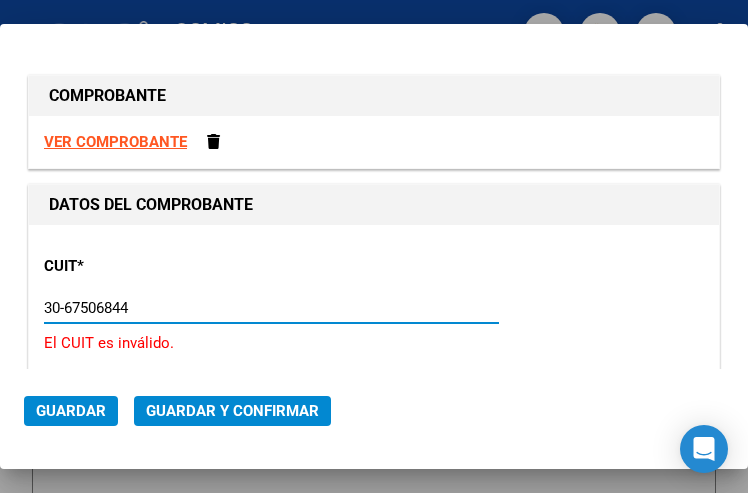 type on "30-67506844-1" 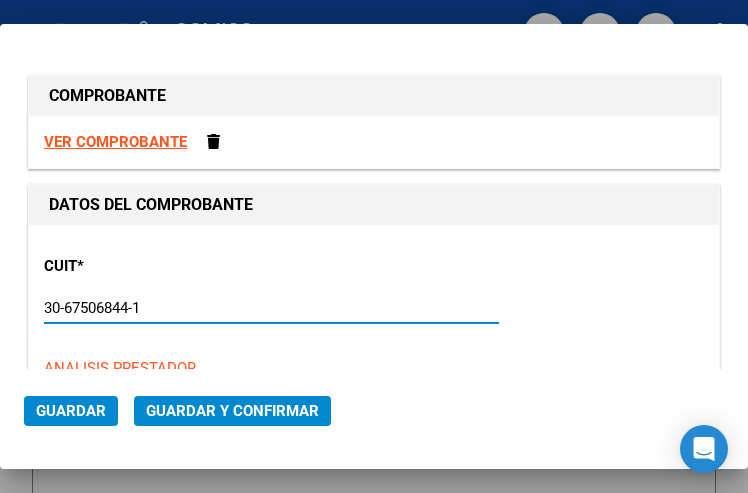type on "113" 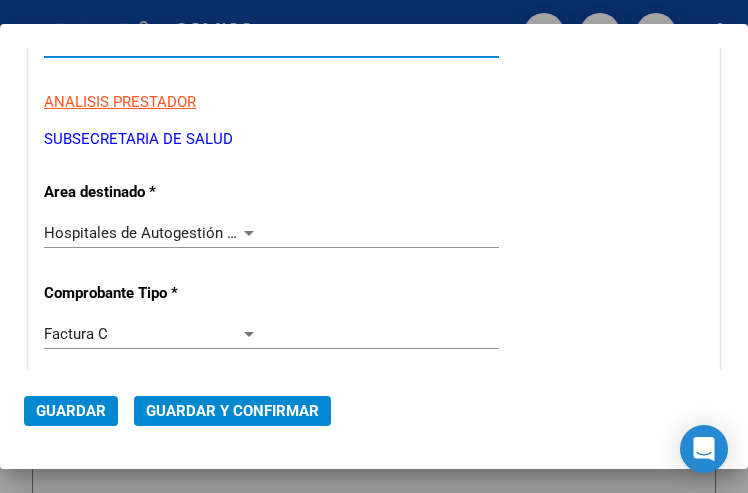 scroll, scrollTop: 300, scrollLeft: 0, axis: vertical 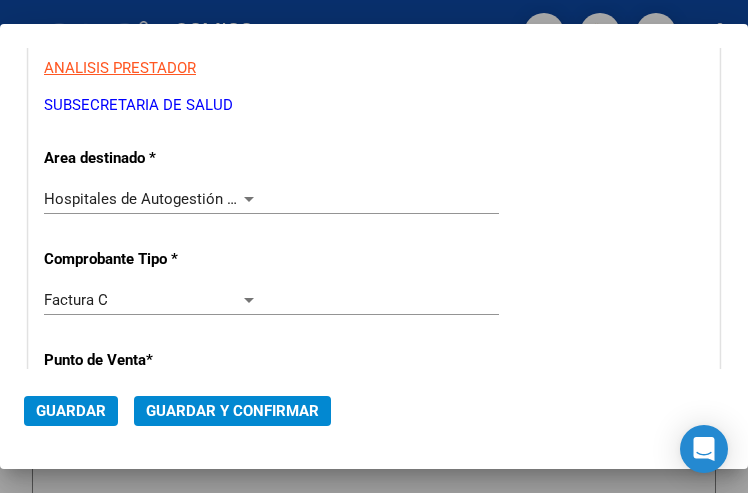 type on "30-67506844-1" 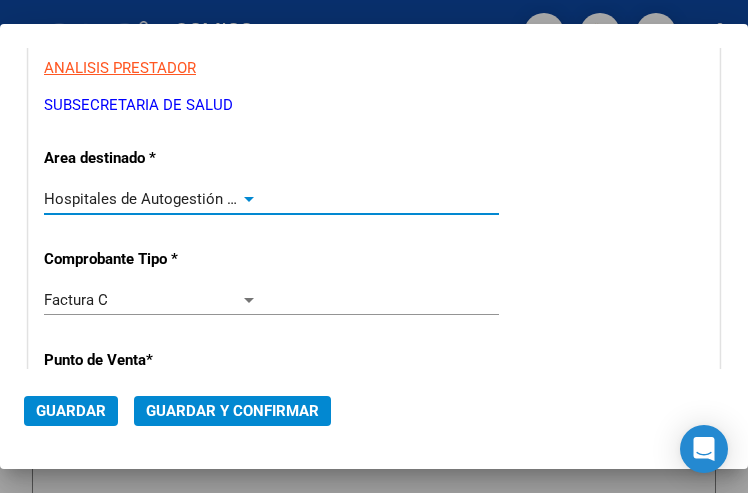 click at bounding box center (249, 199) 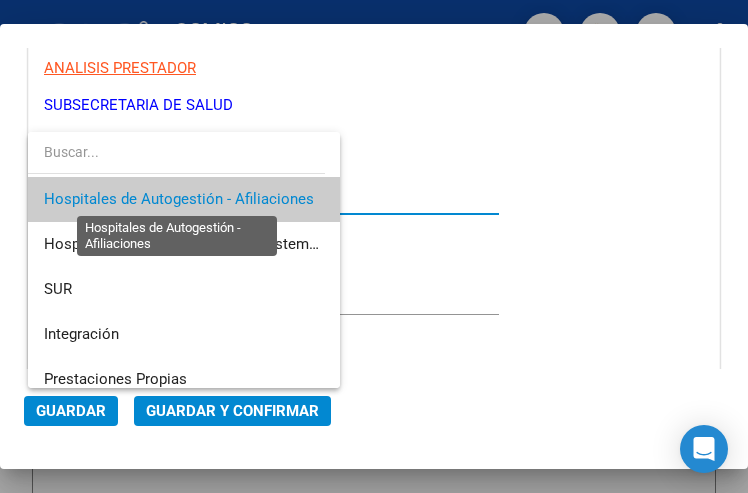 click on "Hospitales de Autogestión - Afiliaciones" at bounding box center (179, 199) 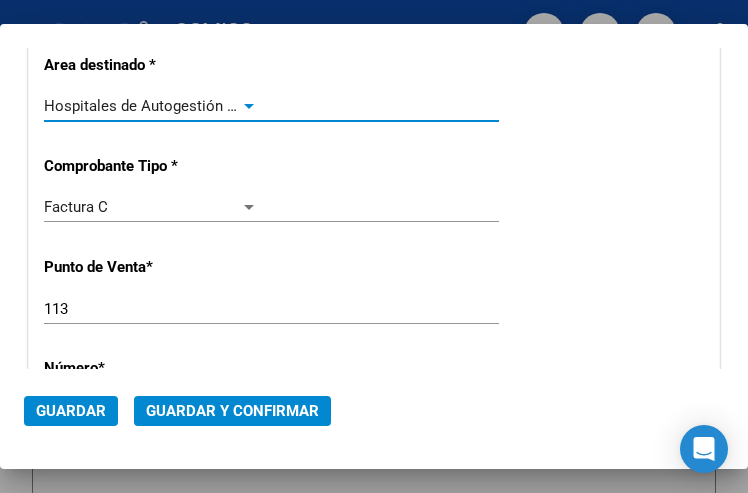 scroll, scrollTop: 500, scrollLeft: 0, axis: vertical 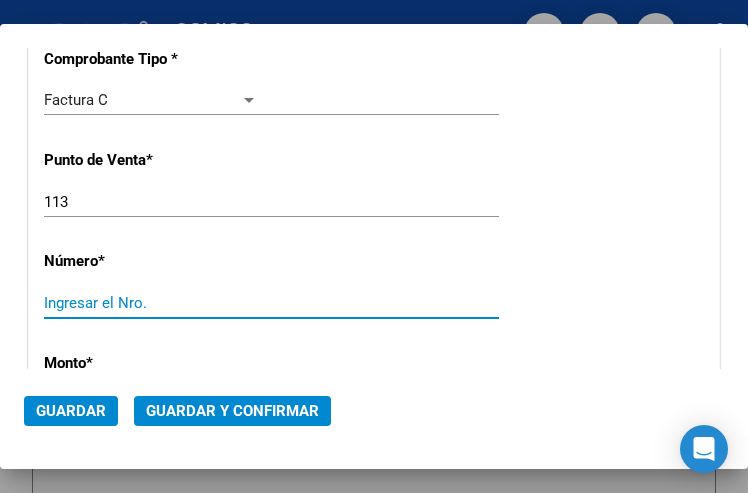 click on "Ingresar el Nro." at bounding box center [151, 303] 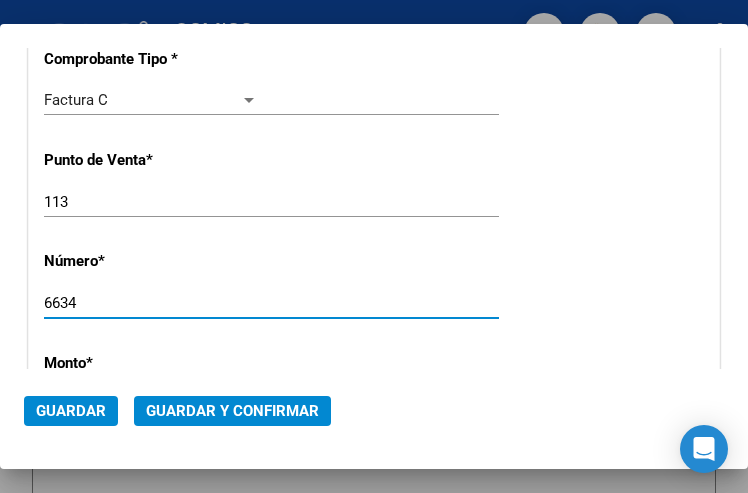 type on "6634" 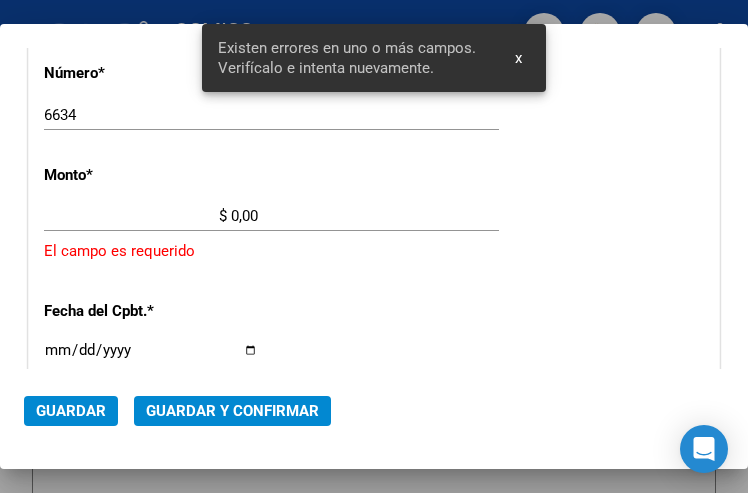 scroll, scrollTop: 686, scrollLeft: 0, axis: vertical 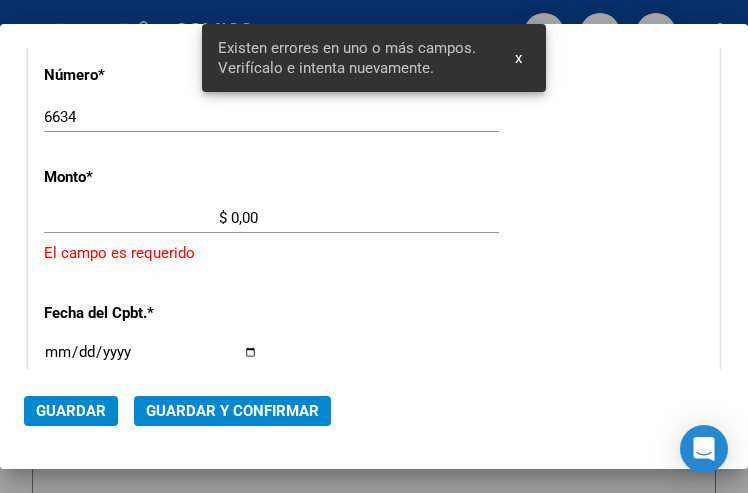 click on "$ 0,00" at bounding box center (151, 218) 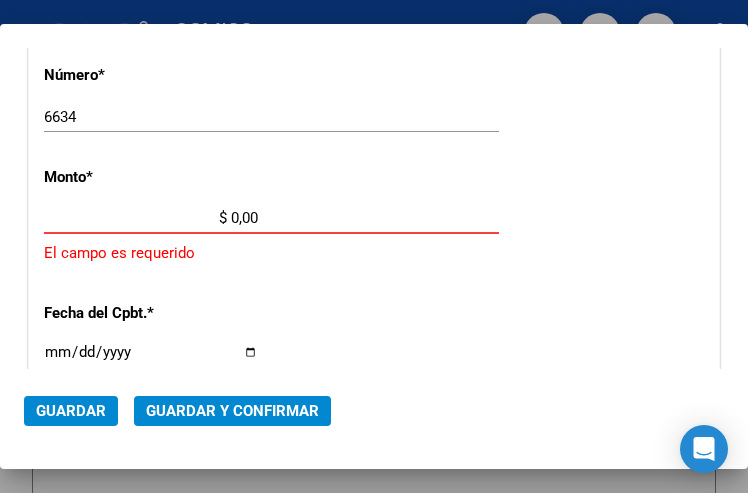 click on "$ 0,00" at bounding box center [151, 218] 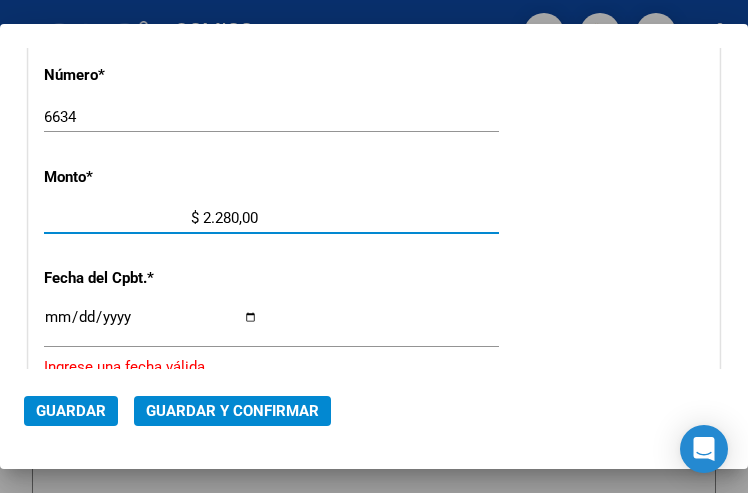 type on "$ 22.800,00" 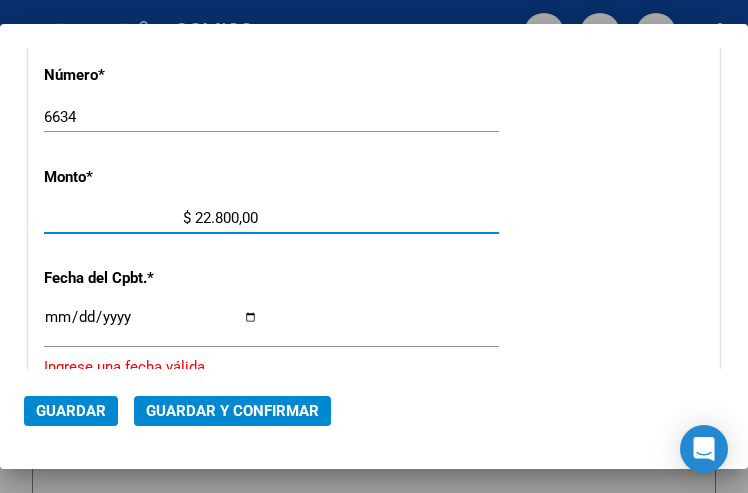 click on "Ingresar la fecha" at bounding box center [151, 325] 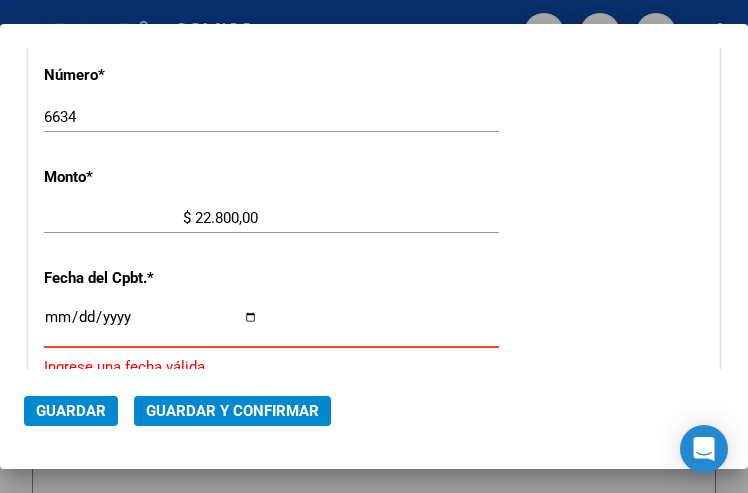 click on "Ingresar la fecha" at bounding box center (151, 325) 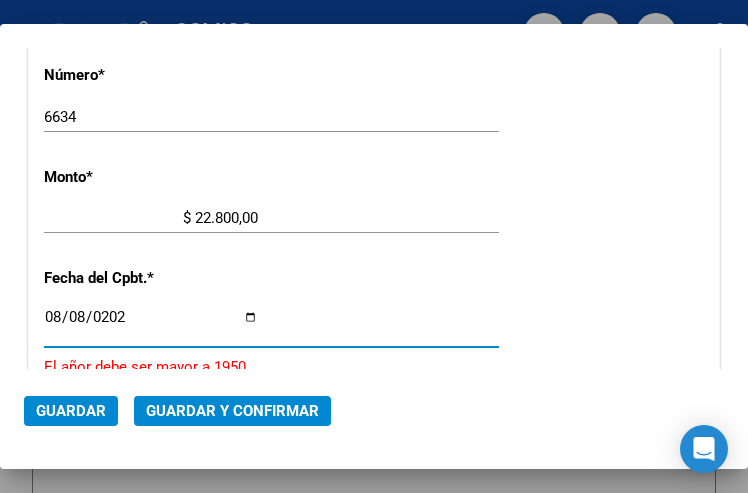 type on "2025-08-08" 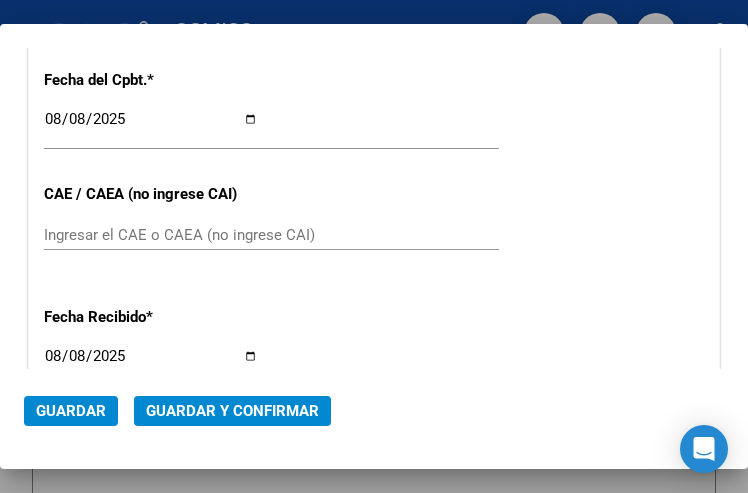 scroll, scrollTop: 886, scrollLeft: 0, axis: vertical 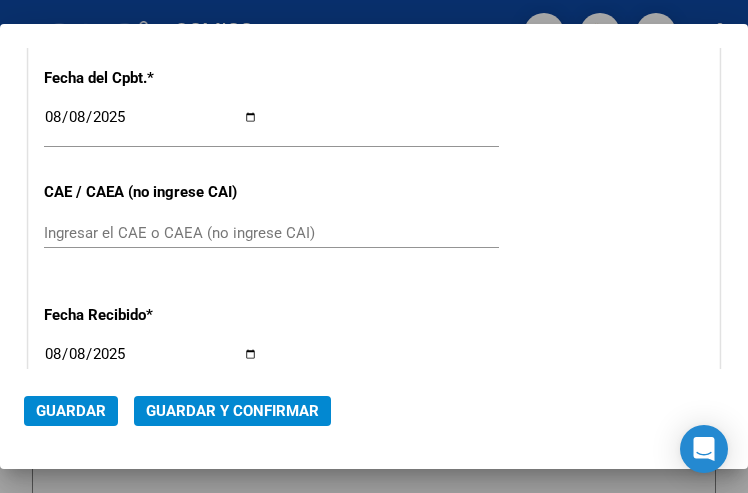click on "Ingresar el CAE o CAEA (no ingrese CAI)" at bounding box center [151, 233] 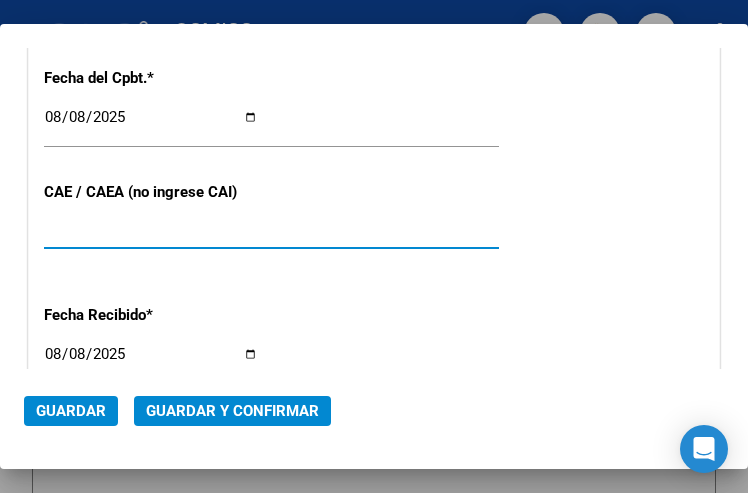 type on "75321472149522" 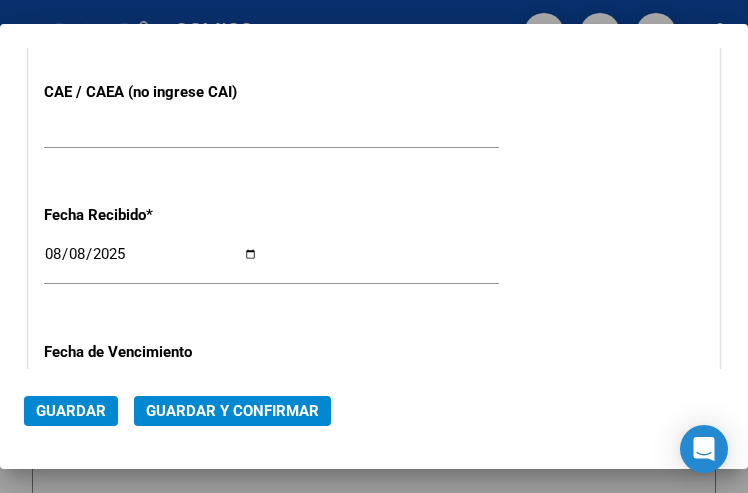scroll, scrollTop: 886, scrollLeft: 0, axis: vertical 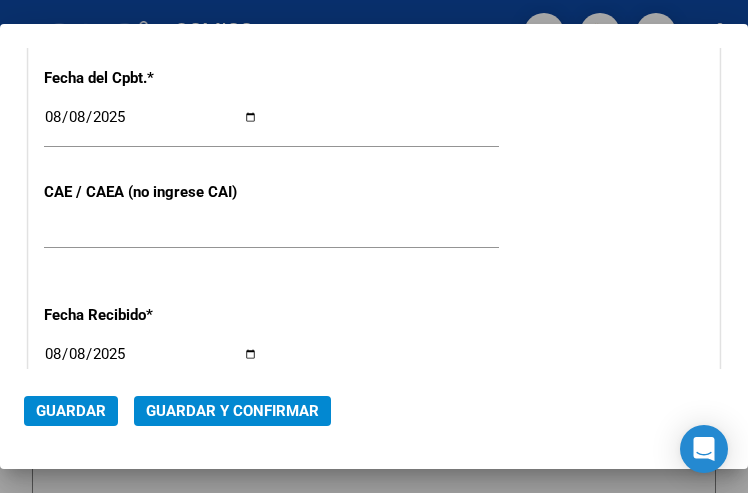 click on "CUIT  *   30-67506844-1 Ingresar CUIT  ANALISIS PRESTADOR  SUBSECRETARIA DE SALUD  ARCA Padrón  Area destinado * Hospitales de Autogestión - Afiliaciones Seleccionar Area  Comprobante Tipo * Factura C Seleccionar Tipo Punto de Venta  *   113 Ingresar el Nro.  Número  *   6634 Ingresar el Nro.  Monto  *   $ 22.800,00 Ingresar el monto  Fecha del Cpbt.  *   2025-08-08 Ingresar la fecha  CAE / CAEA (no ingrese CAI)    75321472149522 Ingresar el CAE o CAEA (no ingrese CAI)  Fecha Recibido  *   2025-08-08 Ingresar la fecha  Fecha de Vencimiento    Ingresar la fecha  Ref. Externa    Ingresar la ref.  N° Liquidación    Ingresar el N° Liquidación" at bounding box center [374, 48] 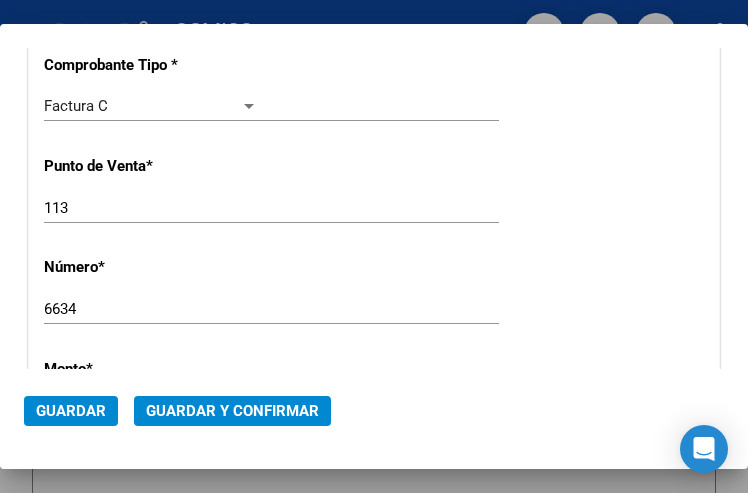 scroll, scrollTop: 486, scrollLeft: 0, axis: vertical 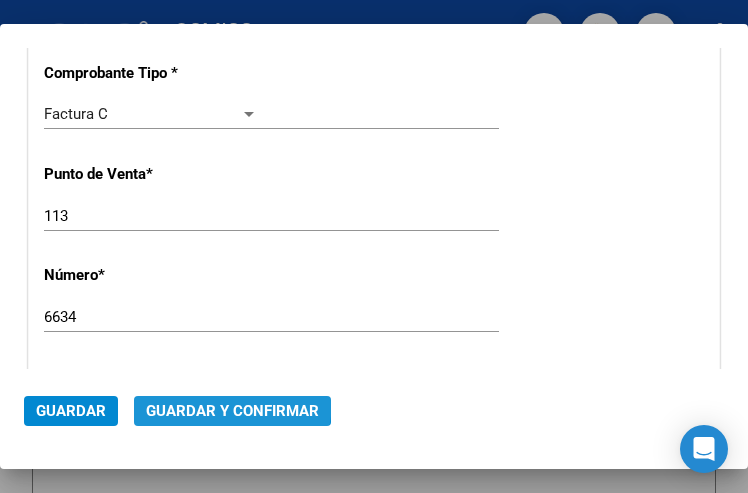 click on "Guardar y Confirmar" 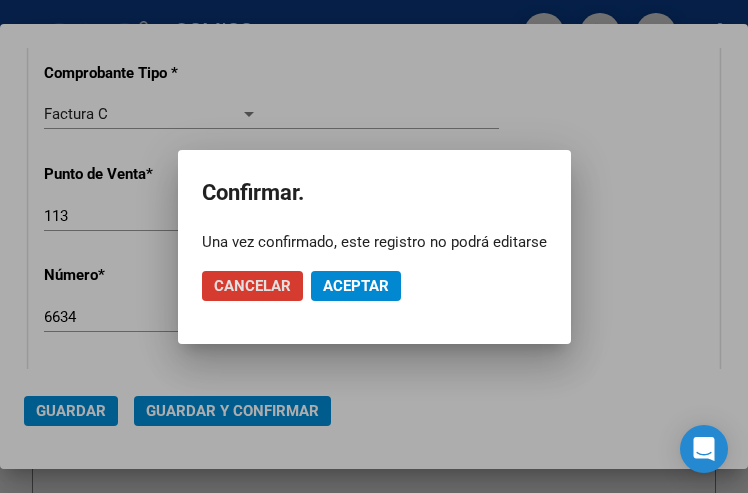 click on "Aceptar" 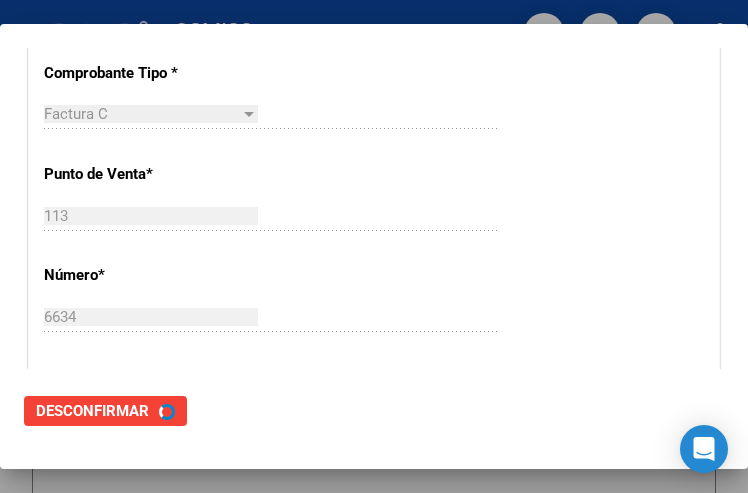 scroll, scrollTop: 0, scrollLeft: 0, axis: both 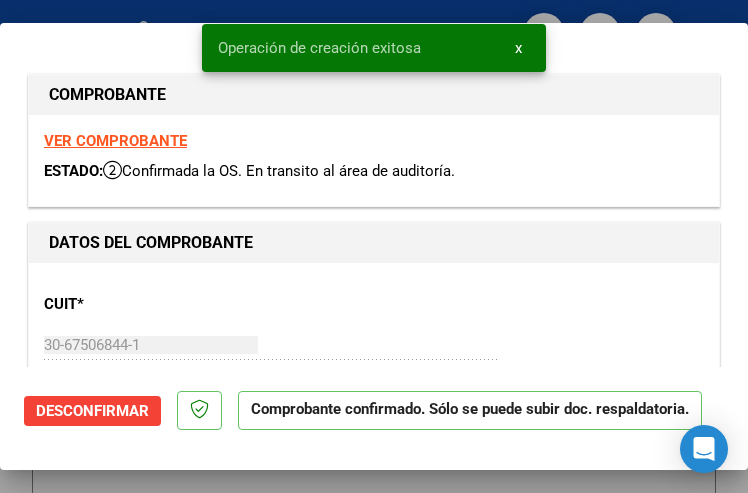 type on "2025-10-07" 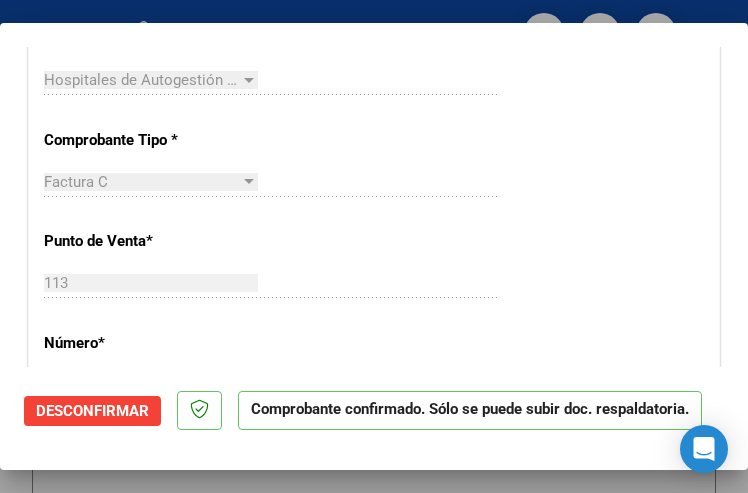 scroll, scrollTop: 500, scrollLeft: 0, axis: vertical 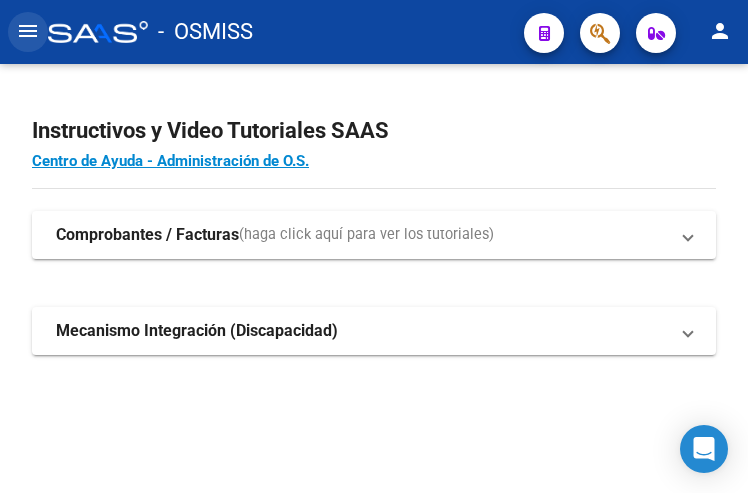 click on "menu" 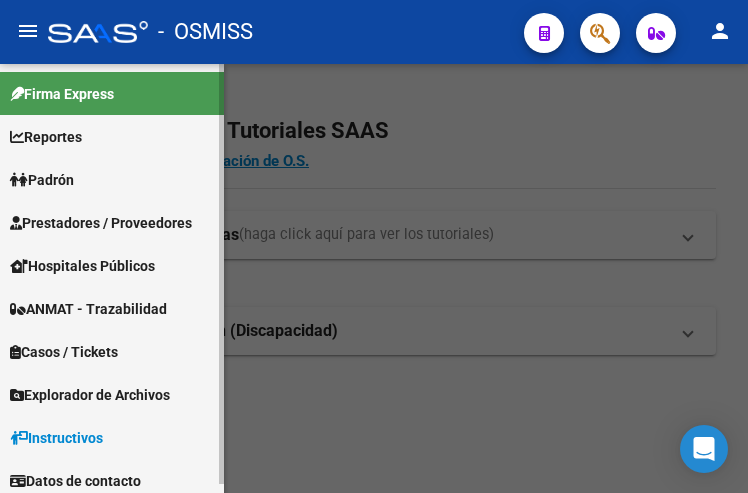 drag, startPoint x: 82, startPoint y: 214, endPoint x: 87, endPoint y: 226, distance: 13 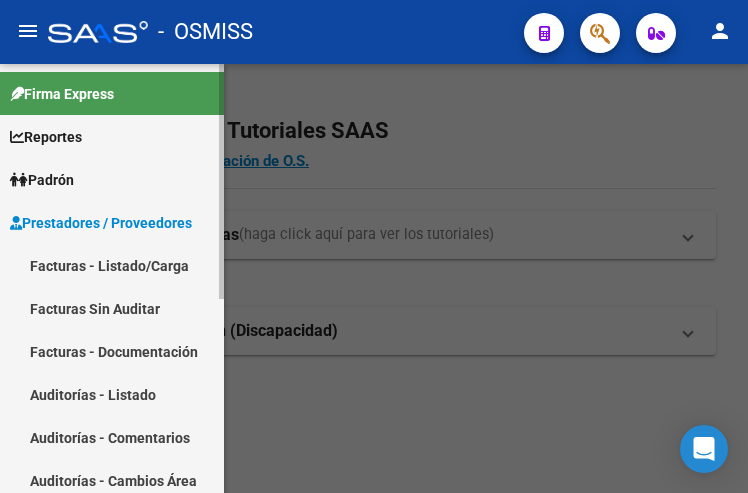 click on "Facturas - Listado/Carga" at bounding box center (112, 265) 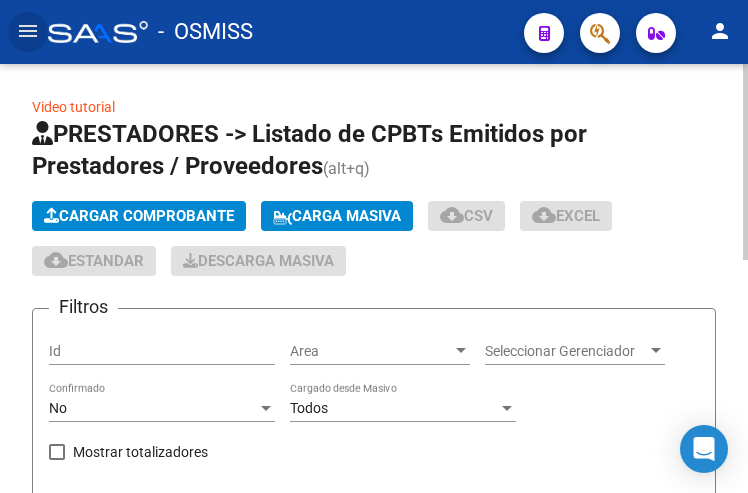 click on "Cargar Comprobante" 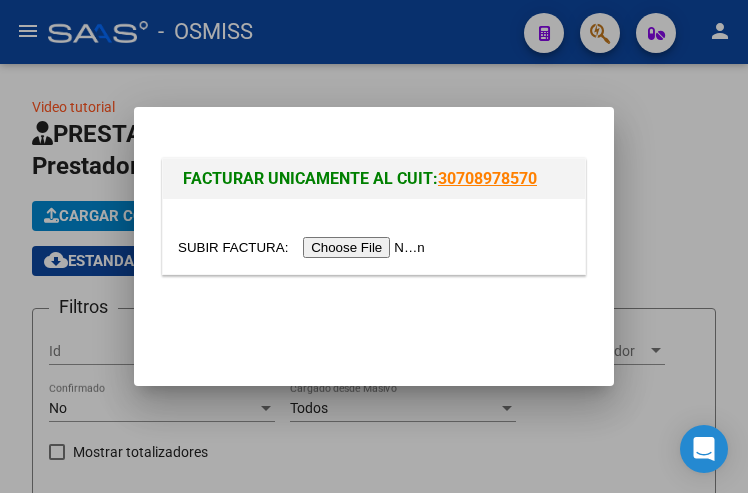 click at bounding box center [304, 247] 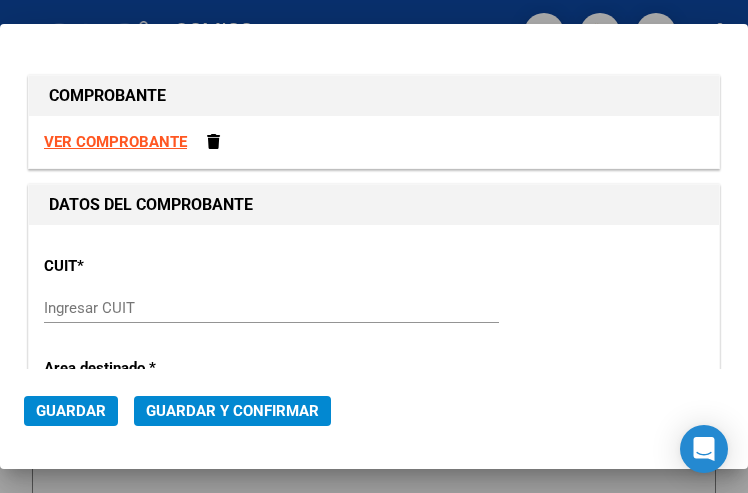 click on "Ingresar CUIT" at bounding box center (271, 308) 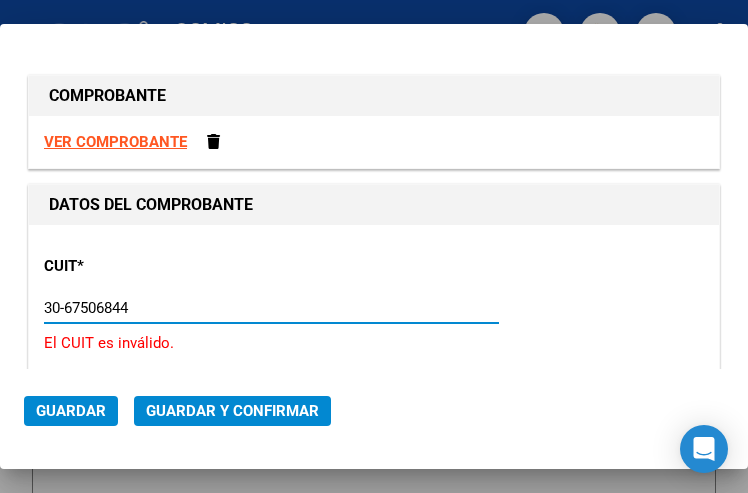 type on "30-67506844-1" 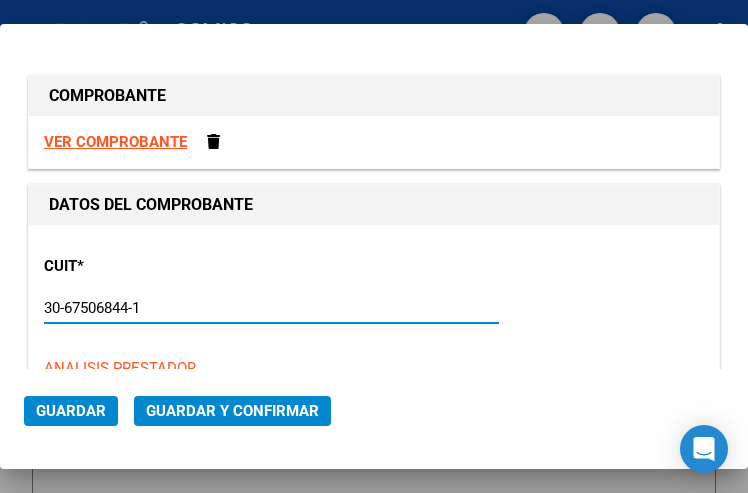 type on "113" 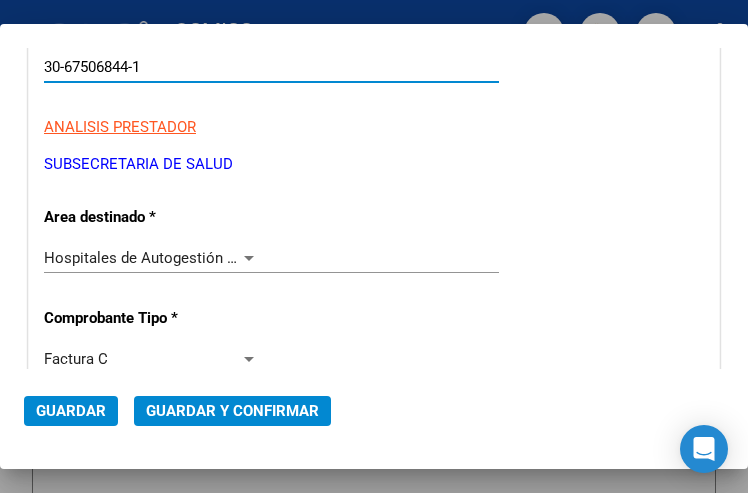 scroll, scrollTop: 300, scrollLeft: 0, axis: vertical 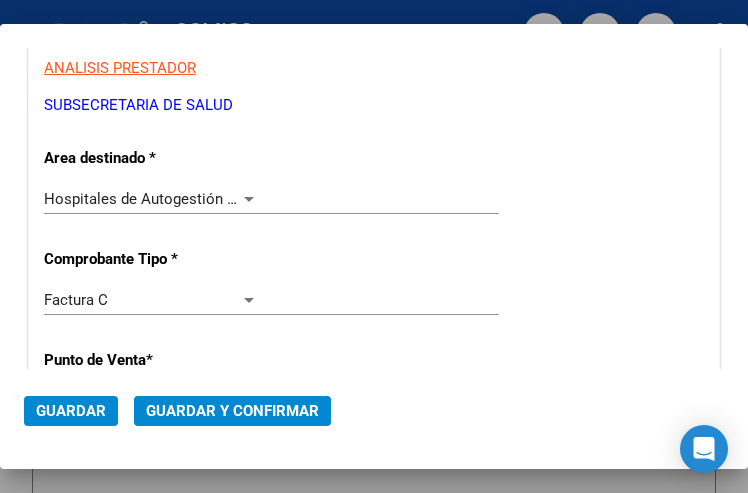 type on "30-67506844-1" 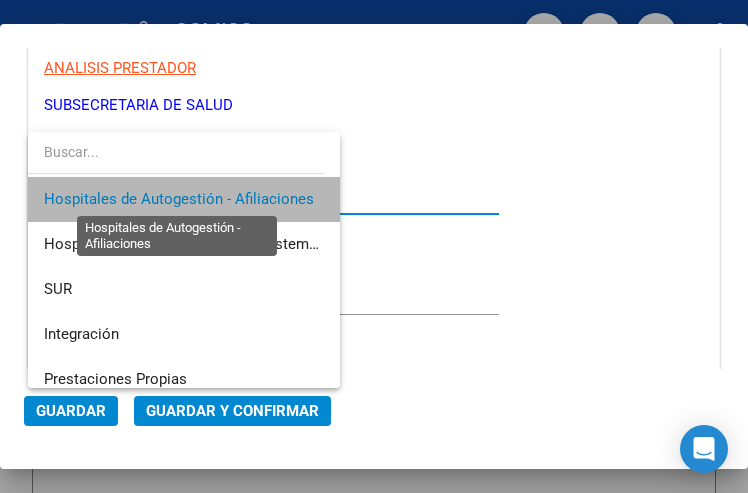 click on "Hospitales de Autogestión - Afiliaciones" at bounding box center [179, 199] 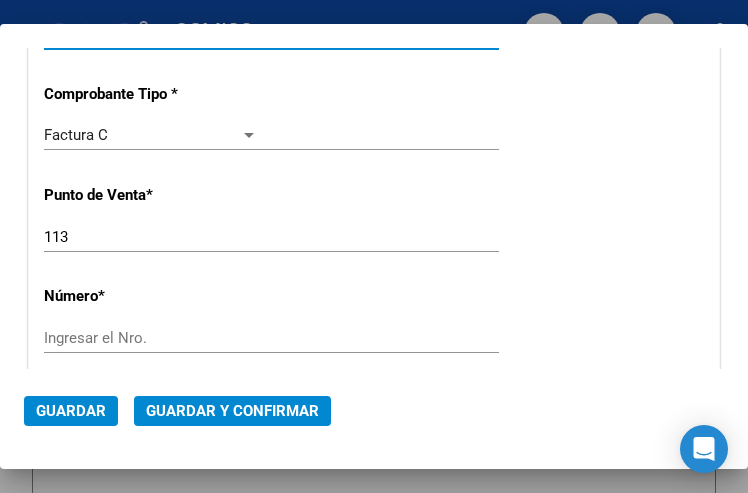 scroll, scrollTop: 500, scrollLeft: 0, axis: vertical 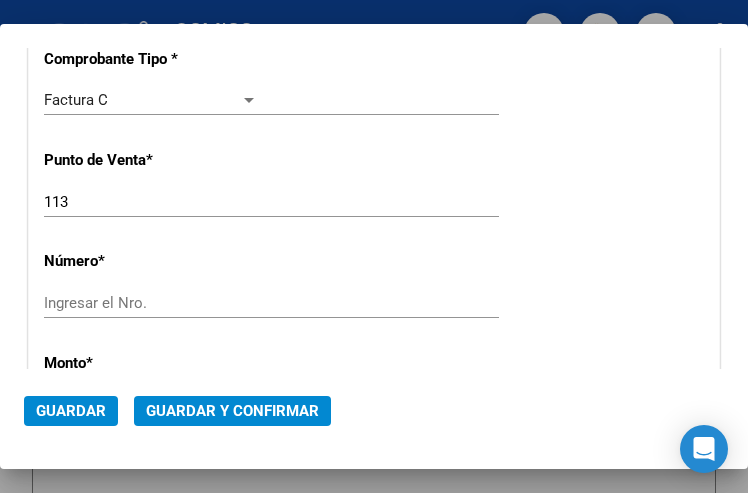 click on "Ingresar el Nro." at bounding box center (151, 303) 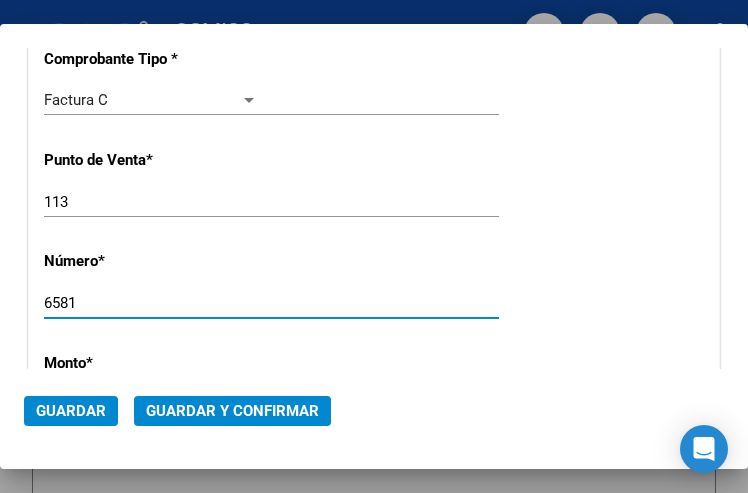 type on "6581" 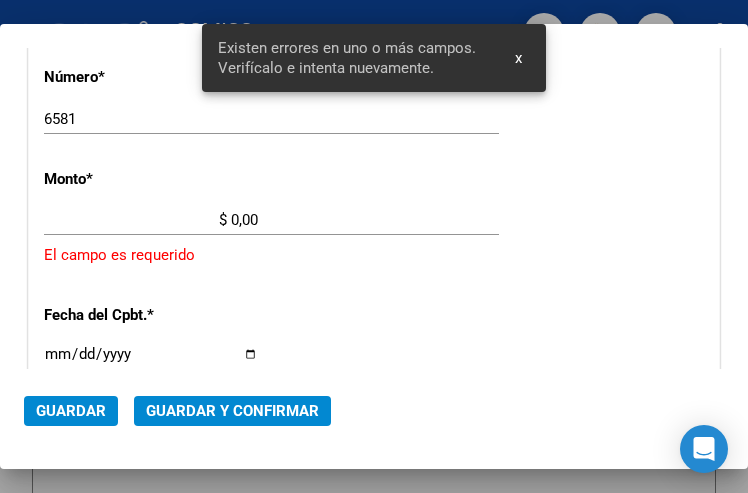 scroll, scrollTop: 686, scrollLeft: 0, axis: vertical 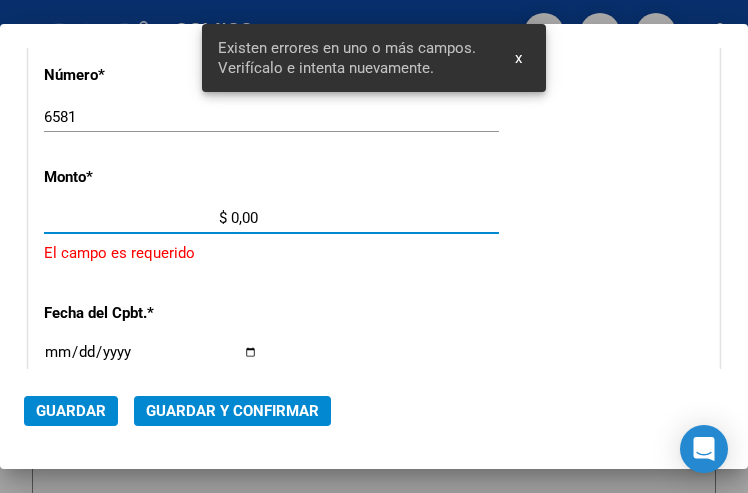 click on "$ 0,00" at bounding box center (151, 218) 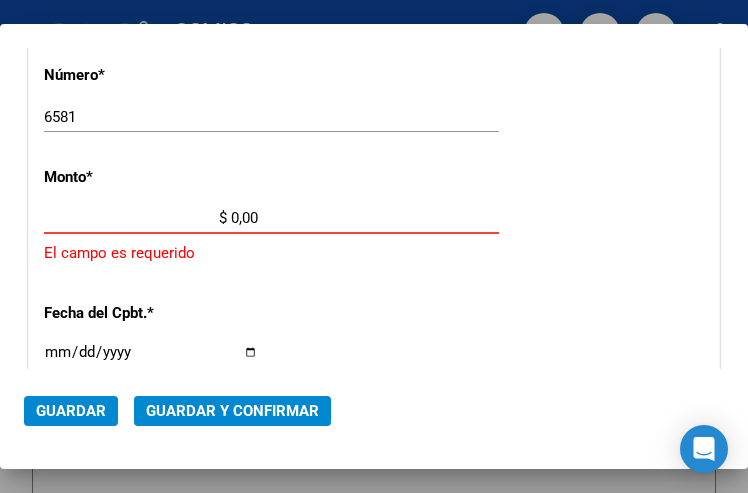 click on "$ 0,00" at bounding box center (151, 218) 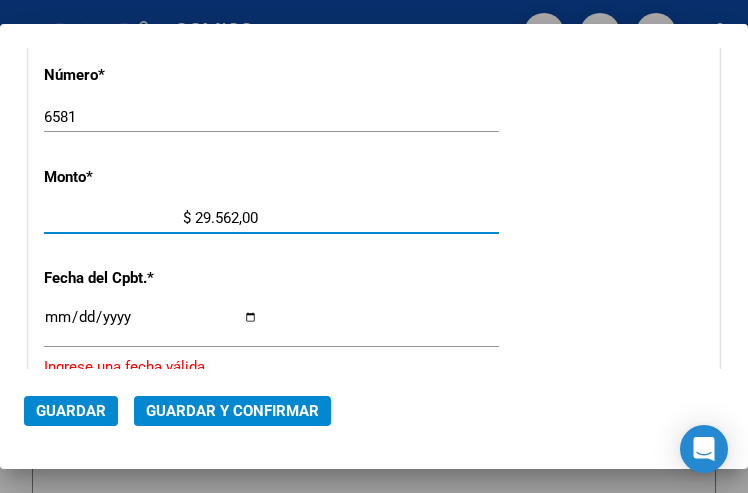 type on "$ 295.629,00" 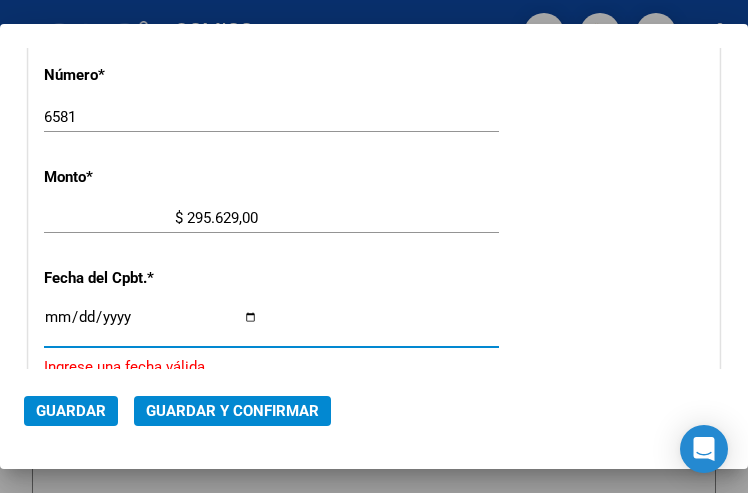 click on "Ingresar la fecha" at bounding box center (151, 325) 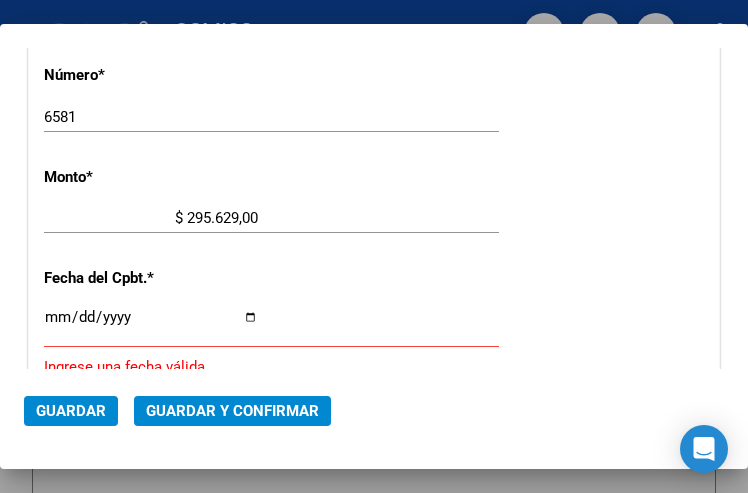 click on "Ingresar la fecha" at bounding box center [151, 325] 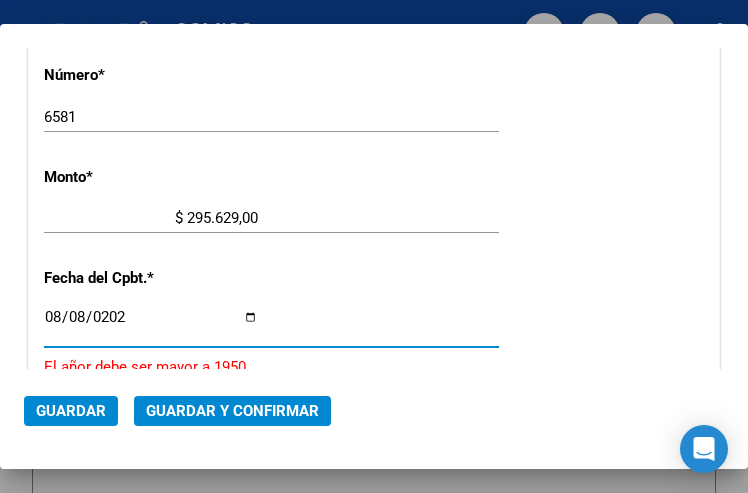 type on "2025-08-08" 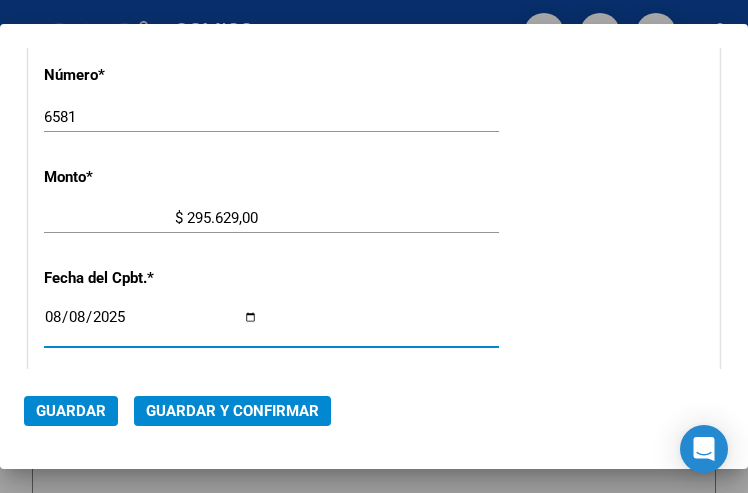 click on "2025-08-08" at bounding box center [151, 325] 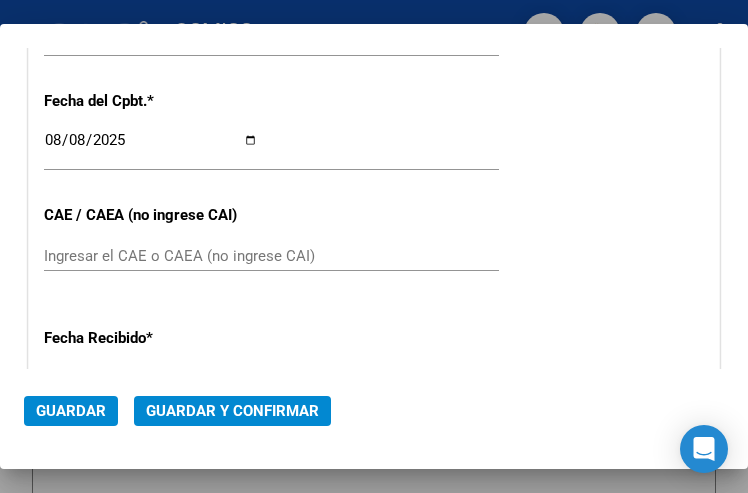 scroll, scrollTop: 886, scrollLeft: 0, axis: vertical 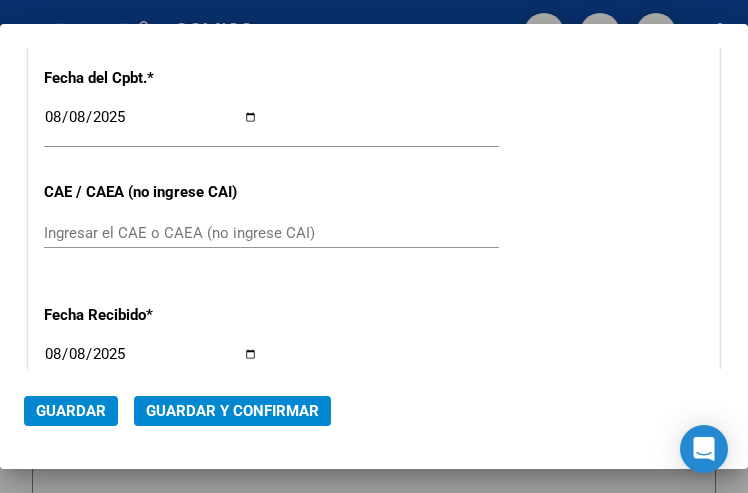 click on "Ingresar el CAE o CAEA (no ingrese CAI)" 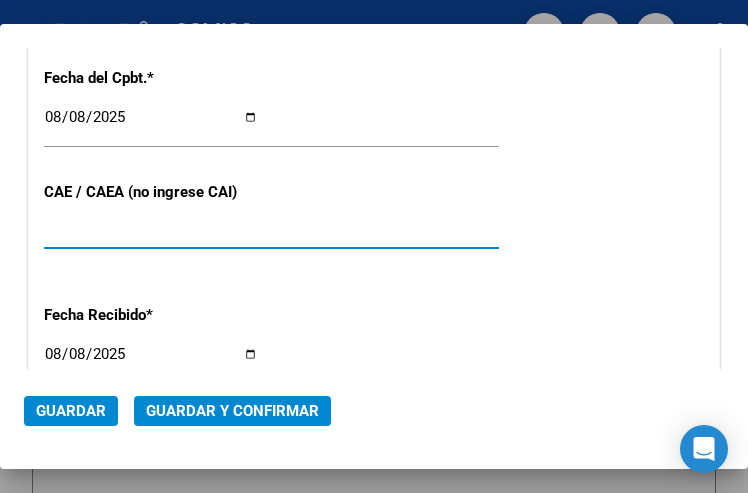 type on "75321465887139" 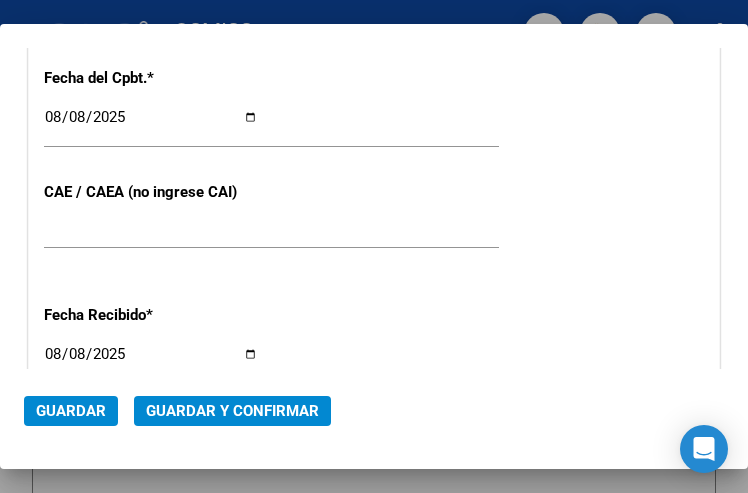 click on "2025-08-08 Ingresar la fecha" 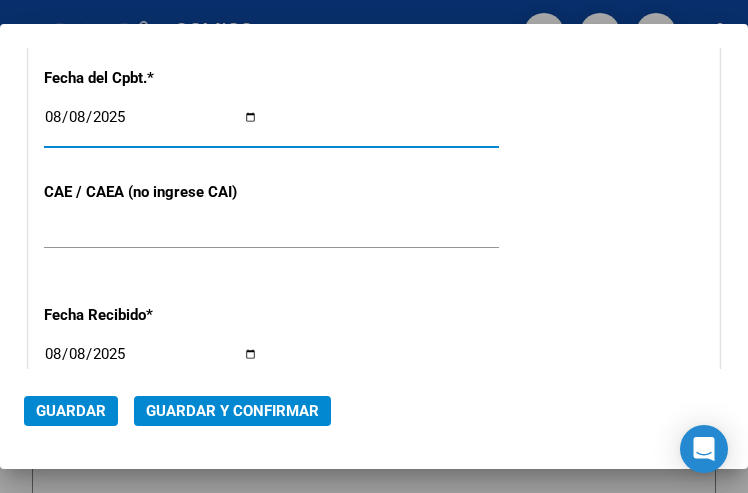 scroll, scrollTop: 786, scrollLeft: 0, axis: vertical 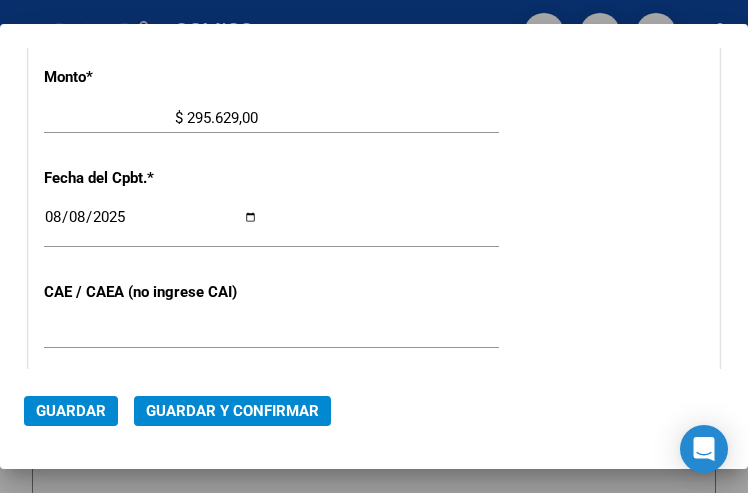 click on "2025-08-08 Ingresar la fecha" 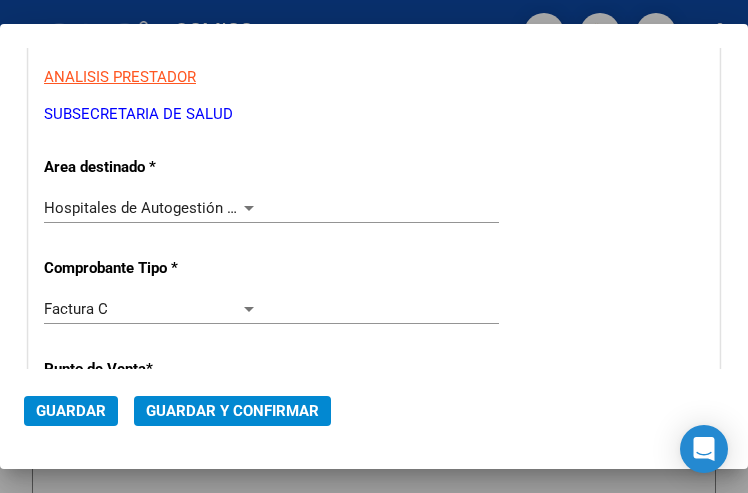 scroll, scrollTop: 286, scrollLeft: 0, axis: vertical 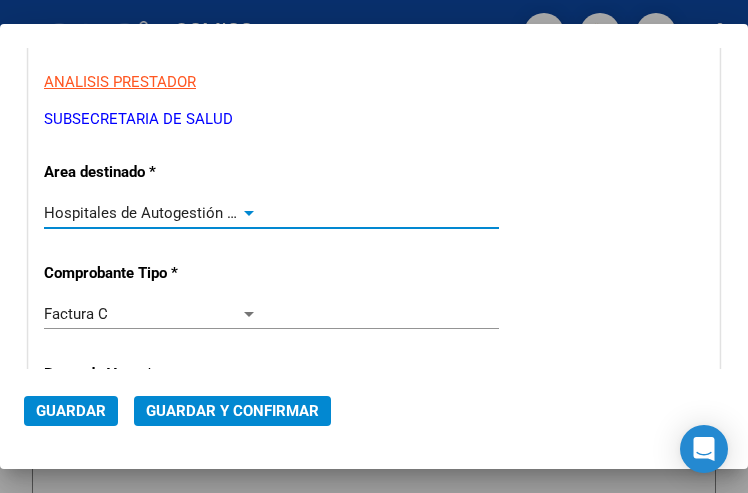 click at bounding box center (249, 213) 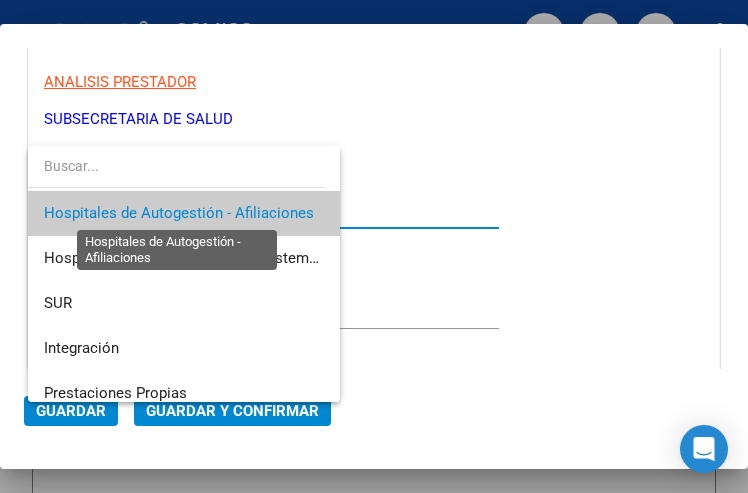 click on "Hospitales de Autogestión - Afiliaciones" at bounding box center (179, 213) 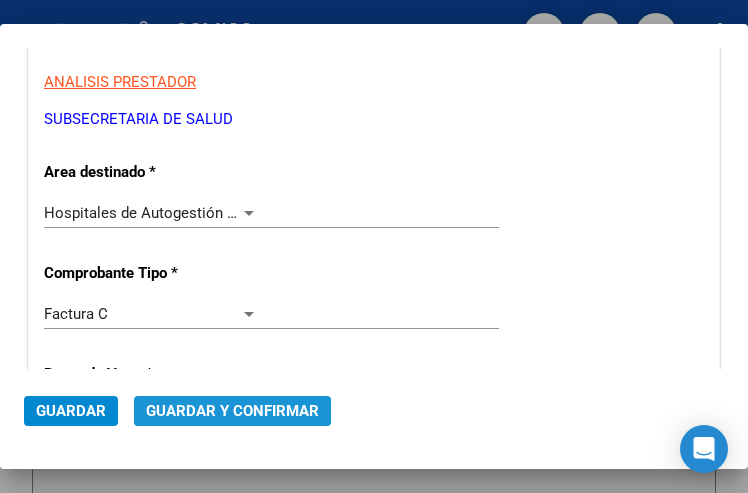 click on "Guardar y Confirmar" 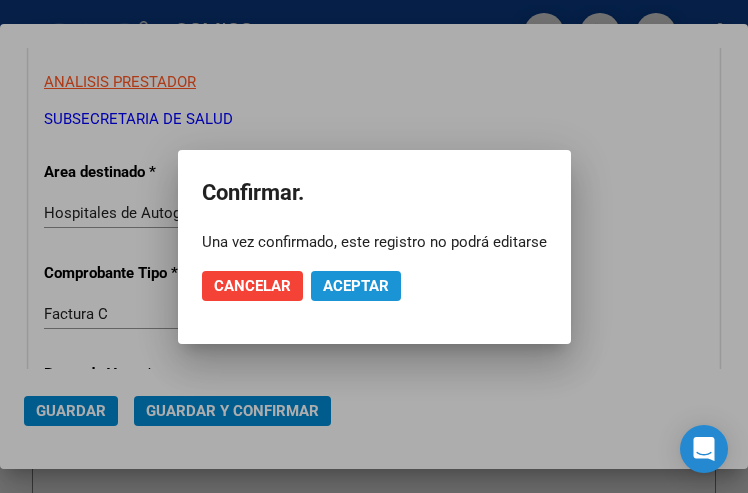 click on "Aceptar" 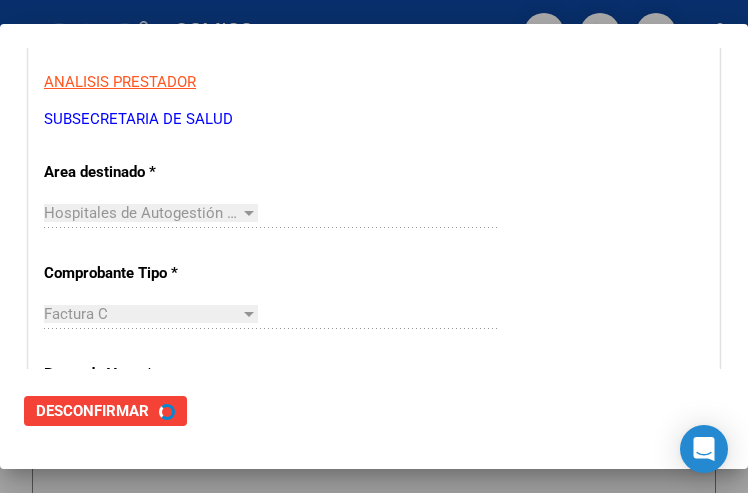 scroll, scrollTop: 0, scrollLeft: 0, axis: both 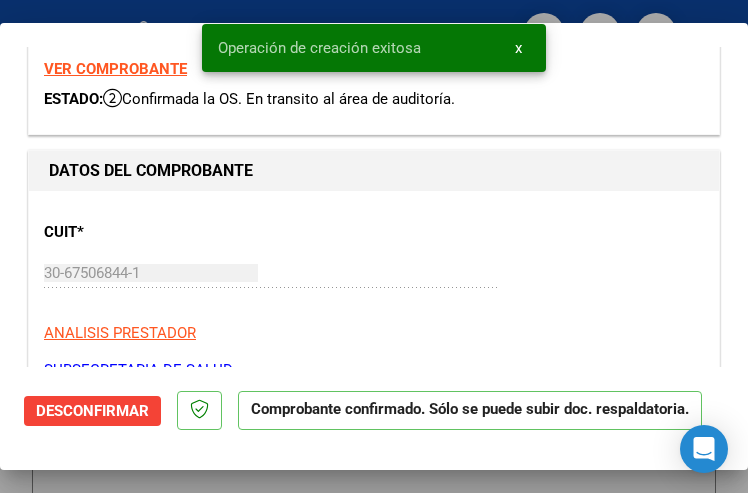 type on "2025-10-07" 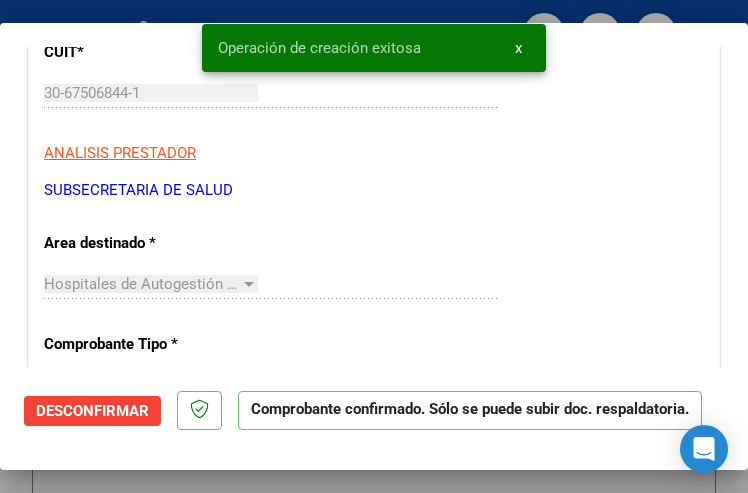 scroll, scrollTop: 300, scrollLeft: 0, axis: vertical 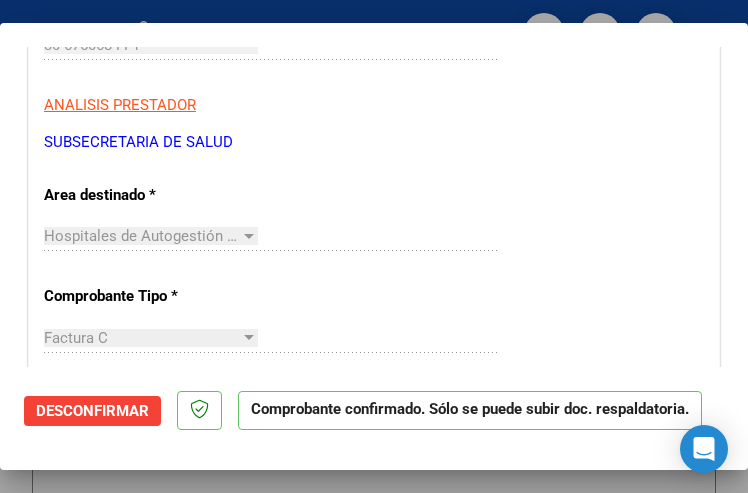 click on "CUIT  *   30-67506844-1 Ingresar CUIT  ANALISIS PRESTADOR  SUBSECRETARIA DE SALUD  ARCA Padrón ARCA Padrón  Area destinado * Hospitales de Autogestión - Afiliaciones Seleccionar Area  Comprobante Tipo * Factura C Seleccionar Tipo Punto de Venta  *   113 Ingresar el Nro.  Número  *   6581 Ingresar el Nro.  Monto  *   $ 295.629,00 Ingresar el monto  Fecha del Cpbt.  *   2025-08-08 Ingresar la fecha  CAE / CAEA (no ingrese CAI)    75321465887139 Ingresar el CAE o CAEA (no ingrese CAI)  Fecha Recibido  *   2025-08-08 Ingresar la fecha  Fecha de Vencimiento    2025-10-07 Ingresar la fecha  Ref. Externa    Ingresar la ref.  N° Liquidación    Ingresar el N° Liquidación" at bounding box center [374, 672] 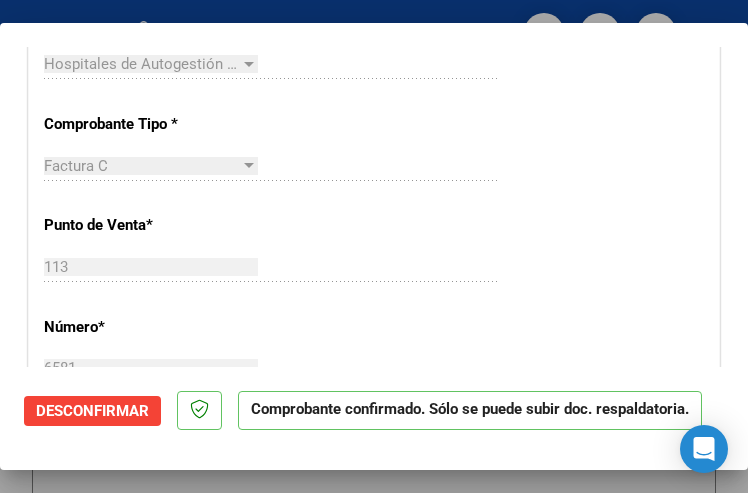 scroll, scrollTop: 500, scrollLeft: 0, axis: vertical 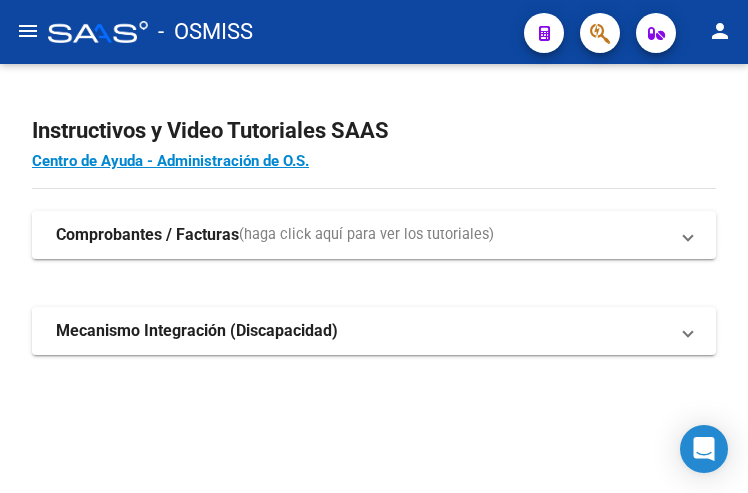 click on "menu" 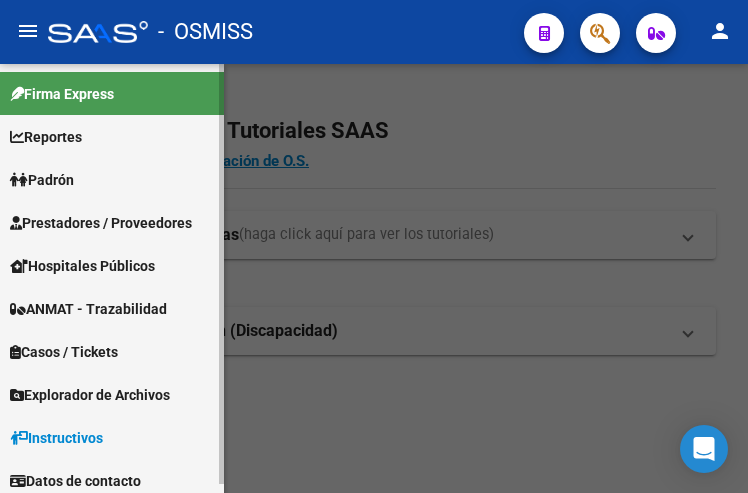 click on "Prestadores / Proveedores" at bounding box center (101, 223) 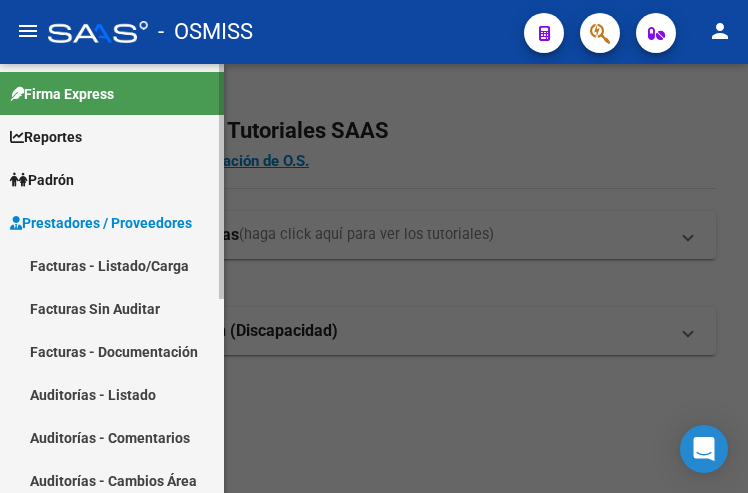 click on "Facturas - Listado/Carga" at bounding box center [112, 265] 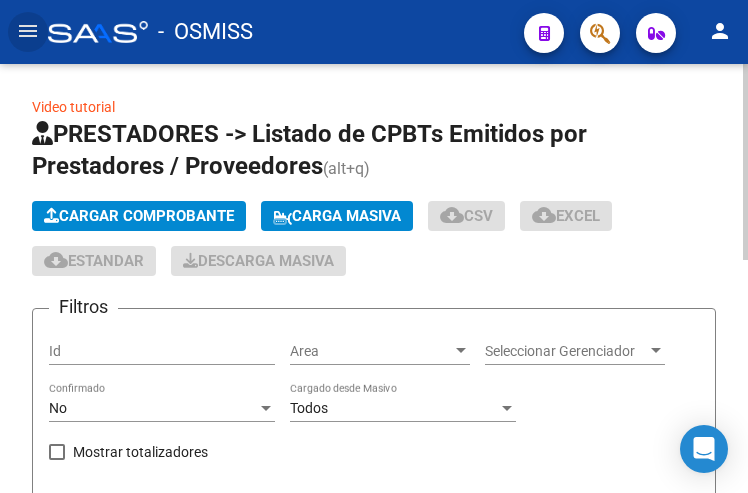 click on "Cargar Comprobante" 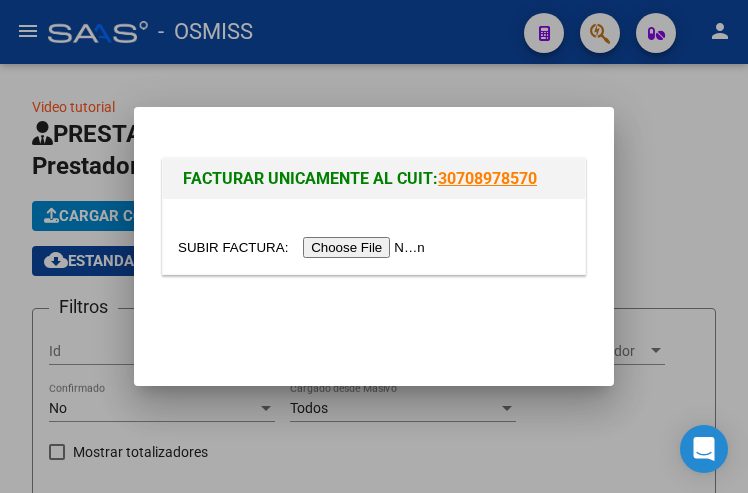click at bounding box center [304, 247] 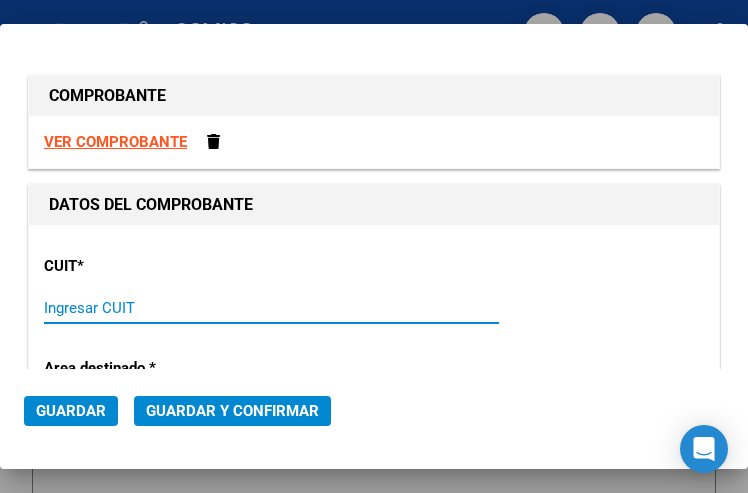 click on "Ingresar CUIT" at bounding box center [151, 308] 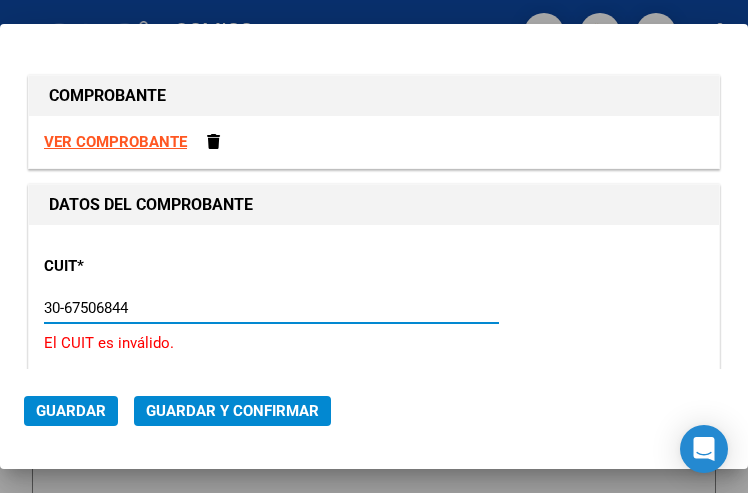 type on "30-67506844-1" 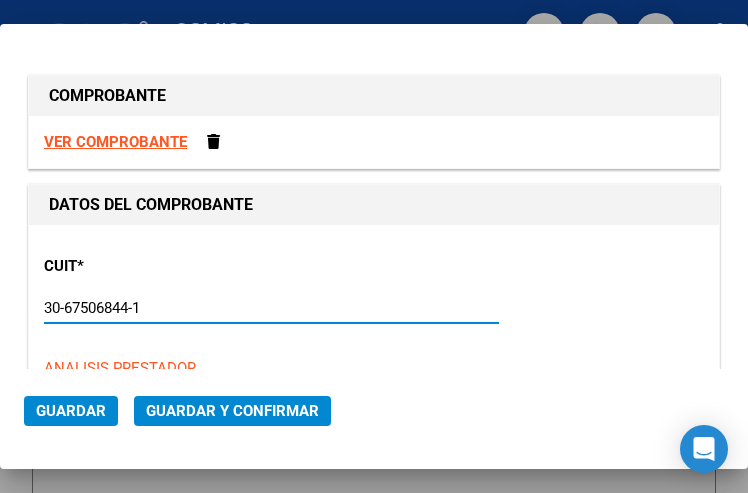 type on "113" 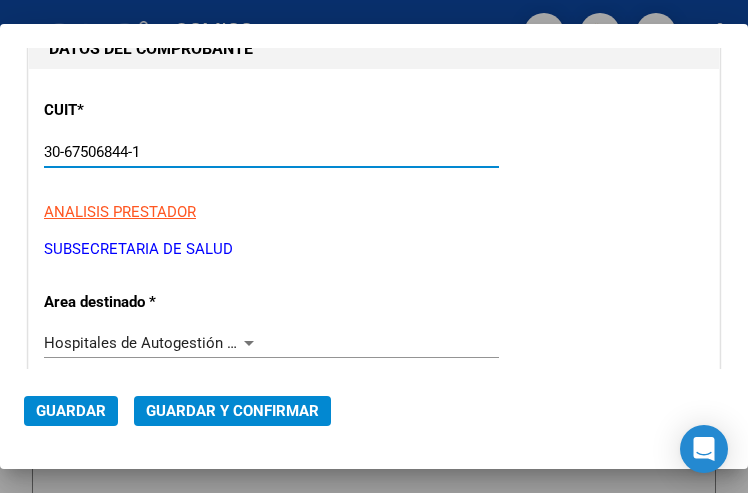 scroll, scrollTop: 200, scrollLeft: 0, axis: vertical 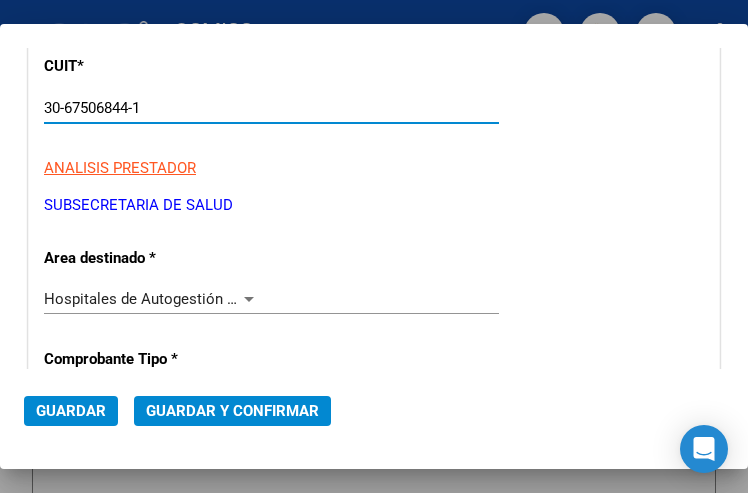 type on "30-67506844-1" 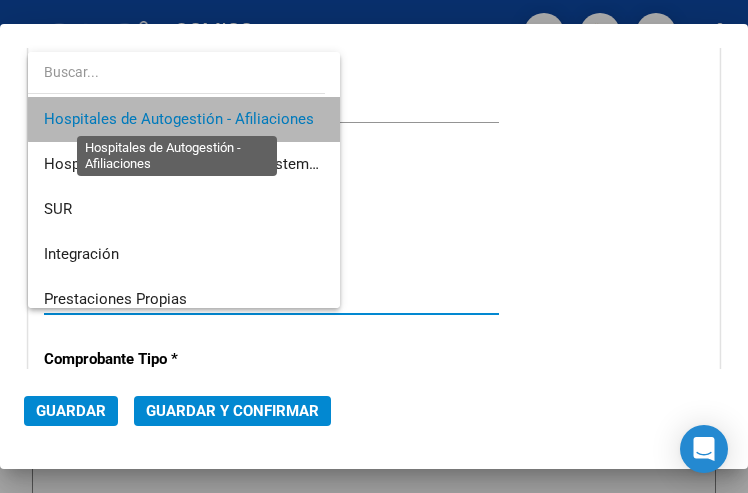 click on "Hospitales de Autogestión - Afiliaciones" at bounding box center [179, 119] 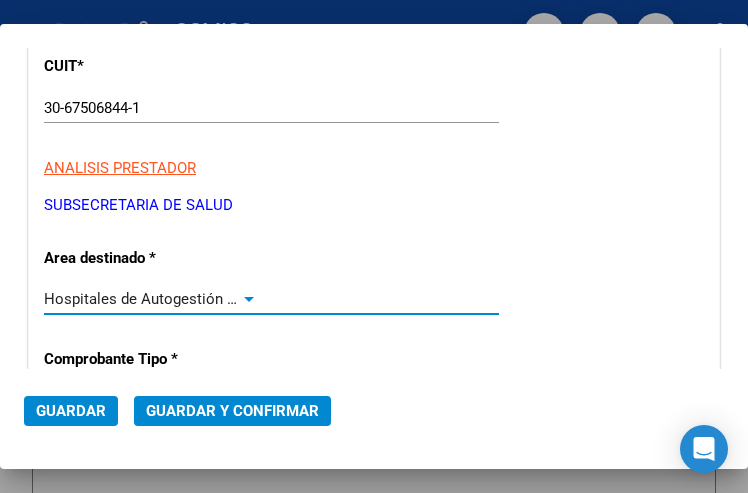 click at bounding box center (249, 299) 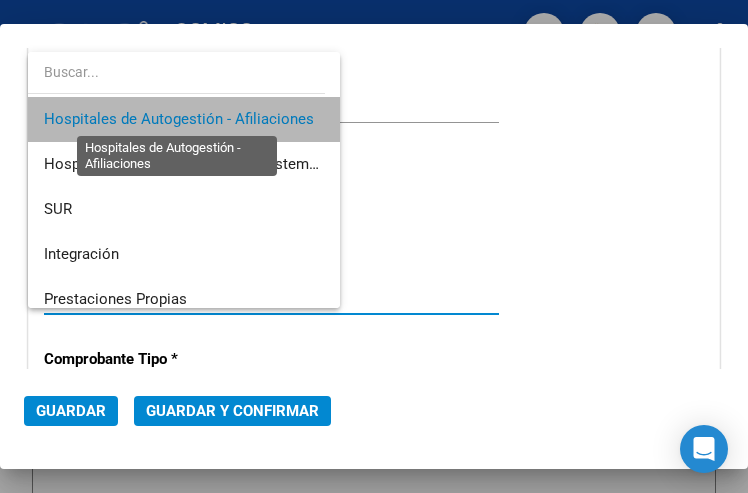 click on "Hospitales de Autogestión - Afiliaciones" at bounding box center [179, 119] 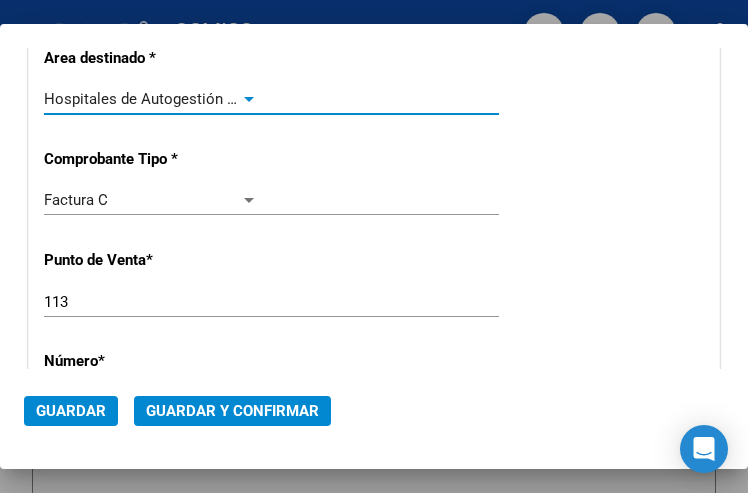scroll, scrollTop: 500, scrollLeft: 0, axis: vertical 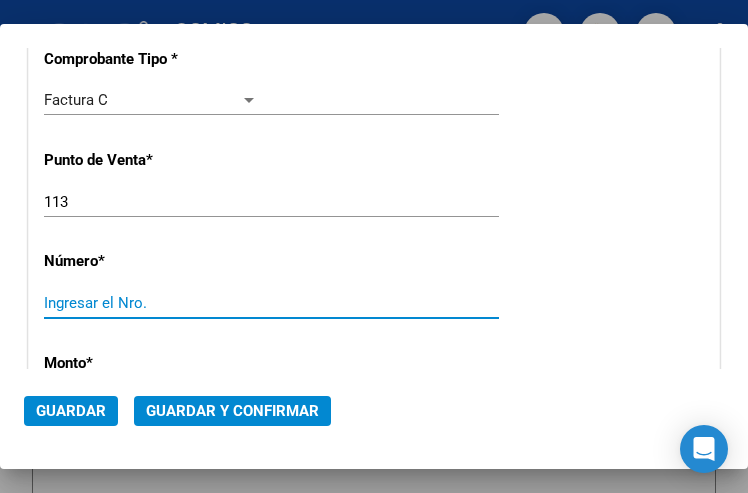 click on "Ingresar el Nro." at bounding box center [151, 303] 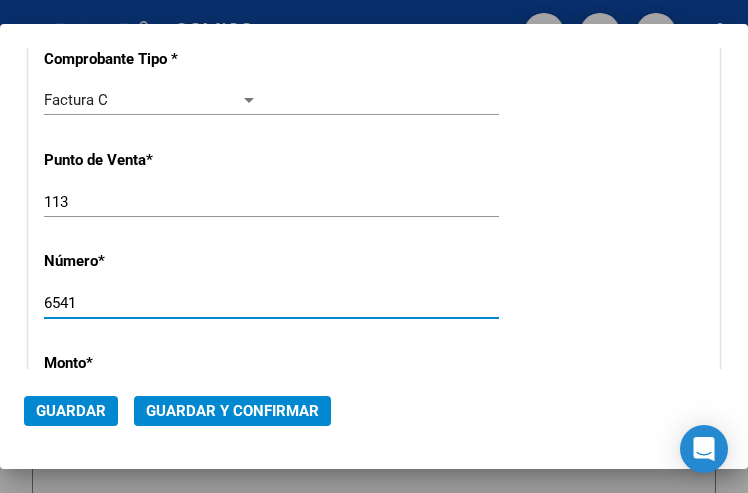 type on "6541" 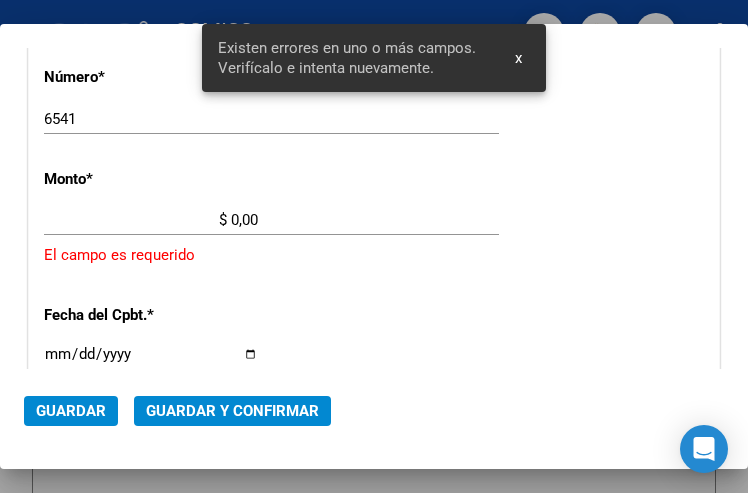 scroll, scrollTop: 686, scrollLeft: 0, axis: vertical 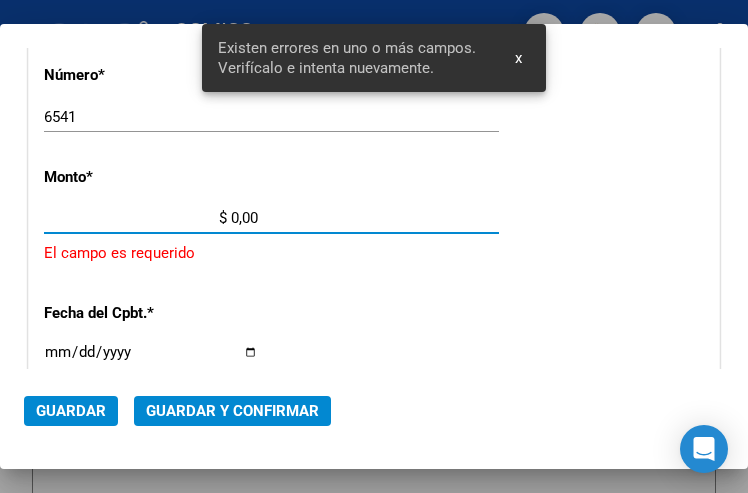 click on "$ 0,00" at bounding box center [151, 218] 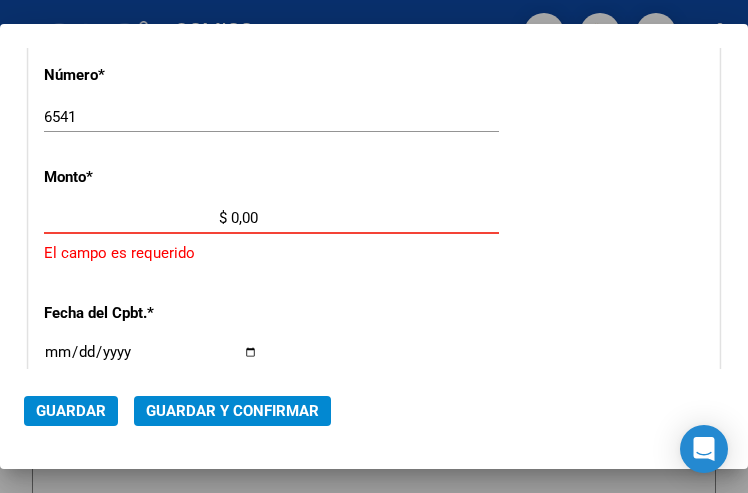 click on "$ 0,00" at bounding box center (151, 218) 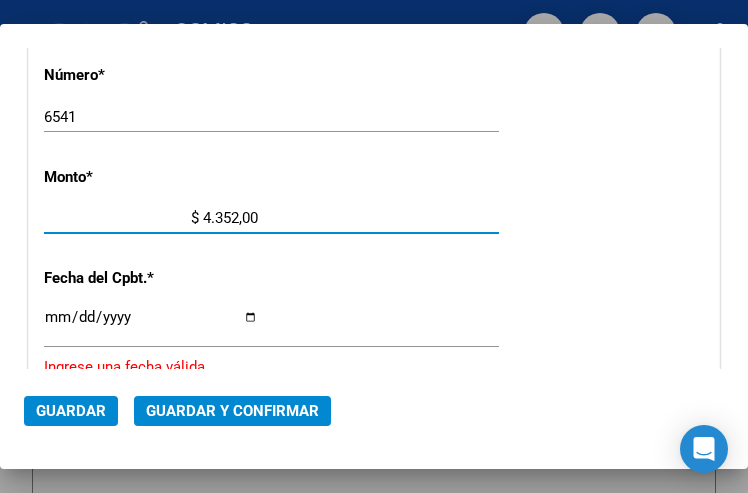 type on "$ 43.521,00" 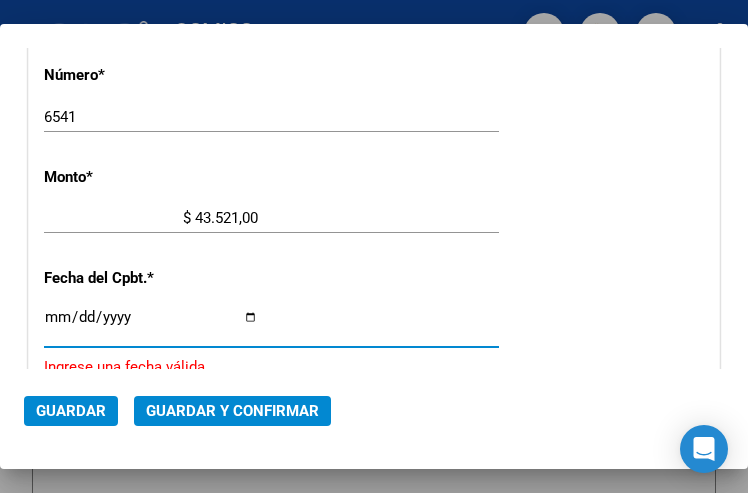 drag, startPoint x: 52, startPoint y: 318, endPoint x: 379, endPoint y: 289, distance: 328.28342 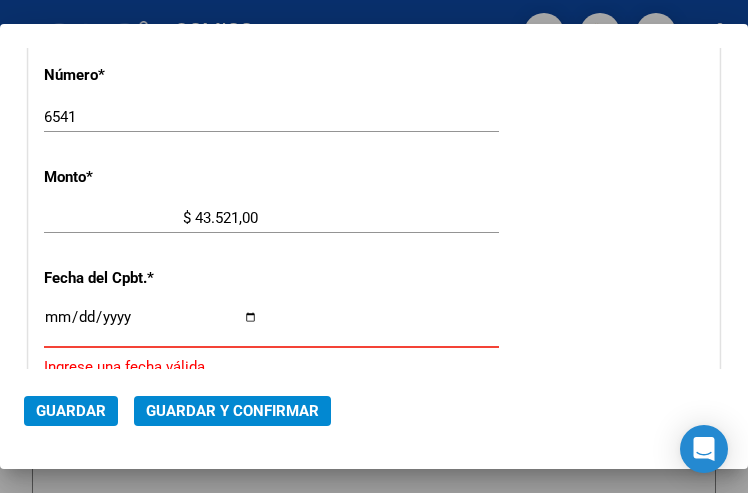 click on "Ingresar la fecha" at bounding box center (151, 325) 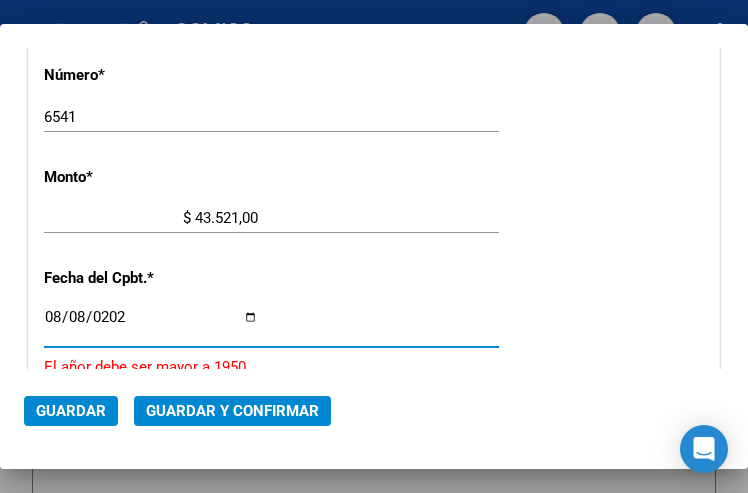 type on "2025-08-08" 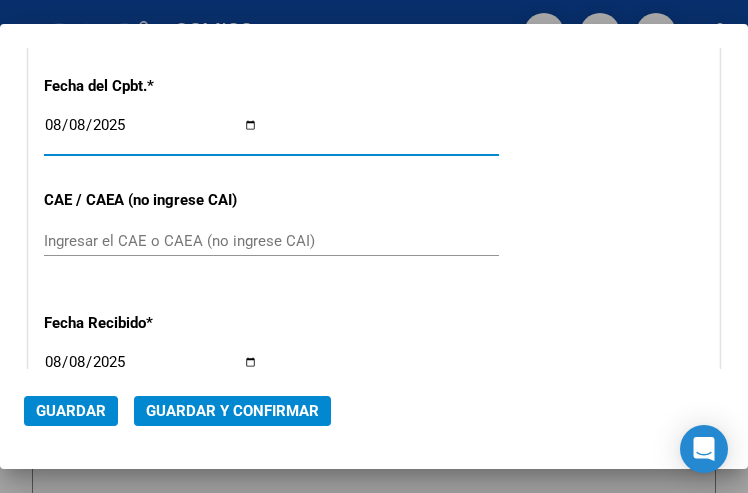 scroll, scrollTop: 886, scrollLeft: 0, axis: vertical 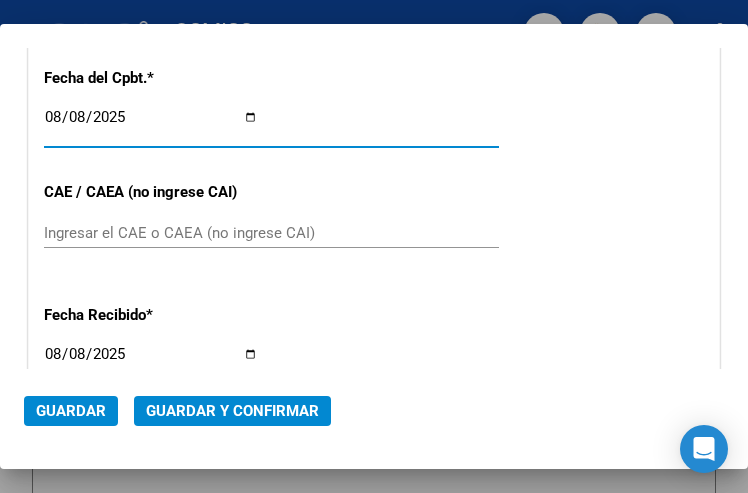 click on "Ingresar el CAE o CAEA (no ingrese CAI)" at bounding box center [151, 233] 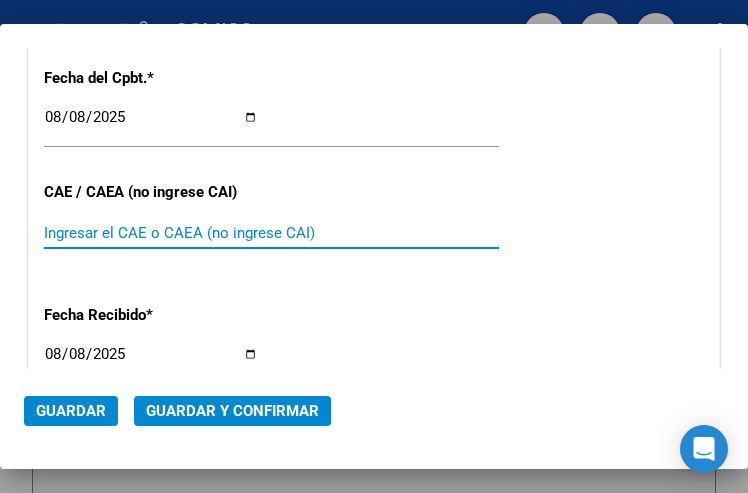 click on "Ingresar el CAE o CAEA (no ingrese CAI)" at bounding box center (151, 233) 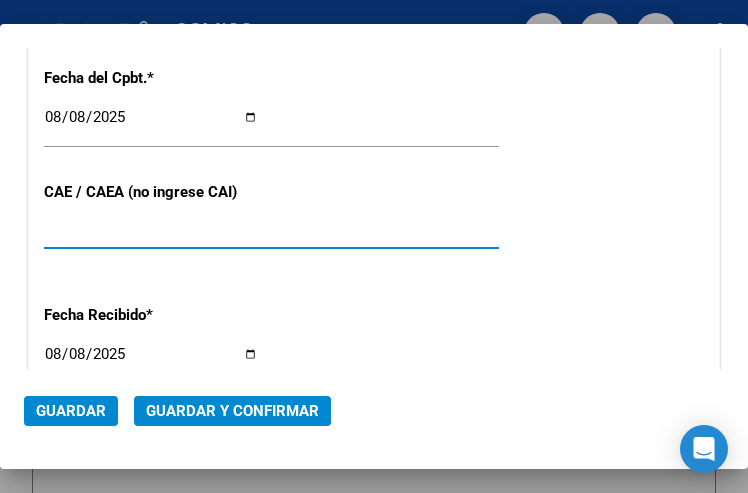 type on "75321458021323" 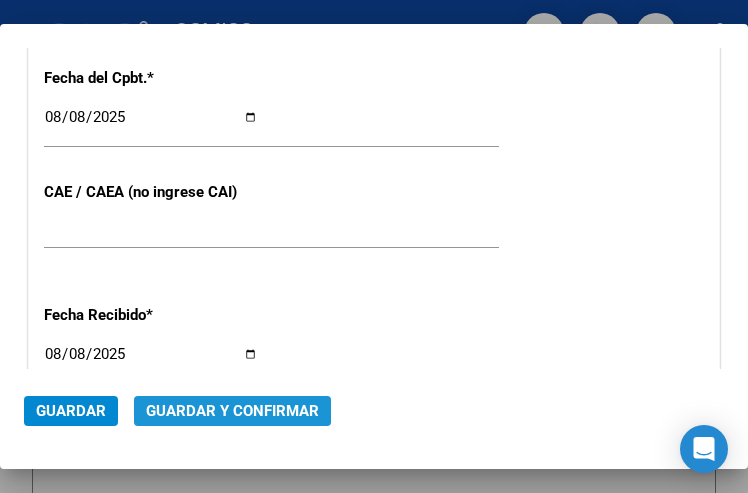 click on "Guardar y Confirmar" 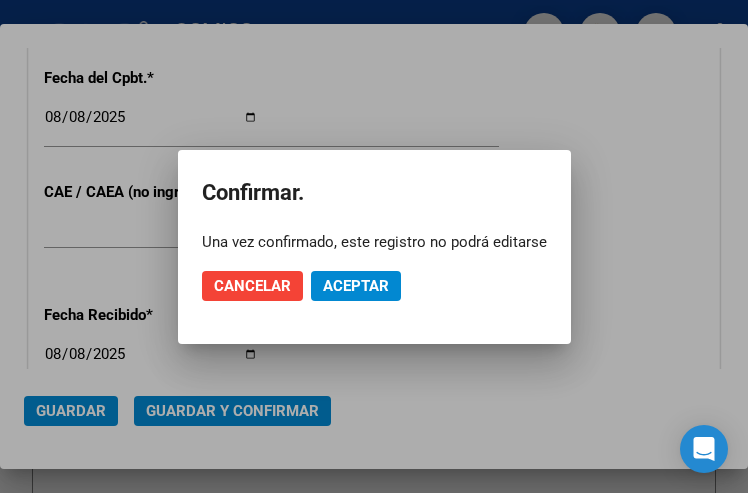 click at bounding box center (374, 246) 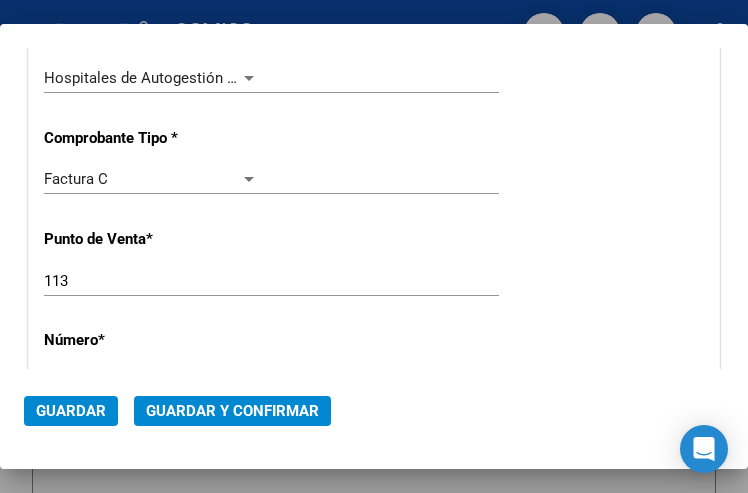 scroll, scrollTop: 386, scrollLeft: 0, axis: vertical 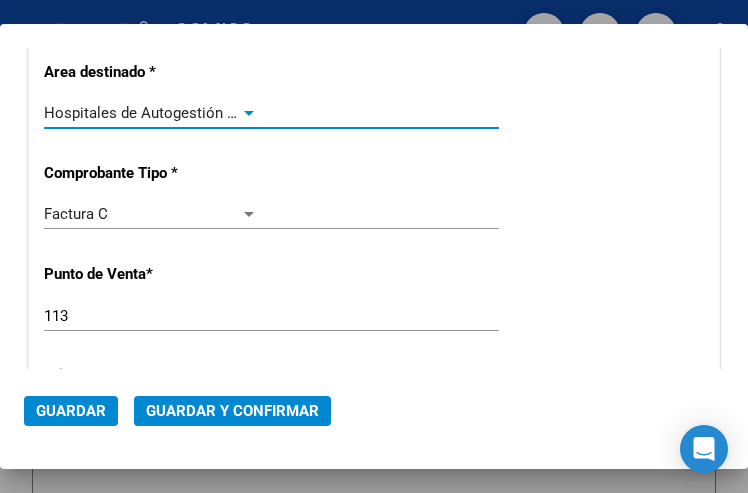 click at bounding box center [249, 113] 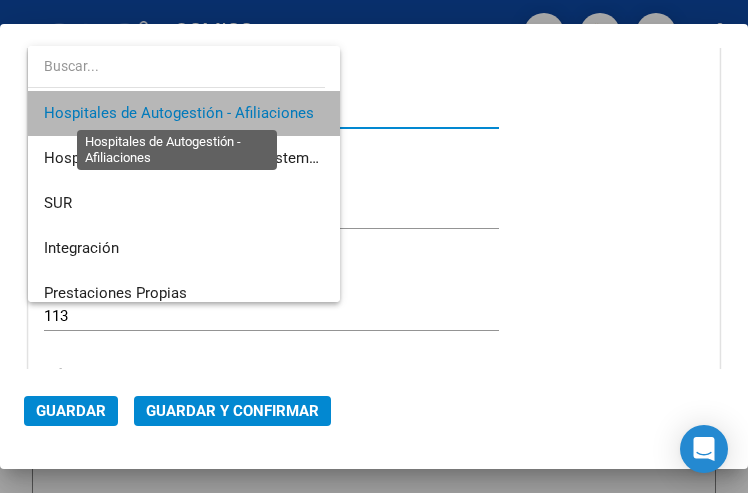 click on "Hospitales de Autogestión - Afiliaciones" at bounding box center (179, 113) 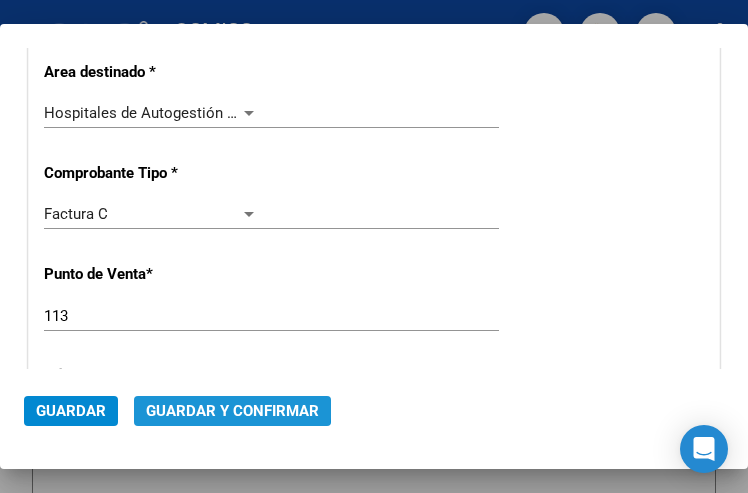 click on "Guardar y Confirmar" 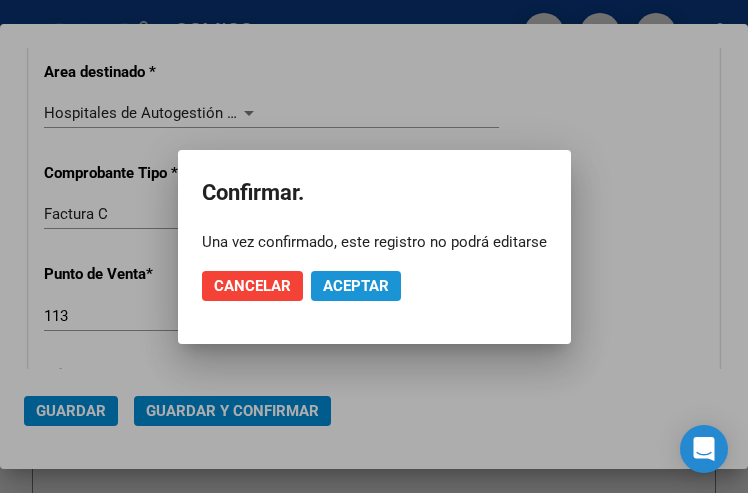 click on "Aceptar" 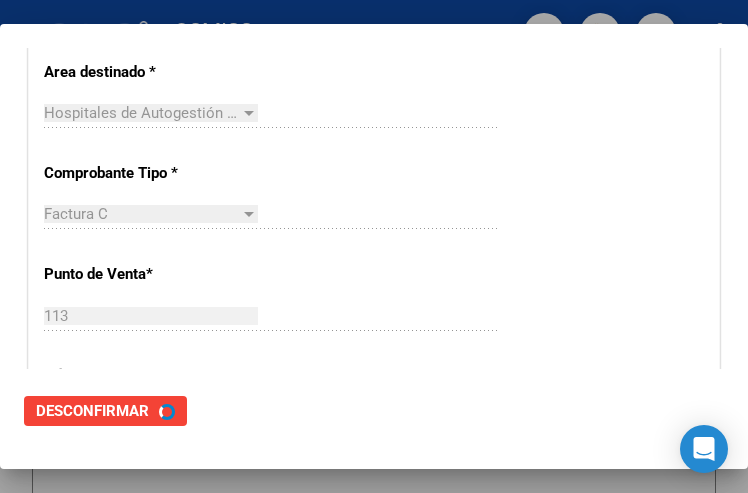 scroll, scrollTop: 0, scrollLeft: 0, axis: both 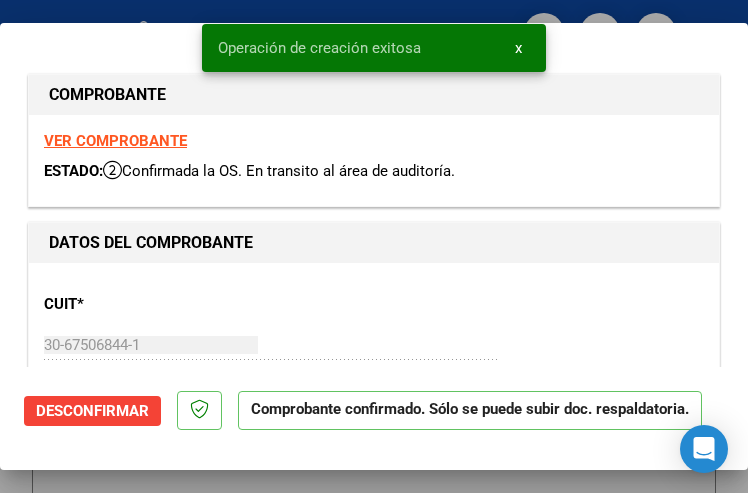 type on "2025-10-07" 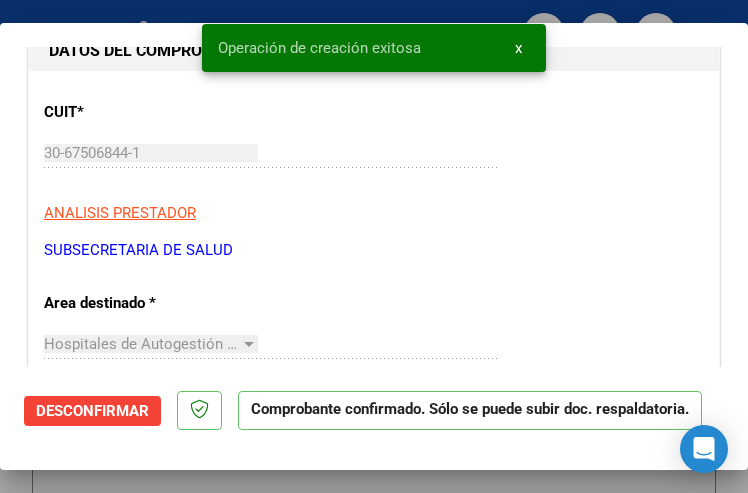 scroll, scrollTop: 200, scrollLeft: 0, axis: vertical 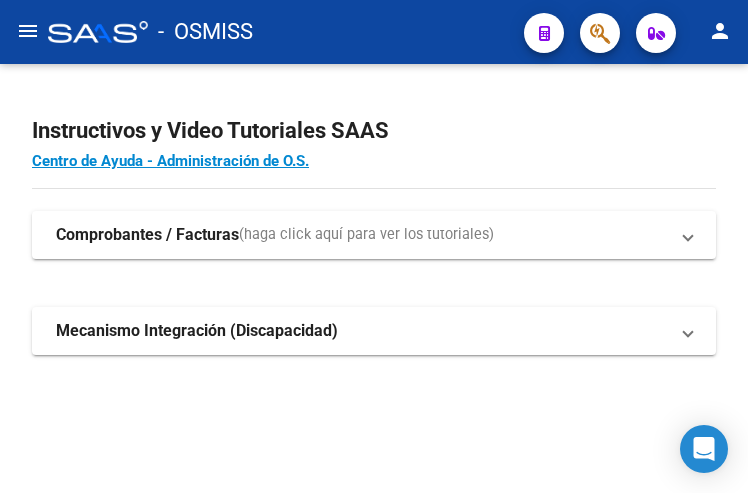 click on "menu" 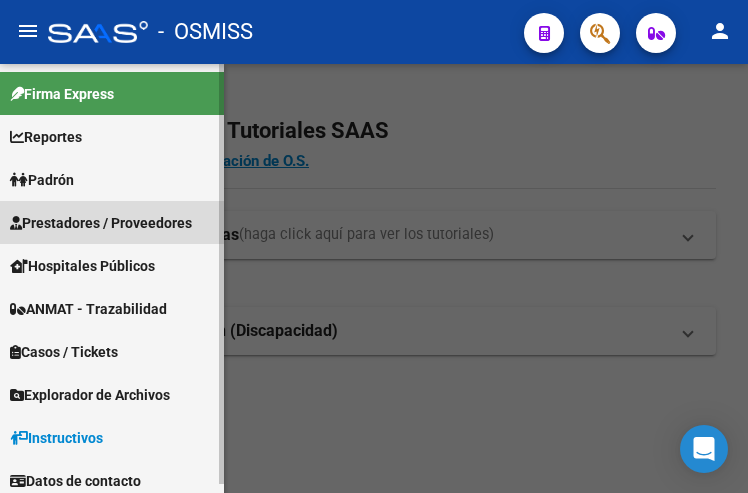 drag, startPoint x: 83, startPoint y: 222, endPoint x: 103, endPoint y: 243, distance: 29 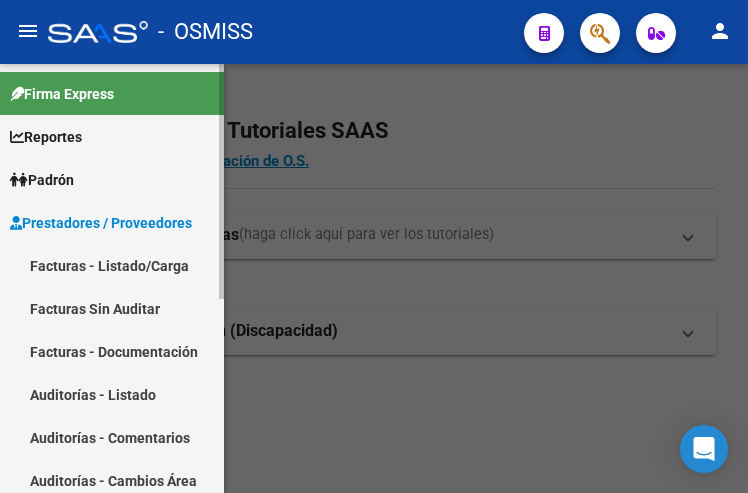 click on "Facturas - Listado/Carga" at bounding box center (112, 265) 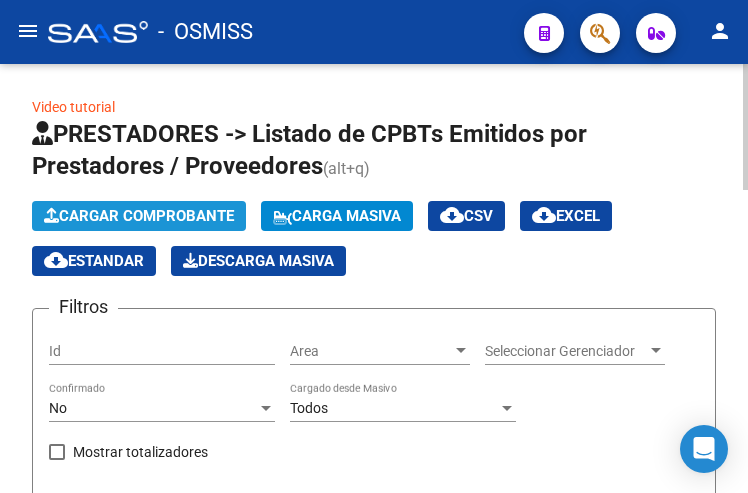 click on "Cargar Comprobante" 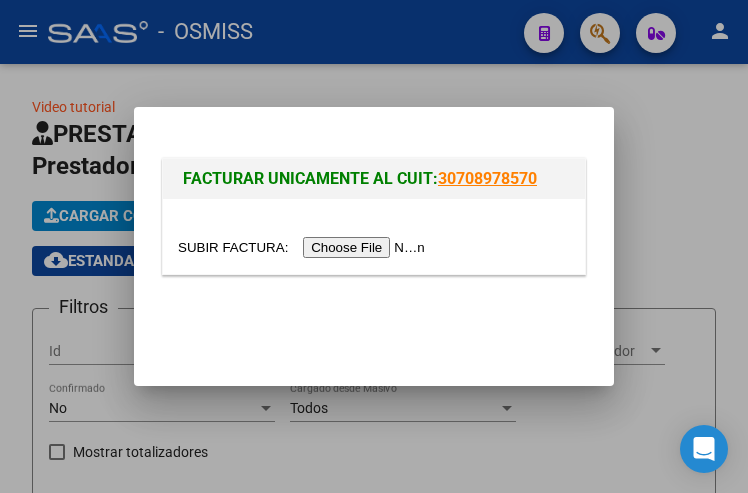 click at bounding box center (304, 247) 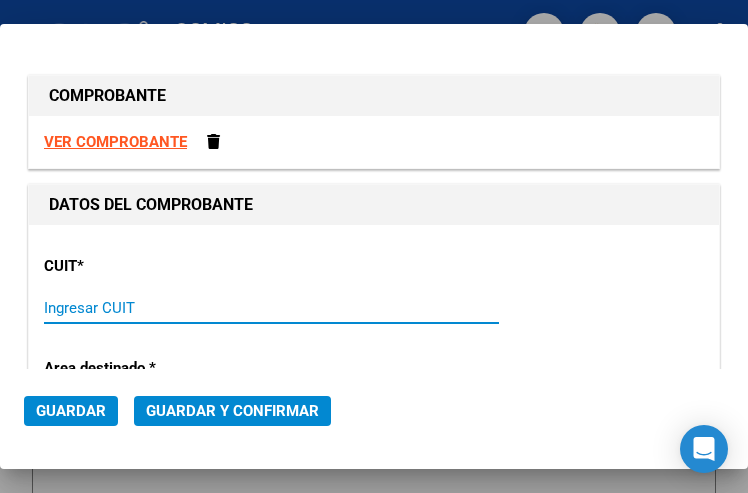 click on "Ingresar CUIT" at bounding box center [151, 308] 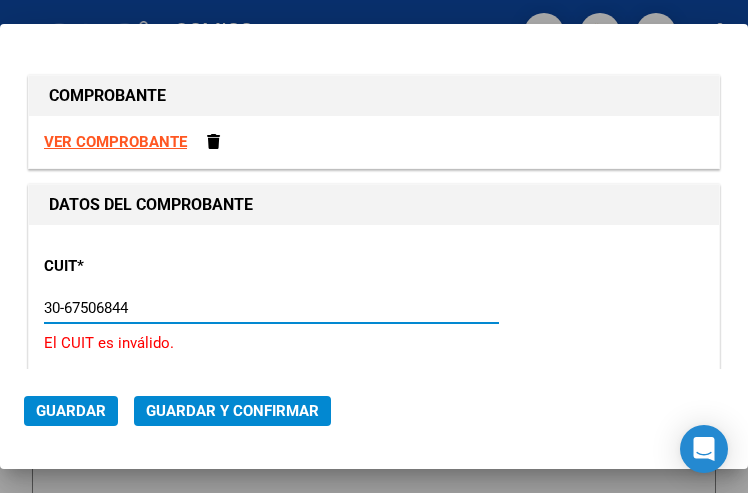 type on "30-67506844-1" 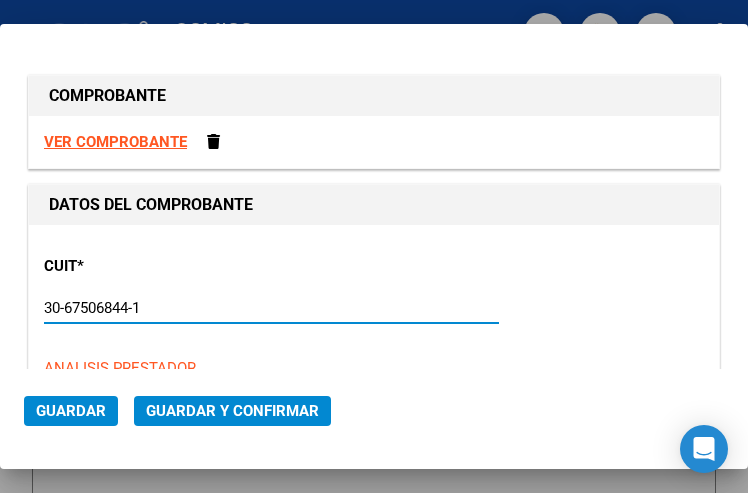 type on "113" 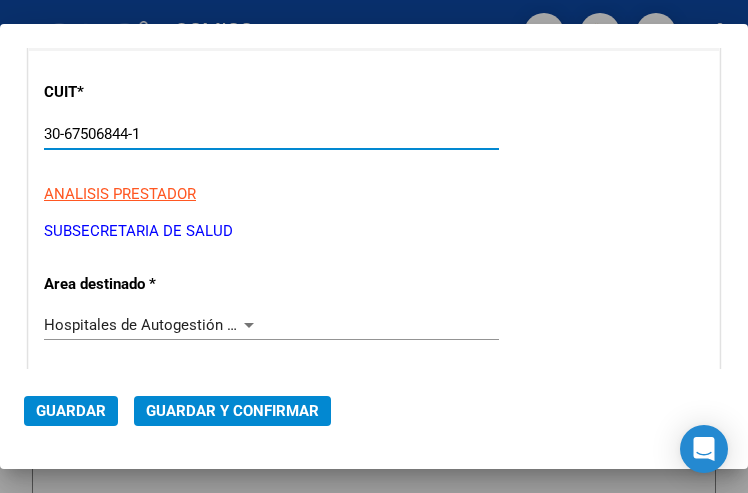 scroll, scrollTop: 200, scrollLeft: 0, axis: vertical 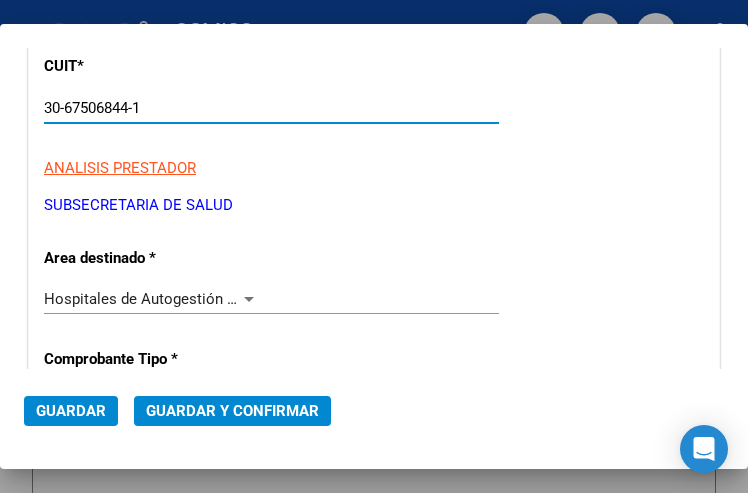type on "30-67506844-1" 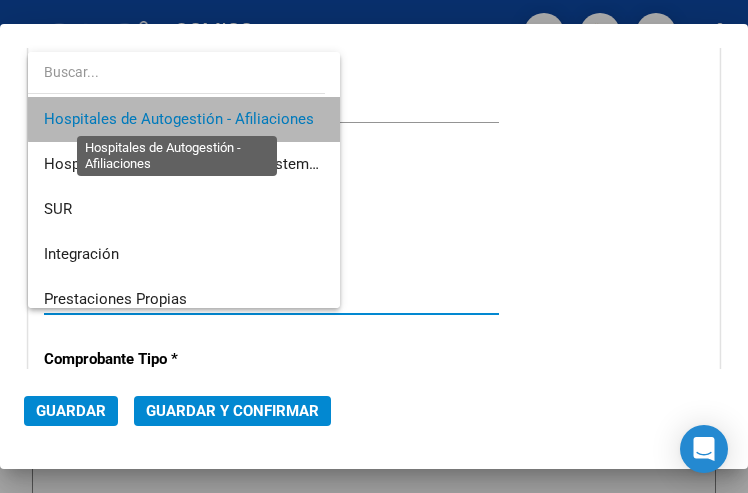 click on "Hospitales de Autogestión - Afiliaciones" at bounding box center [179, 119] 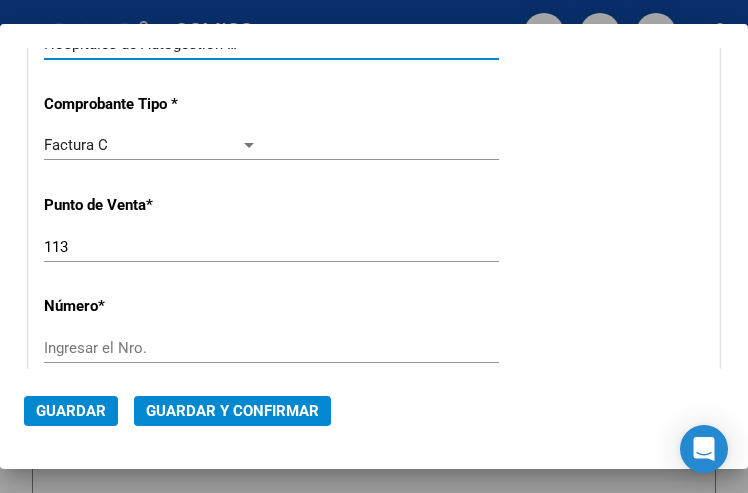 scroll, scrollTop: 500, scrollLeft: 0, axis: vertical 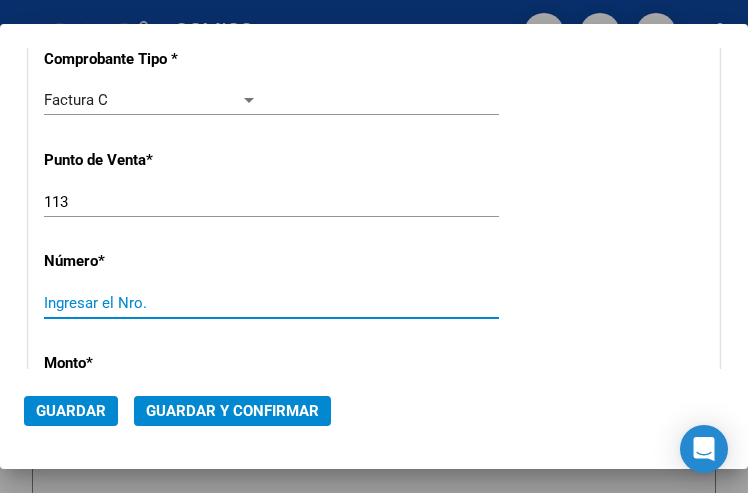 click on "Ingresar el Nro." at bounding box center (151, 303) 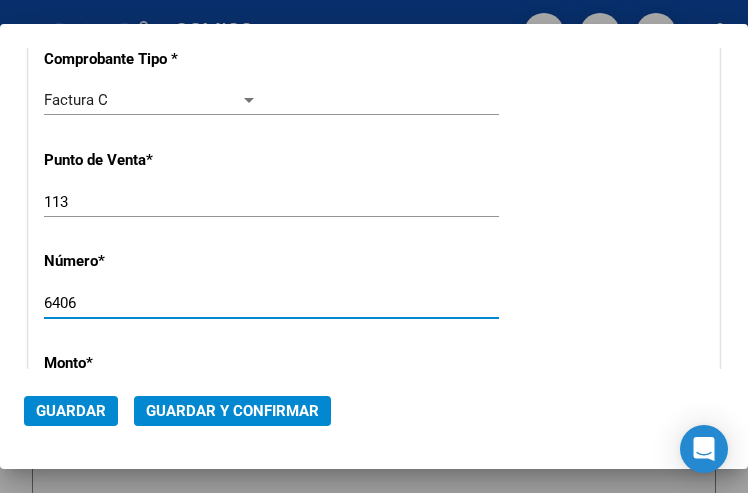 type on "6406" 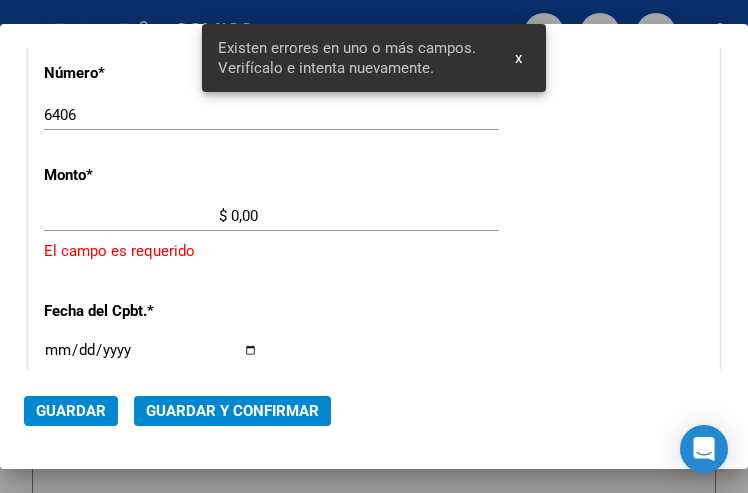 scroll, scrollTop: 686, scrollLeft: 0, axis: vertical 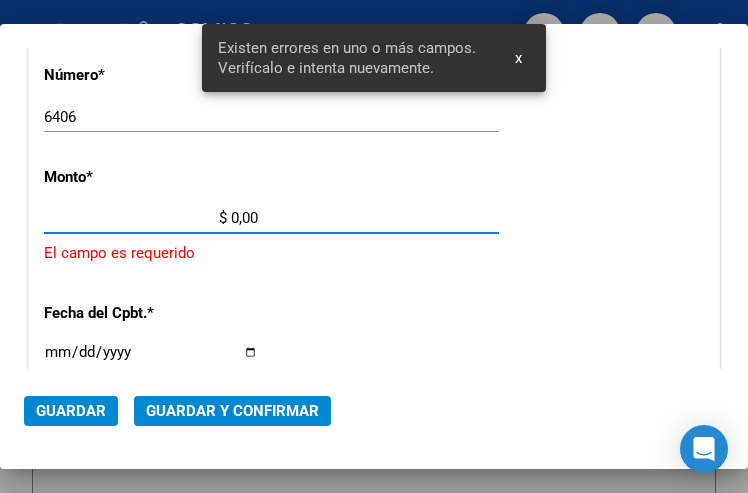 click on "$ 0,00" at bounding box center [151, 218] 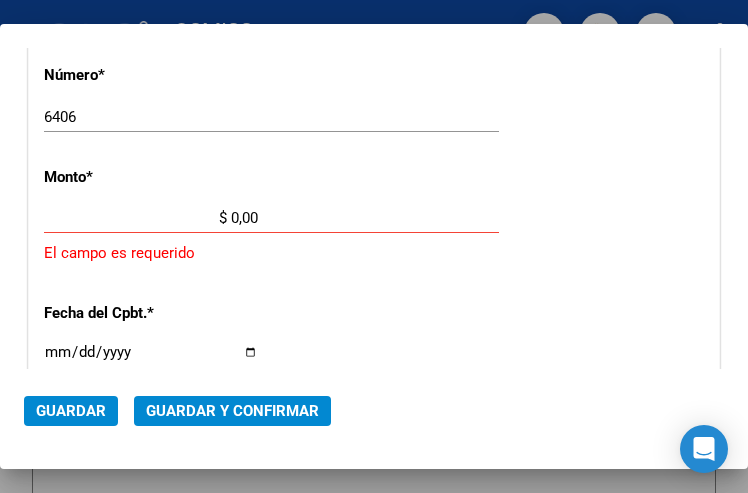 click on "$ 0,00 Ingresar el monto" 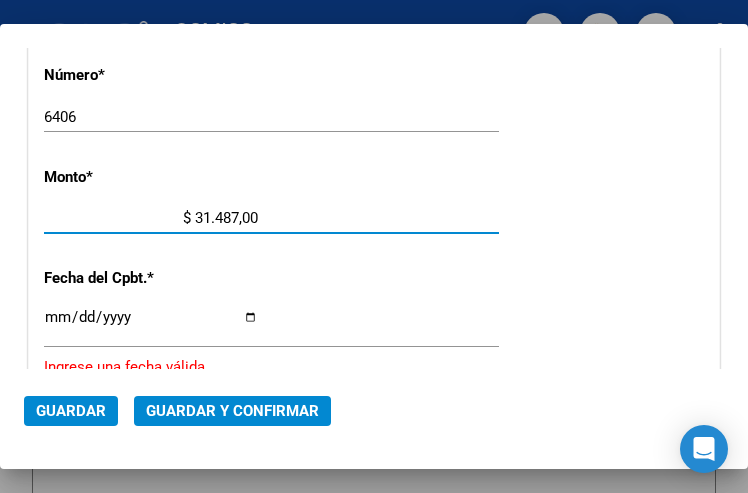 type on "$ 314.877,00" 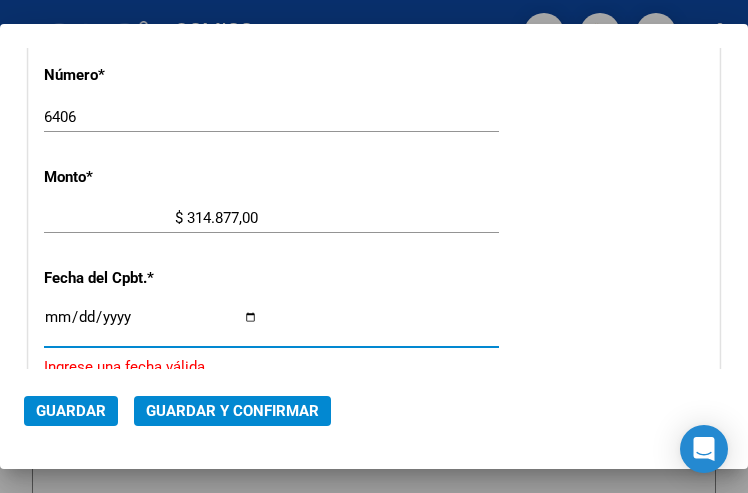 click on "Ingresar la fecha" at bounding box center (151, 325) 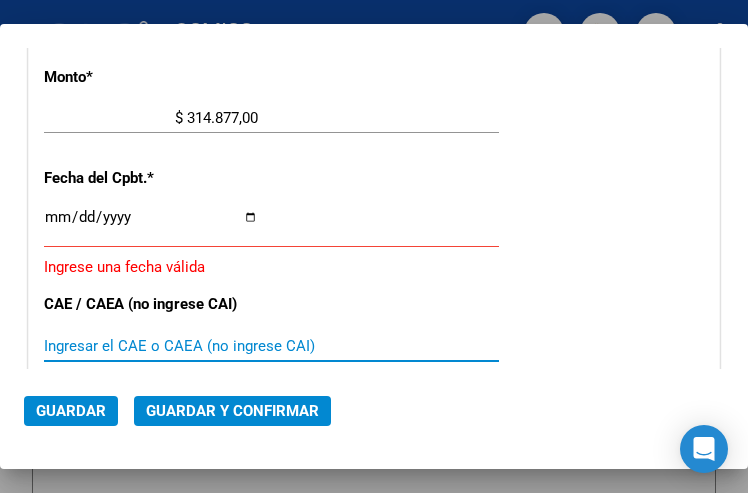 click on "Ingresar el CAE o CAEA (no ingrese CAI)" at bounding box center [151, 346] 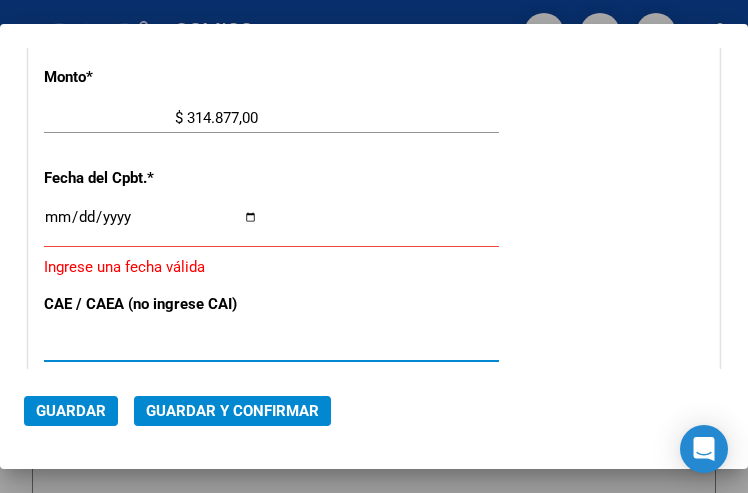 type on "[NUMBER]" 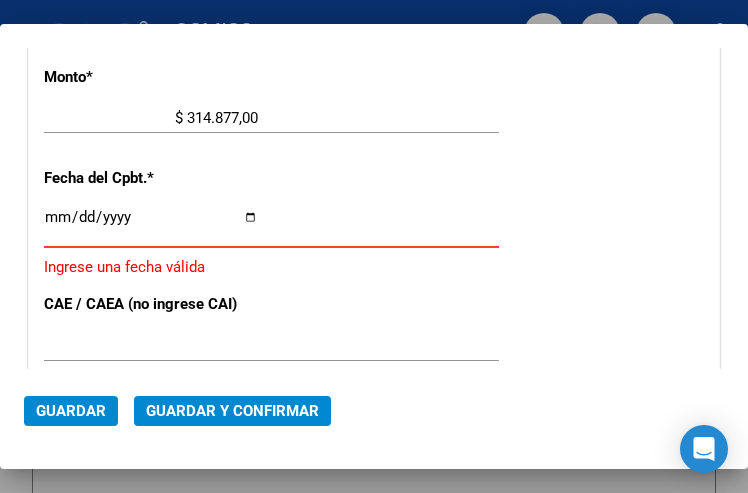 click on "Ingresar la fecha" at bounding box center (151, 225) 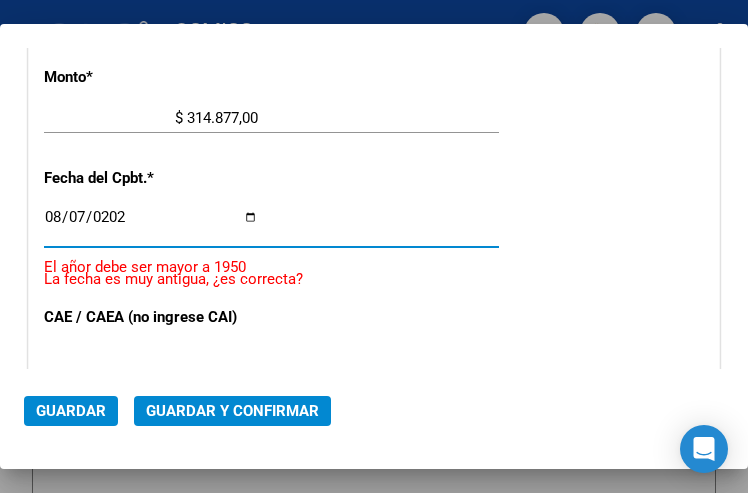 type on "2025-08-07" 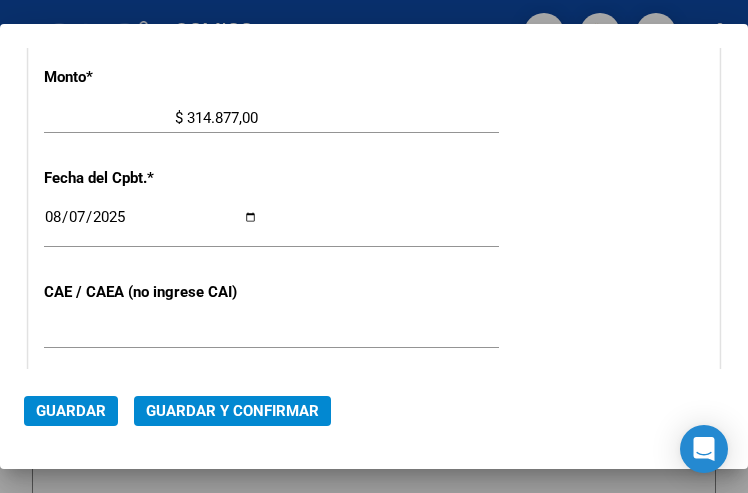 click on "[DATE] Ingresar la fecha" 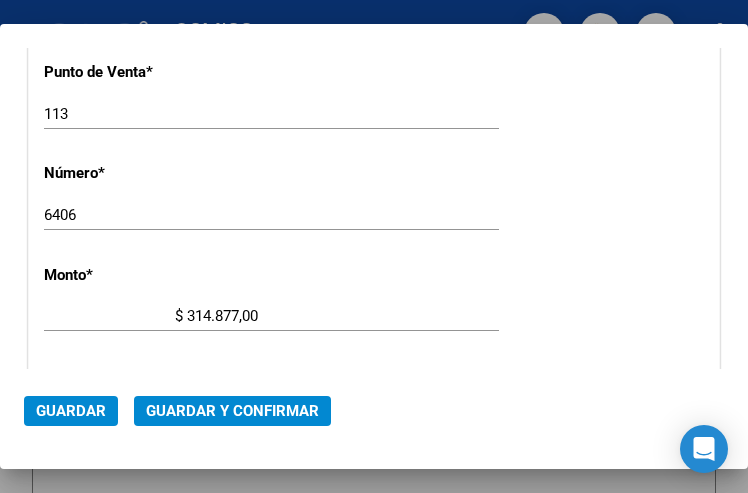 scroll, scrollTop: 586, scrollLeft: 0, axis: vertical 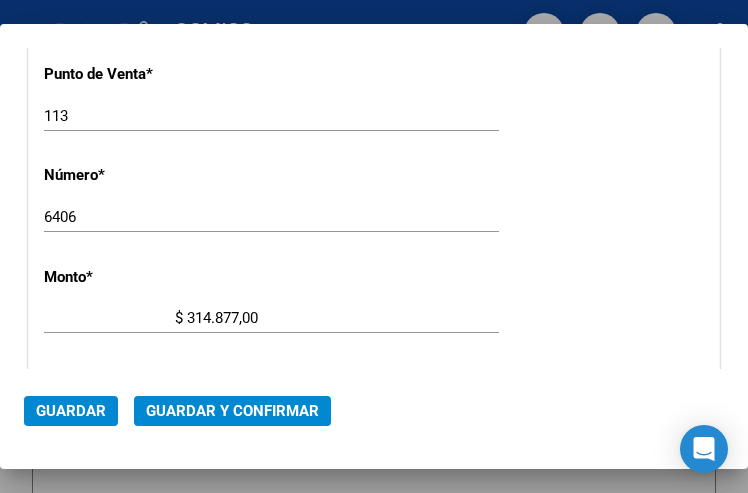 click on "113 Ingresar el Nro." 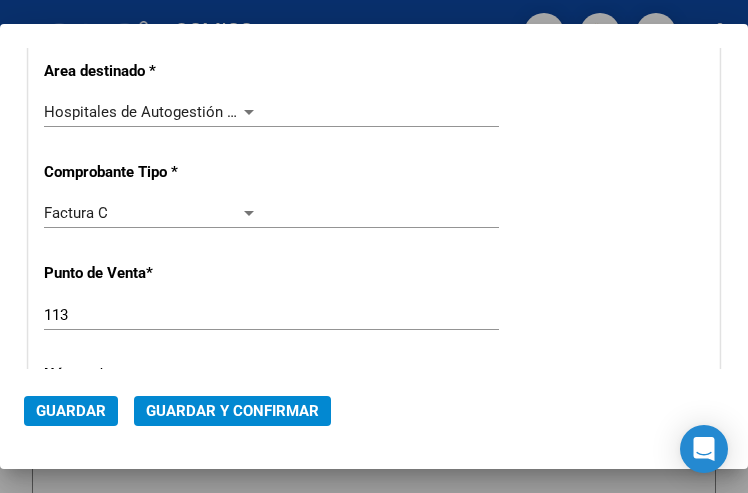 scroll, scrollTop: 386, scrollLeft: 0, axis: vertical 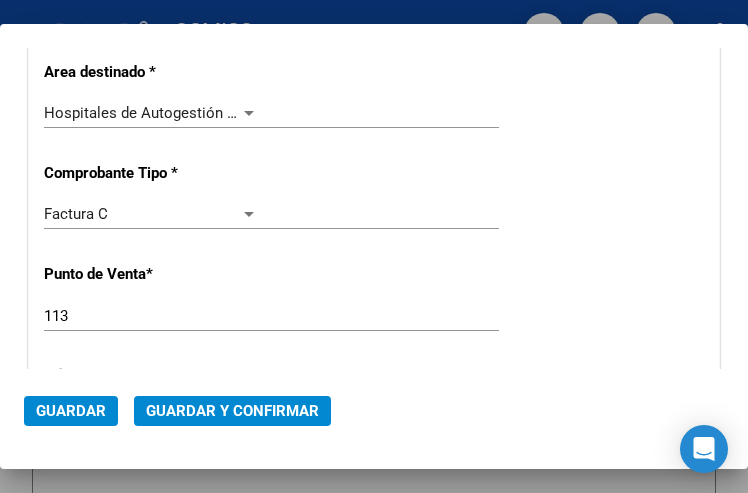 click at bounding box center [249, 113] 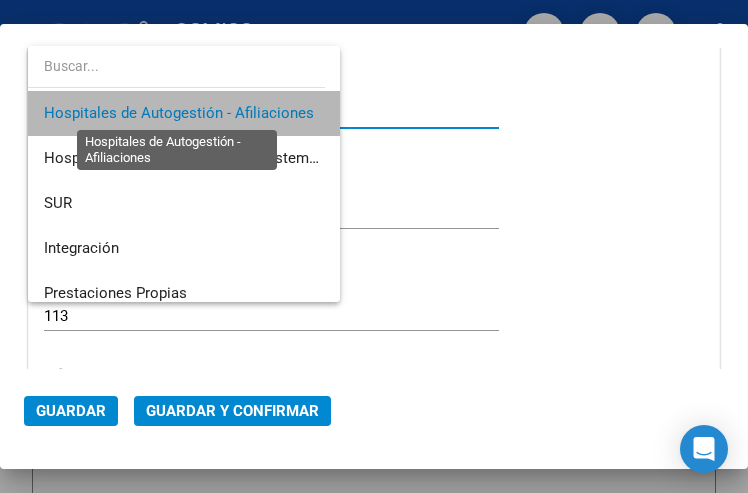 click on "Hospitales de Autogestión - Afiliaciones" at bounding box center (179, 113) 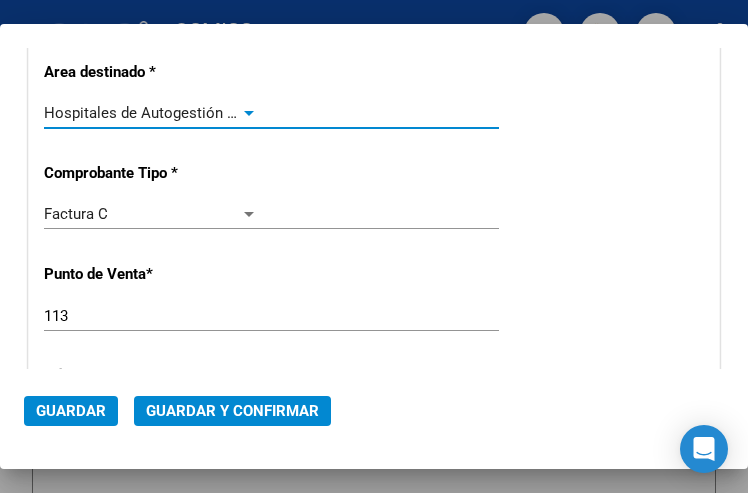 scroll, scrollTop: 186, scrollLeft: 0, axis: vertical 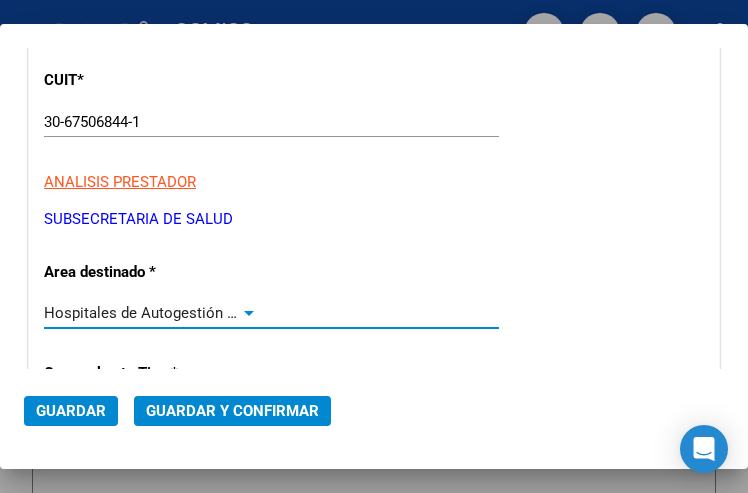 click at bounding box center [249, 313] 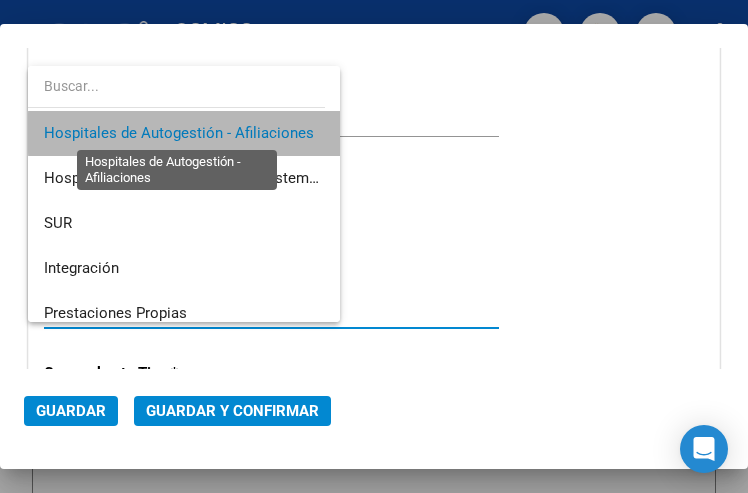 click on "Hospitales de Autogestión - Afiliaciones" at bounding box center [179, 133] 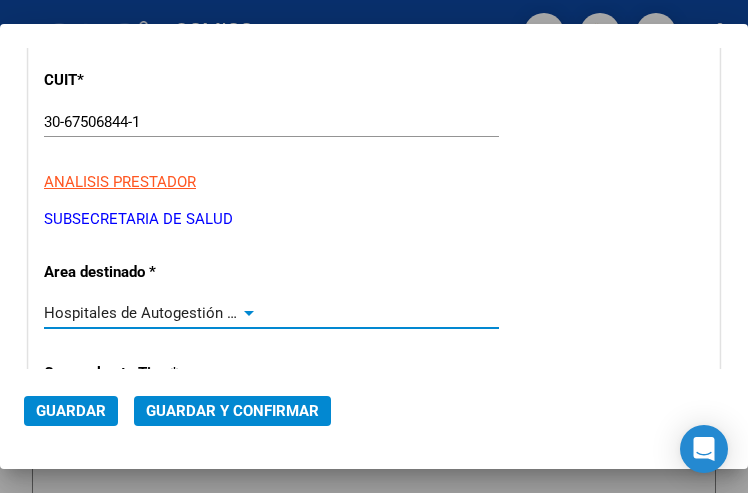click on "Guardar y Confirmar" 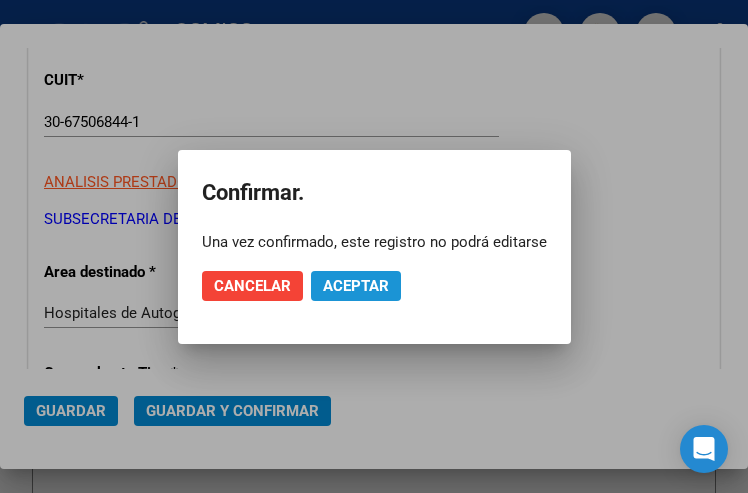 click on "Aceptar" 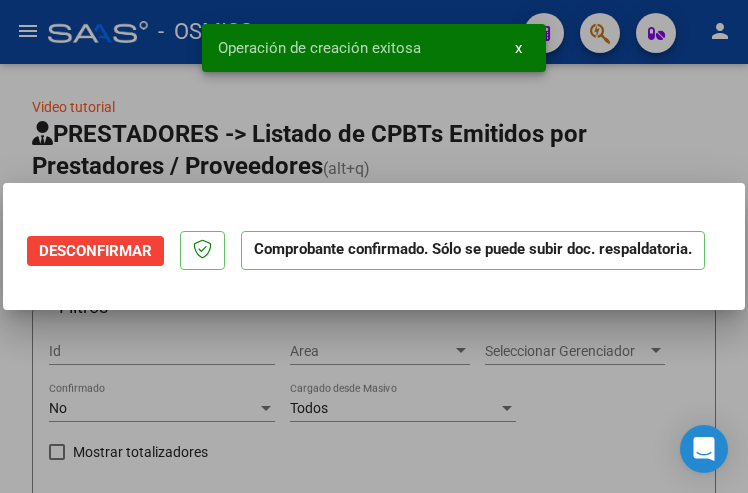 scroll, scrollTop: 0, scrollLeft: 0, axis: both 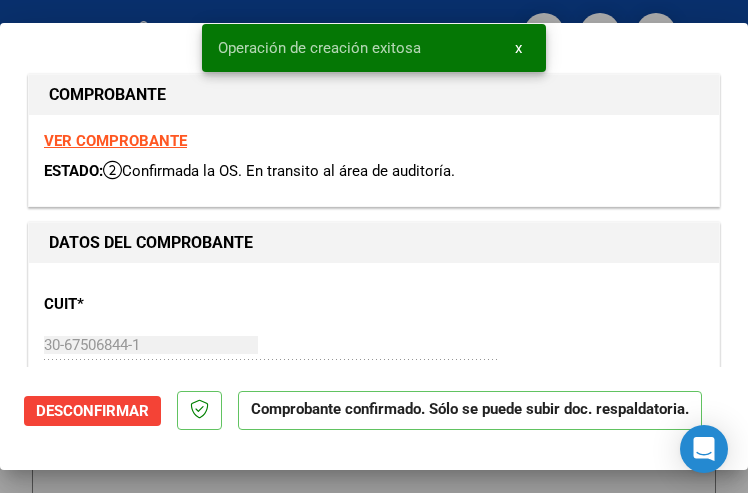 type on "[DATE]" 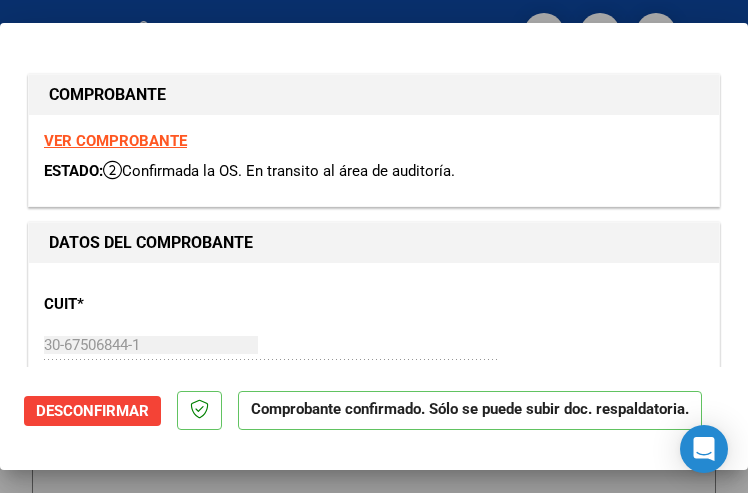 click on "CUIT  *   [CUIT] Ingresar CUIT  ANALISIS PRESTADOR  SUBSECRETARIA DE SALUD  ARCA Padrón ARCA Padrón" at bounding box center (374, 366) 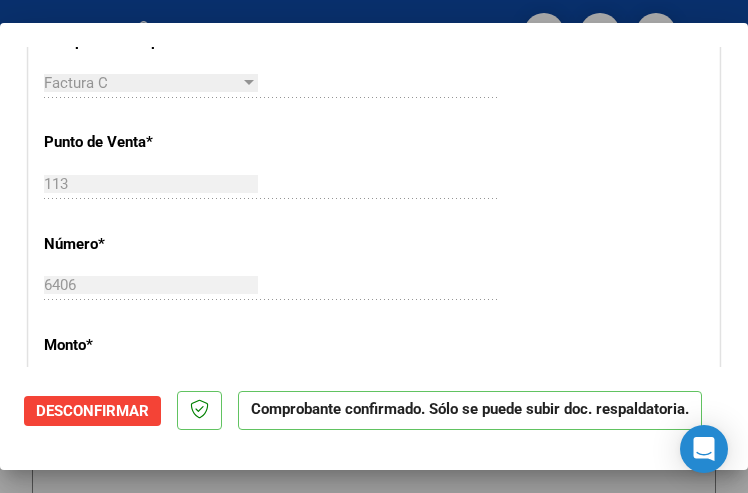scroll, scrollTop: 600, scrollLeft: 0, axis: vertical 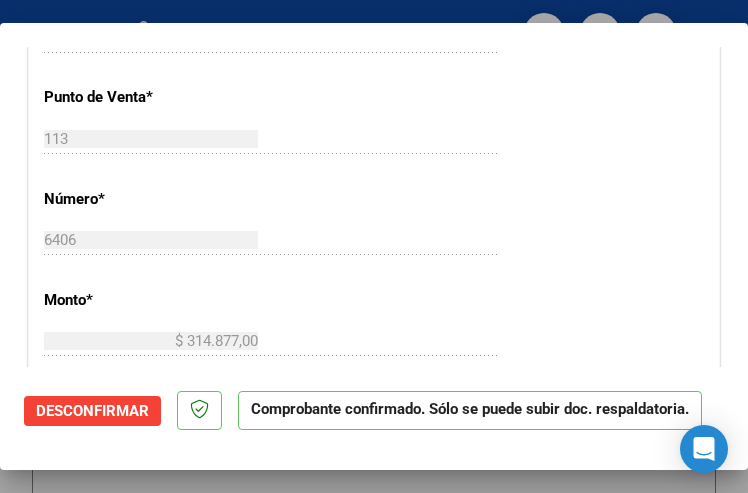 click on "113 Ingresar el Nro." 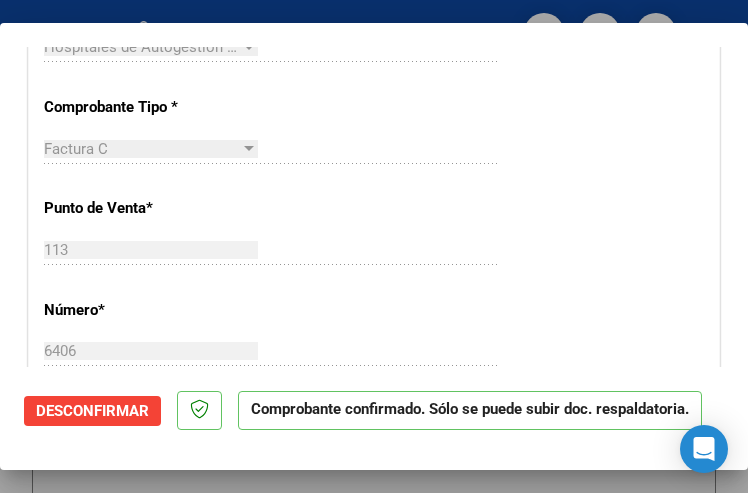 scroll, scrollTop: 300, scrollLeft: 0, axis: vertical 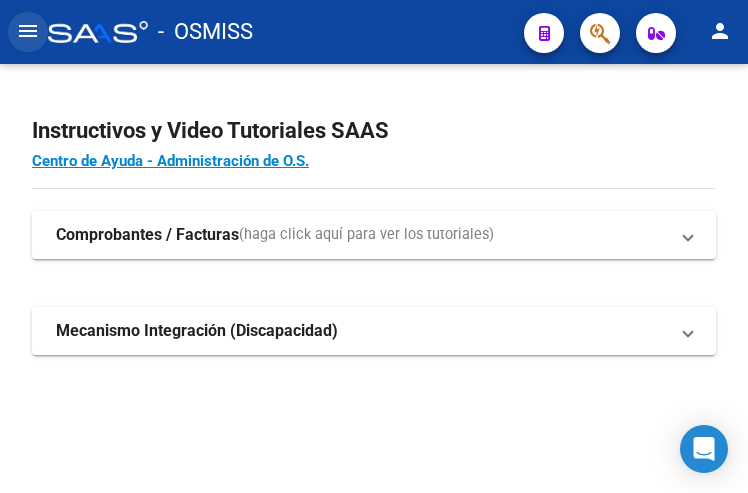 click on "menu" 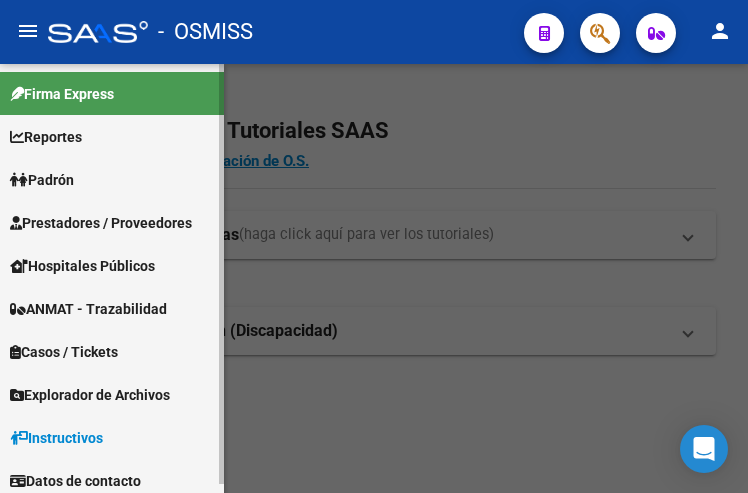 drag, startPoint x: 86, startPoint y: 199, endPoint x: 87, endPoint y: 210, distance: 11.045361 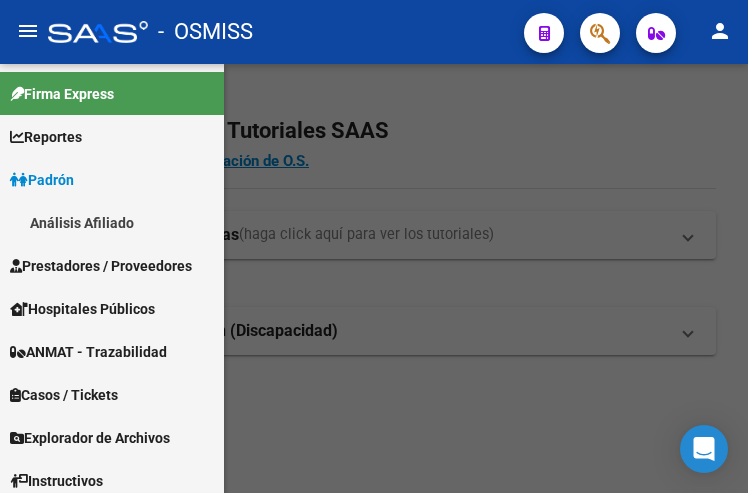 click 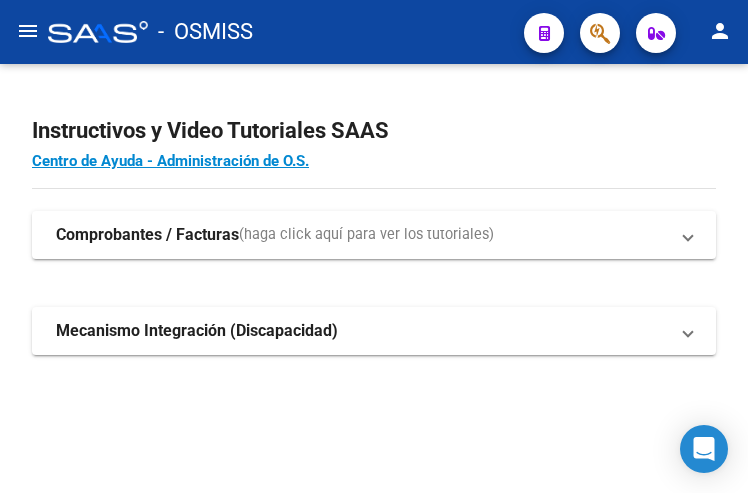 click on "menu" 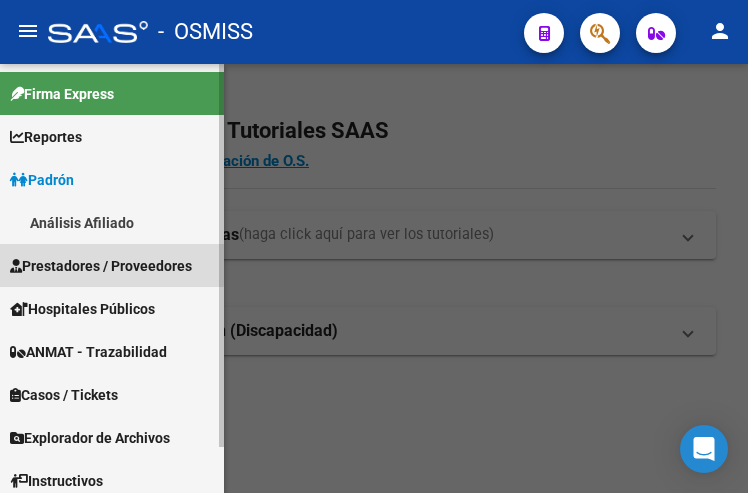 click on "Prestadores / Proveedores" at bounding box center [101, 266] 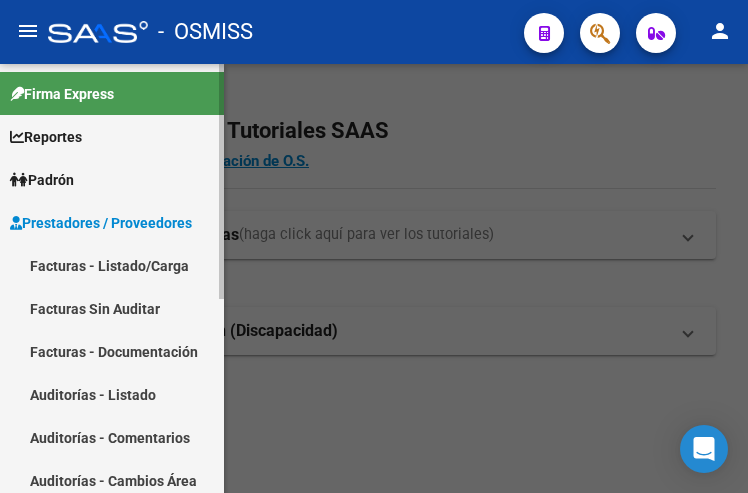 click on "Facturas - Listado/Carga" at bounding box center (112, 265) 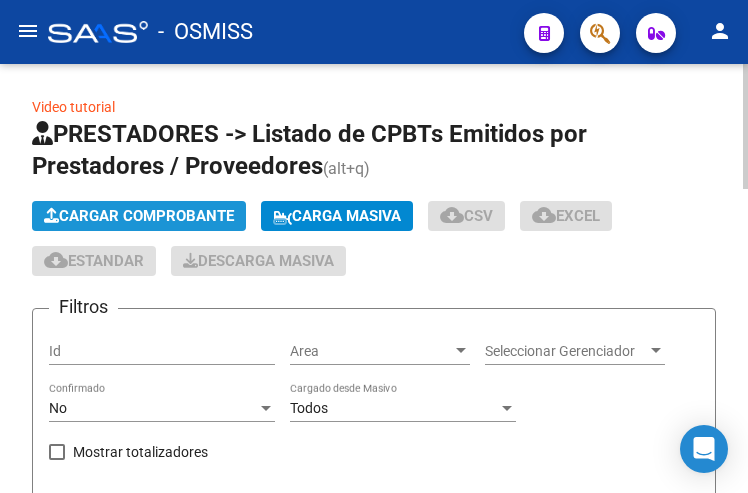 click on "Cargar Comprobante" 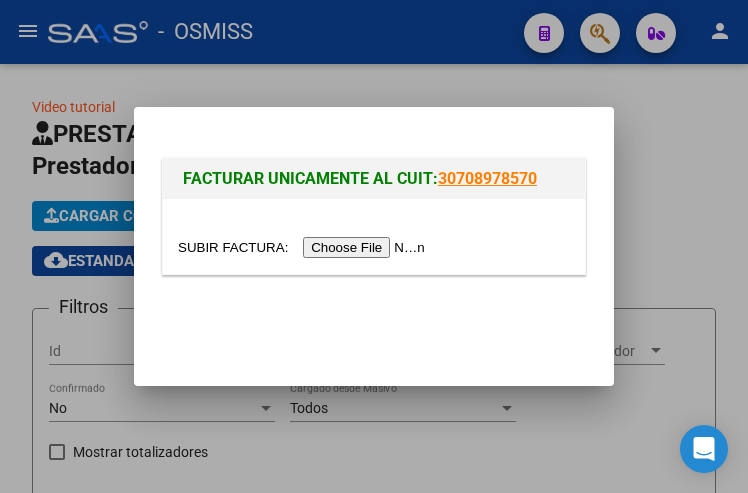 click at bounding box center (304, 247) 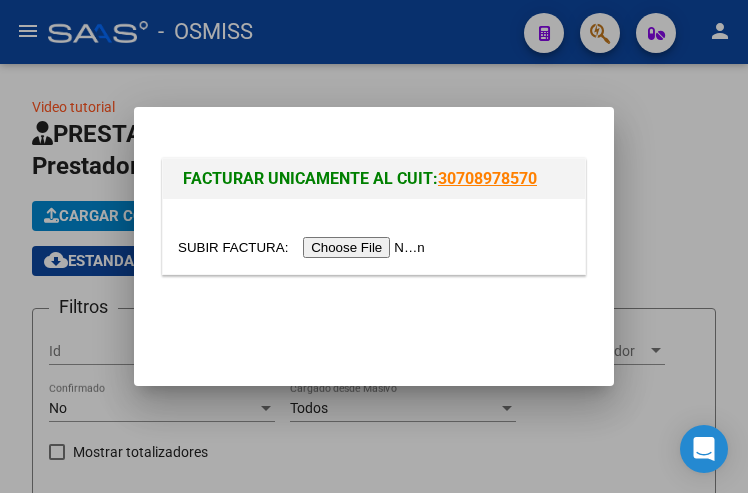type on "C:\fakepath\Fact y resumen abril 2025.pdf" 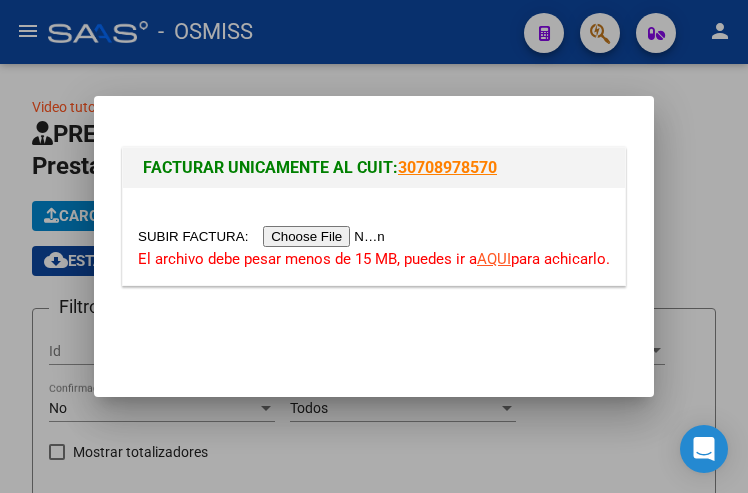 click at bounding box center (264, 236) 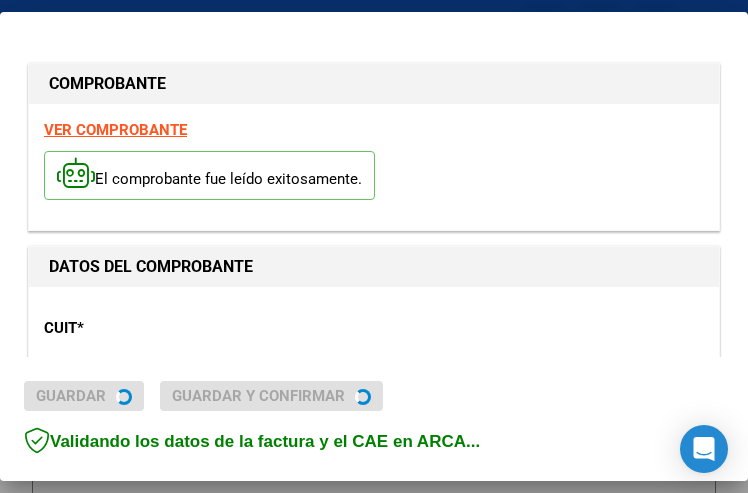 type on "2025-09-06" 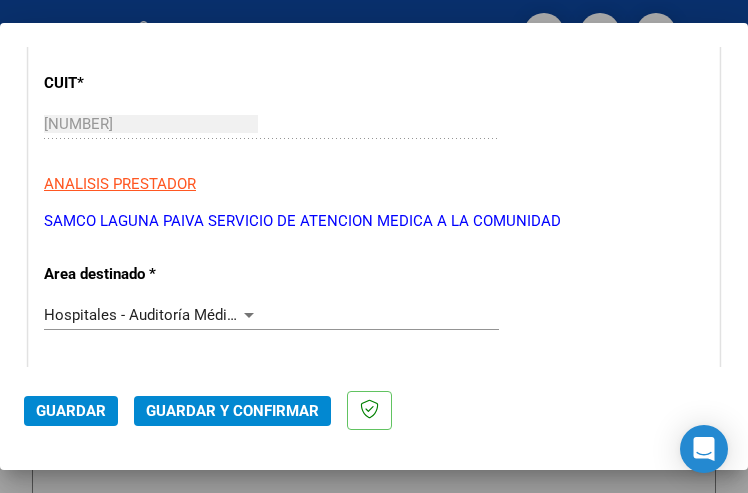 scroll, scrollTop: 300, scrollLeft: 0, axis: vertical 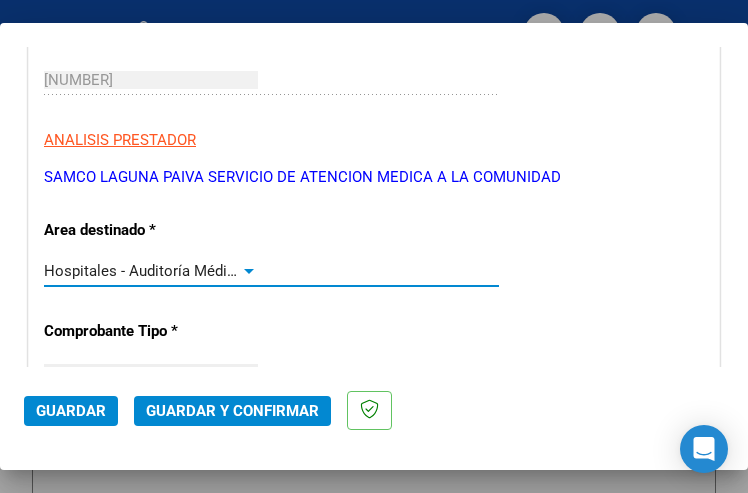 click at bounding box center (249, 271) 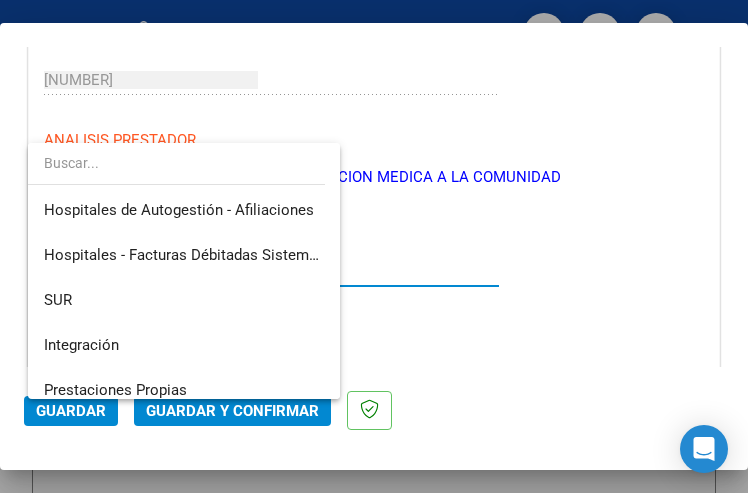 scroll, scrollTop: 300, scrollLeft: 0, axis: vertical 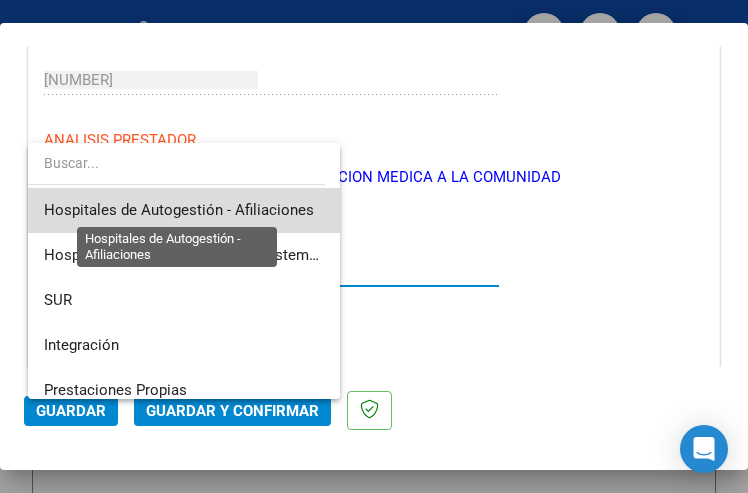 click on "Hospitales de Autogestión - Afiliaciones" at bounding box center (179, 210) 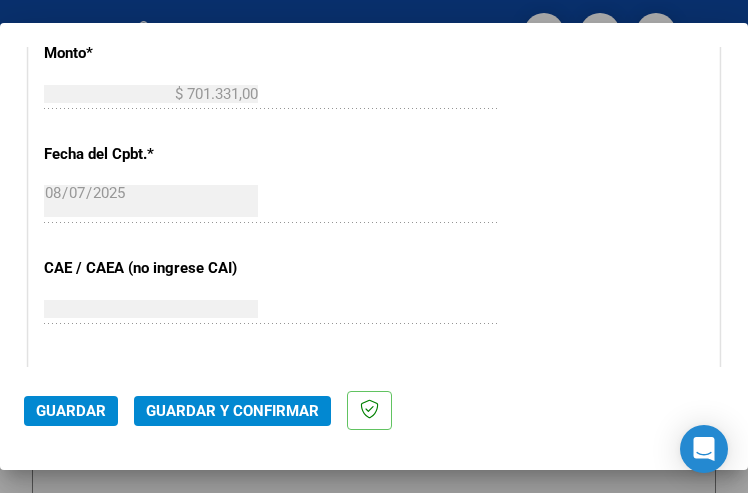 scroll, scrollTop: 900, scrollLeft: 0, axis: vertical 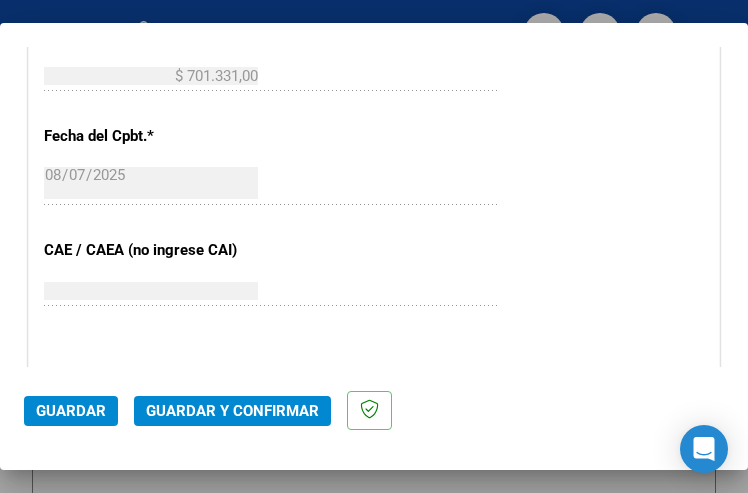 click on "Guardar y Confirmar" 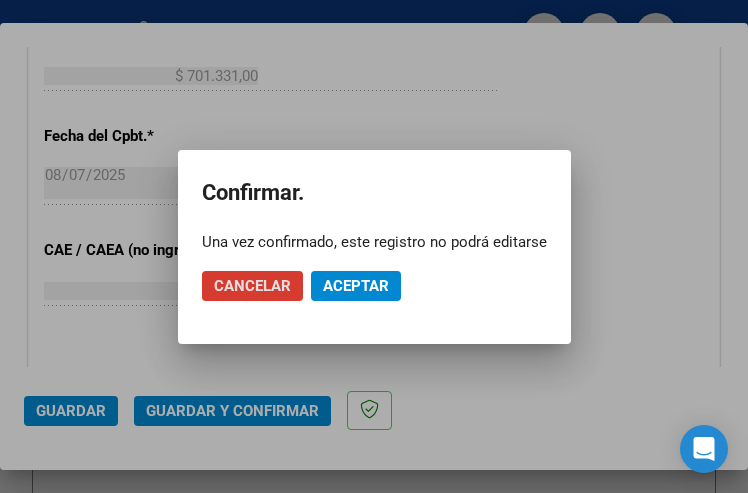 click on "Aceptar" 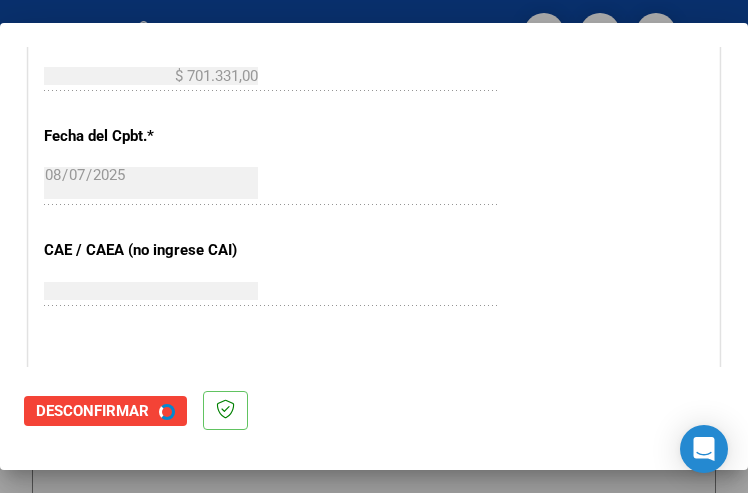 scroll, scrollTop: 0, scrollLeft: 0, axis: both 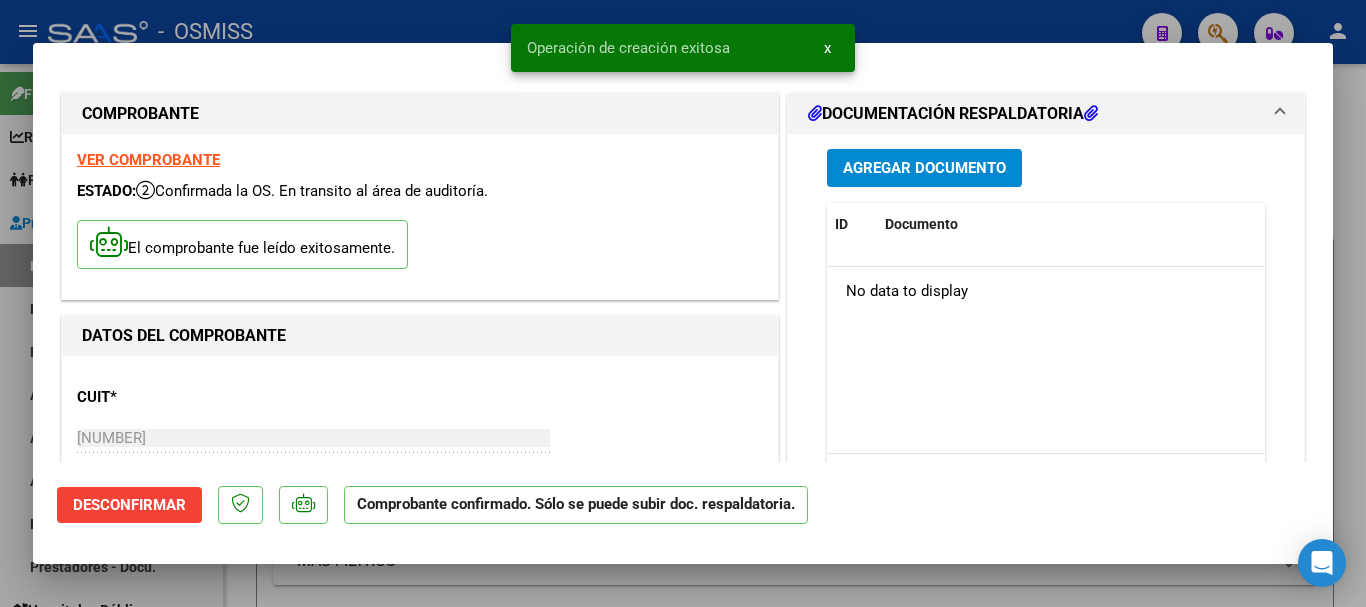 click on "Agregar Documento" at bounding box center [924, 169] 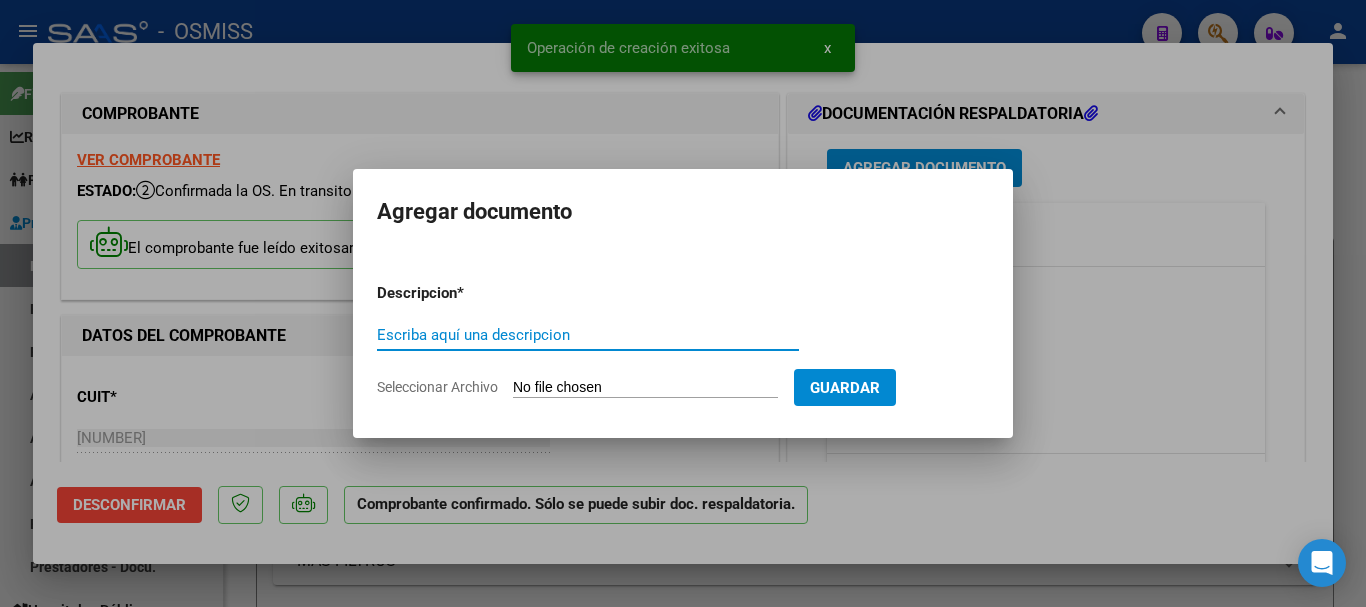 click on "Escriba aquí una descripcion" at bounding box center [588, 335] 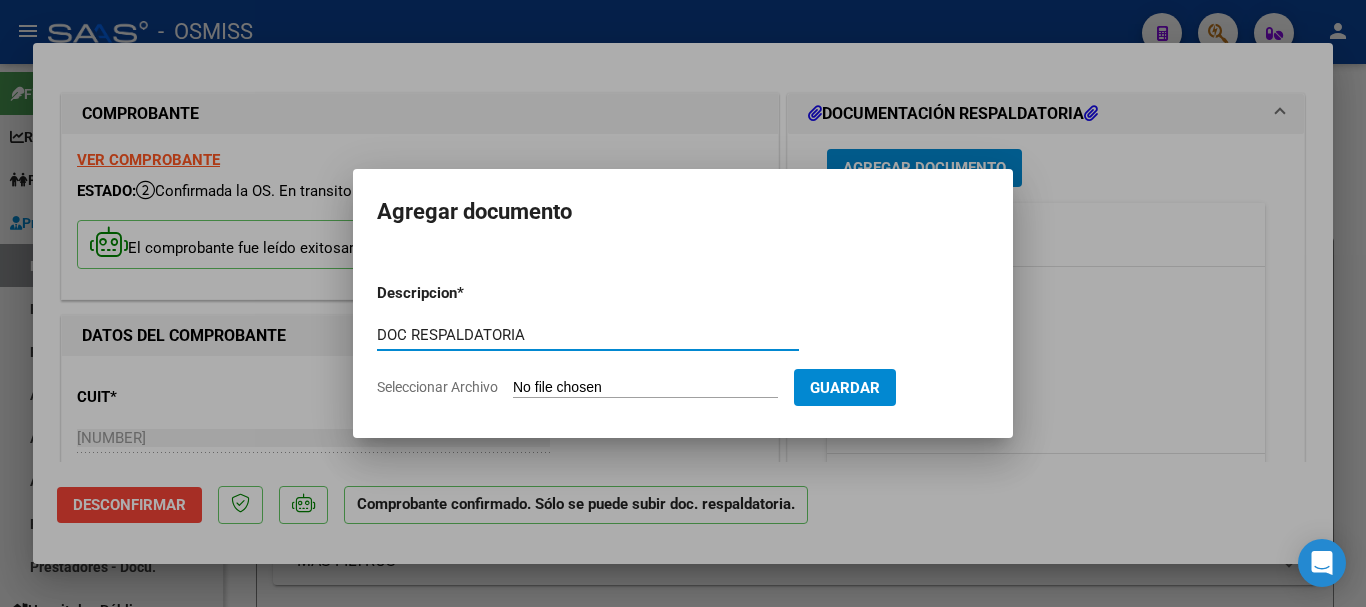 type on "DOC RESPALDATORIA" 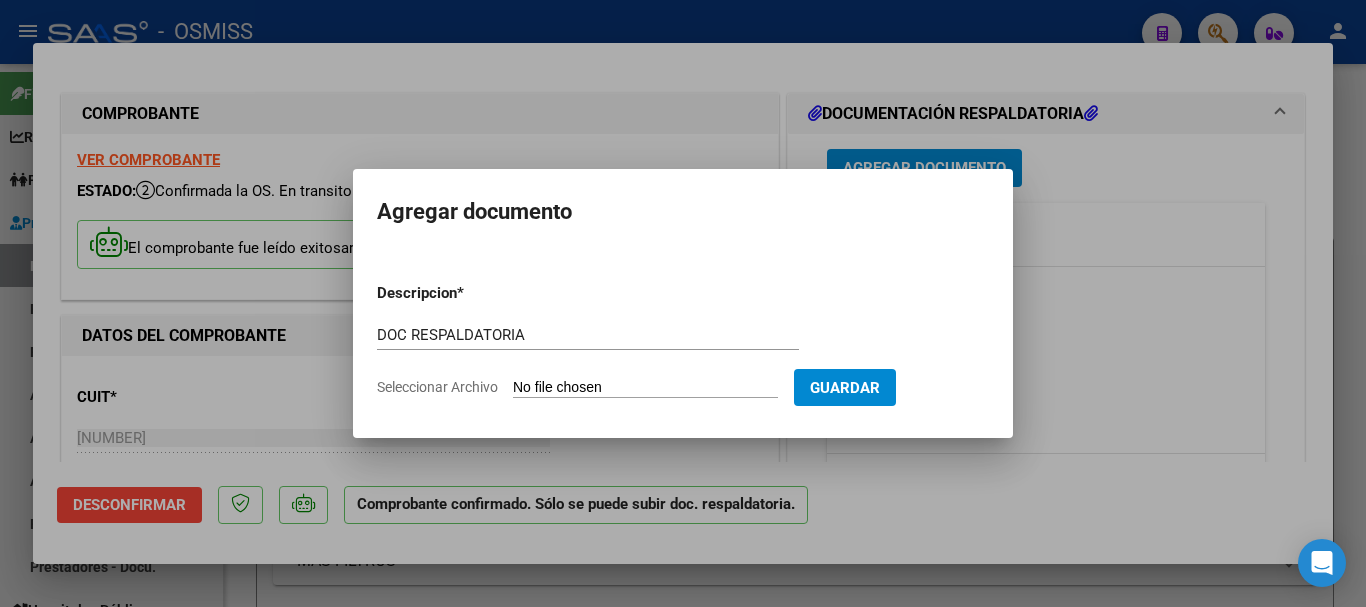click on "Descripcion  *   DOC RESPALDATORIA Escriba aquí una descripcion  Seleccionar Archivo Guardar" at bounding box center (683, 340) 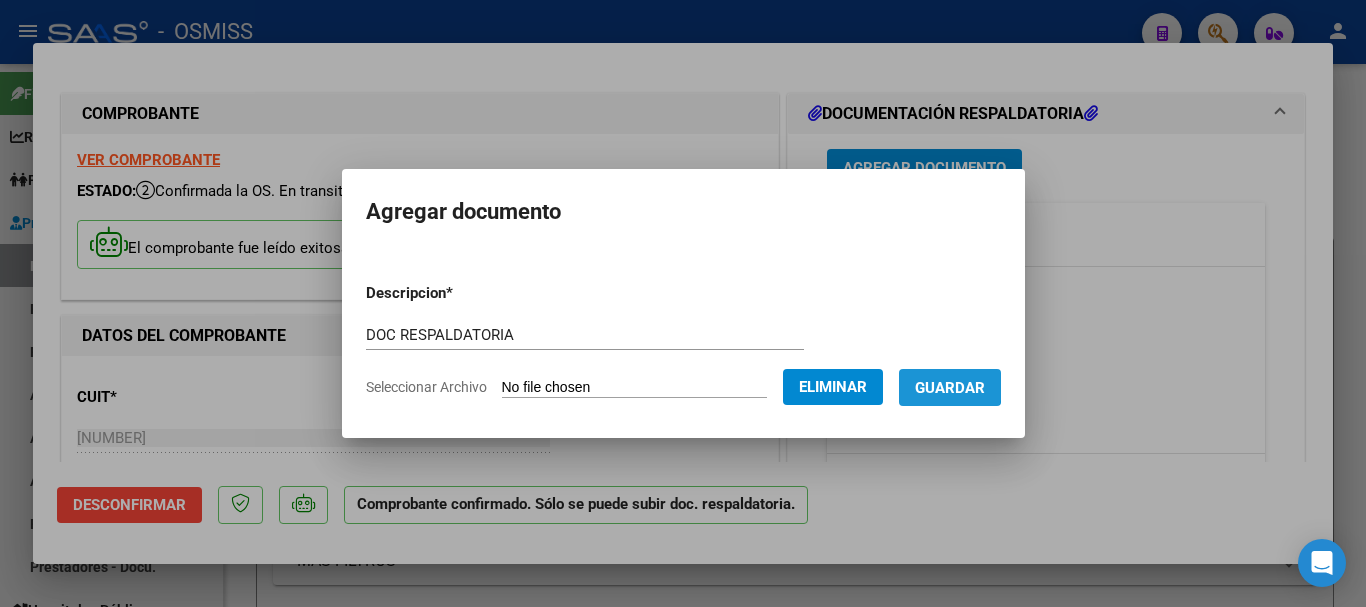 click on "Guardar" at bounding box center (950, 388) 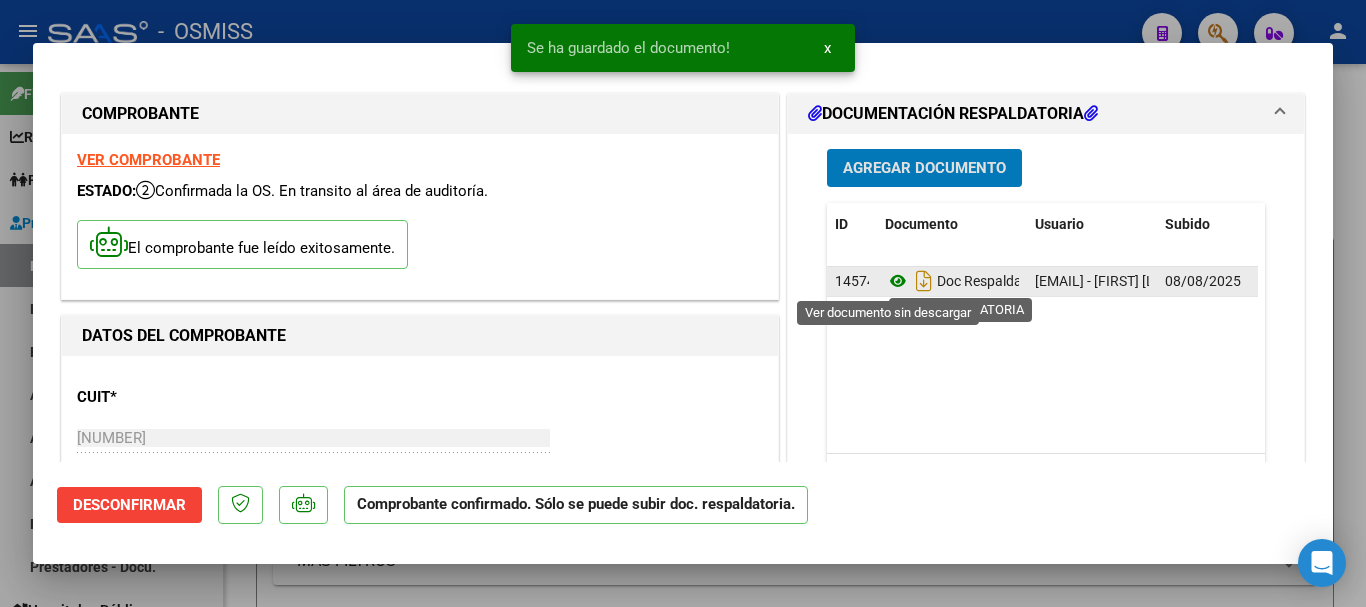 click 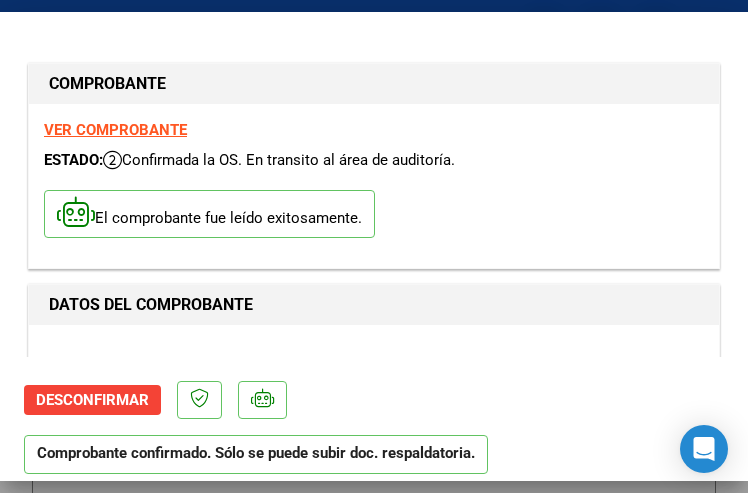 click on "CUIT * [NUMBER] Ingresar CUIT ANALISIS PRESTADOR SAMCO LAGUNA PAIVA SERVICIO DE ATENCION MEDICA A LA COMUNIDAD ARCA Padrón ARCA Padrón" at bounding box center (374, 428) 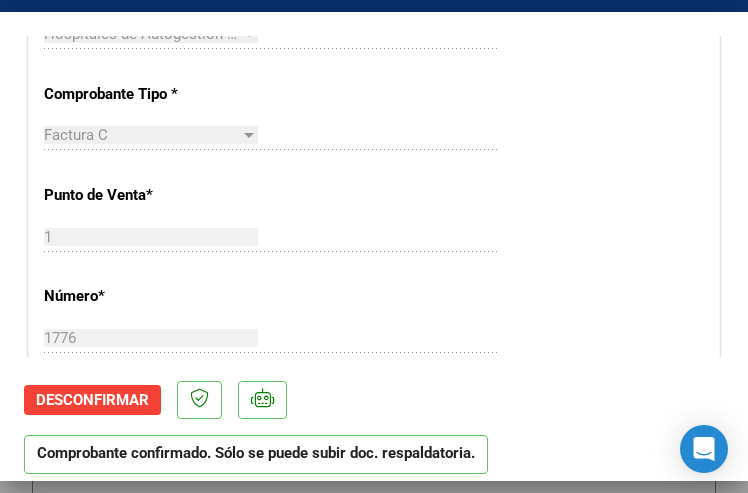 scroll, scrollTop: 600, scrollLeft: 0, axis: vertical 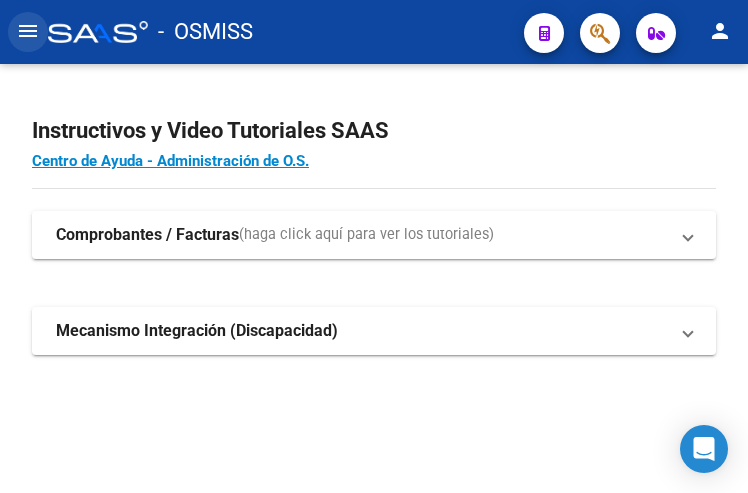 click on "menu" 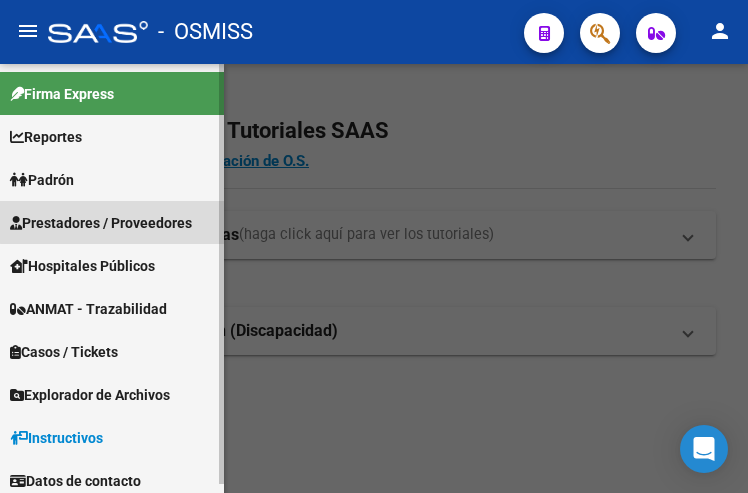 click on "Prestadores / Proveedores" at bounding box center [101, 223] 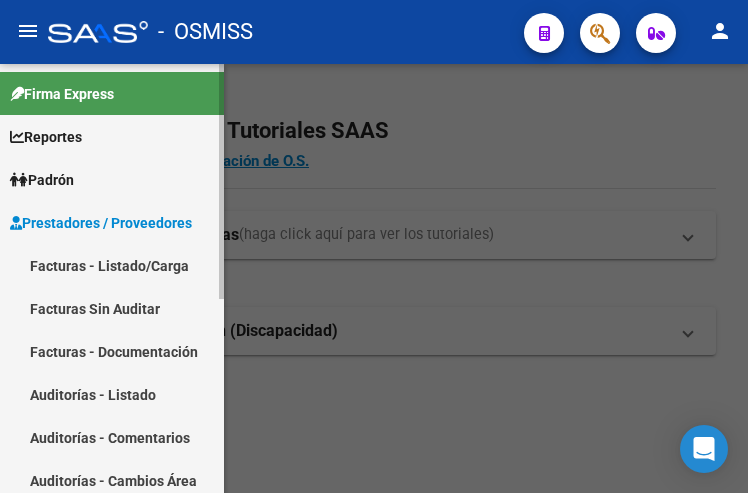 drag, startPoint x: 131, startPoint y: 254, endPoint x: 143, endPoint y: 260, distance: 13.416408 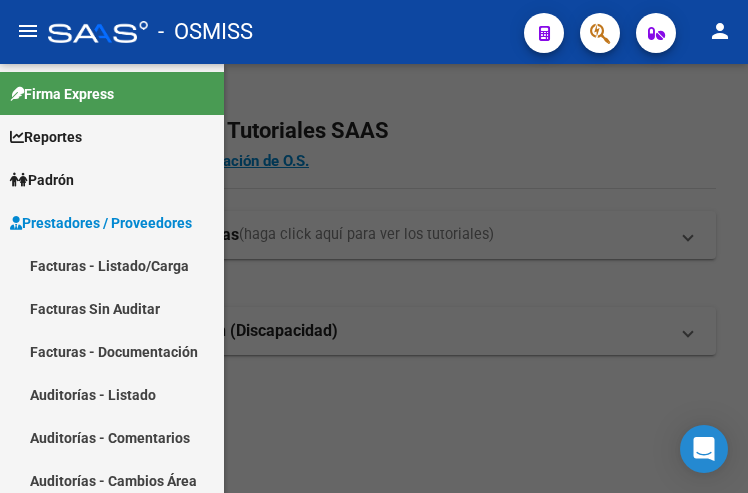 click on "Facturas - Listado/Carga" at bounding box center (112, 265) 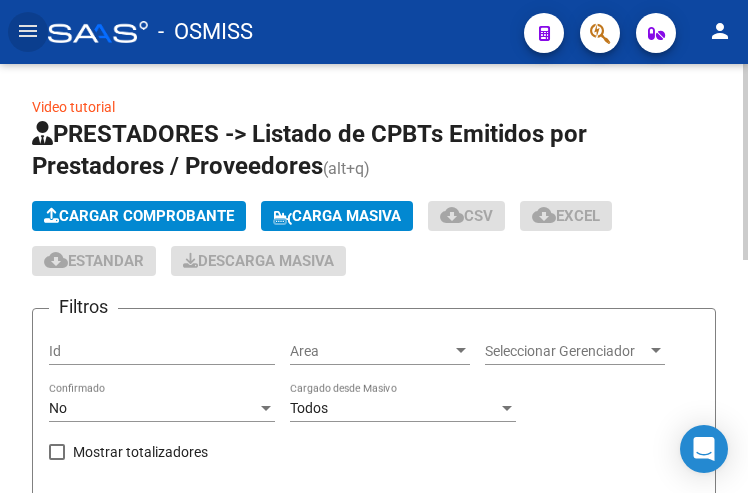 click on "Cargar Comprobante" 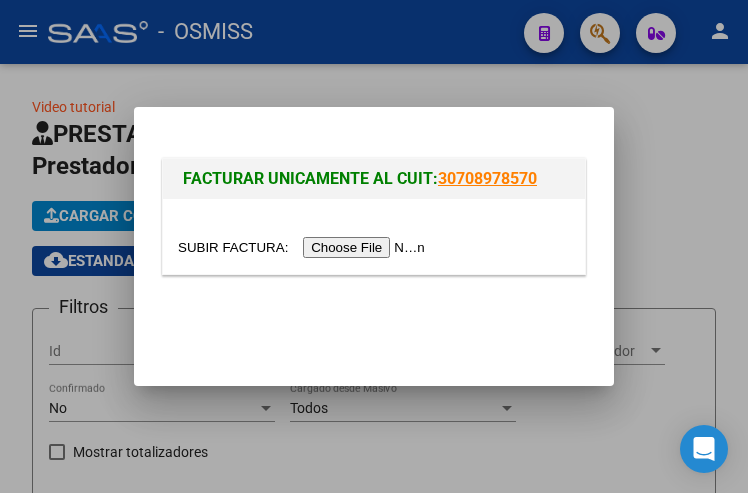 click at bounding box center [304, 247] 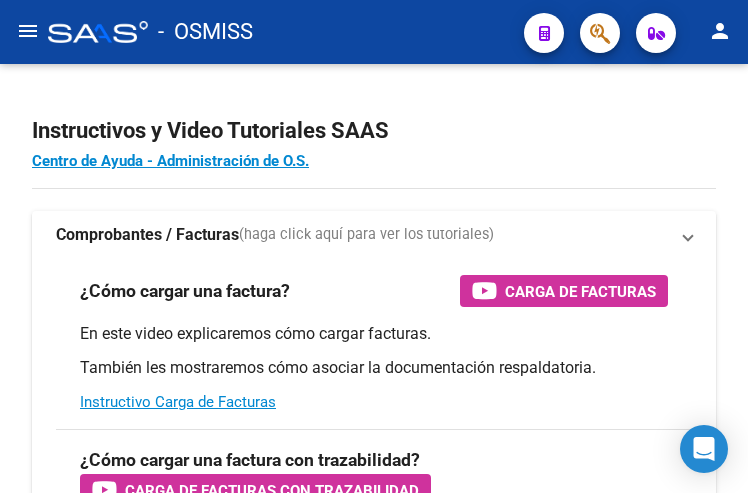 scroll, scrollTop: 0, scrollLeft: 0, axis: both 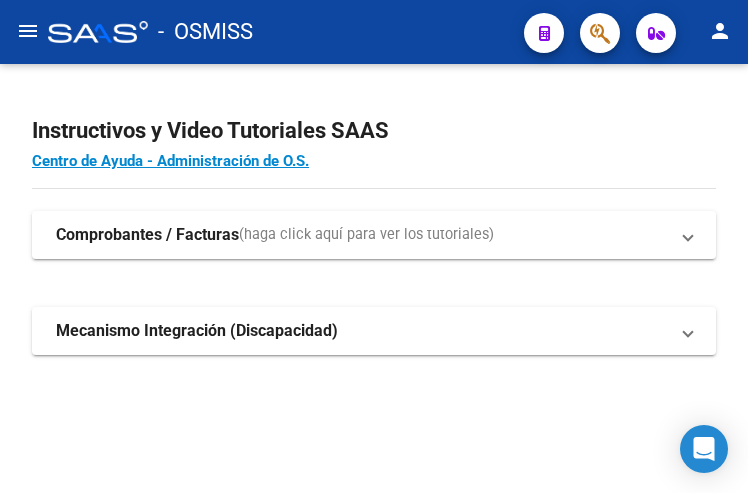 click on "menu" 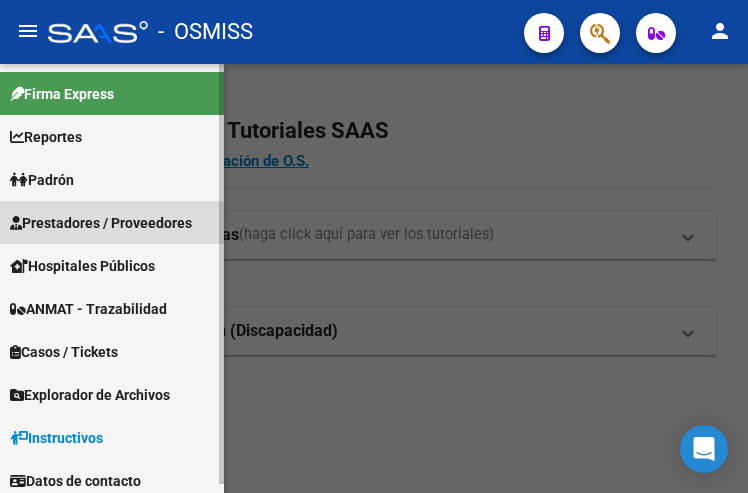 click on "Prestadores / Proveedores" at bounding box center (101, 223) 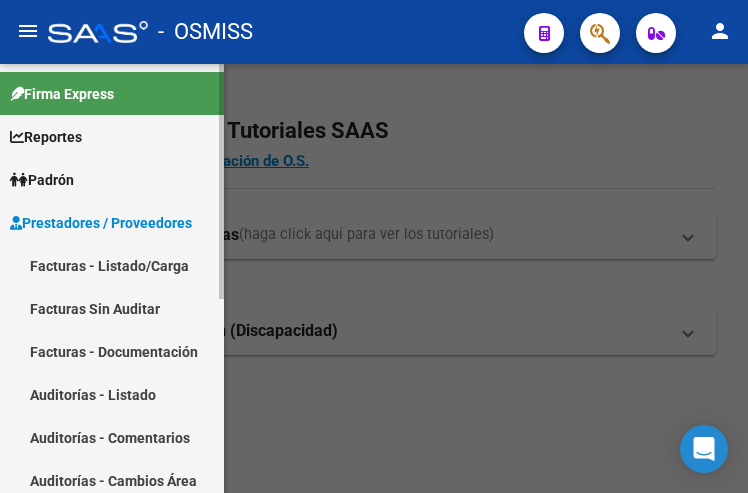 click on "Facturas - Listado/Carga" at bounding box center (112, 265) 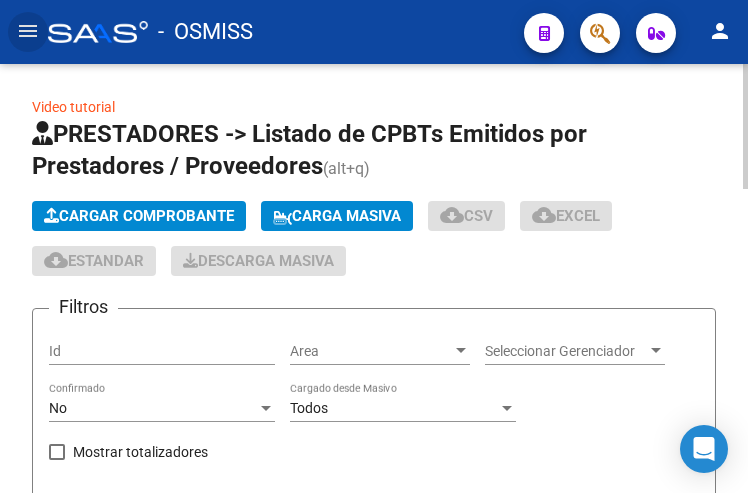click on "Cargar Comprobante" 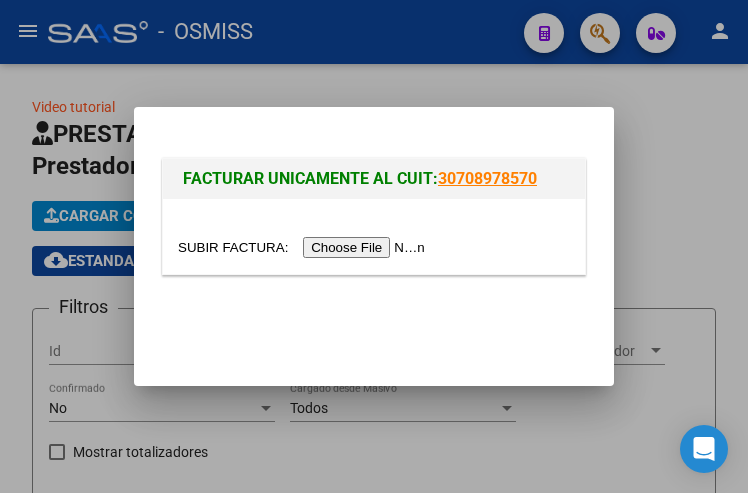 click at bounding box center [304, 247] 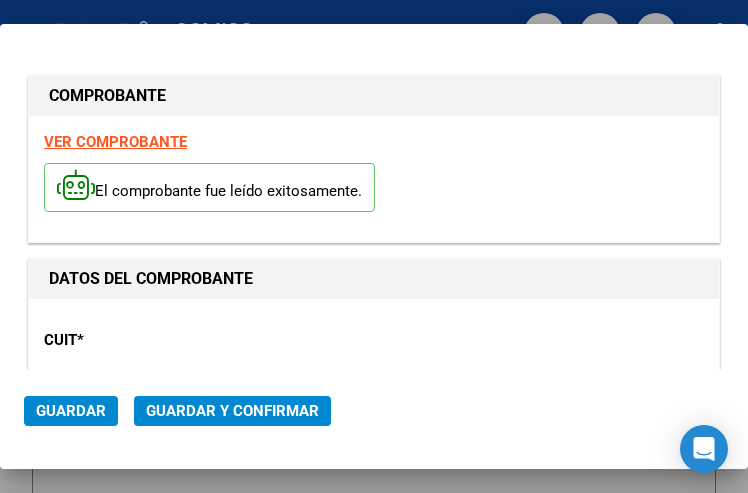 click on "CUIT  *   [TAX_ID] Ingresar CUIT  ANALISIS PRESTADOR" at bounding box center [374, 383] 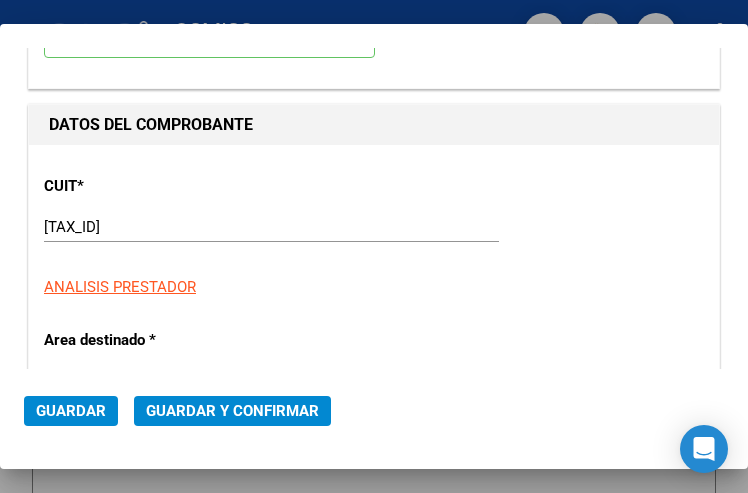 scroll, scrollTop: 200, scrollLeft: 0, axis: vertical 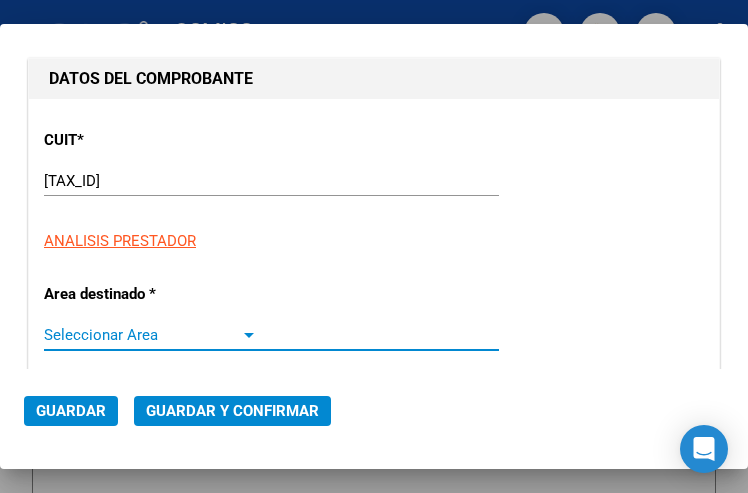 click at bounding box center [249, 335] 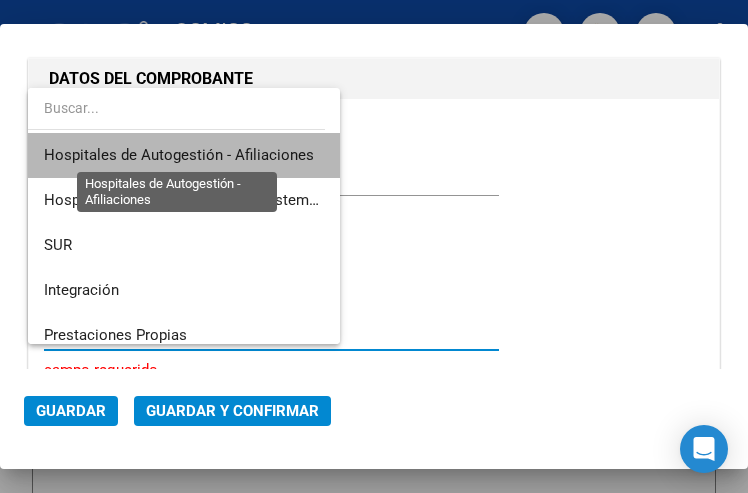 click on "Hospitales de Autogestión - Afiliaciones" at bounding box center (179, 155) 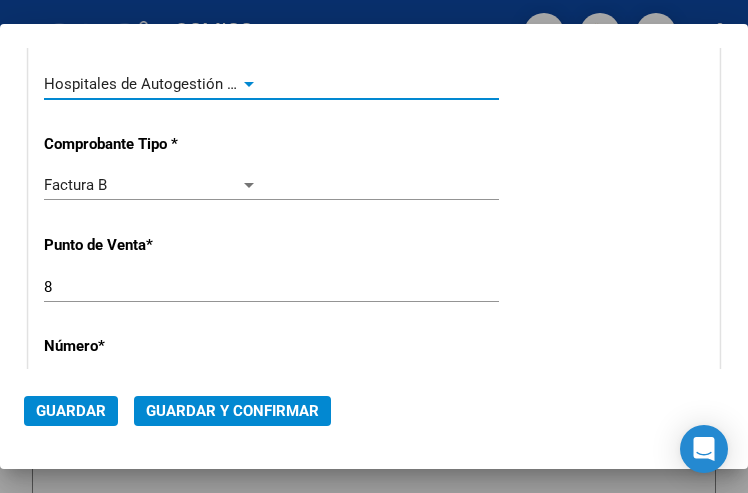 scroll, scrollTop: 500, scrollLeft: 0, axis: vertical 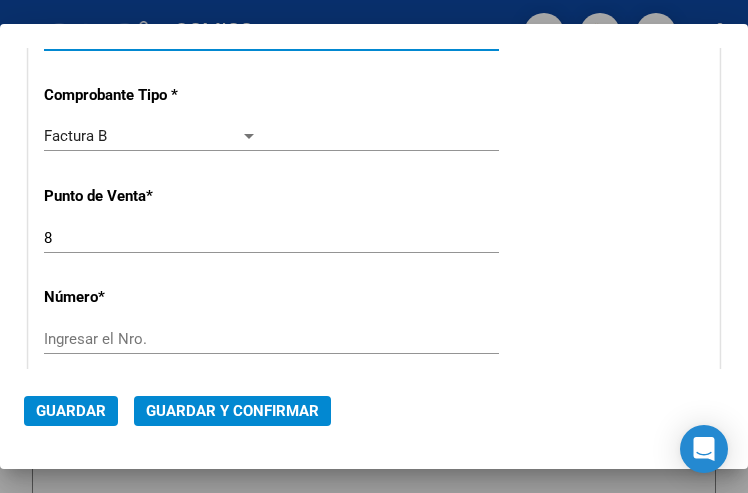 click on "Ingresar el Nro." at bounding box center (151, 339) 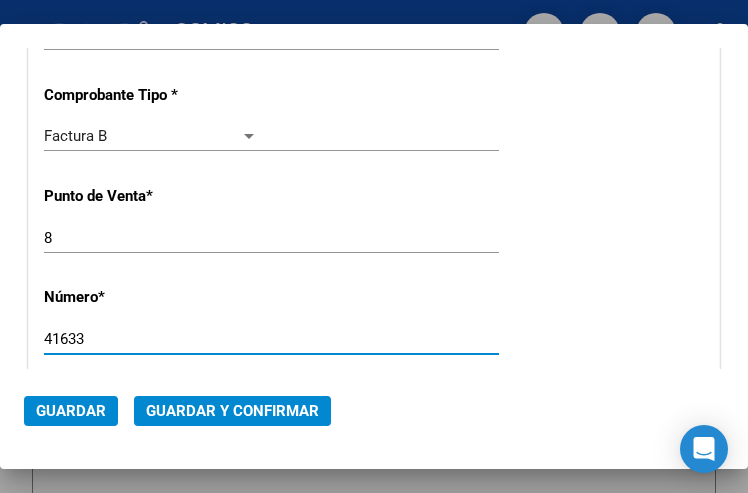 type on "41633" 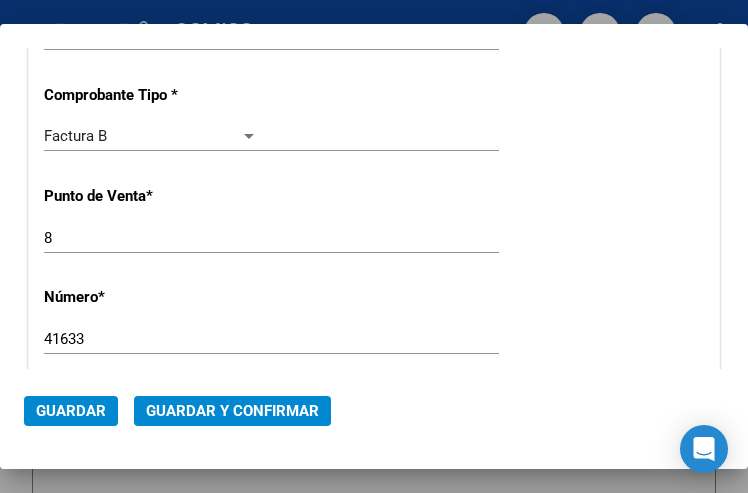 scroll, scrollTop: 600, scrollLeft: 0, axis: vertical 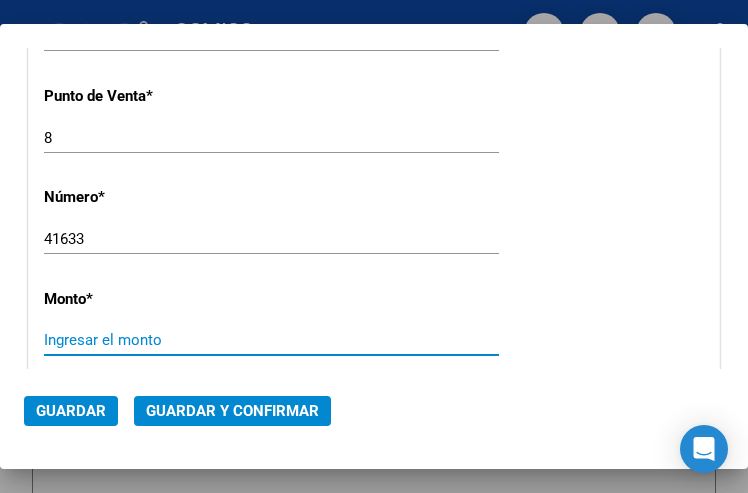 click on "Ingresar el monto" at bounding box center (151, 340) 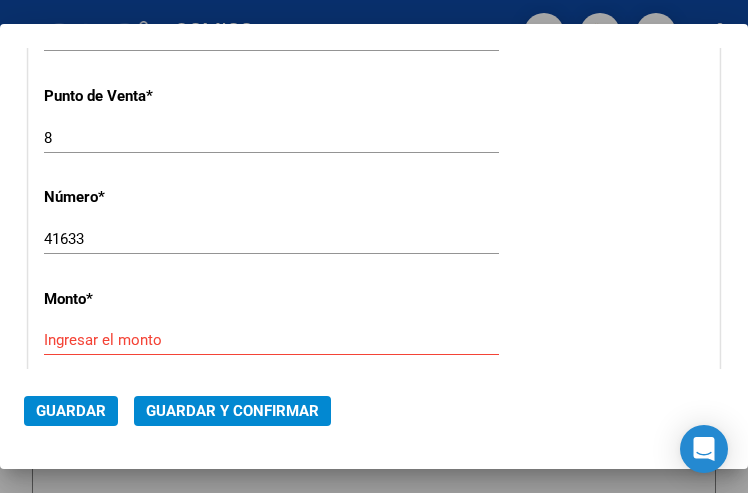 click on "Ingresar el monto" at bounding box center [151, 340] 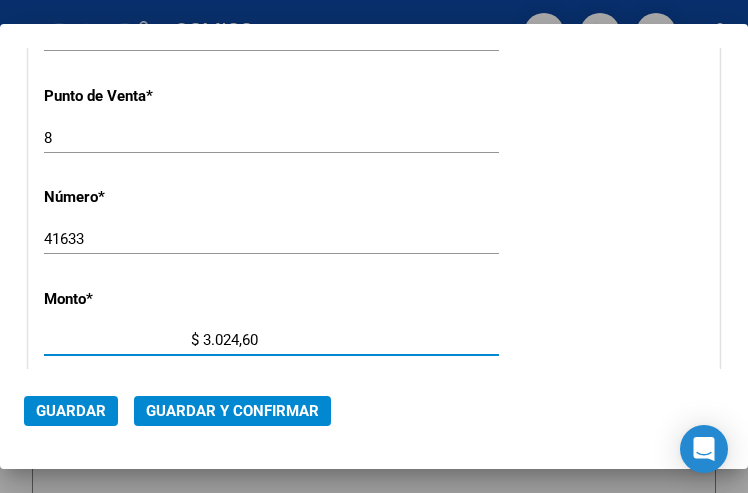 type on "$ 30.246,00" 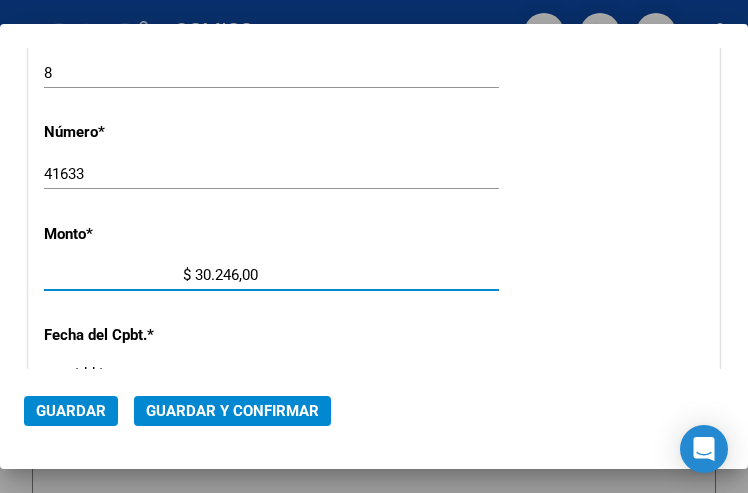 scroll, scrollTop: 700, scrollLeft: 0, axis: vertical 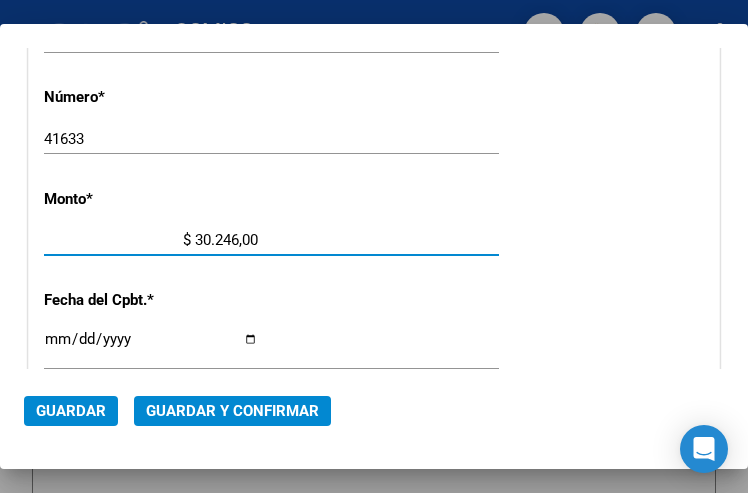 click on "Ingresar la fecha" at bounding box center [151, 347] 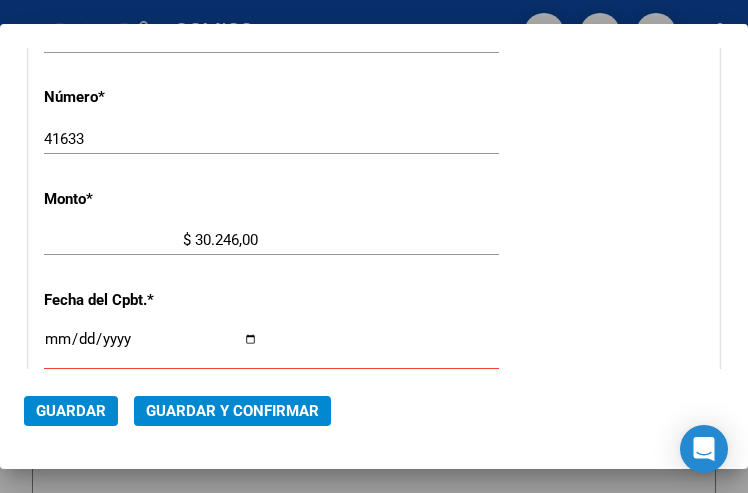 click on "Ingresar la fecha" at bounding box center (151, 347) 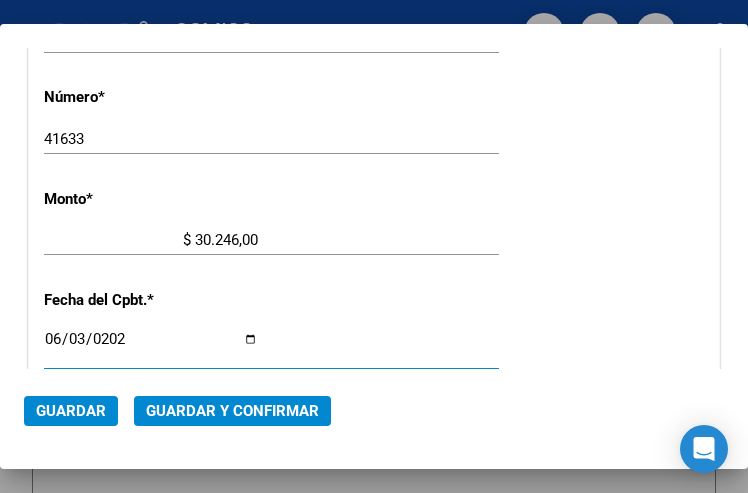 type on "2025-06-03" 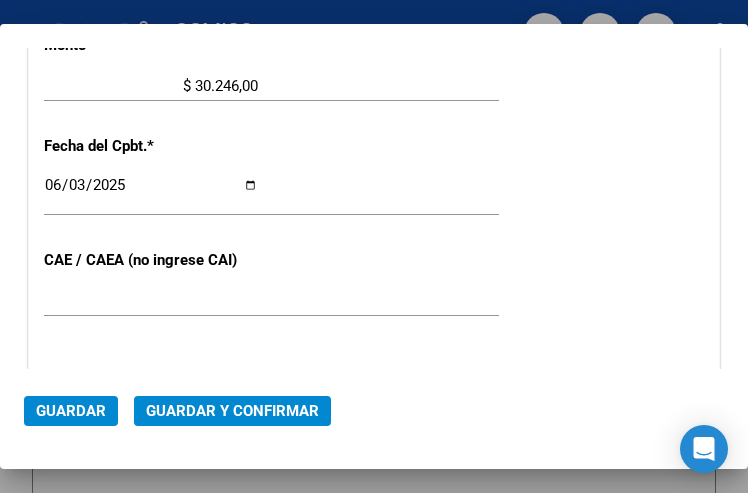 scroll, scrollTop: 900, scrollLeft: 0, axis: vertical 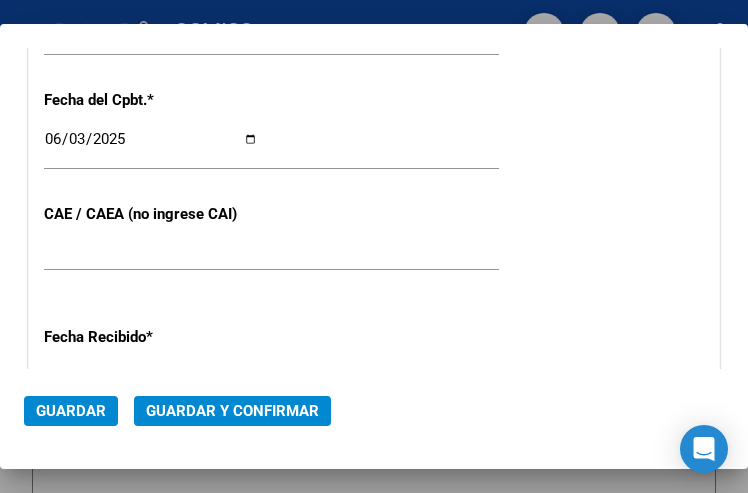 click on "Guardar y Confirmar" 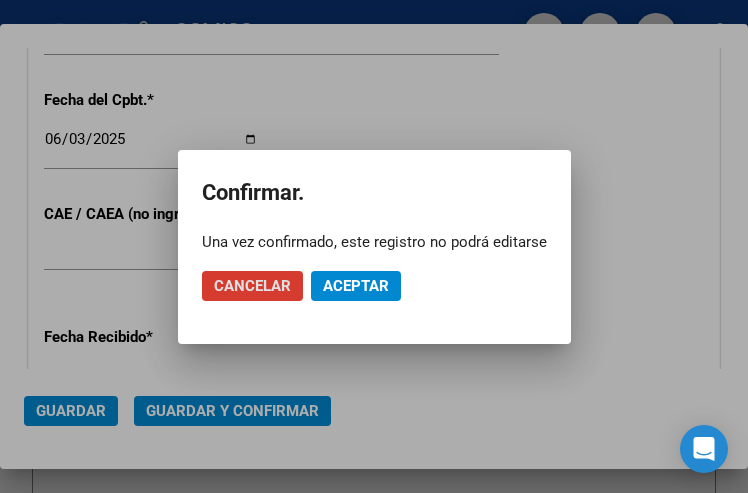 click on "Aceptar" 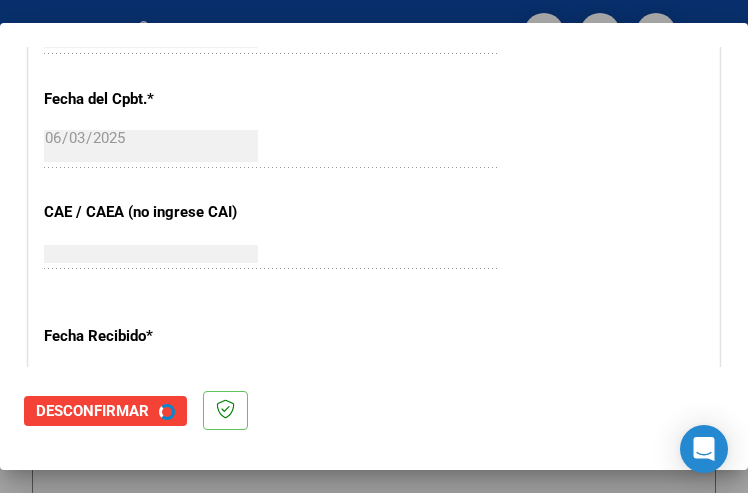 scroll, scrollTop: 0, scrollLeft: 0, axis: both 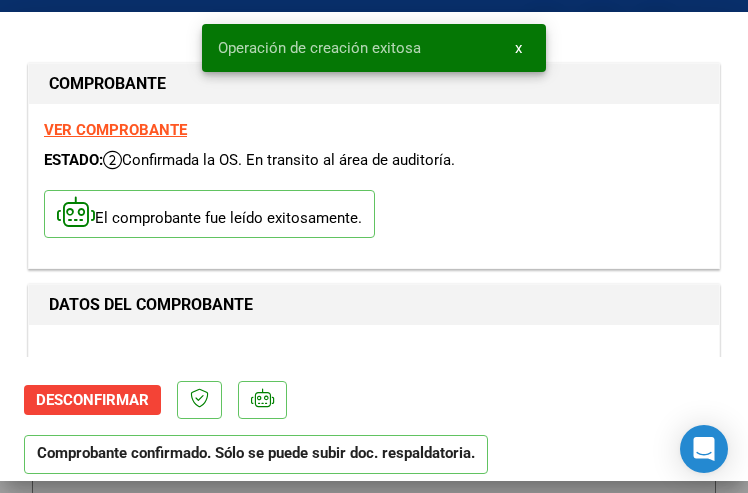 type on "2025-08-02" 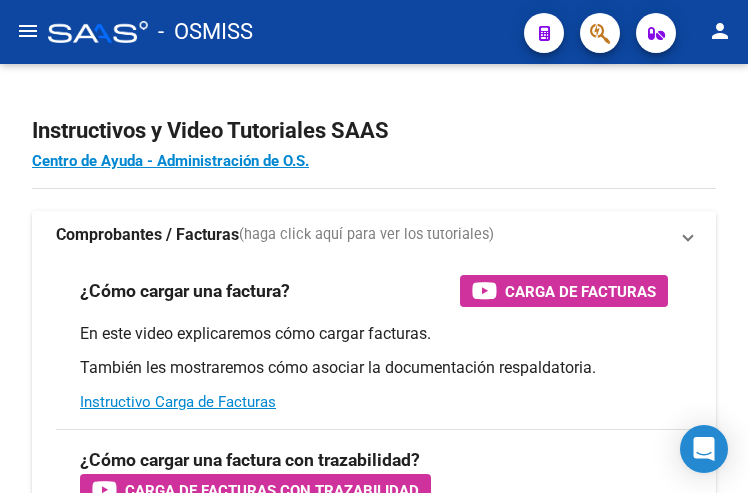 scroll, scrollTop: 0, scrollLeft: 0, axis: both 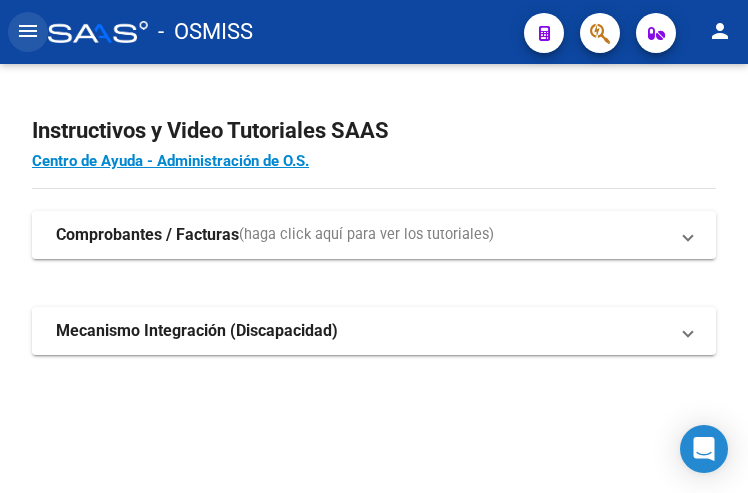 click on "menu" 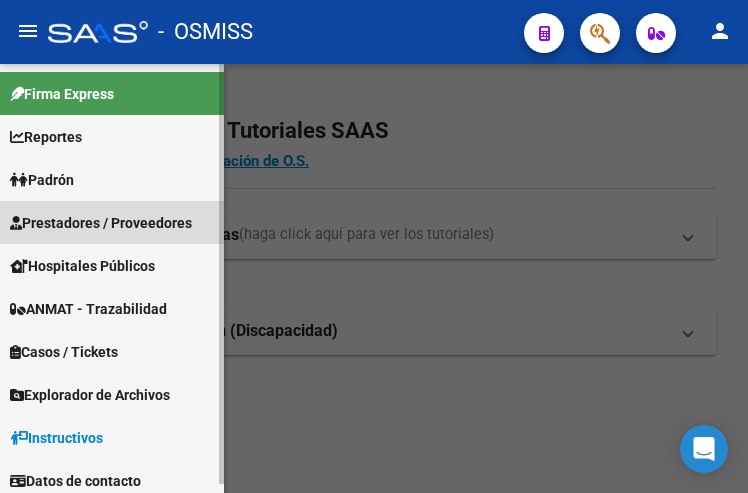 click on "Prestadores / Proveedores" at bounding box center (101, 223) 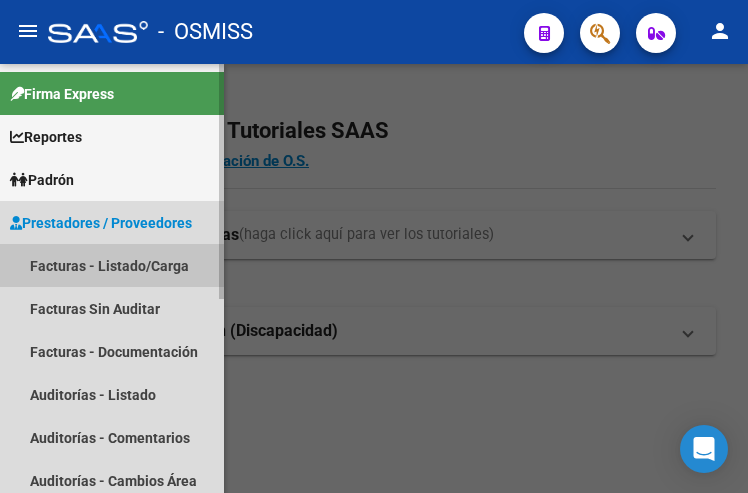click on "Facturas - Listado/Carga" at bounding box center (112, 265) 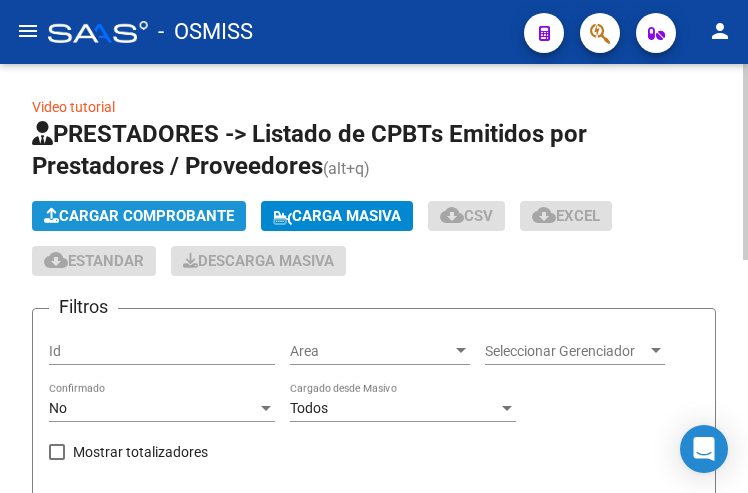 click on "Cargar Comprobante" 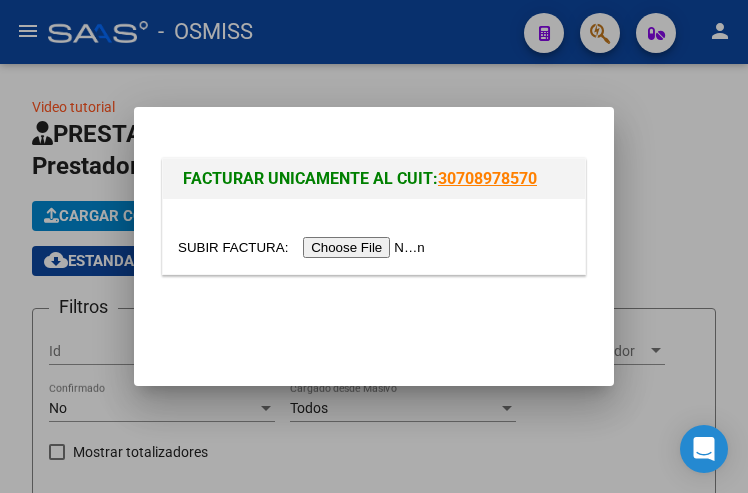 click at bounding box center (374, 236) 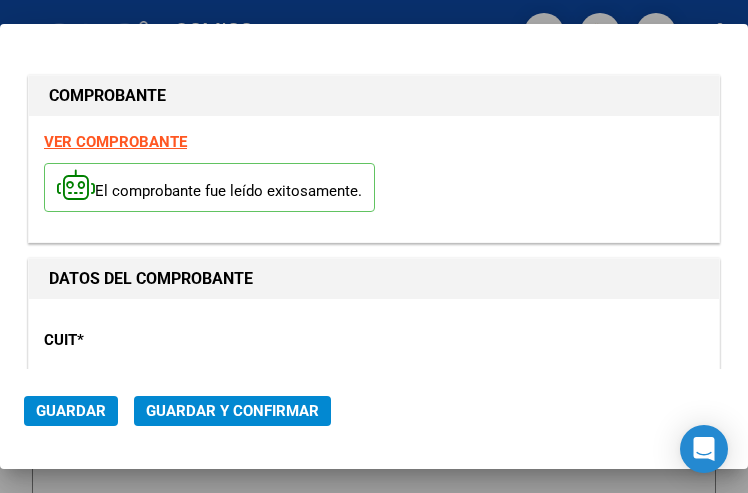 click on "CUIT  *   [NUMBER] Ingresar CUIT  ANALISIS PRESTADOR" at bounding box center [374, 383] 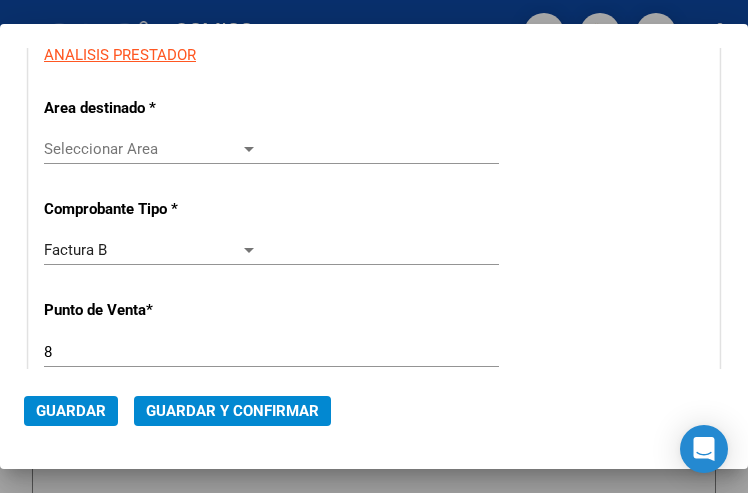 scroll, scrollTop: 400, scrollLeft: 0, axis: vertical 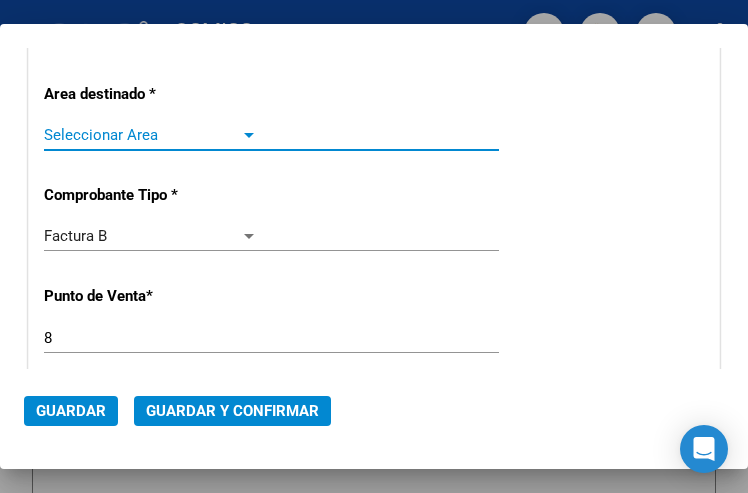 click at bounding box center [249, 135] 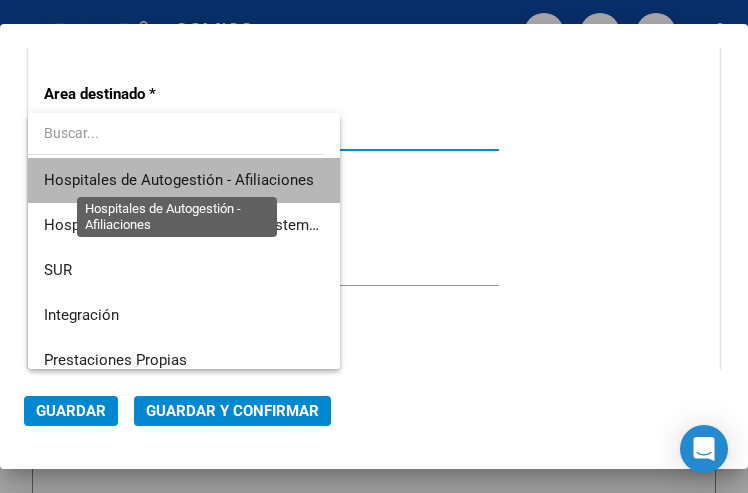 click on "Hospitales de Autogestión - Afiliaciones" at bounding box center [179, 180] 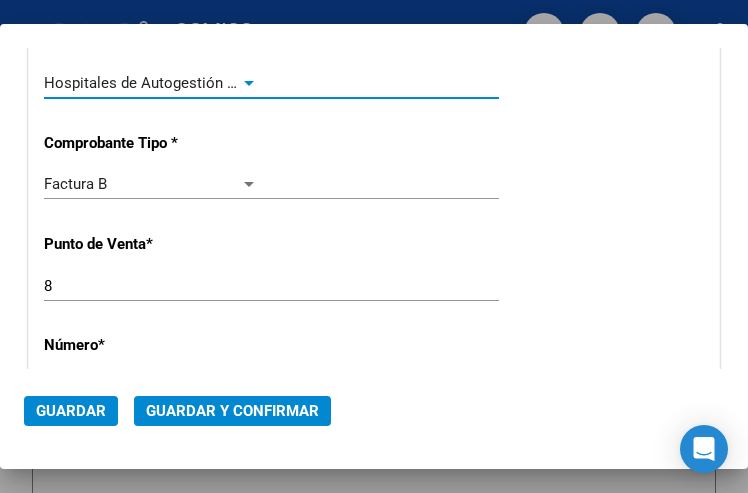 scroll, scrollTop: 600, scrollLeft: 0, axis: vertical 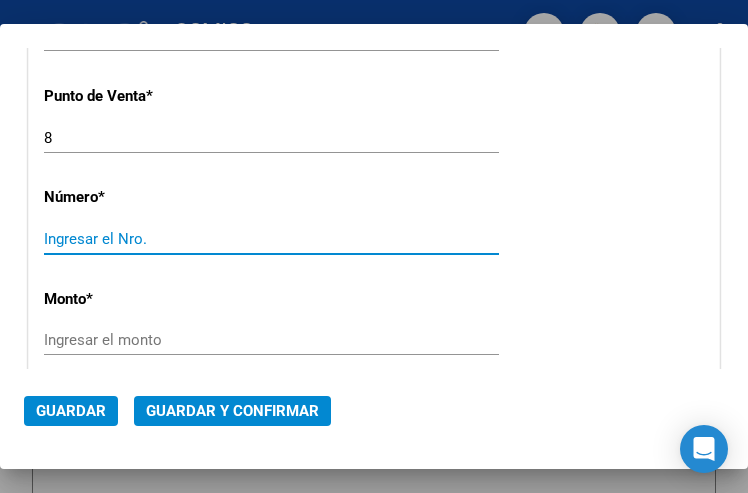 click on "Ingresar el Nro." at bounding box center (151, 239) 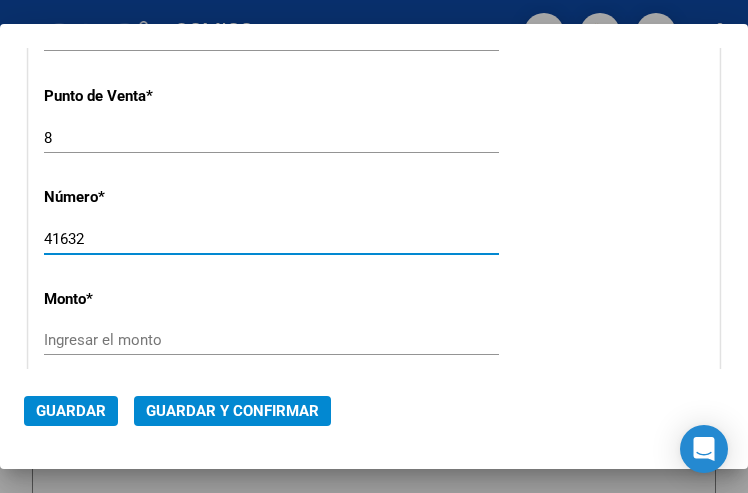 type on "41632" 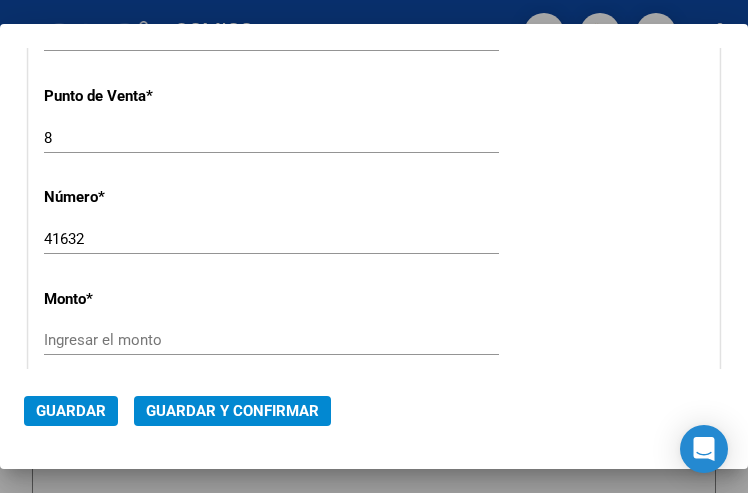 click on "Ingresar el monto" 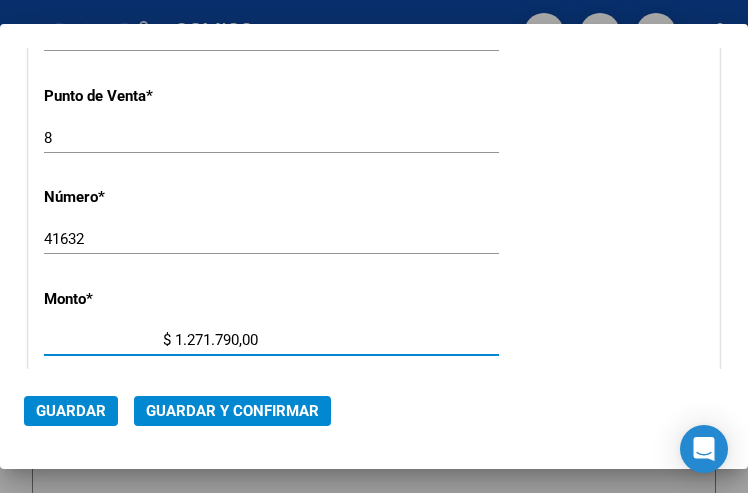 type on "$ 127.179,00" 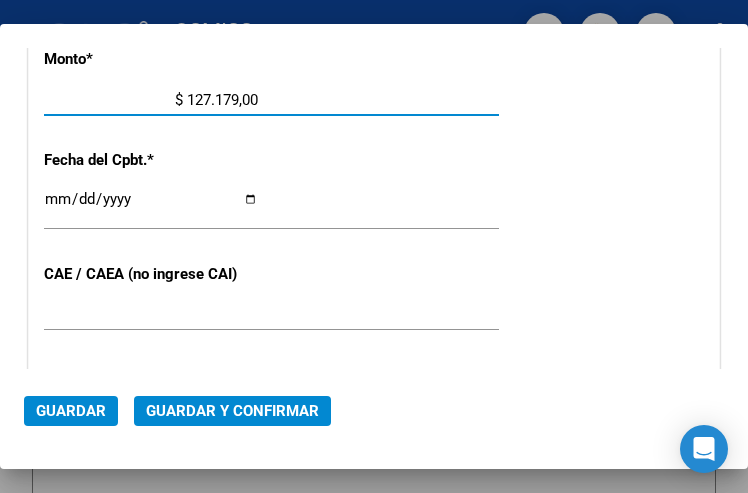 scroll, scrollTop: 900, scrollLeft: 0, axis: vertical 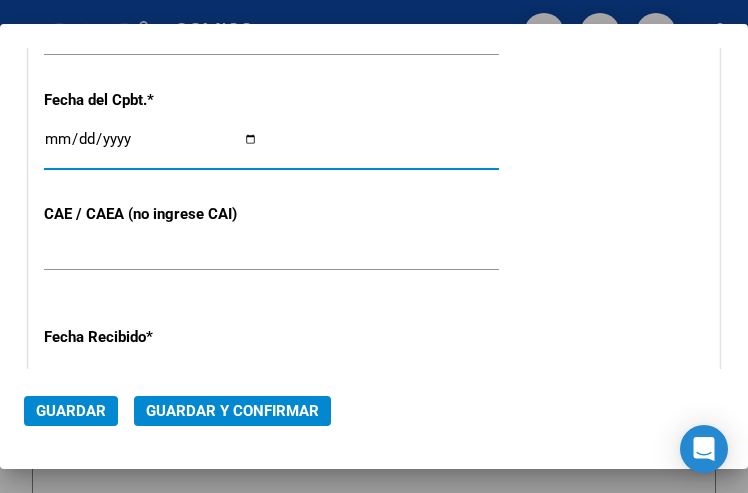 click on "Ingresar la fecha" at bounding box center [151, 147] 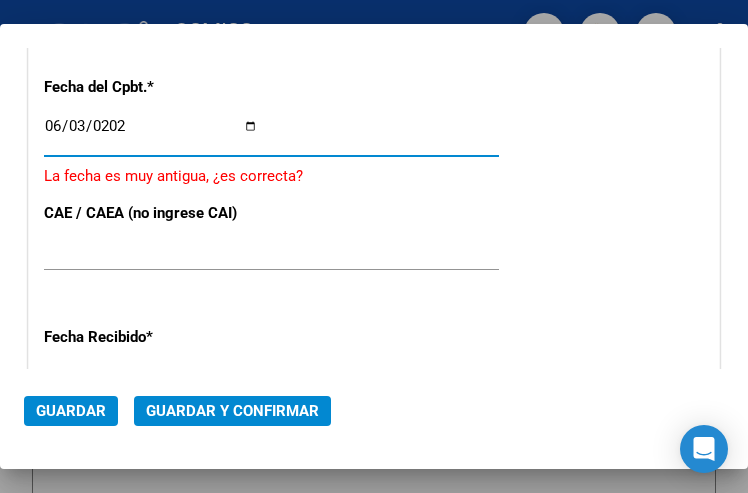 type on "2025-06-03" 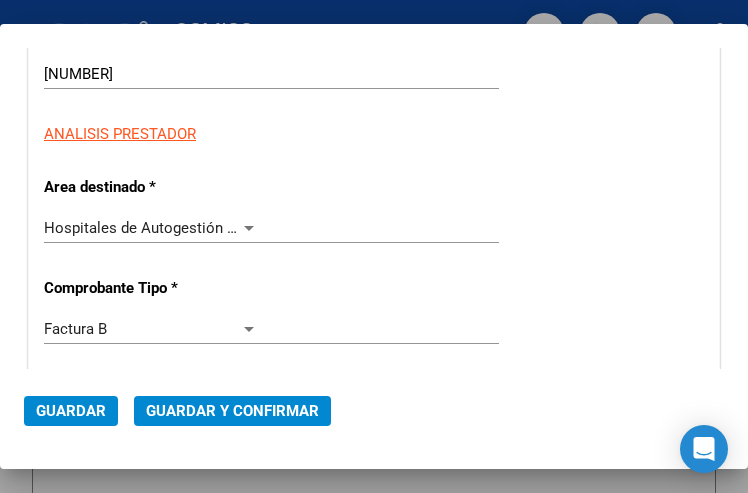 scroll, scrollTop: 300, scrollLeft: 0, axis: vertical 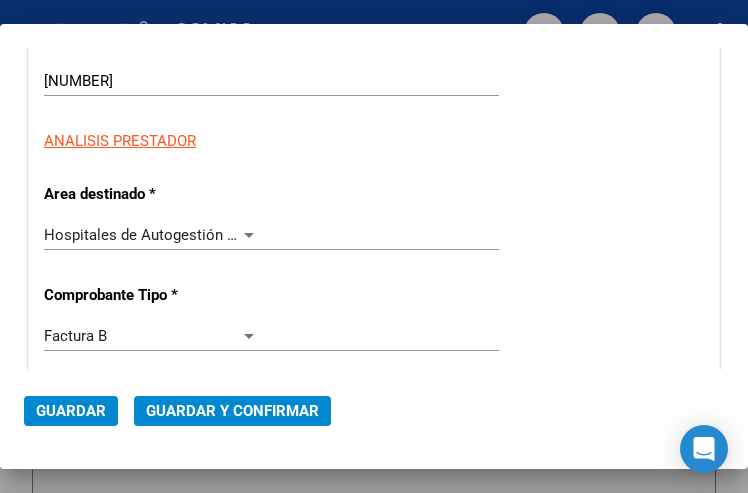 click at bounding box center (249, 235) 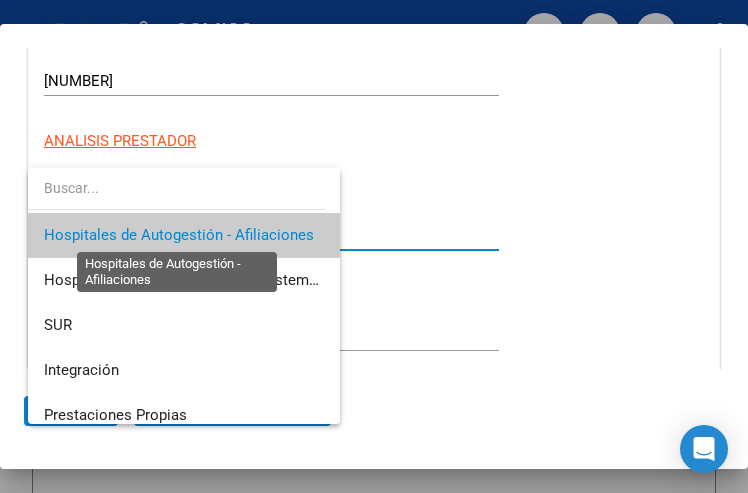 click on "Hospitales de Autogestión - Afiliaciones" at bounding box center [179, 235] 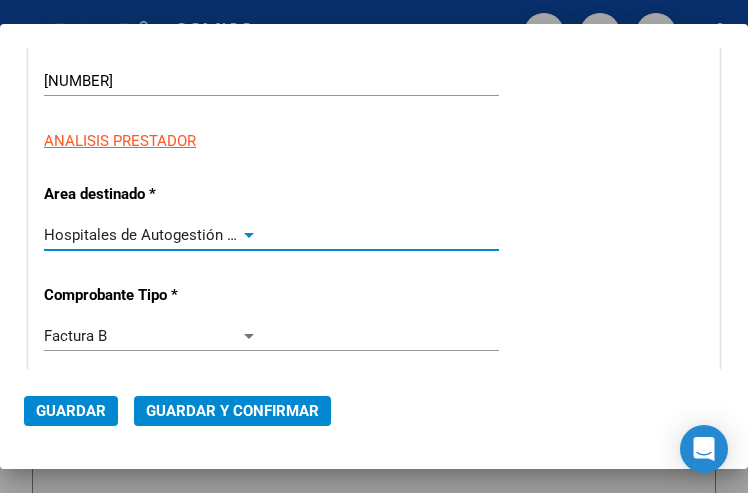 click on "Guardar y Confirmar" 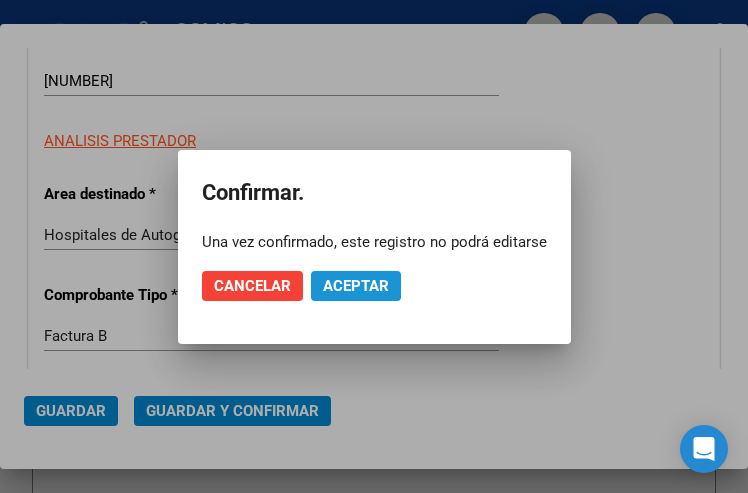 click on "Aceptar" 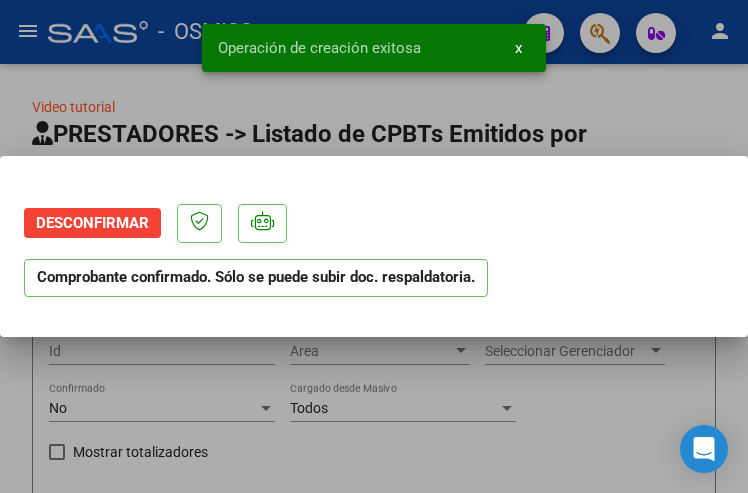 scroll, scrollTop: 0, scrollLeft: 0, axis: both 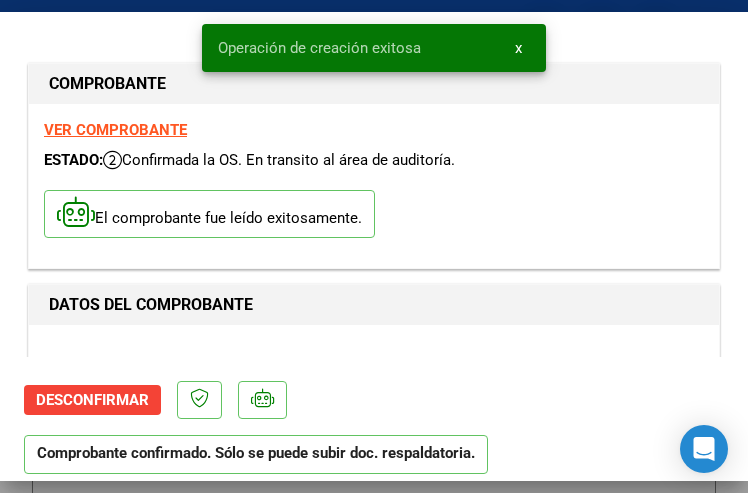type on "2025-08-02" 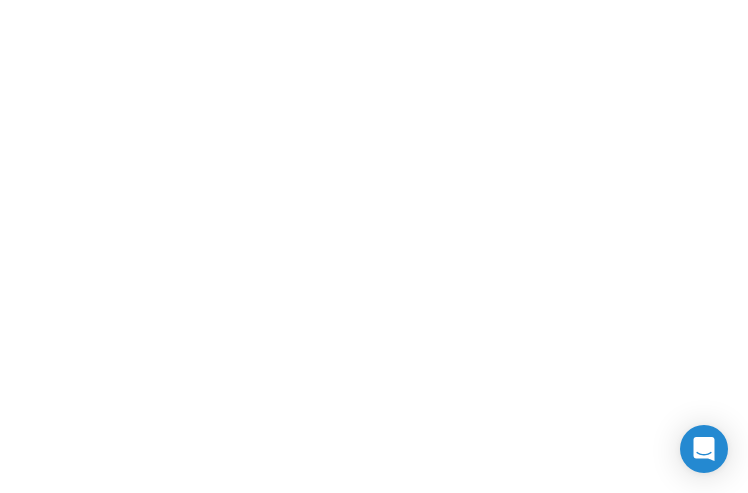scroll, scrollTop: 0, scrollLeft: 0, axis: both 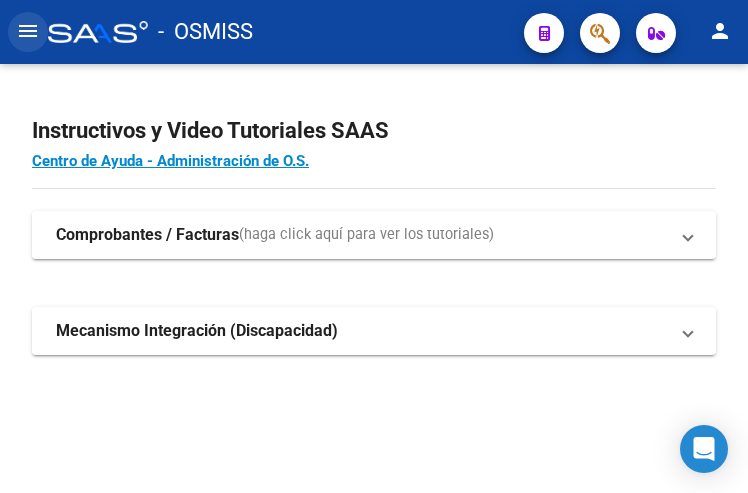 click on "menu" 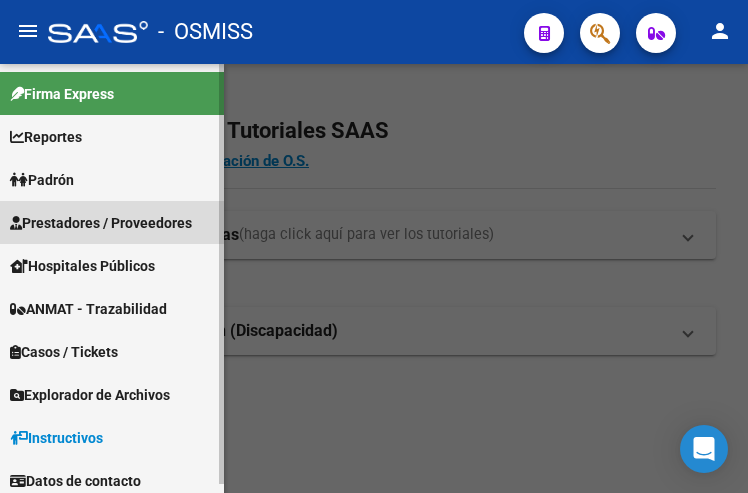 click on "Prestadores / Proveedores" at bounding box center (101, 223) 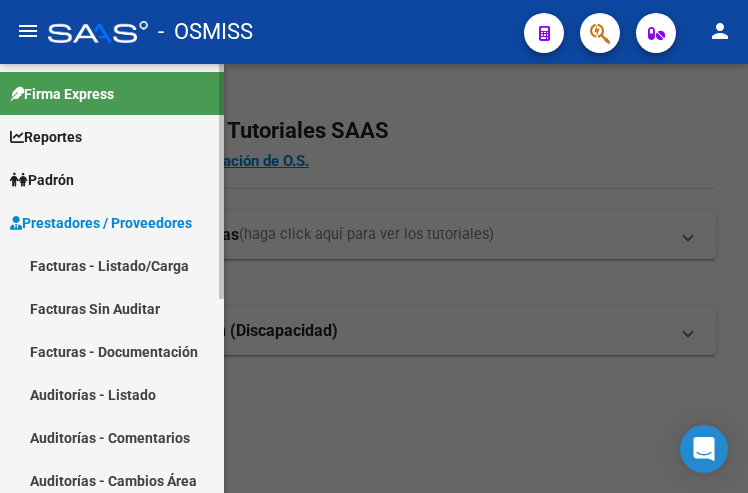 click on "Facturas - Listado/Carga" at bounding box center (112, 265) 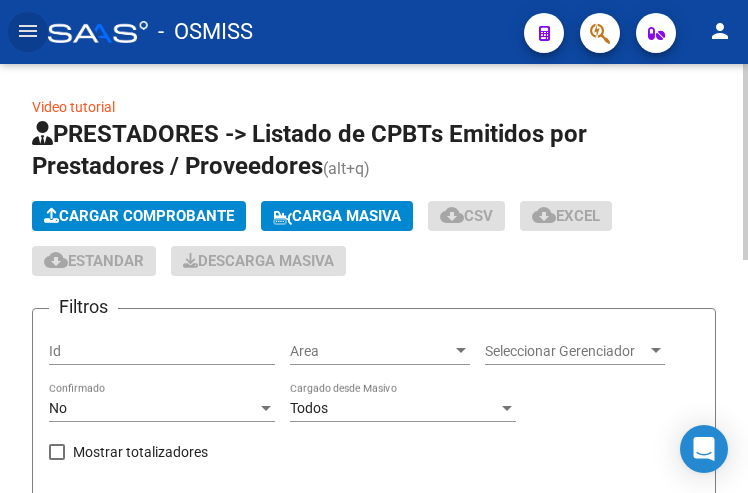 click on "Cargar Comprobante" 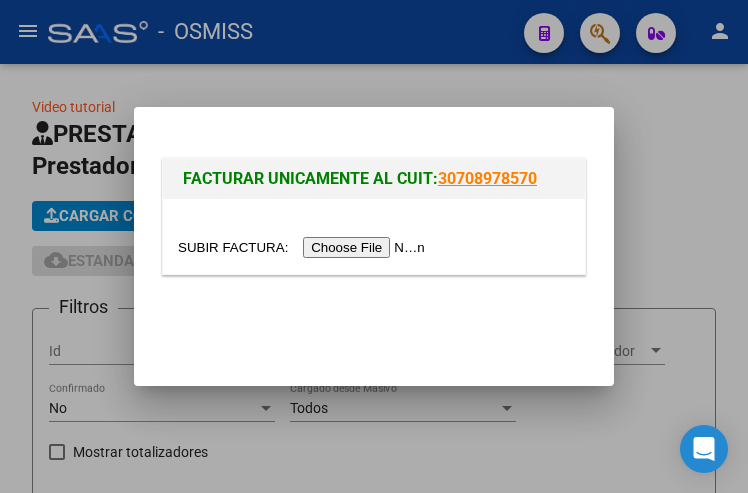click at bounding box center (304, 247) 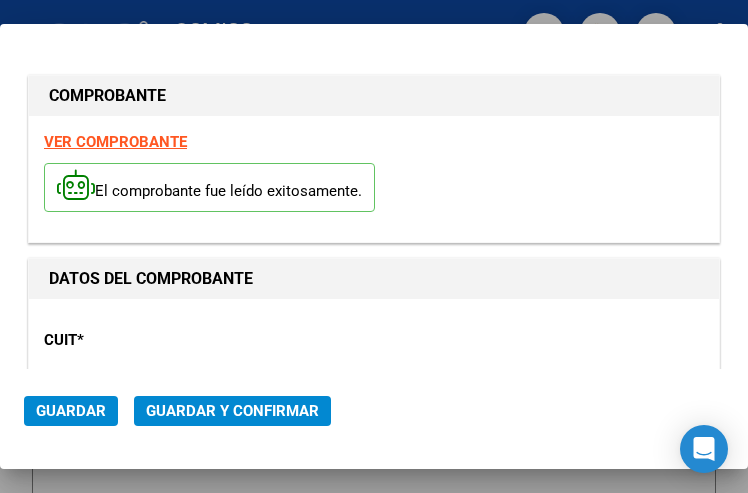 type on "2025-09-07" 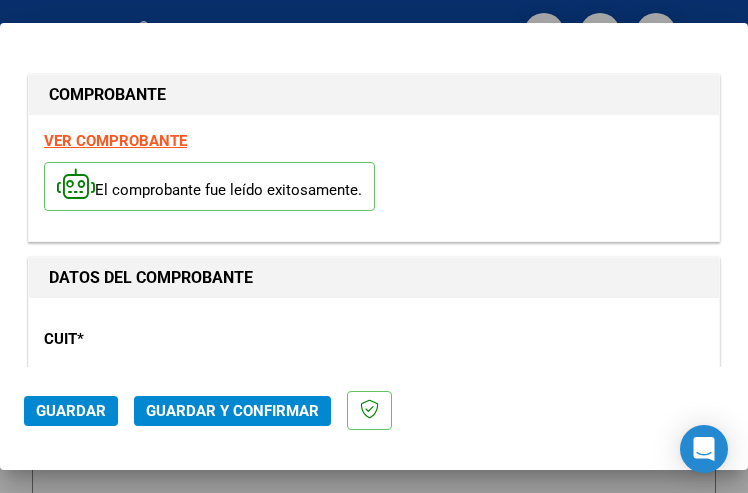 click on "CUIT  *   [CUIT] Ingresar CUIT  ANALISIS PRESTADOR  ESTADO [STATE]  ARCA Padrón" at bounding box center [374, 401] 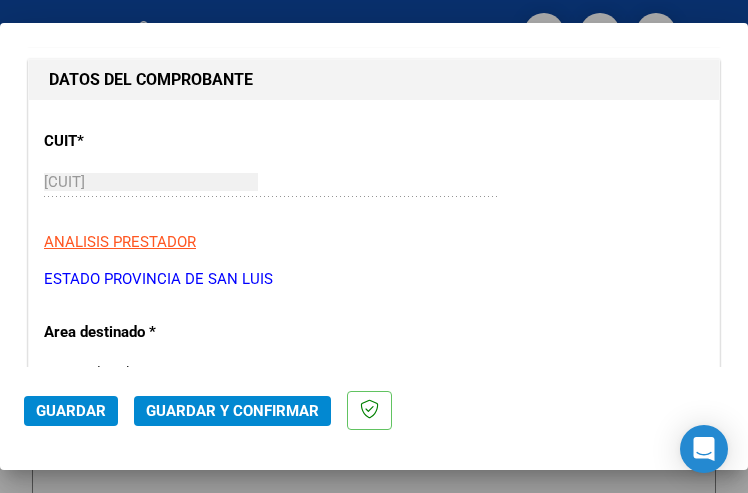 scroll, scrollTop: 200, scrollLeft: 0, axis: vertical 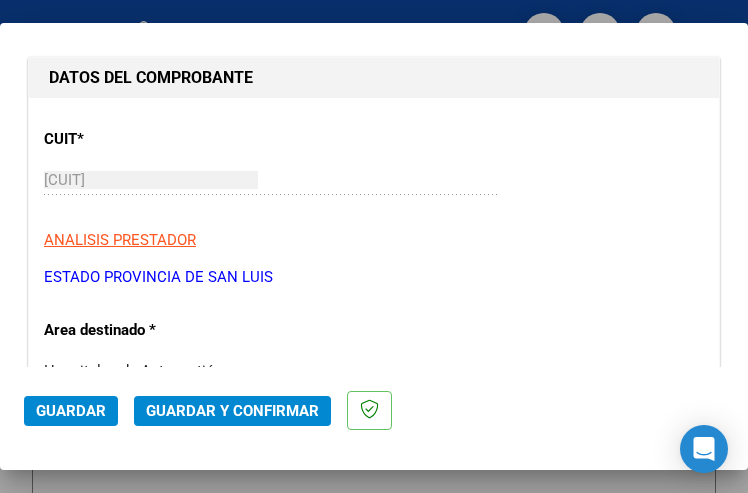 click on "CUIT  *   [CUIT] Ingresar CUIT  ANALISIS PRESTADOR  ESTADO [STATE]  ARCA Padrón" at bounding box center (374, 201) 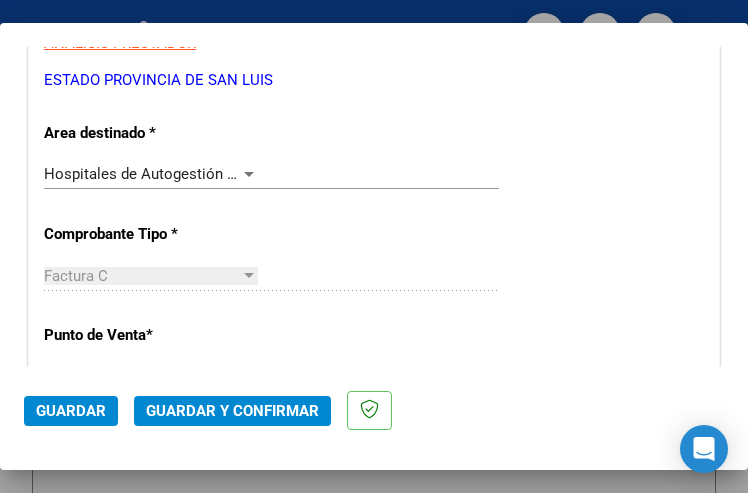 scroll, scrollTop: 400, scrollLeft: 0, axis: vertical 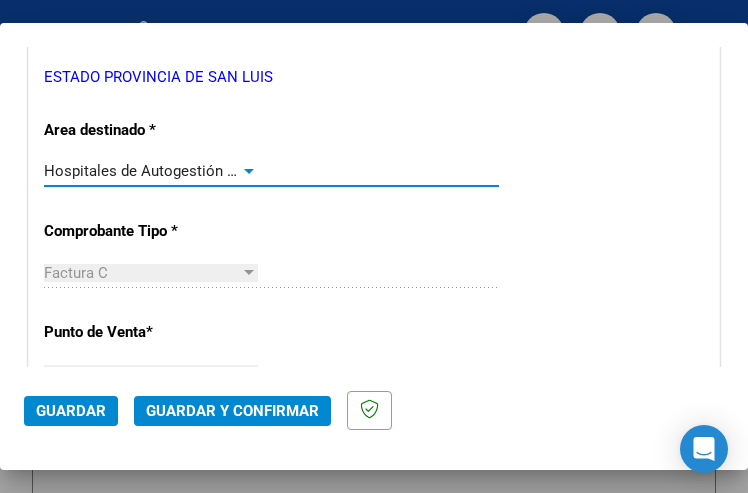 click at bounding box center [249, 171] 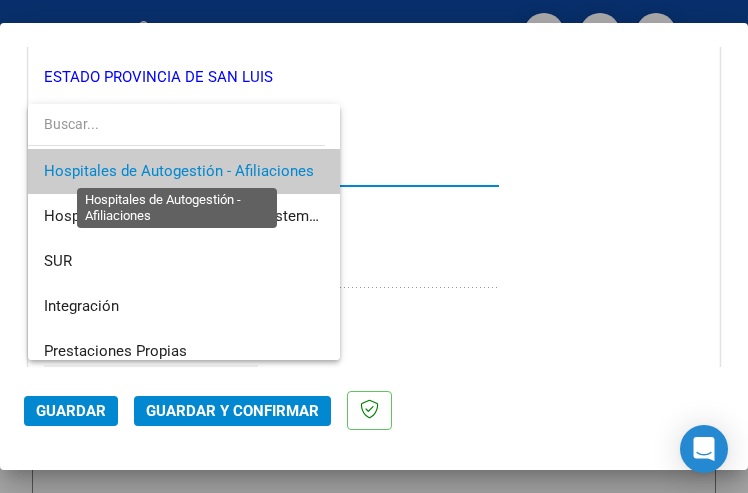 click on "Hospitales de Autogestión - Afiliaciones" at bounding box center (179, 171) 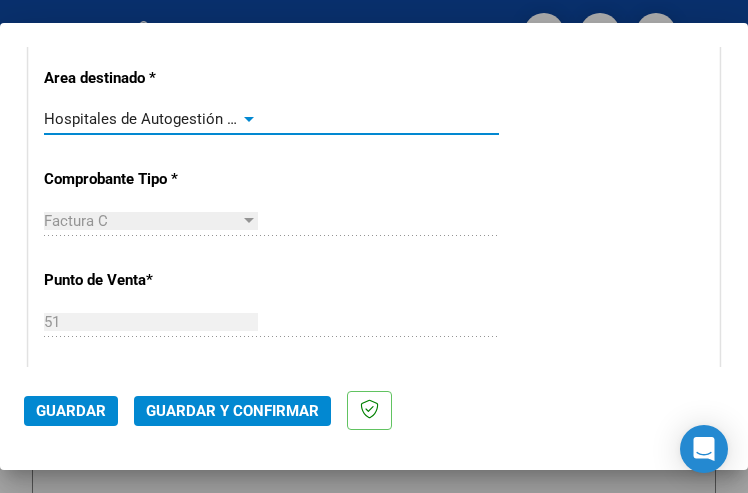 scroll, scrollTop: 500, scrollLeft: 0, axis: vertical 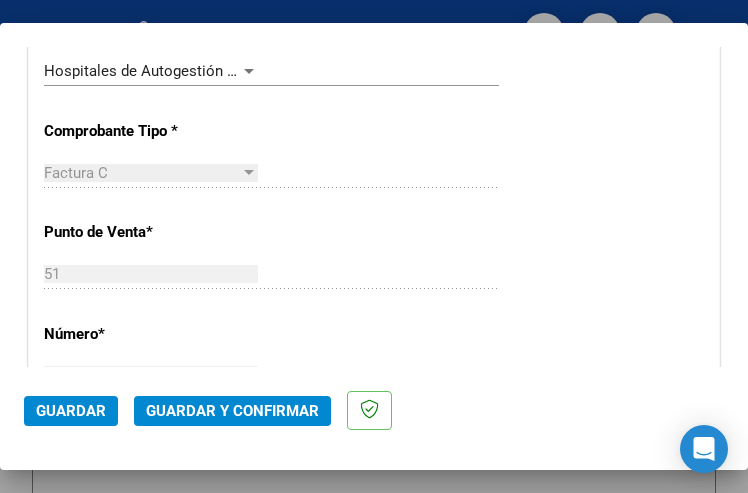 click on "CUIT  *   30-67337754-4 Ingresar CUIT  ANALISIS PRESTADOR  ESTADO PROVINCIA DE SAN LUIS  ARCA Padrón  Area destinado * Hospitales de Autogestión - Afiliaciones Seleccionar Area  Comprobante Tipo * Factura C Seleccionar Tipo Punto de Venta  *   51 Ingresar el Nro.  Número  *   2063 Ingresar el Nro.  Monto  *   $ 15.398,30 Ingresar el monto  Fecha del Cpbt.  *   2025-08-08 Ingresar la fecha  CAE / CAEA (no ingrese CAI)    75324487951611 Ingresar el CAE o CAEA (no ingrese CAI)  Fecha Recibido  *   2025-08-08 Ingresar la fecha  Fecha de Vencimiento    2025-09-07 Ingresar la fecha  Ref. Externa    Ingresar la ref.  N° Liquidación    Ingresar el N° Liquidación" at bounding box center [374, 507] 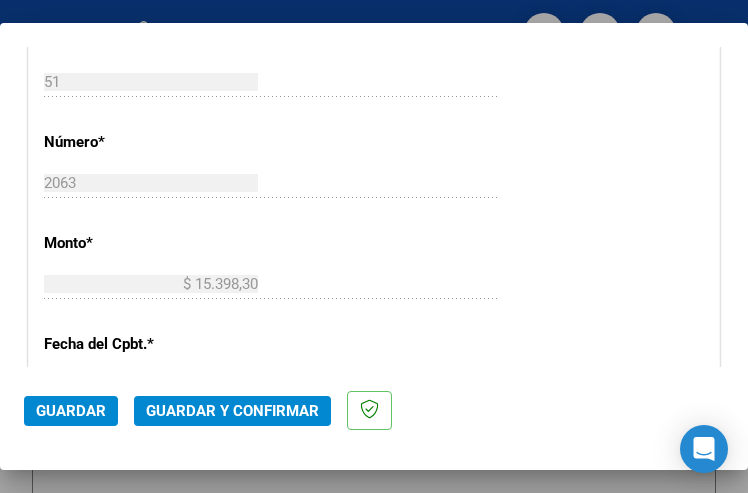 scroll, scrollTop: 700, scrollLeft: 0, axis: vertical 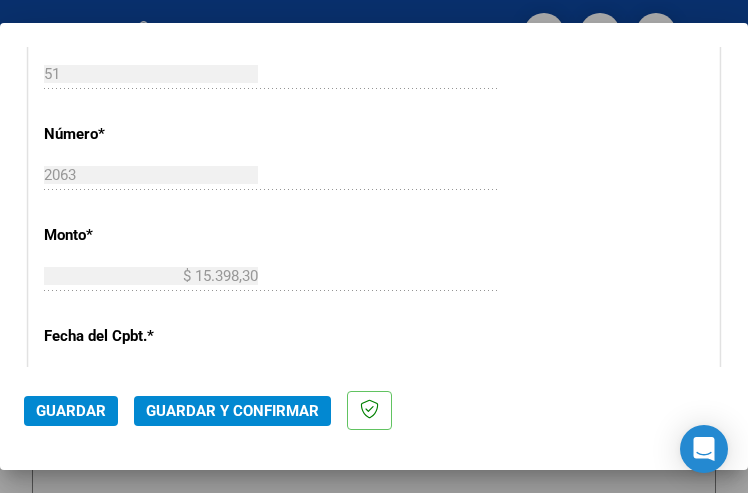 click on "CUIT  *   30-67337754-4 Ingresar CUIT  ANALISIS PRESTADOR  ESTADO PROVINCIA DE SAN LUIS  ARCA Padrón  Area destinado * Hospitales de Autogestión - Afiliaciones Seleccionar Area  Comprobante Tipo * Factura C Seleccionar Tipo Punto de Venta  *   51 Ingresar el Nro.  Número  *   2063 Ingresar el Nro.  Monto  *   $ 15.398,30 Ingresar el monto  Fecha del Cpbt.  *   2025-08-08 Ingresar la fecha  CAE / CAEA (no ingrese CAI)    75324487951611 Ingresar el CAE o CAEA (no ingrese CAI)  Fecha Recibido  *   2025-08-08 Ingresar la fecha  Fecha de Vencimiento    2025-09-07 Ingresar la fecha  Ref. Externa    Ingresar la ref.  N° Liquidación    Ingresar el N° Liquidación" at bounding box center (374, 307) 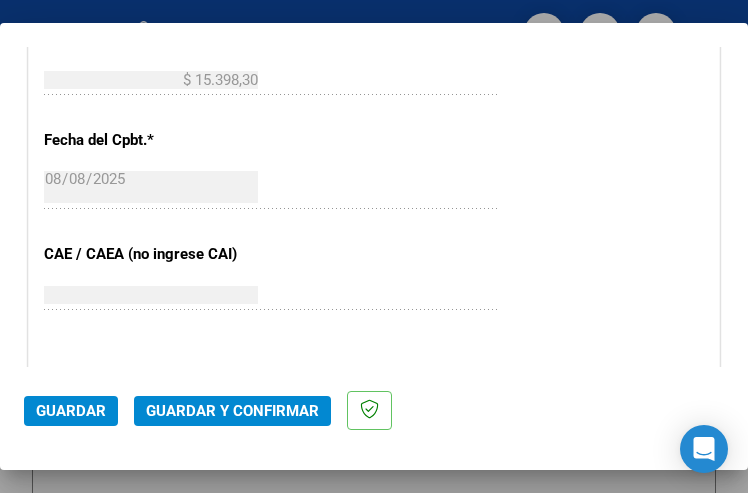 scroll, scrollTop: 900, scrollLeft: 0, axis: vertical 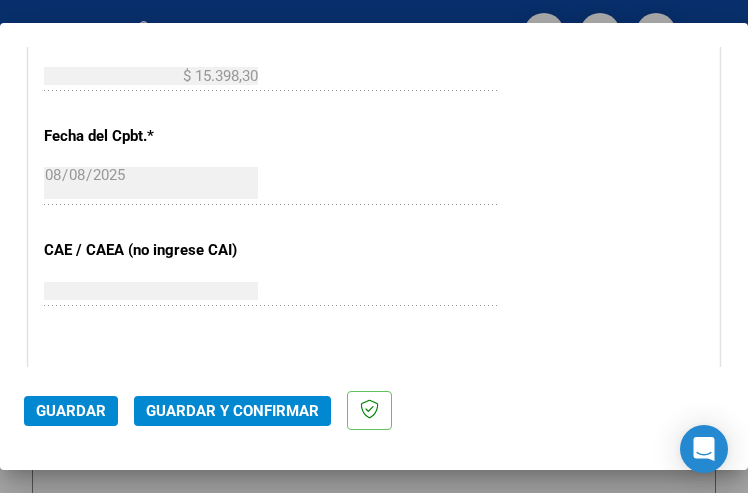 click on "CUIT  *   30-67337754-4 Ingresar CUIT  ANALISIS PRESTADOR  ESTADO PROVINCIA DE SAN LUIS  ARCA Padrón  Area destinado * Hospitales de Autogestión - Afiliaciones Seleccionar Area  Comprobante Tipo * Factura C Seleccionar Tipo Punto de Venta  *   51 Ingresar el Nro.  Número  *   2063 Ingresar el Nro.  Monto  *   $ 15.398,30 Ingresar el monto  Fecha del Cpbt.  *   2025-08-08 Ingresar la fecha  CAE / CAEA (no ingrese CAI)    75324487951611 Ingresar el CAE o CAEA (no ingrese CAI)  Fecha Recibido  *   2025-08-08 Ingresar la fecha  Fecha de Vencimiento    2025-09-07 Ingresar la fecha  Ref. Externa    Ingresar la ref.  N° Liquidación    Ingresar el N° Liquidación" at bounding box center [374, 107] 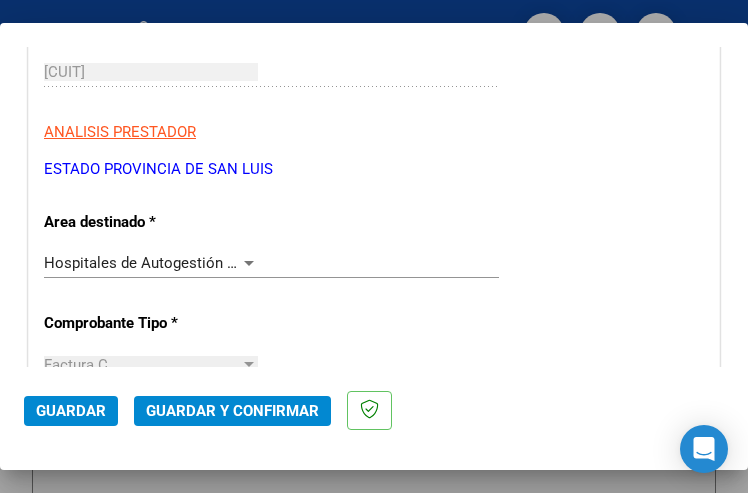 scroll, scrollTop: 300, scrollLeft: 0, axis: vertical 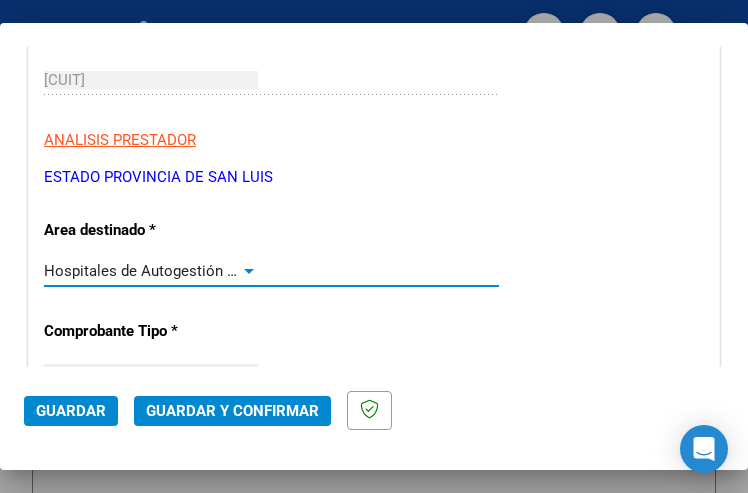 click at bounding box center (249, 271) 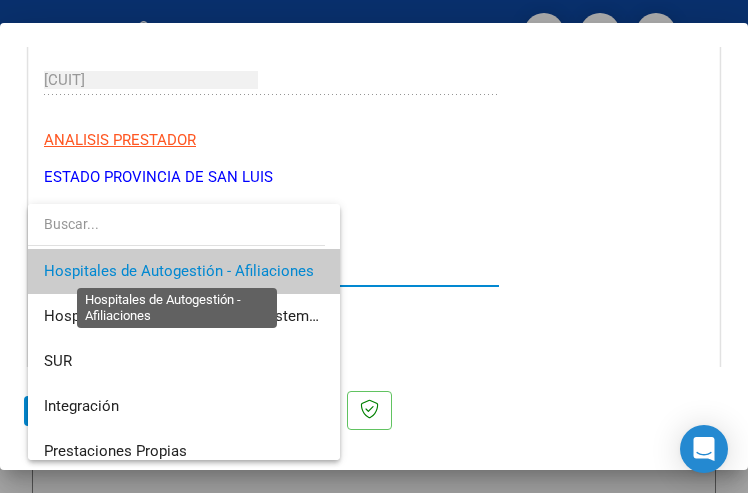 click on "Hospitales de Autogestión - Afiliaciones" at bounding box center (179, 271) 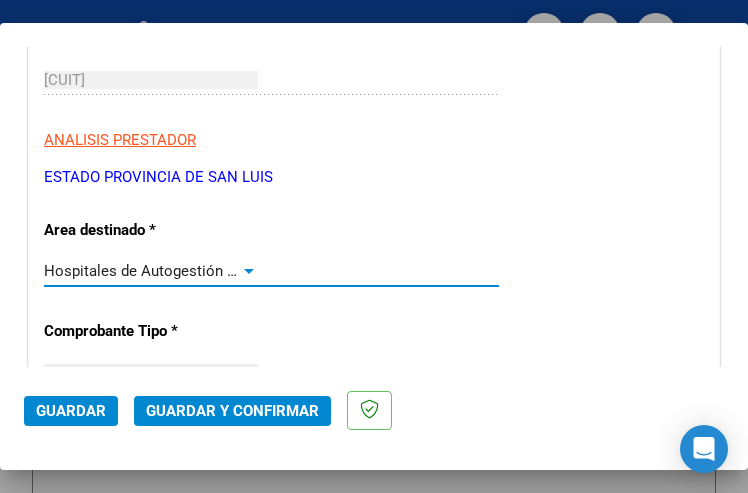 click on "Guardar y Confirmar" 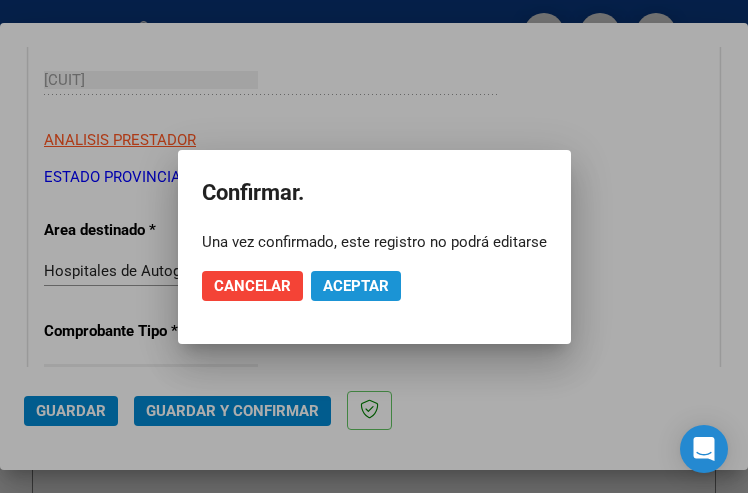 click on "Aceptar" 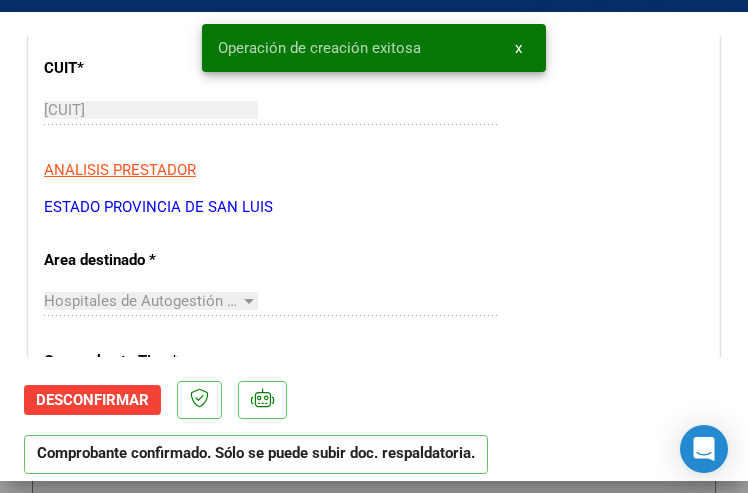 scroll, scrollTop: 300, scrollLeft: 0, axis: vertical 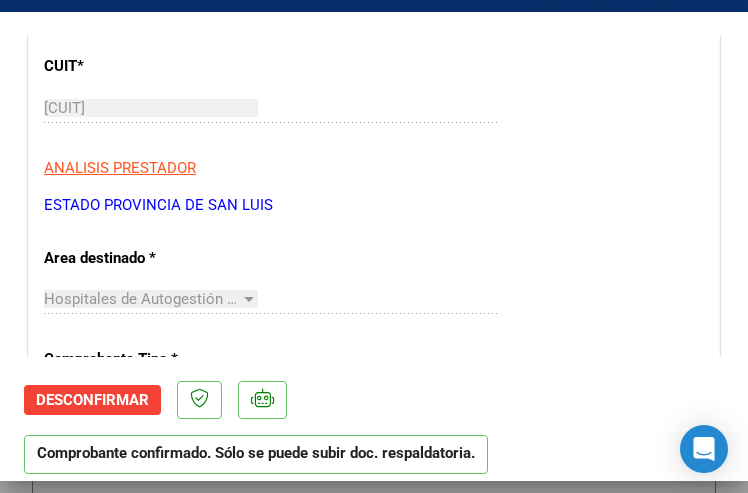 click on "ESTADO PROVINCIA DE SAN LUIS" at bounding box center [374, 205] 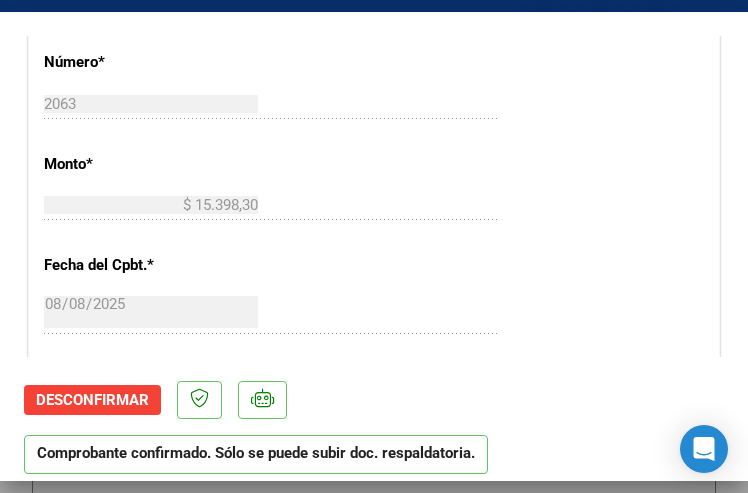 scroll, scrollTop: 800, scrollLeft: 0, axis: vertical 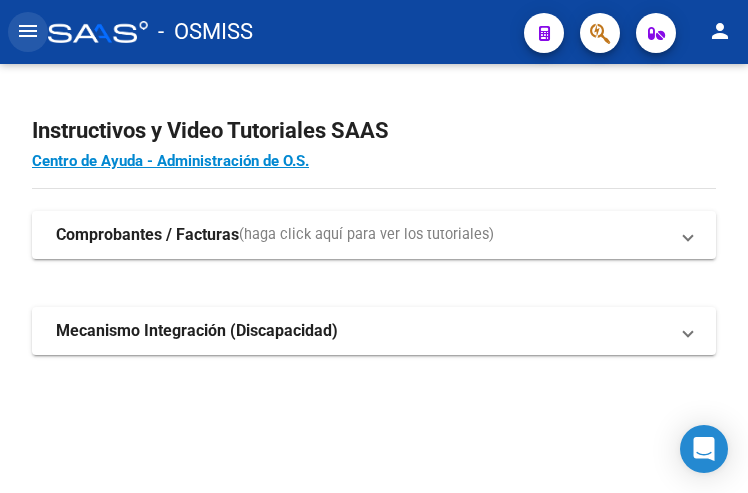click on "menu" 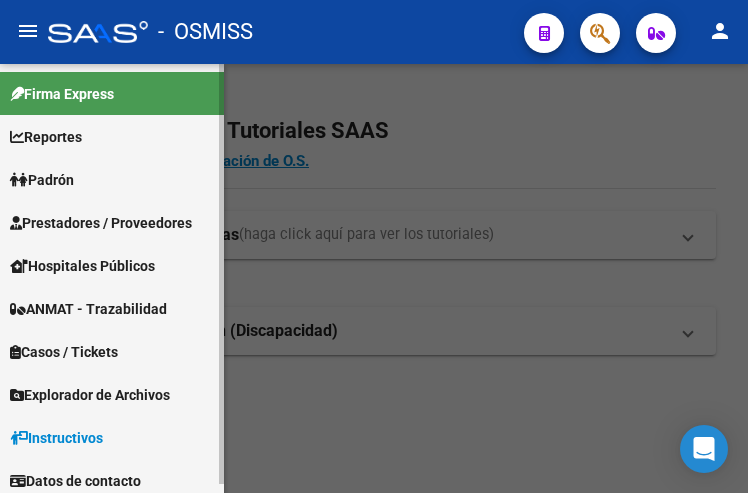 click on "Prestadores / Proveedores" at bounding box center [101, 223] 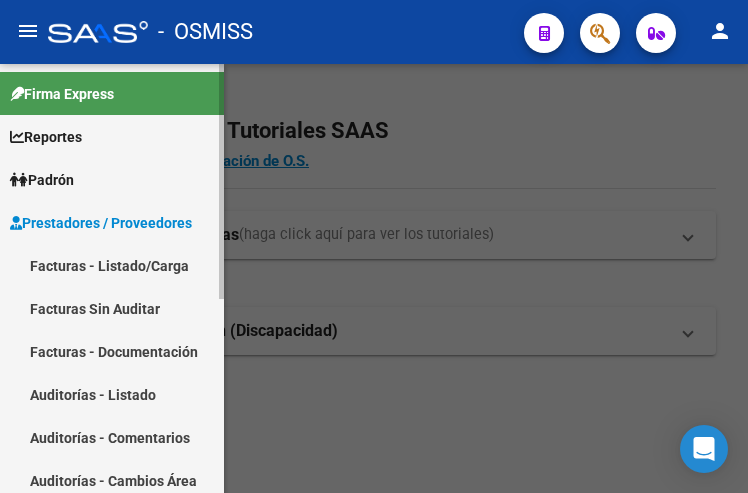 click on "Facturas - Listado/Carga" at bounding box center [112, 265] 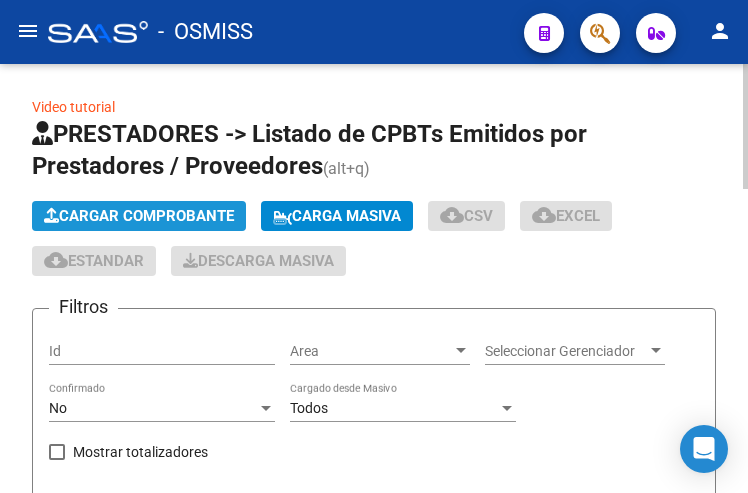 click on "Cargar Comprobante" 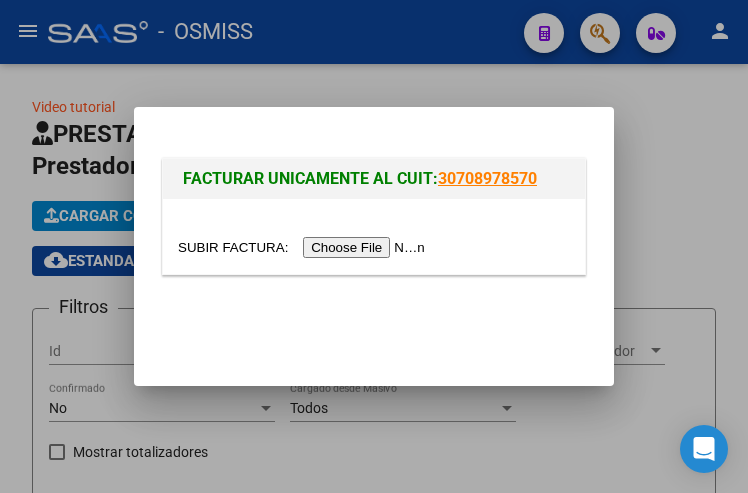 click at bounding box center (304, 247) 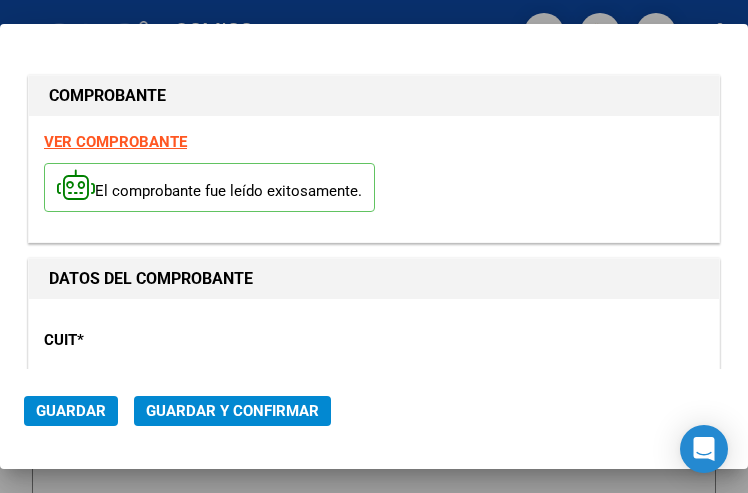 type on "2025-09-07" 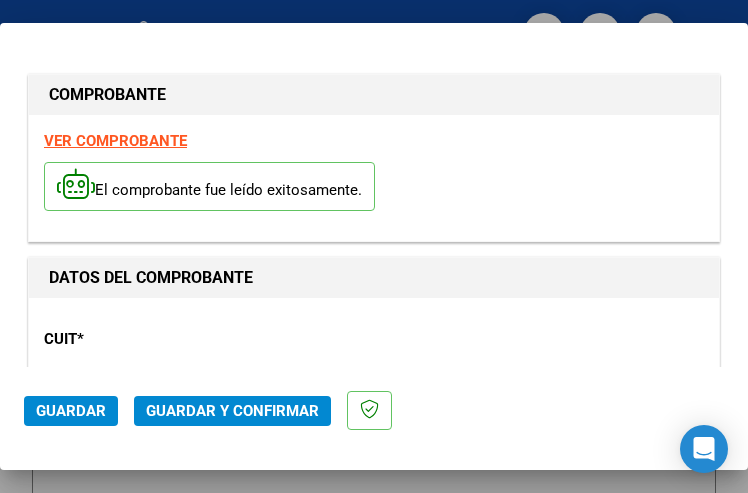 click on "CUIT  *   30-67337754-4 Ingresar CUIT  ANALISIS PRESTADOR  ESTADO PROVINCIA DE SAN LUIS  ARCA Padrón" at bounding box center [374, 401] 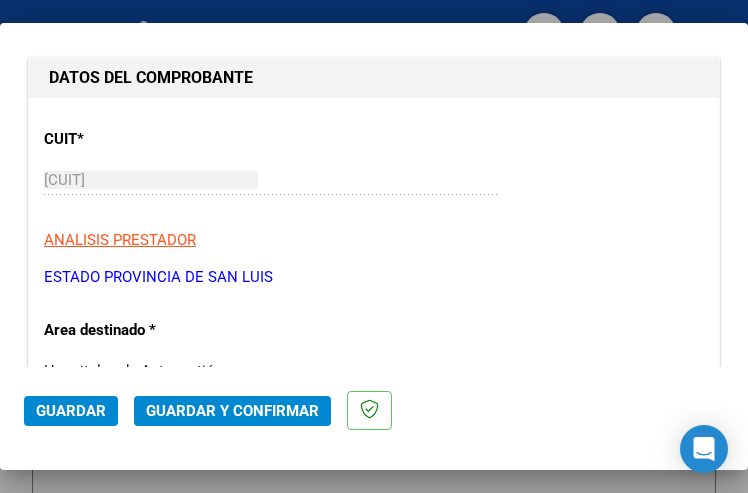 scroll, scrollTop: 300, scrollLeft: 0, axis: vertical 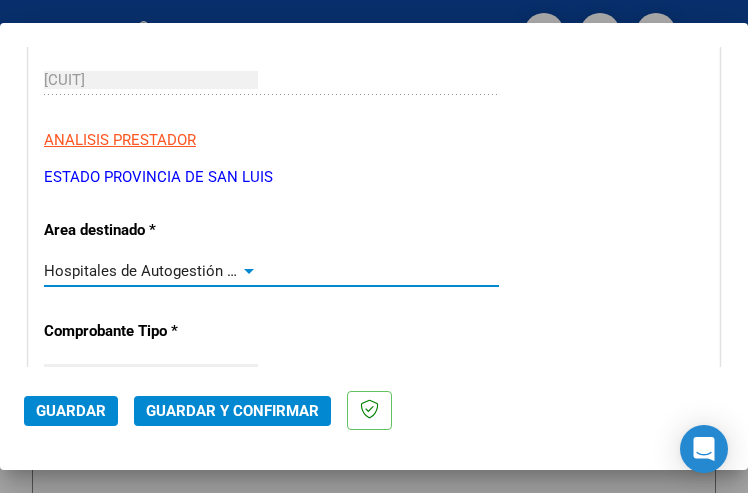 click at bounding box center [249, 271] 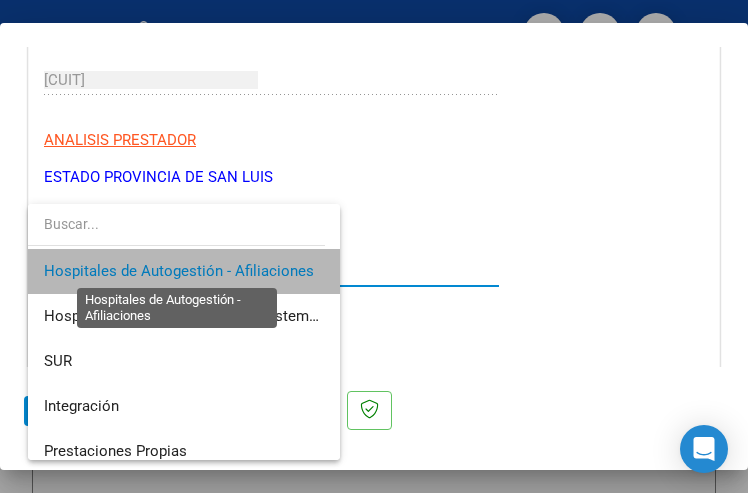 click on "Hospitales de Autogestión - Afiliaciones" at bounding box center [179, 271] 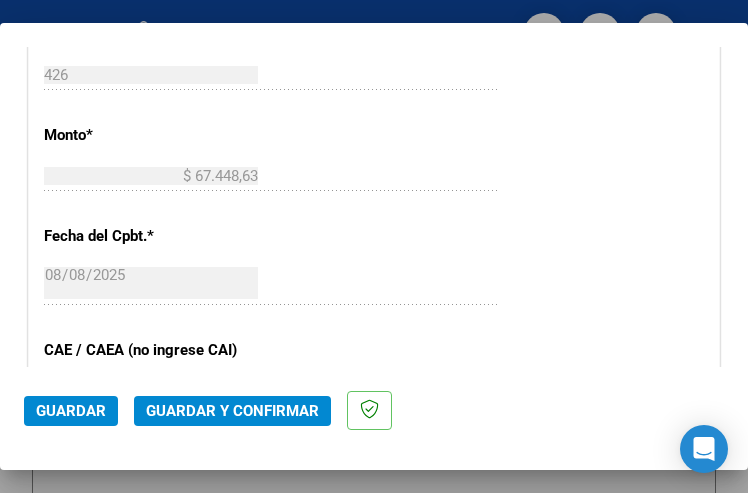 scroll, scrollTop: 900, scrollLeft: 0, axis: vertical 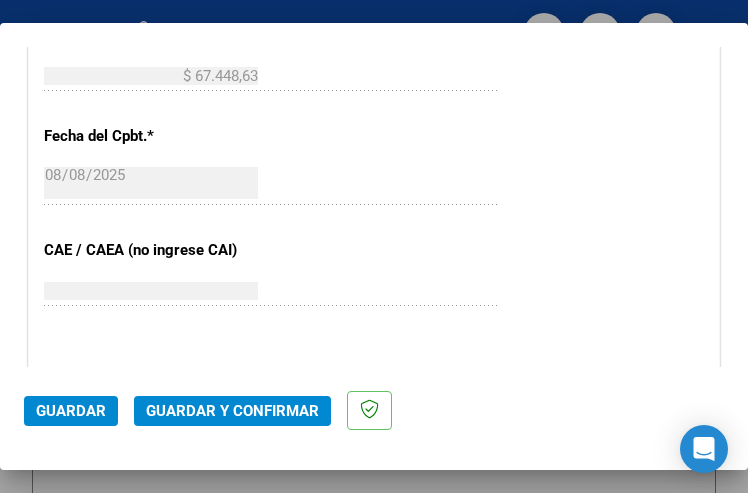 click on "Guardar y Confirmar" 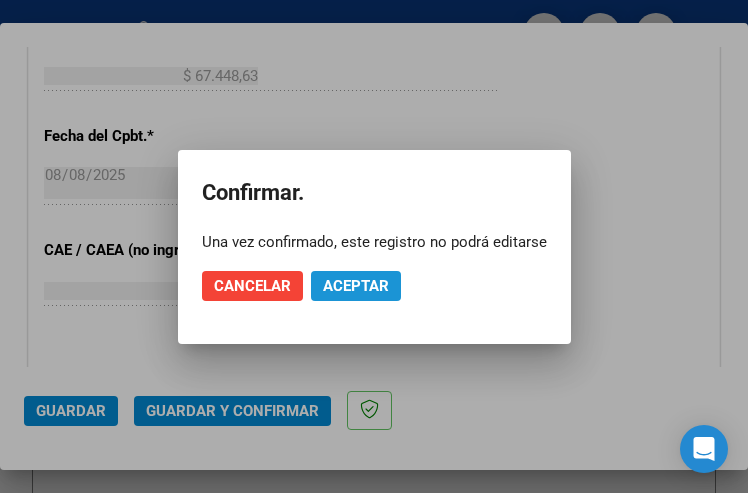 click on "Aceptar" 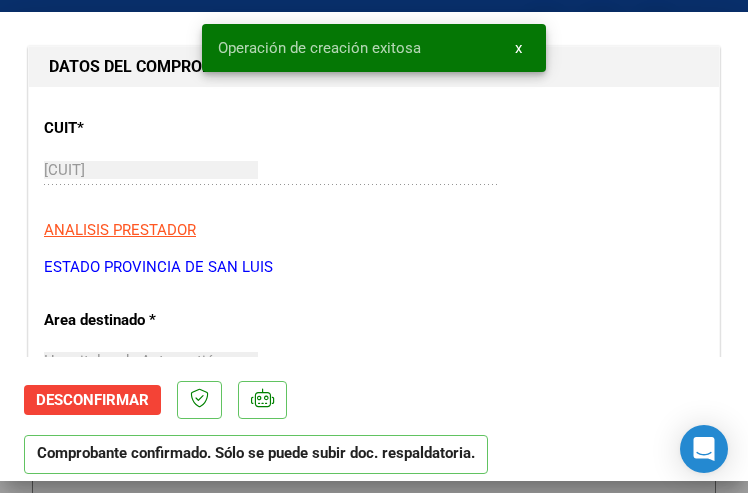 scroll, scrollTop: 300, scrollLeft: 0, axis: vertical 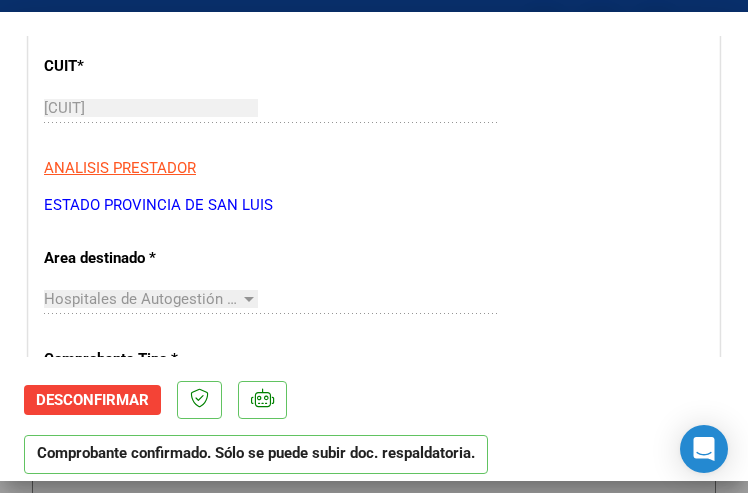 click on "30-67337754-4 Ingresar CUIT" at bounding box center (271, 117) 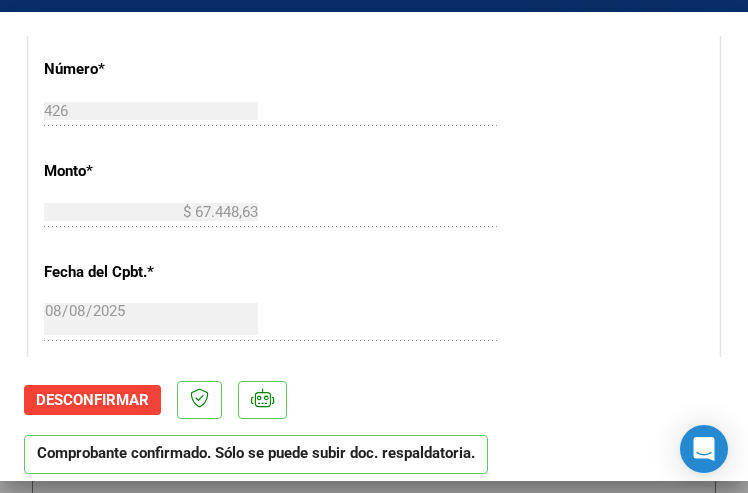 scroll, scrollTop: 800, scrollLeft: 0, axis: vertical 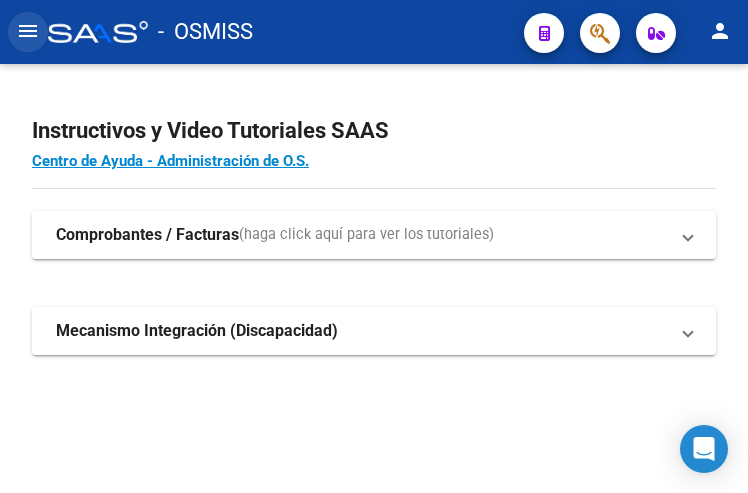 click on "menu" 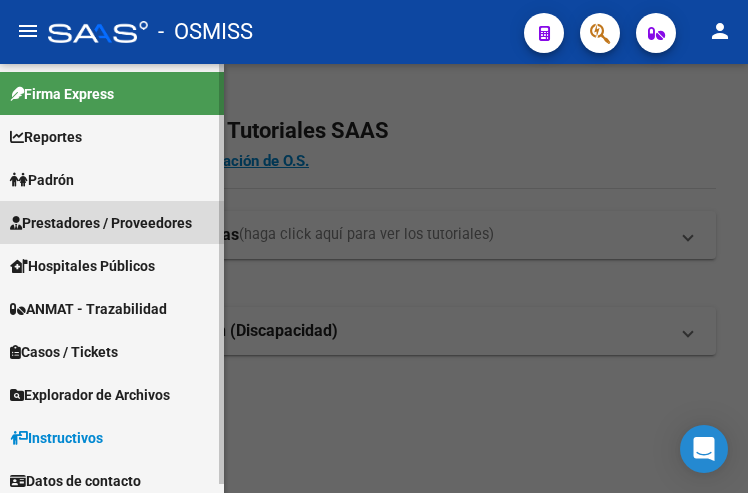 click on "Prestadores / Proveedores" at bounding box center (101, 223) 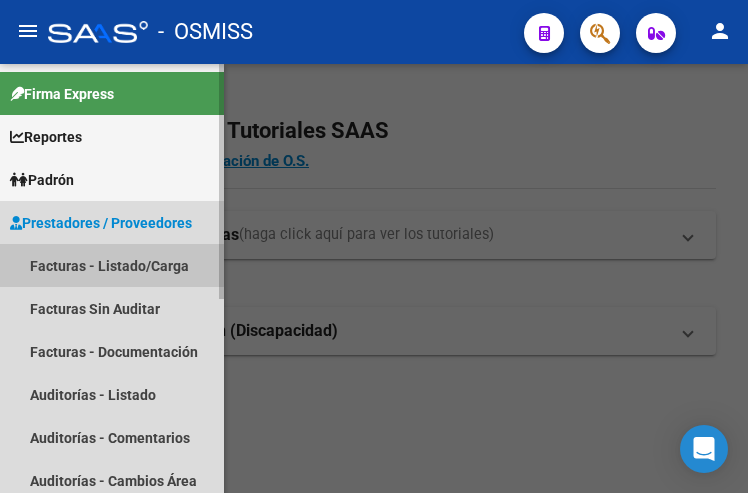 click on "Facturas - Listado/Carga" at bounding box center [112, 265] 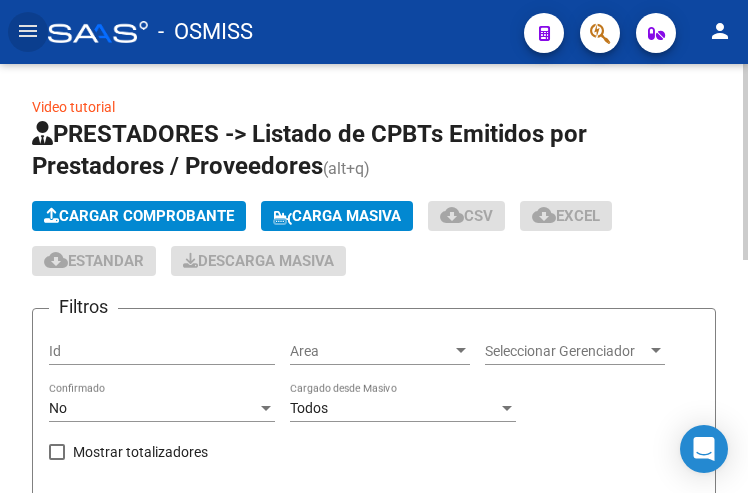 click on "Cargar Comprobante" 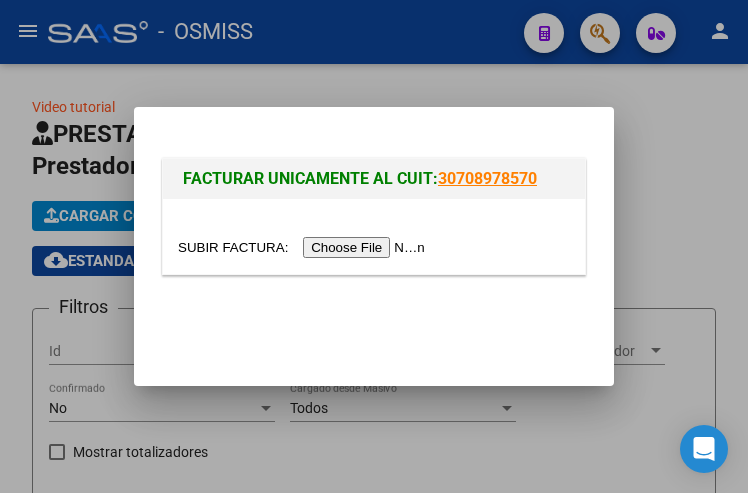 click at bounding box center (304, 247) 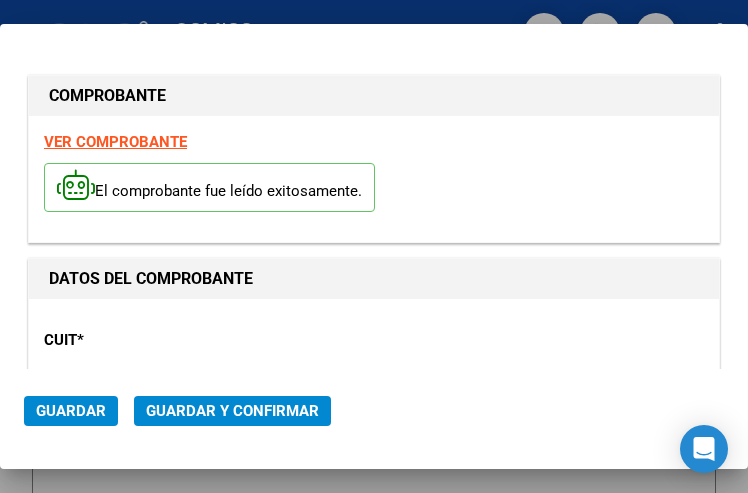 type on "2025-09-07" 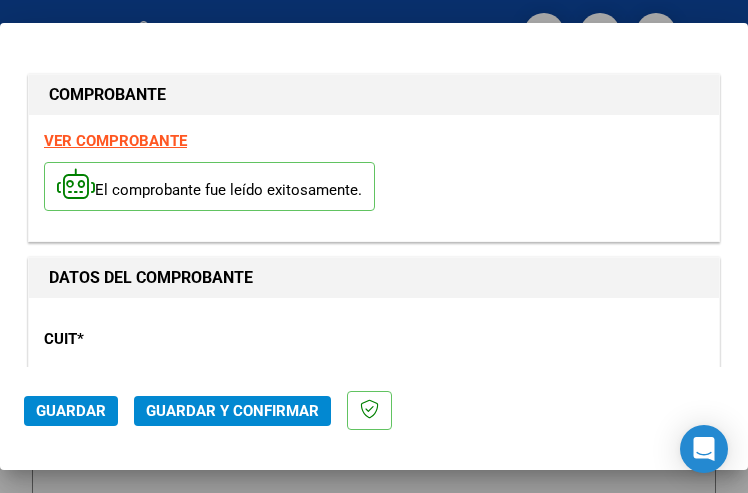 click on "CUIT  *   [CUIT] Ingresar CUIT  ANALISIS PRESTADOR  ESTADO [STATE]  ARCA Padrón" at bounding box center [374, 401] 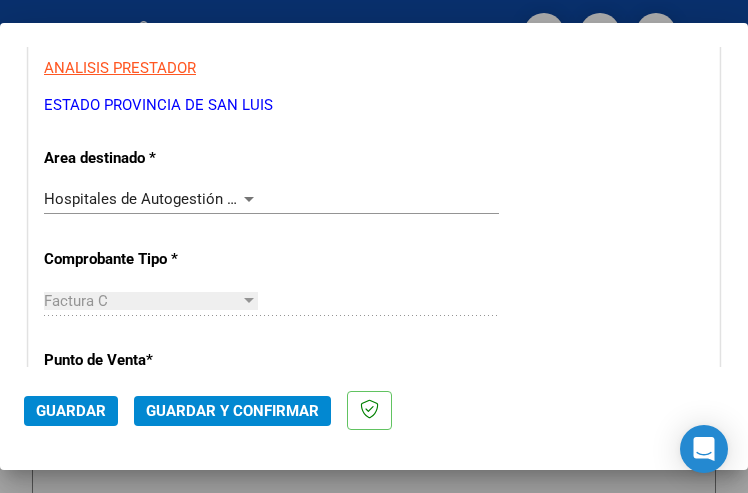 scroll, scrollTop: 400, scrollLeft: 0, axis: vertical 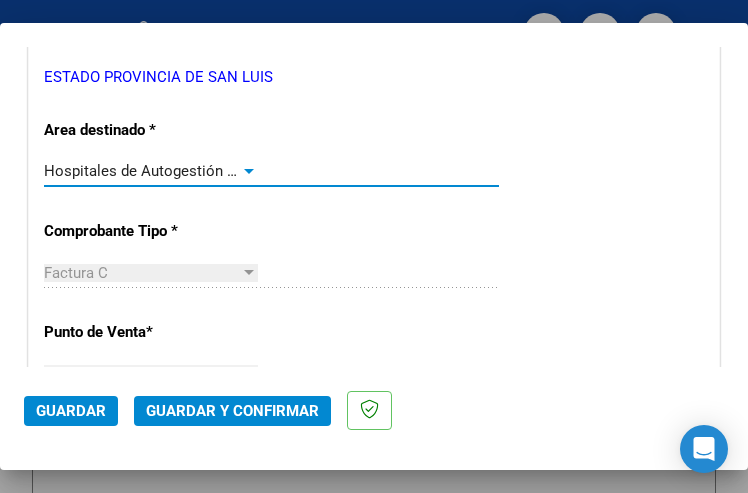 click at bounding box center (249, 171) 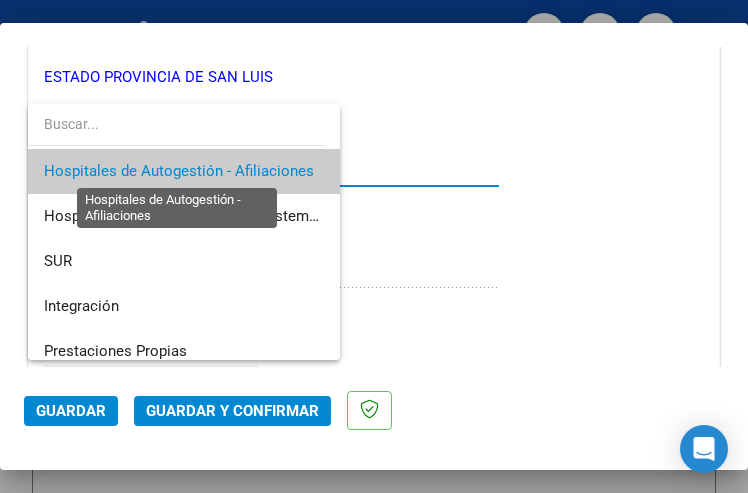 click on "Hospitales de Autogestión - Afiliaciones" at bounding box center [179, 171] 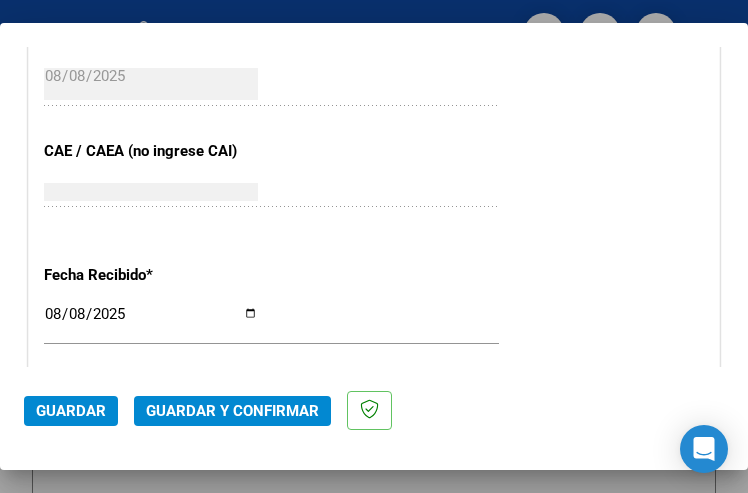 scroll, scrollTop: 1000, scrollLeft: 0, axis: vertical 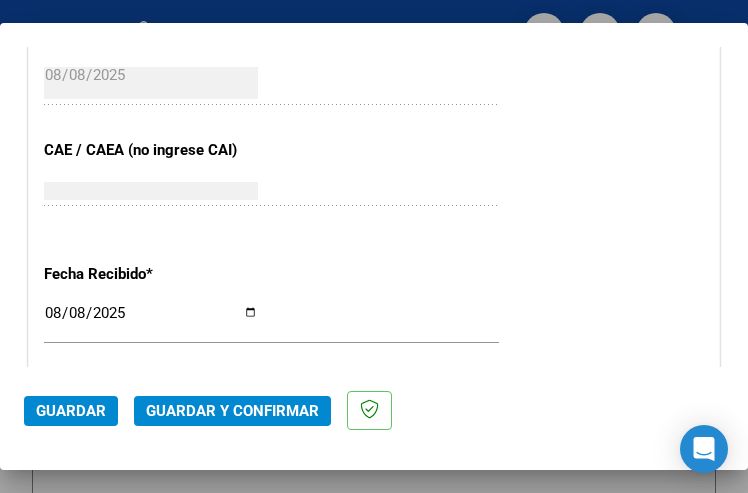 click on "Guardar y Confirmar" 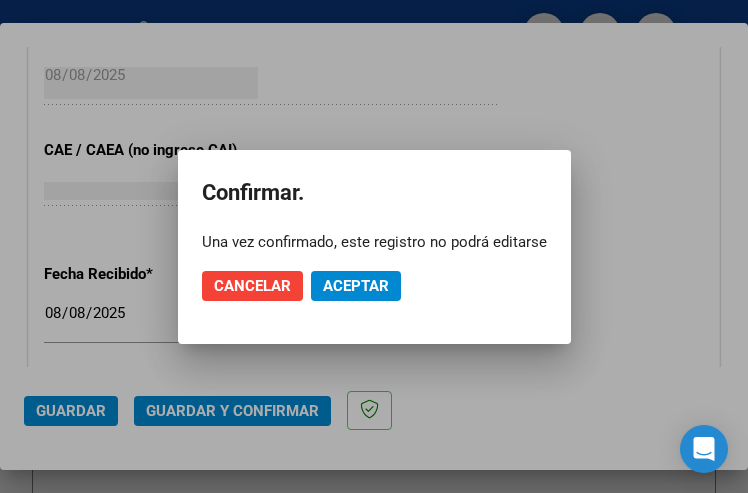 click at bounding box center [374, 246] 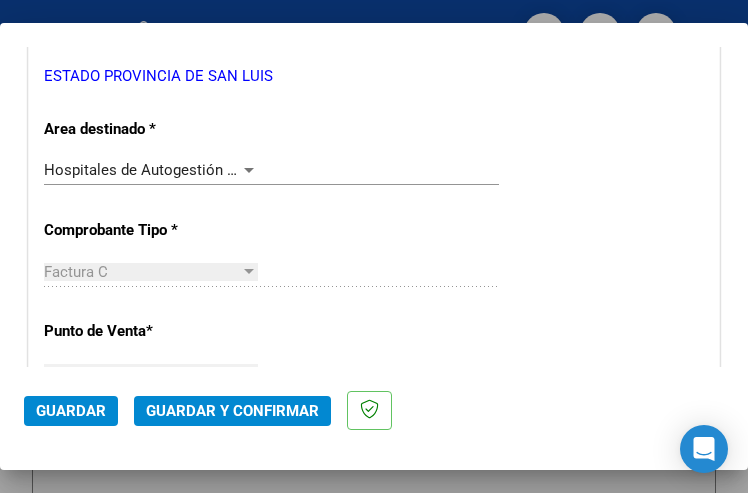 scroll, scrollTop: 400, scrollLeft: 0, axis: vertical 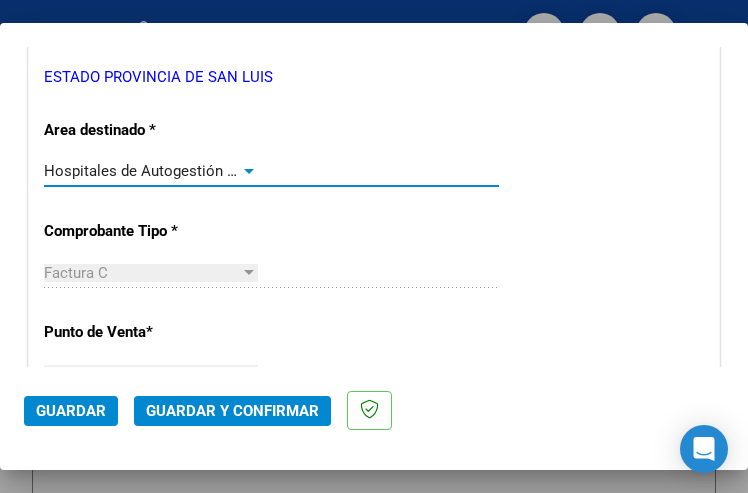 click at bounding box center [249, 171] 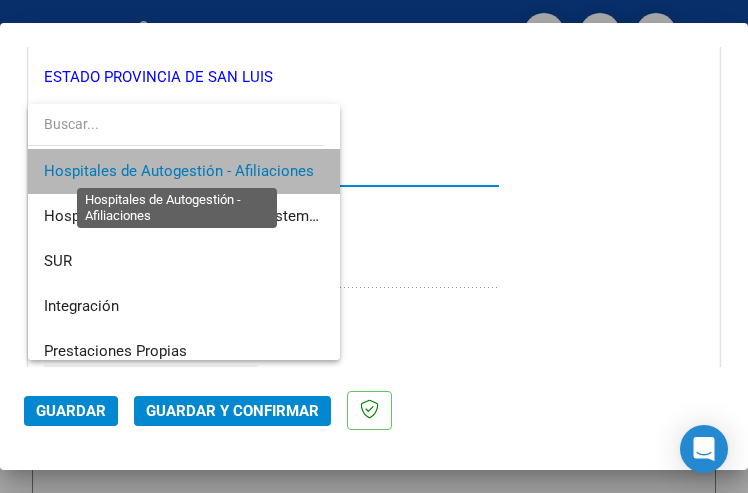 click on "Hospitales de Autogestión - Afiliaciones" at bounding box center [179, 171] 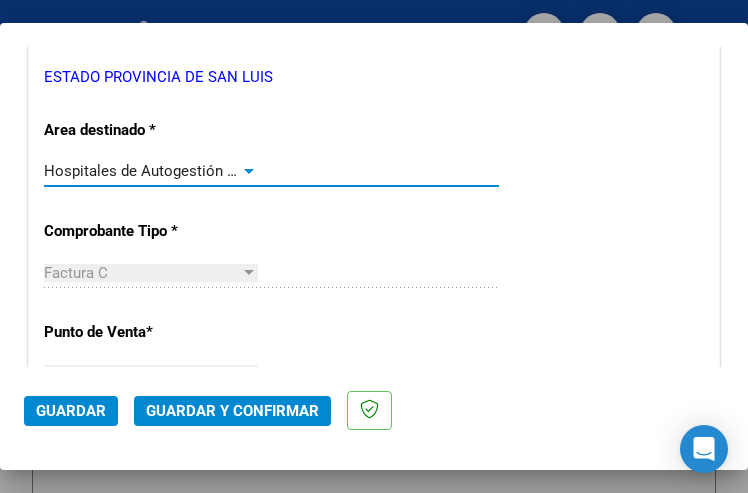click on "Guardar y Confirmar" 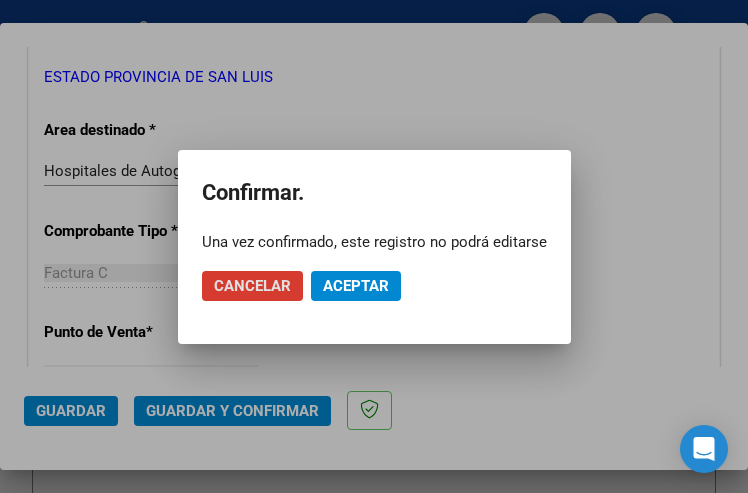 click on "Aceptar" 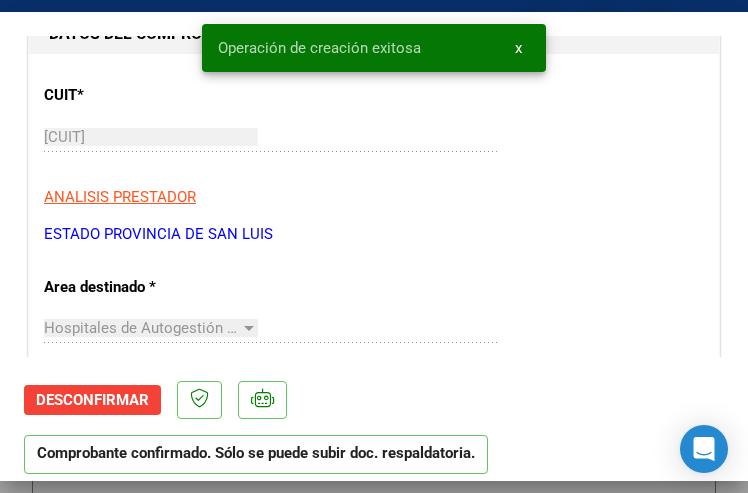 scroll, scrollTop: 300, scrollLeft: 0, axis: vertical 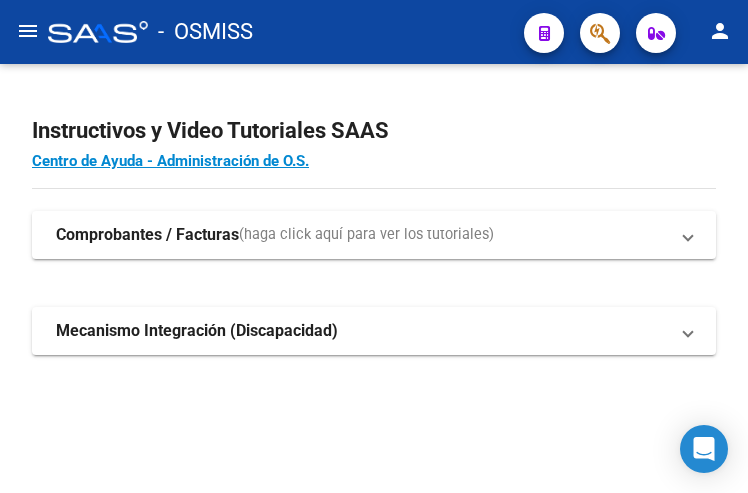 click on "menu" 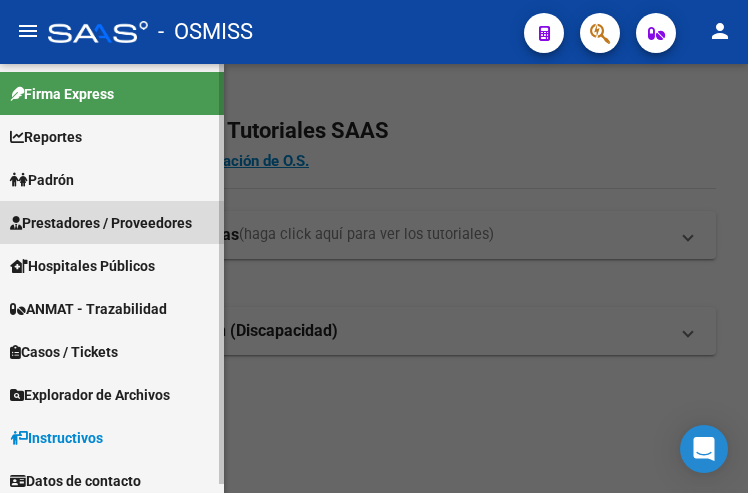 click on "Prestadores / Proveedores" at bounding box center (101, 223) 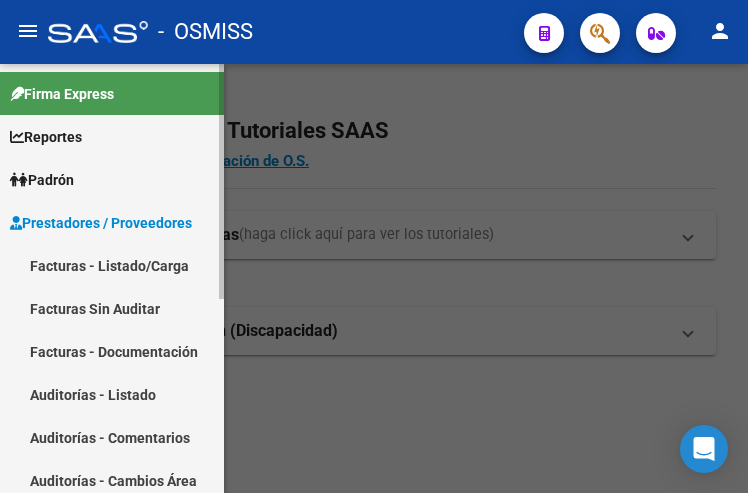 click on "Facturas - Listado/Carga" at bounding box center (112, 265) 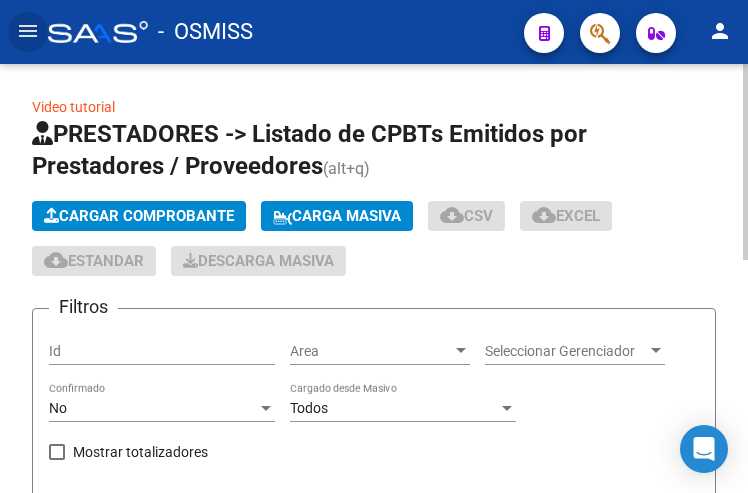 click on "Cargar Comprobante" 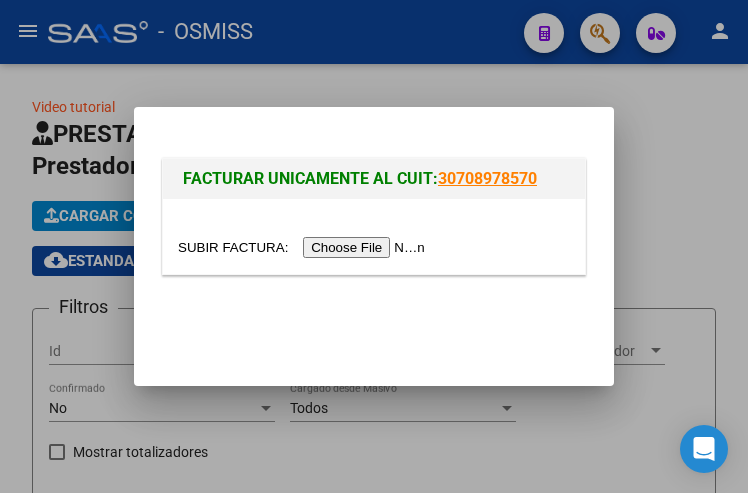 click at bounding box center [304, 247] 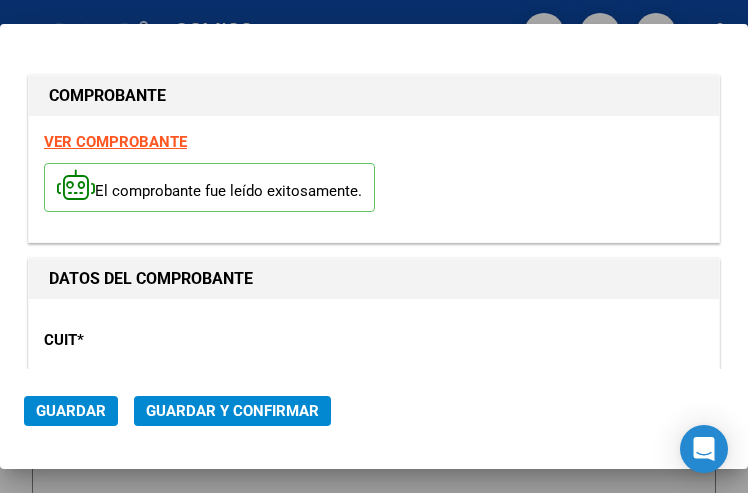type on "2024-06-29" 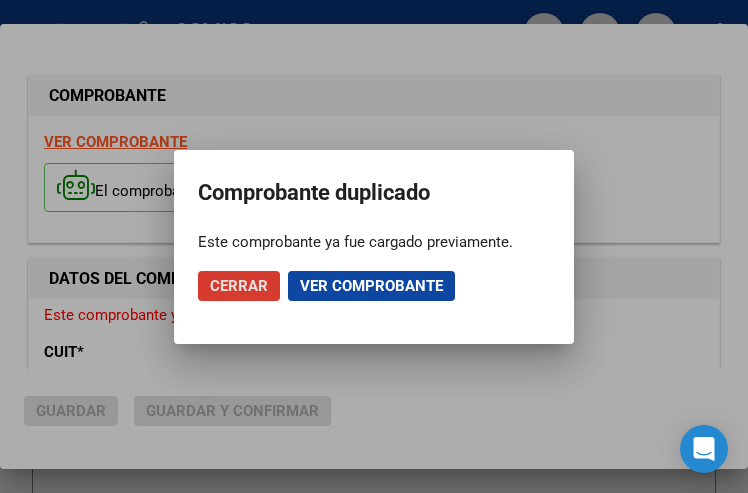 click at bounding box center (374, 246) 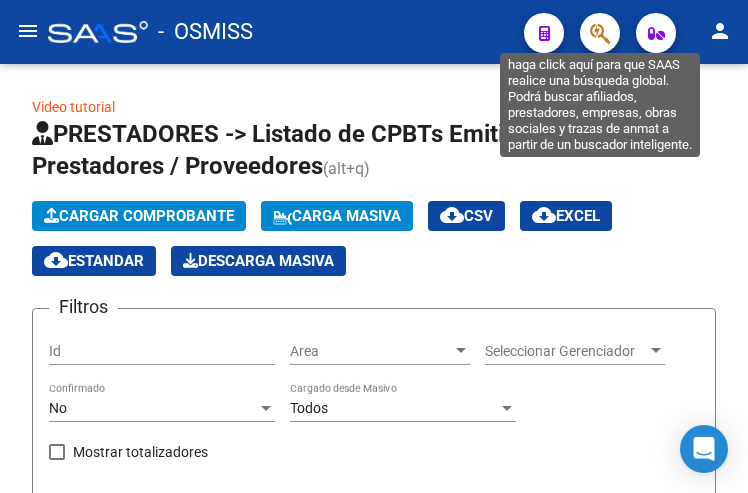 click 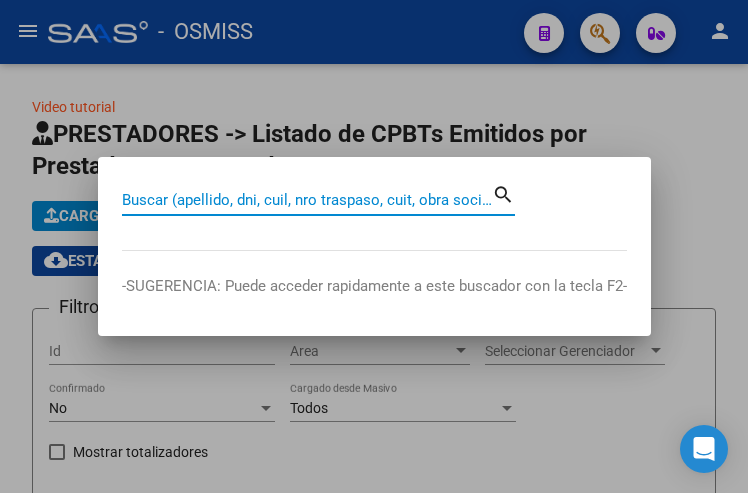 click on "Buscar (apellido, dni, cuil, nro traspaso, cuit, obra social)" at bounding box center (307, 200) 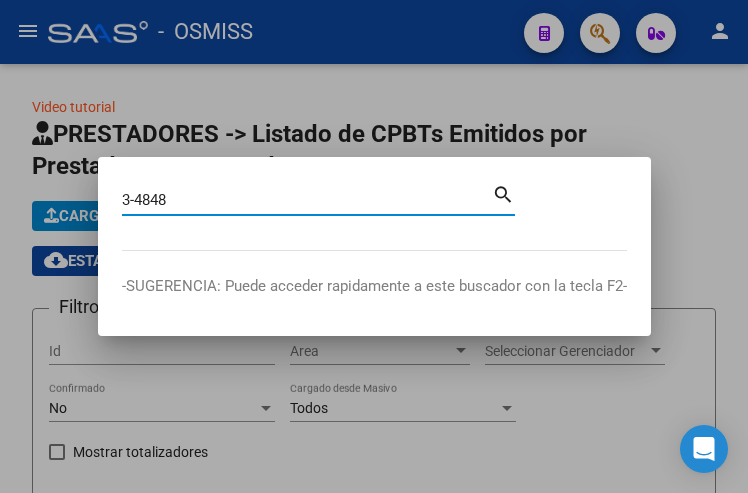 type on "3-4848" 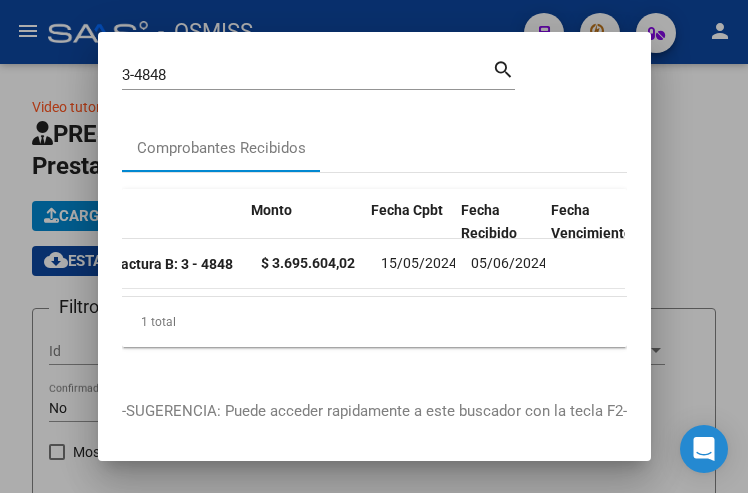 scroll, scrollTop: 0, scrollLeft: 707, axis: horizontal 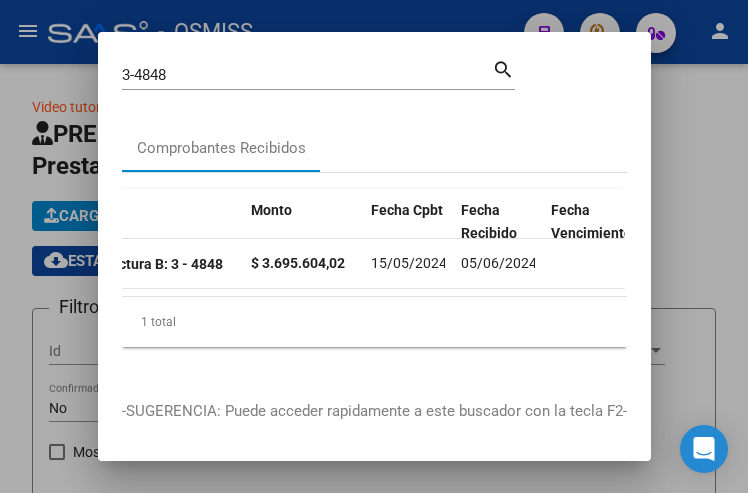 click at bounding box center (374, 246) 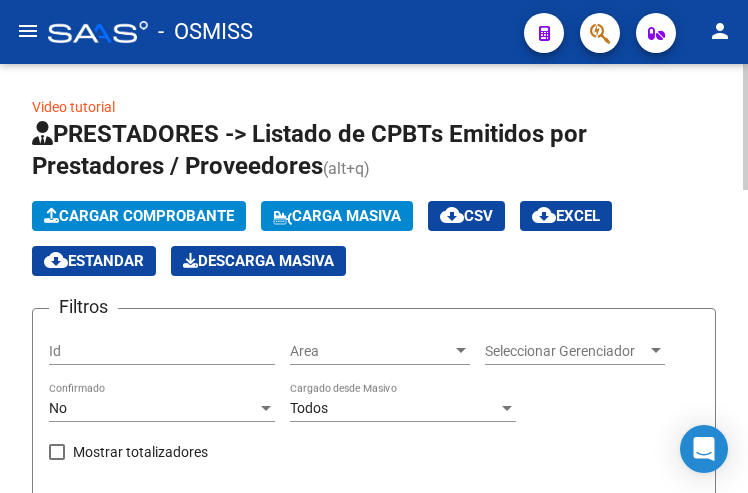 click on "Cargar Comprobante" 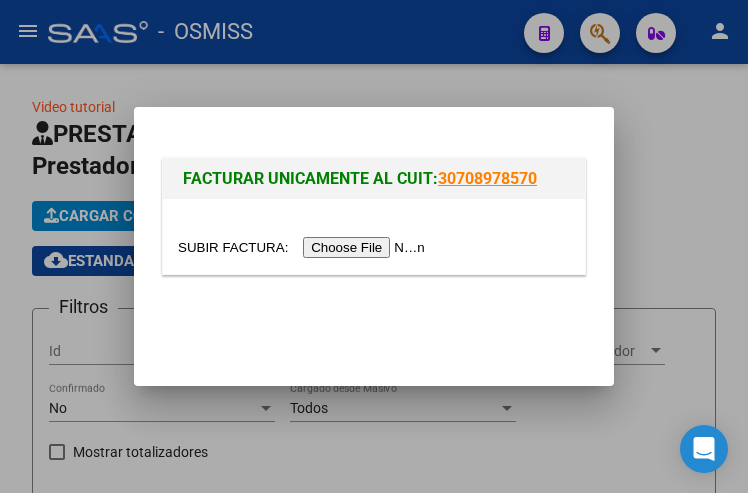 click at bounding box center [304, 247] 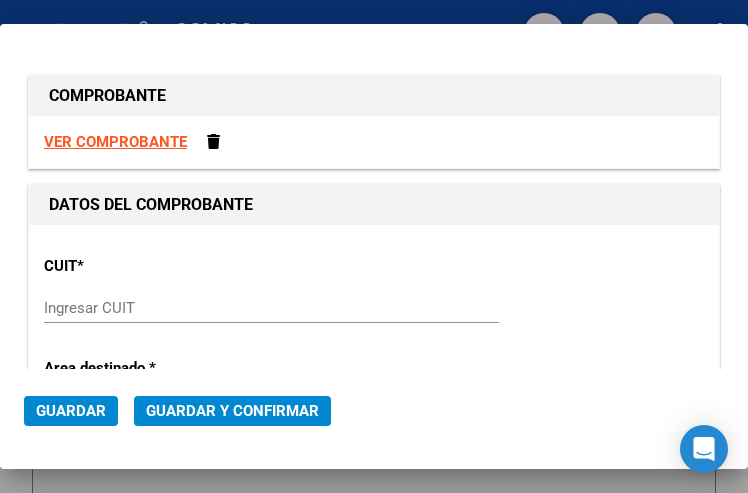 click on "Ingresar CUIT" at bounding box center [151, 308] 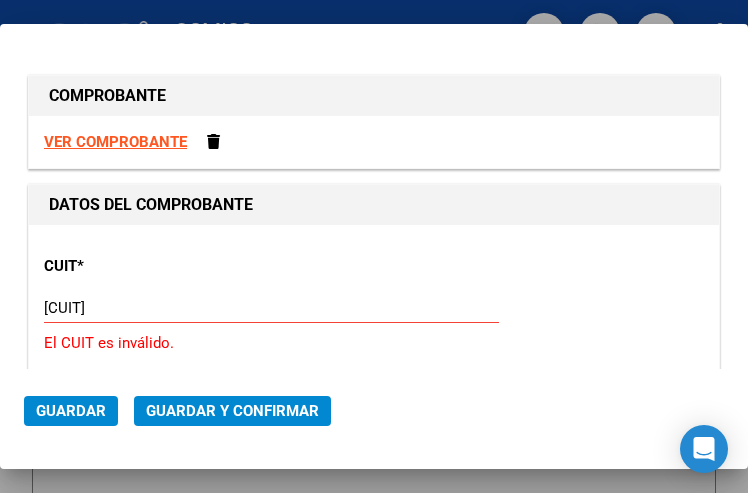 click on "30-99928" at bounding box center [151, 308] 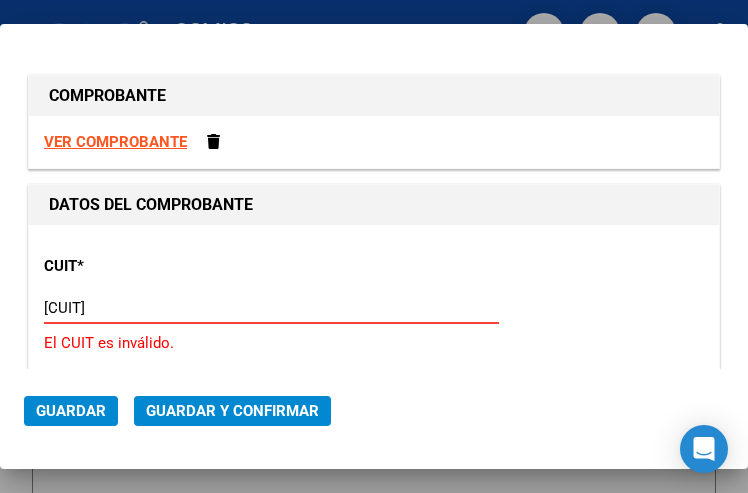 type on "30-99928489-9" 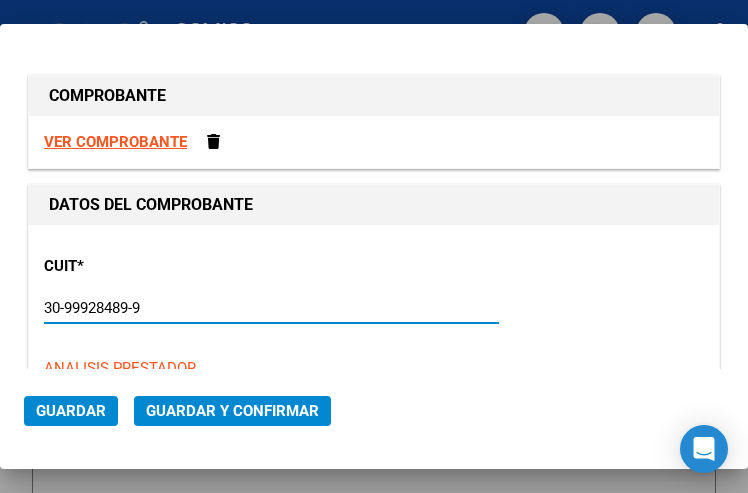 type on "3" 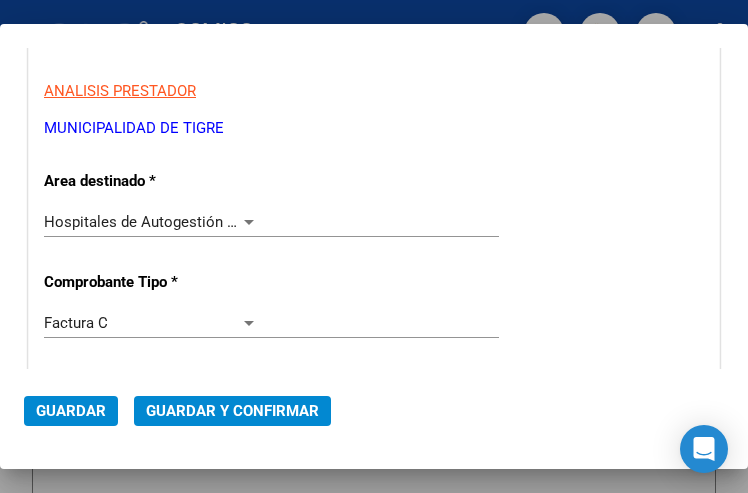 scroll, scrollTop: 300, scrollLeft: 0, axis: vertical 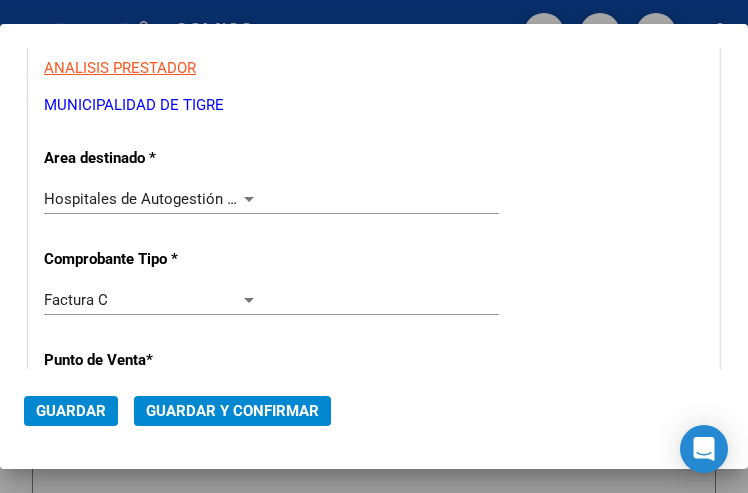 type on "30-99928489-9" 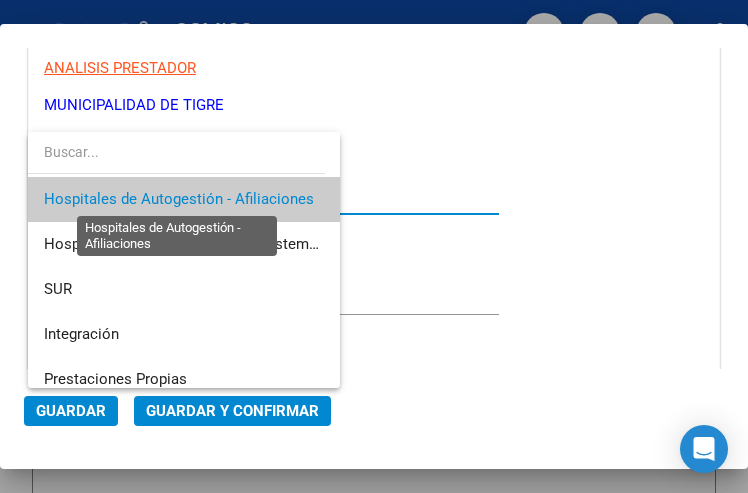 click on "Hospitales de Autogestión - Afiliaciones" at bounding box center (179, 199) 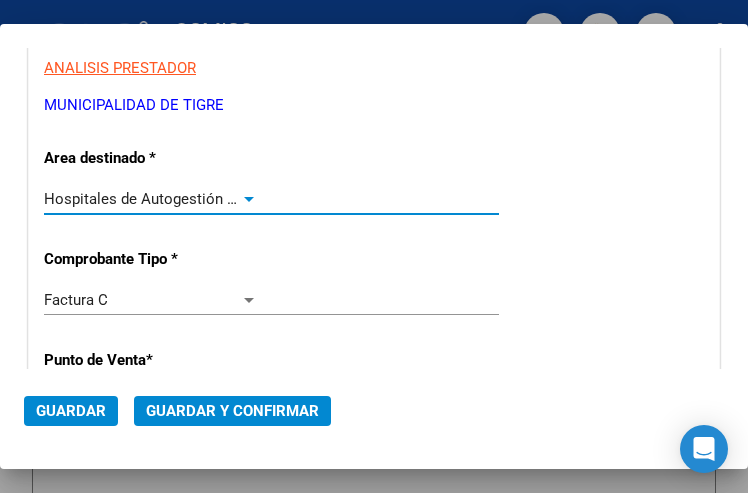 click at bounding box center [249, 199] 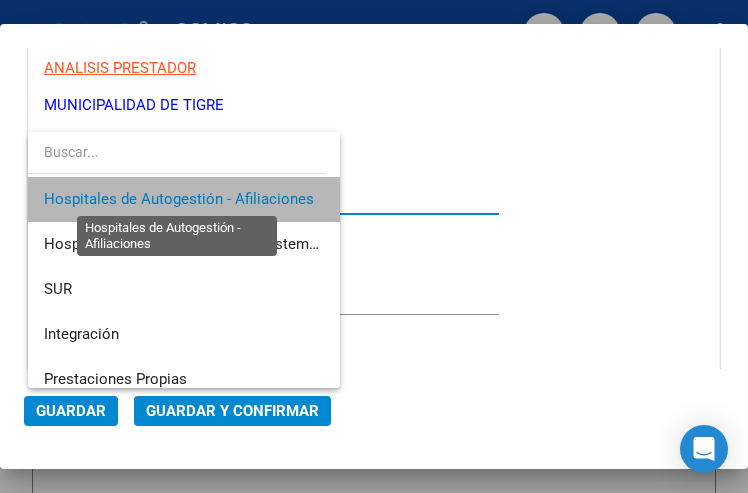 click on "Hospitales de Autogestión - Afiliaciones" at bounding box center (179, 199) 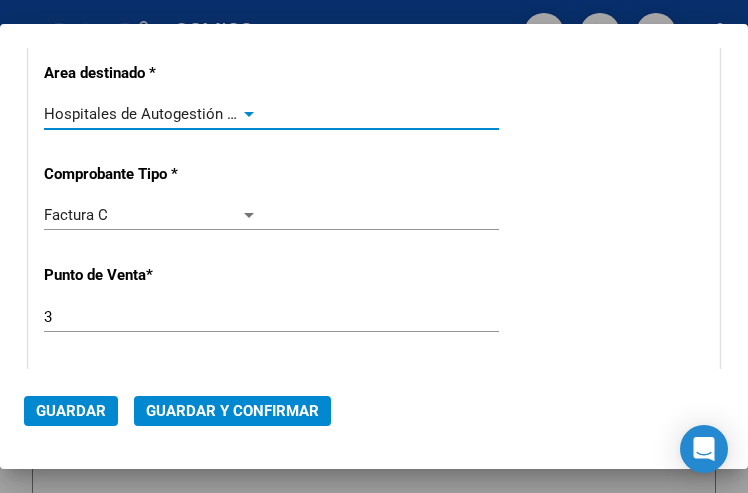 scroll, scrollTop: 500, scrollLeft: 0, axis: vertical 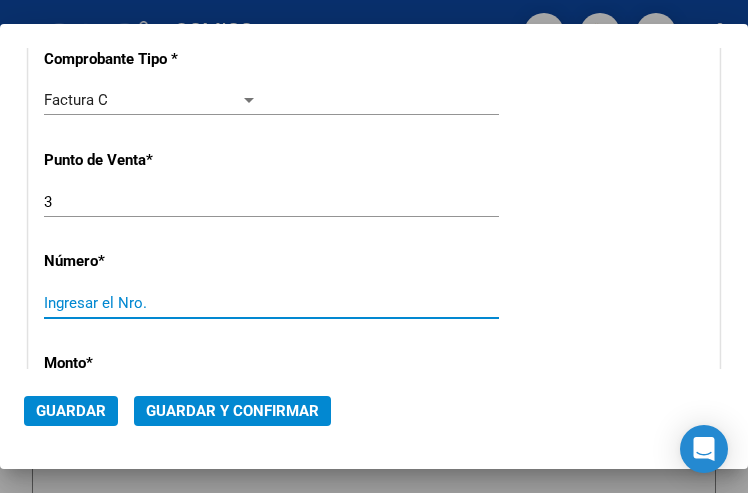 click on "Ingresar el Nro." at bounding box center [151, 303] 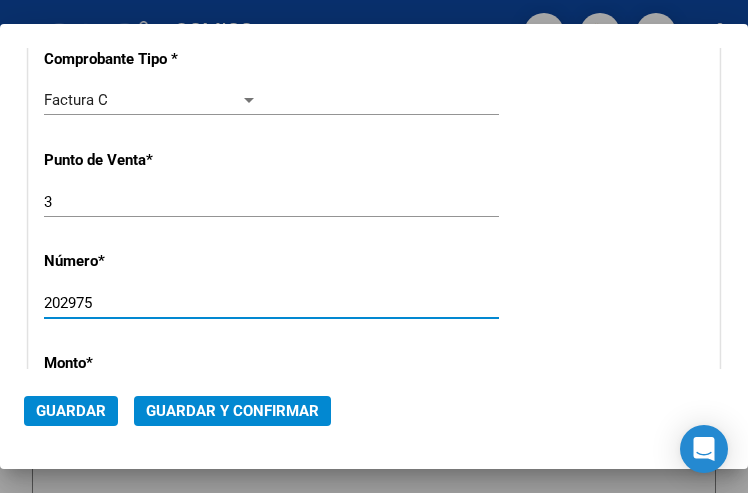 type on "202975" 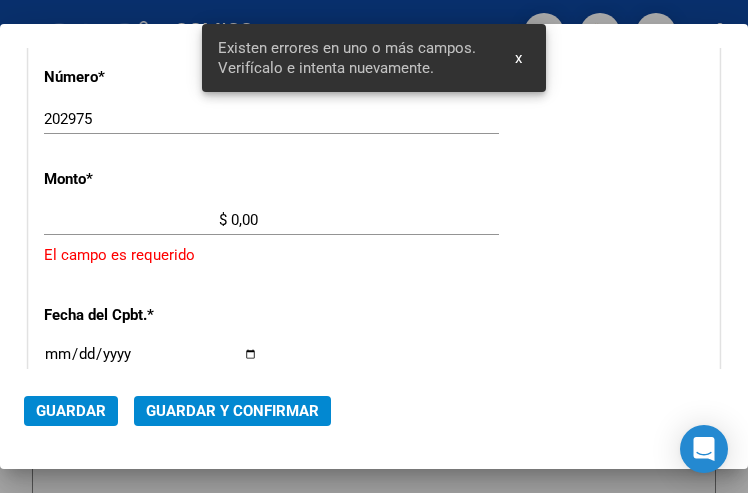 scroll, scrollTop: 686, scrollLeft: 0, axis: vertical 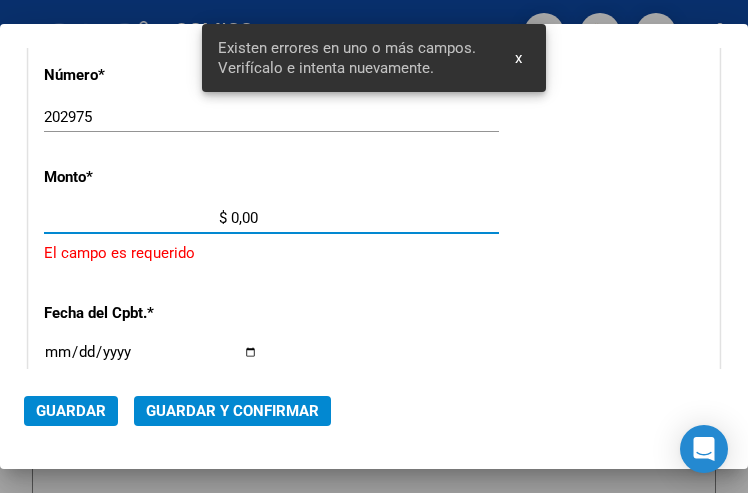 click on "$ 0,00" at bounding box center (151, 218) 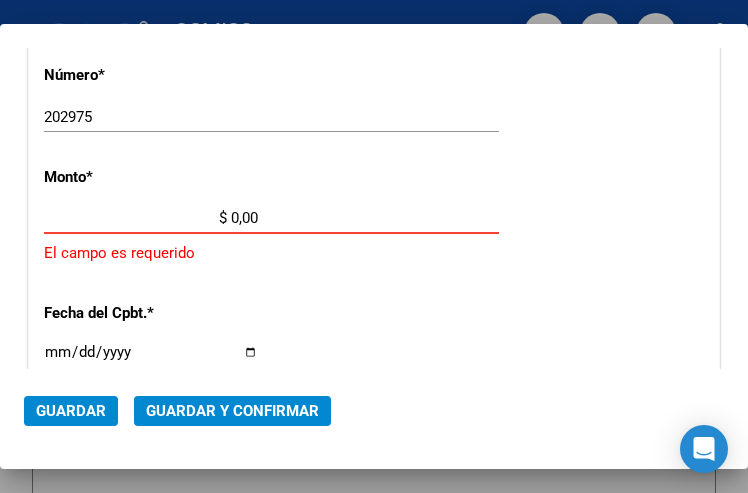 click on "$ 0,00" at bounding box center [151, 218] 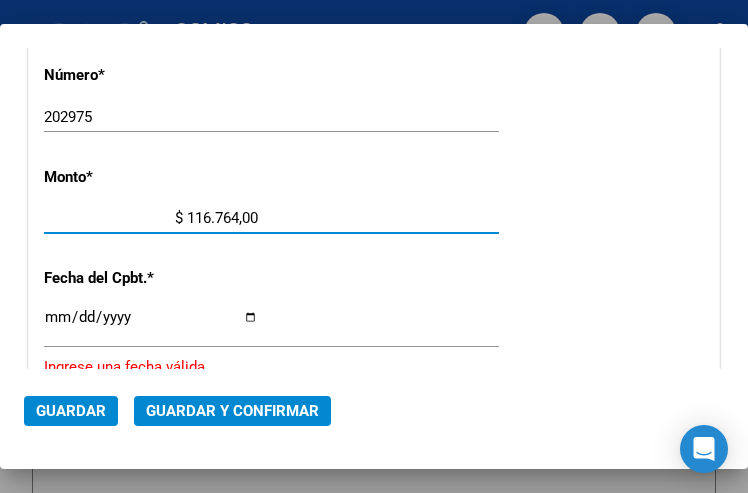 type on "$ 1.167.640,00" 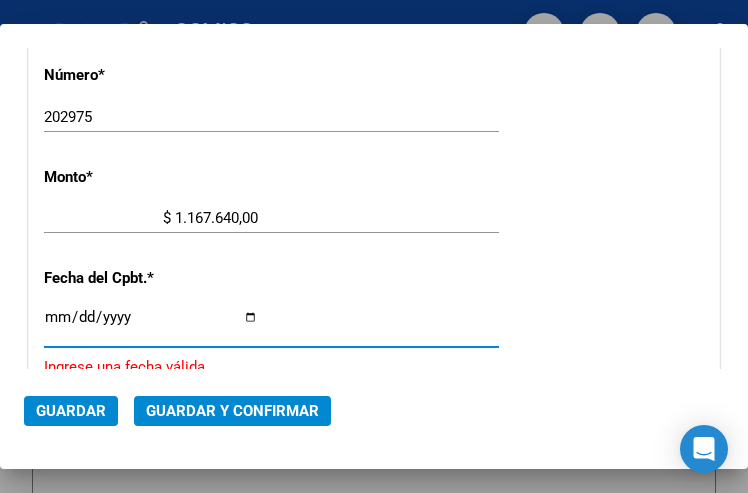 click on "Ingresar la fecha" at bounding box center [151, 325] 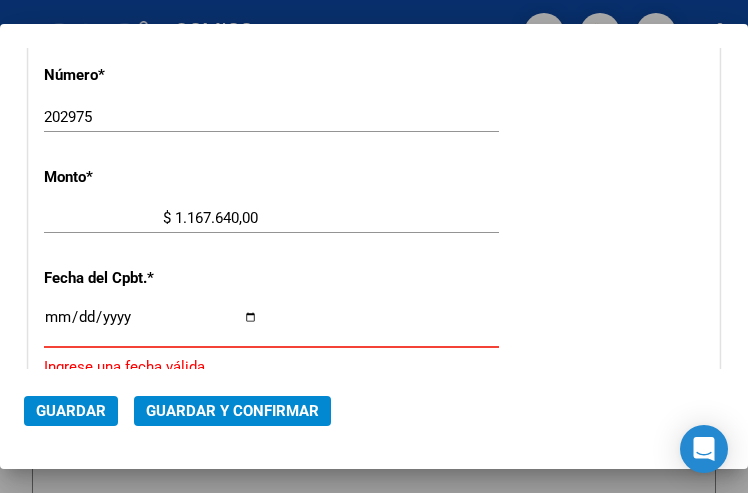 click on "Ingresar la fecha" at bounding box center (151, 325) 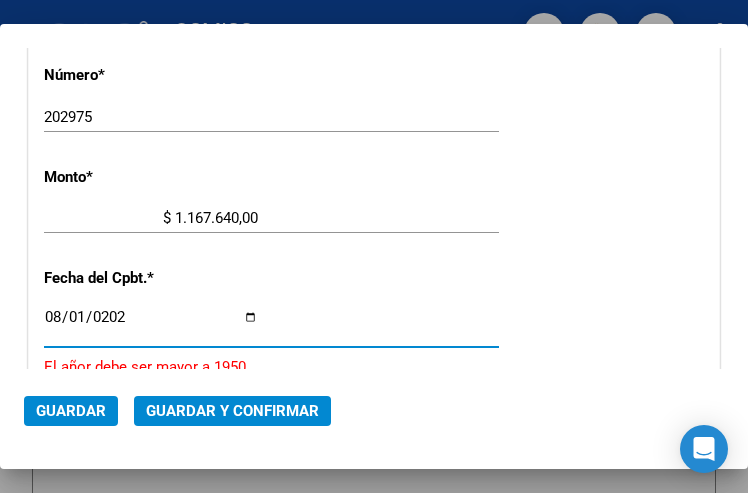 type on "2025-08-01" 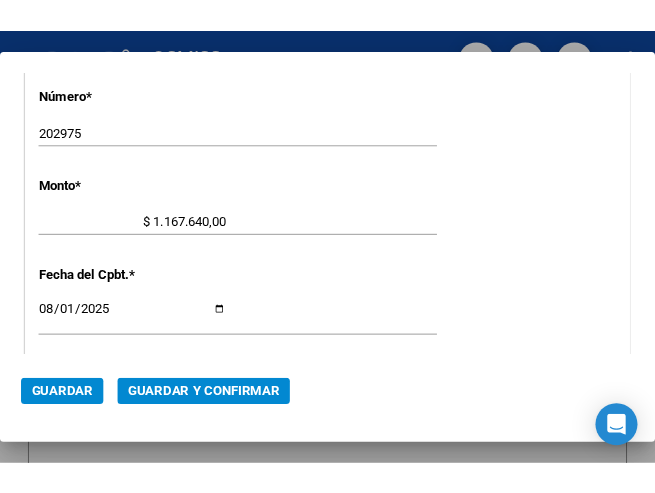 scroll, scrollTop: 786, scrollLeft: 0, axis: vertical 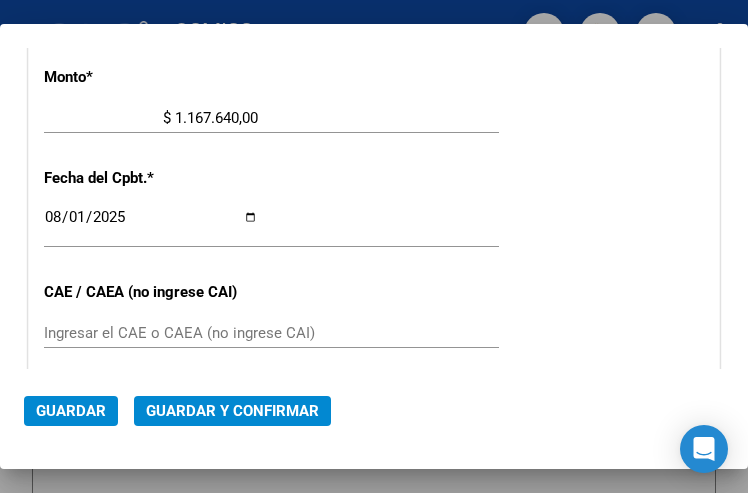 click on "Ingresar el CAE o CAEA (no ingrese CAI)" at bounding box center (151, 333) 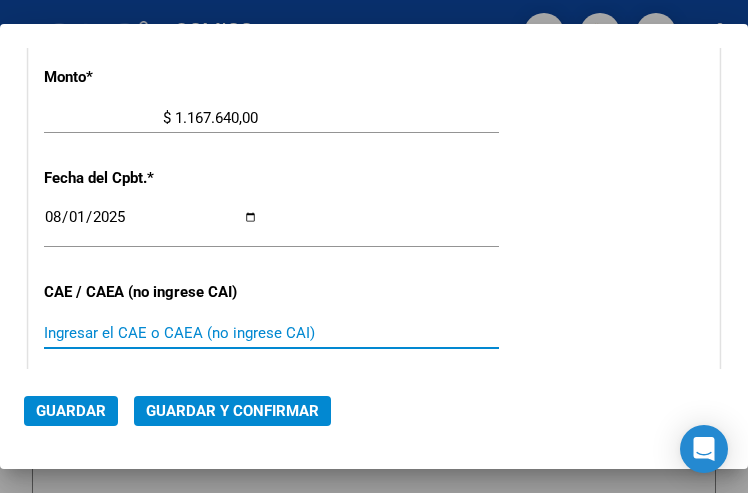 click on "Ingresar el CAE o CAEA (no ingrese CAI)" at bounding box center [151, 333] 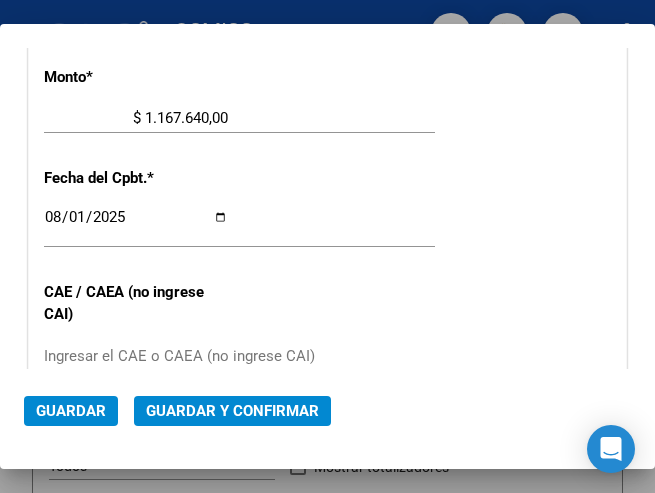 click on "Ingresar el CAE o CAEA (no ingrese CAI)" 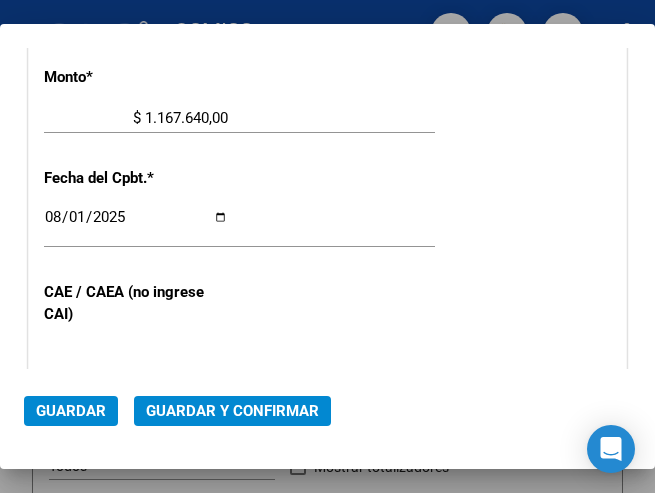 type on "75319550958858" 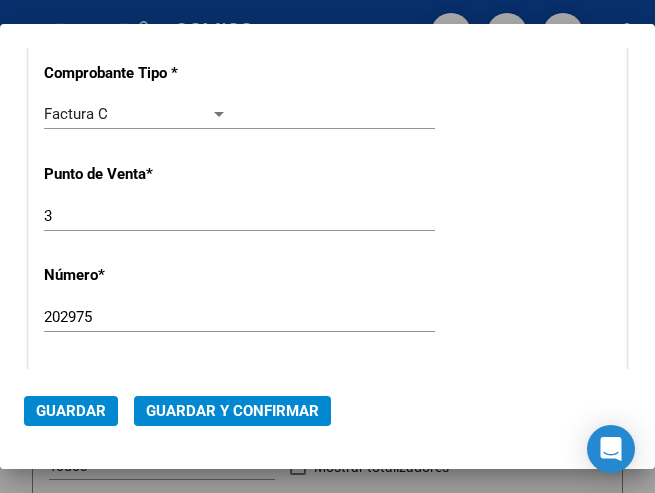 scroll, scrollTop: 286, scrollLeft: 0, axis: vertical 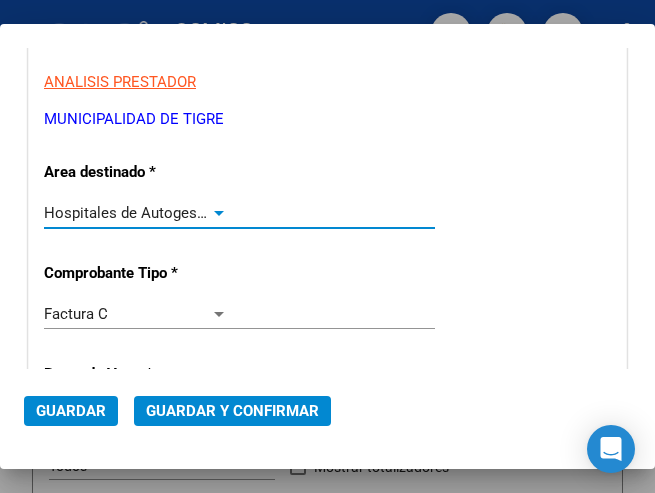 click at bounding box center (219, 213) 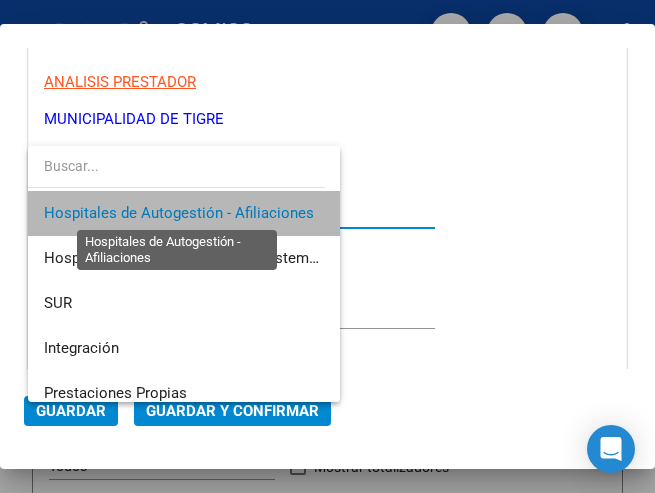 click on "Hospitales de Autogestión - Afiliaciones" at bounding box center (179, 213) 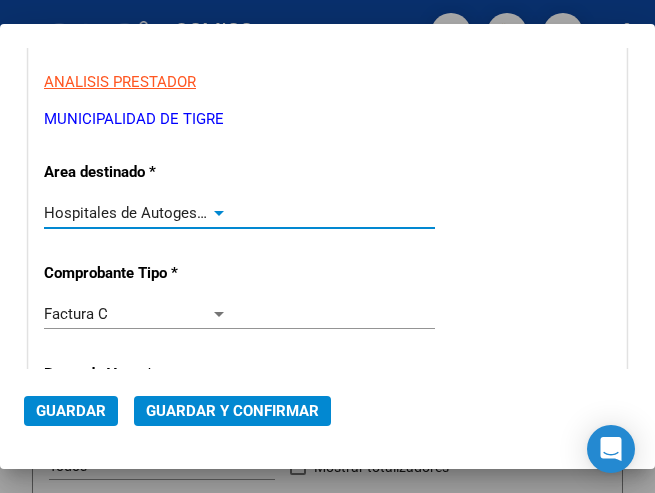 click on "Guardar y Confirmar" 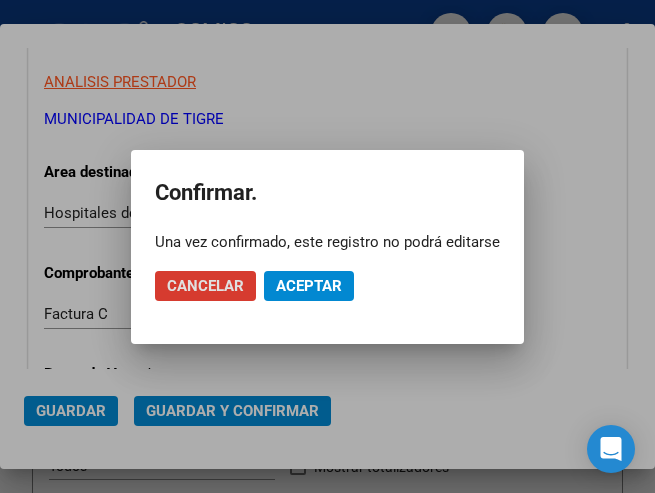 click on "Aceptar" 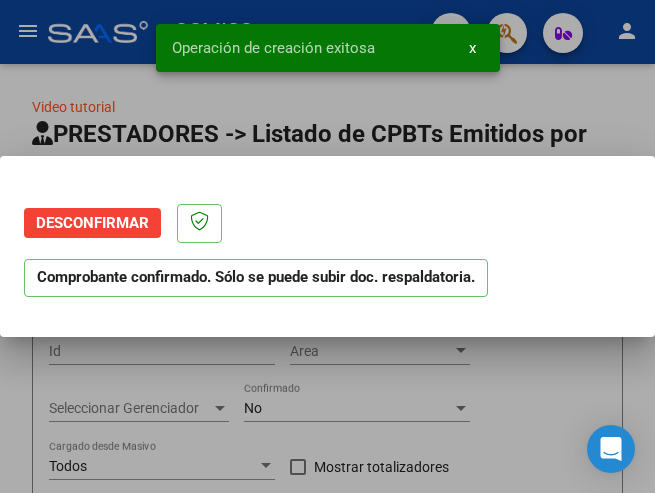 scroll, scrollTop: 0, scrollLeft: 0, axis: both 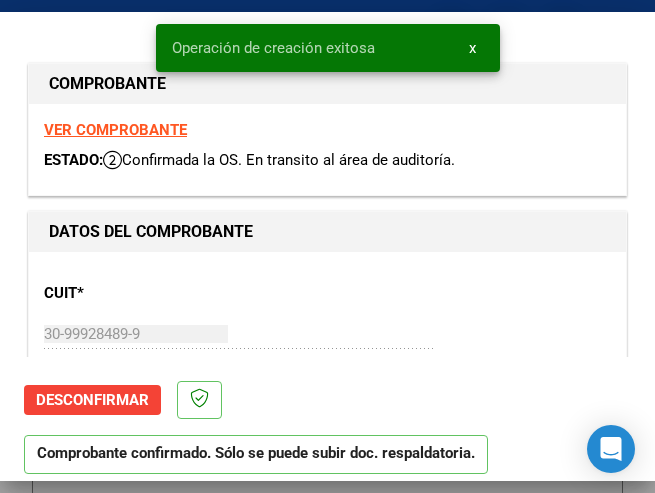 type on "2025-09-30" 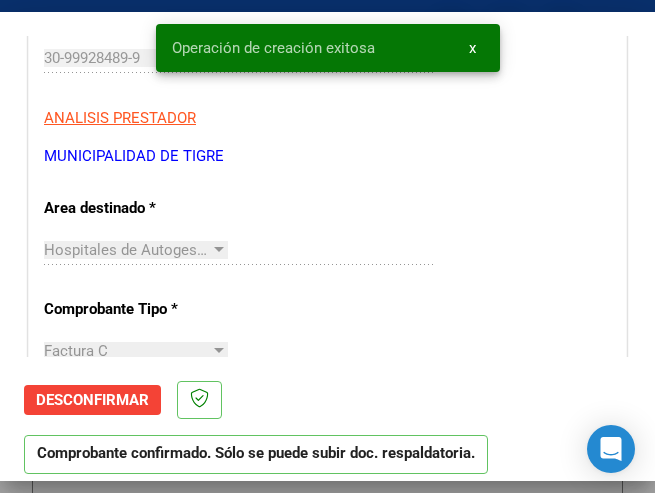 scroll, scrollTop: 300, scrollLeft: 0, axis: vertical 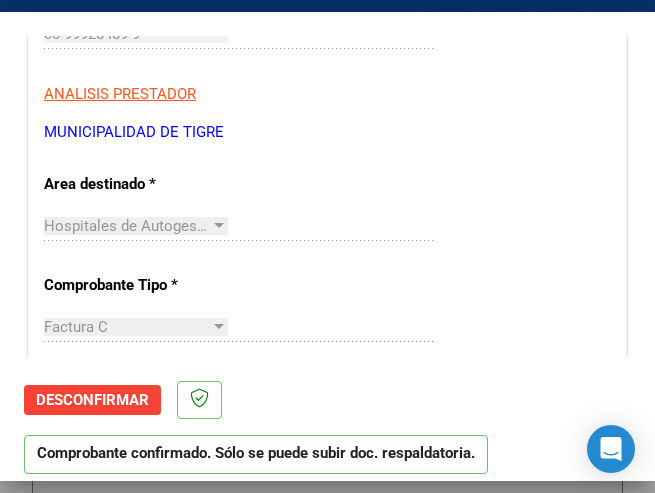 click on "CUIT  *   30-99928489-9 Ingresar CUIT  ANALISIS PRESTADOR  MUNICIPALIDAD DE TIGRE  ARCA Padrón ARCA Padrón  Area destinado * Hospitales de Autogestión - Afiliaciones Seleccionar Area  Comprobante Tipo * Factura C Seleccionar Tipo Punto de Venta  *   3 Ingresar el Nro.  Número  *   202975 Ingresar el Nro.  Monto  *   $ 1.167.640,00 Ingresar el monto  Fecha del Cpbt.  *   2025-08-01 Ingresar la fecha  CAE / CAEA (no ingrese CAI)    75319550958858 Ingresar el CAE o CAEA (no ingrese CAI)  Fecha Recibido  *   2025-08-08 Ingresar la fecha  Fecha de Vencimiento    2025-09-30 Ingresar la fecha  Ref. Externa    Ingresar la ref.  N° Liquidación    Ingresar el N° Liquidación" at bounding box center (327, 672) 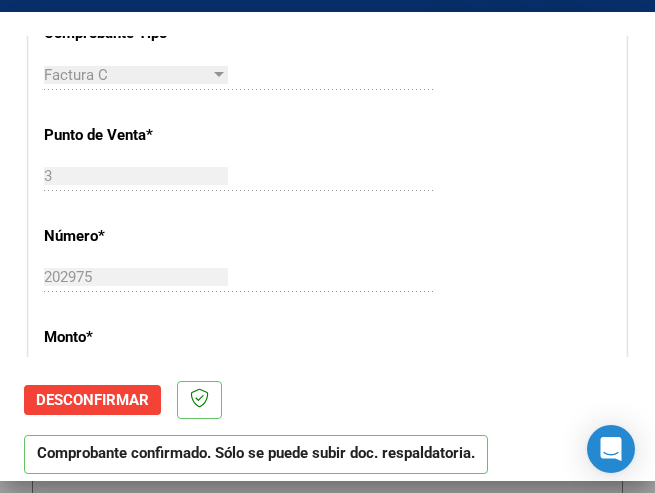 scroll, scrollTop: 600, scrollLeft: 0, axis: vertical 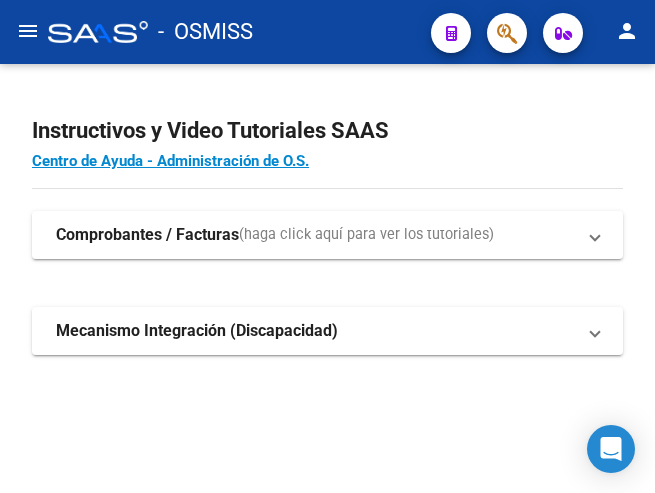 click on "menu" 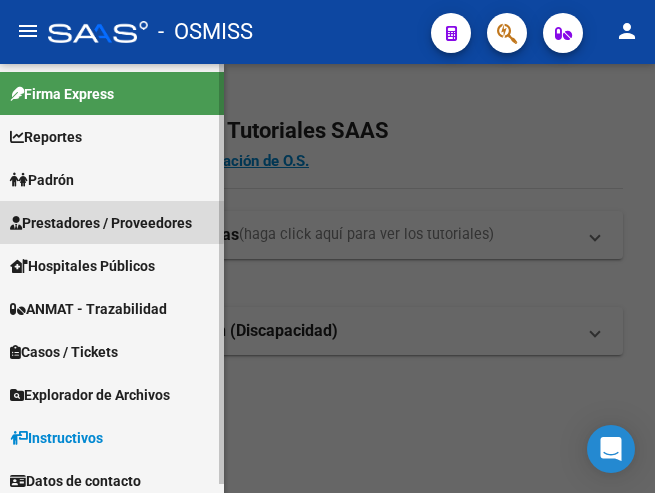 click on "Prestadores / Proveedores" at bounding box center [101, 223] 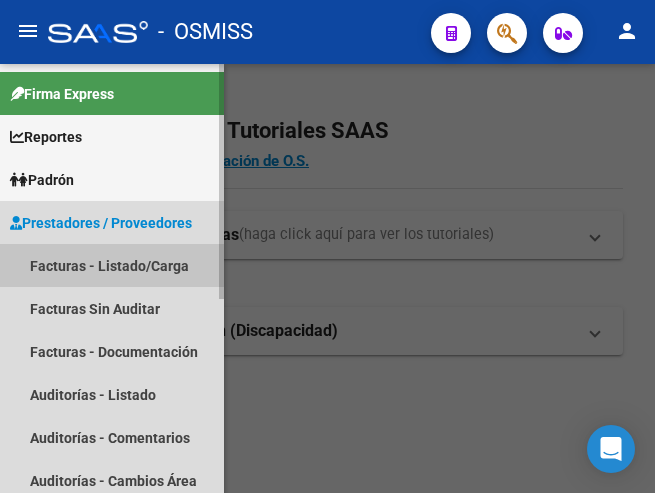click on "Facturas - Listado/Carga" at bounding box center [112, 265] 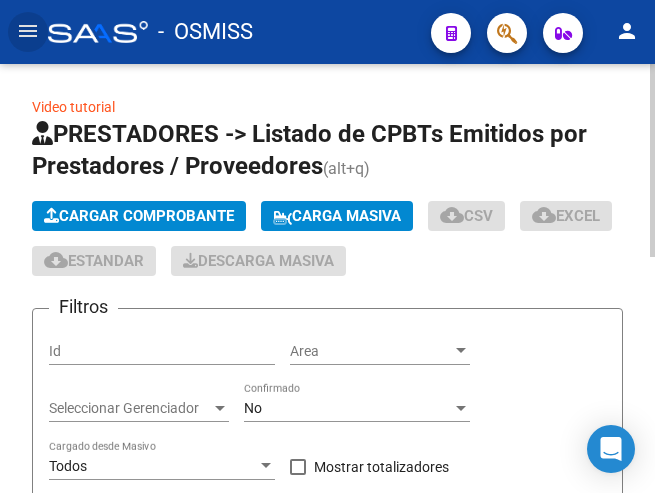 click on "Cargar Comprobante" 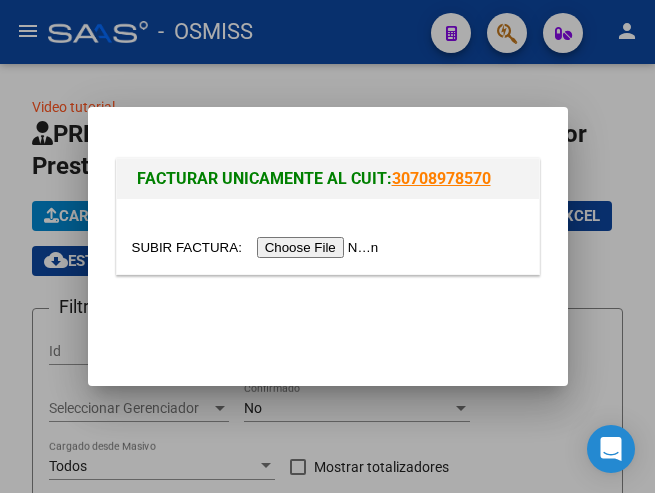 click at bounding box center [258, 247] 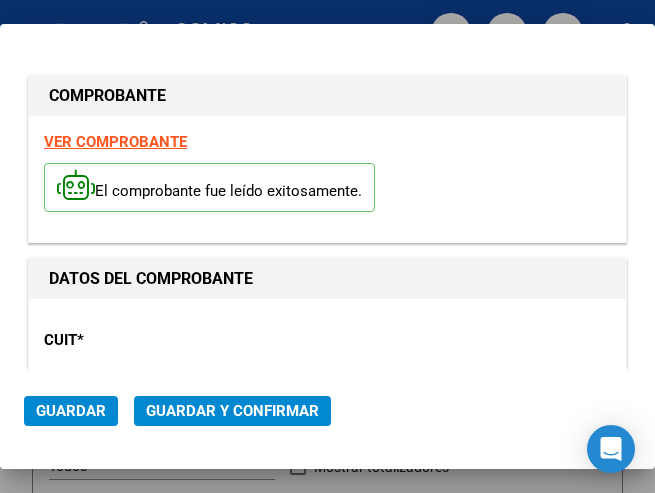 click on "CUIT  *" at bounding box center [129, 340] 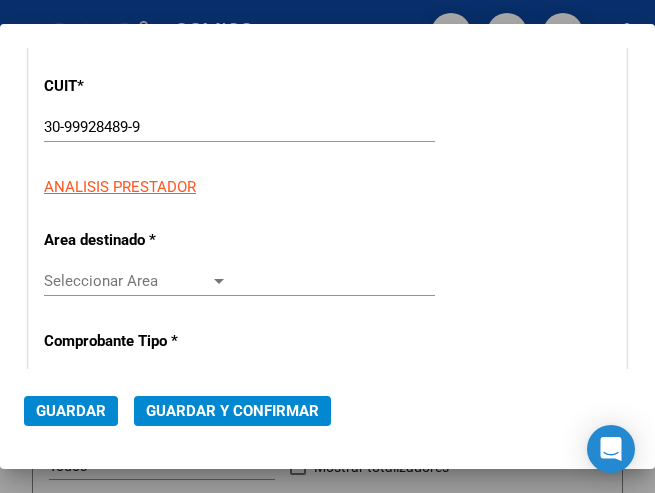 scroll, scrollTop: 300, scrollLeft: 0, axis: vertical 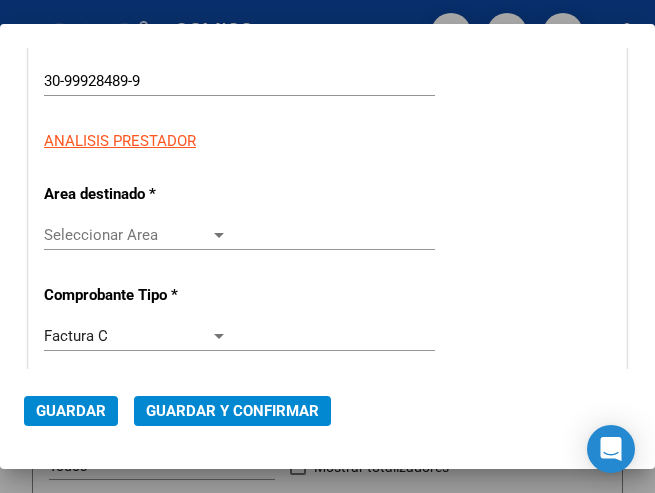 click at bounding box center [219, 235] 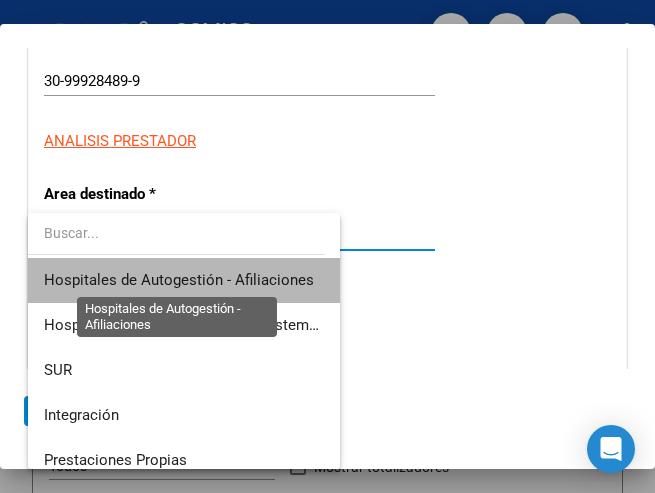 click on "Hospitales de Autogestión - Afiliaciones" at bounding box center [179, 280] 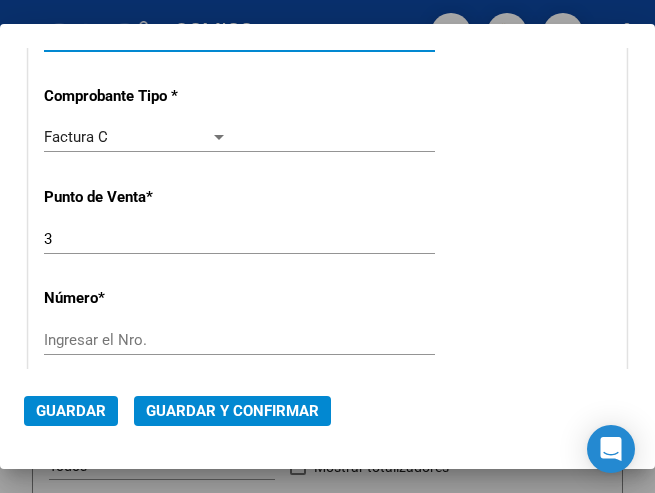 scroll, scrollTop: 500, scrollLeft: 0, axis: vertical 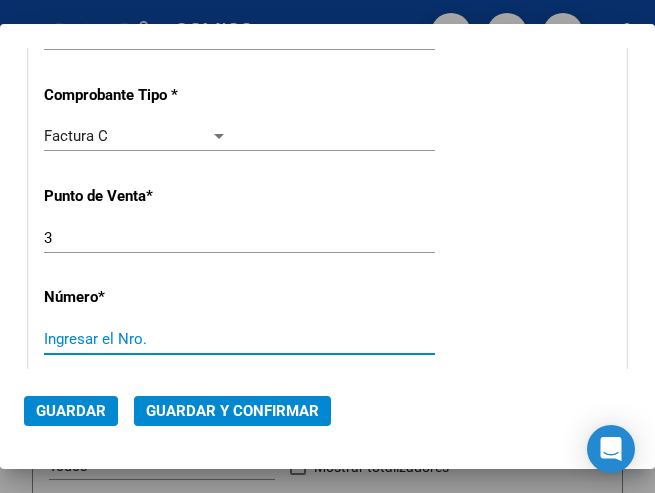 click on "Ingresar el Nro." at bounding box center [136, 339] 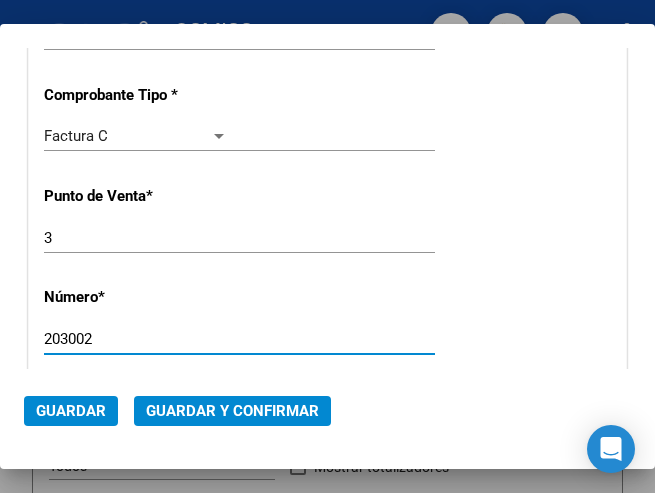type on "203002" 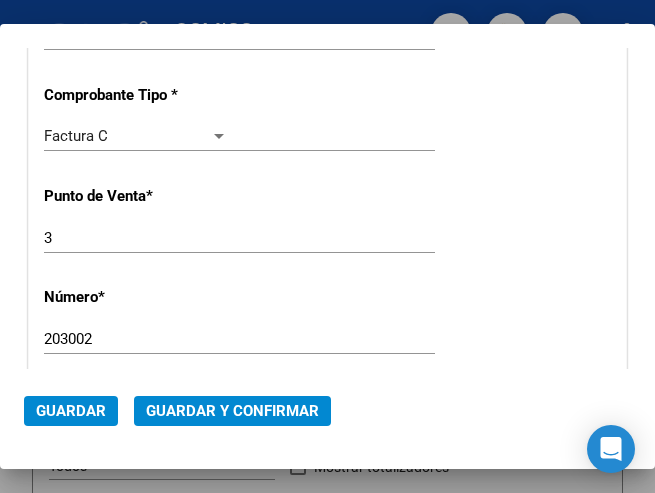 scroll, scrollTop: 600, scrollLeft: 0, axis: vertical 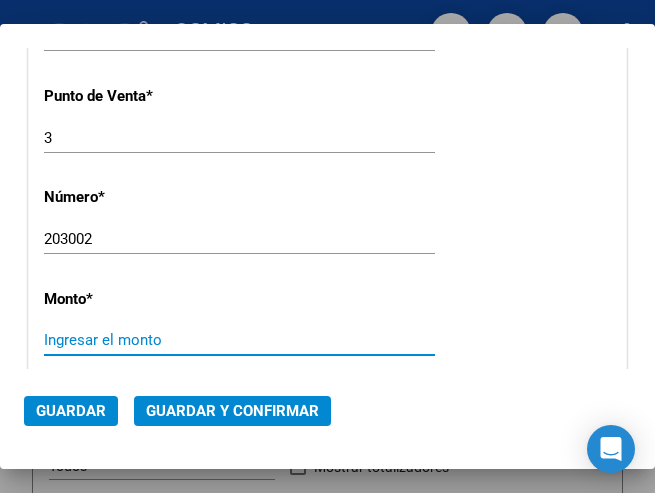 click on "Ingresar el monto" at bounding box center (136, 340) 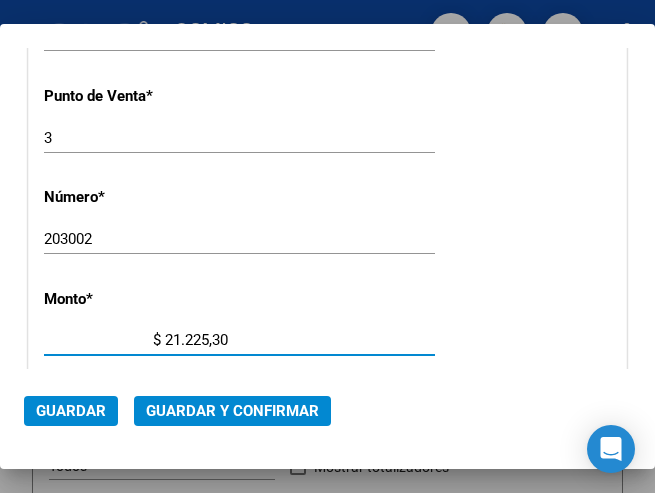 type on "$ 212.253,00" 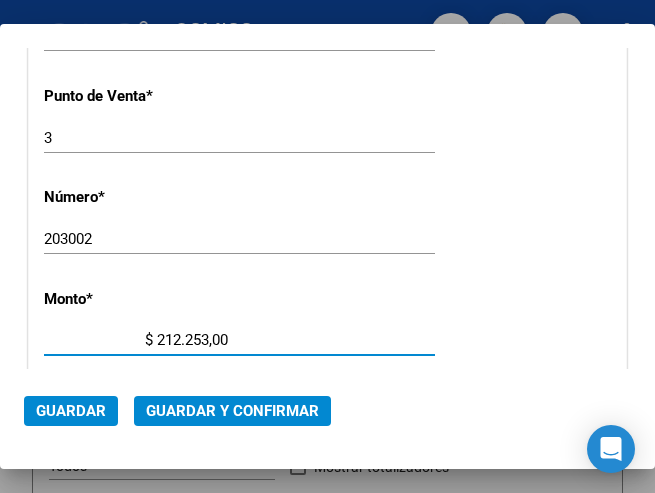 scroll, scrollTop: 700, scrollLeft: 0, axis: vertical 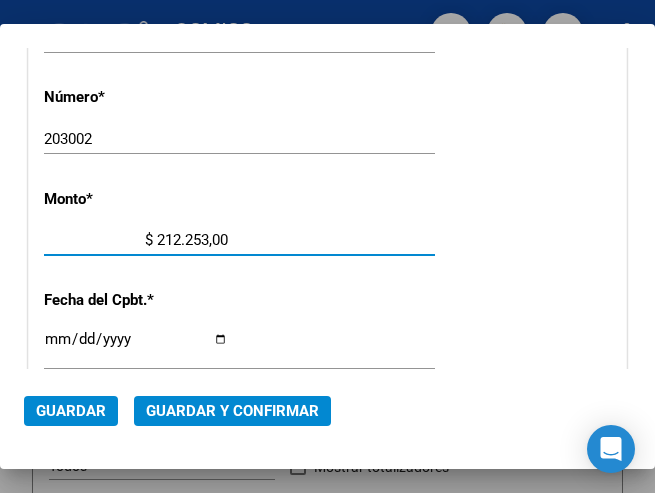 click on "Ingresar la fecha" at bounding box center [136, 347] 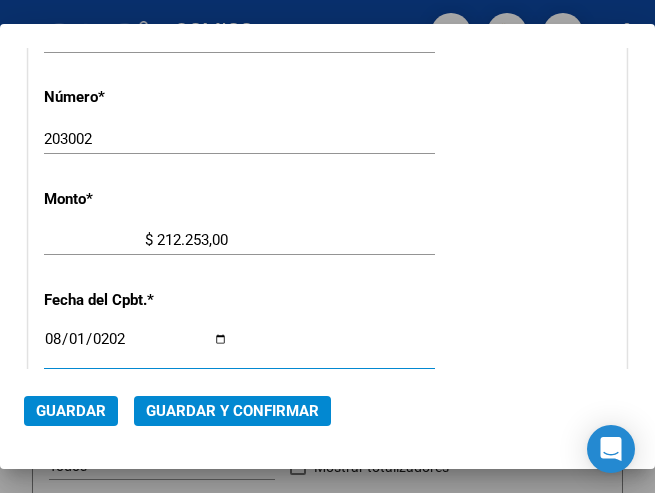 type on "2025-08-01" 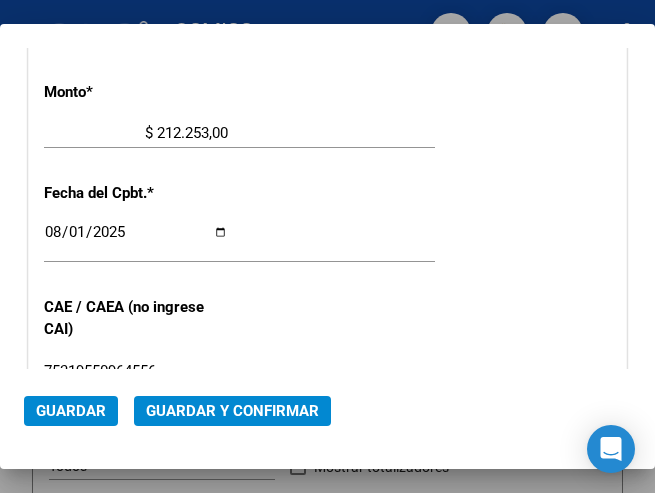 scroll, scrollTop: 900, scrollLeft: 0, axis: vertical 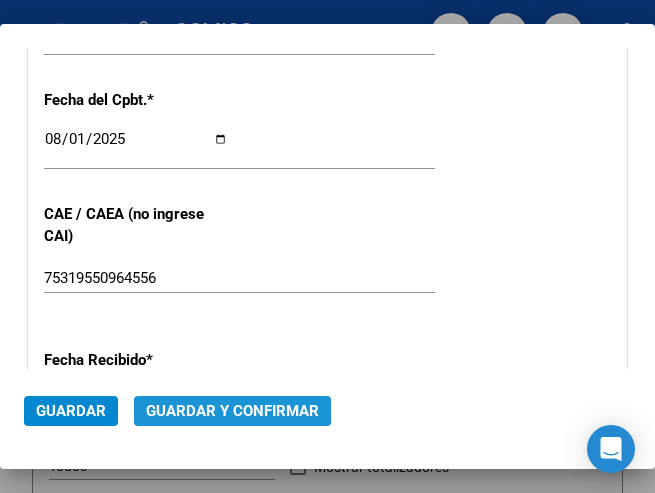 click on "Guardar y Confirmar" 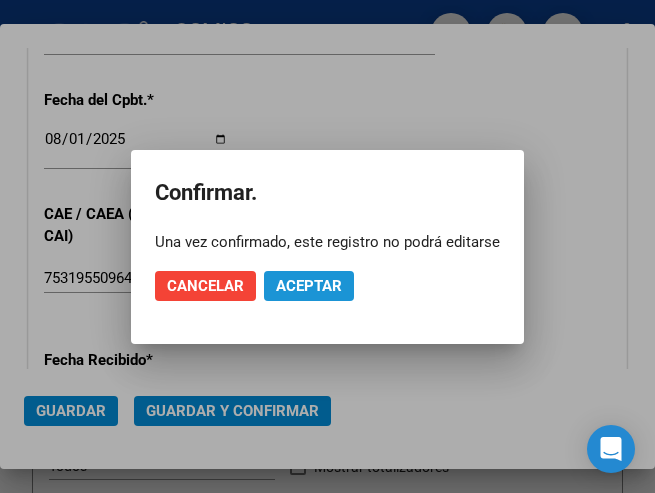 click on "Aceptar" 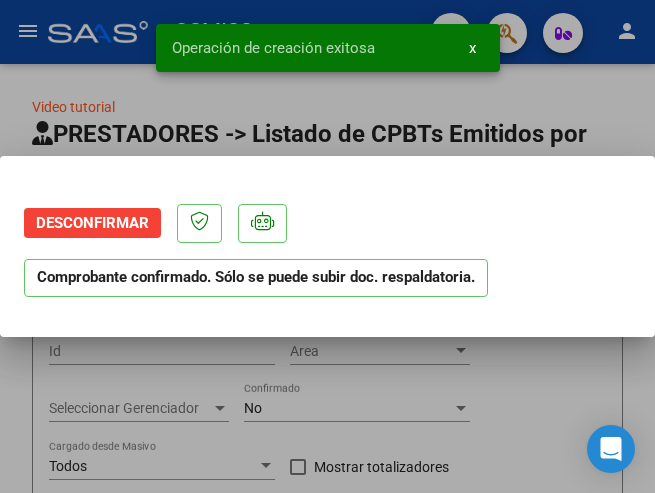 scroll, scrollTop: 0, scrollLeft: 0, axis: both 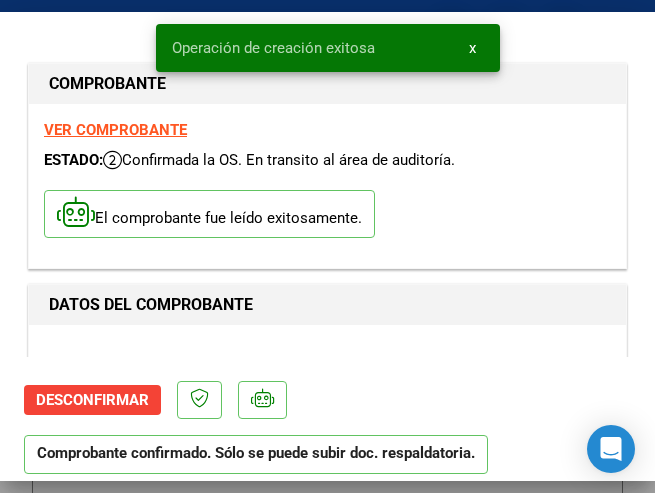 type on "2025-09-30" 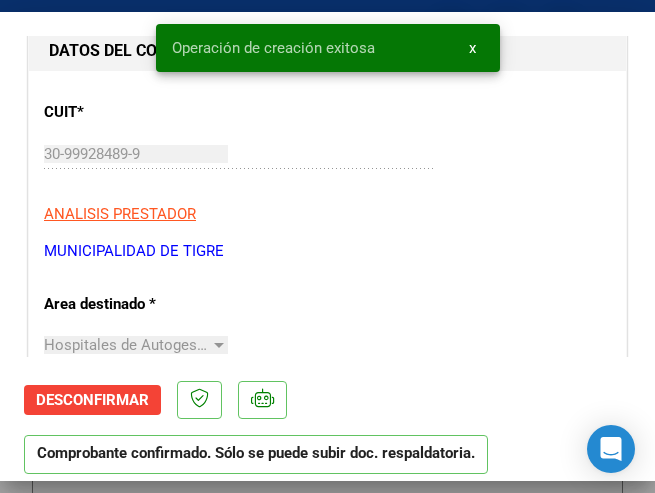 scroll, scrollTop: 300, scrollLeft: 0, axis: vertical 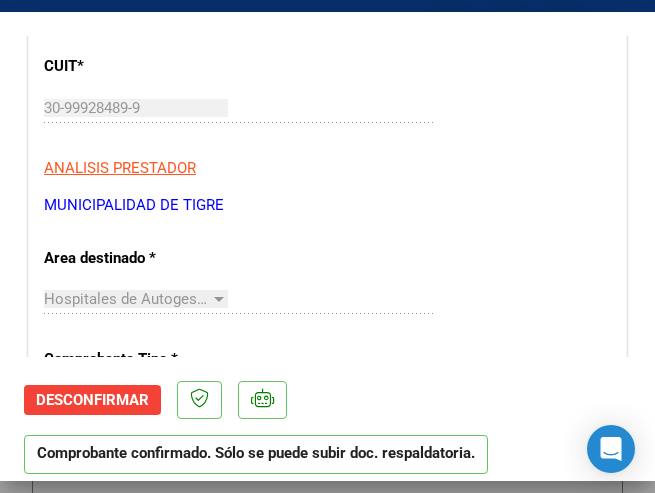 click on "CUIT  *   30-99928489-9 Ingresar CUIT  ANALISIS PRESTADOR  MUNICIPALIDAD DE TIGRE  ARCA Padrón  Area destinado * Hospitales de Autogestión - Afiliaciones Seleccionar Area  Comprobante Tipo * Factura C Seleccionar Tipo Punto de Venta  *   3 Ingresar el Nro.  Número  *   203002 Ingresar el Nro.  Monto  *   $ 212.253,00 Ingresar el monto  Fecha del Cpbt.  *   2025-08-01 Ingresar la fecha  CAE / CAEA (no ingrese CAI)    75319550964556 Ingresar el CAE o CAEA (no ingrese CAI)  Fecha Recibido  *   2025-08-08 Ingresar la fecha  Fecha de Vencimiento    2025-09-30 Ingresar la fecha  Ref. Externa    Ingresar la ref.  N° Liquidación    Ingresar el N° Liquidación" at bounding box center (327, 745) 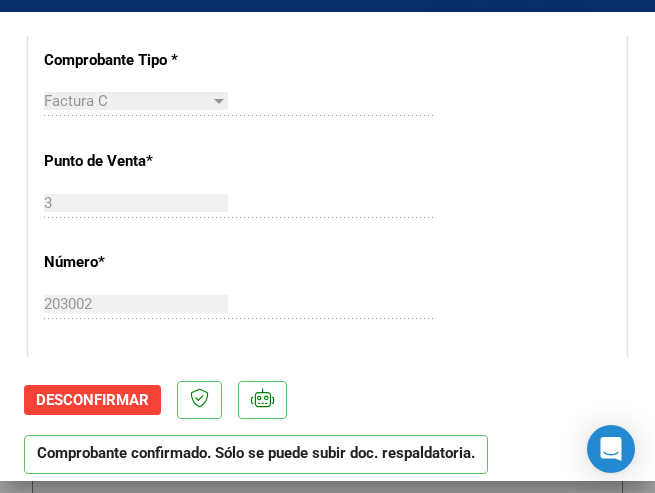 scroll, scrollTop: 600, scrollLeft: 0, axis: vertical 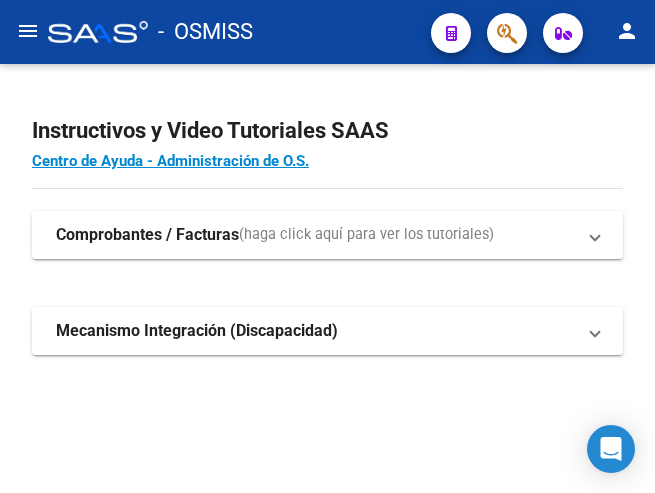 click on "menu" 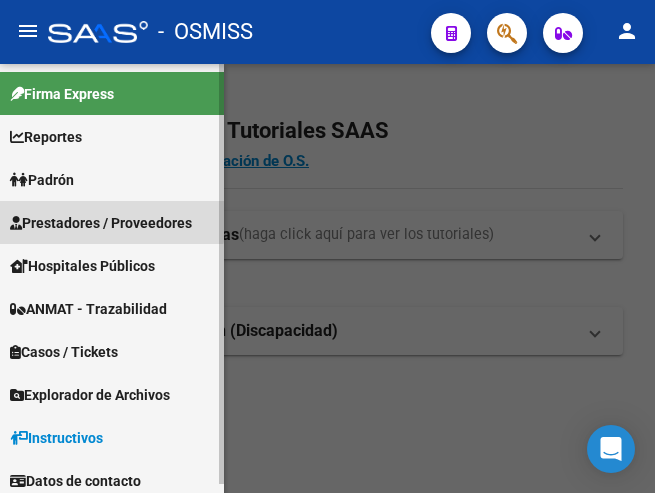 click on "Prestadores / Proveedores" at bounding box center [101, 223] 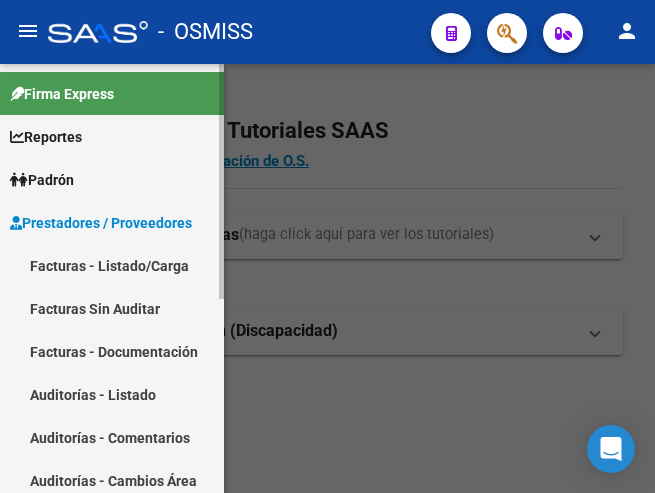 click on "Facturas - Listado/Carga" at bounding box center [112, 265] 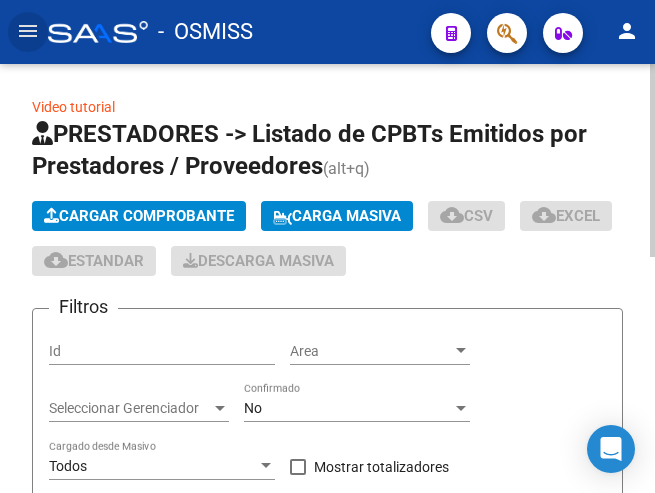 click on "Cargar Comprobante" 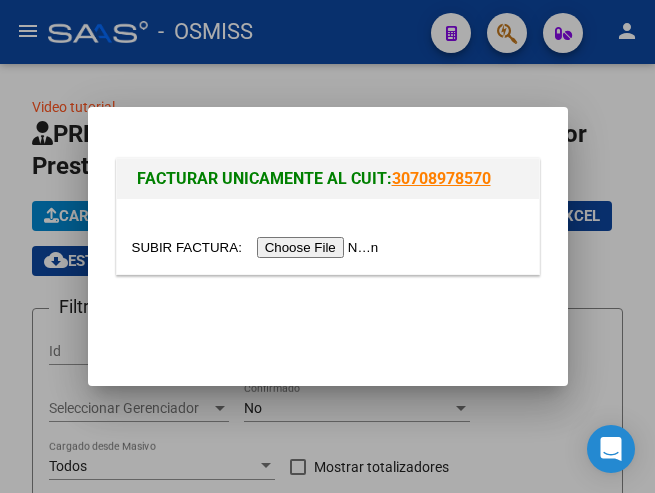 click at bounding box center (258, 247) 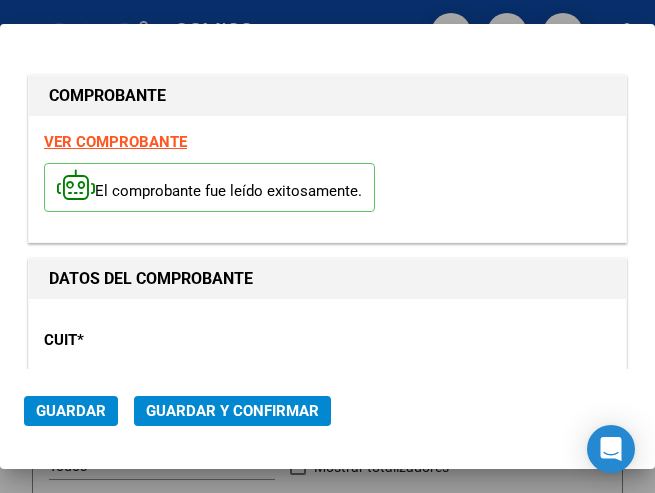 click on "CUIT  *   30-99928489-9 Ingresar CUIT  ANALISIS PRESTADOR" at bounding box center (327, 383) 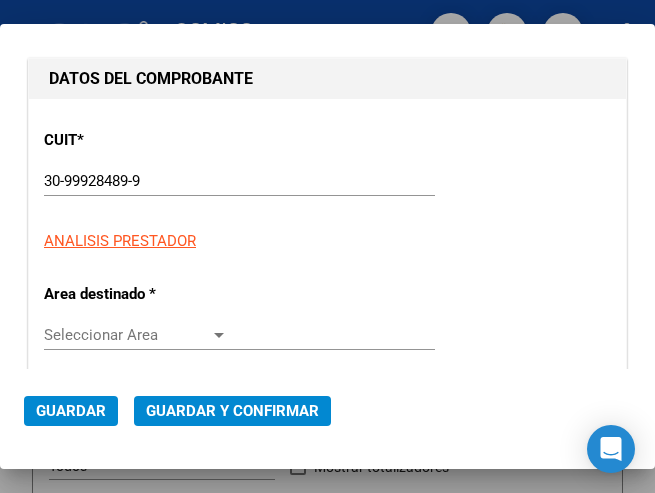 scroll, scrollTop: 300, scrollLeft: 0, axis: vertical 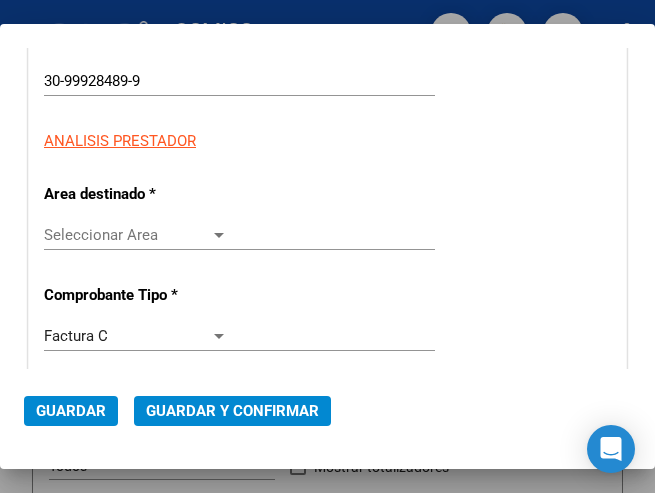 click at bounding box center [219, 235] 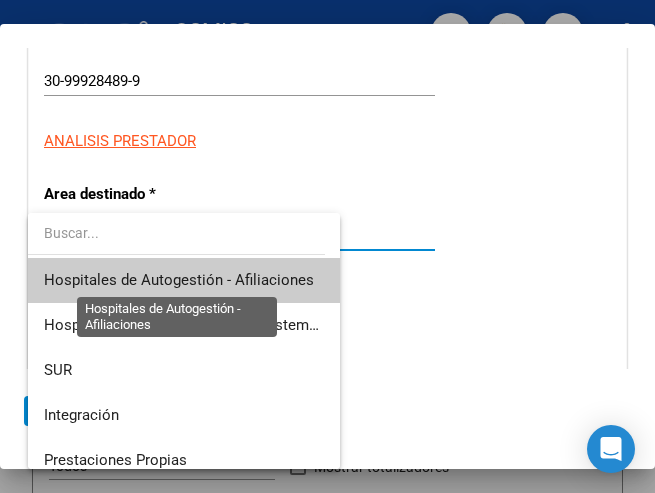 click on "Hospitales de Autogestión - Afiliaciones" at bounding box center [179, 280] 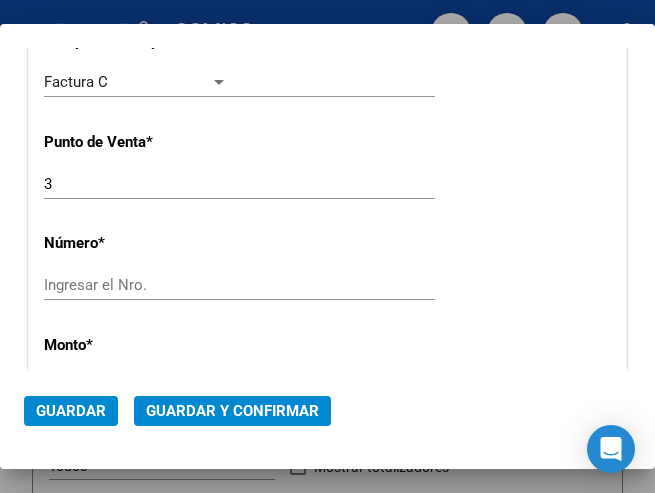 scroll, scrollTop: 600, scrollLeft: 0, axis: vertical 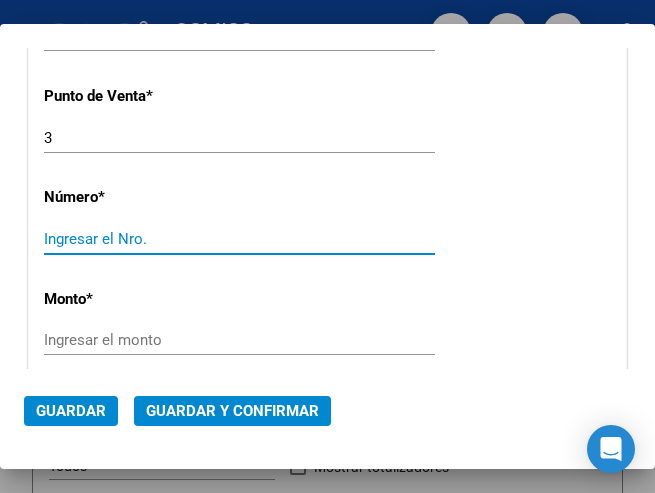 click on "Ingresar el Nro." at bounding box center [136, 239] 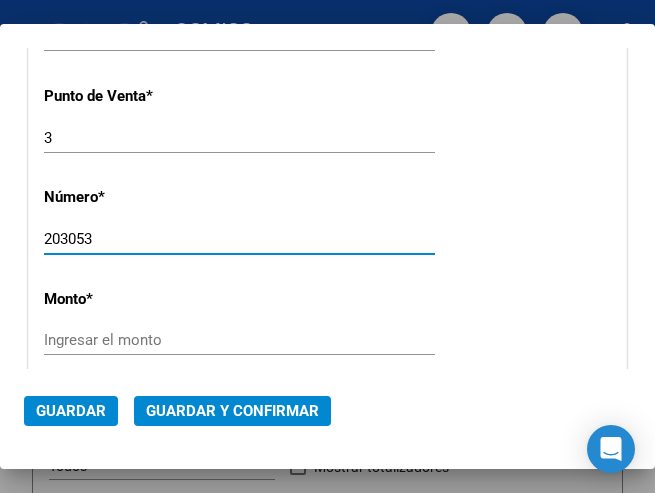 type on "203053" 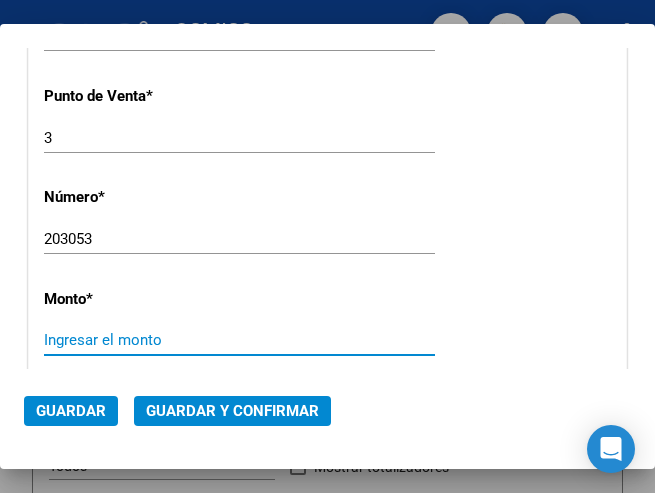click on "Ingresar el monto" at bounding box center (136, 340) 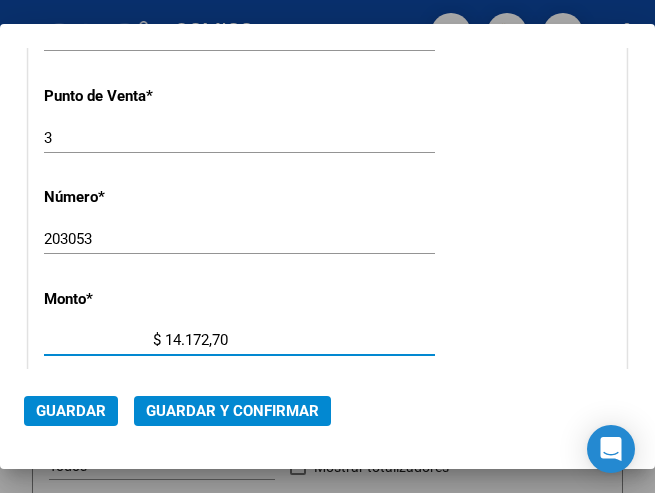 type on "$ 141.727,00" 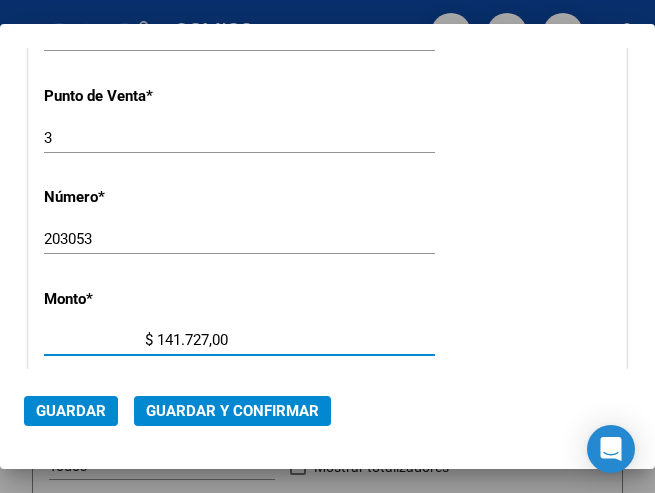 scroll, scrollTop: 700, scrollLeft: 0, axis: vertical 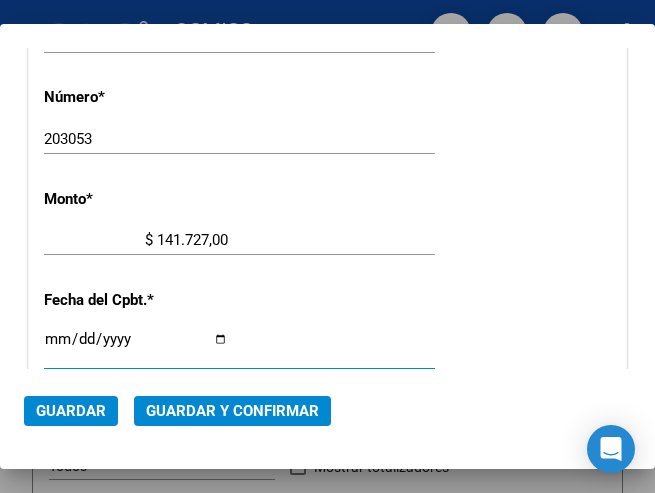 click on "Ingresar la fecha" at bounding box center [136, 347] 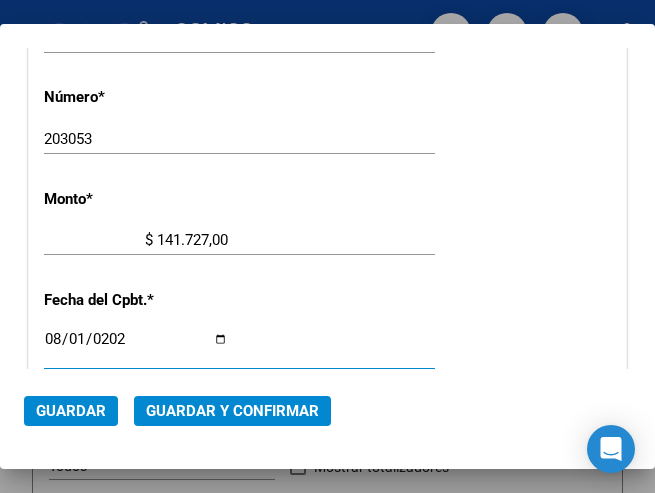 type on "2025-08-01" 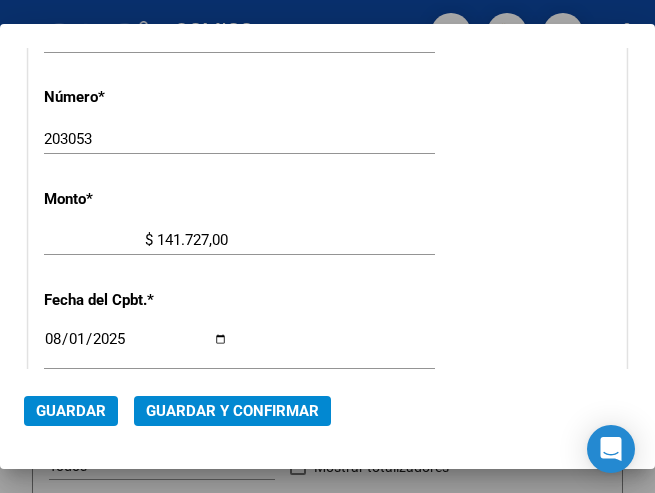 scroll, scrollTop: 400, scrollLeft: 0, axis: vertical 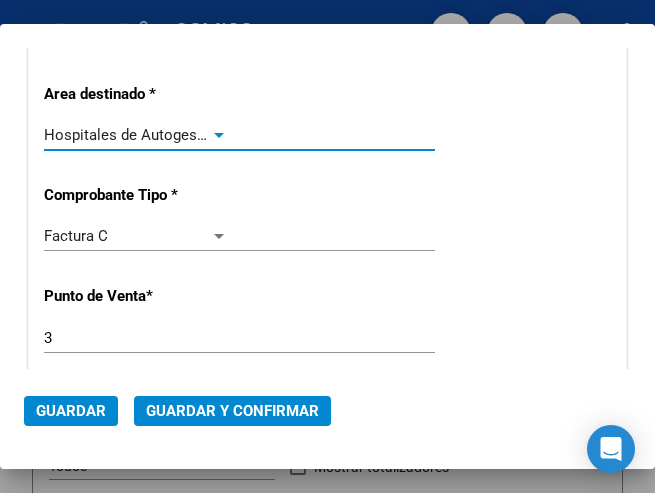 click at bounding box center [219, 135] 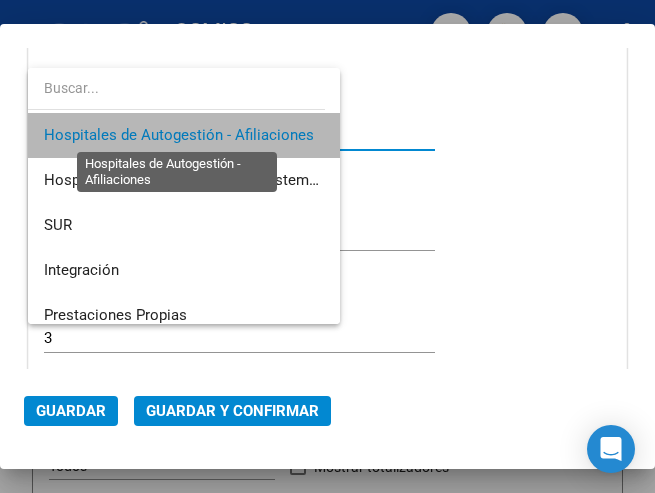 click on "Hospitales de Autogestión - Afiliaciones" at bounding box center [179, 135] 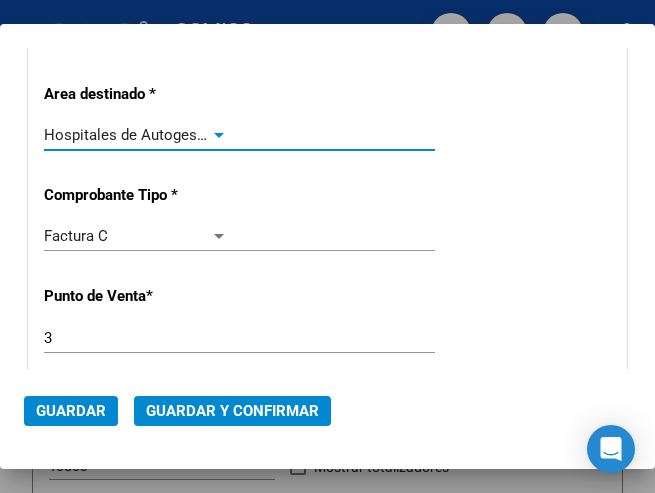 click on "Guardar y Confirmar" 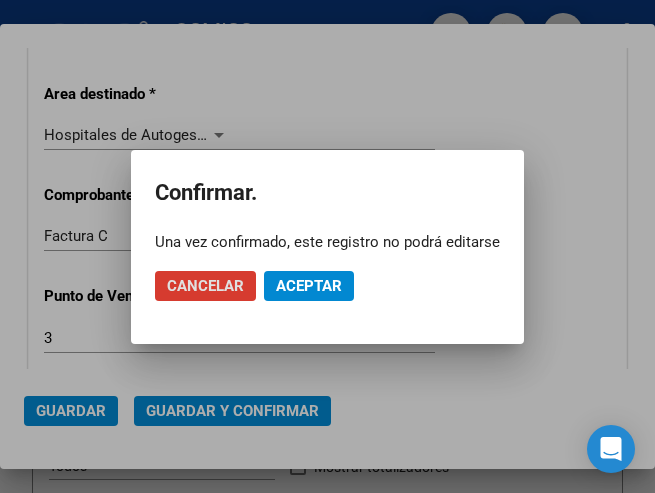click on "Aceptar" 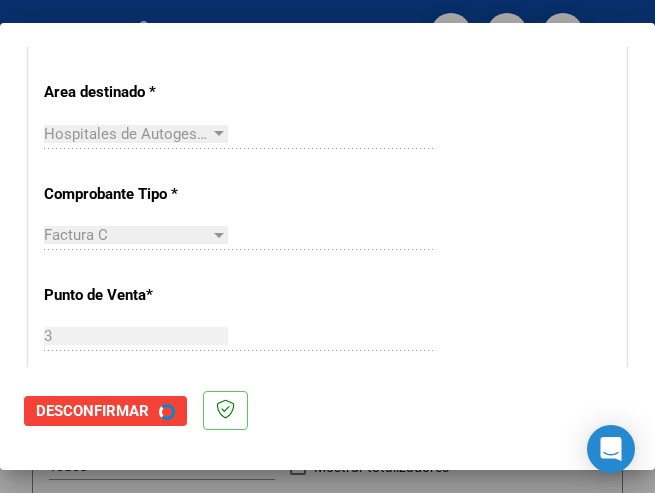 scroll, scrollTop: 0, scrollLeft: 0, axis: both 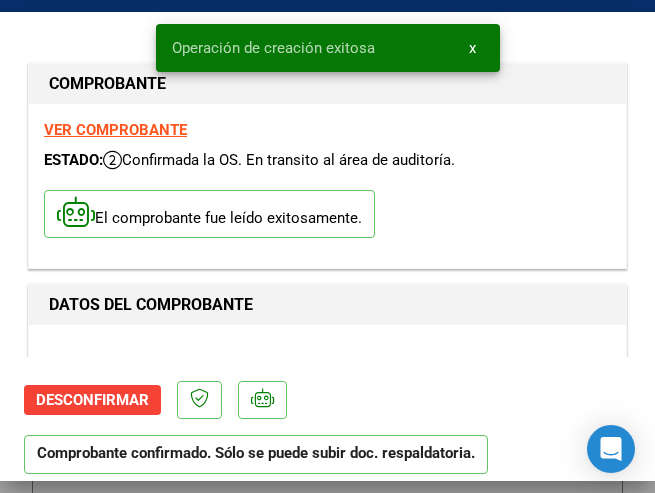 type on "2025-09-30" 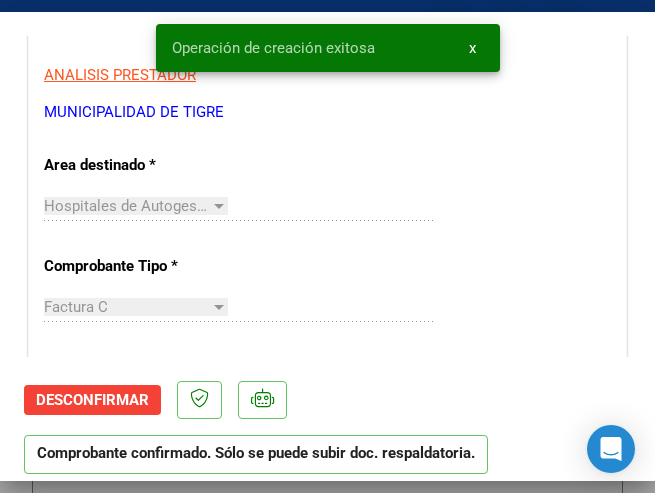 scroll, scrollTop: 400, scrollLeft: 0, axis: vertical 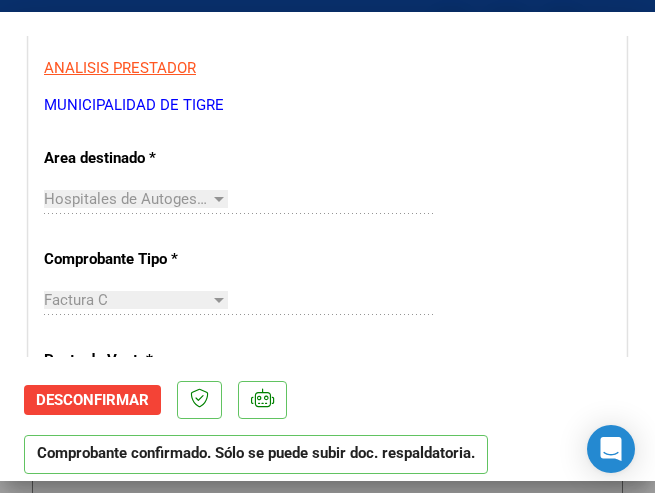click on "Hospitales de Autogestión - Afiliaciones Seleccionar Area" at bounding box center (239, 199) 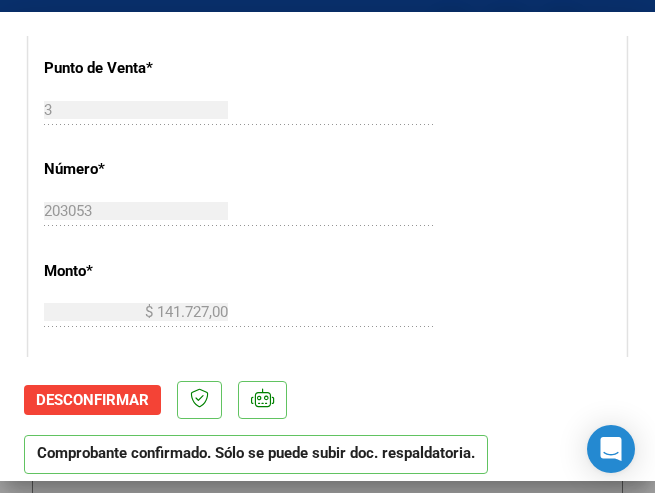 scroll, scrollTop: 700, scrollLeft: 0, axis: vertical 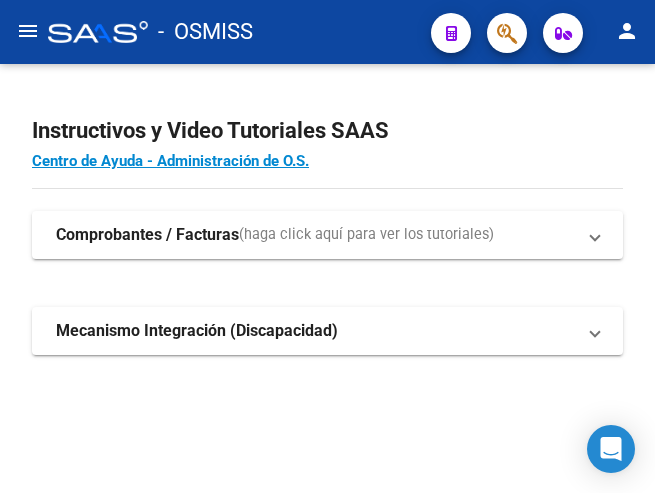 click on "menu" 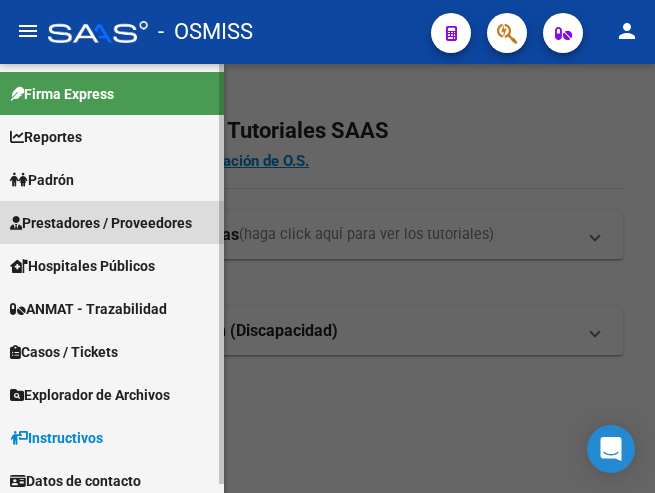 click on "Prestadores / Proveedores" at bounding box center (101, 223) 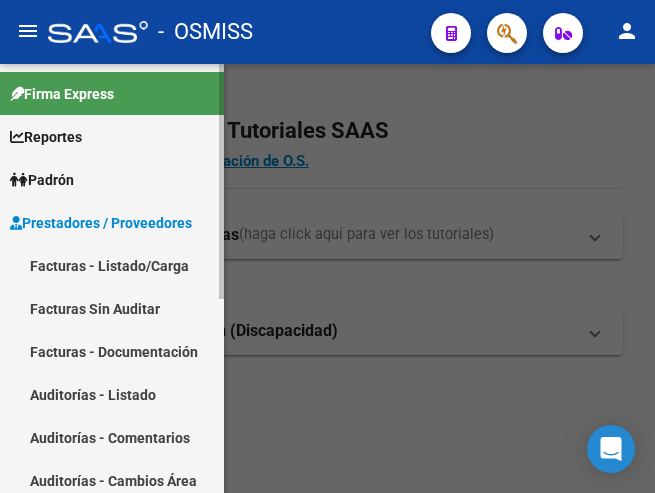 click on "Facturas - Listado/Carga" at bounding box center (112, 265) 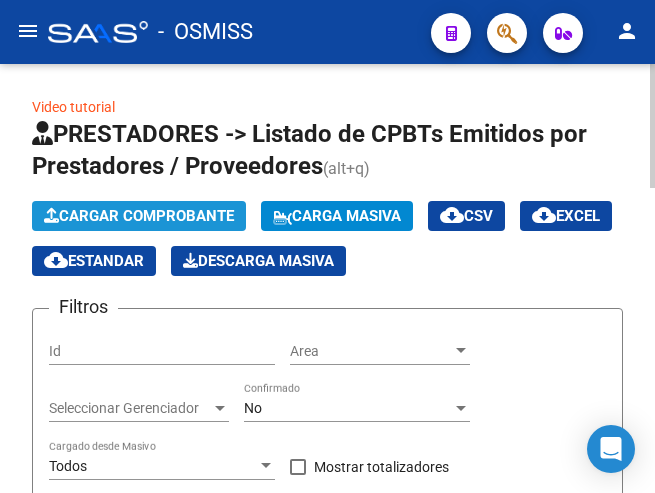 click on "Cargar Comprobante" 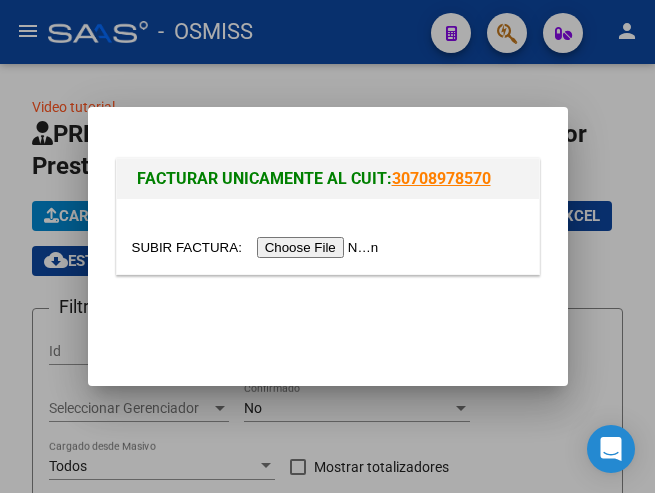 click at bounding box center [258, 247] 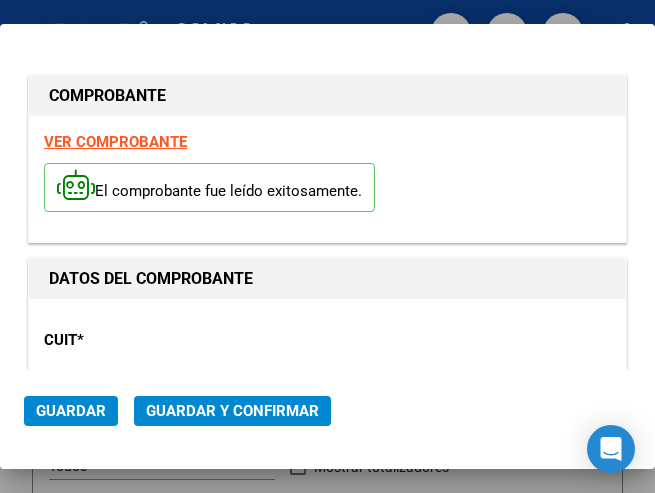 click on "CUIT  *" at bounding box center (129, 340) 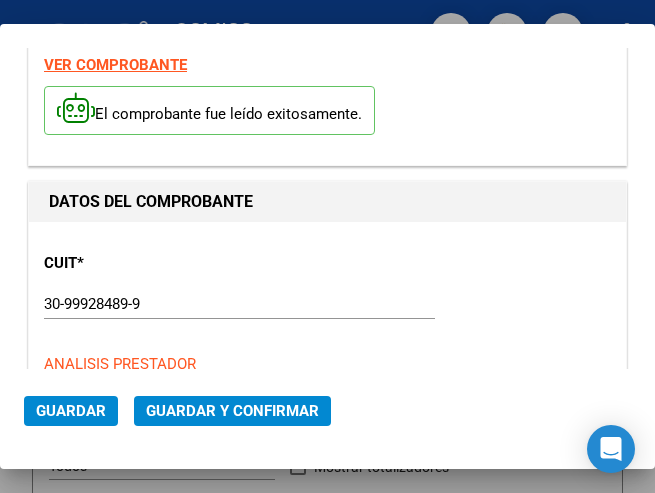 scroll, scrollTop: 200, scrollLeft: 0, axis: vertical 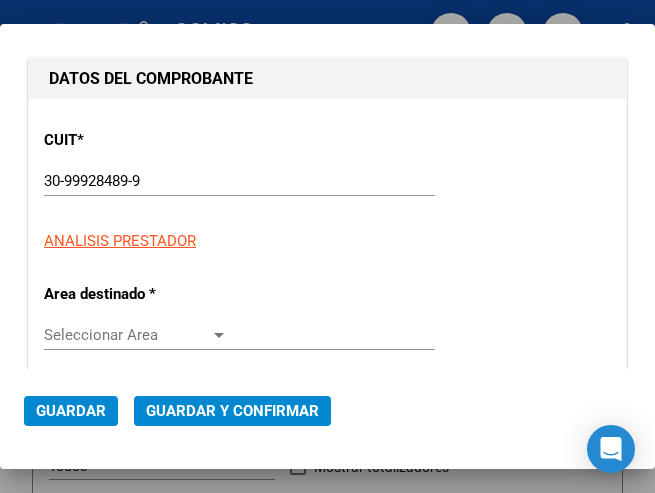 click at bounding box center (219, 335) 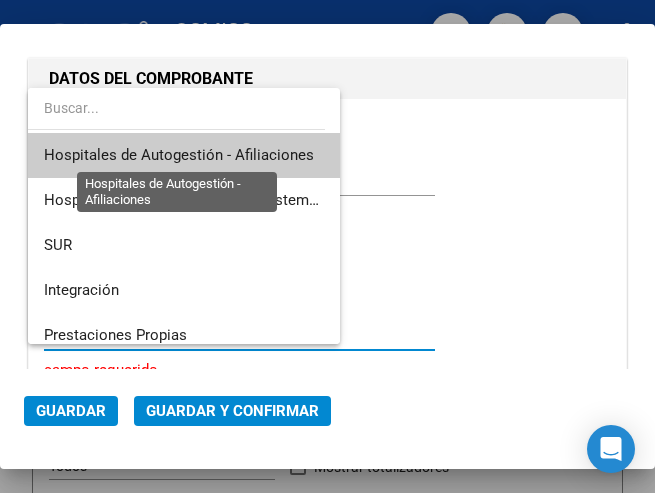 click on "Hospitales de Autogestión - Afiliaciones" at bounding box center [179, 155] 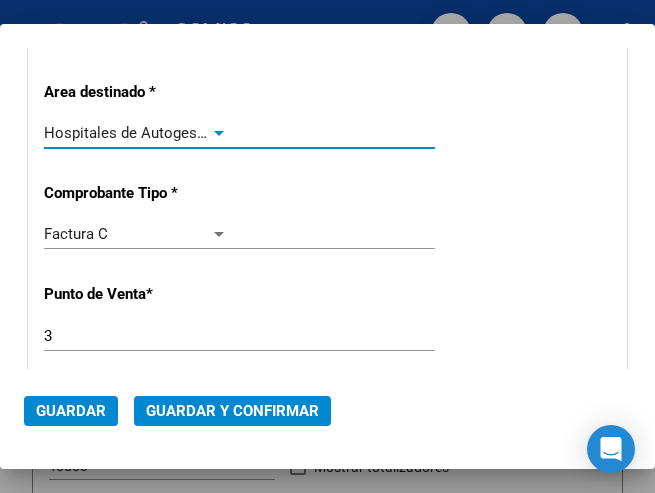 scroll, scrollTop: 500, scrollLeft: 0, axis: vertical 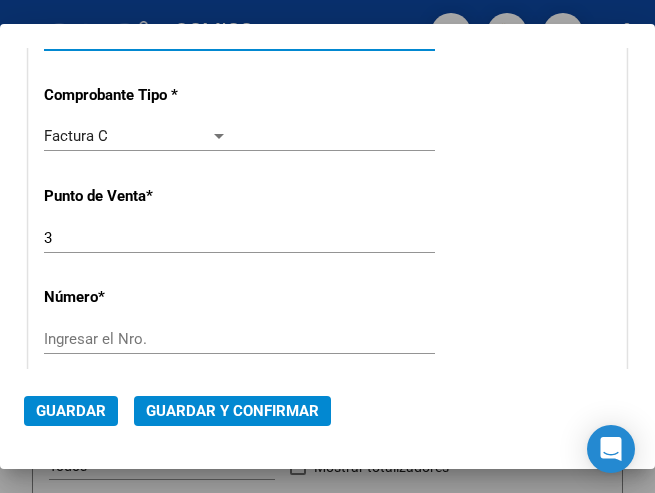 click on "Ingresar el Nro." at bounding box center [136, 339] 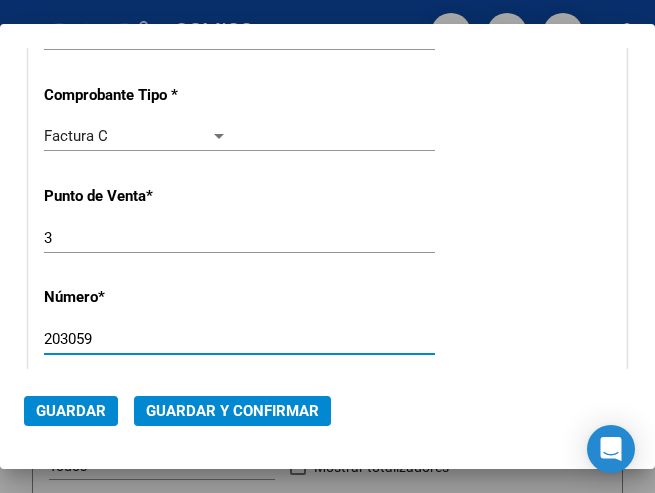 type on "203059" 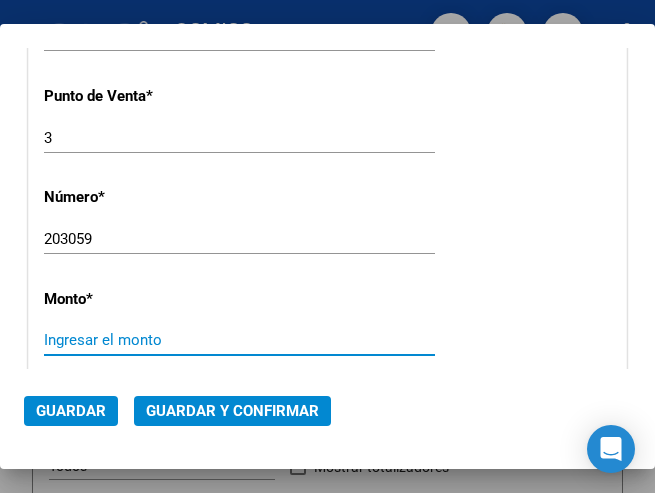 click on "Ingresar el monto" at bounding box center [136, 340] 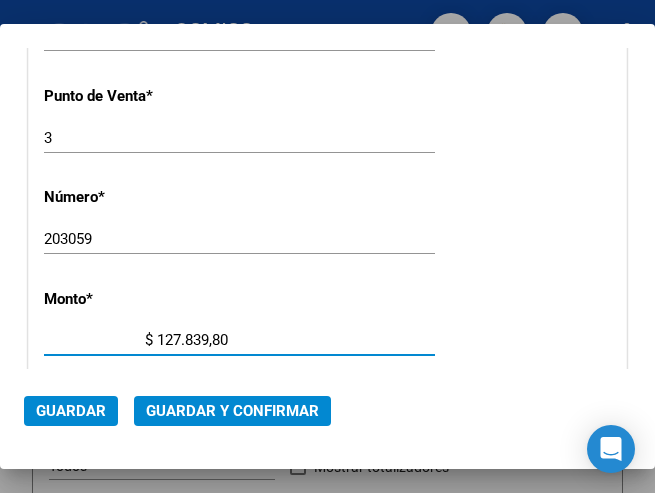 type on "$ 1.278.398,00" 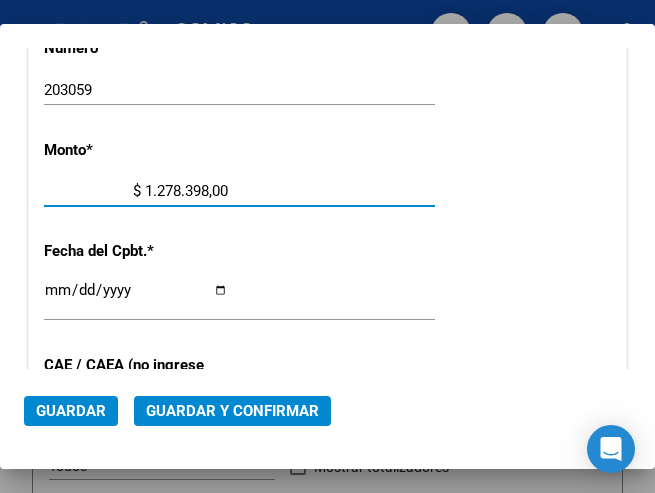 scroll, scrollTop: 800, scrollLeft: 0, axis: vertical 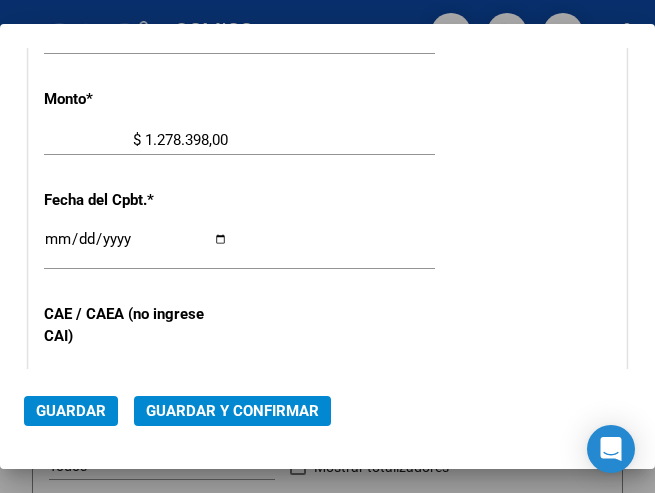 click on "Ingresar la fecha" 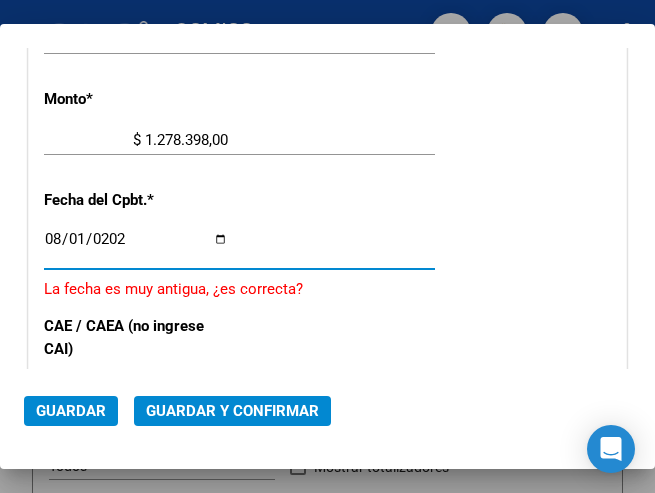type on "2025-08-01" 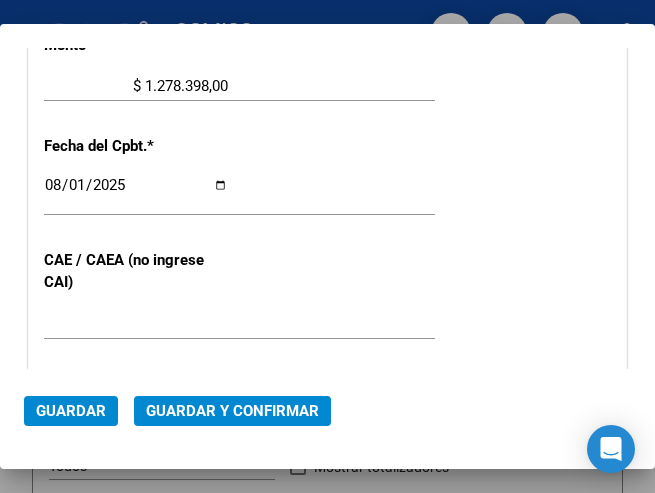 scroll, scrollTop: 900, scrollLeft: 0, axis: vertical 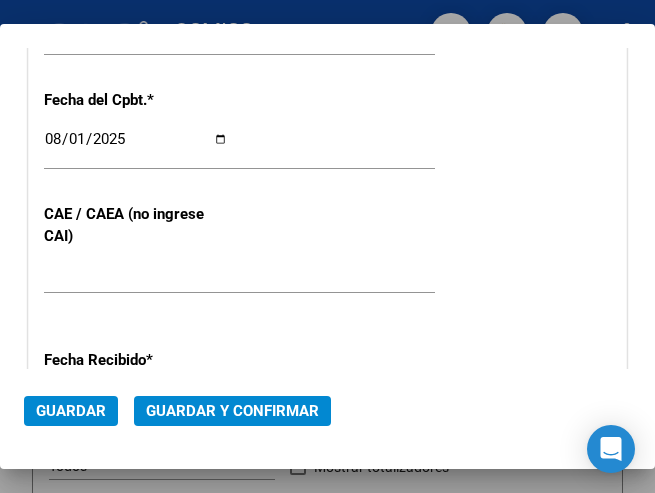 click on "Guardar y Confirmar" 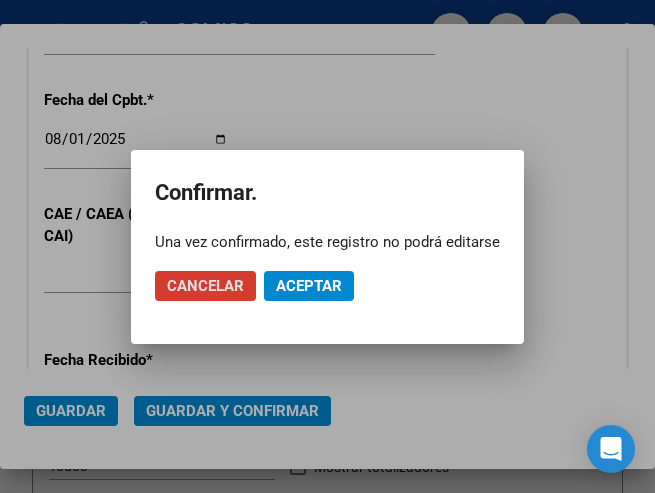 click on "Aceptar" 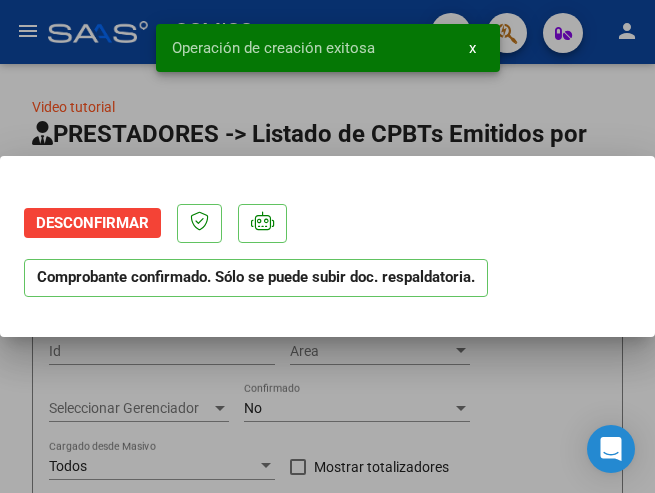 scroll, scrollTop: 0, scrollLeft: 0, axis: both 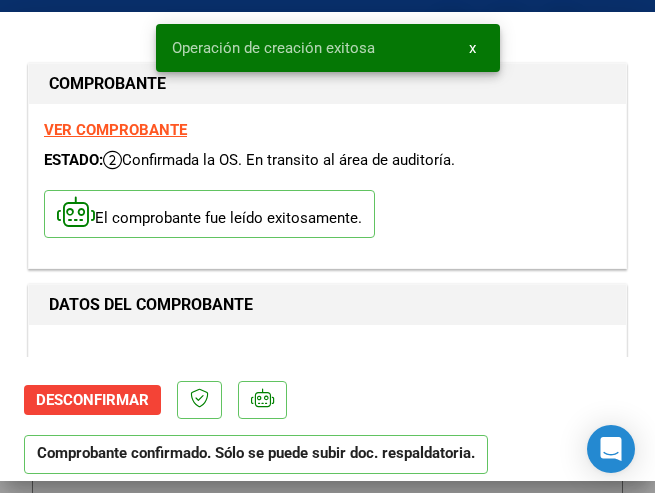 type on "2025-09-30" 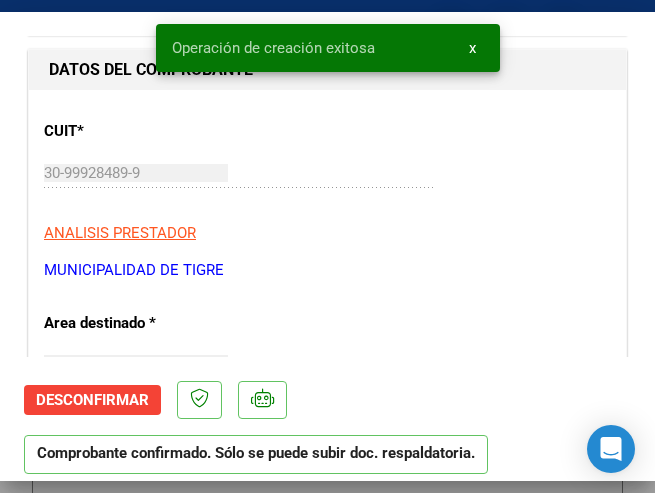 scroll, scrollTop: 300, scrollLeft: 0, axis: vertical 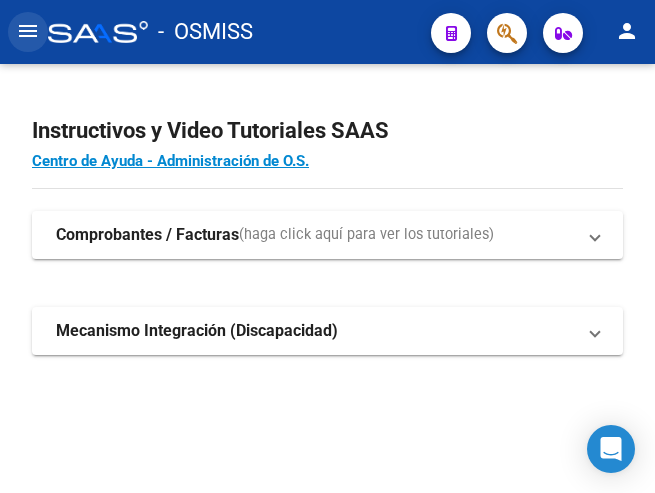 click on "menu" 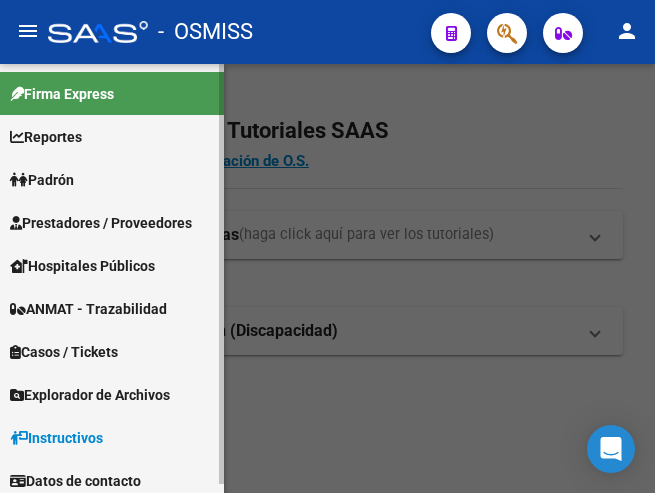 click on "Prestadores / Proveedores" at bounding box center [101, 223] 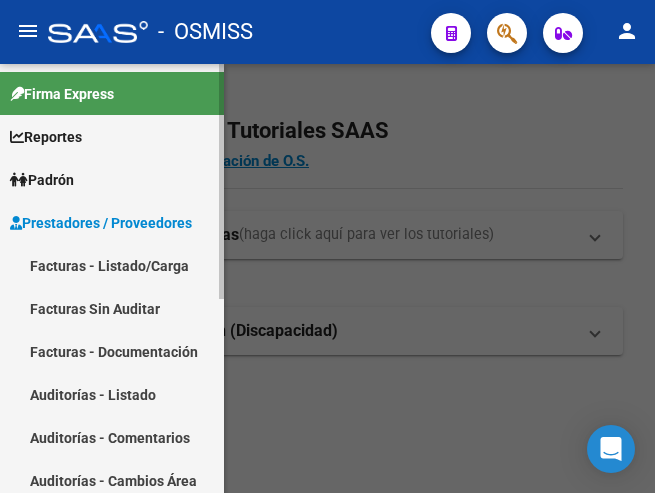click on "Facturas - Listado/Carga" at bounding box center (112, 265) 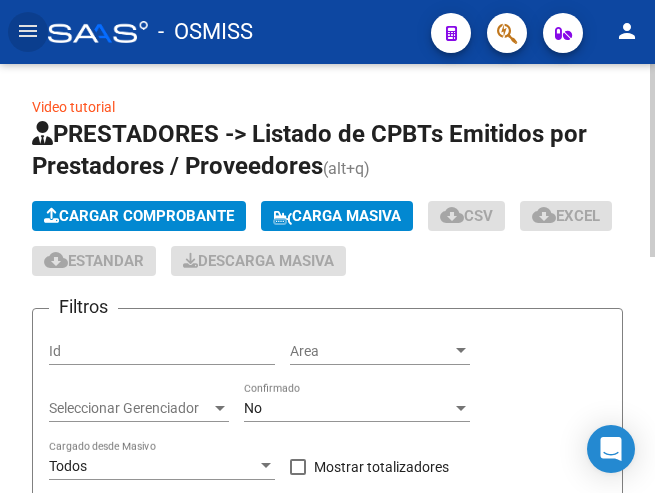 click on "Cargar Comprobante" 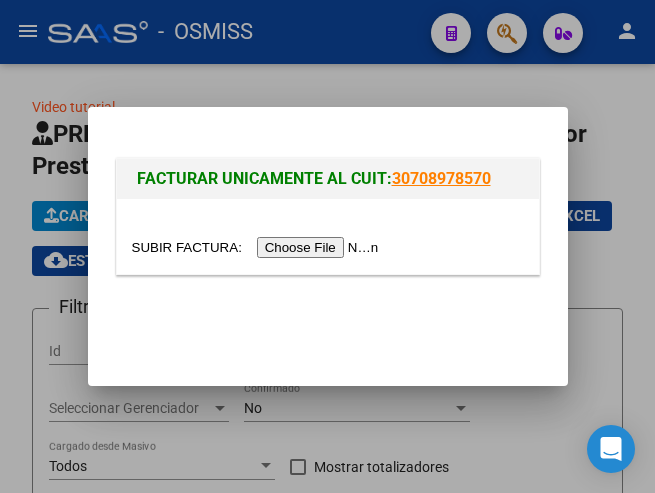 click at bounding box center [258, 247] 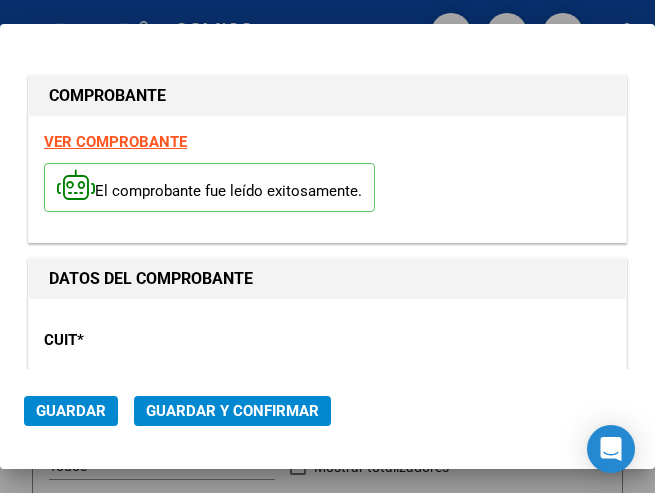 click on "CUIT  *   30-99928489-9 Ingresar CUIT  ANALISIS PRESTADOR" at bounding box center [327, 383] 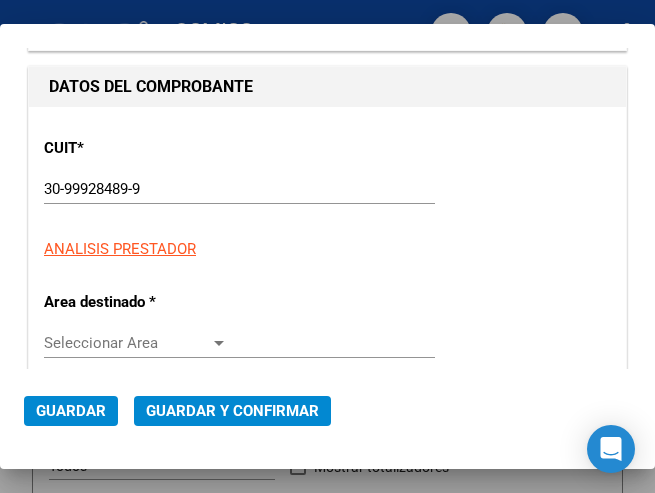 scroll, scrollTop: 200, scrollLeft: 0, axis: vertical 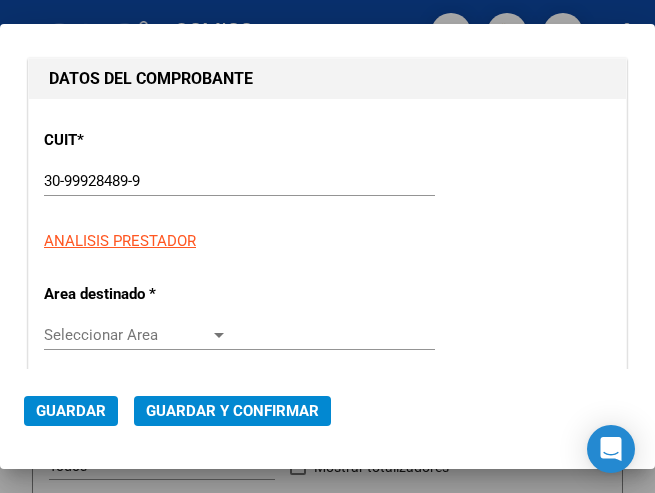 click at bounding box center [219, 335] 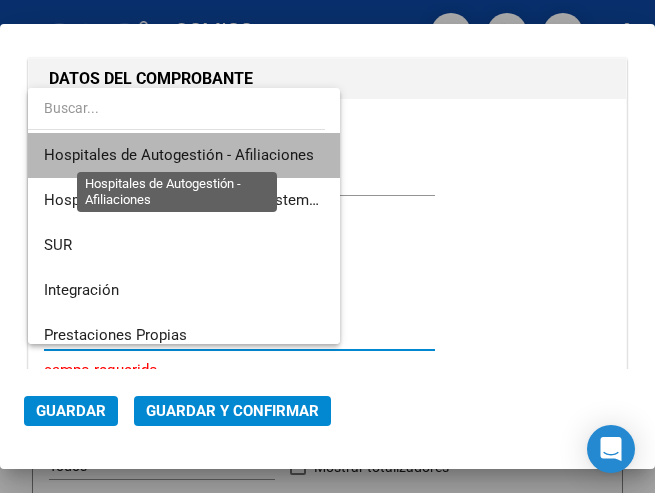 click on "Hospitales de Autogestión - Afiliaciones" at bounding box center [179, 155] 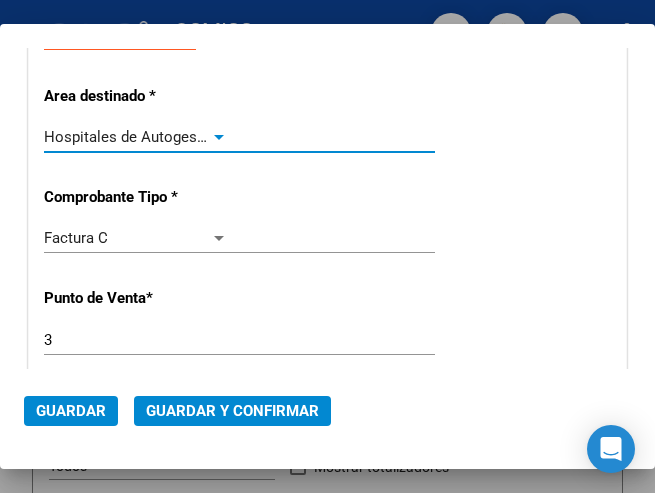 scroll, scrollTop: 400, scrollLeft: 0, axis: vertical 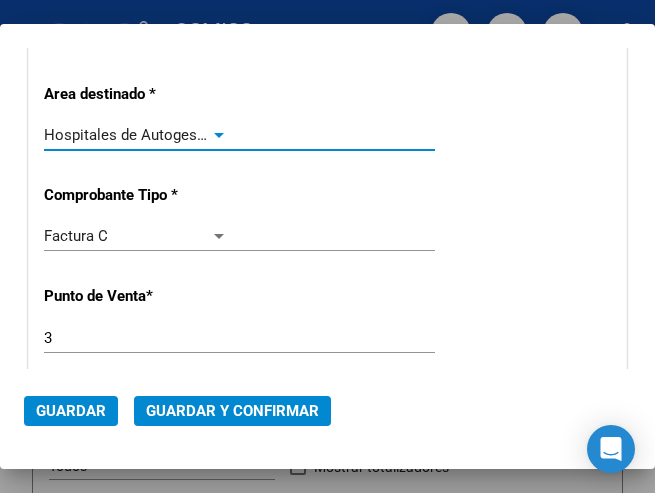 click at bounding box center [219, 135] 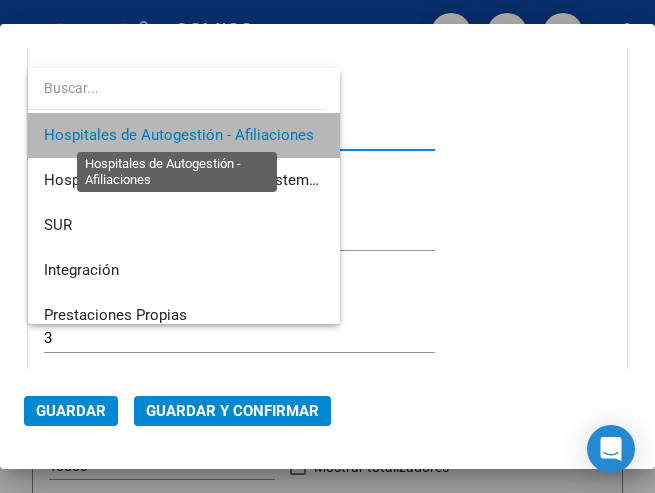 click on "Hospitales de Autogestión - Afiliaciones" at bounding box center (179, 135) 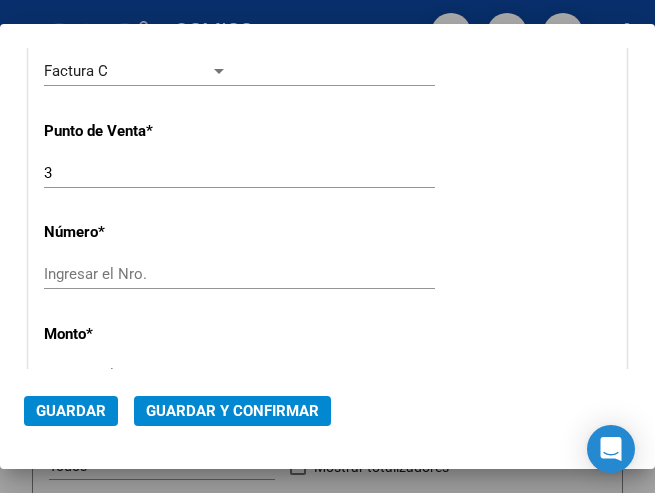 scroll, scrollTop: 600, scrollLeft: 0, axis: vertical 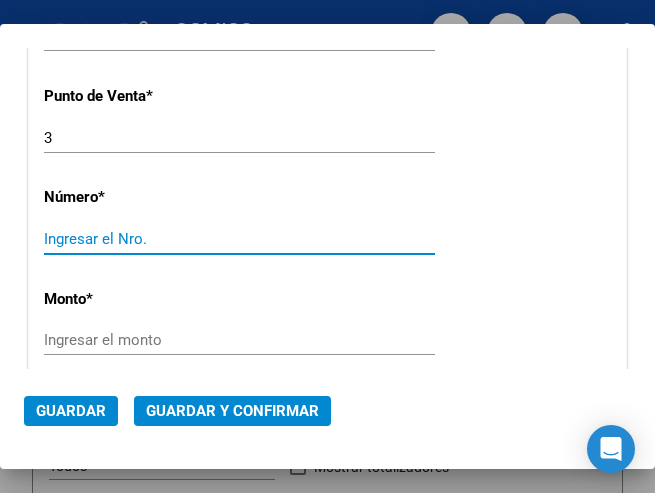 click on "Ingresar el Nro." at bounding box center (136, 239) 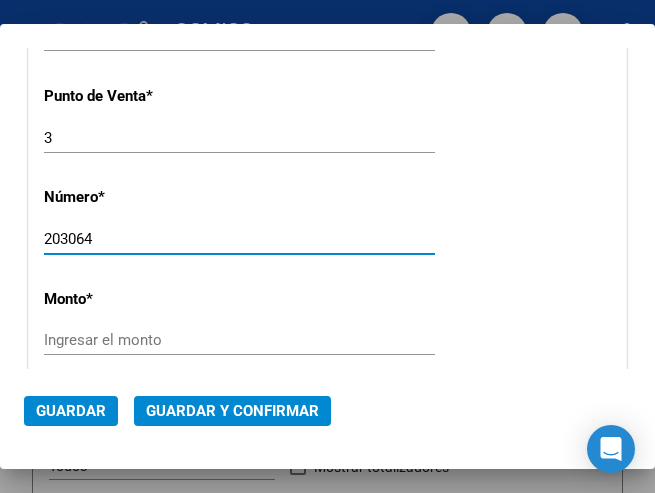 type on "203064" 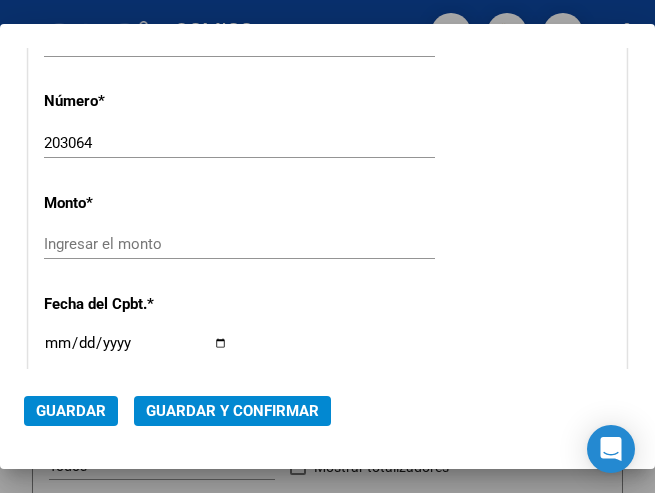 scroll, scrollTop: 700, scrollLeft: 0, axis: vertical 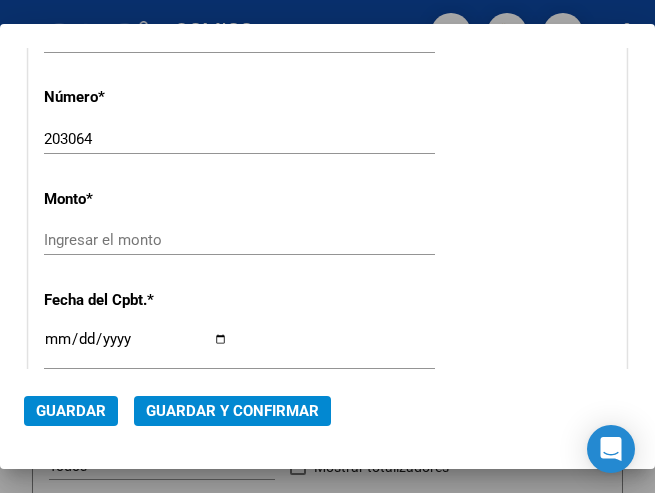 click on "Ingresar el monto" at bounding box center [136, 240] 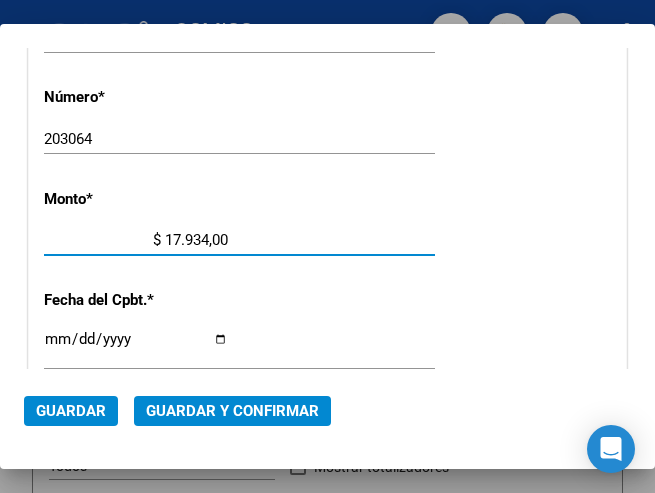 type on "$ 179.340,00" 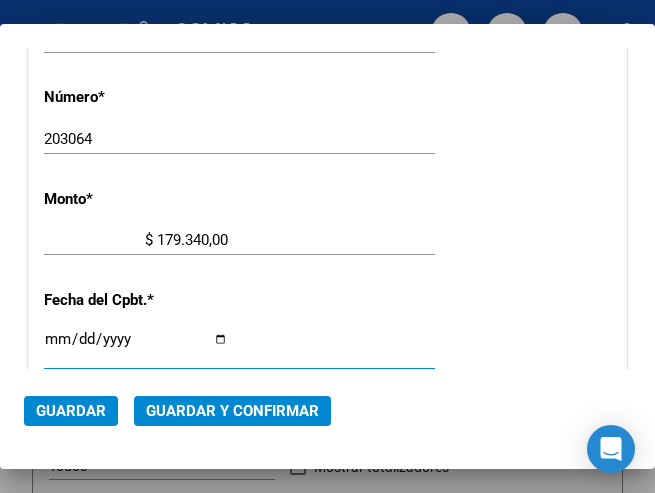 click on "Ingresar la fecha" at bounding box center [136, 347] 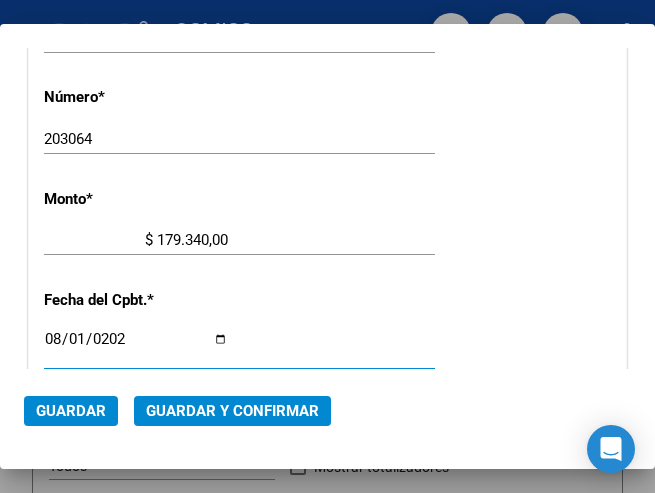 type on "2025-08-01" 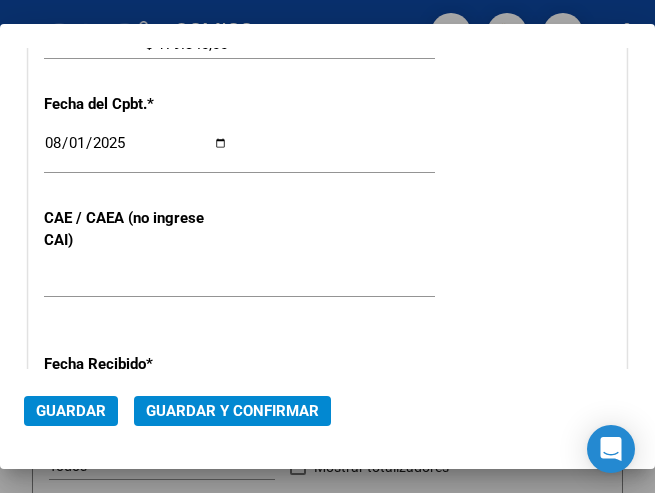 scroll, scrollTop: 900, scrollLeft: 0, axis: vertical 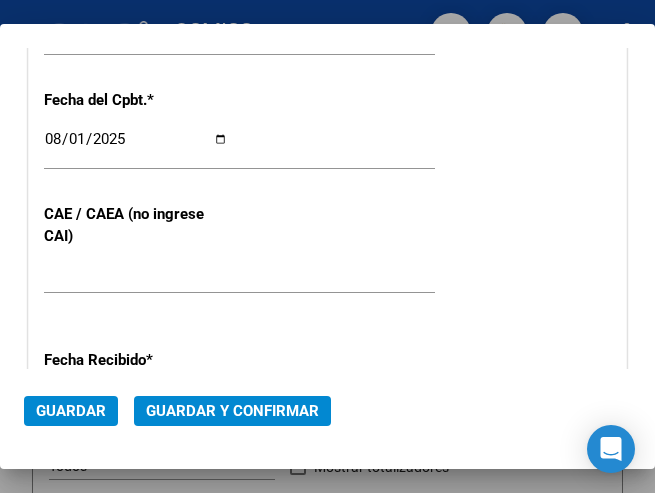 click on "75319550970461 Ingresar el CAE o CAEA (no ingrese CAI)" 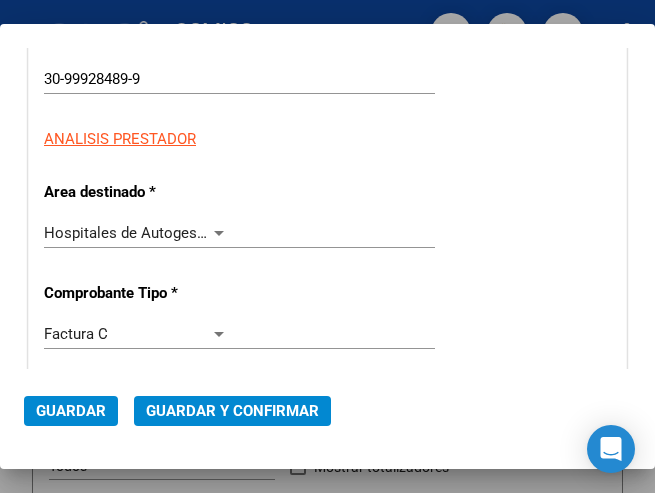 scroll, scrollTop: 300, scrollLeft: 0, axis: vertical 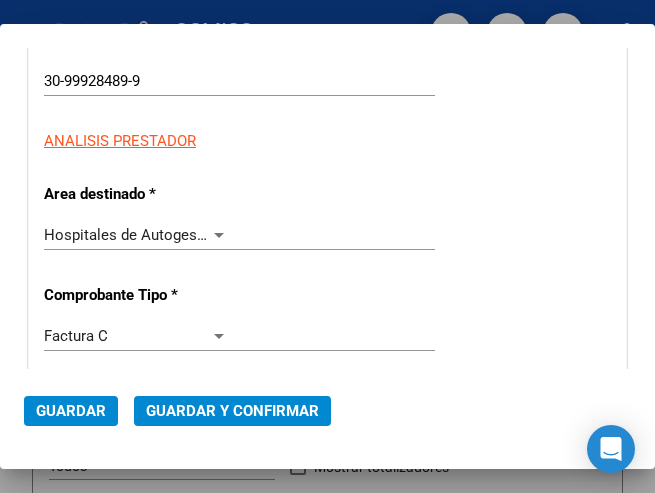 click at bounding box center [219, 235] 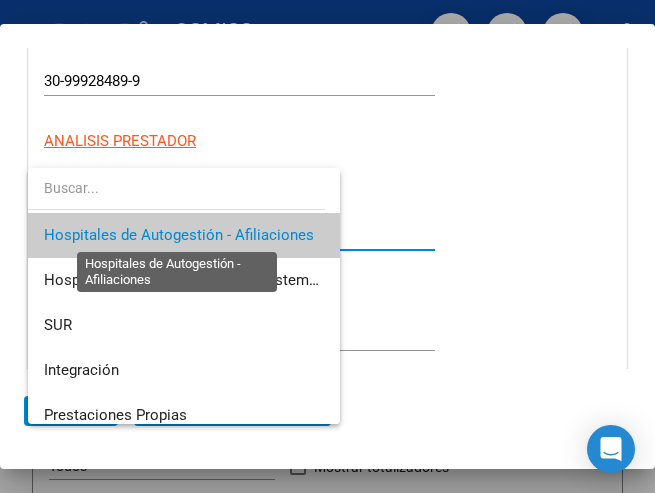 click on "Hospitales de Autogestión - Afiliaciones" at bounding box center (179, 235) 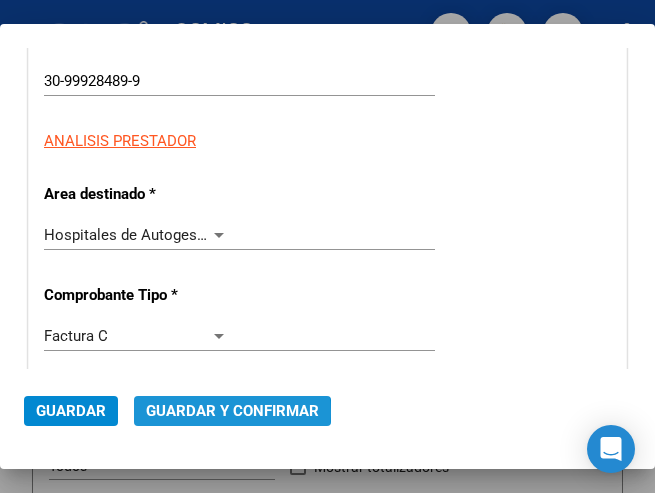 click on "Guardar y Confirmar" 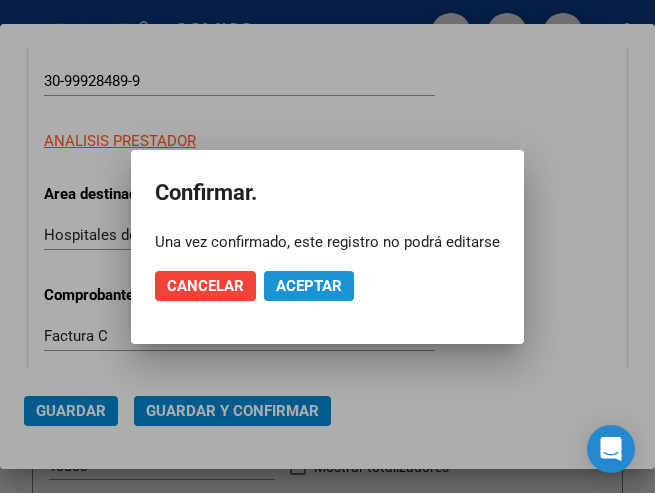 click on "Aceptar" 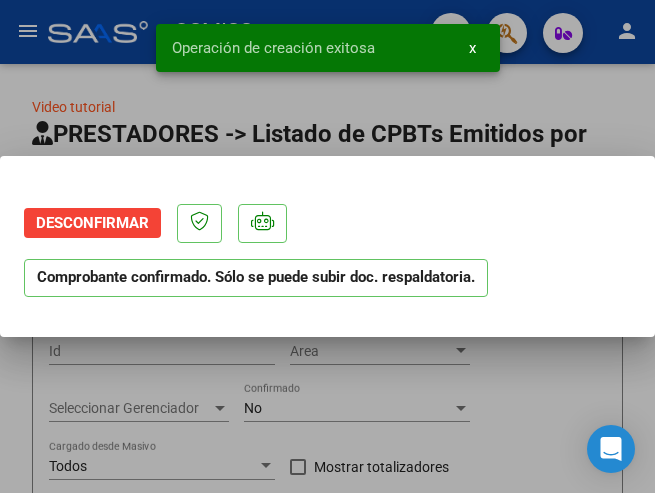 scroll, scrollTop: 0, scrollLeft: 0, axis: both 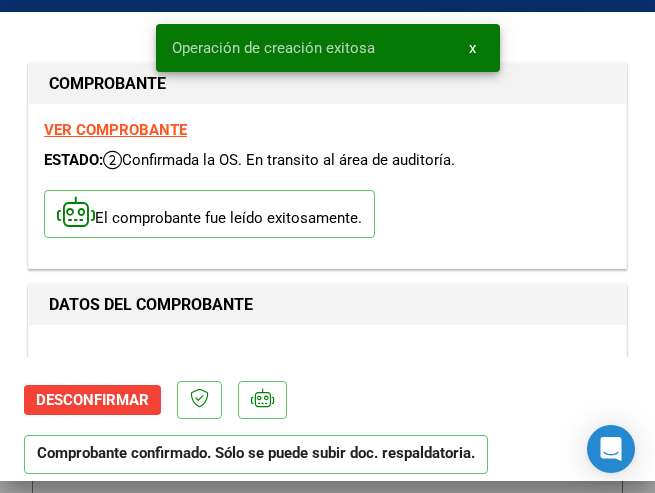 type on "2025-09-30" 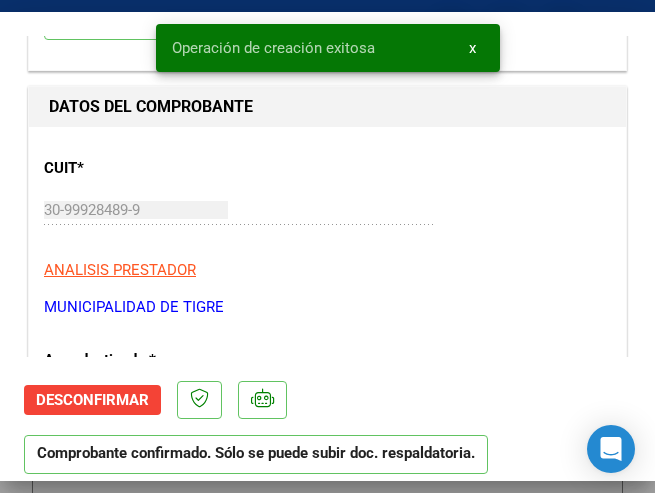 scroll, scrollTop: 200, scrollLeft: 0, axis: vertical 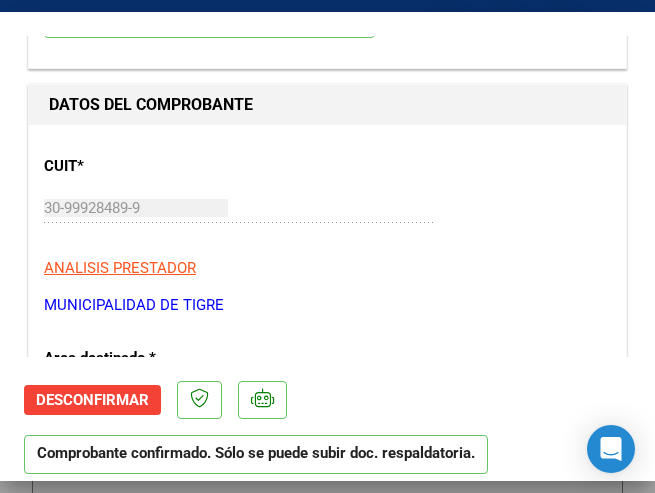 click on "CUIT  *   30-99928489-9 Ingresar CUIT  ANALISIS PRESTADOR  MUNICIPALIDAD DE TIGRE  ARCA Padrón" at bounding box center (327, 228) 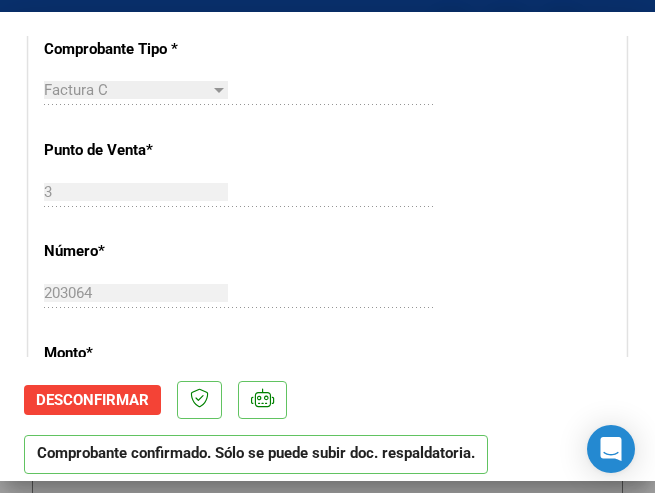 scroll, scrollTop: 700, scrollLeft: 0, axis: vertical 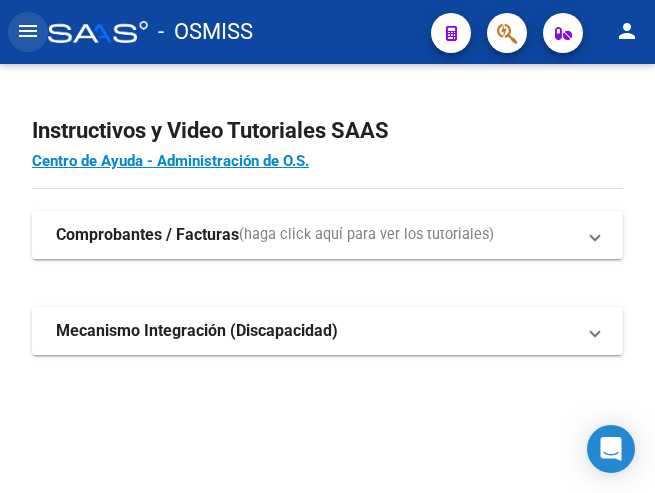 click on "menu" 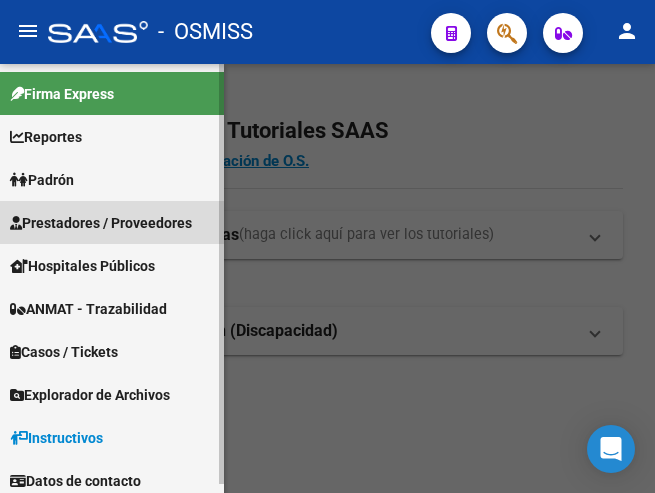 click on "Prestadores / Proveedores" at bounding box center [101, 223] 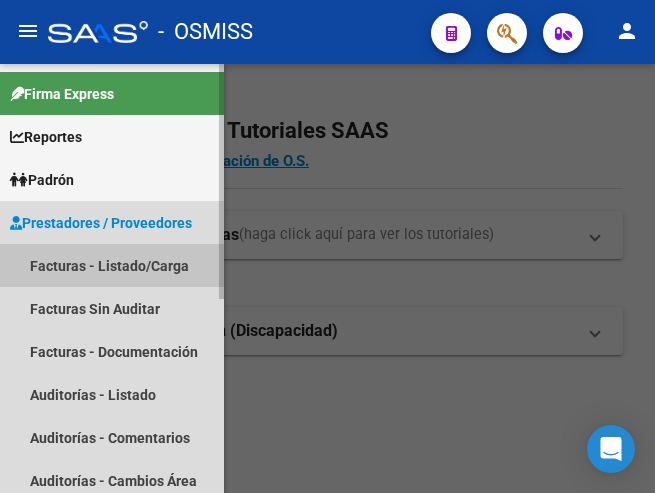 click on "Facturas - Listado/Carga" at bounding box center (112, 265) 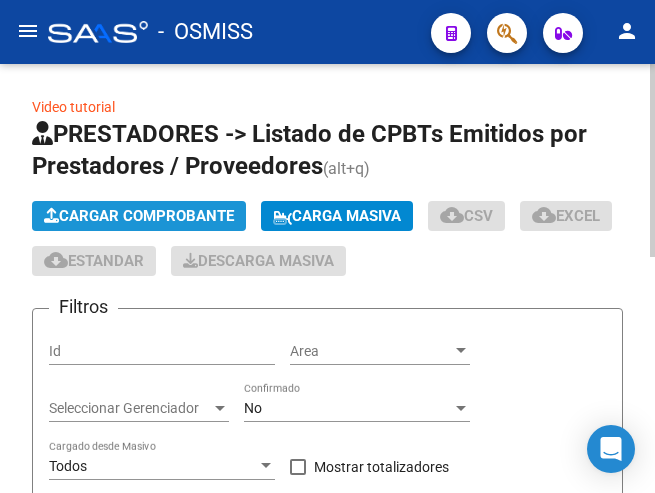 click on "Cargar Comprobante" 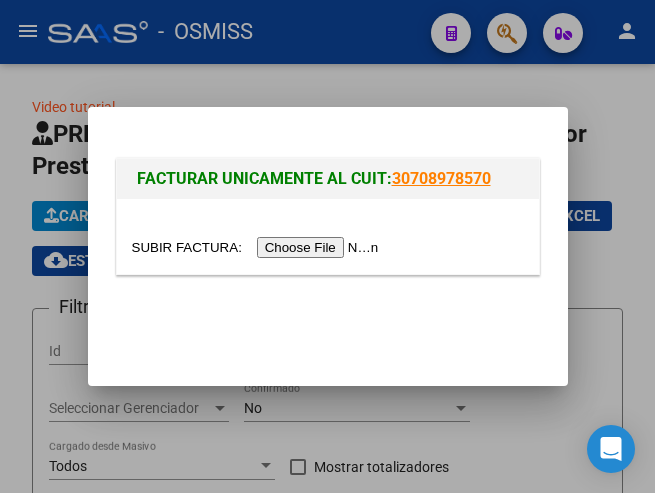 click at bounding box center [258, 247] 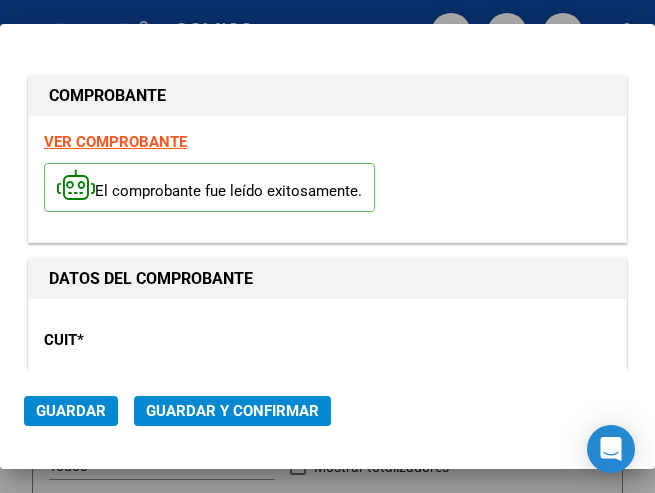 click on "CUIT * [CUIT] Ingresar CUIT ANALISIS PRESTADOR Area destinado * Seleccionar Area Seleccionar Area Comprobante Tipo * Factura C Seleccionar Tipo Punto de Venta * 3 Ingresar el Nro. Número * Ingresar el Nro. Monto * Ingresar el monto Fecha del Cpbt. * Ingresar la fecha CAE / CAEA (no ingrese CAI) [CAE] Ingresar el CAE o CAEA (no ingrese CAI) Fecha Recibido * [DATE] Ingresar la fecha Fecha de Vencimiento Ingresar la fecha Ref. Externa Ingresar la ref. N° Liquidación Ingresar el N° Liquidación" at bounding box center (327, 1000) 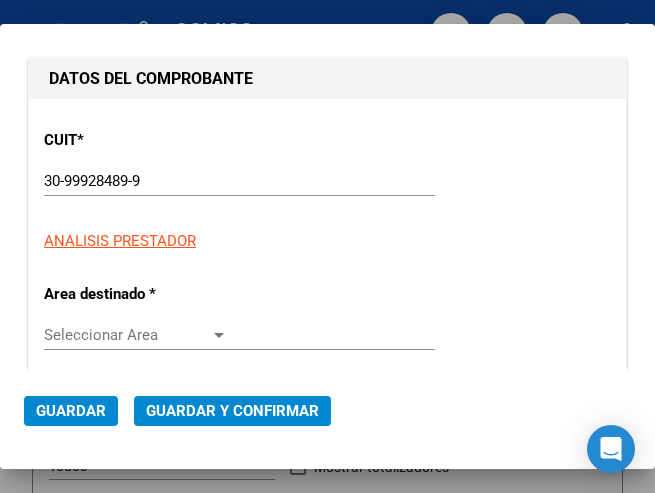 scroll, scrollTop: 300, scrollLeft: 0, axis: vertical 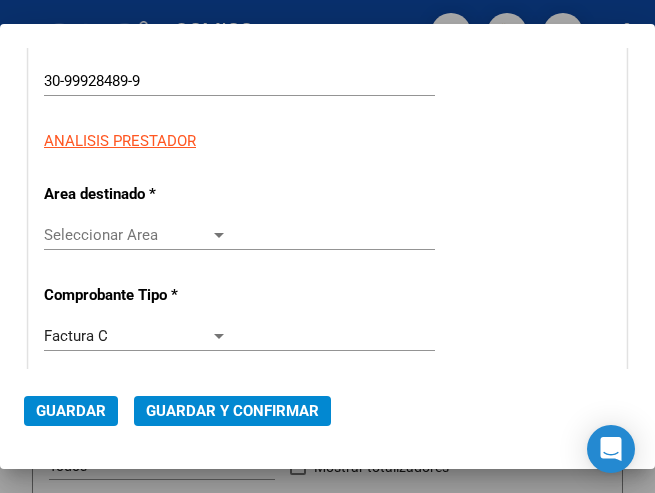 click at bounding box center (219, 235) 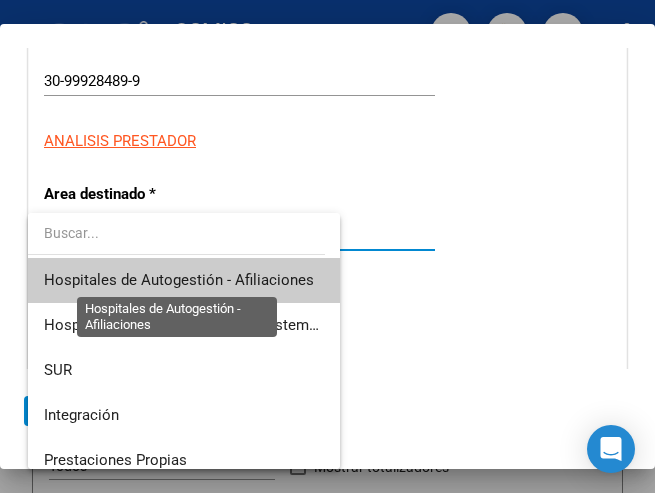 click on "Hospitales de Autogestión - Afiliaciones" at bounding box center [179, 280] 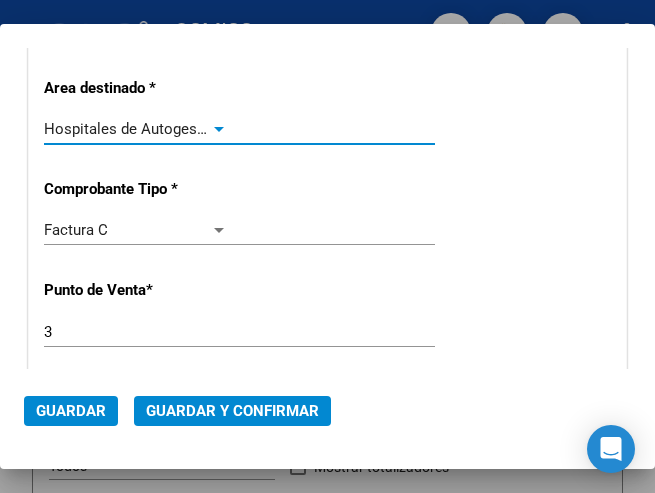 scroll, scrollTop: 500, scrollLeft: 0, axis: vertical 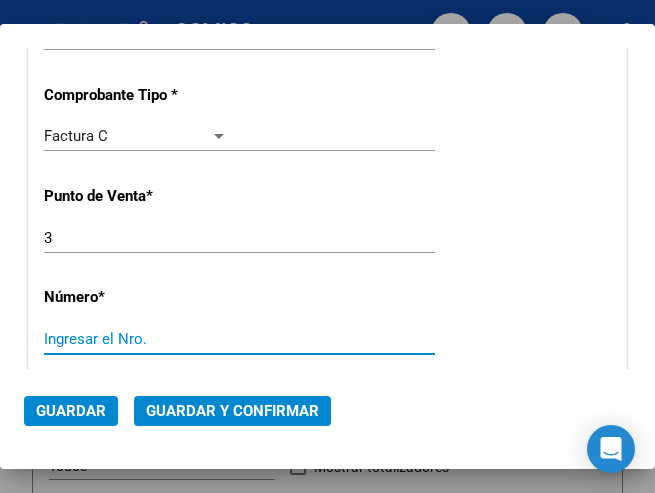click on "Ingresar el Nro." at bounding box center (136, 339) 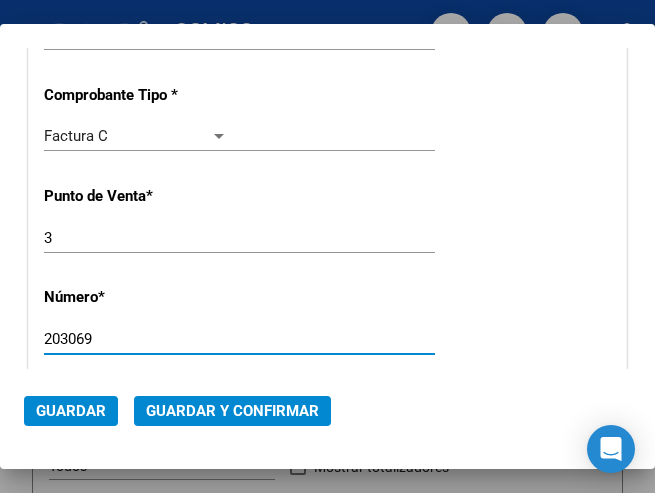 type on "203069" 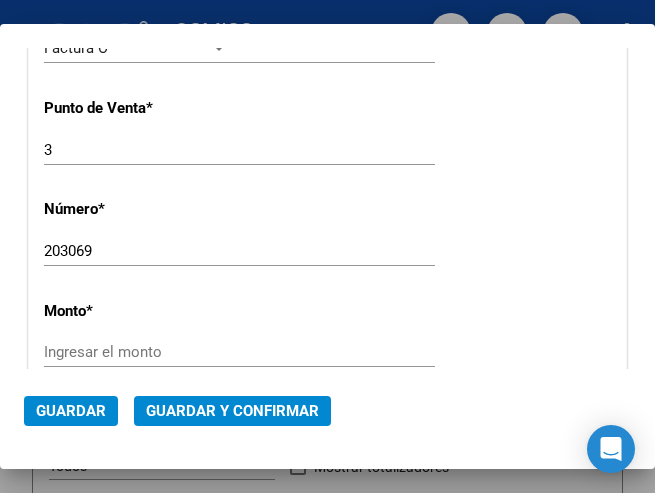 scroll, scrollTop: 600, scrollLeft: 0, axis: vertical 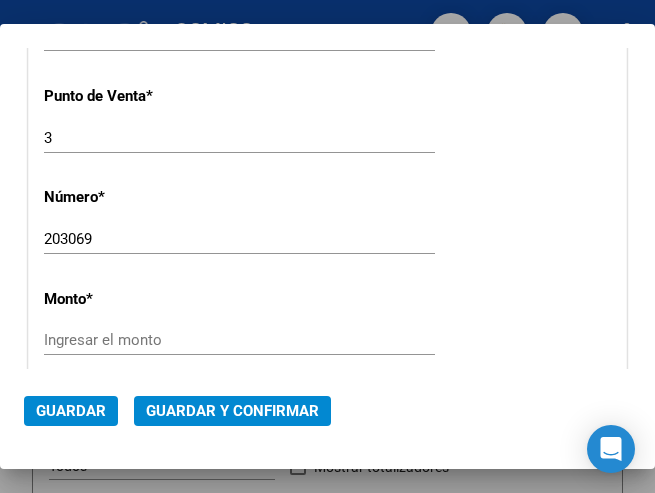 click on "Ingresar el monto" at bounding box center (136, 340) 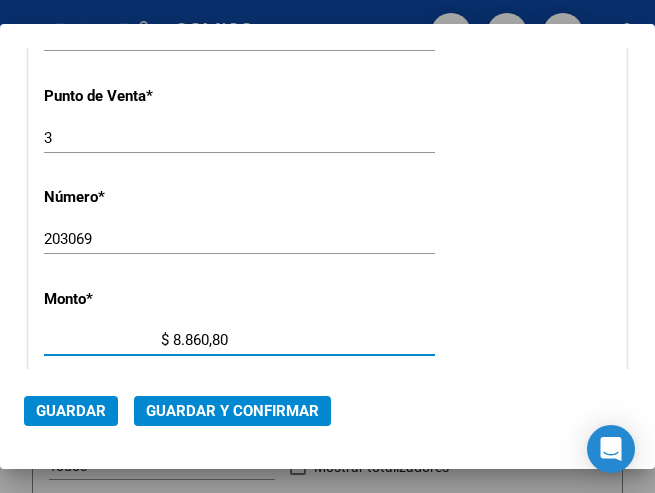 type on "$ 88.608,00" 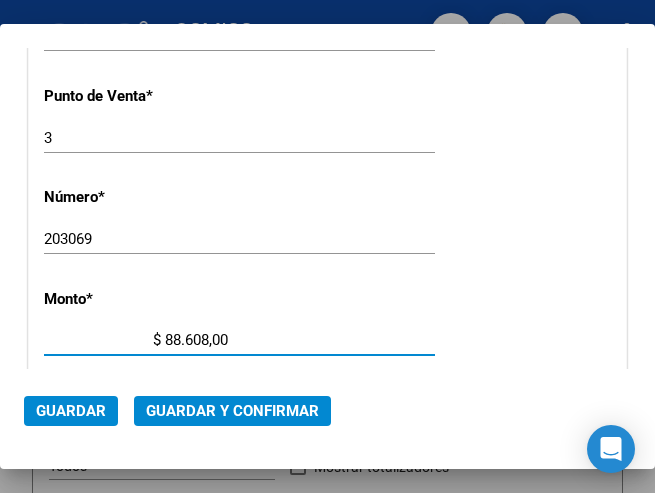 scroll, scrollTop: 700, scrollLeft: 0, axis: vertical 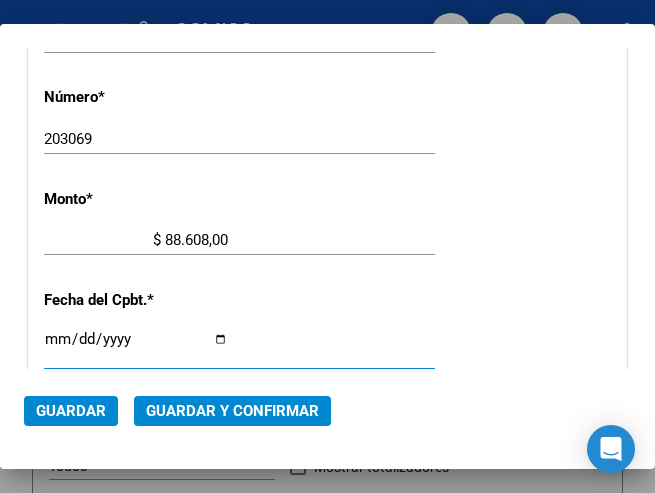 click on "Ingresar la fecha" at bounding box center (136, 347) 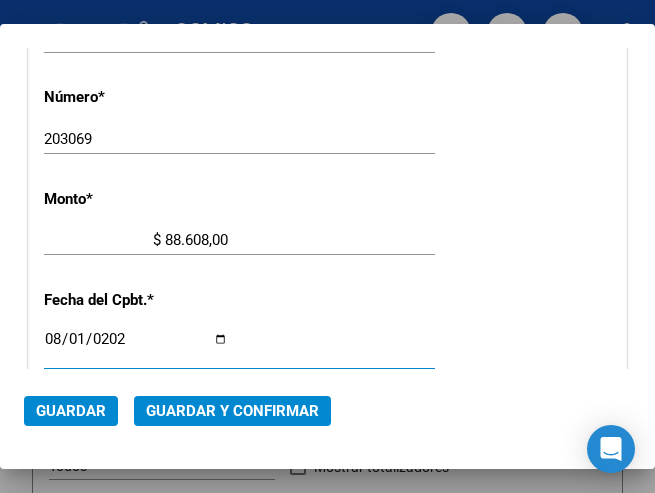 type on "2025-08-01" 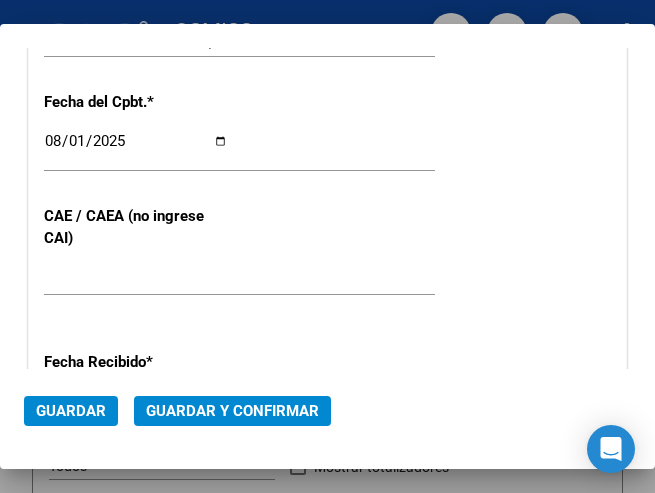 scroll, scrollTop: 900, scrollLeft: 0, axis: vertical 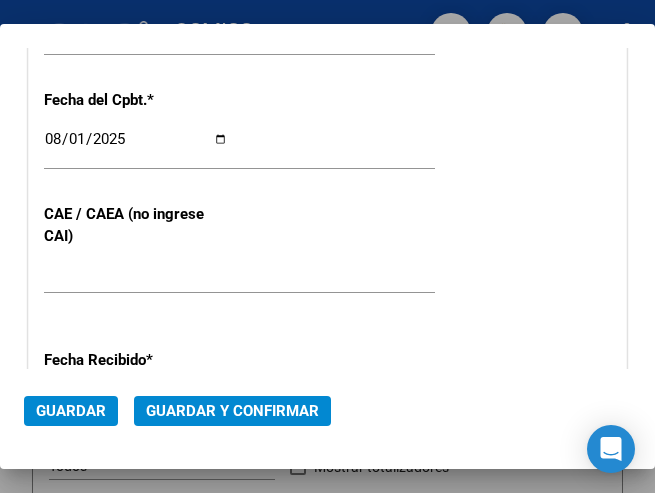 click on "Guardar y Confirmar" 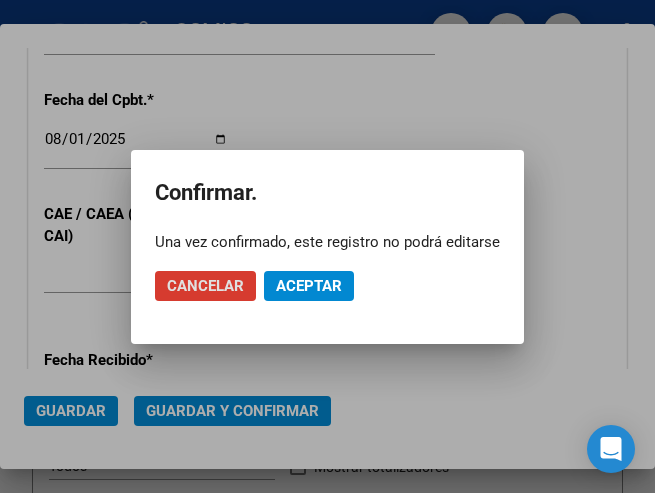 click on "Aceptar" 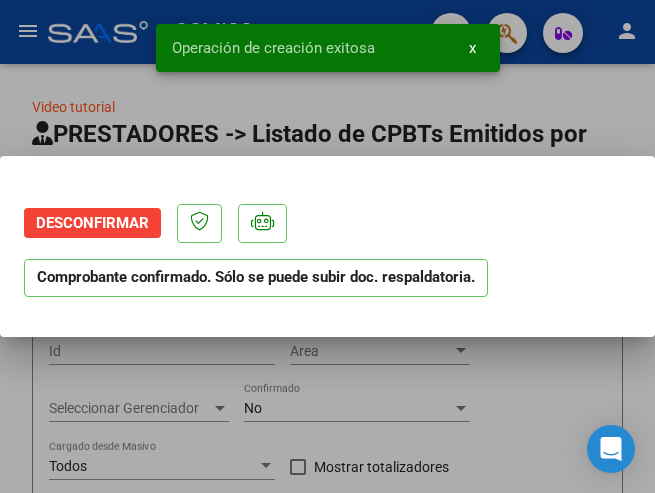 scroll, scrollTop: 0, scrollLeft: 0, axis: both 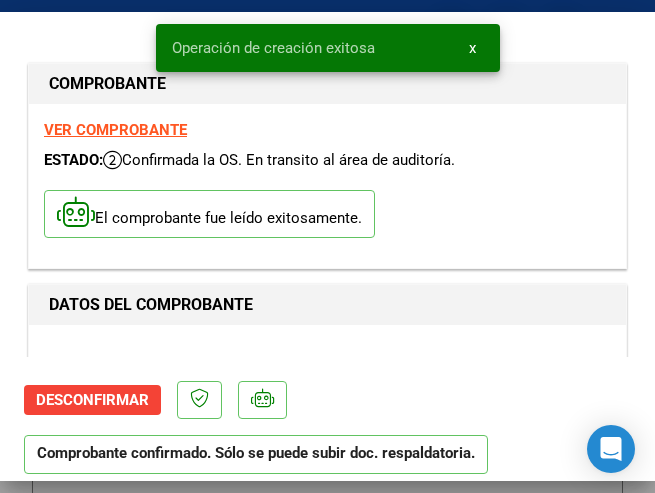 type on "2025-09-30" 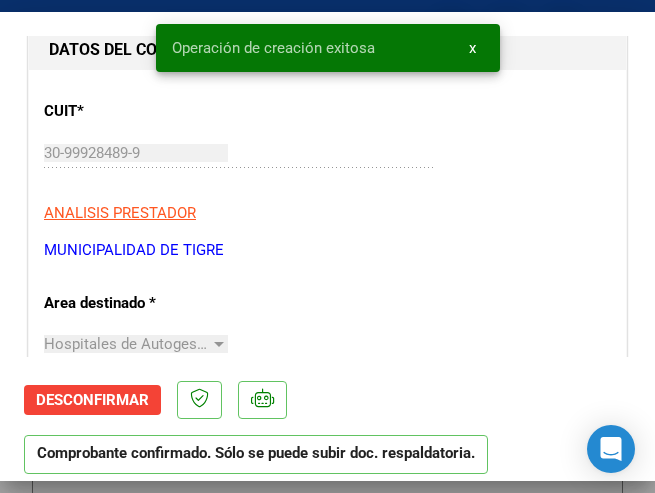 scroll, scrollTop: 400, scrollLeft: 0, axis: vertical 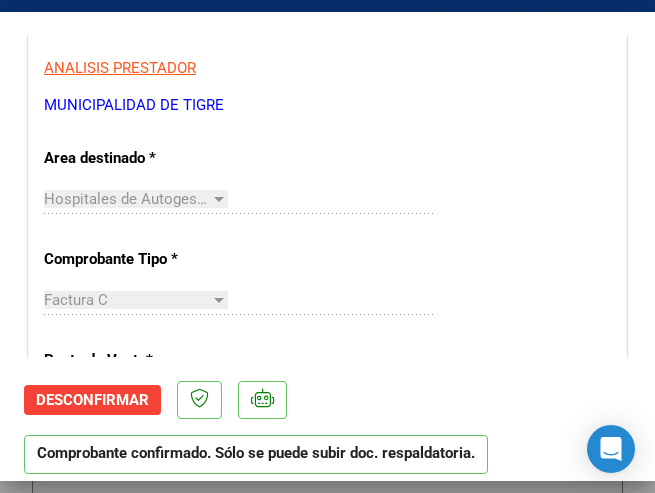 click on "CUIT  *   30-99928489-9 Ingresar CUIT  ANALISIS PRESTADOR  MUNICIPALIDAD DE TIGRE  ARCA Padrón  Area destinado * Hospitales de Autogestión - Afiliaciones Seleccionar Area  Comprobante Tipo * Factura C Seleccionar Tipo Punto de Venta  *   3 Ingresar el Nro.  Número  *   203069 Ingresar el Nro.  Monto  *   $ 88.608,00 Ingresar el monto  Fecha del Cpbt.  *   2025-08-01 Ingresar la fecha  CAE / CAEA (no ingrese CAI)    75319550970885 Ingresar el CAE o CAEA (no ingrese CAI)  Fecha Recibido  *   2025-08-08 Ingresar la fecha  Fecha de Vencimiento    2025-09-30 Ingresar la fecha  Ref. Externa    Ingresar la ref.  N° Liquidación    Ingresar el N° Liquidación" at bounding box center [327, 645] 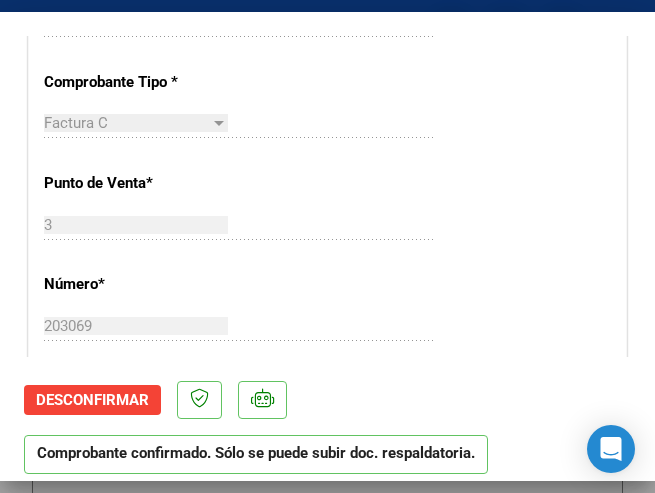 scroll, scrollTop: 600, scrollLeft: 0, axis: vertical 